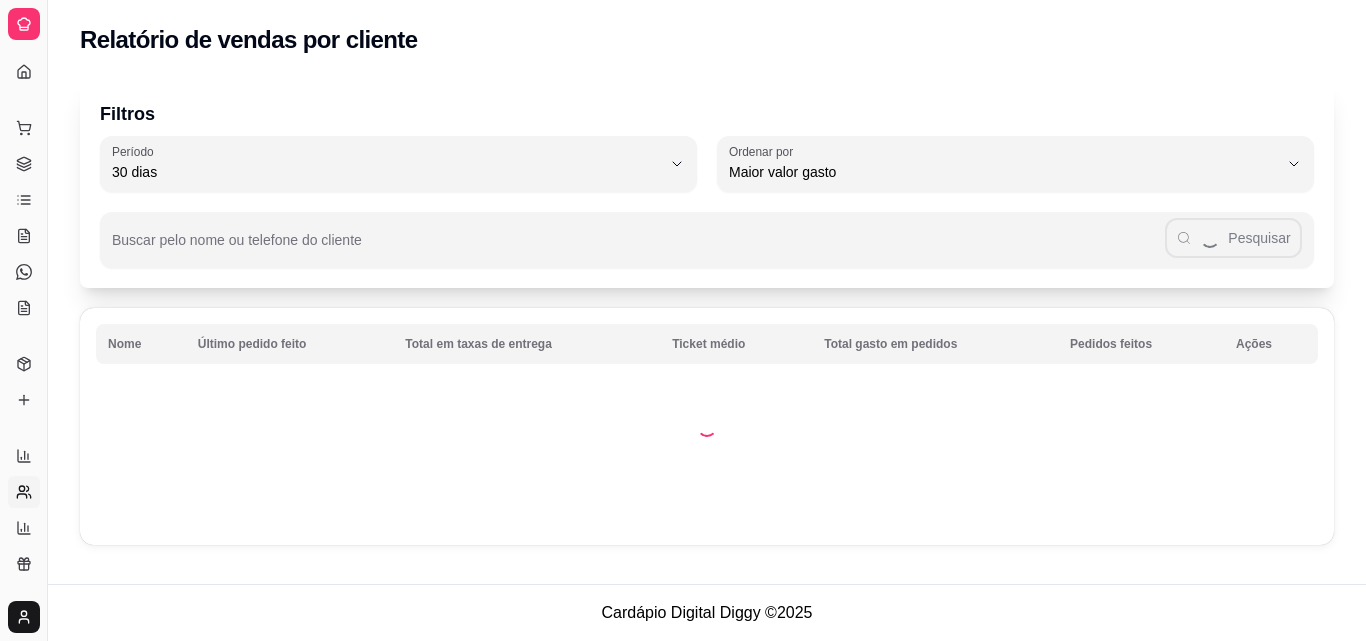 select on "30" 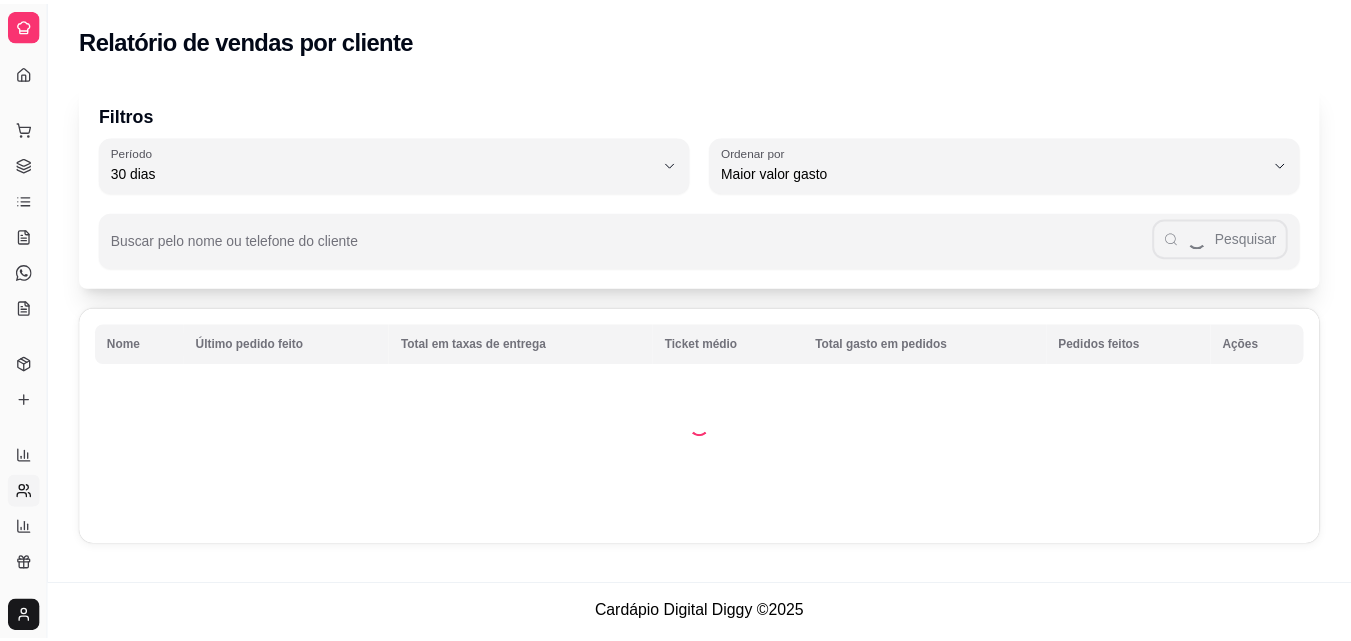 scroll, scrollTop: 0, scrollLeft: 0, axis: both 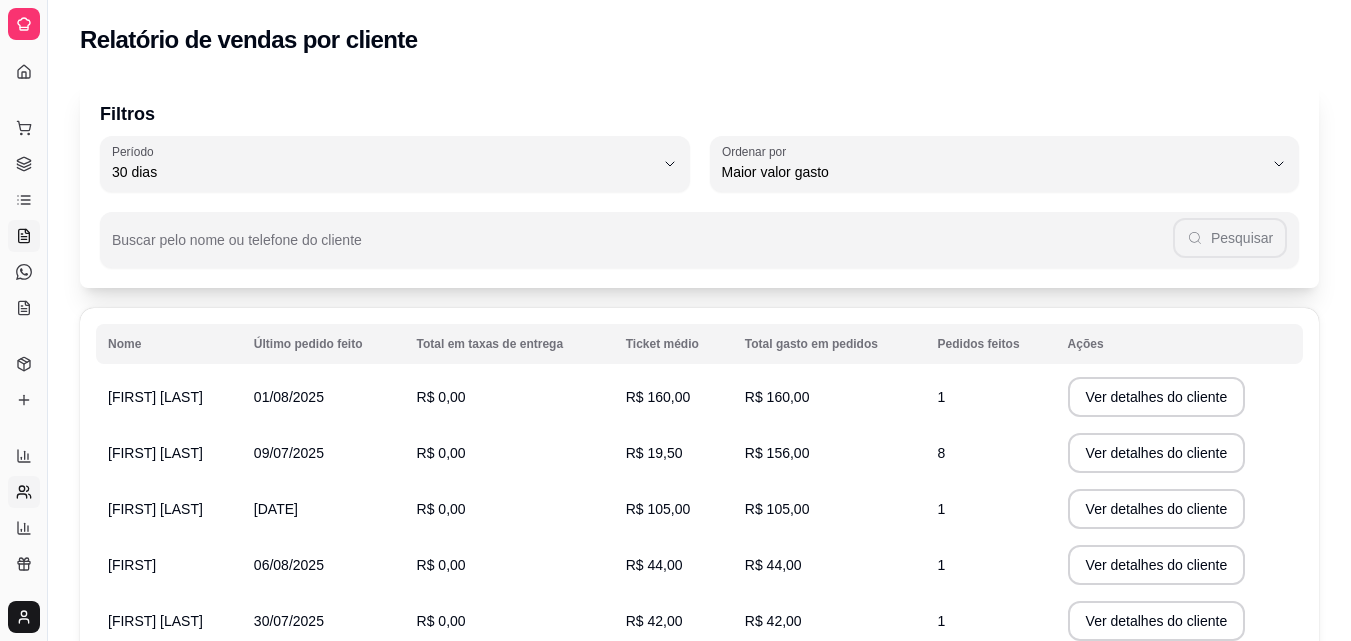 click 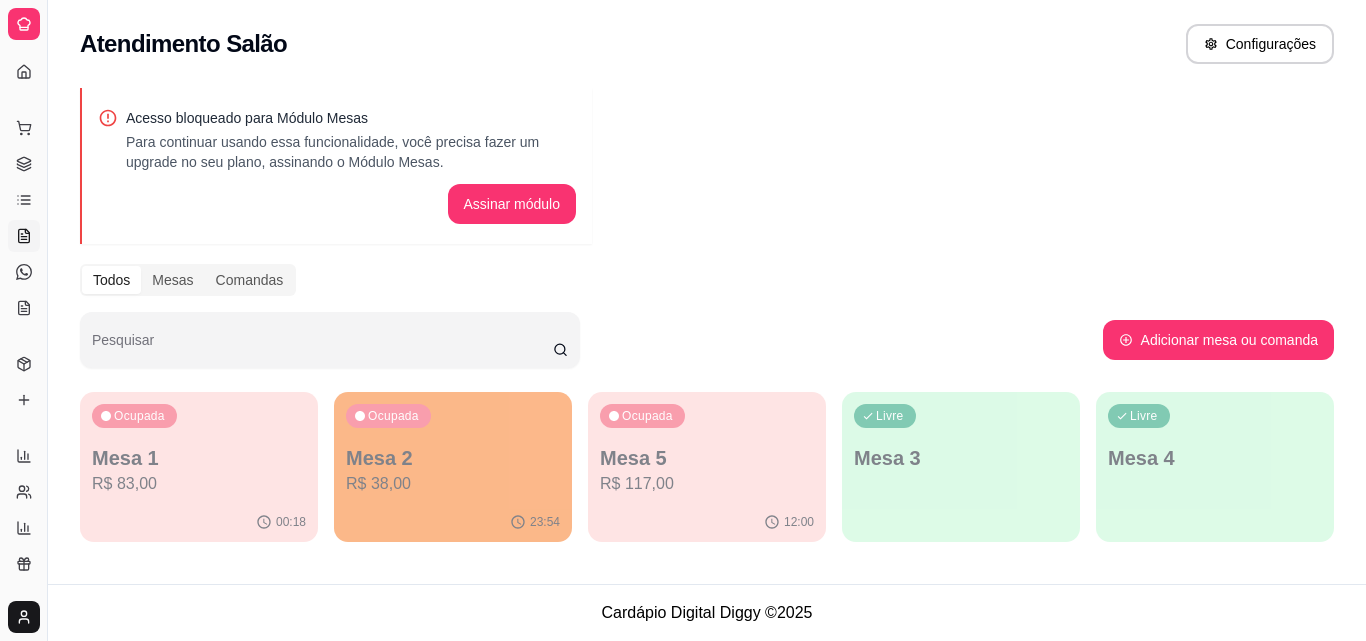 click 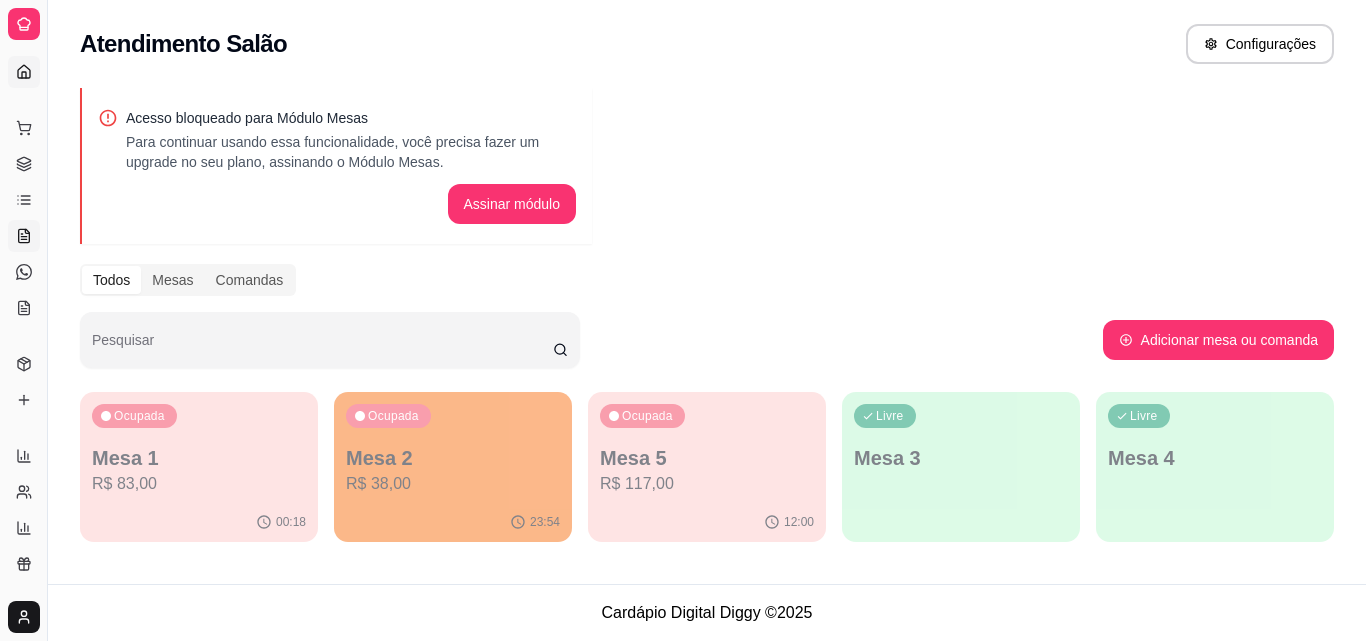 click 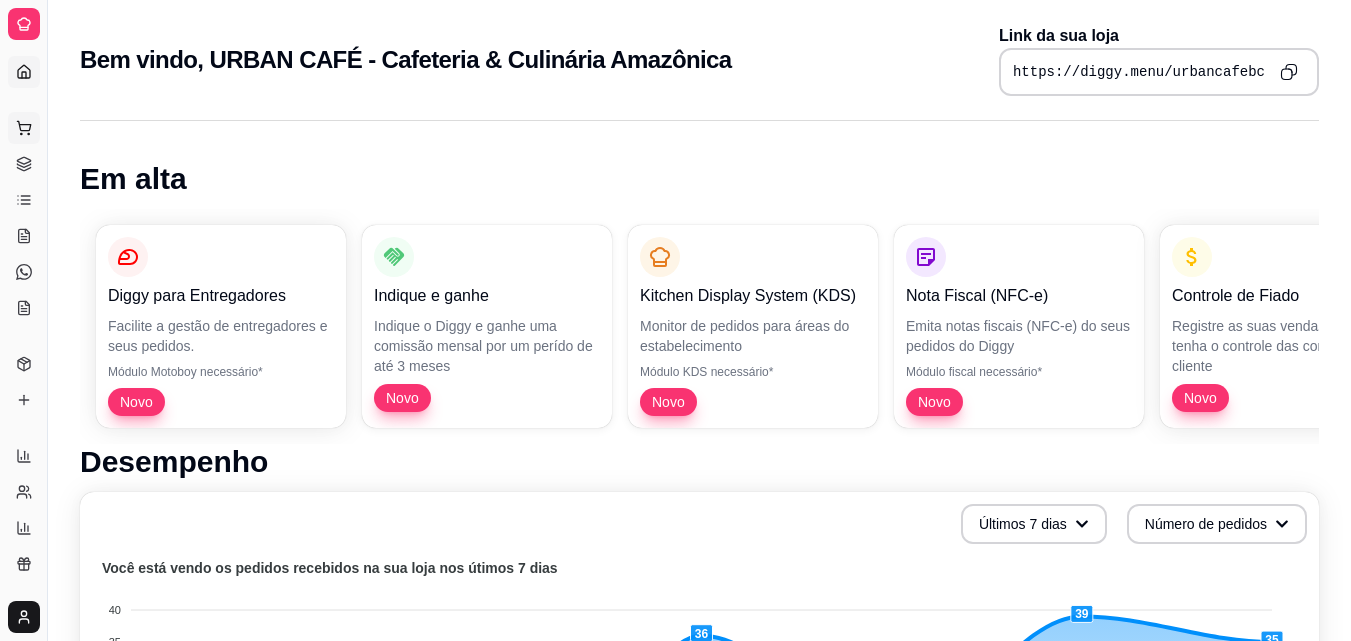 click 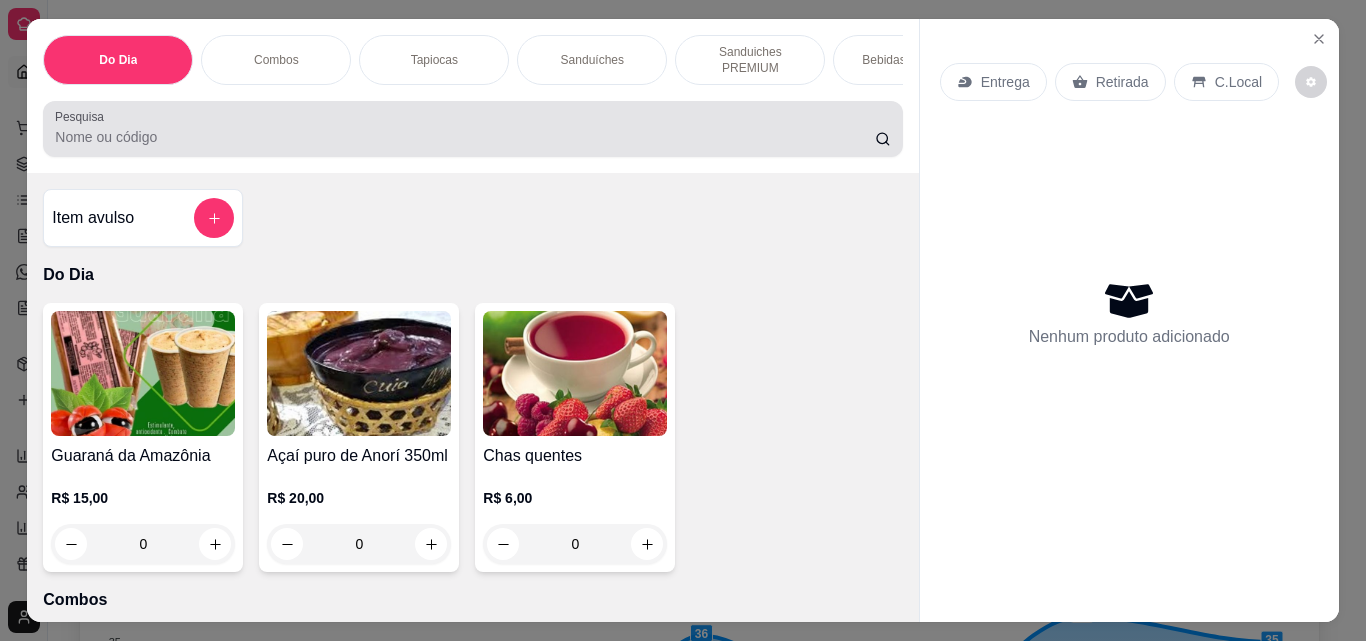 click at bounding box center [472, 129] 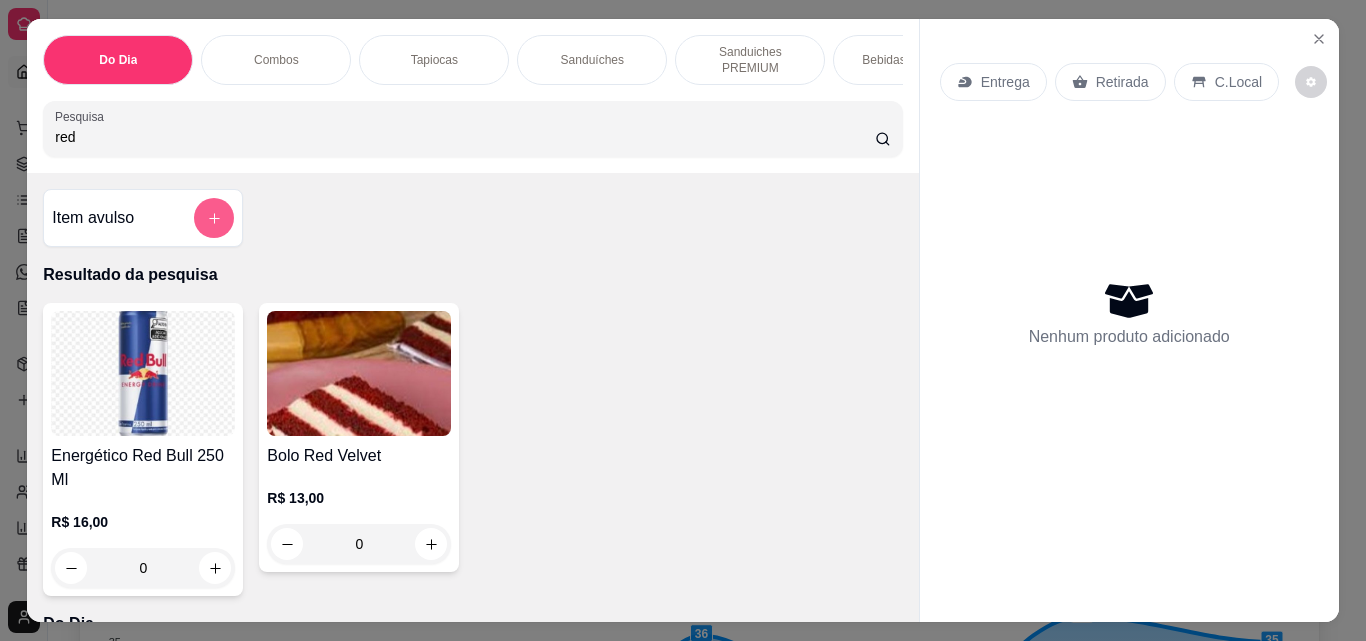 type on "red" 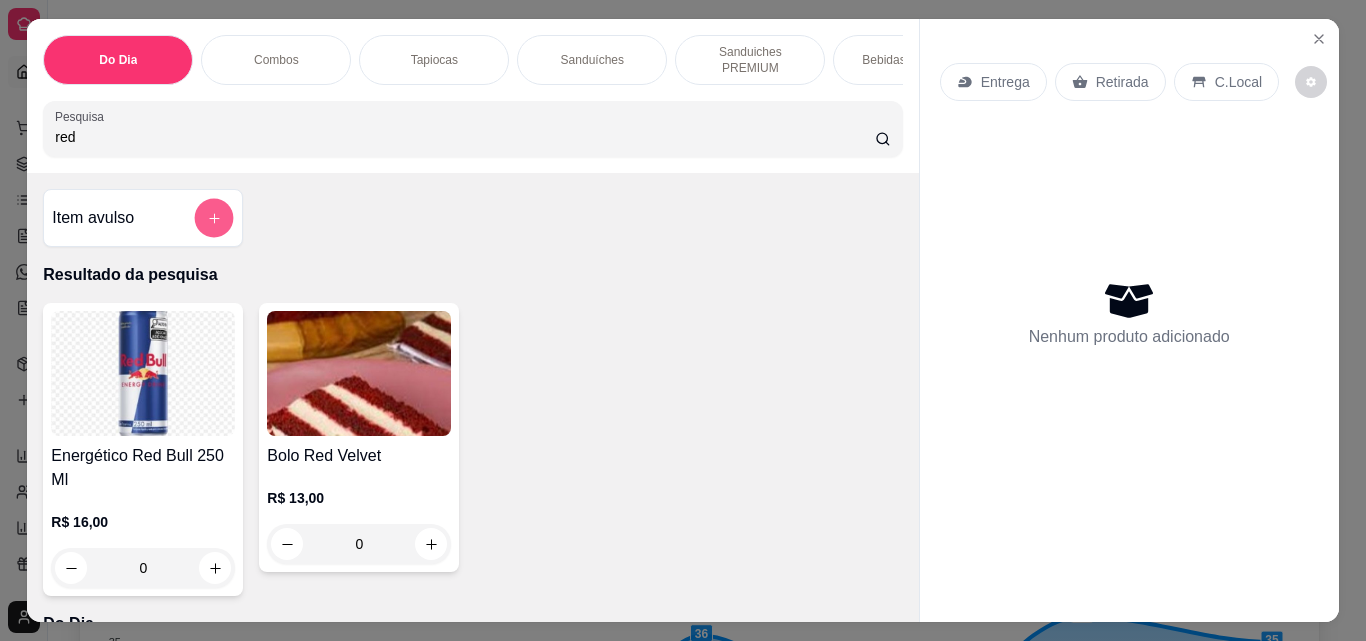 click at bounding box center (214, 218) 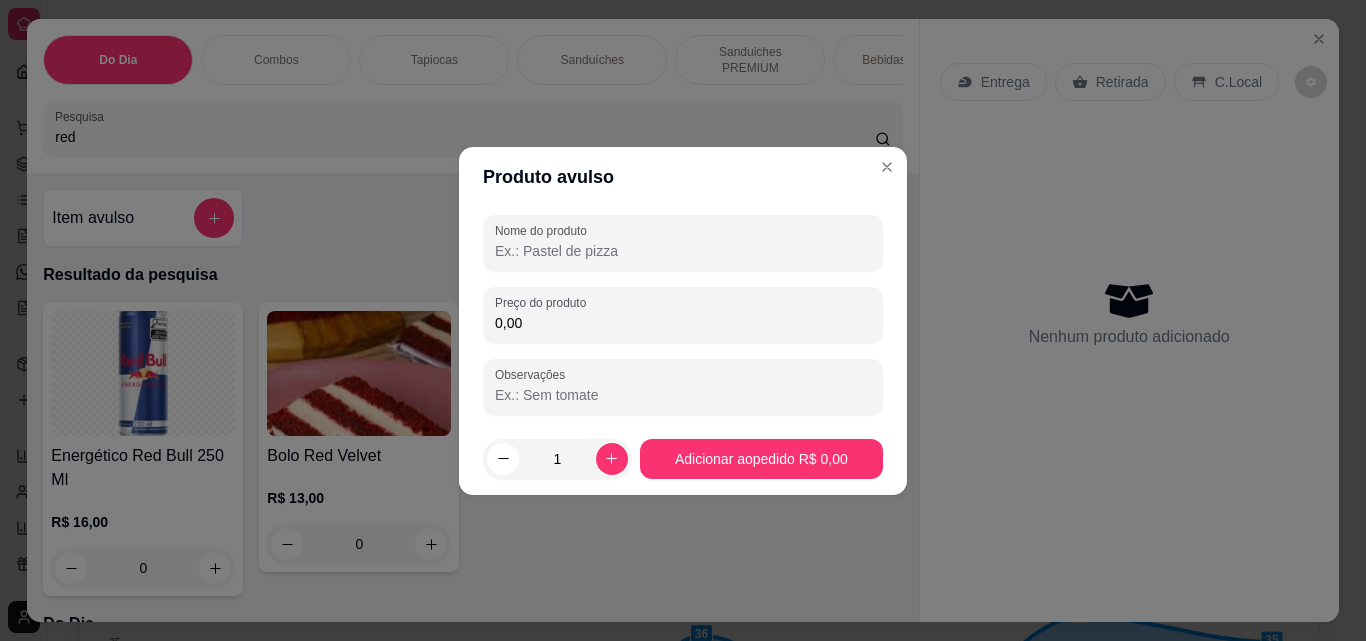 click on "Nome do produto" at bounding box center (683, 251) 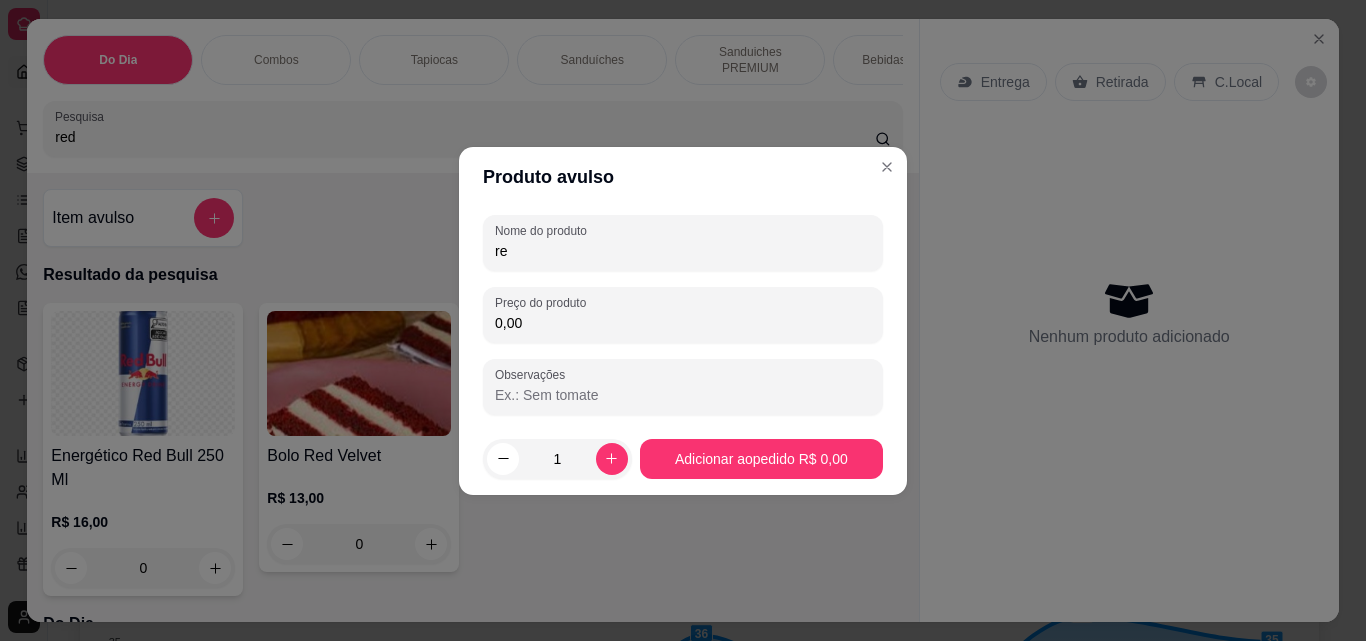 type on "red" 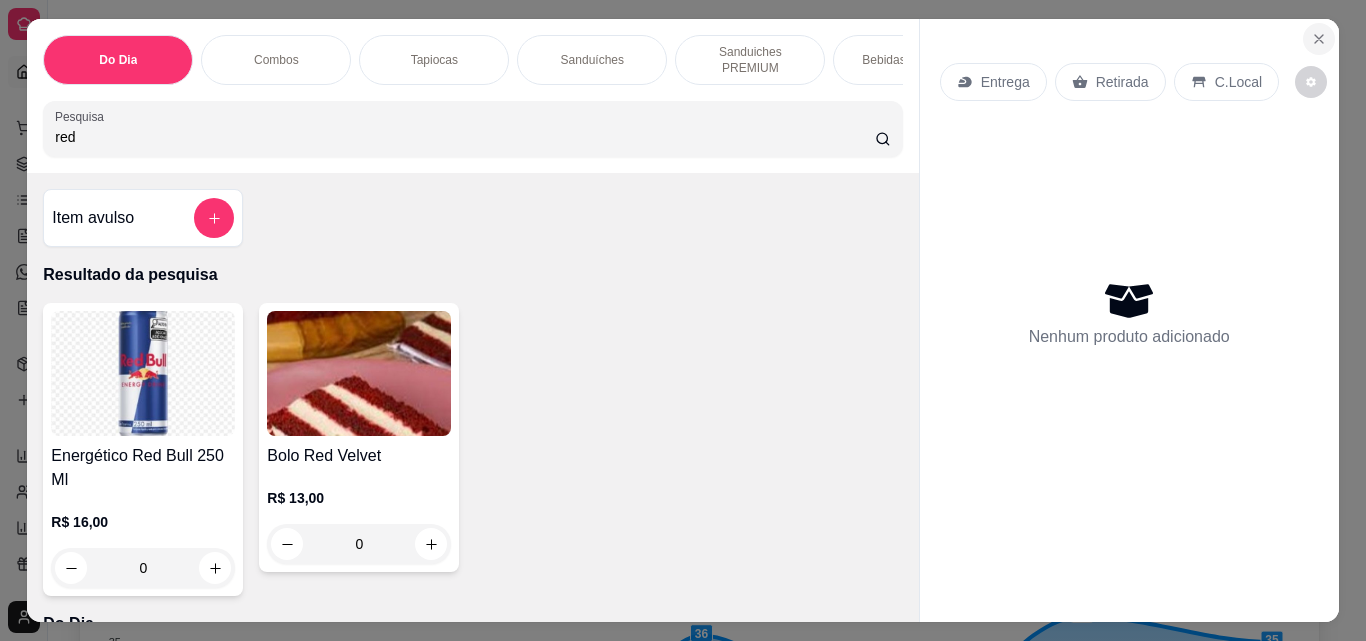 click 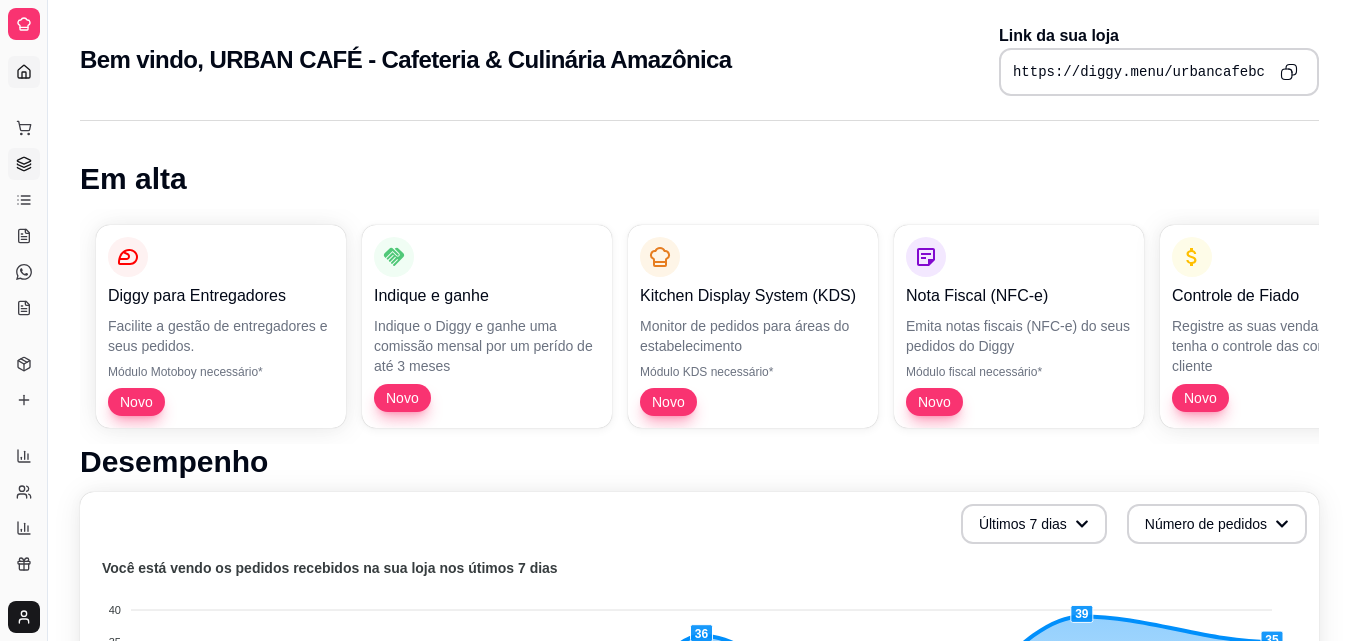 click on "Gestor de Pedidos" at bounding box center [24, 164] 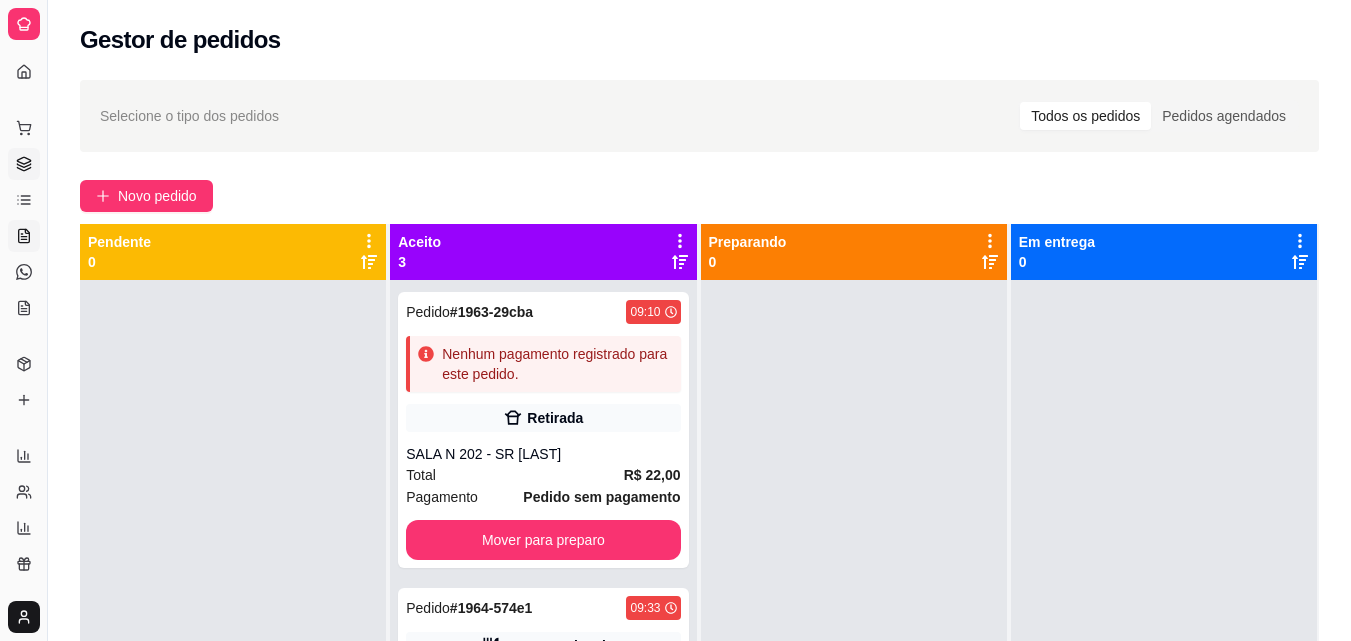 click on "Salão / Mesas" at bounding box center (24, 236) 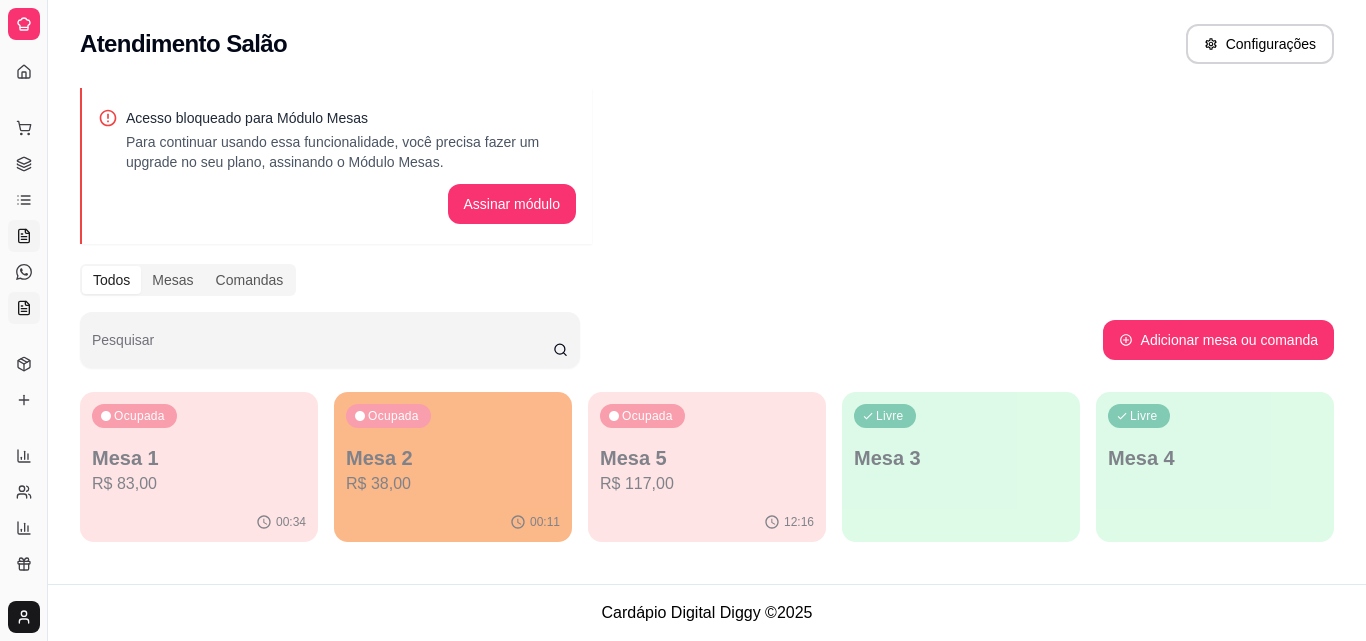 click 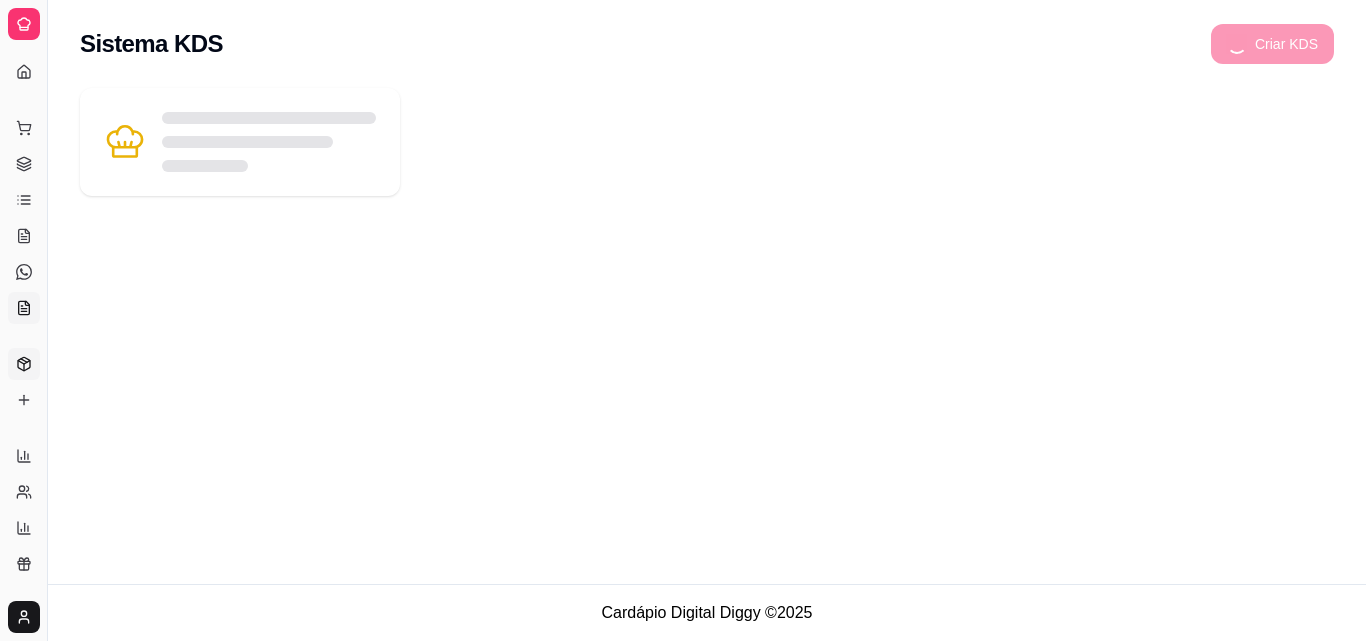 click 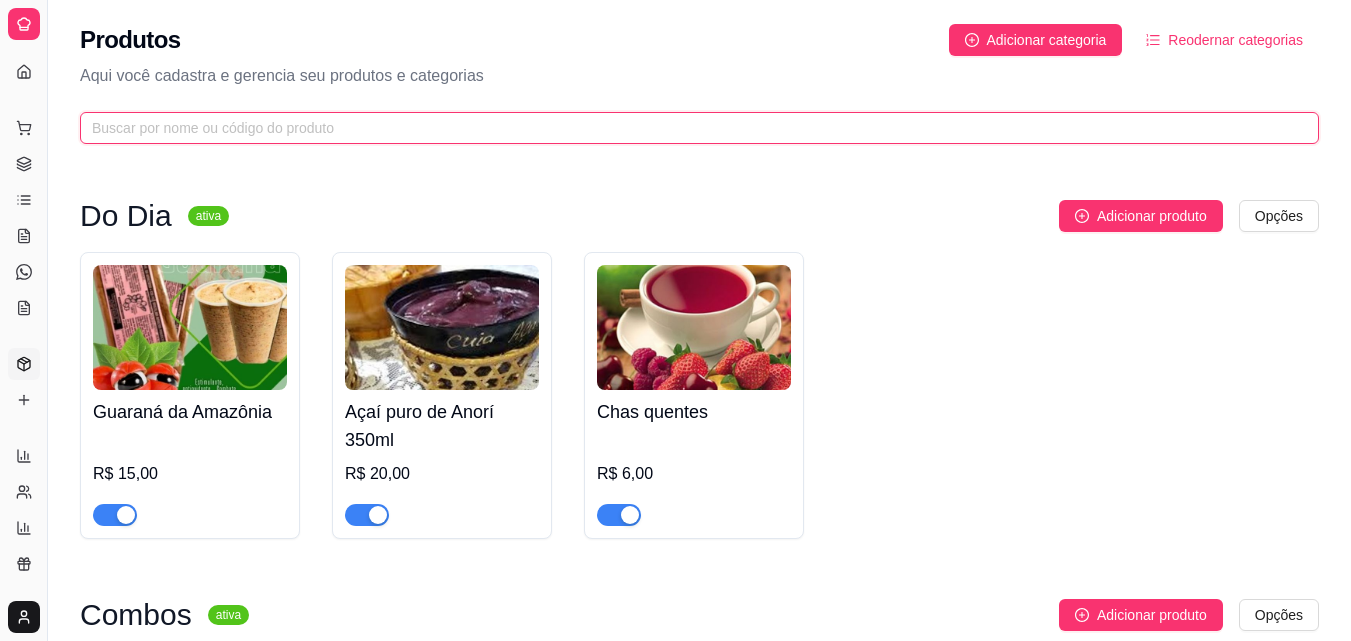 click at bounding box center (691, 128) 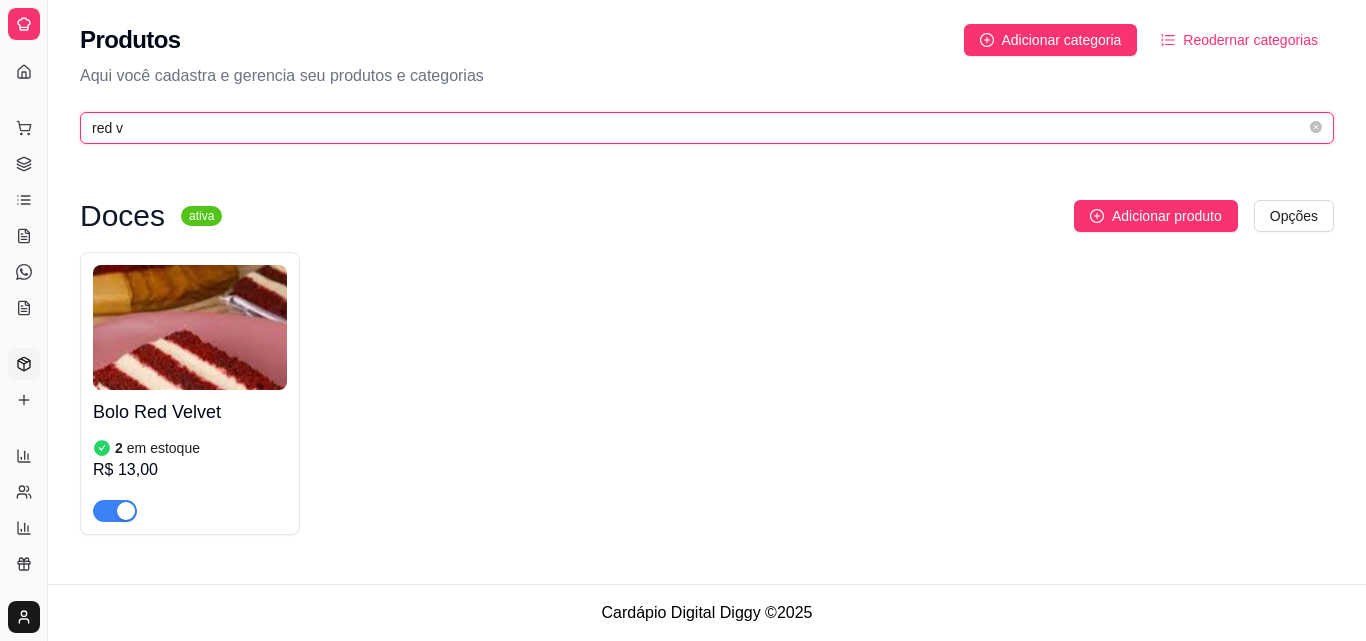 type on "red v" 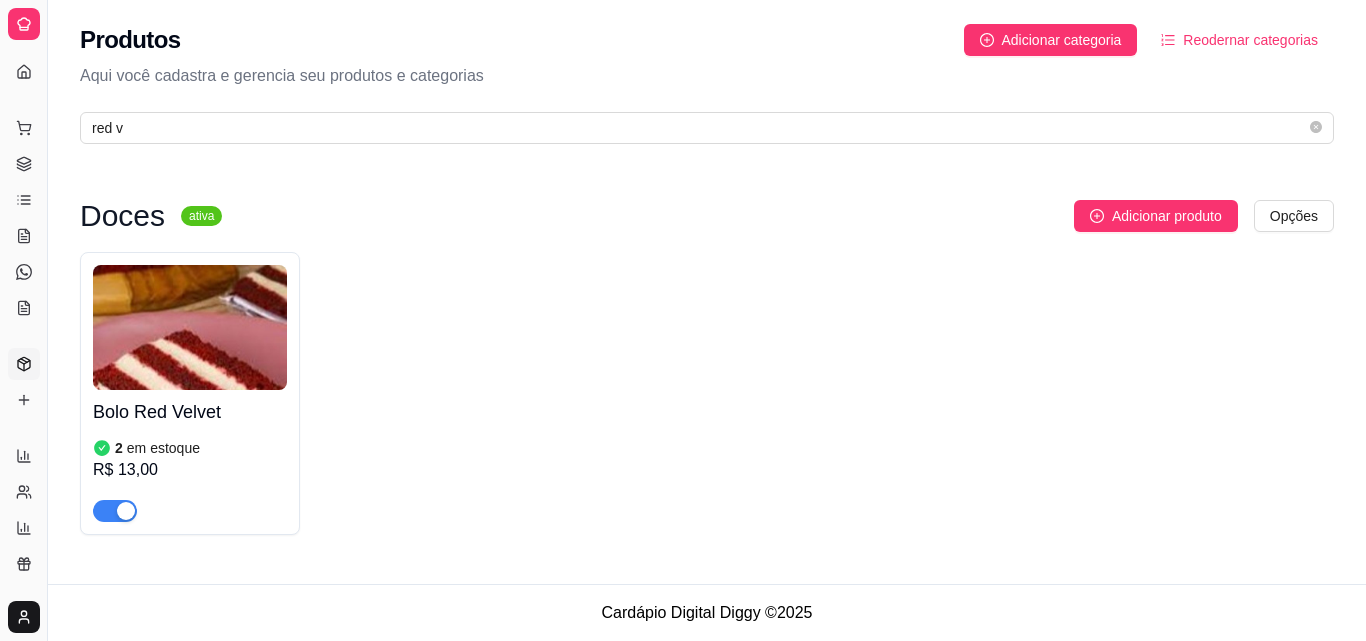 click at bounding box center [190, 327] 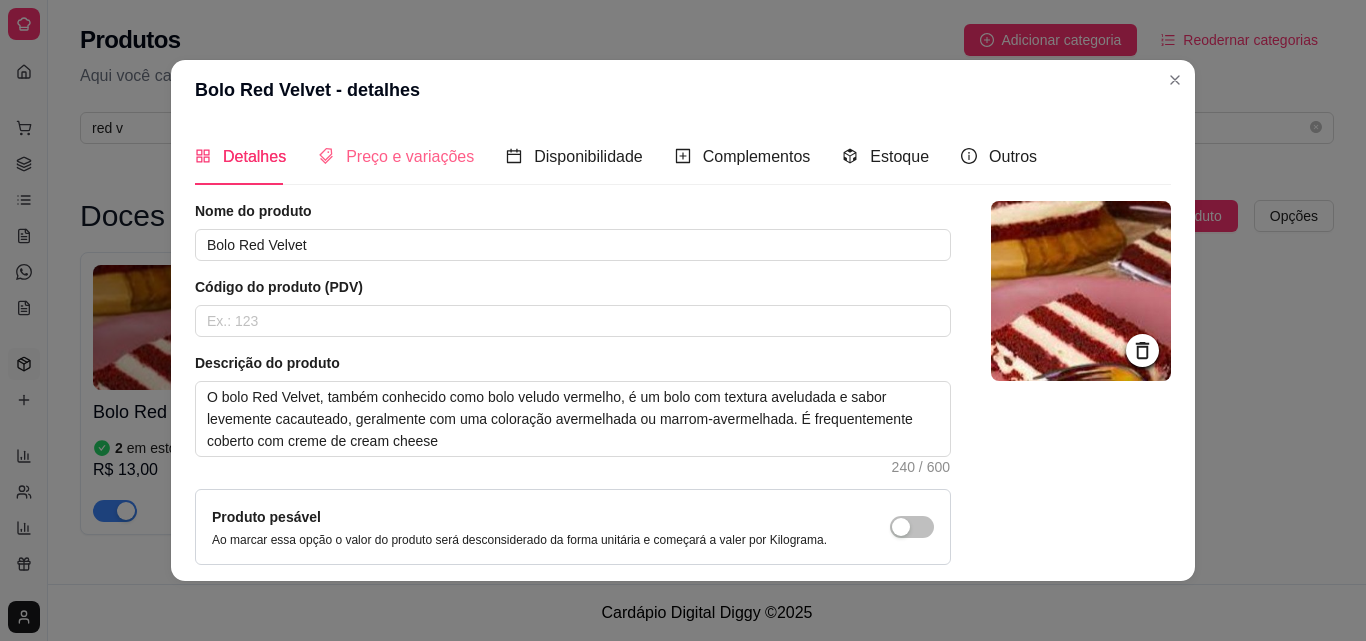 click on "Preço e variações" at bounding box center (396, 156) 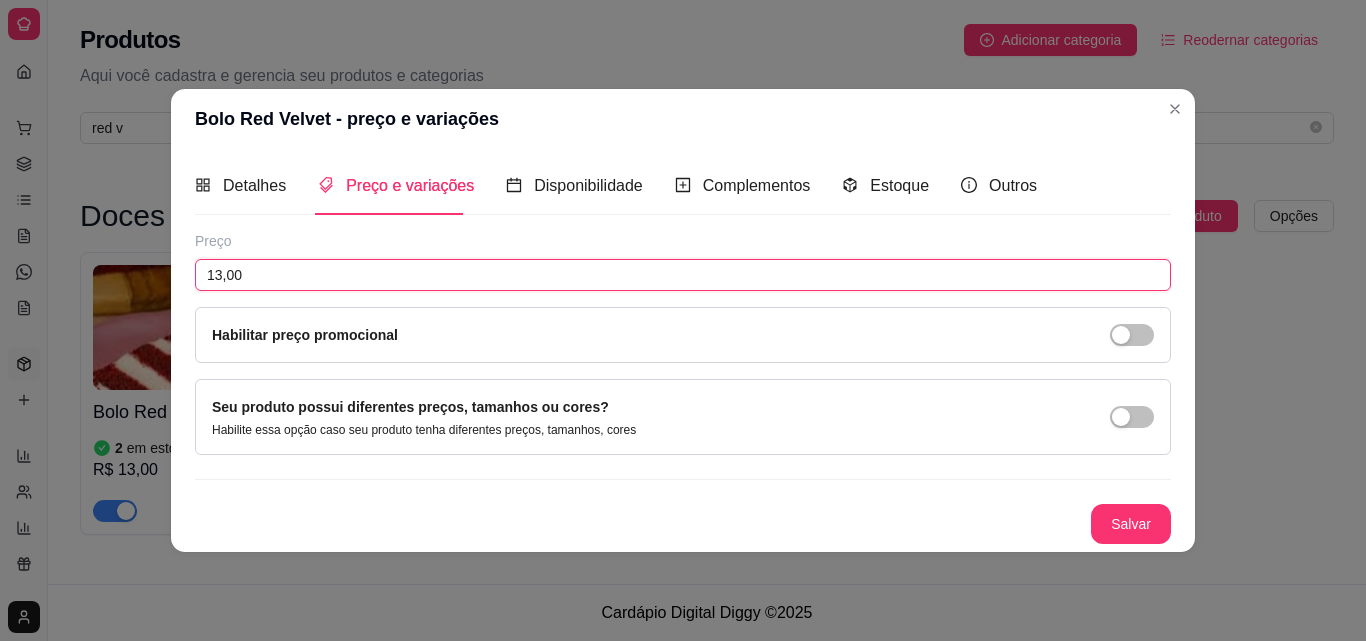 click on "13,00" at bounding box center [683, 275] 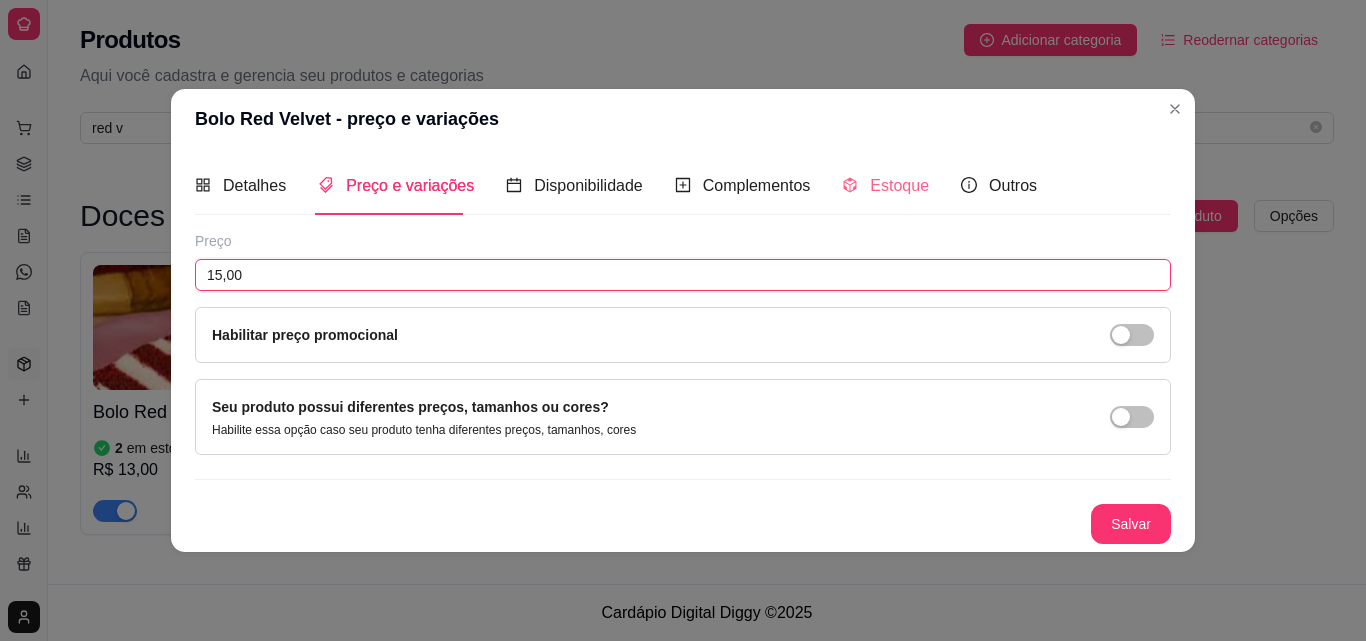 type on "15,00" 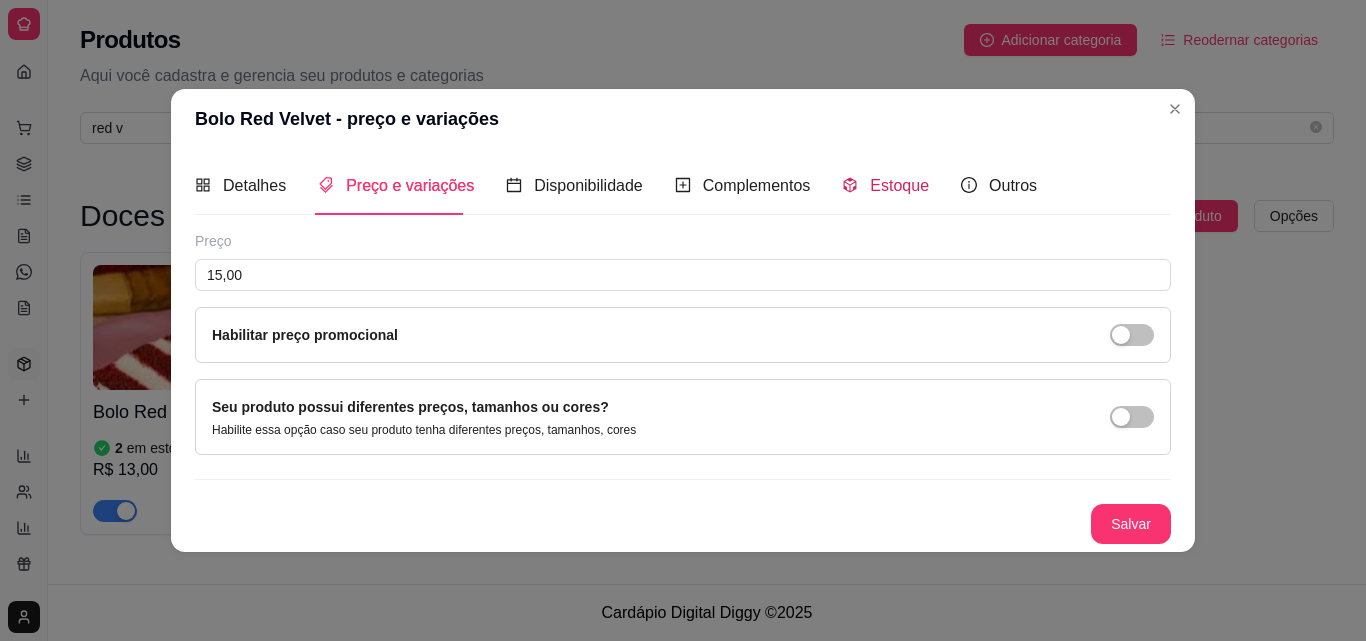 click on "Estoque" at bounding box center (885, 185) 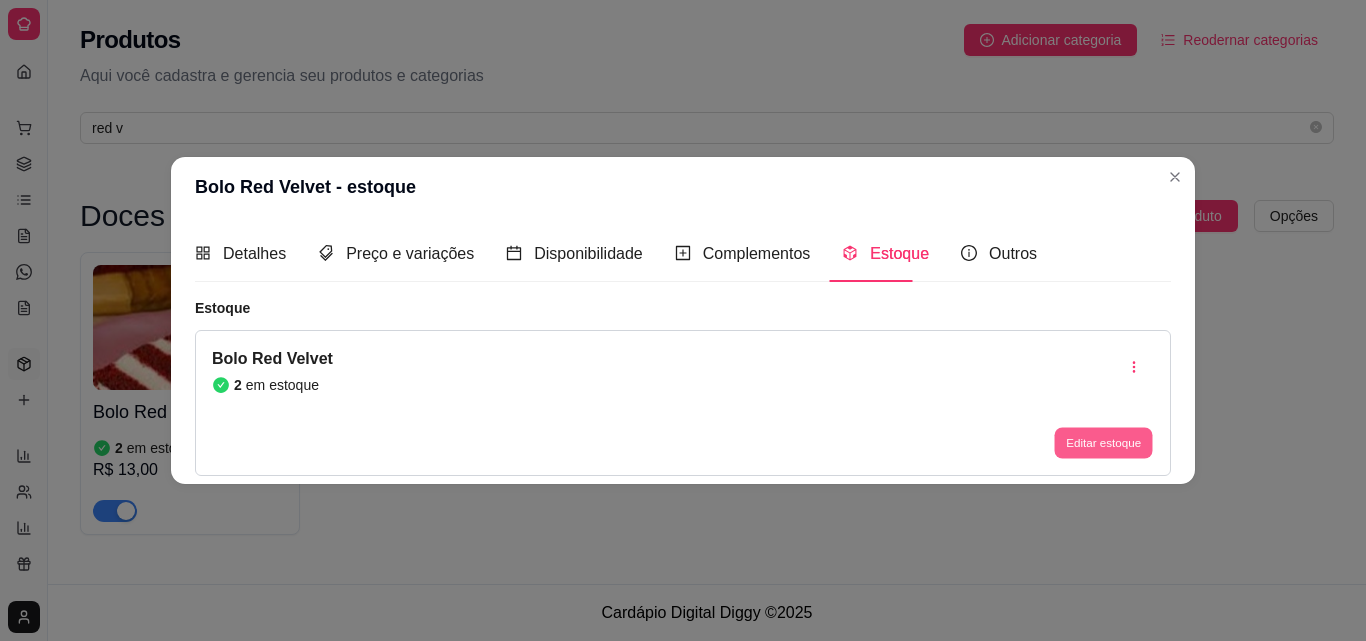 click on "Editar estoque" at bounding box center [1103, 443] 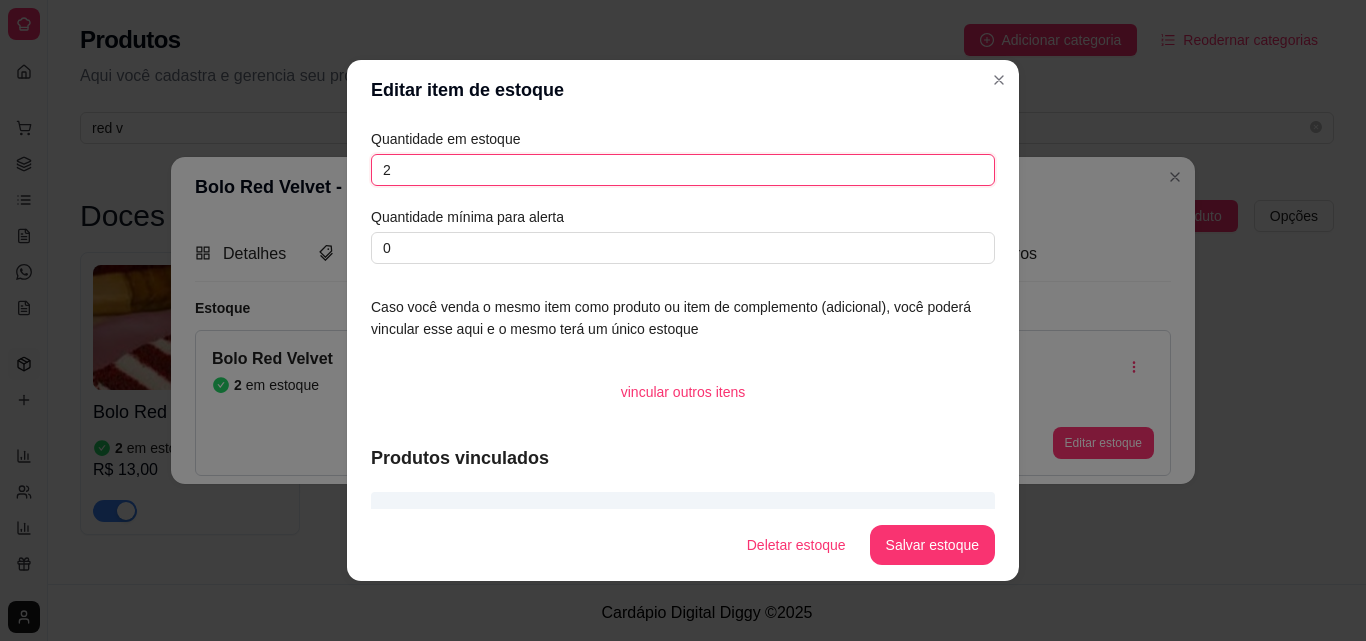 click on "2" at bounding box center (683, 170) 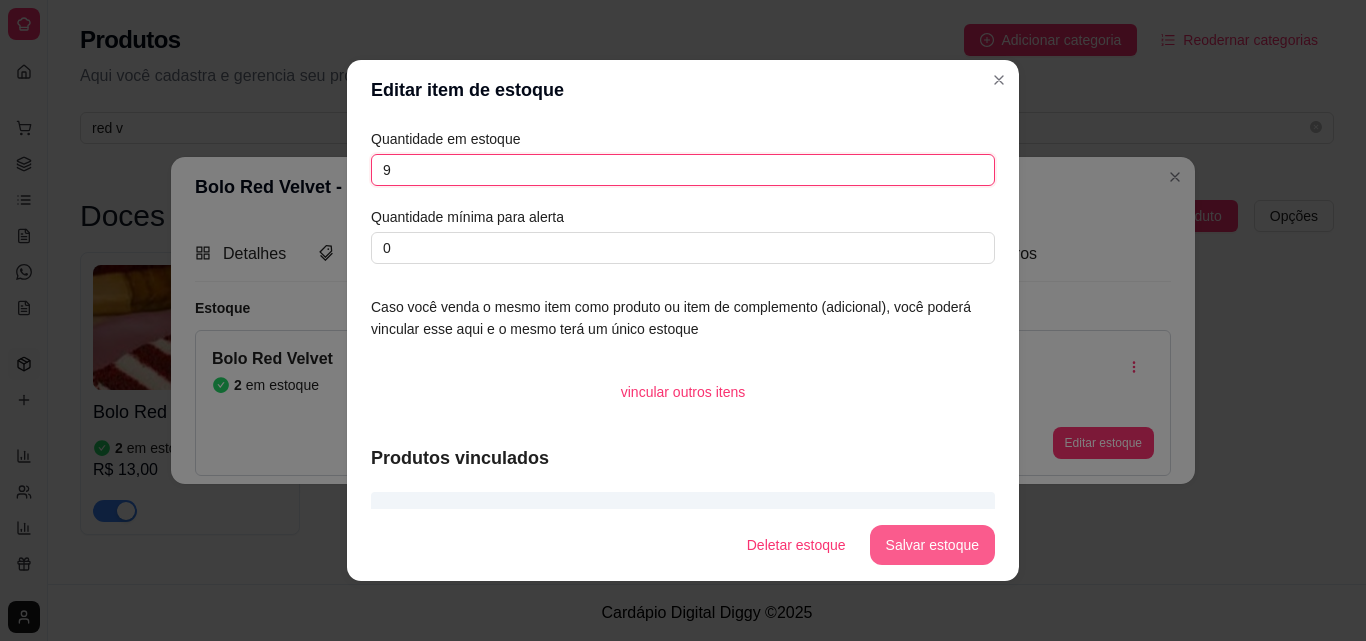 type on "9" 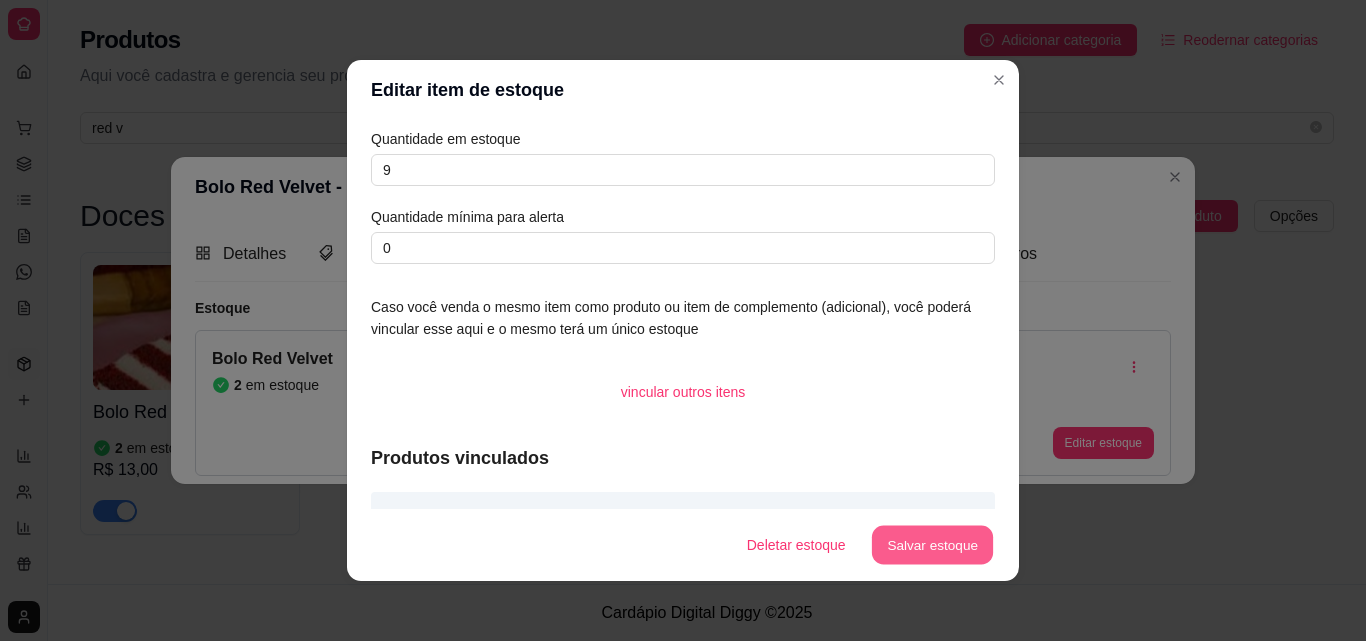 click on "Salvar estoque" at bounding box center [932, 545] 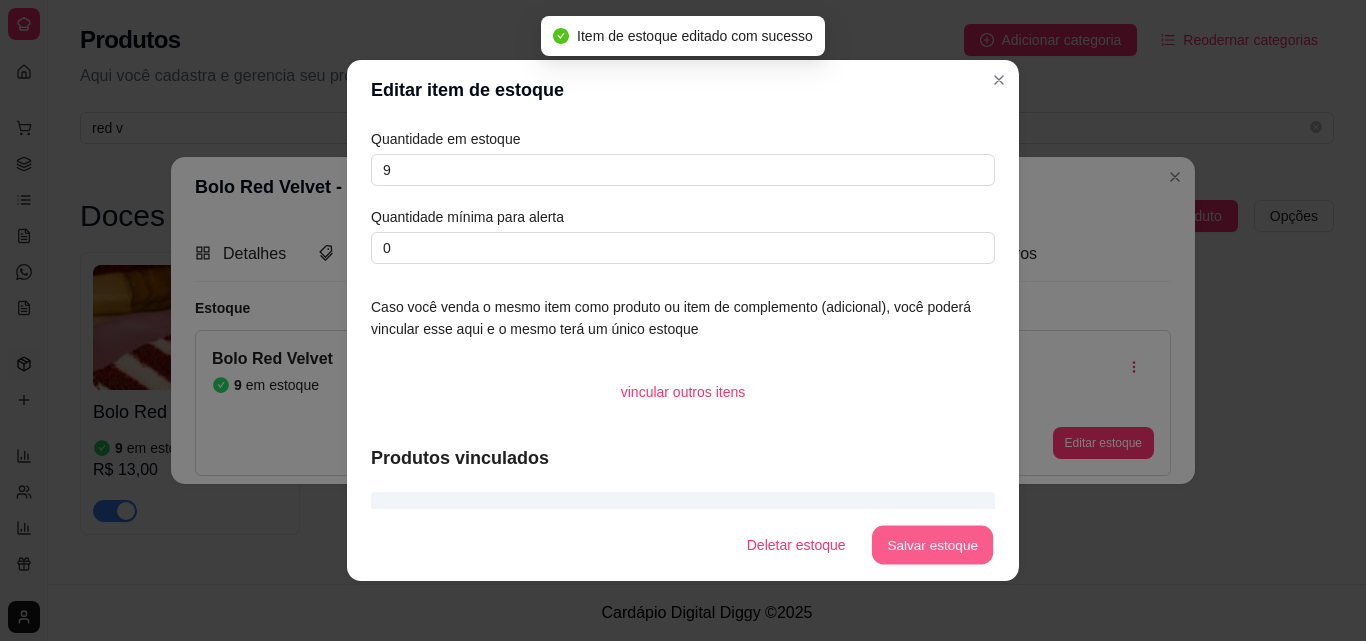 click on "Salvar estoque" at bounding box center [932, 545] 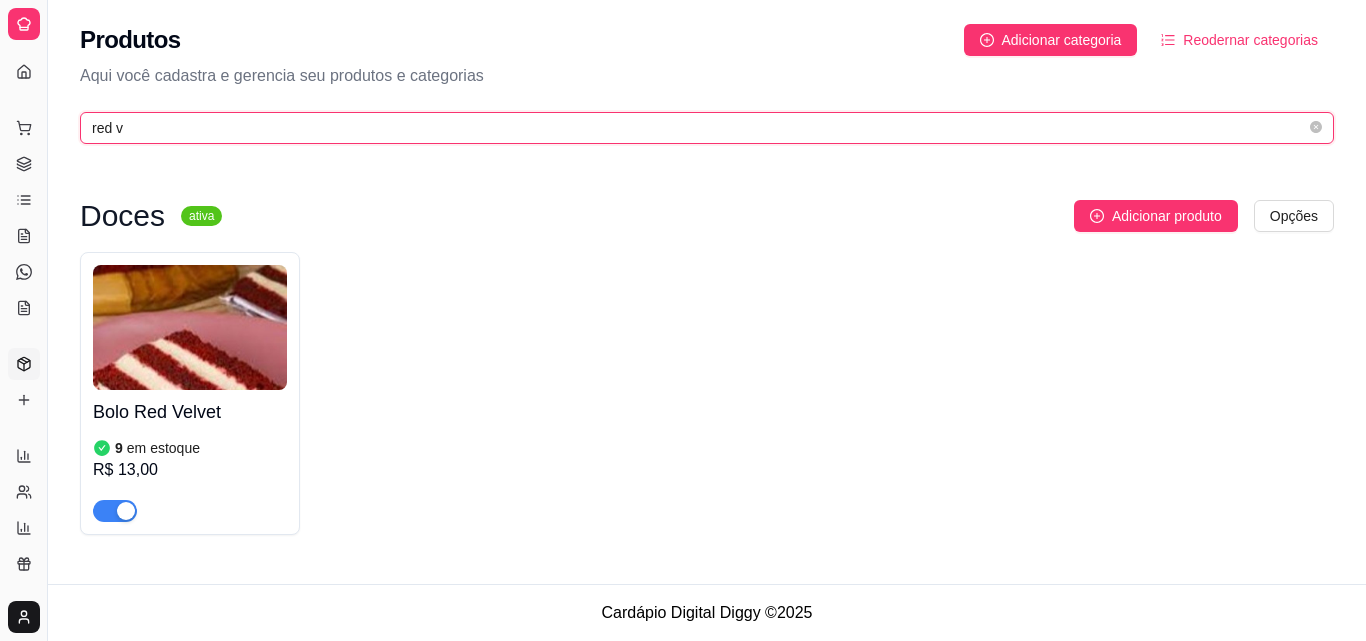 click on "red v" at bounding box center (699, 128) 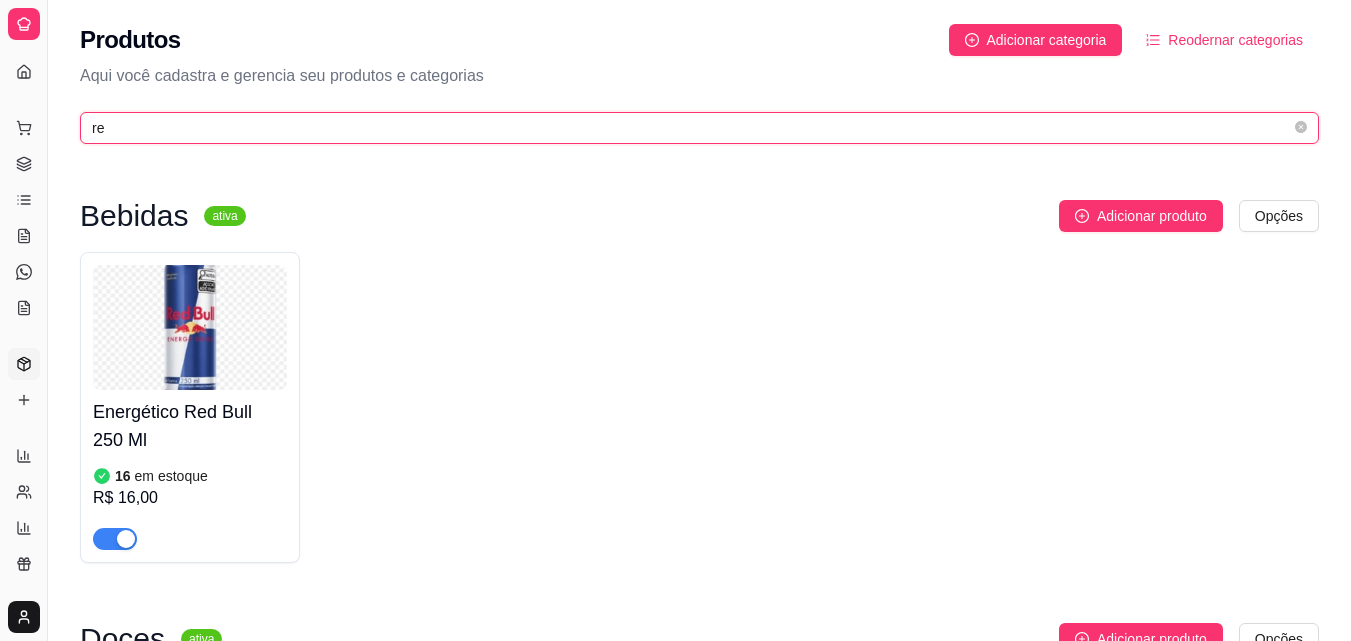 type on "r" 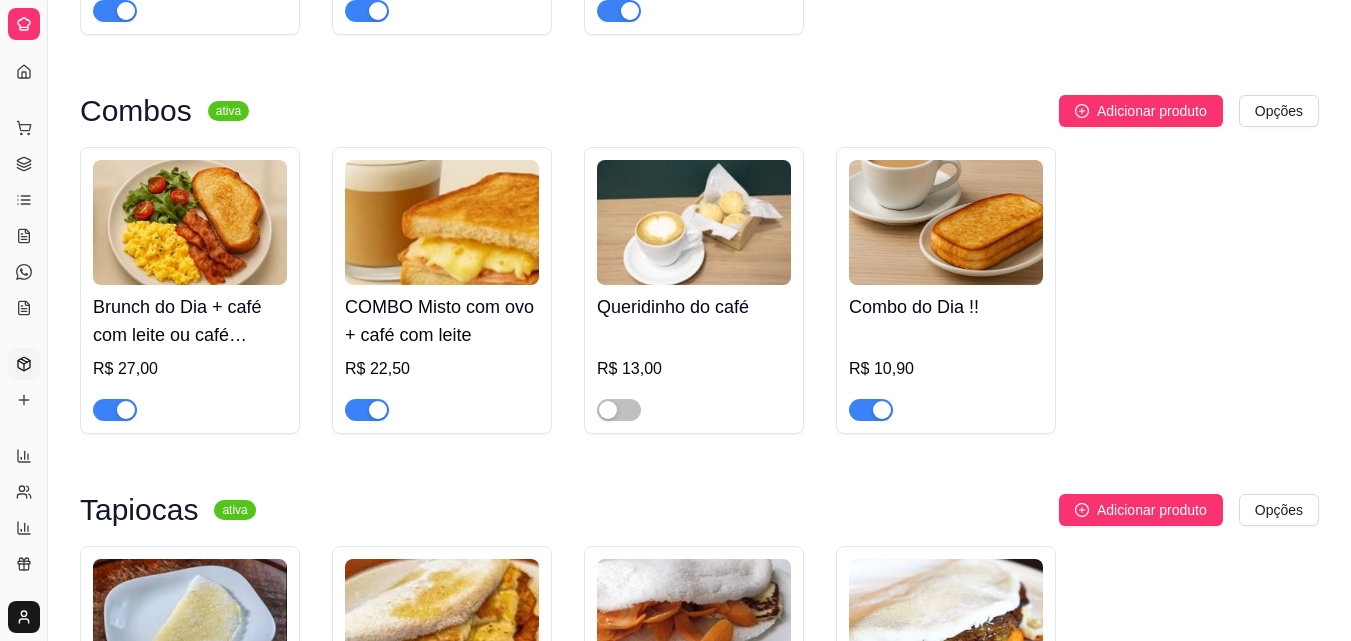 scroll, scrollTop: 0, scrollLeft: 0, axis: both 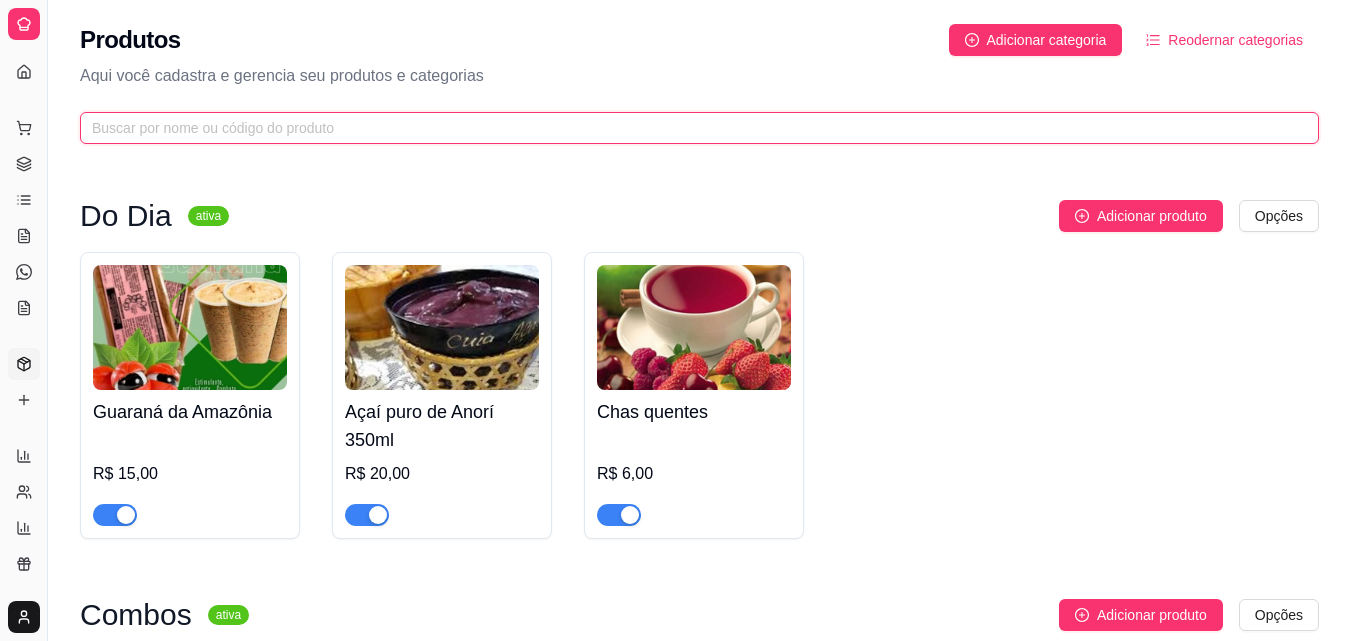 type 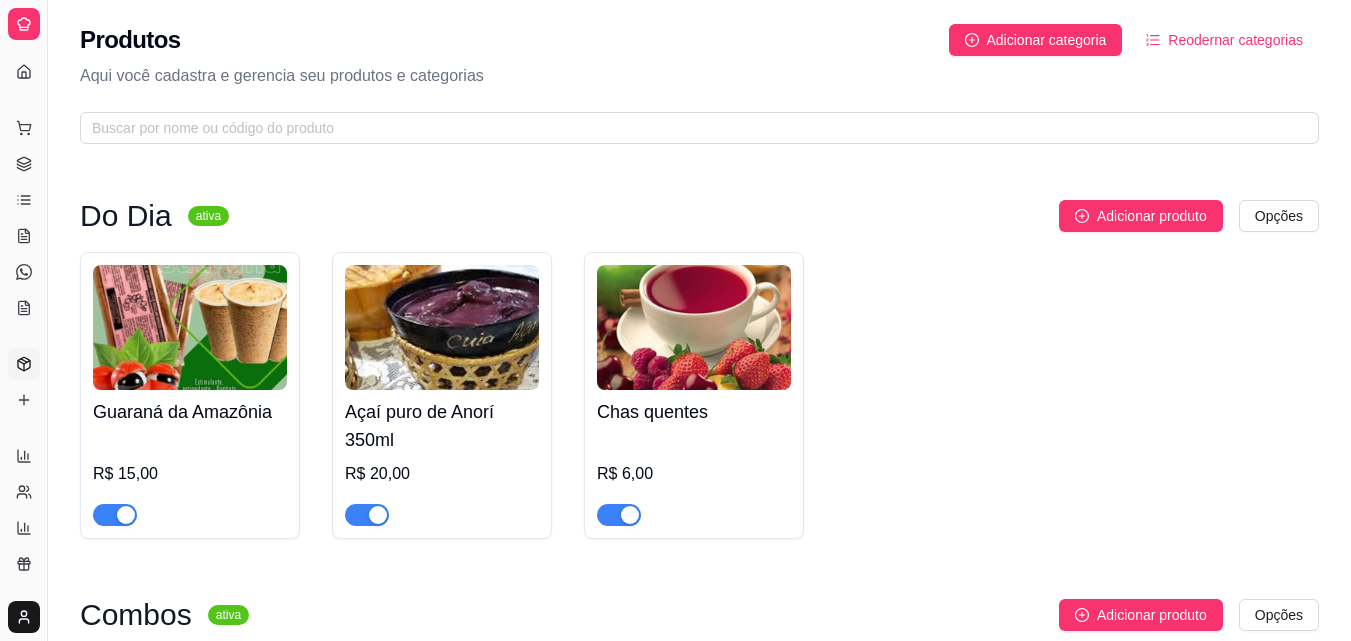click on "Dia a dia" at bounding box center (23, 96) 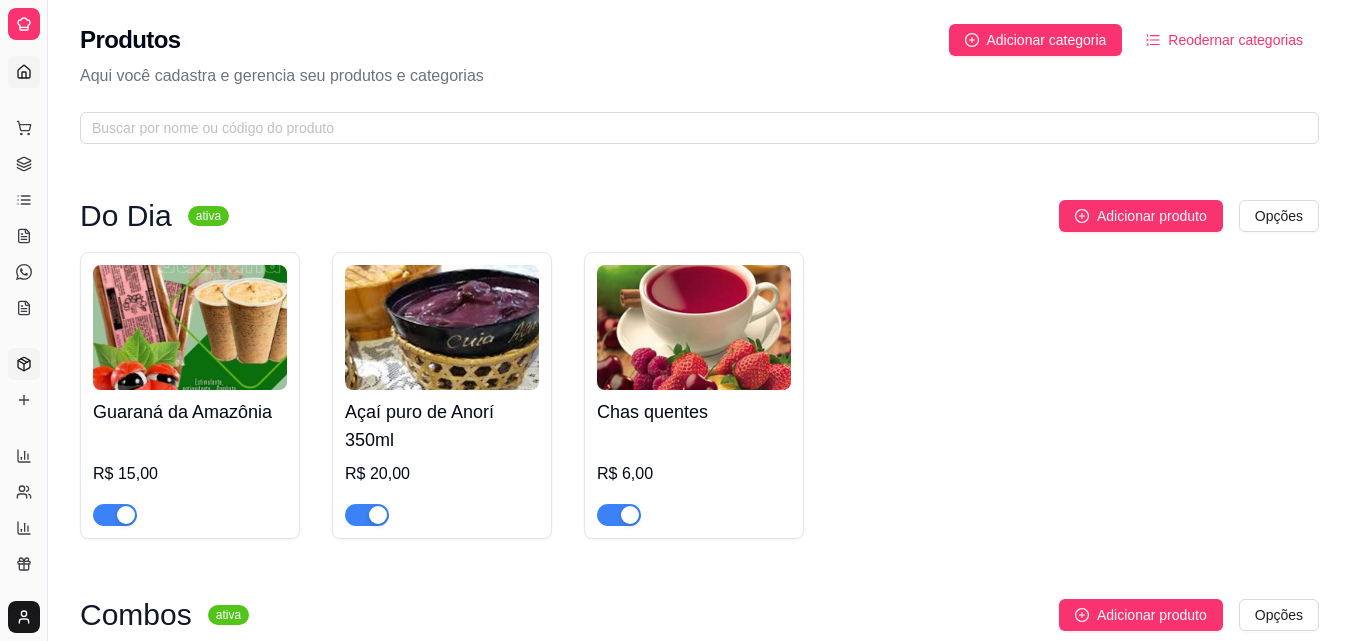 click 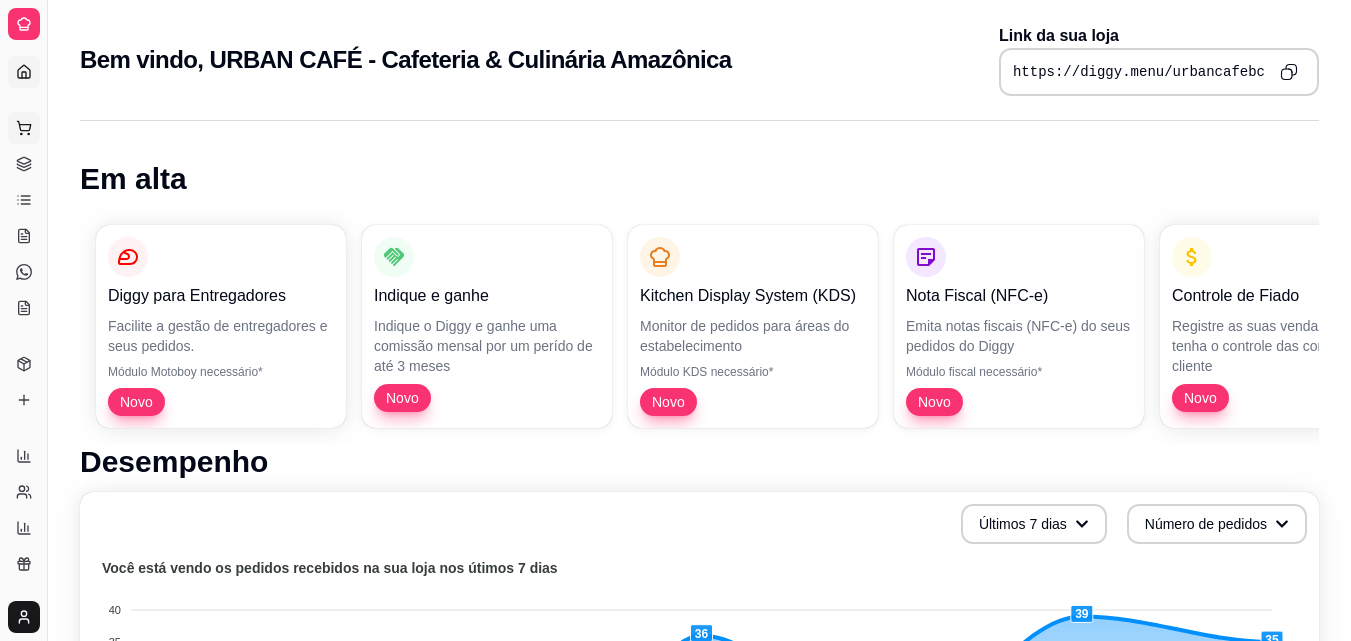 click 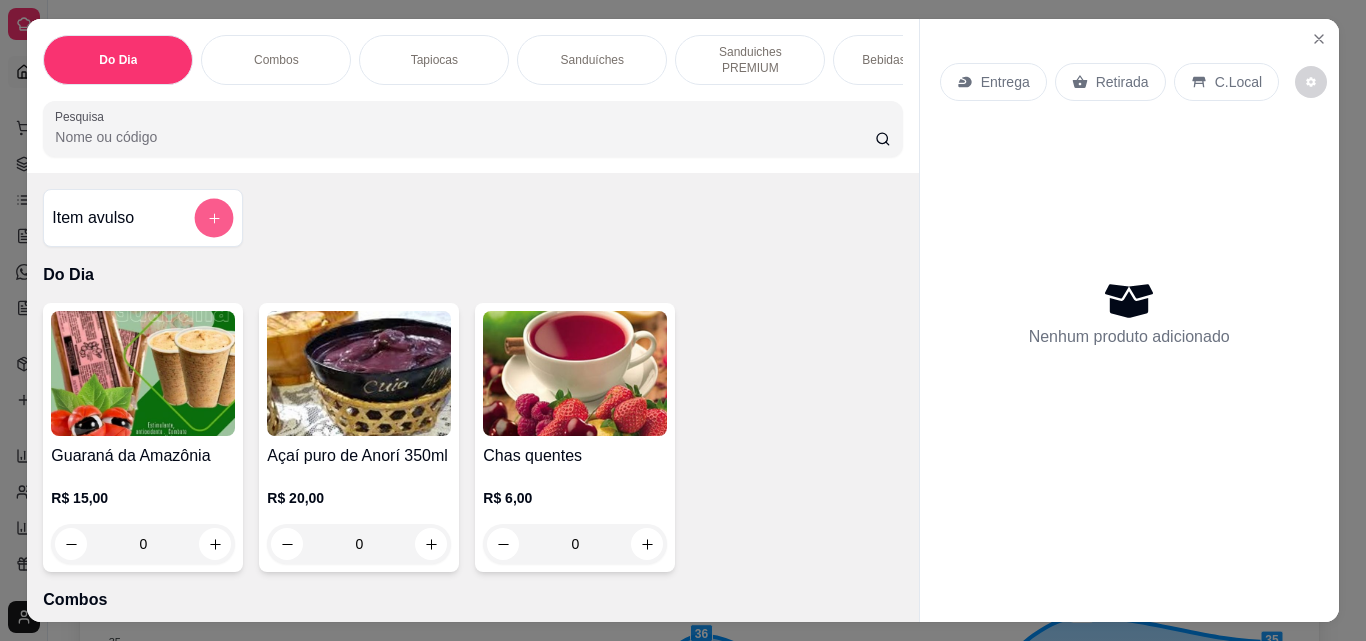 click at bounding box center (214, 218) 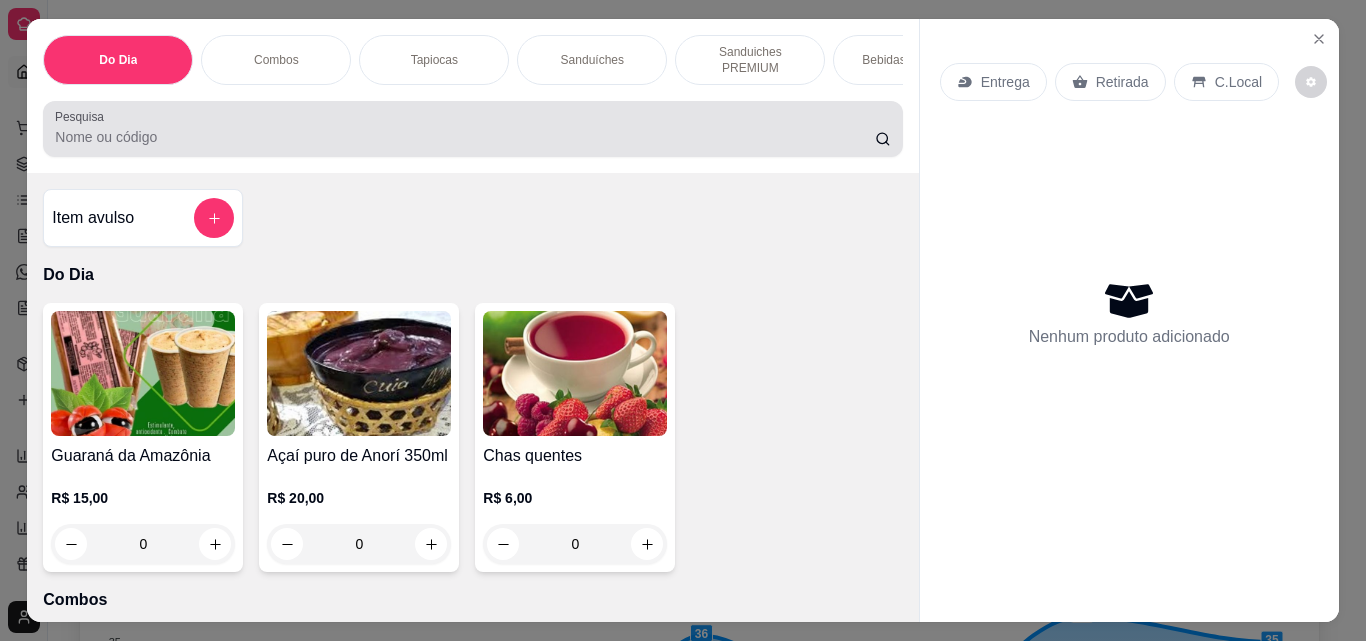 click on "Pesquisa" at bounding box center [465, 137] 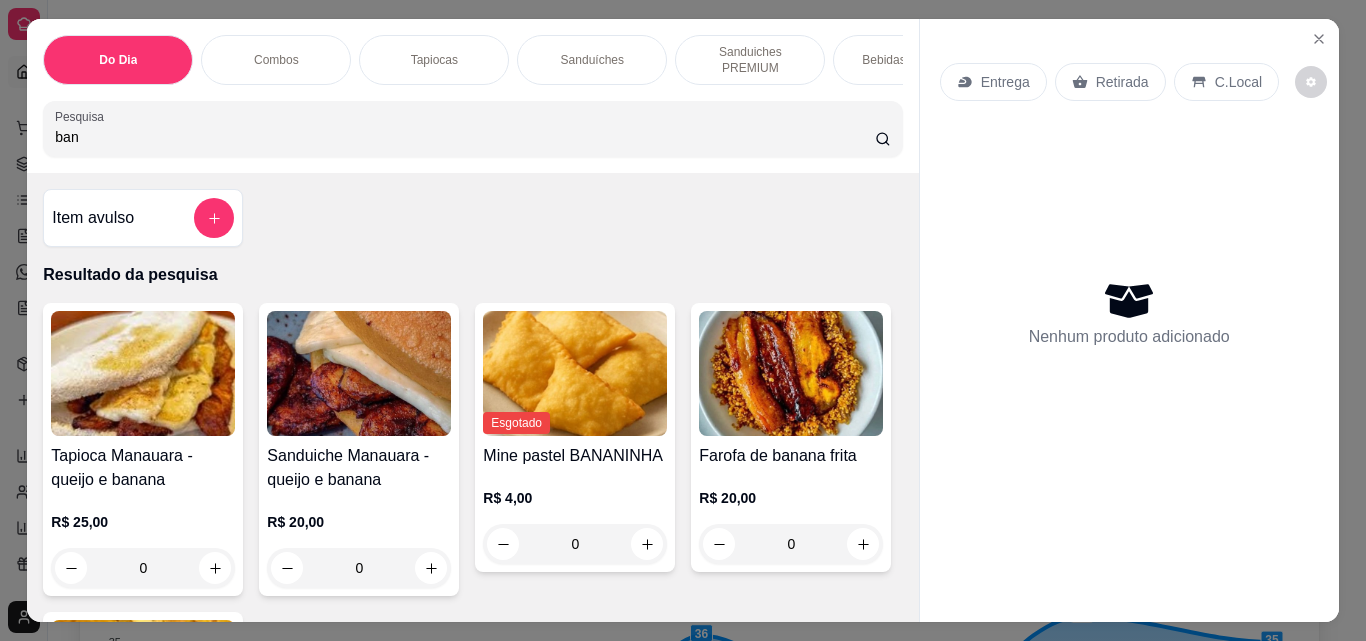 type on "ban" 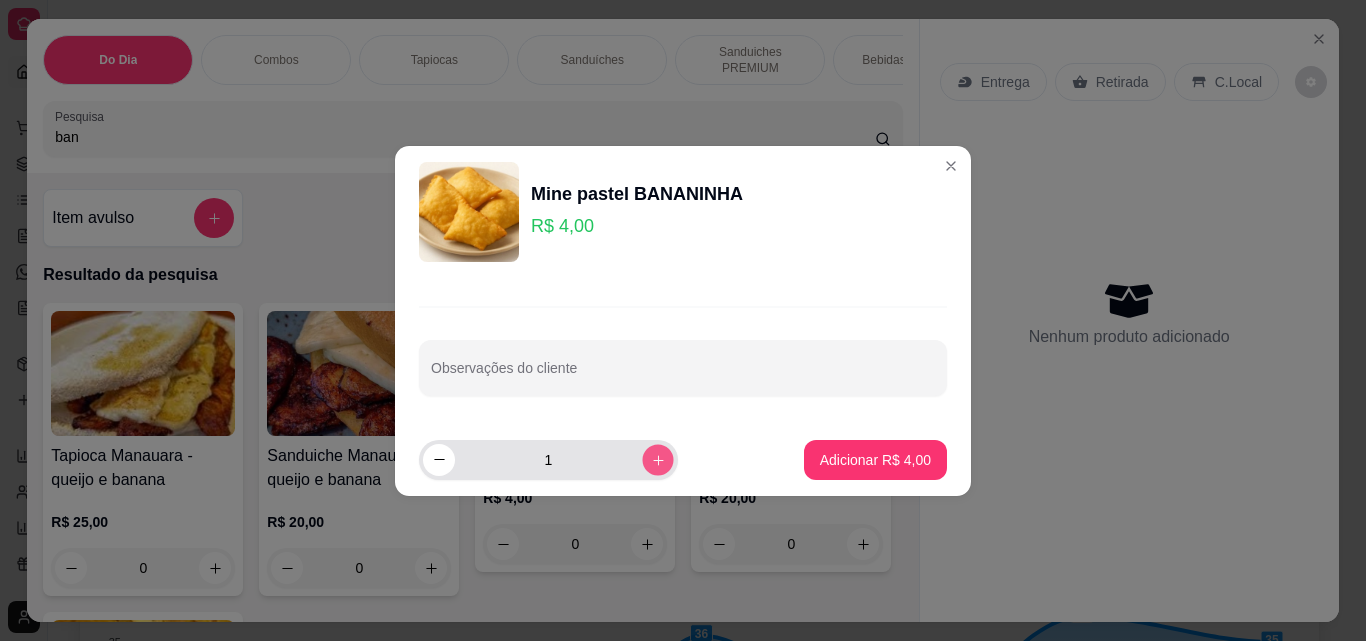click 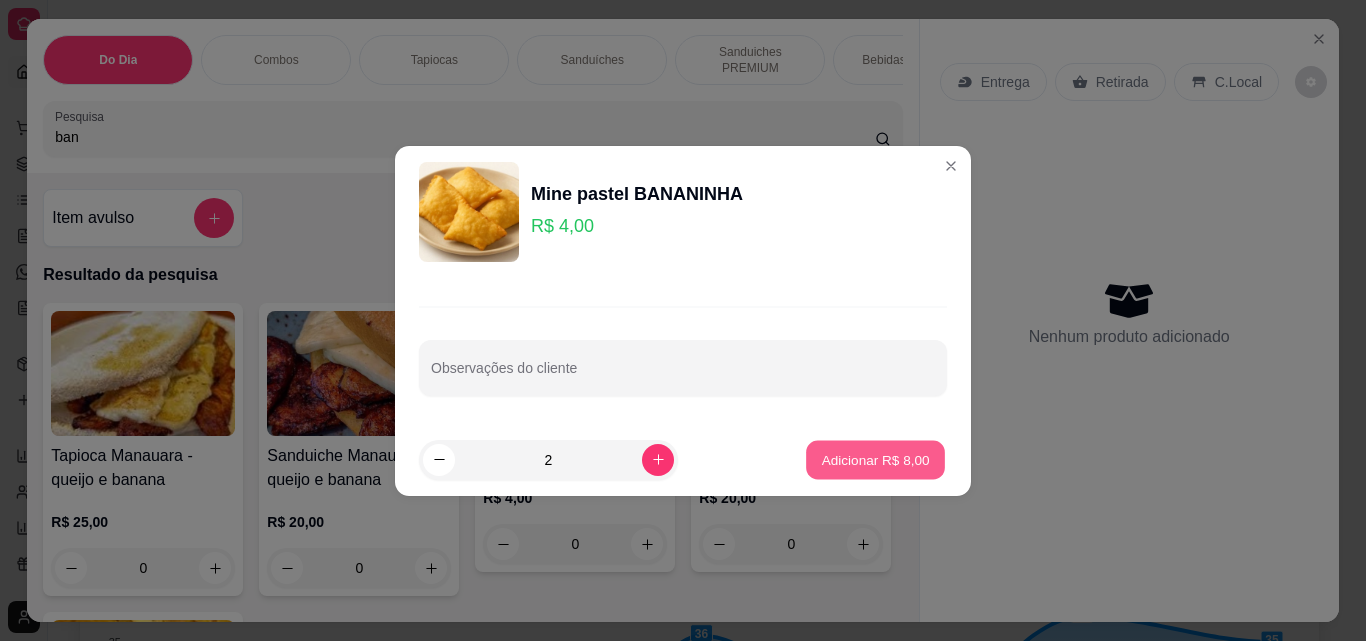 click on "Adicionar   R$ 8,00" at bounding box center (875, 459) 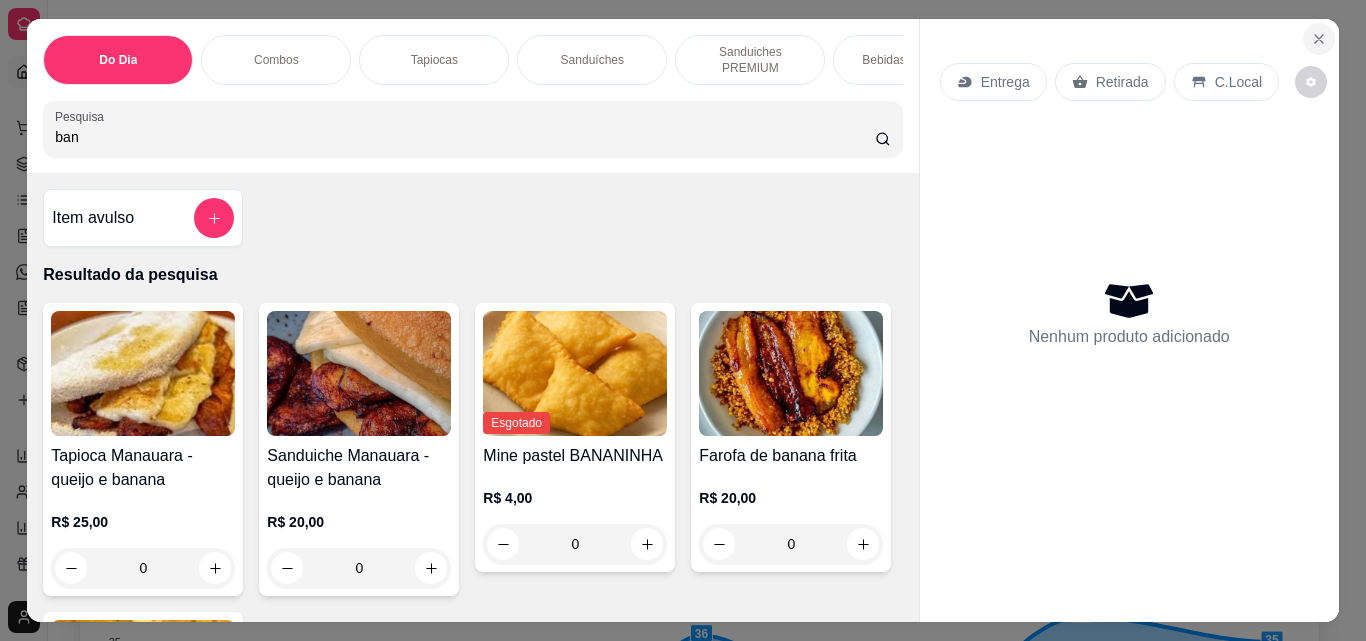 click 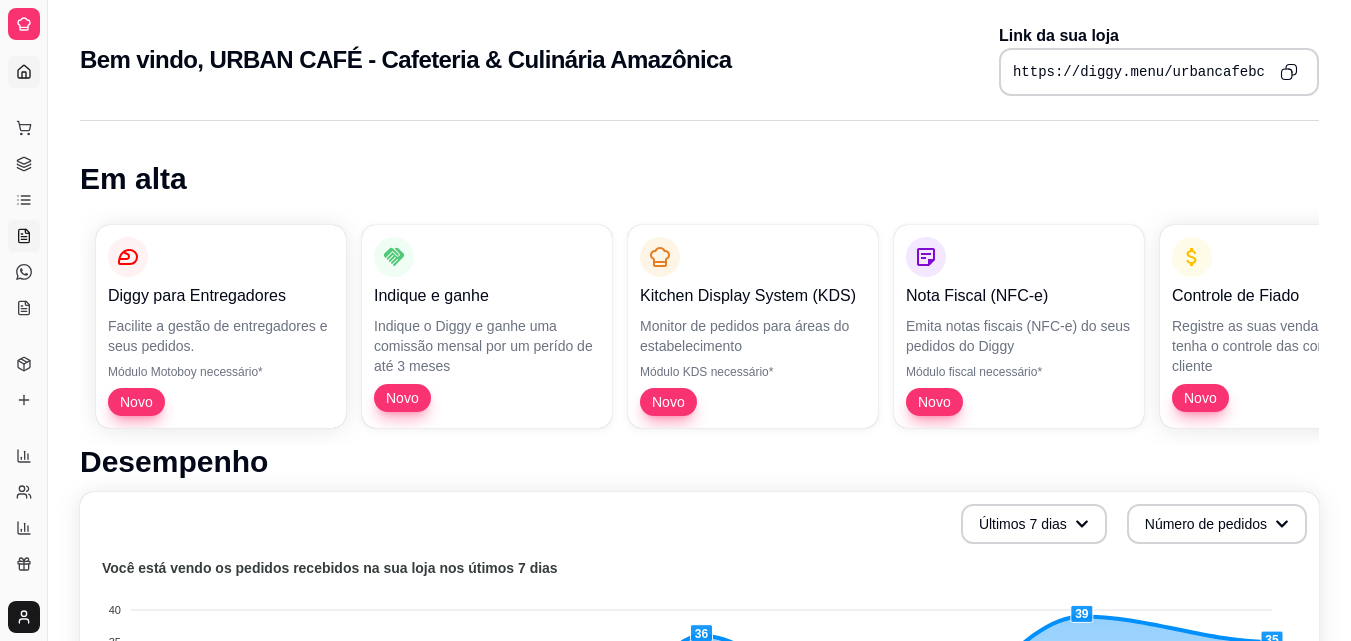 click 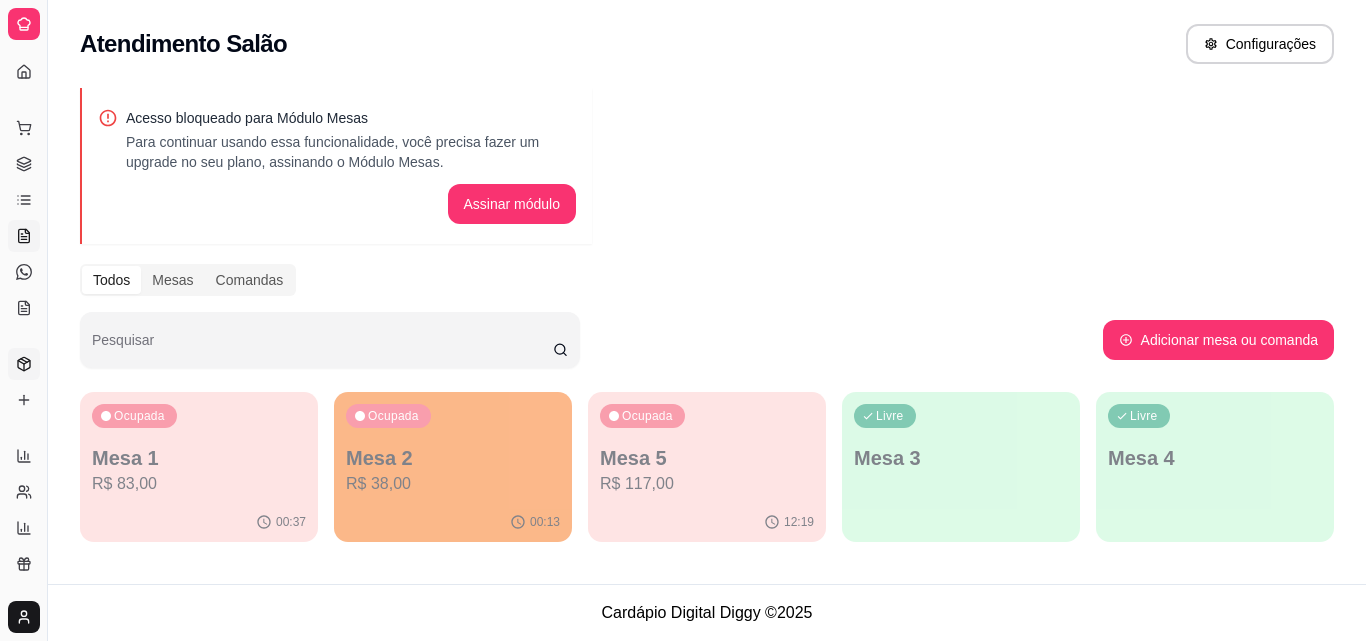 click 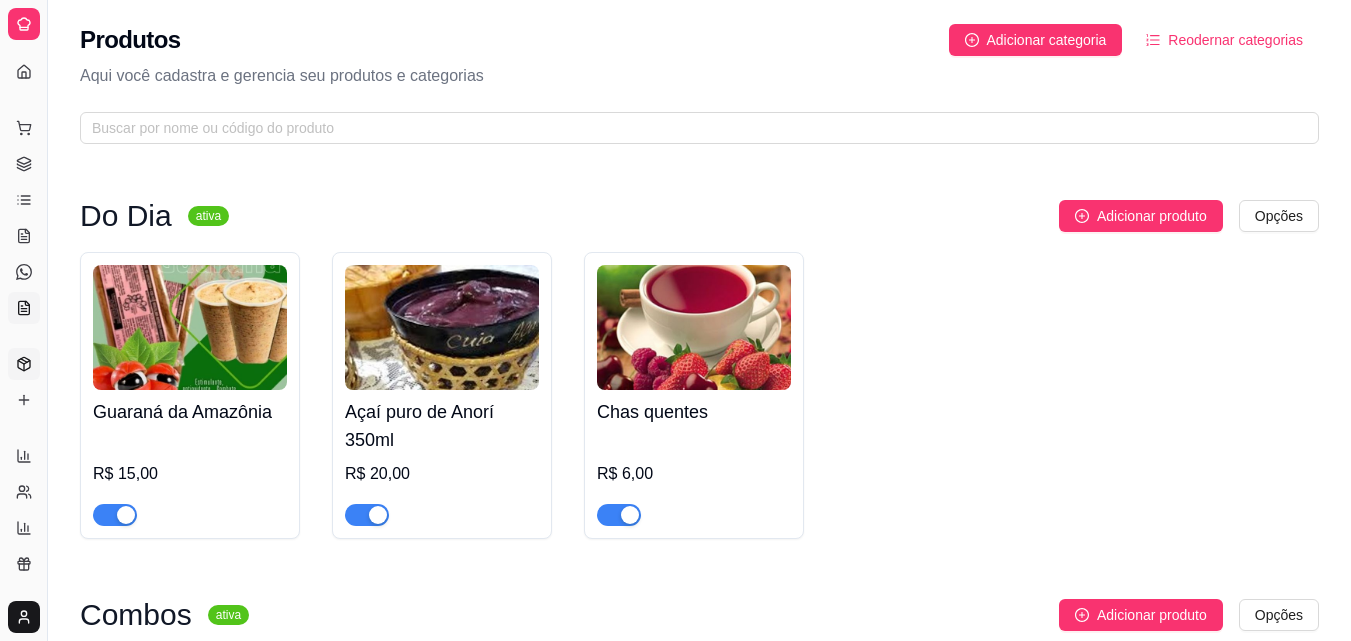 click 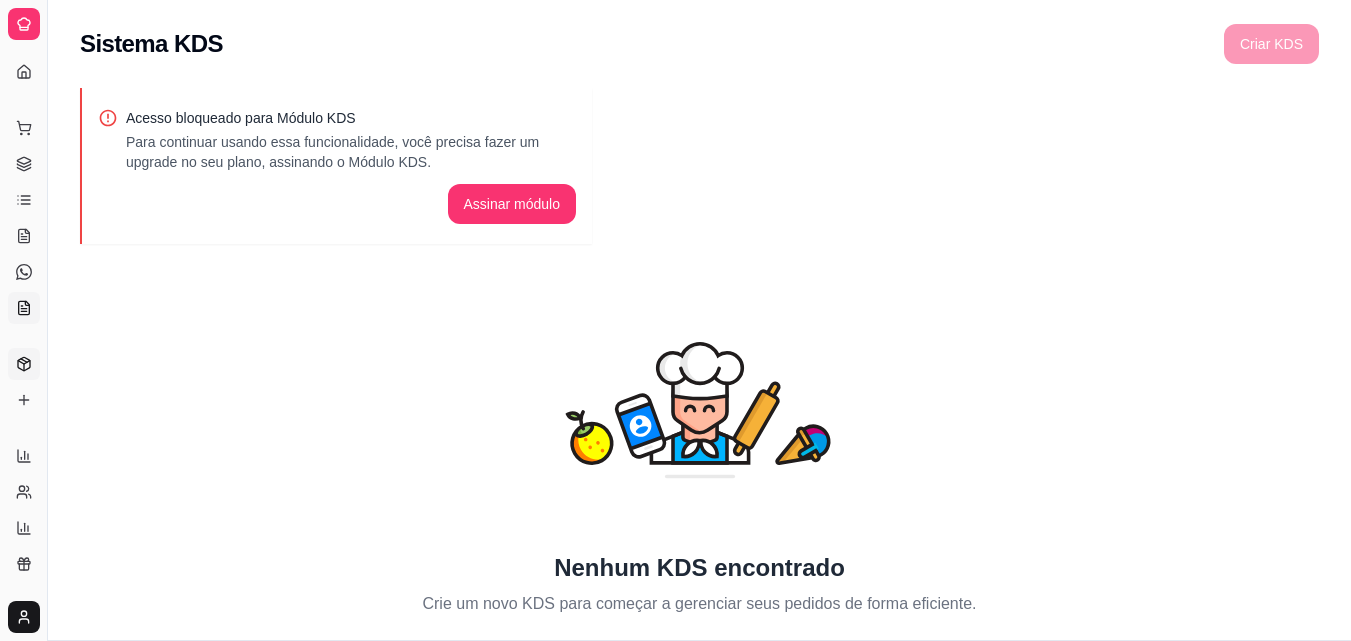 click 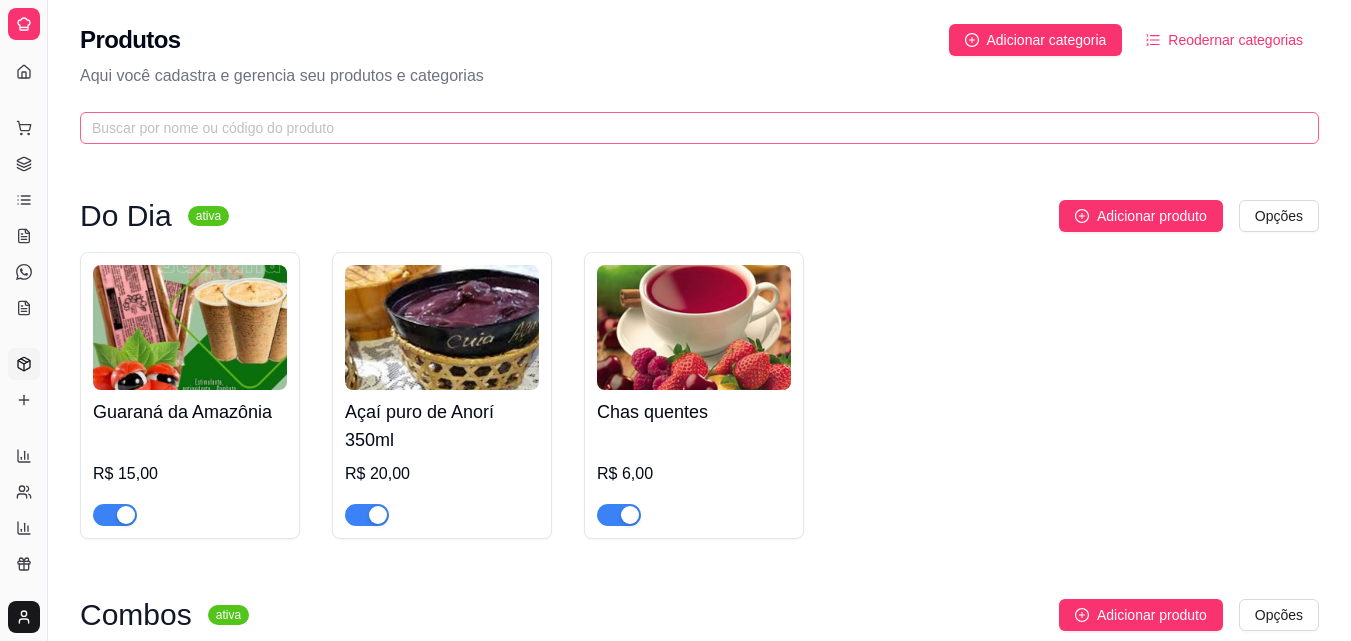 click at bounding box center [699, 128] 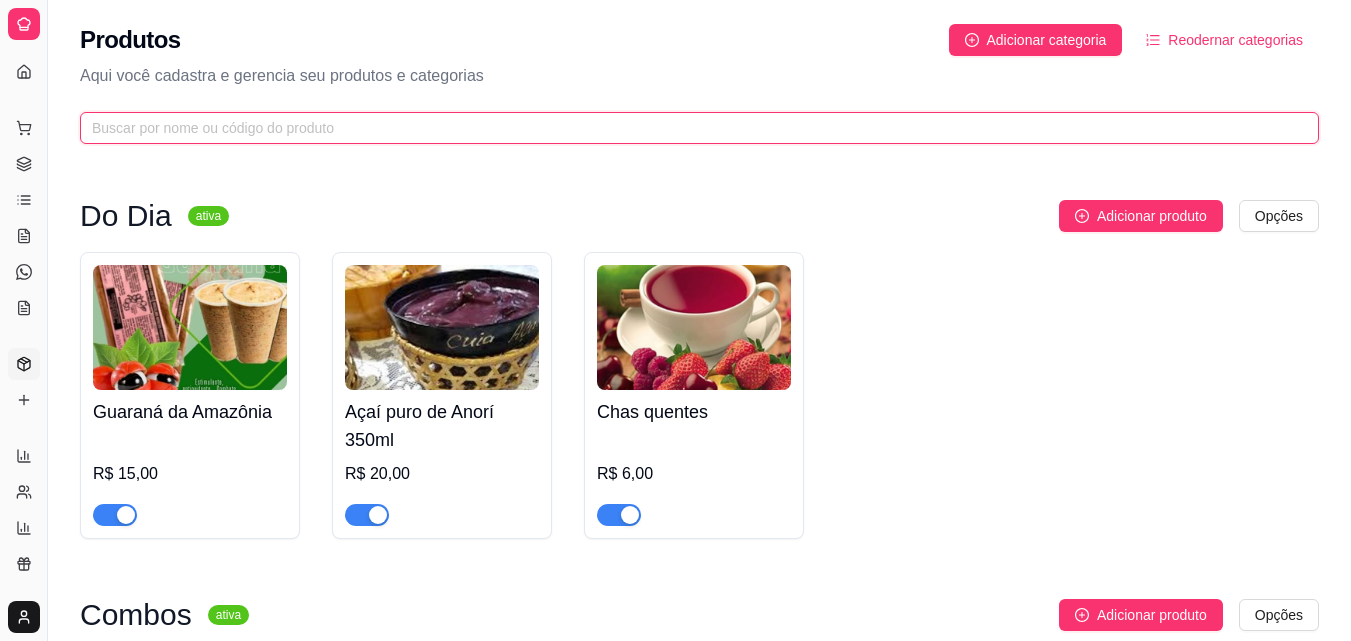 click at bounding box center (691, 128) 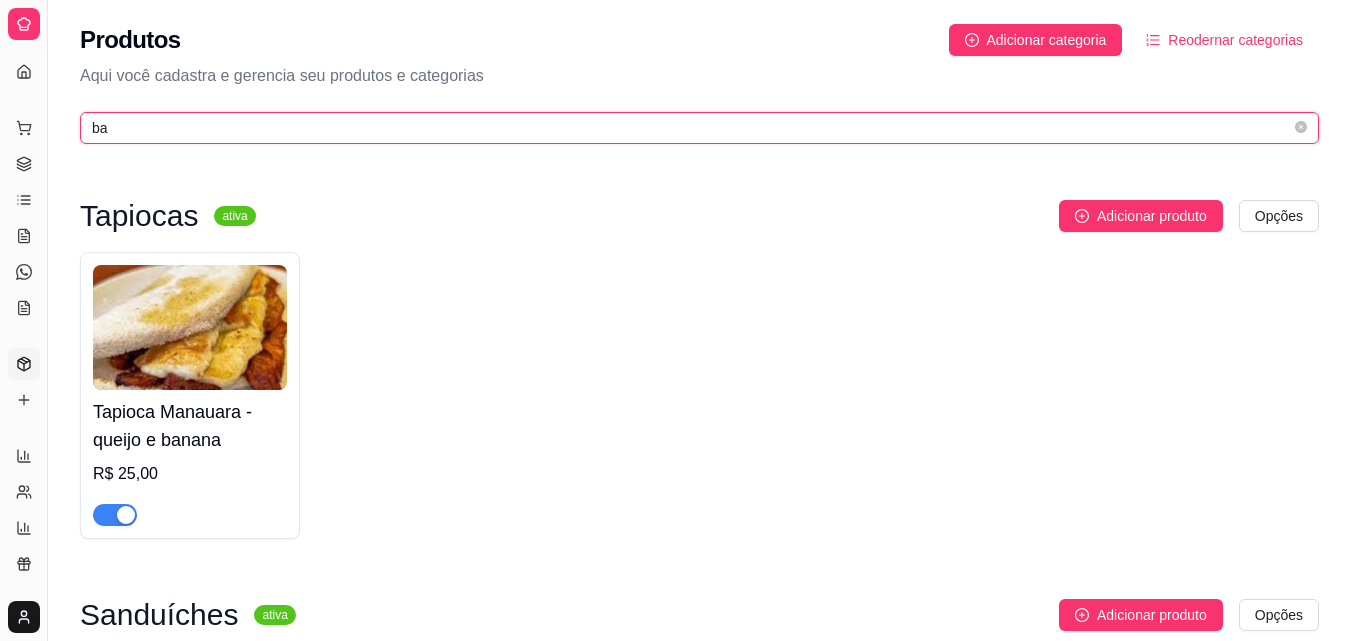 type on "b" 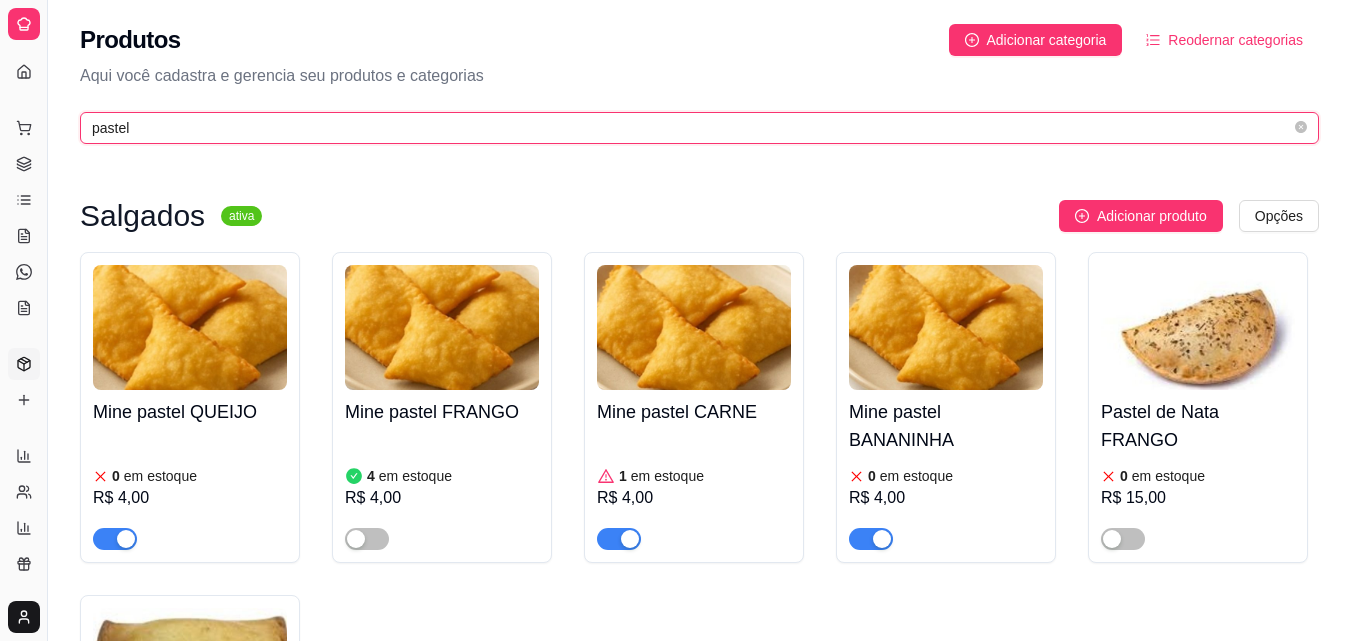 type on "pastel" 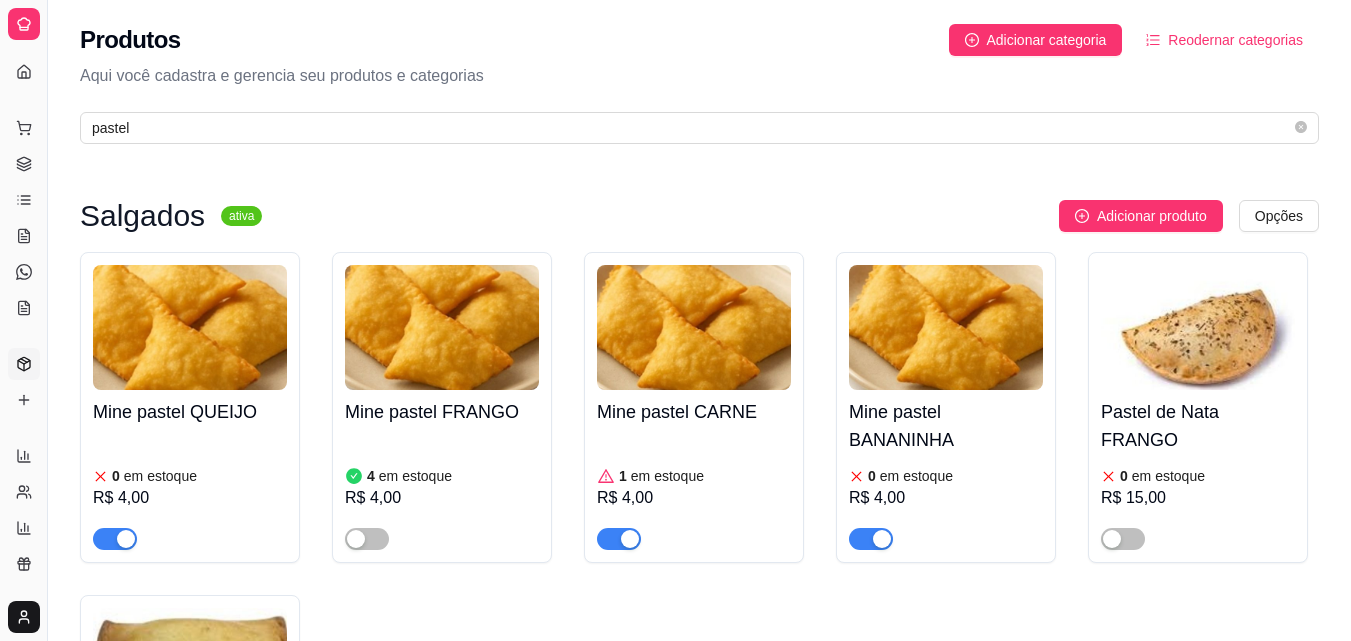 click on "R$ 4,00" at bounding box center (946, 498) 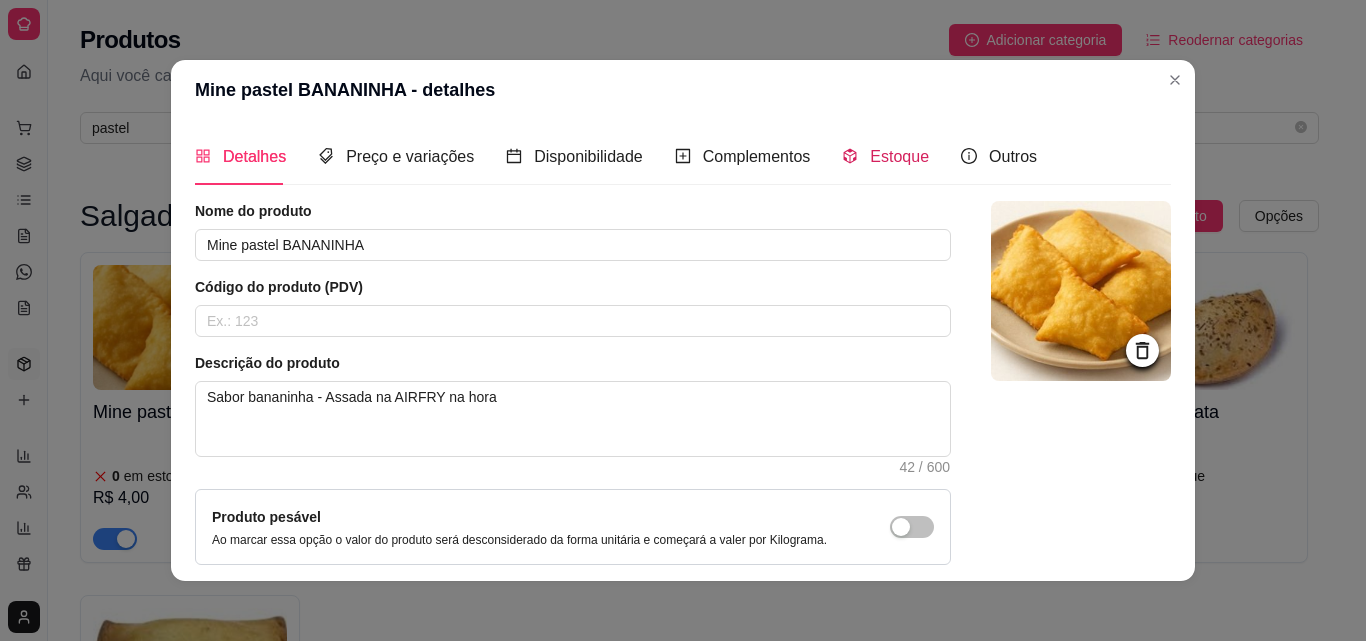 click on "Estoque" at bounding box center (899, 156) 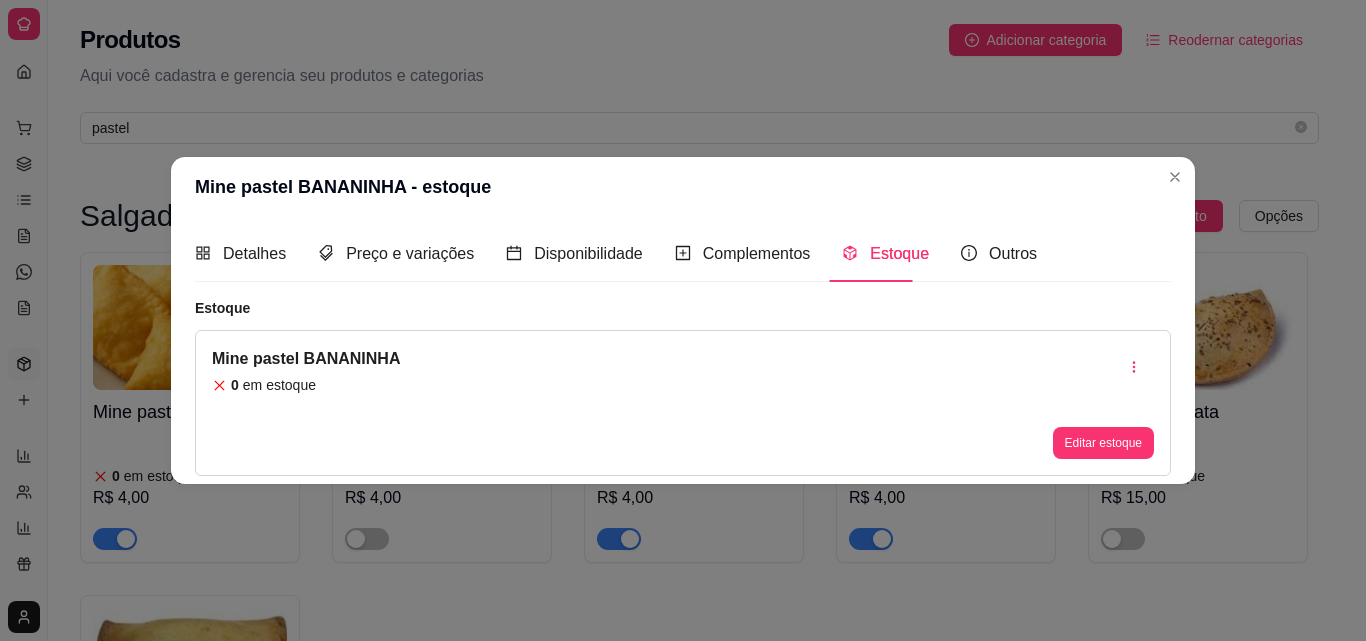 type 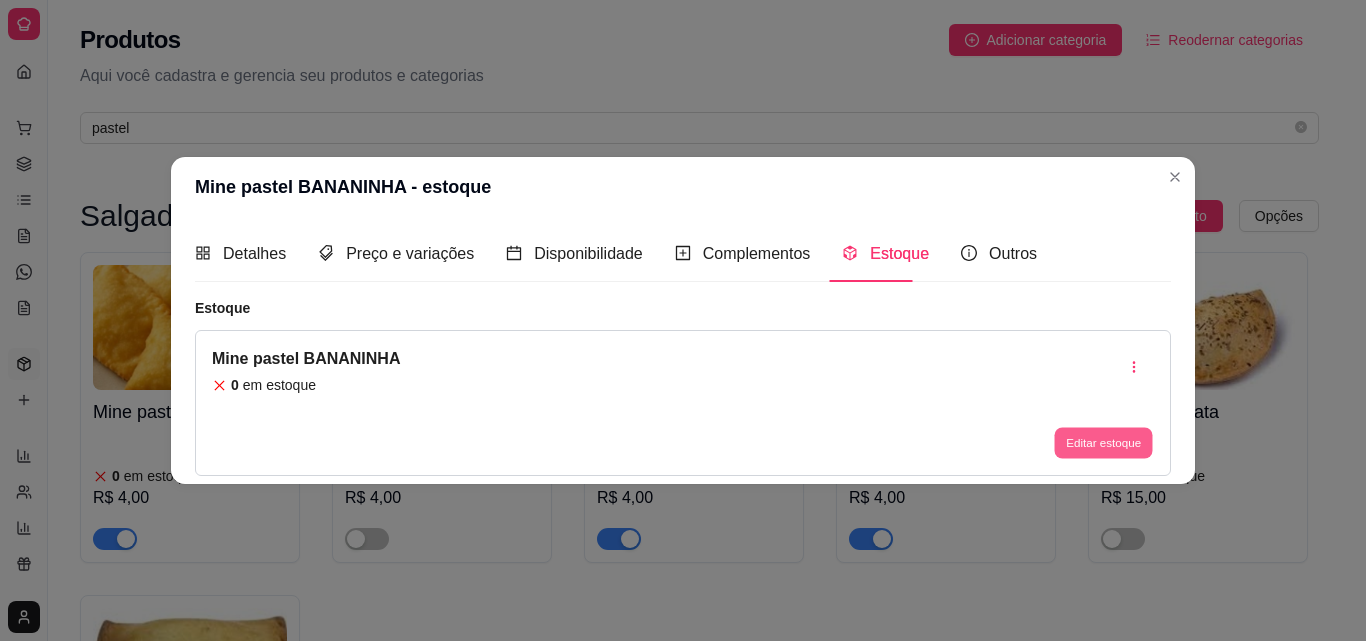 click on "Editar estoque" at bounding box center [1103, 443] 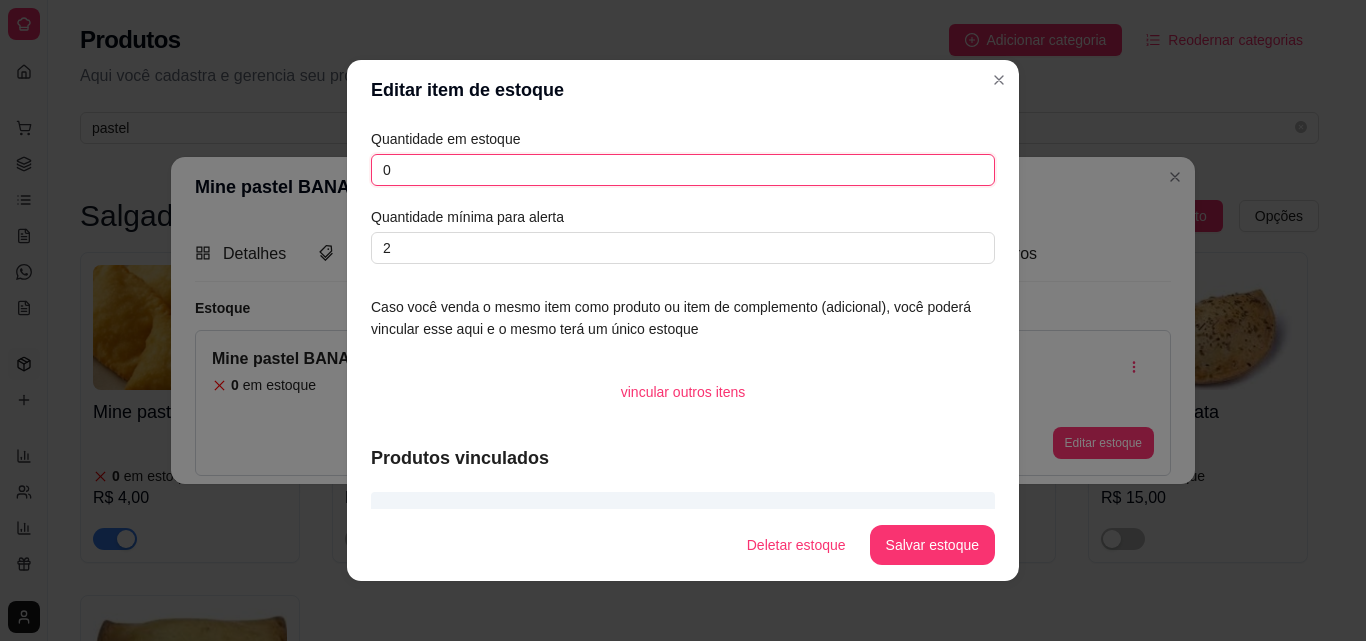 click on "0" at bounding box center (683, 170) 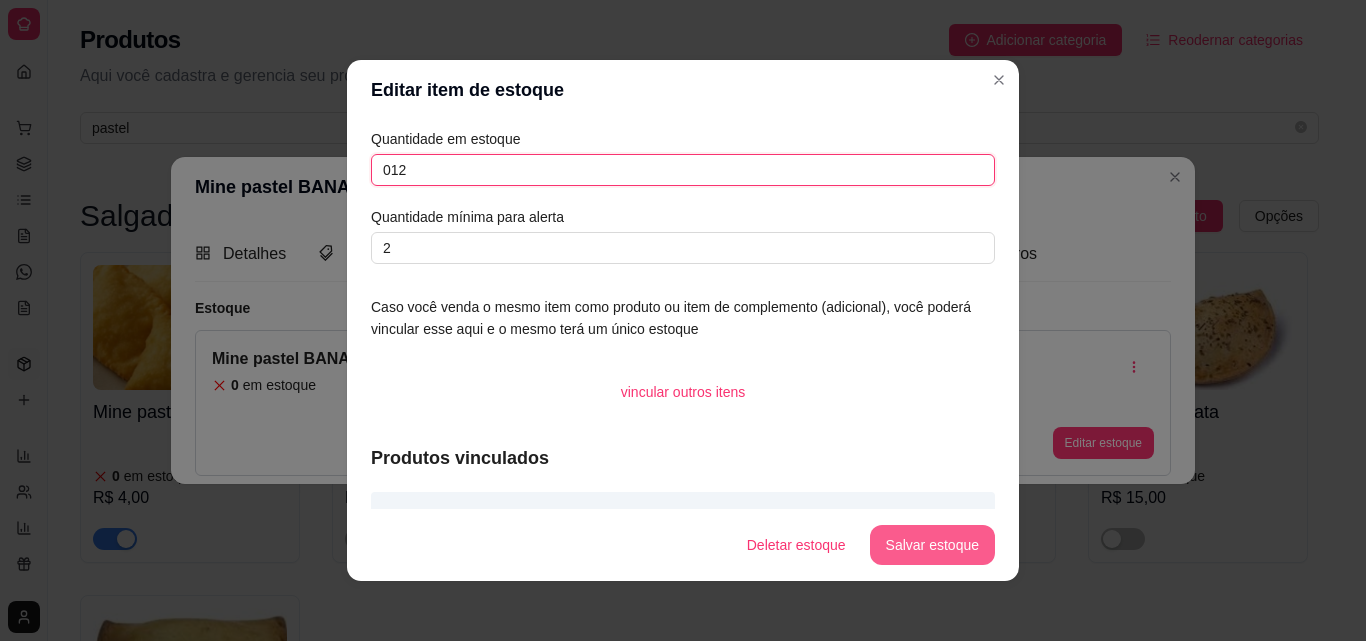type on "012" 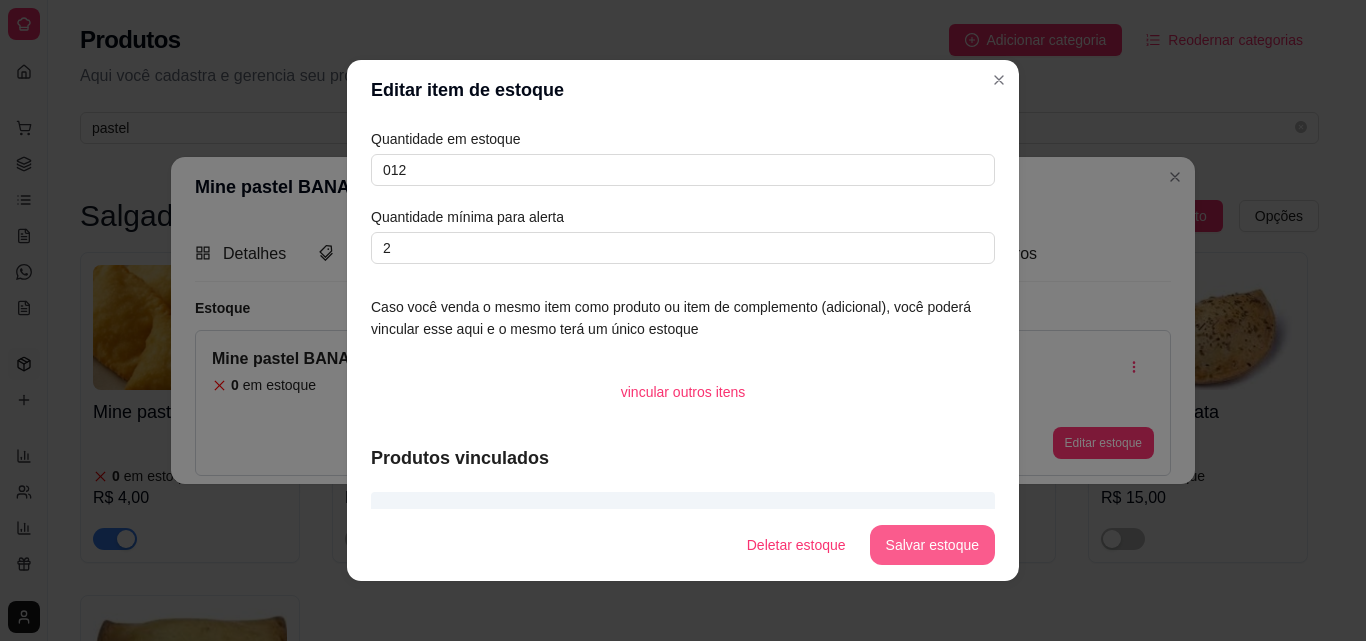 click on "Salvar estoque" at bounding box center [932, 545] 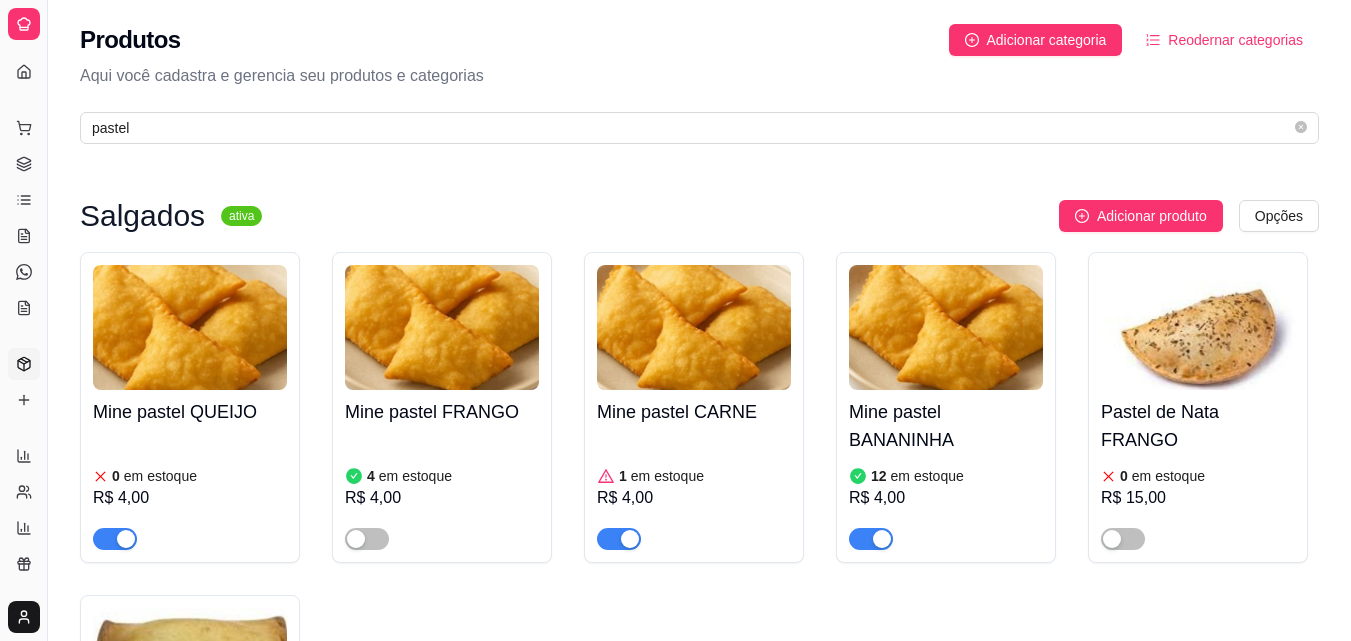 click at bounding box center [190, 327] 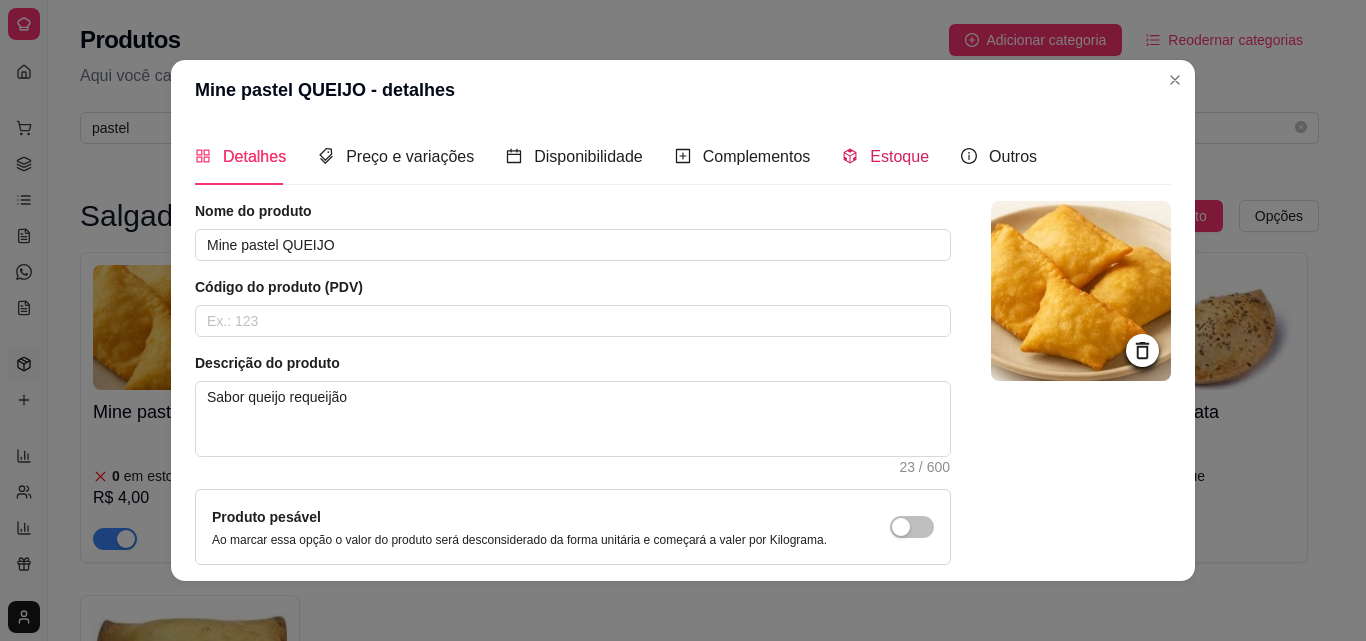 click on "Estoque" at bounding box center [899, 156] 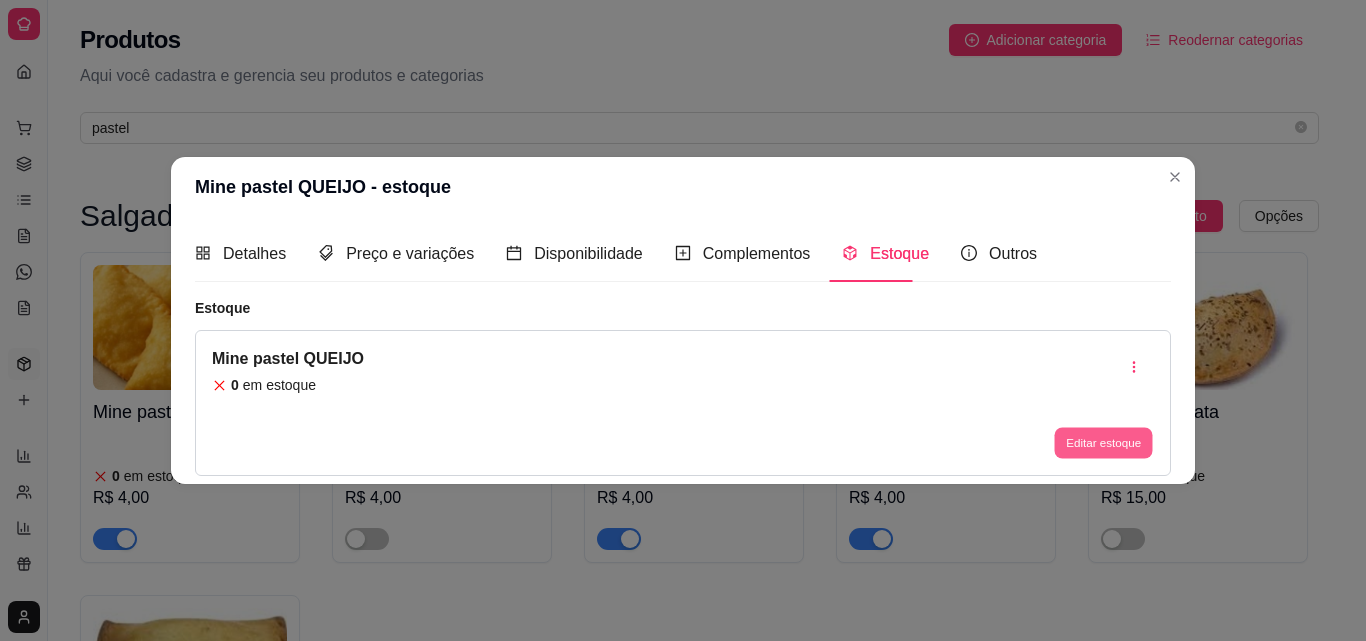 click on "Editar estoque" at bounding box center [1103, 443] 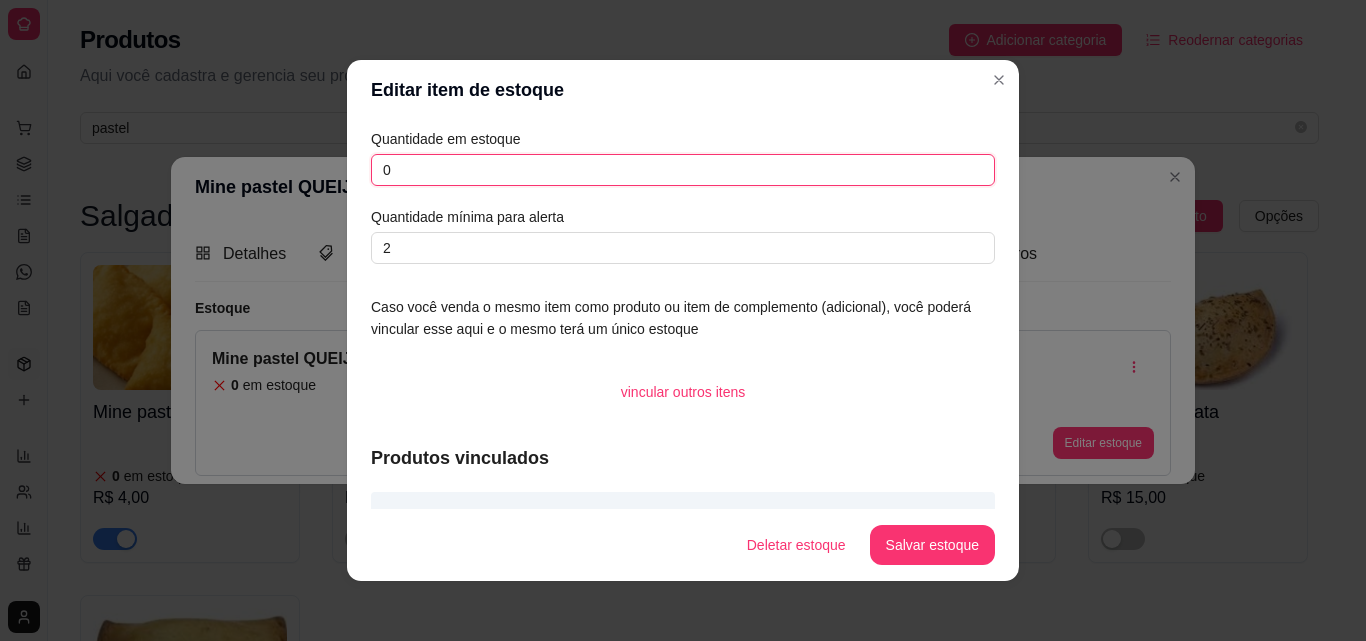 click on "0" at bounding box center (683, 170) 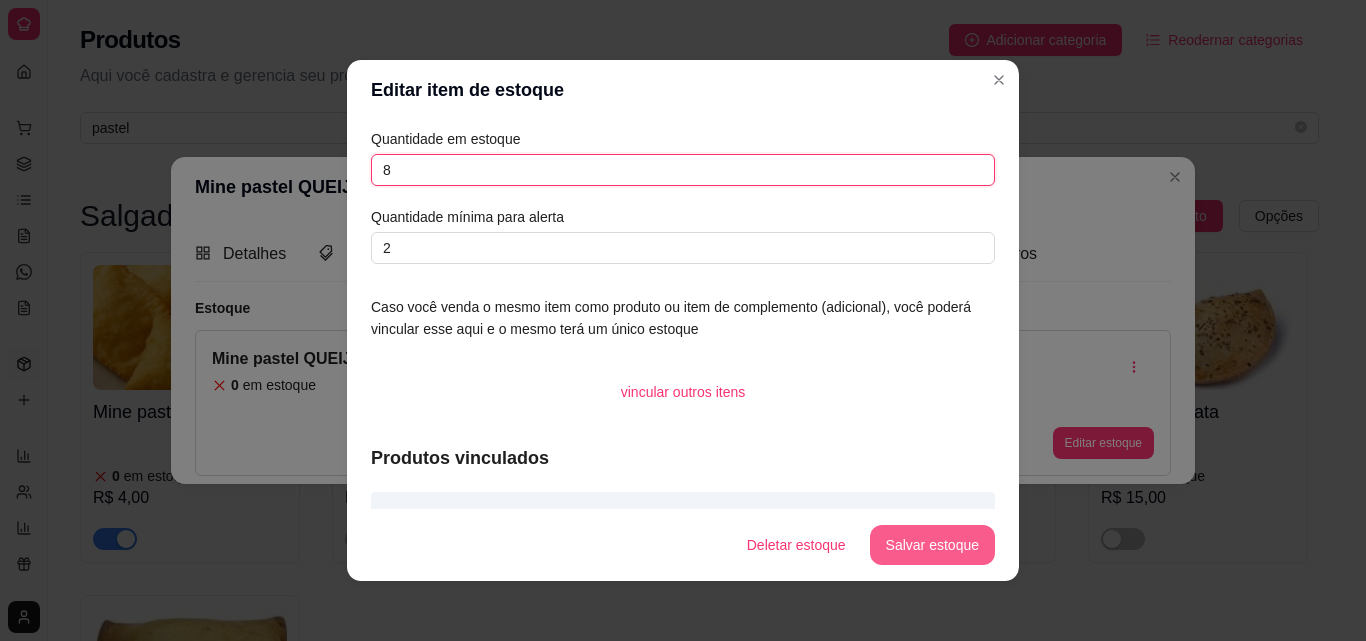 type on "8" 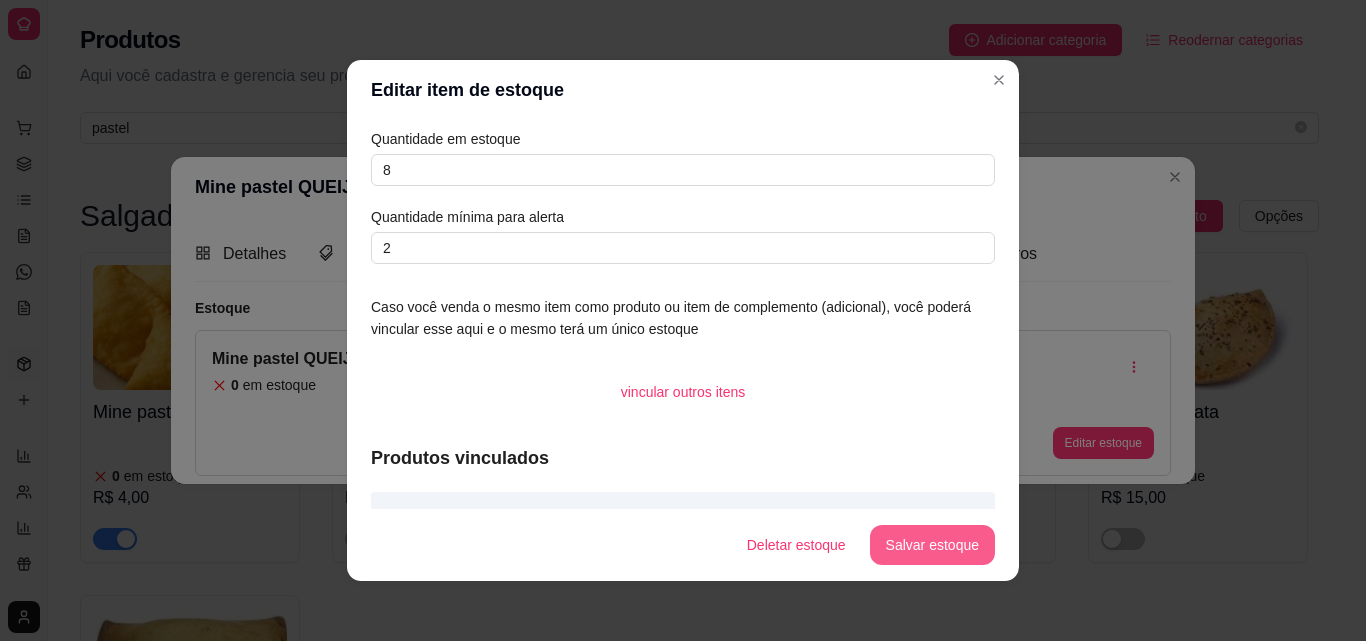 click on "Salvar estoque" at bounding box center [932, 545] 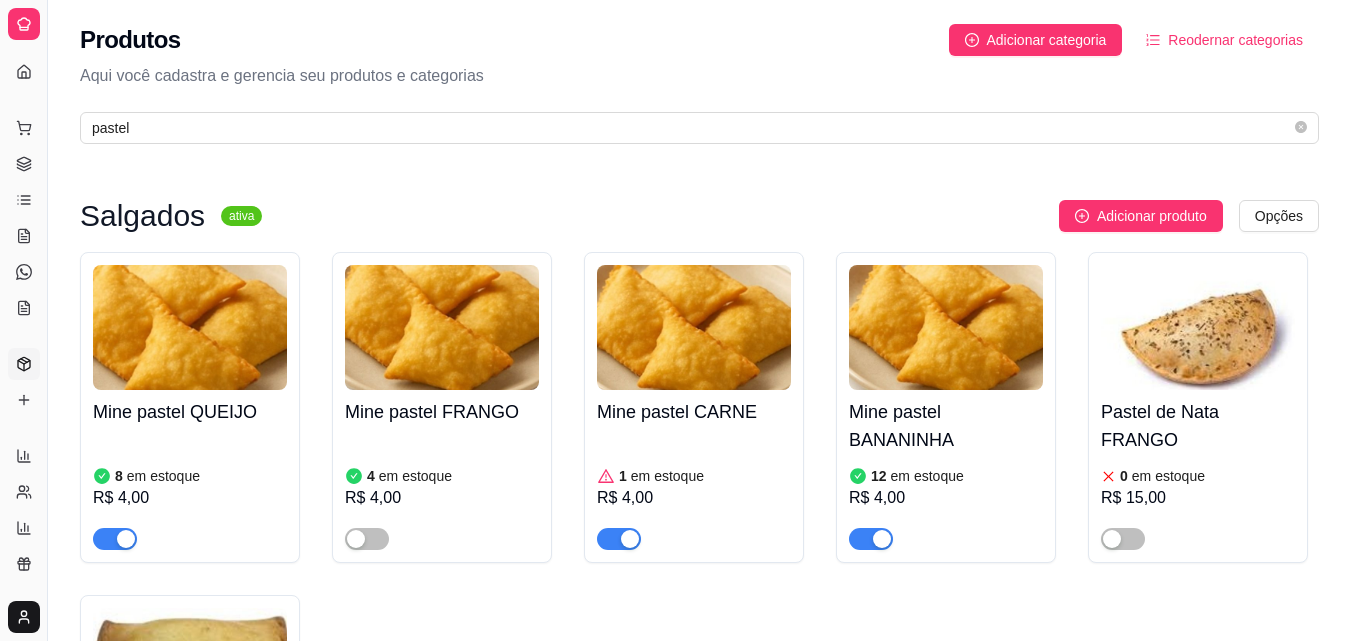 click on "1 em estoque R$ 4,00" at bounding box center (694, 492) 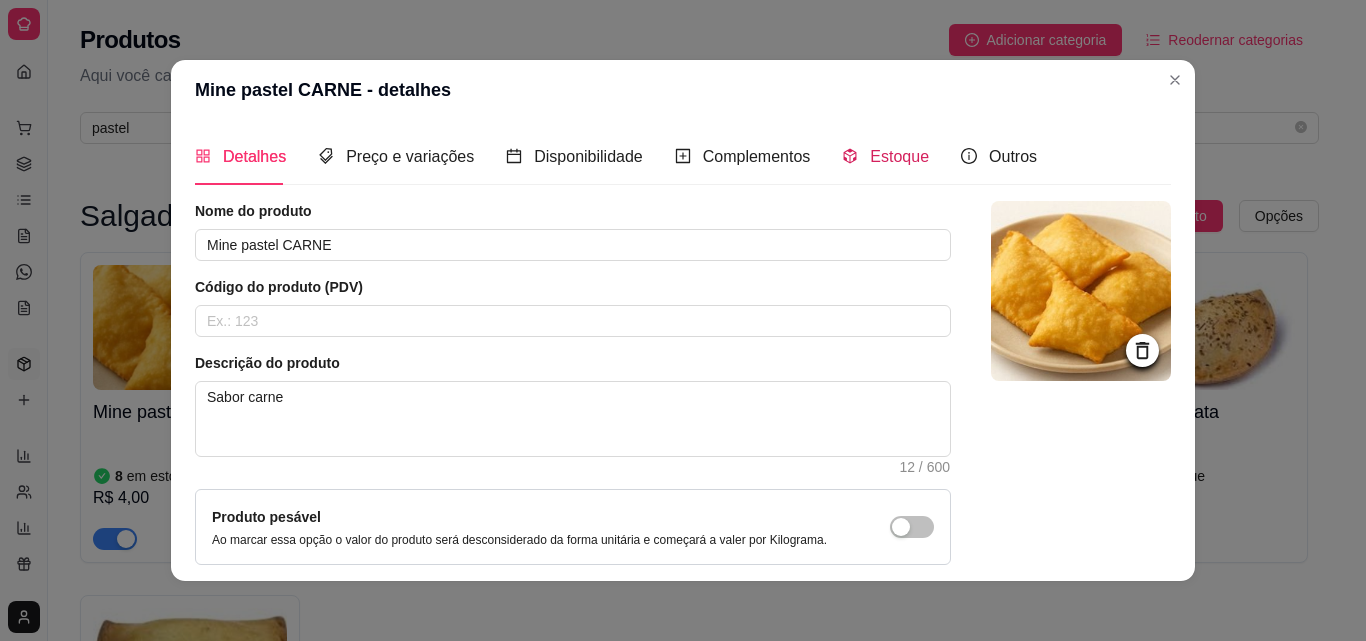 click on "Estoque" at bounding box center (899, 156) 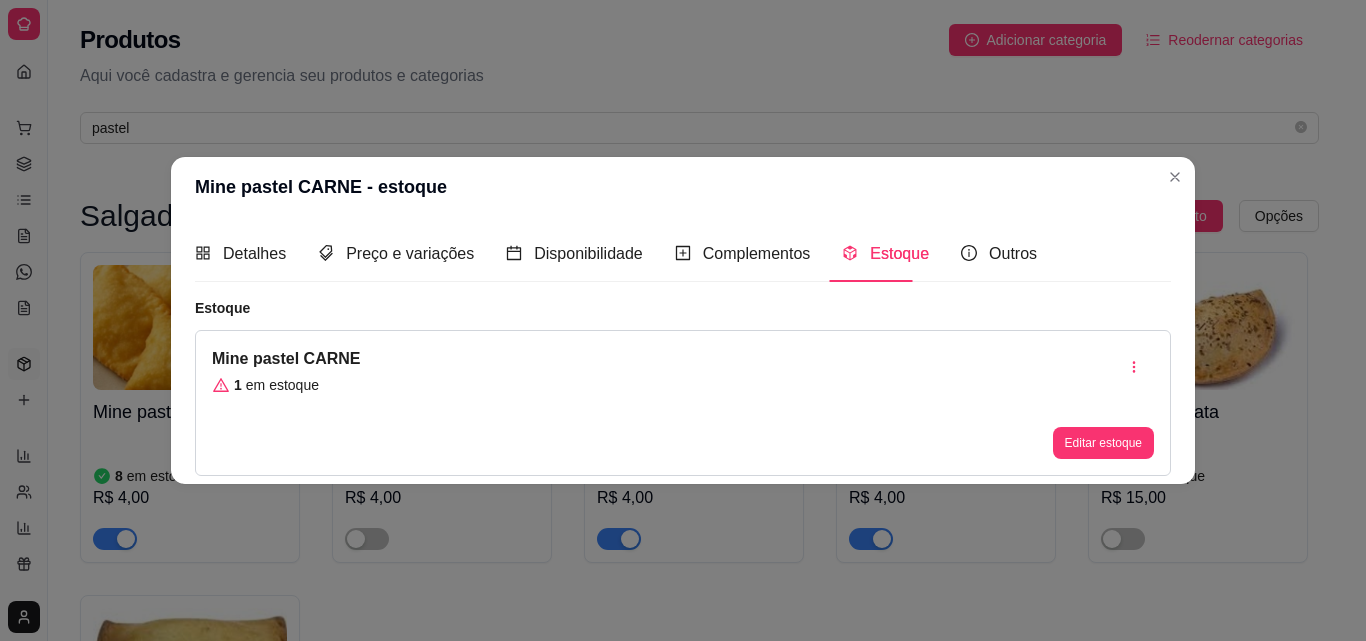 click on "Mine pastel CARNE 1 em estoque Editar estoque" at bounding box center (683, 403) 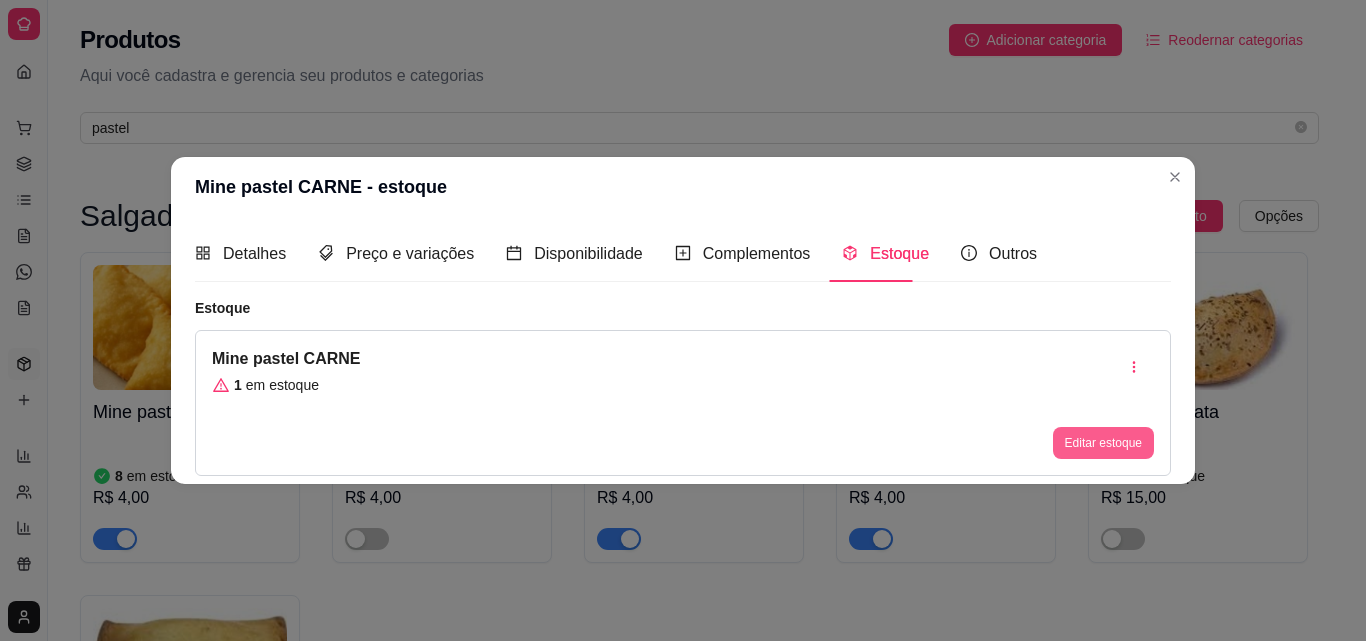 click on "Editar estoque" at bounding box center [1103, 443] 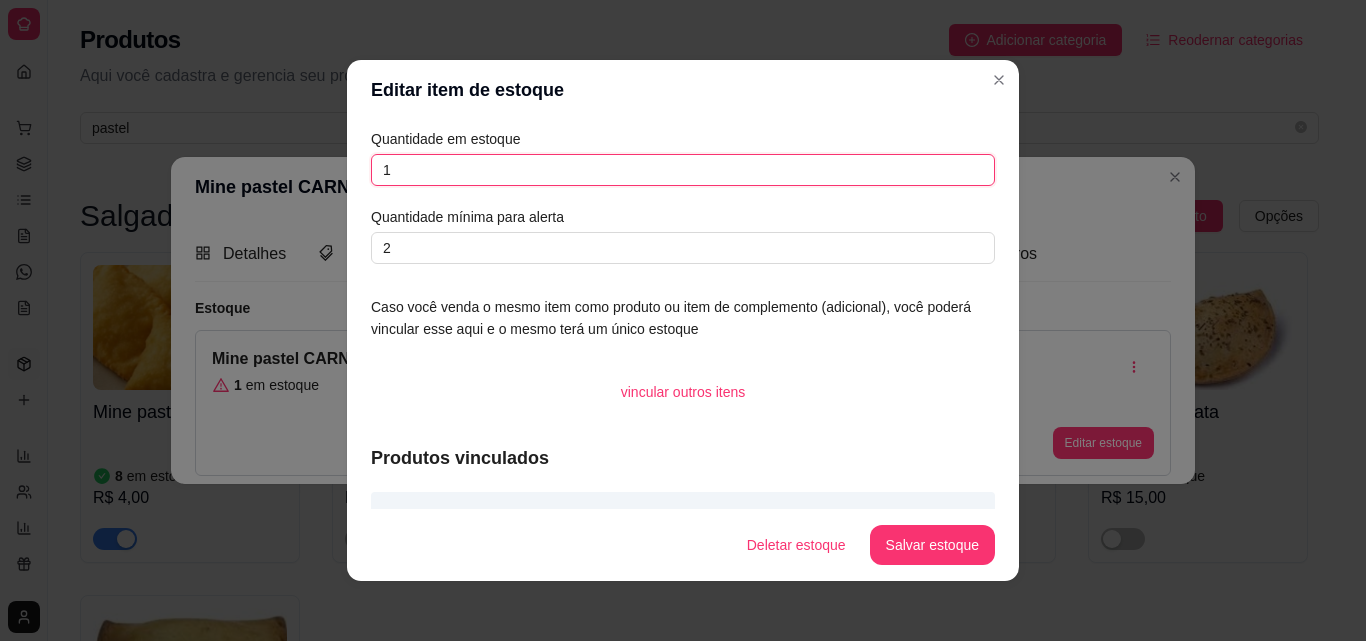 click on "1" at bounding box center (683, 170) 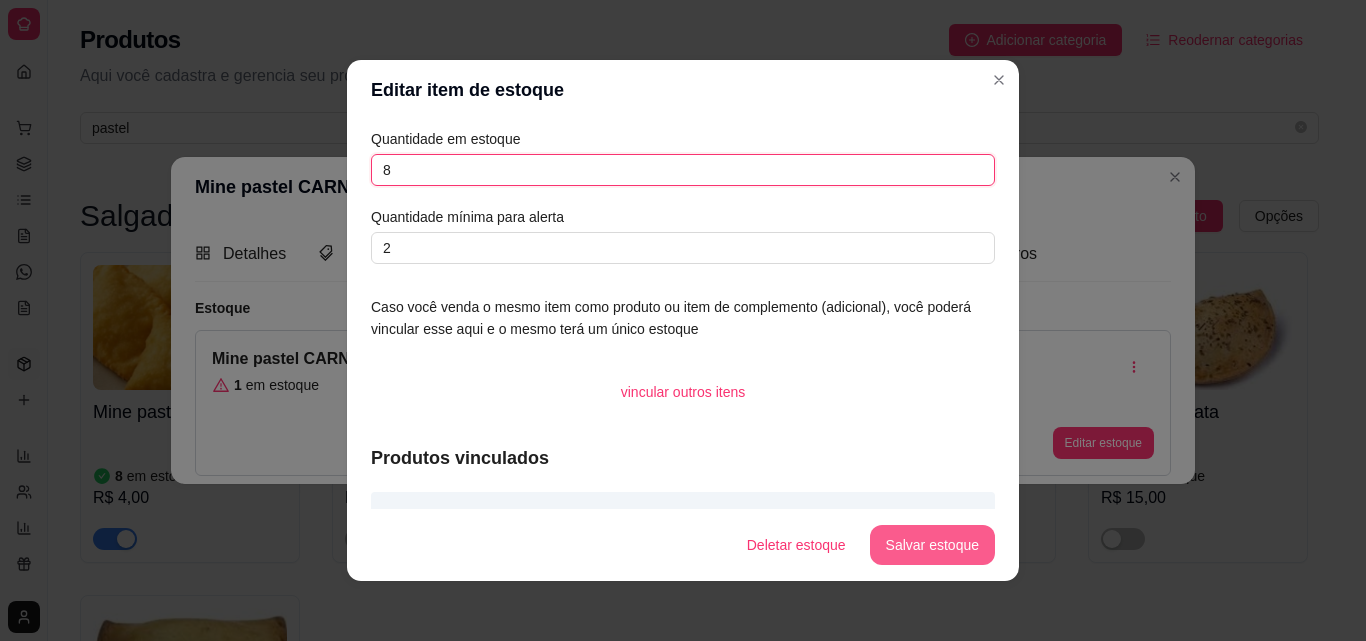 type on "8" 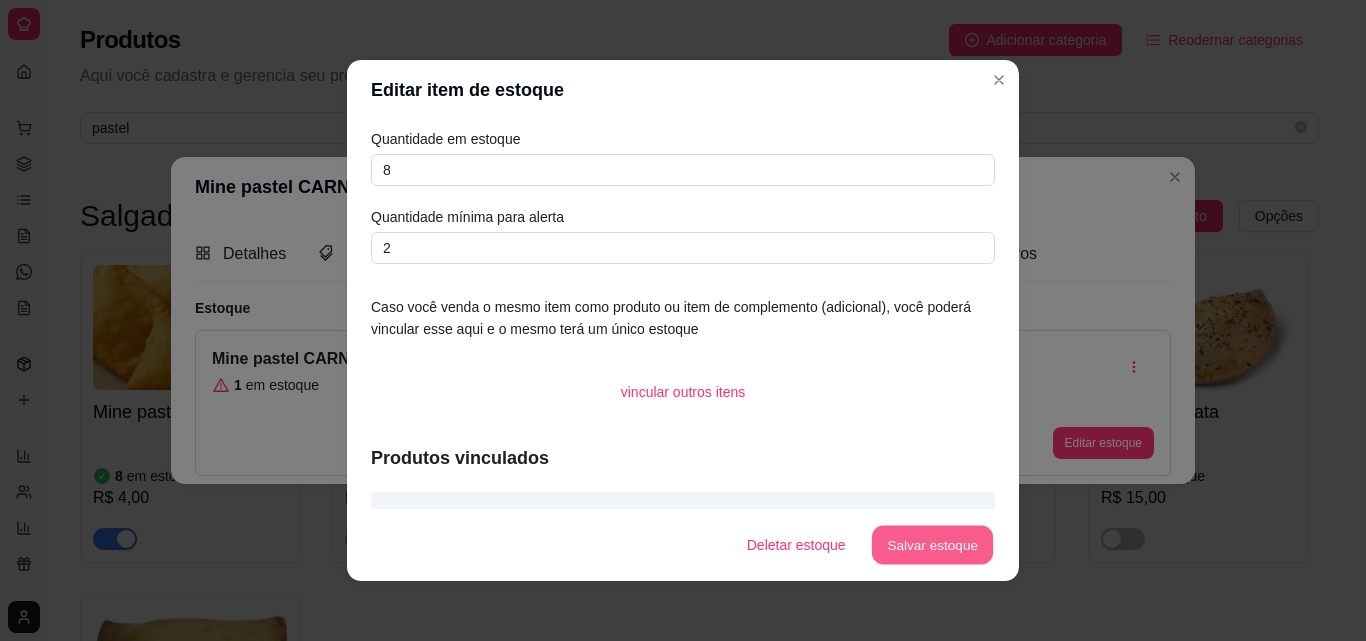 click on "Salvar estoque" at bounding box center (932, 545) 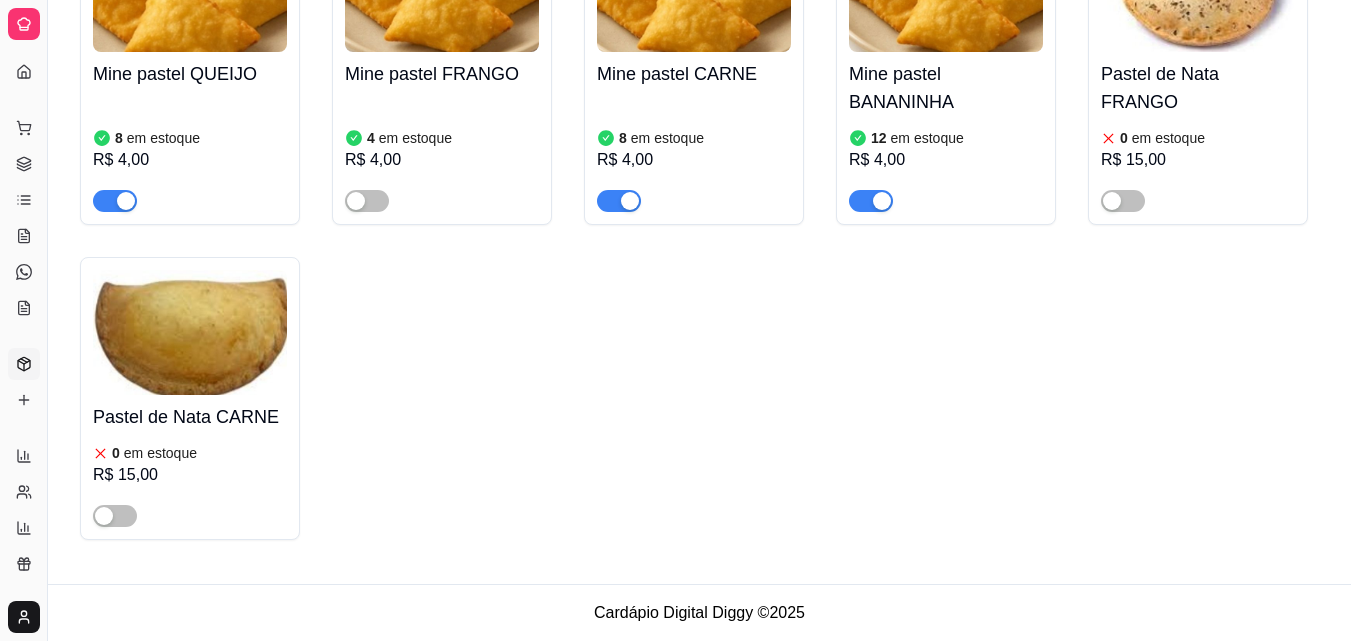 scroll, scrollTop: 0, scrollLeft: 0, axis: both 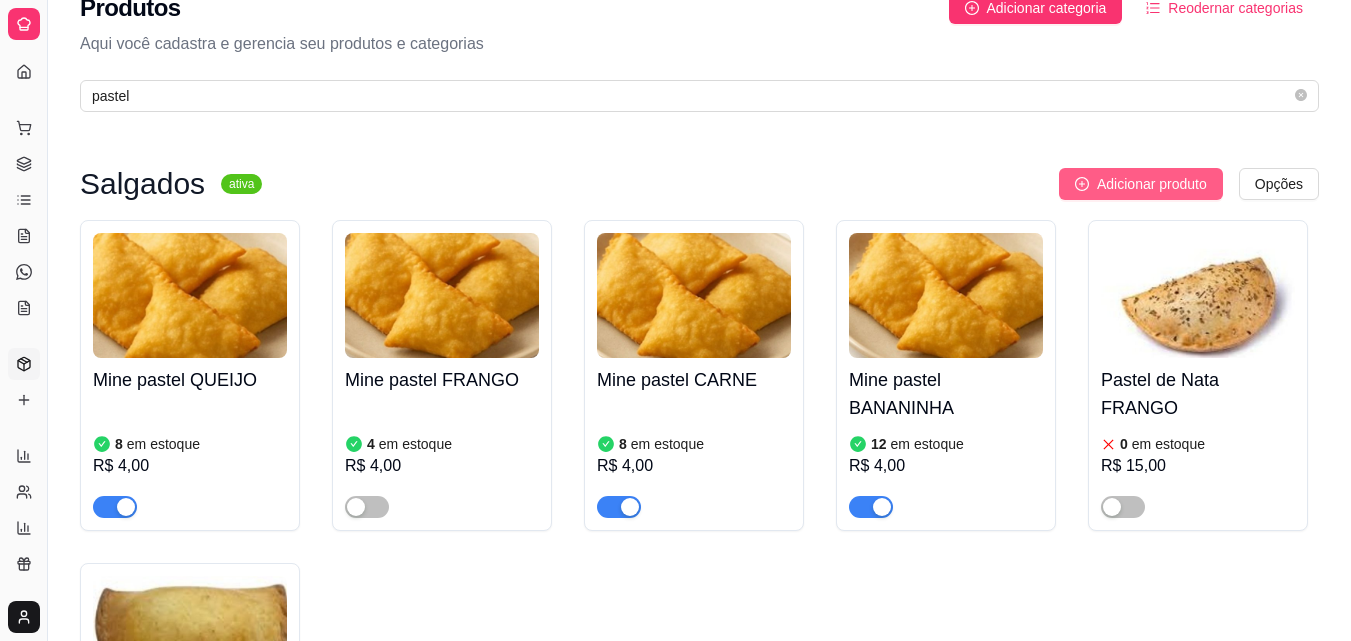 click on "Adicionar produto" at bounding box center [1152, 184] 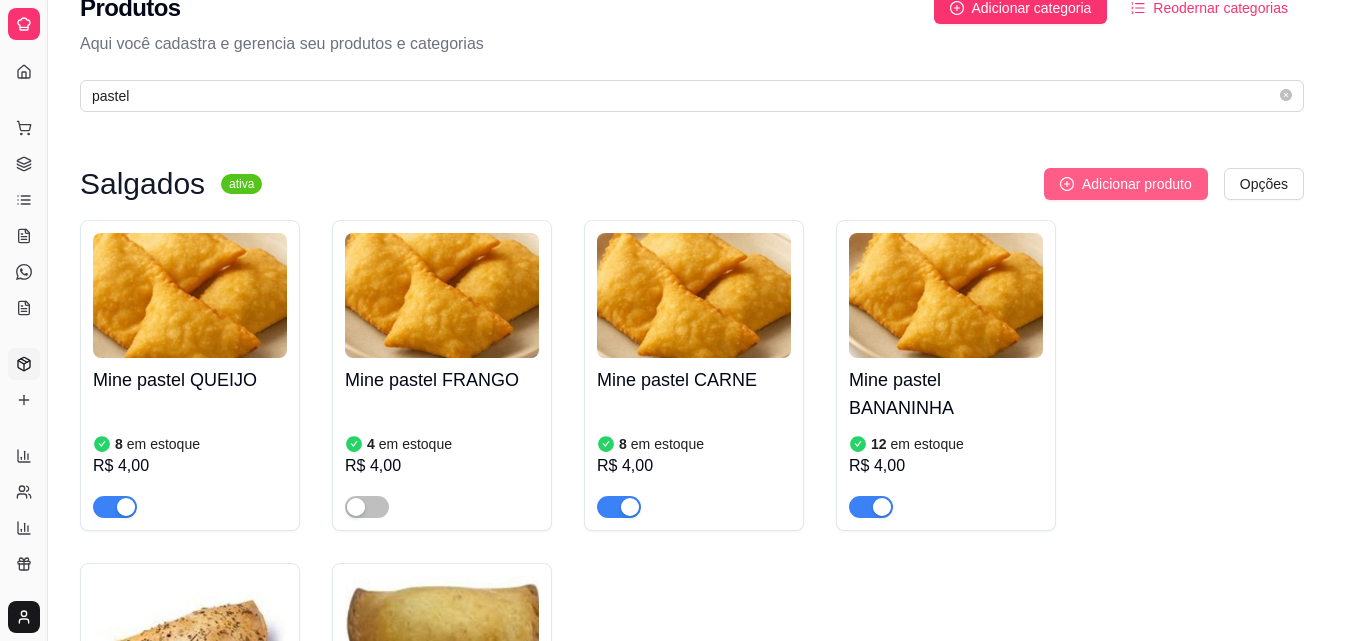 type 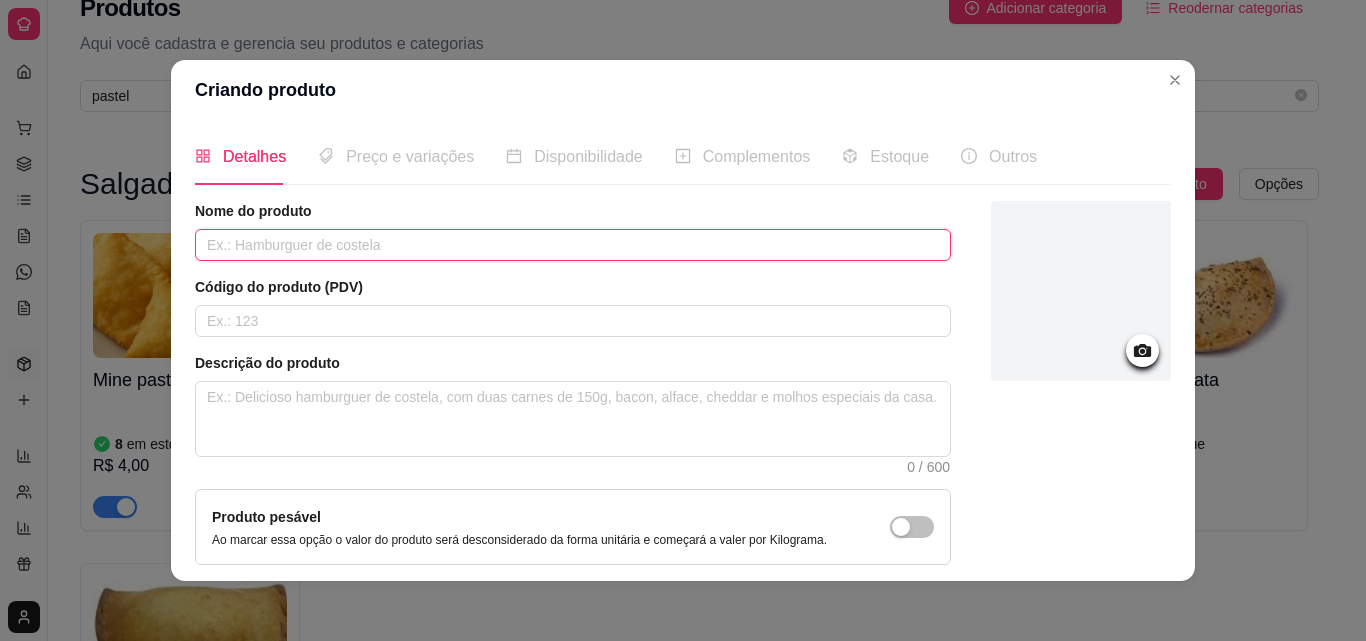 click at bounding box center (573, 245) 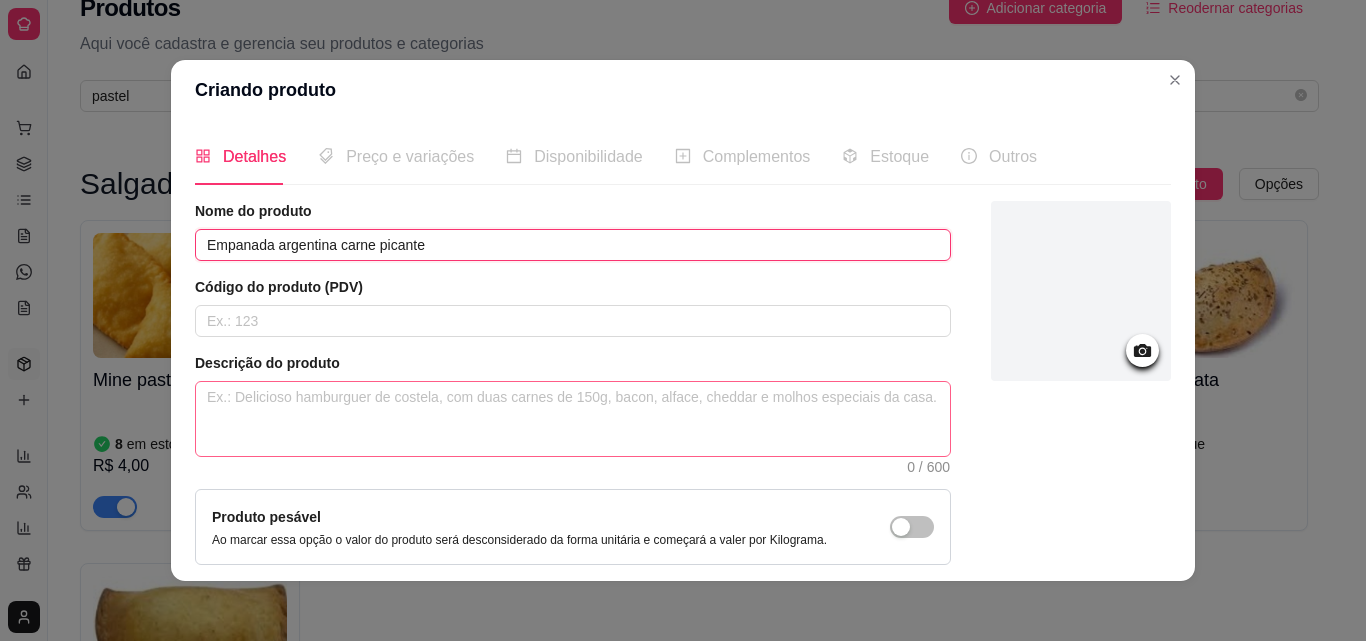 type on "Empanada argentina carne picante" 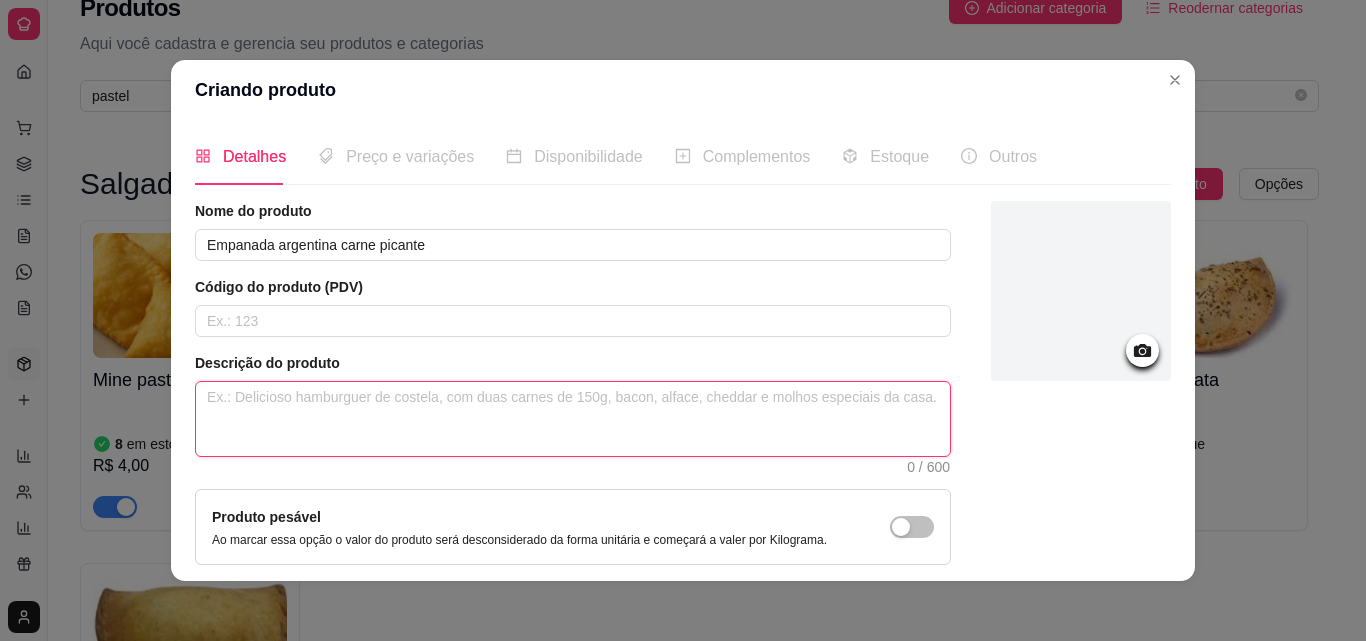 click at bounding box center (573, 419) 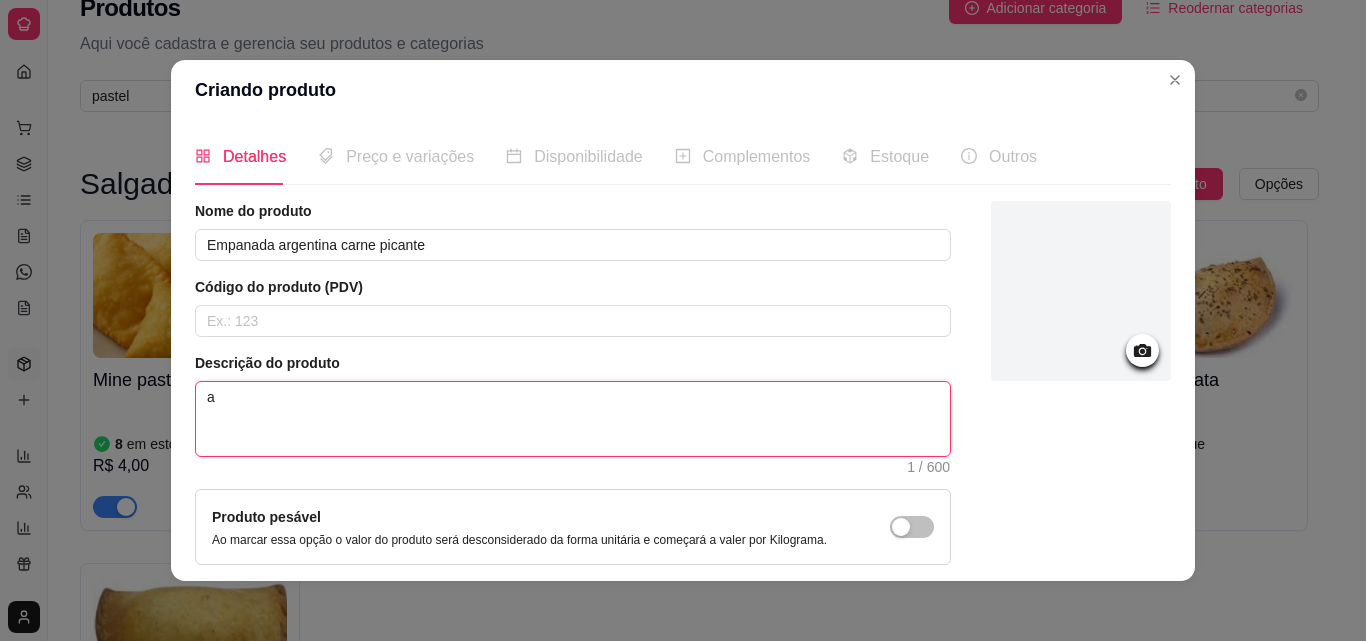 type 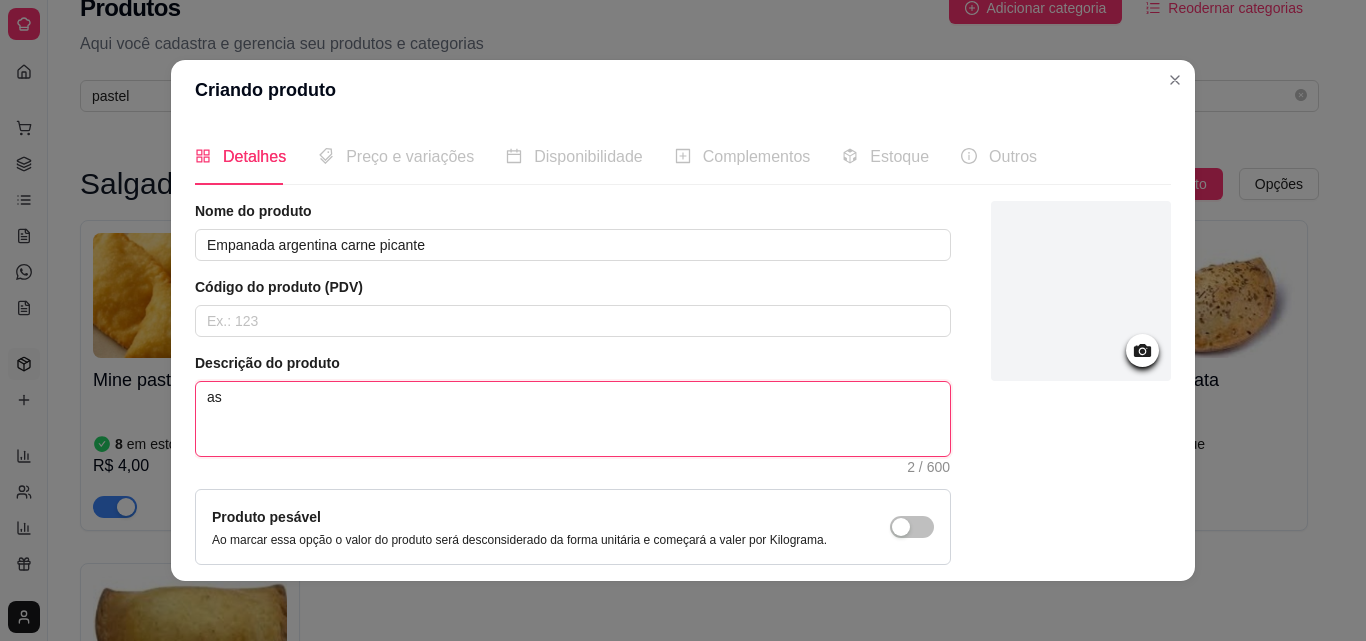 type 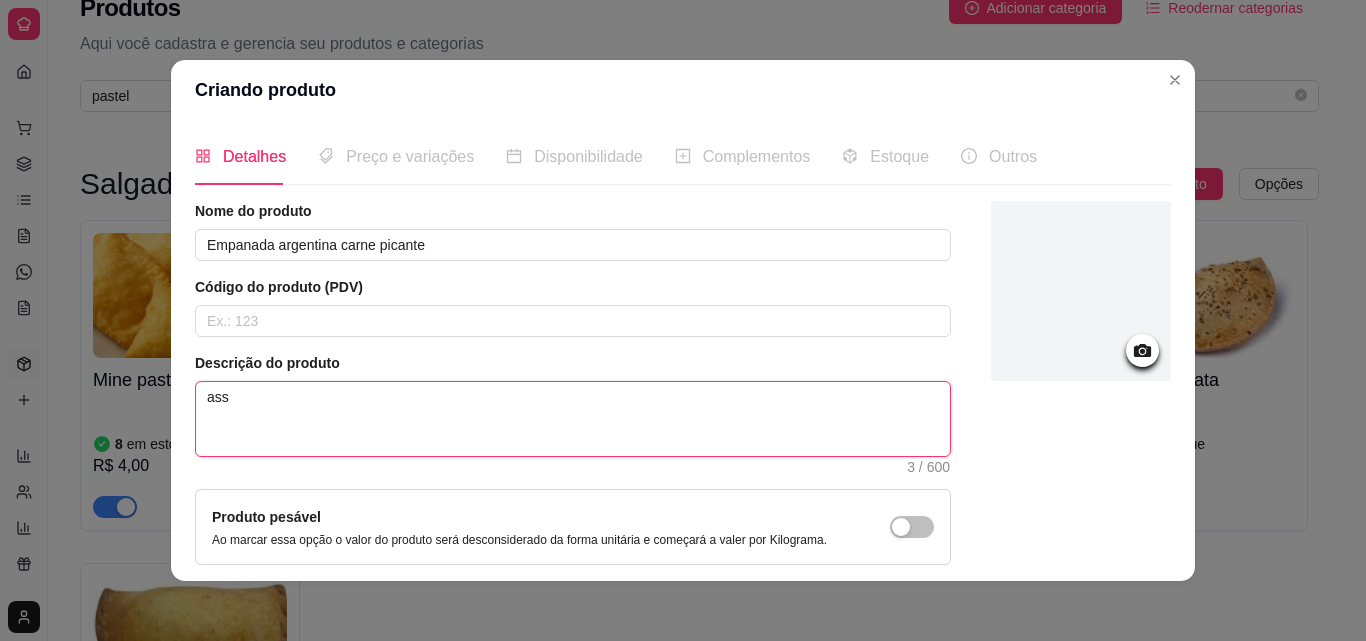 type 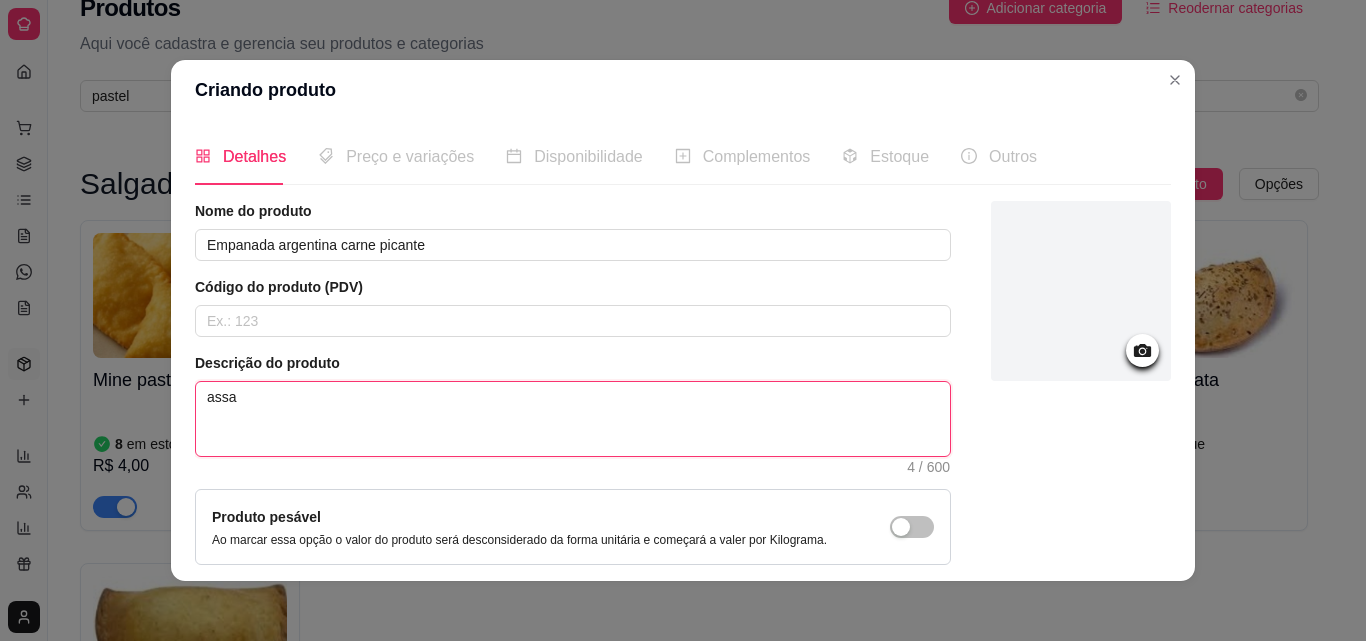 type 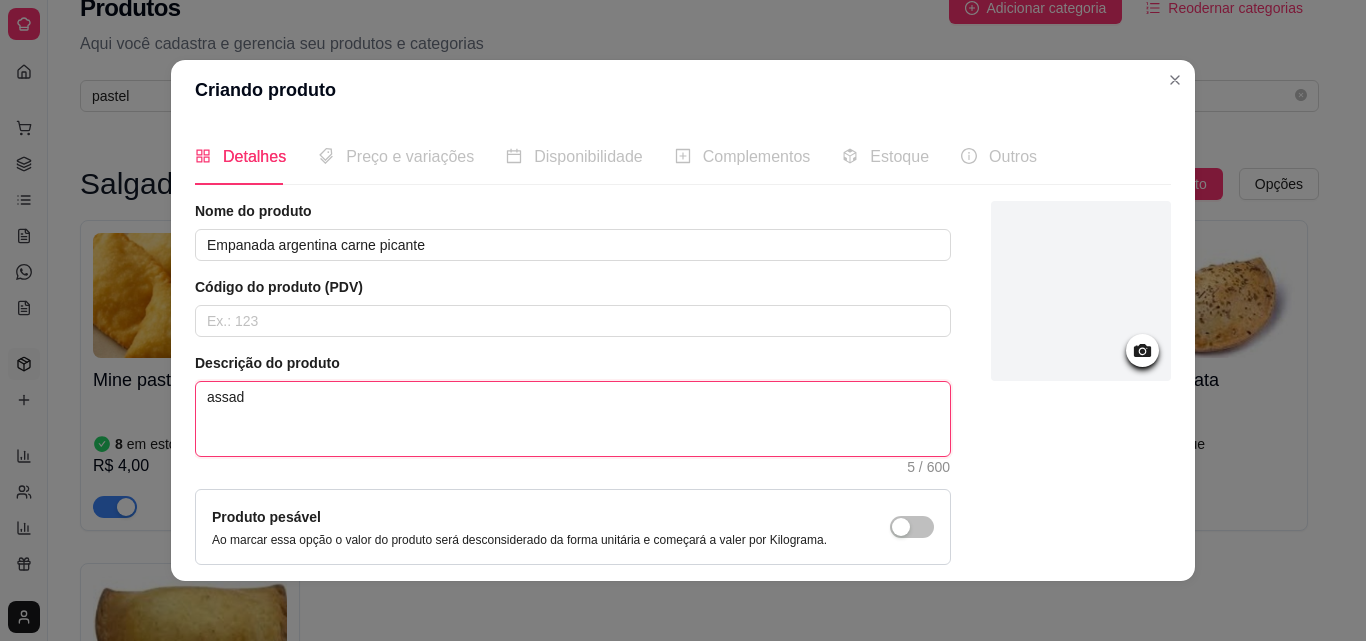 type 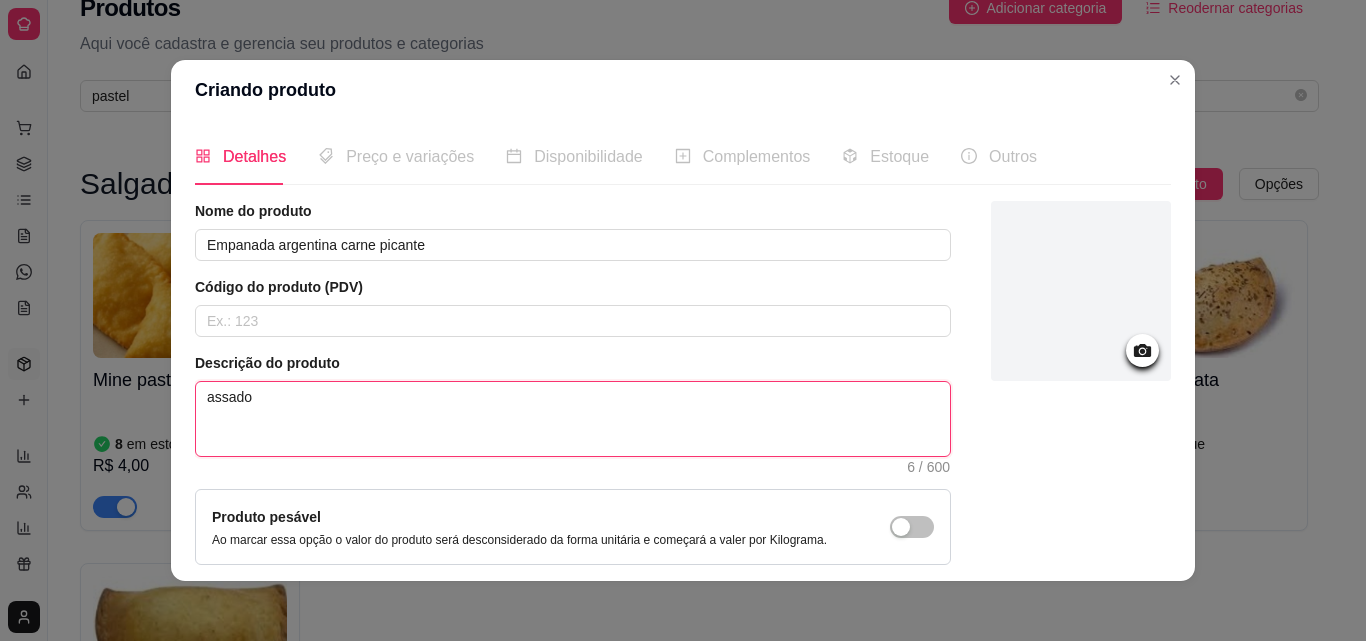 type 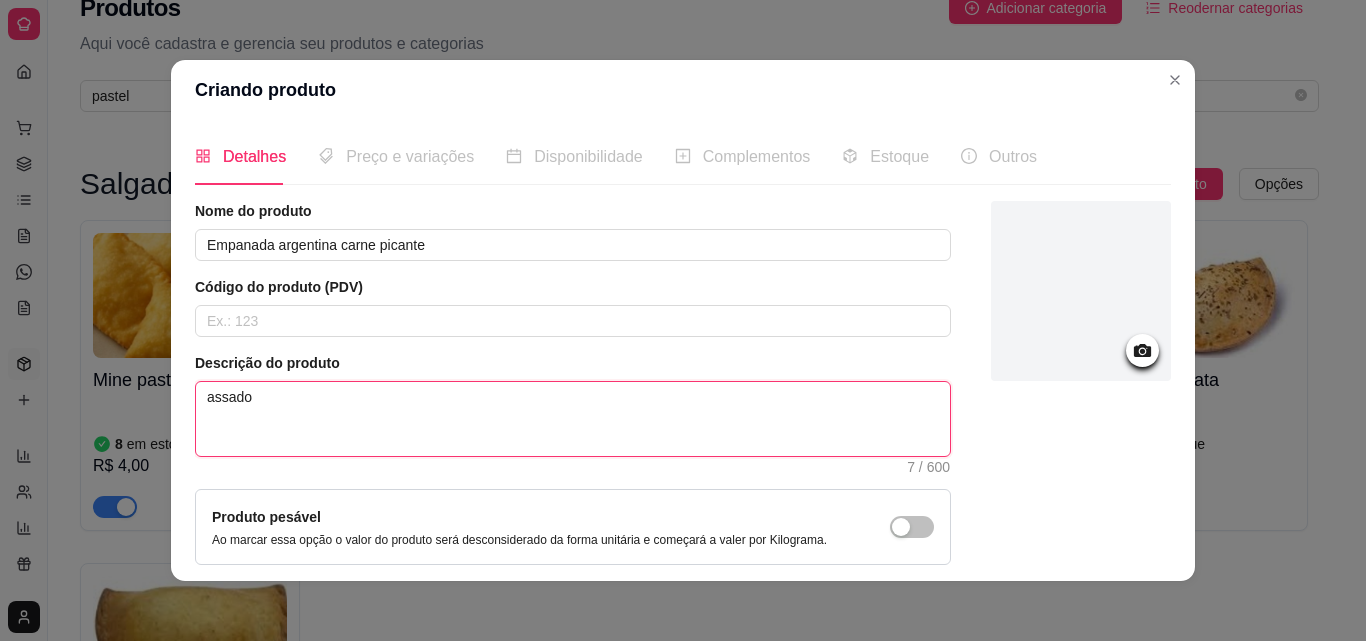 type on "assado" 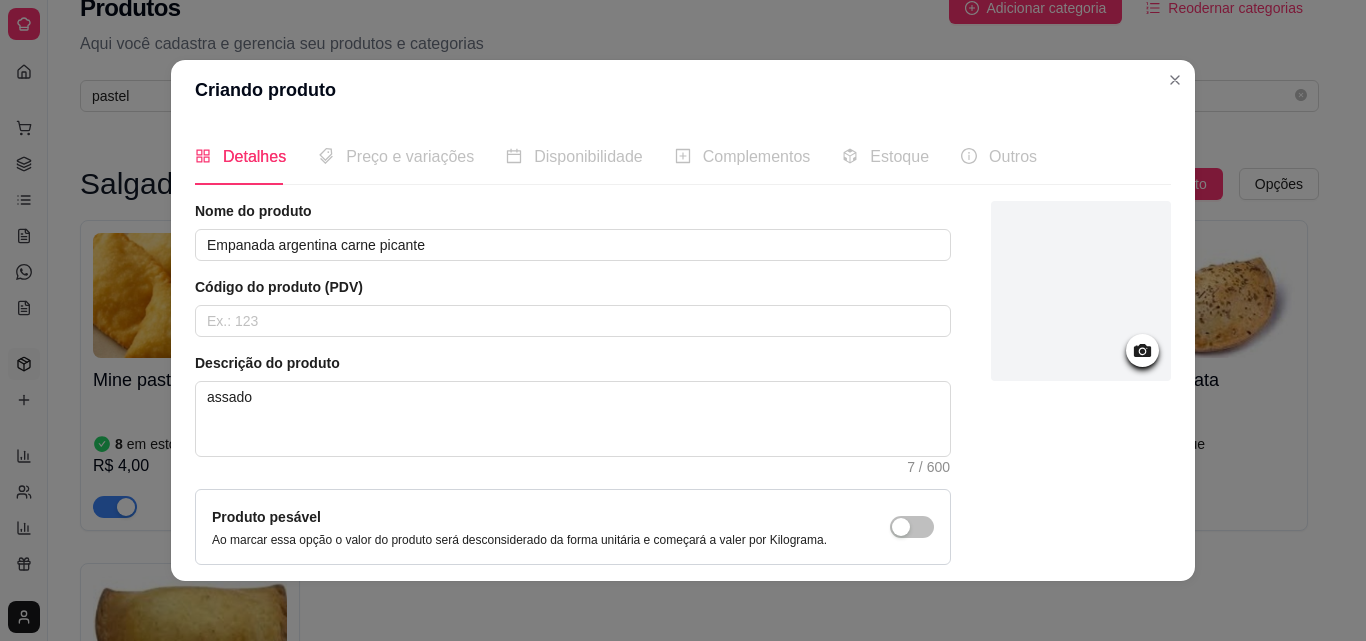 click at bounding box center [1081, 429] 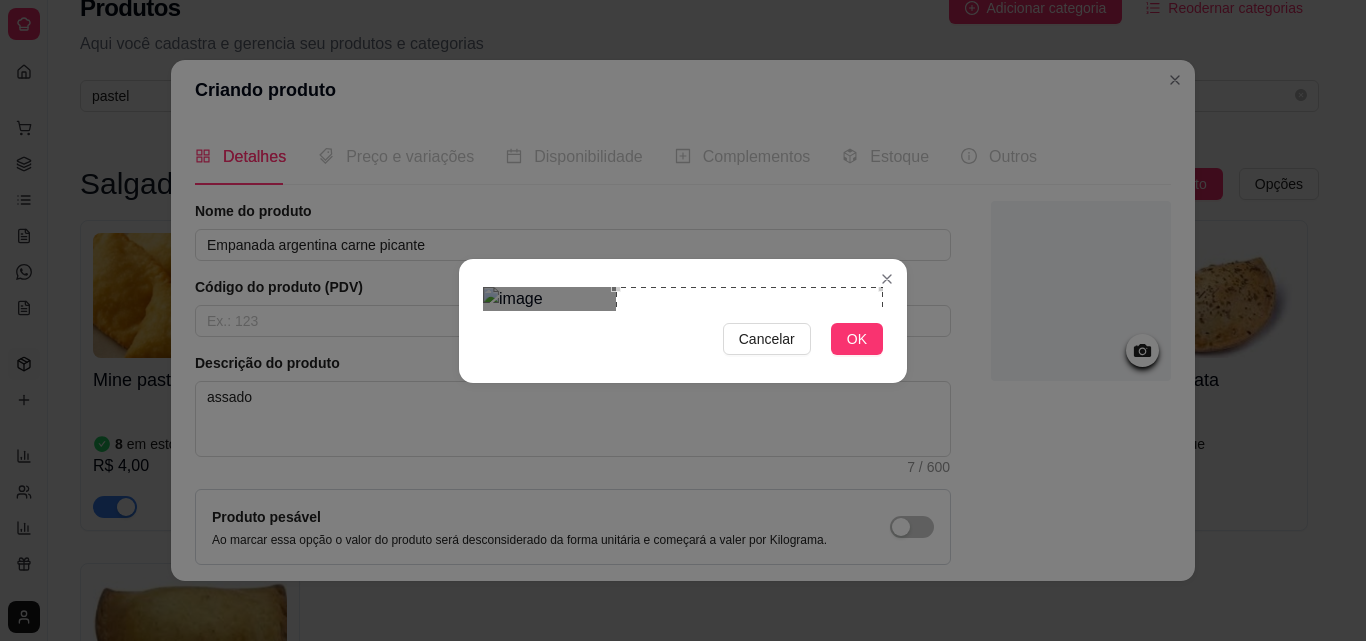 click at bounding box center (749, 420) 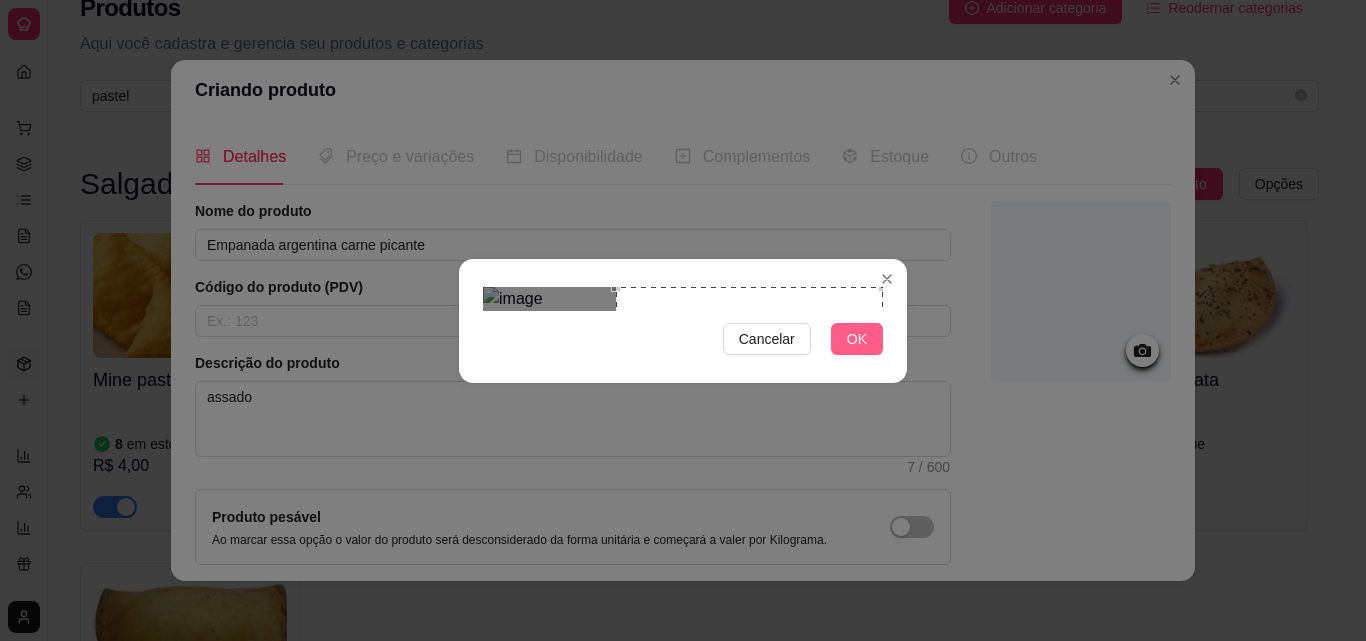 click on "OK" at bounding box center (857, 339) 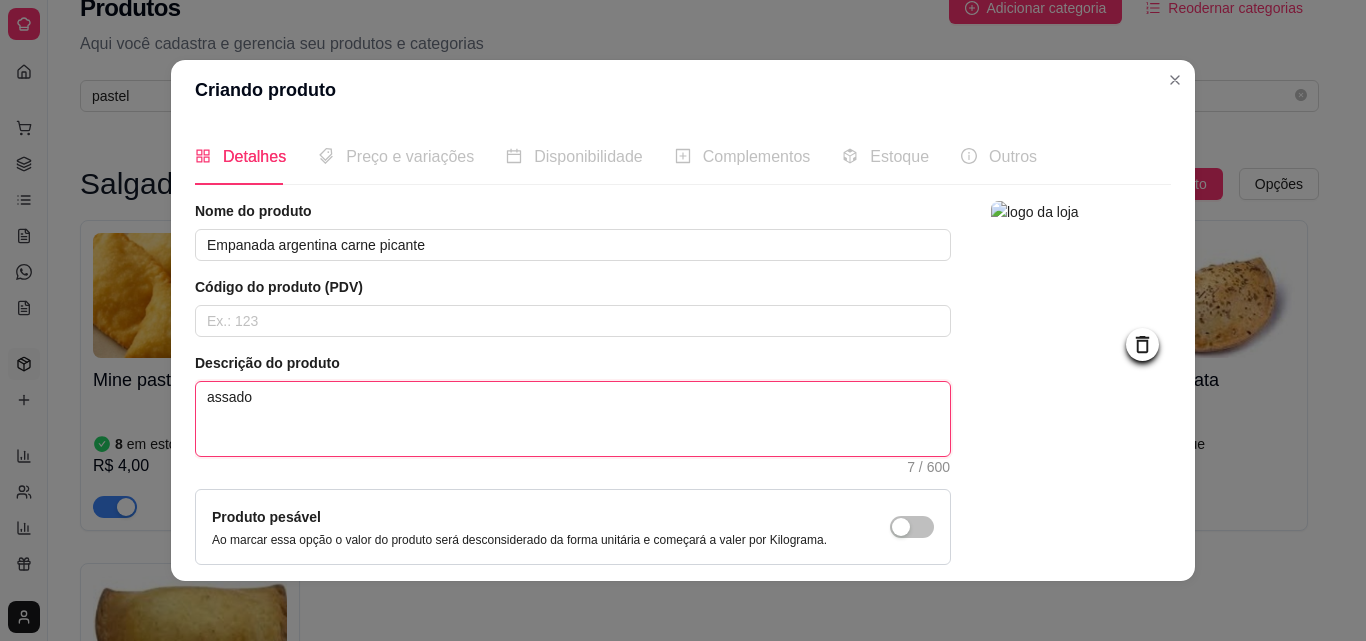 click on "assado" at bounding box center [573, 419] 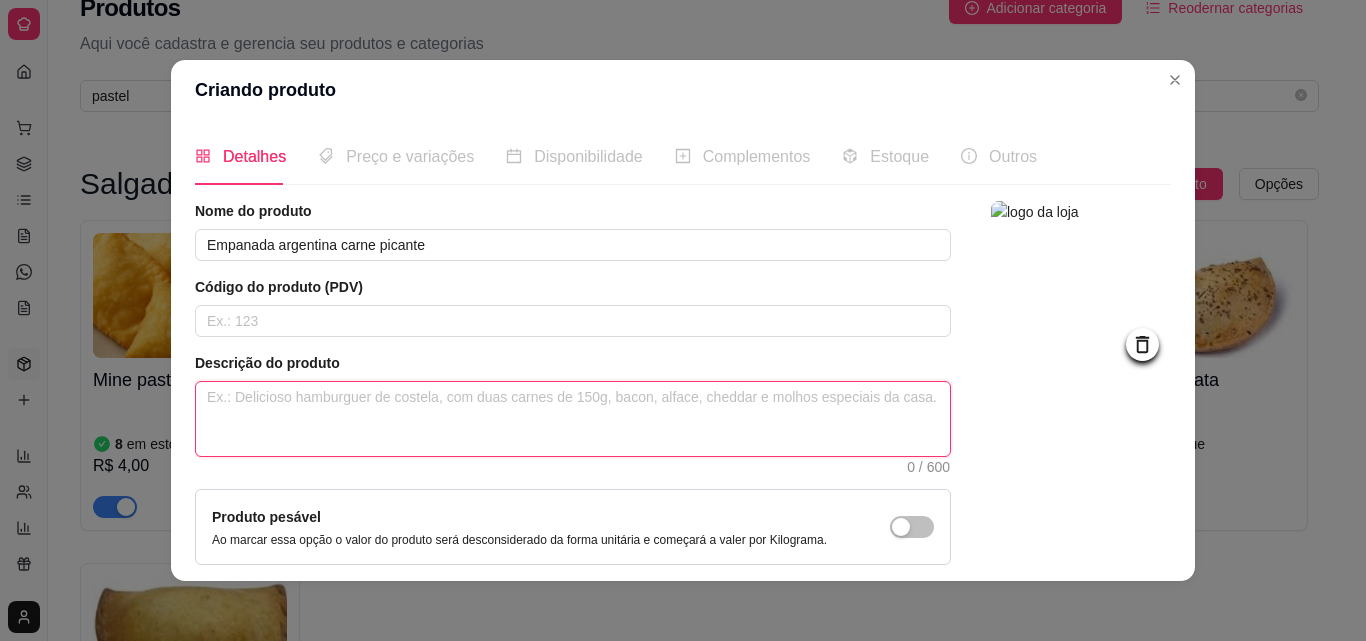 paste on "É uma massa fina e assada (ou frita) recheada com uma mistura de carne moída ou picada e tempero picante. A base é similar à empanada comum, mas o diferencial está nos ingredientes que trazem o calor: pimentas e condimentos fortes." 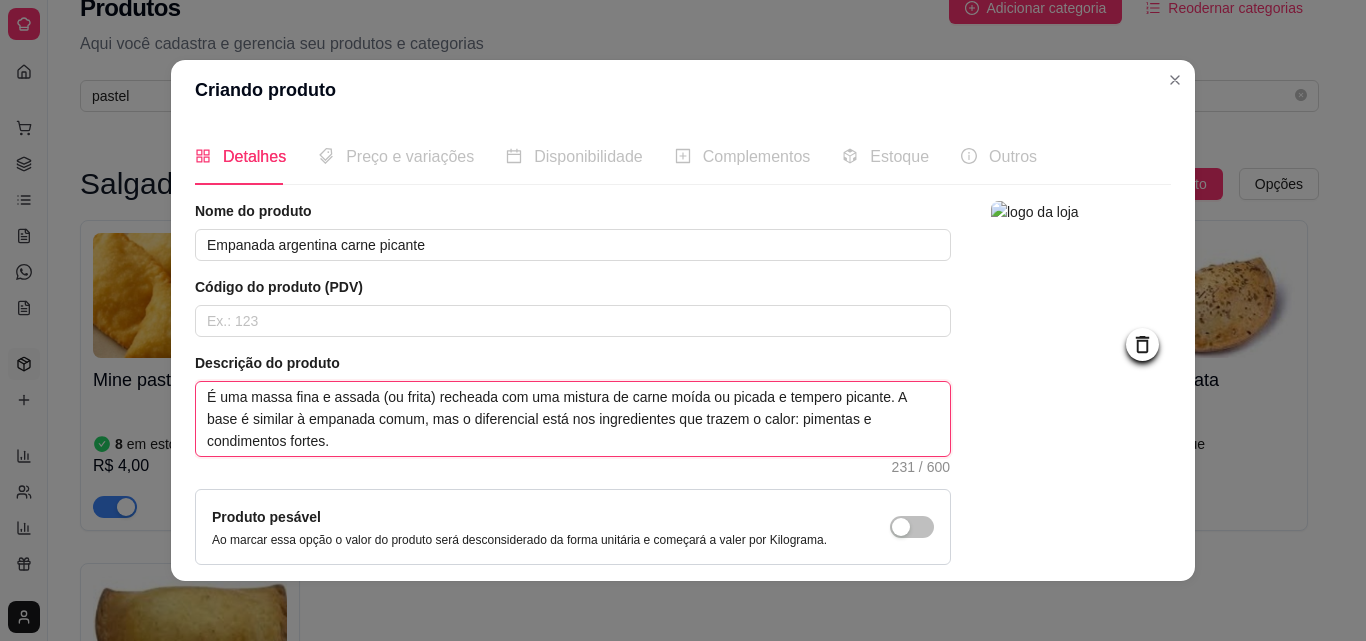 click on "É uma massa fina e assada (ou frita) recheada com uma mistura de carne moída ou picada e tempero picante. A base é similar à empanada comum, mas o diferencial está nos ingredientes que trazem o calor: pimentas e condimentos fortes." at bounding box center (573, 419) 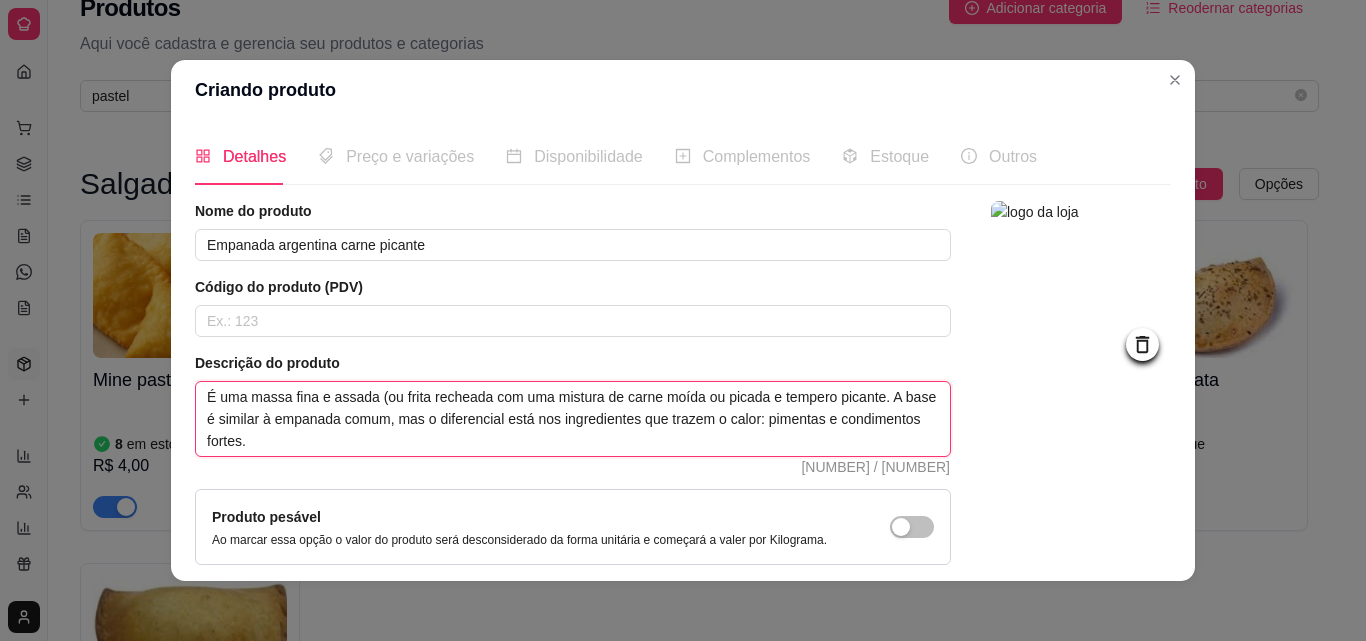 type 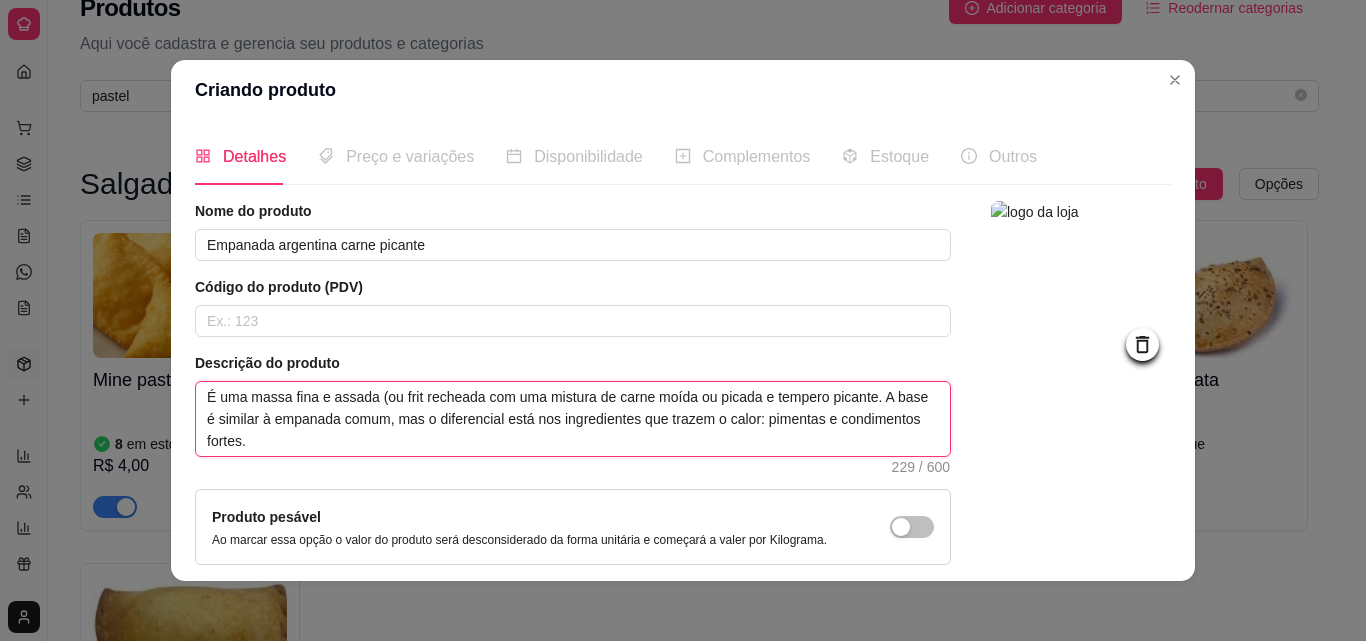 type 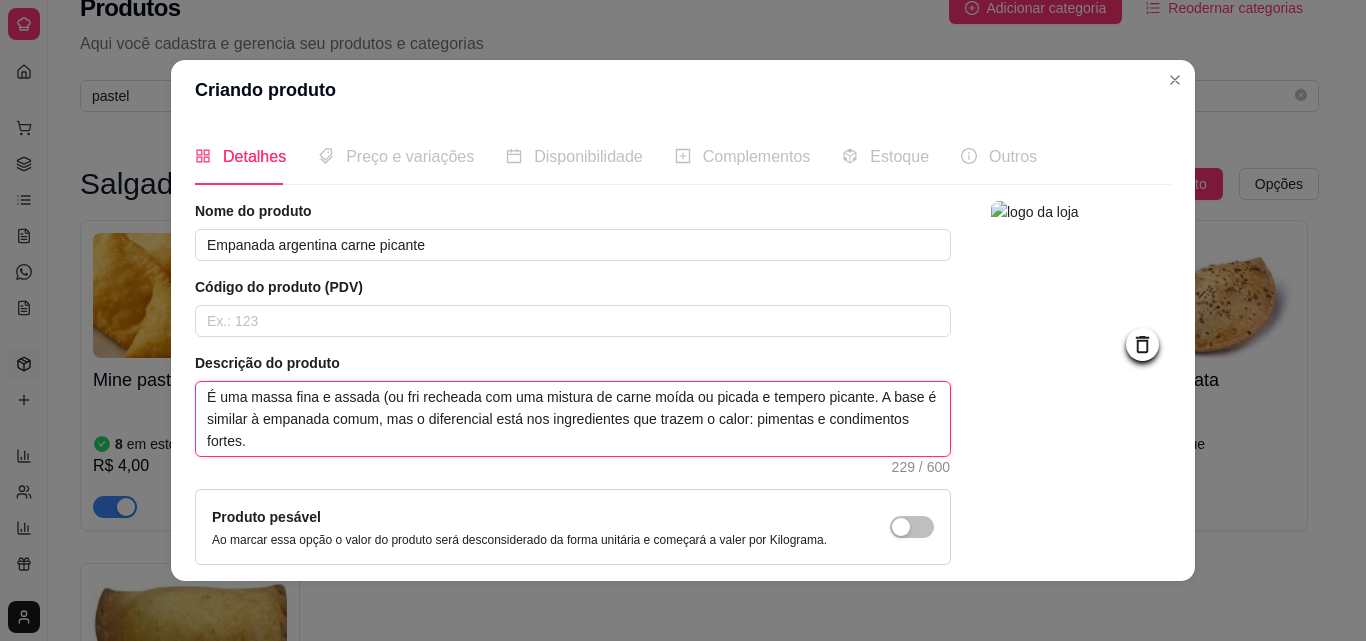 type 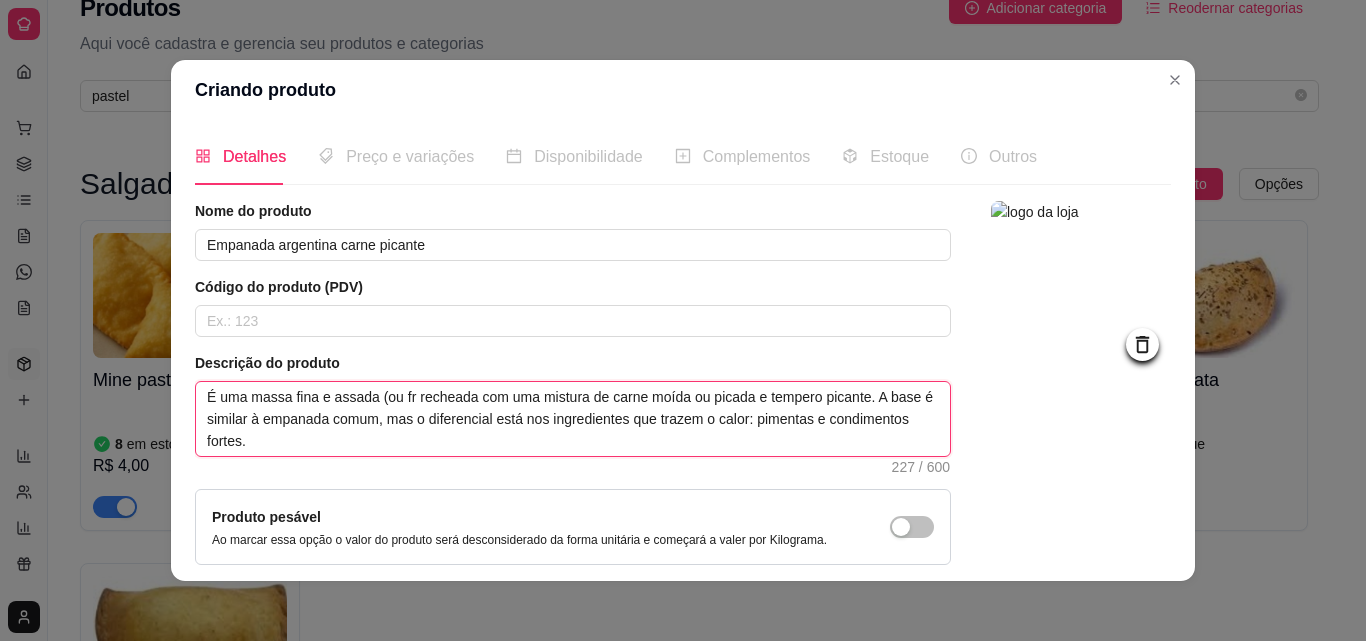 type 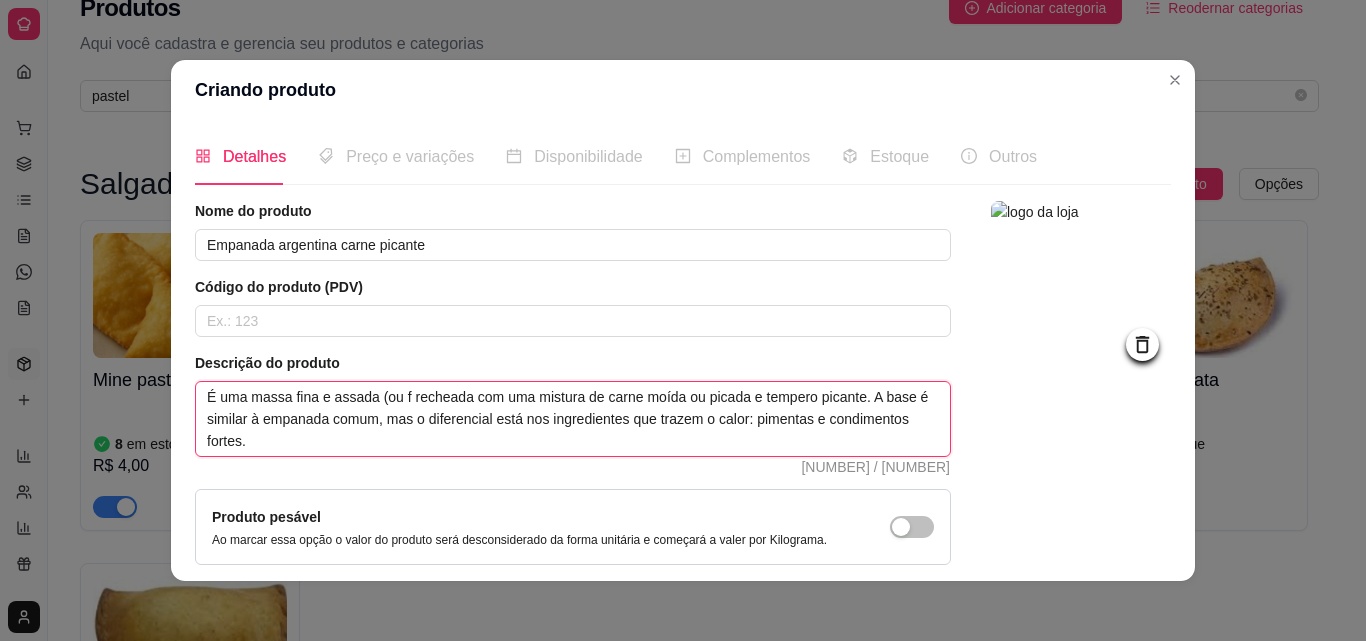 type 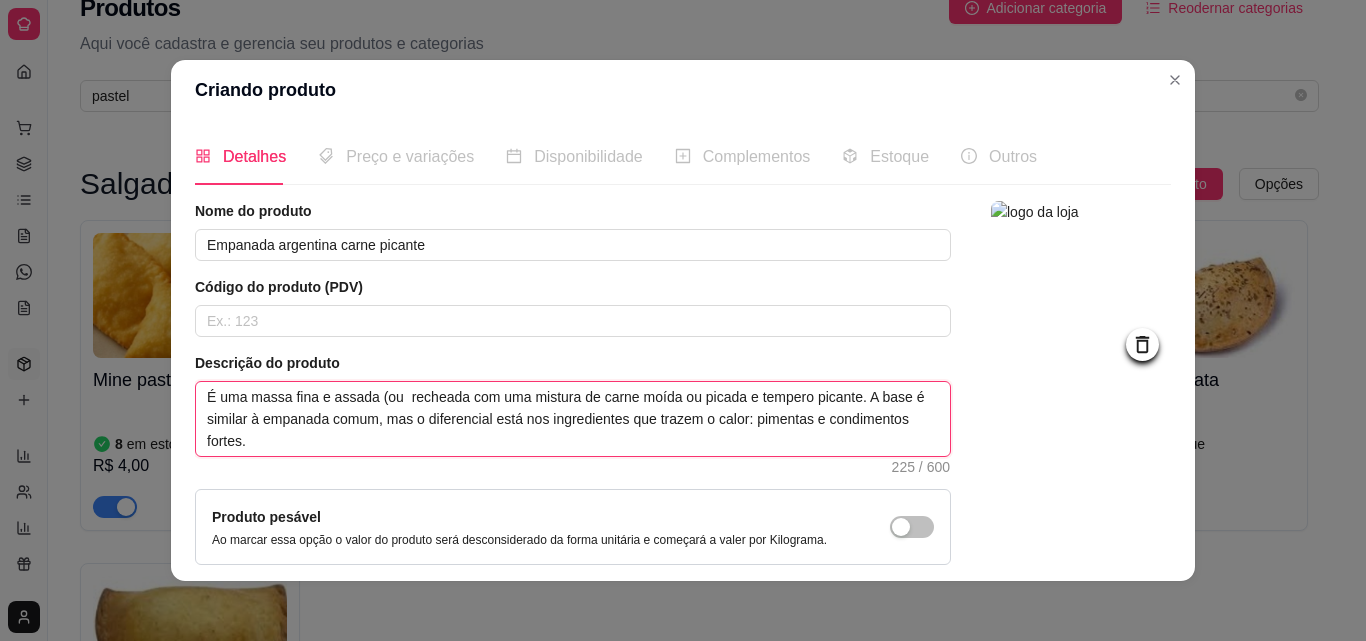 type 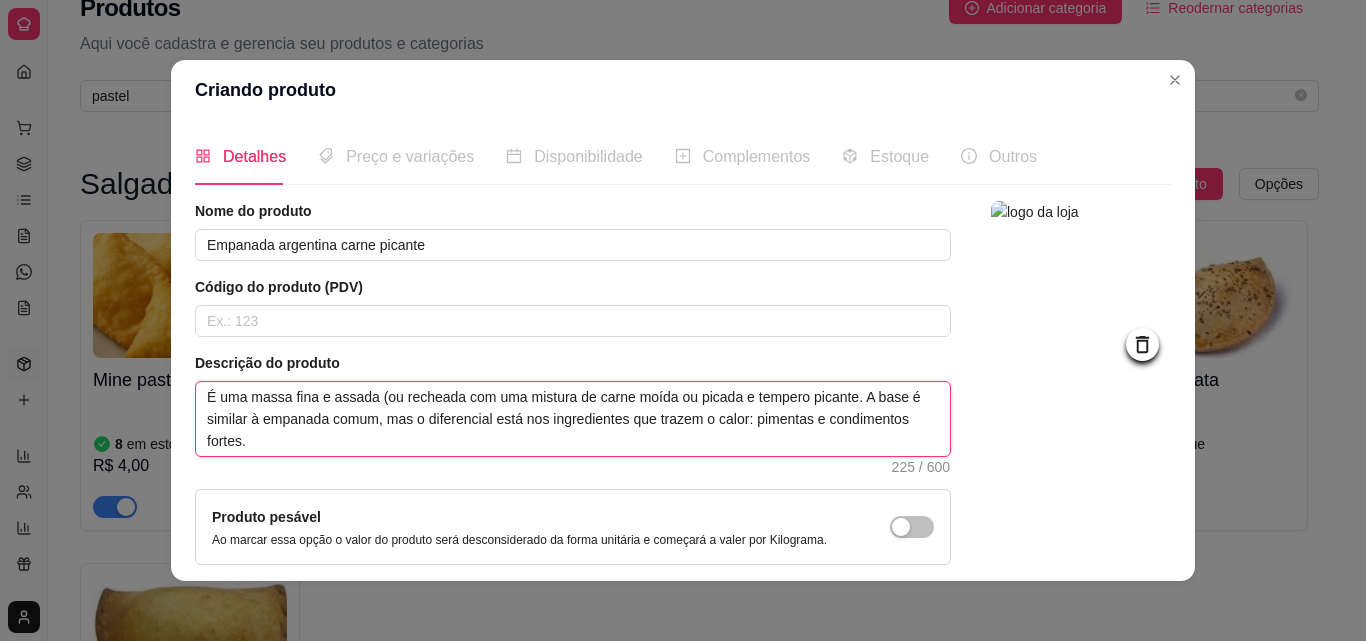 type 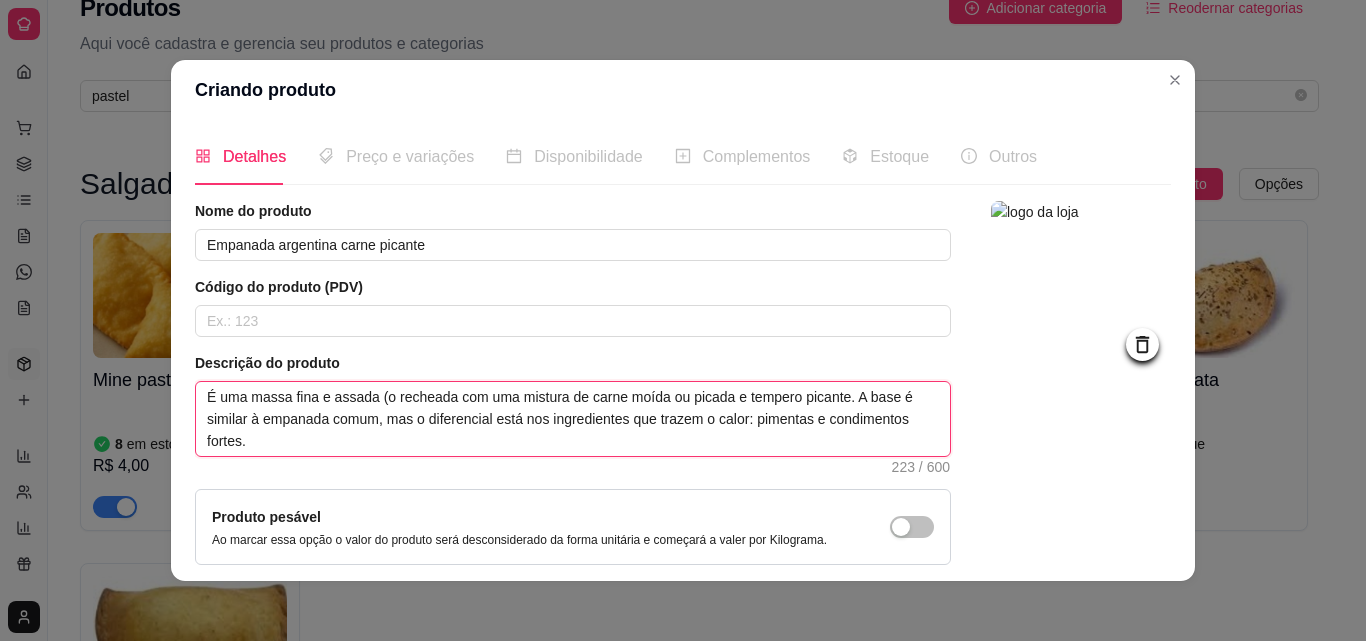 type 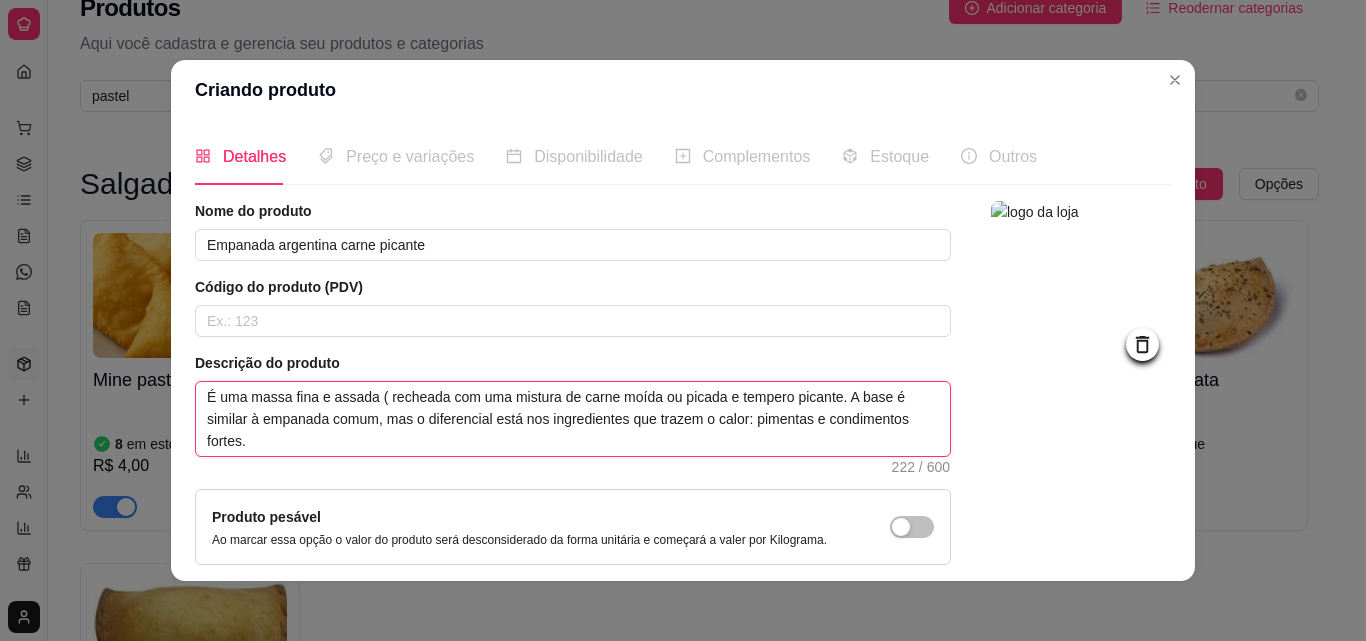 type 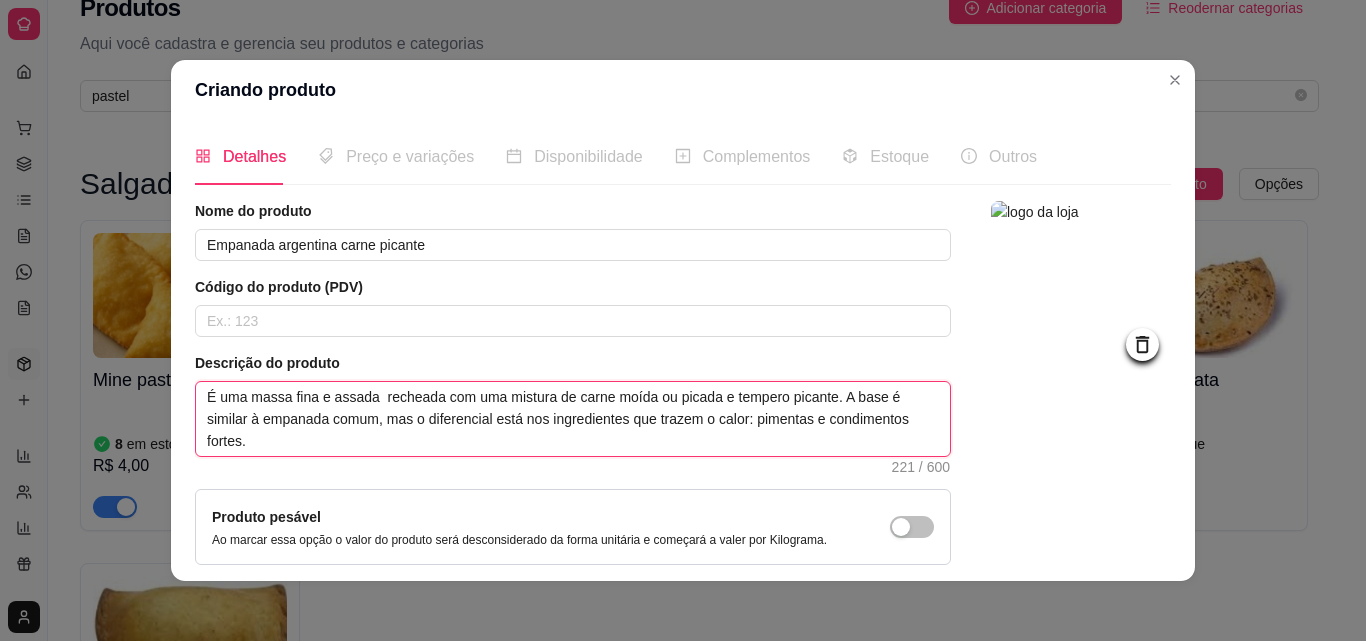 type 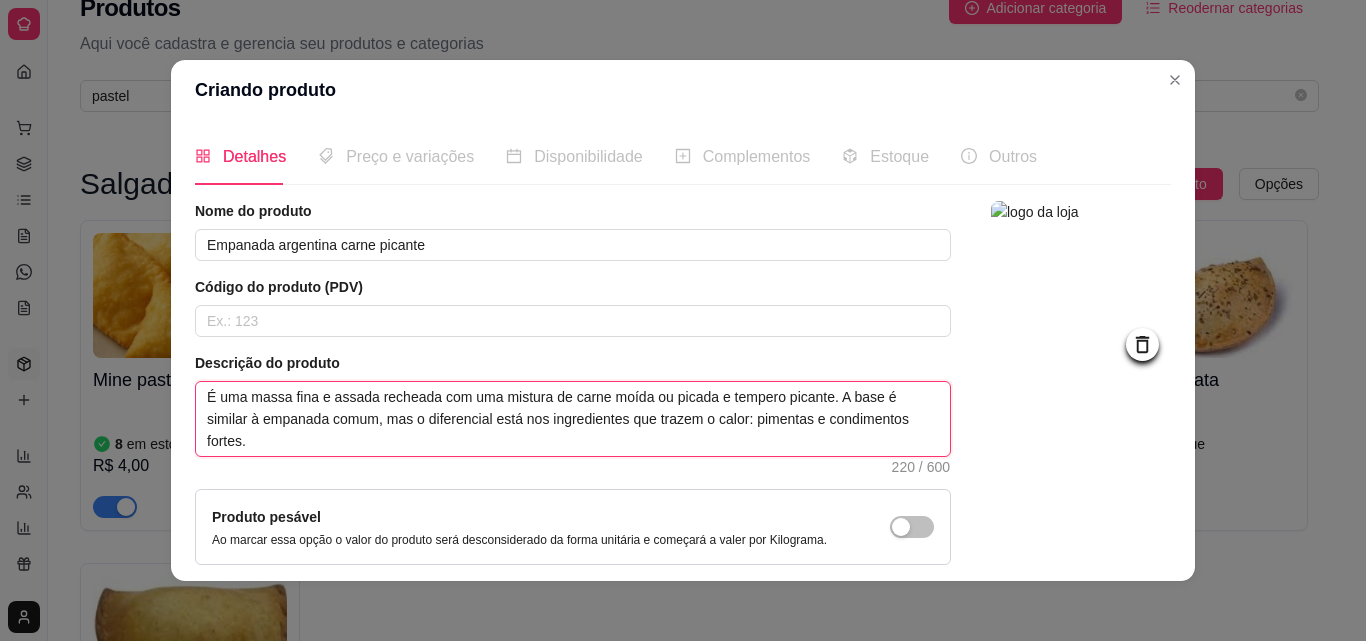 type on "É uma massa fina e assada recheada com uma mistura de carne moída ou picada e tempero picante. A base é similar à empanada comum, mas o diferencial está nos ingredientes que trazem o calor: pimentas e condimentos fortes." 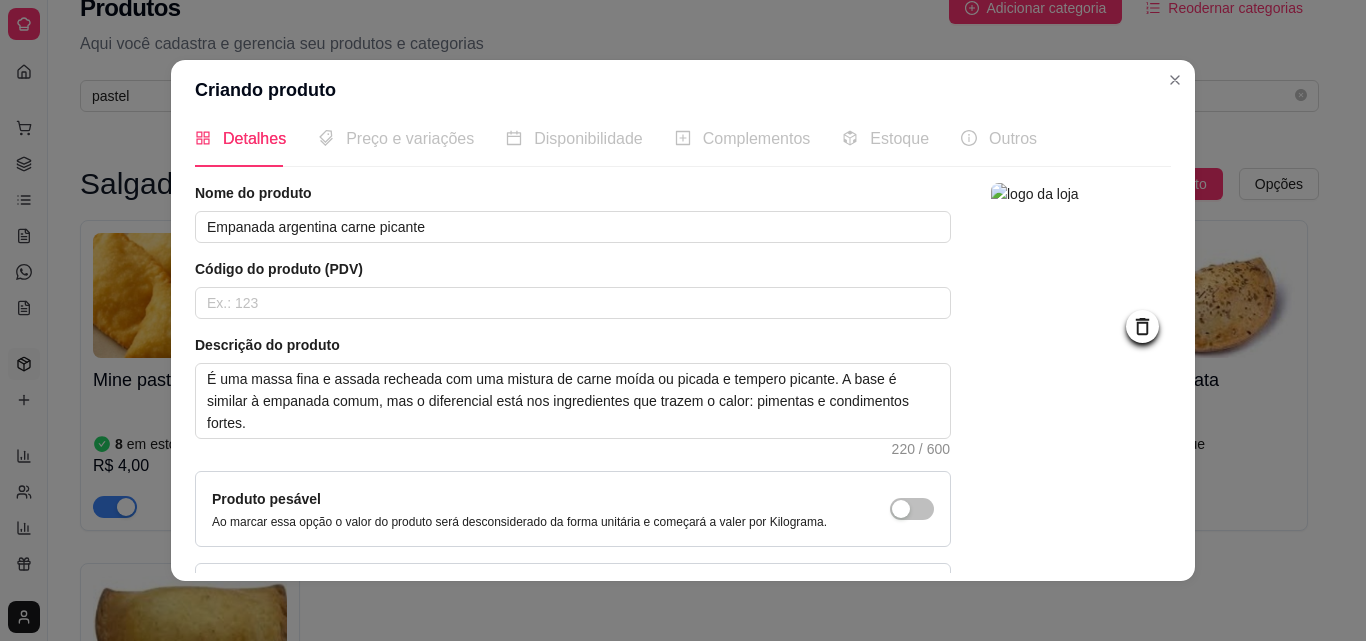 scroll, scrollTop: 23, scrollLeft: 0, axis: vertical 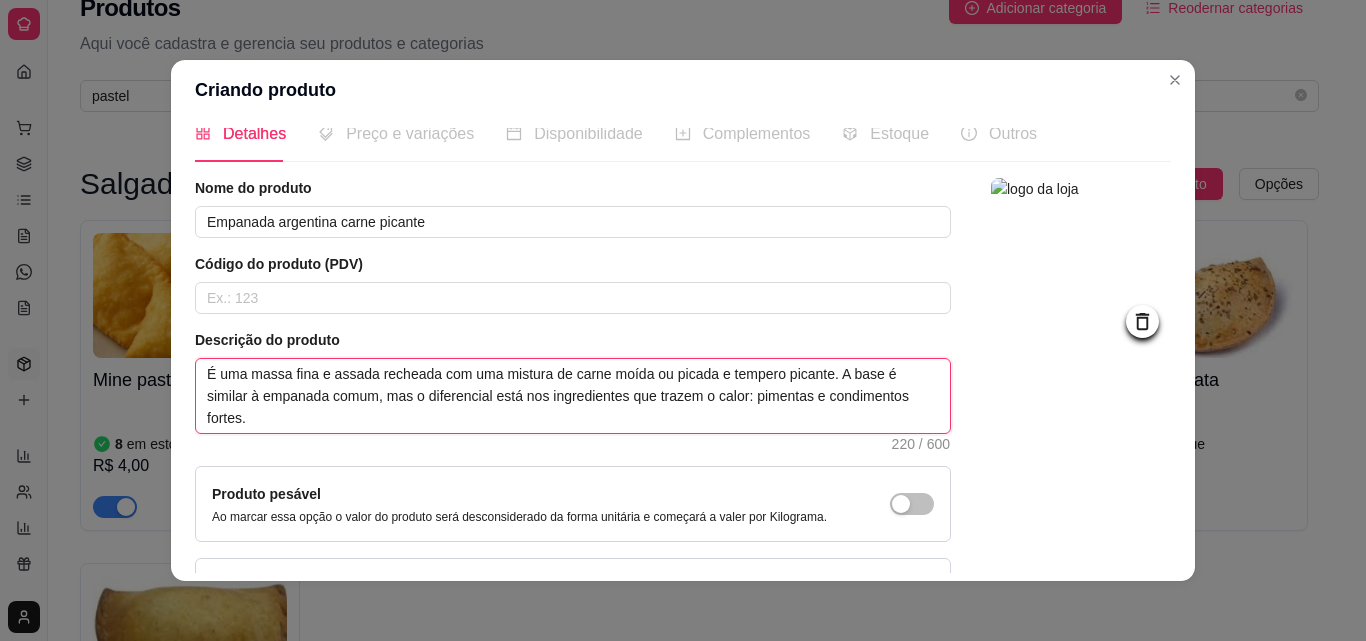 click on "É uma massa fina e assada recheada com uma mistura de carne moída ou picada e tempero picante. A base é similar à empanada comum, mas o diferencial está nos ingredientes que trazem o calor: pimentas e condimentos fortes." at bounding box center (573, 396) 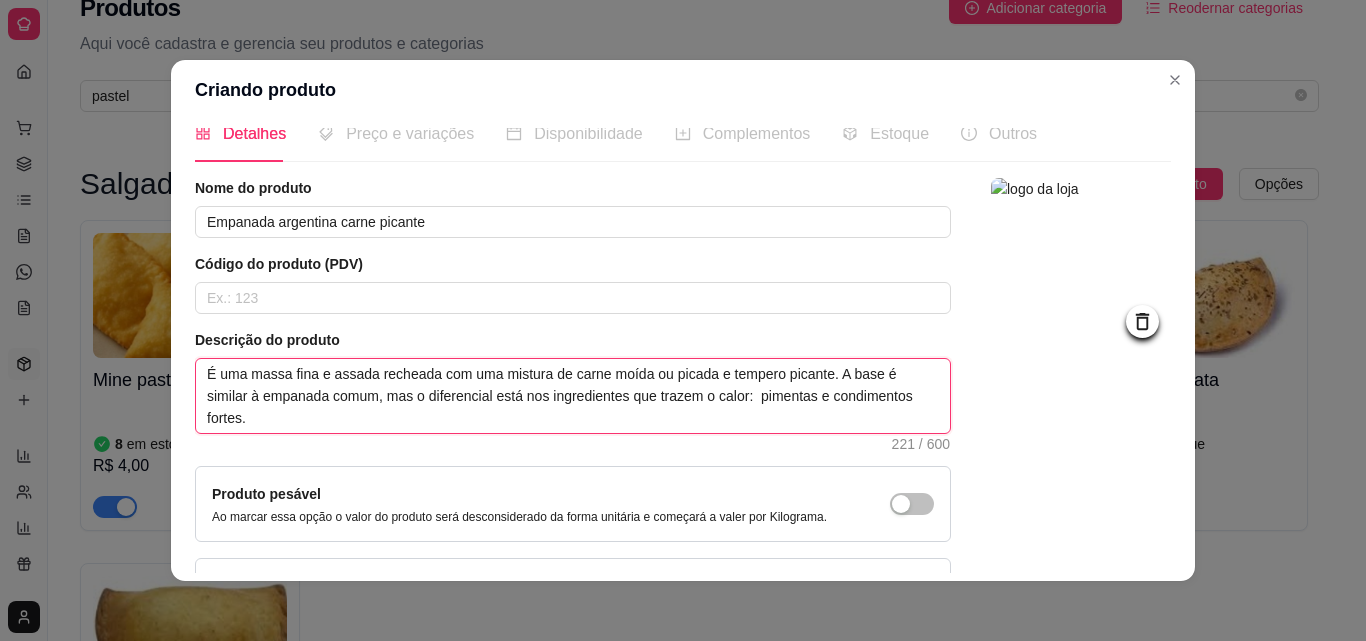 type 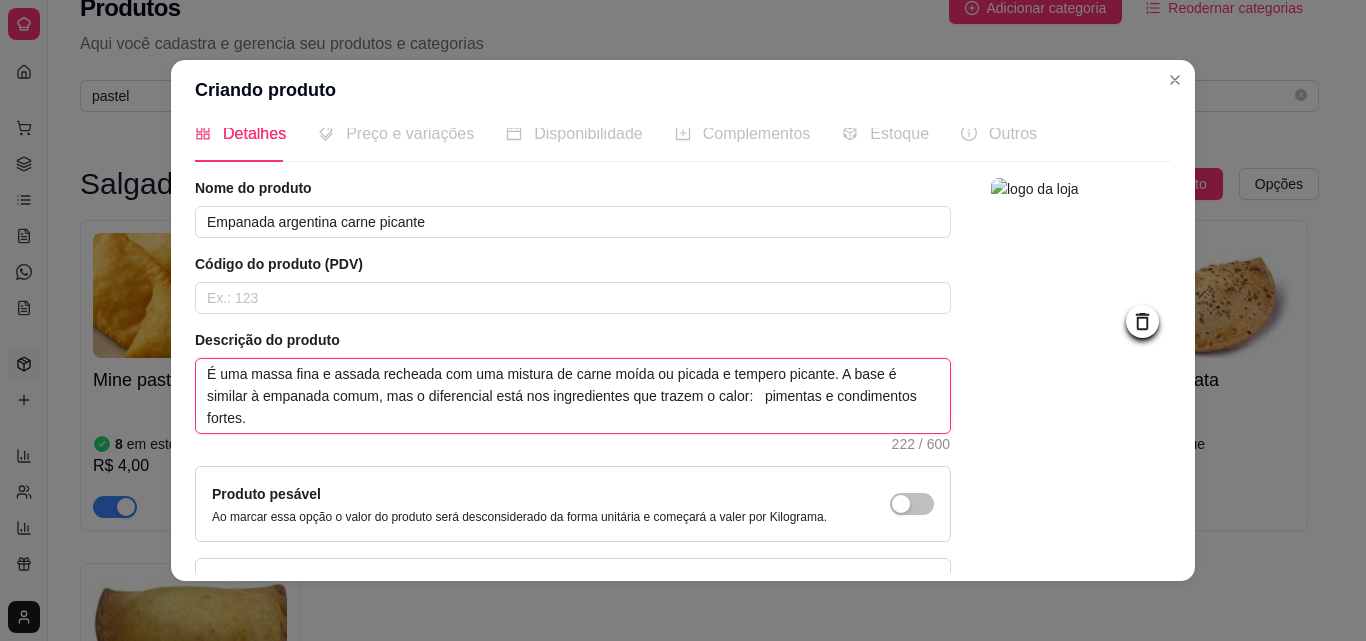 type on "É uma massa fina e assada recheada com uma mistura de carne moída ou picada e tempero picante. A base é similar à empanada comum, mas o diferencial está nos ingredientes que trazem o calor: Lpimentas e condimentos fortes." 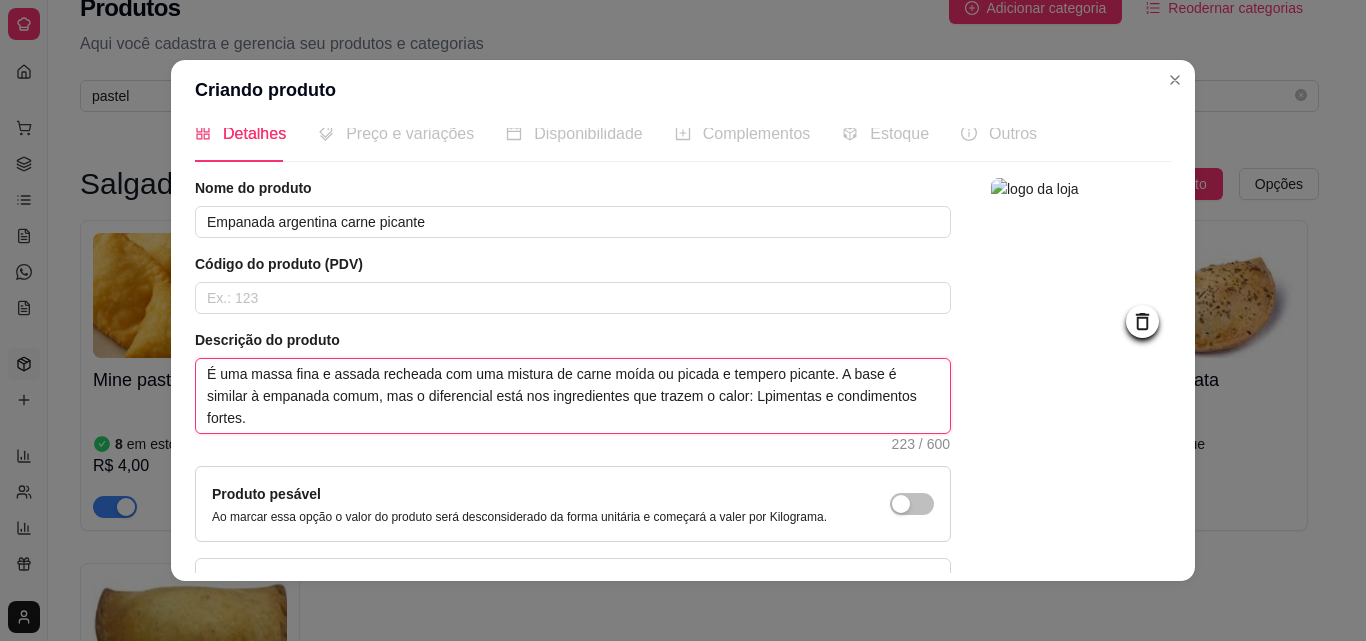 type 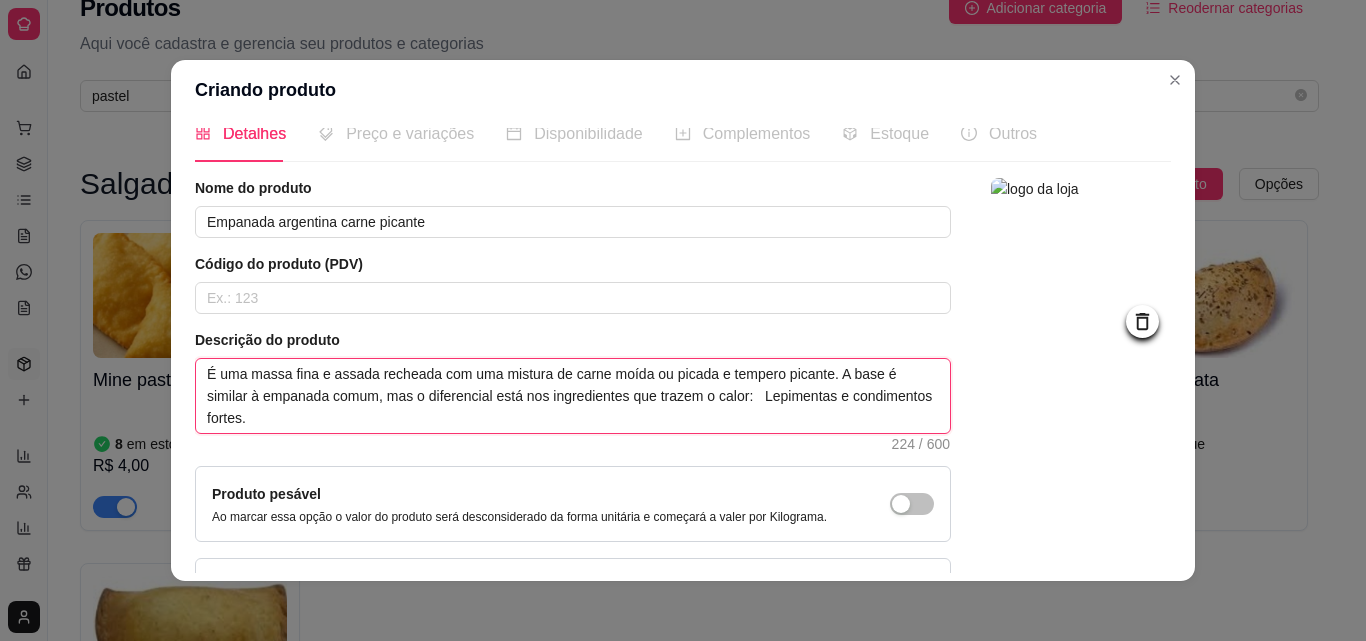 type 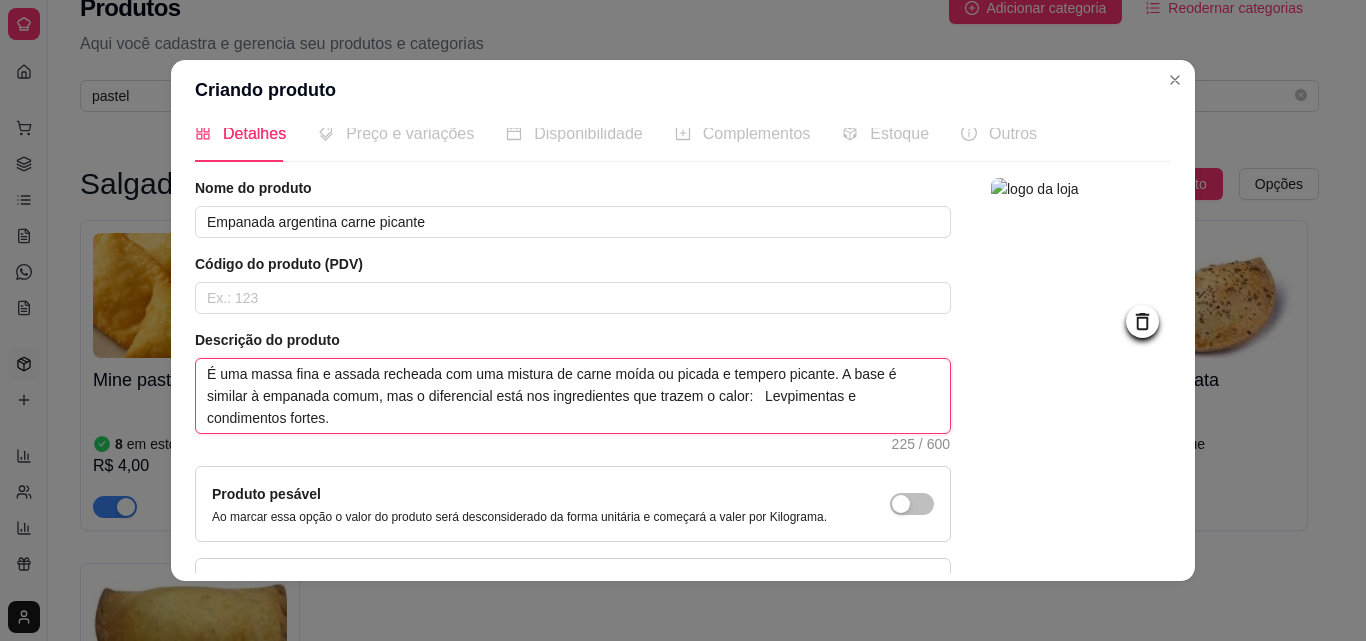type 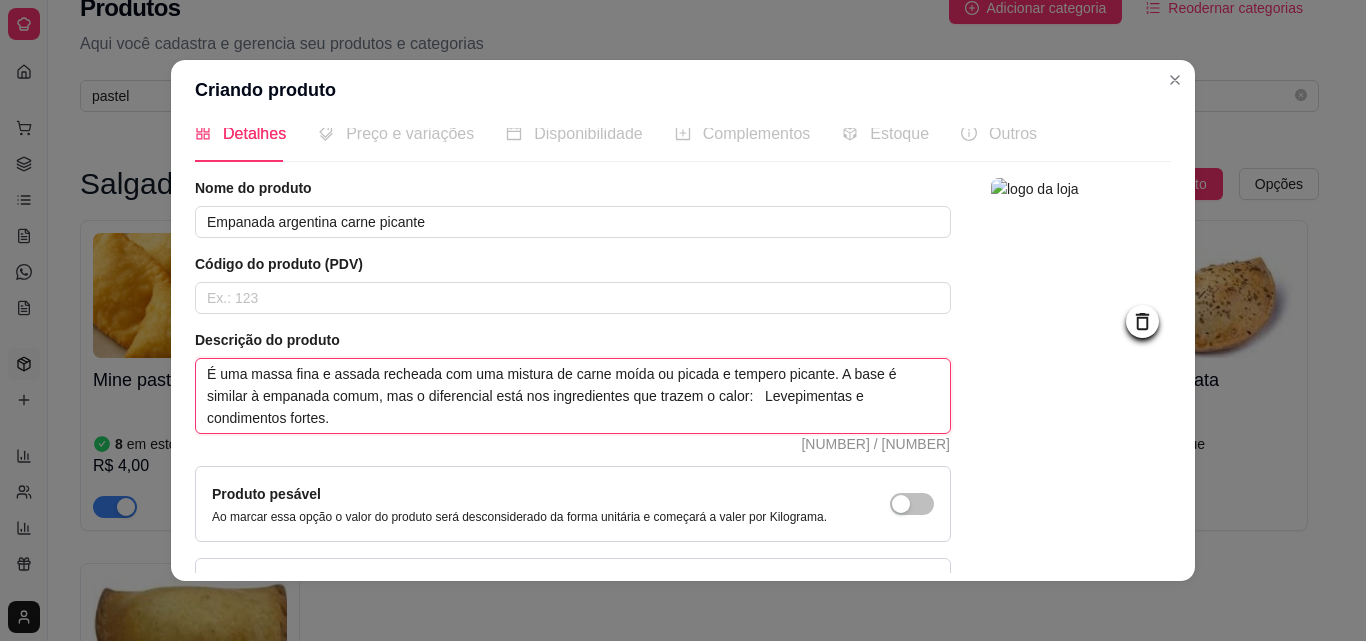 type 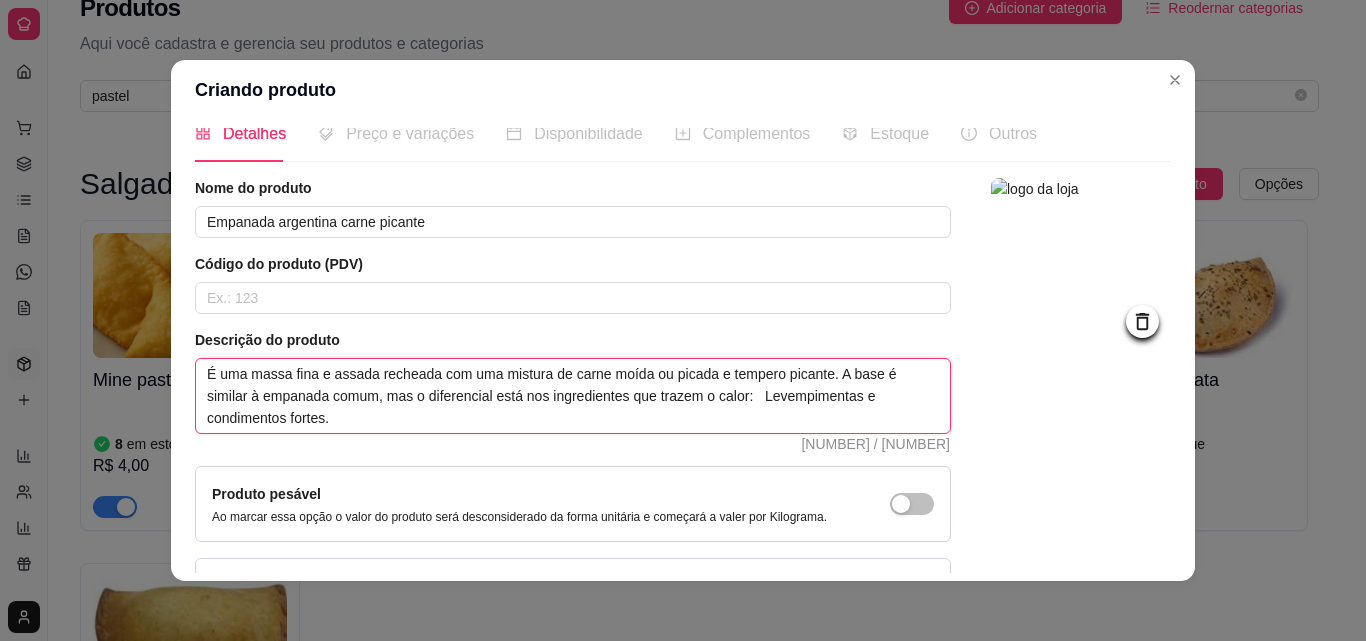 type on "É uma massa fina e assada recheada com uma mistura de carne moída ou picada e tempero picante. A base é similar à empanada comum, mas o diferencial está nos ingredientes que trazem o calor:   Levemepimentas e condimentos fortes." 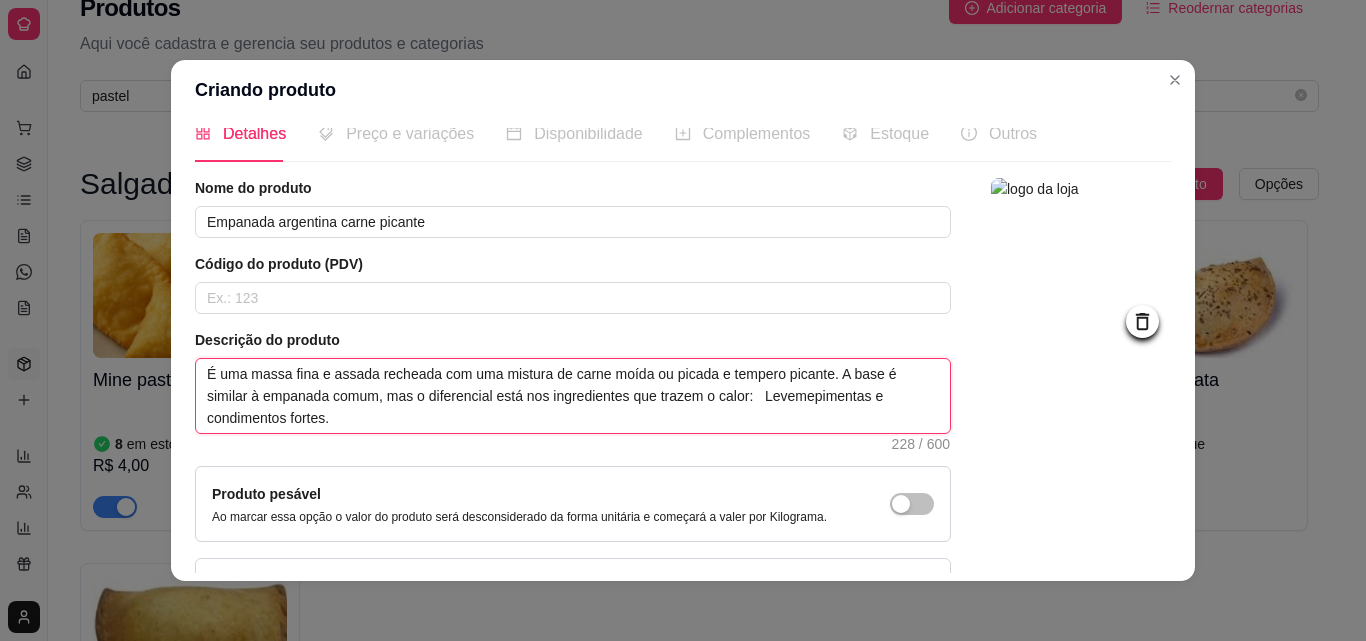 type 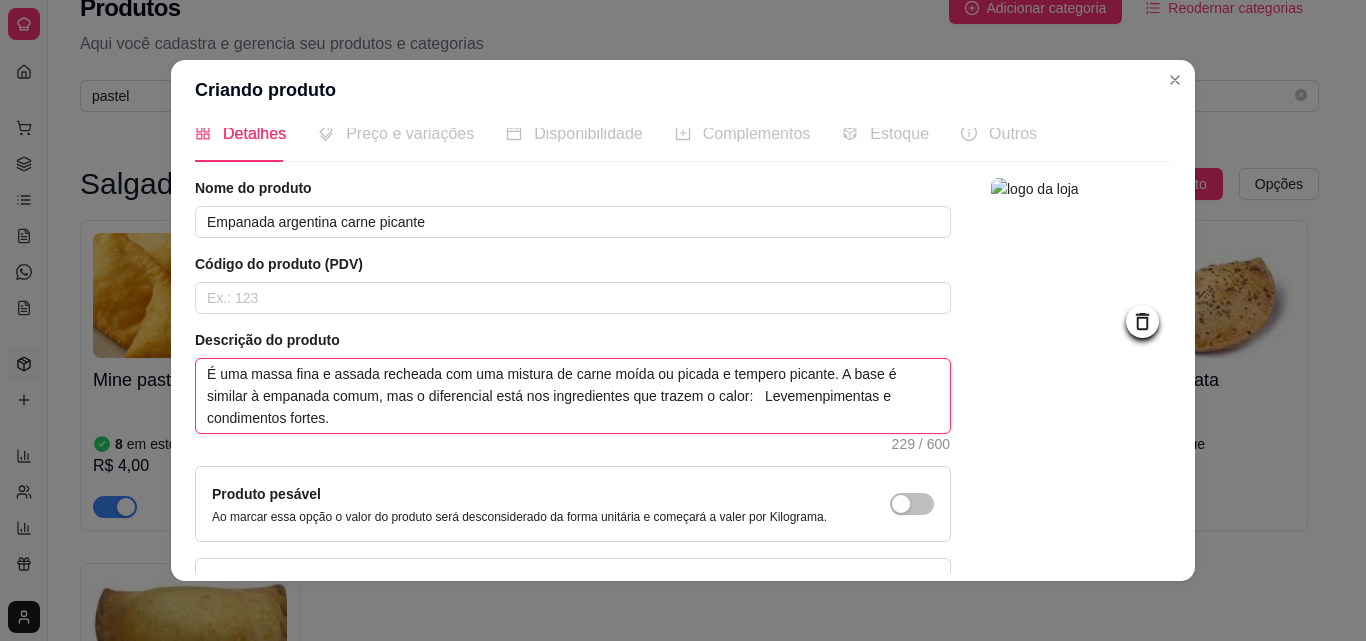 type 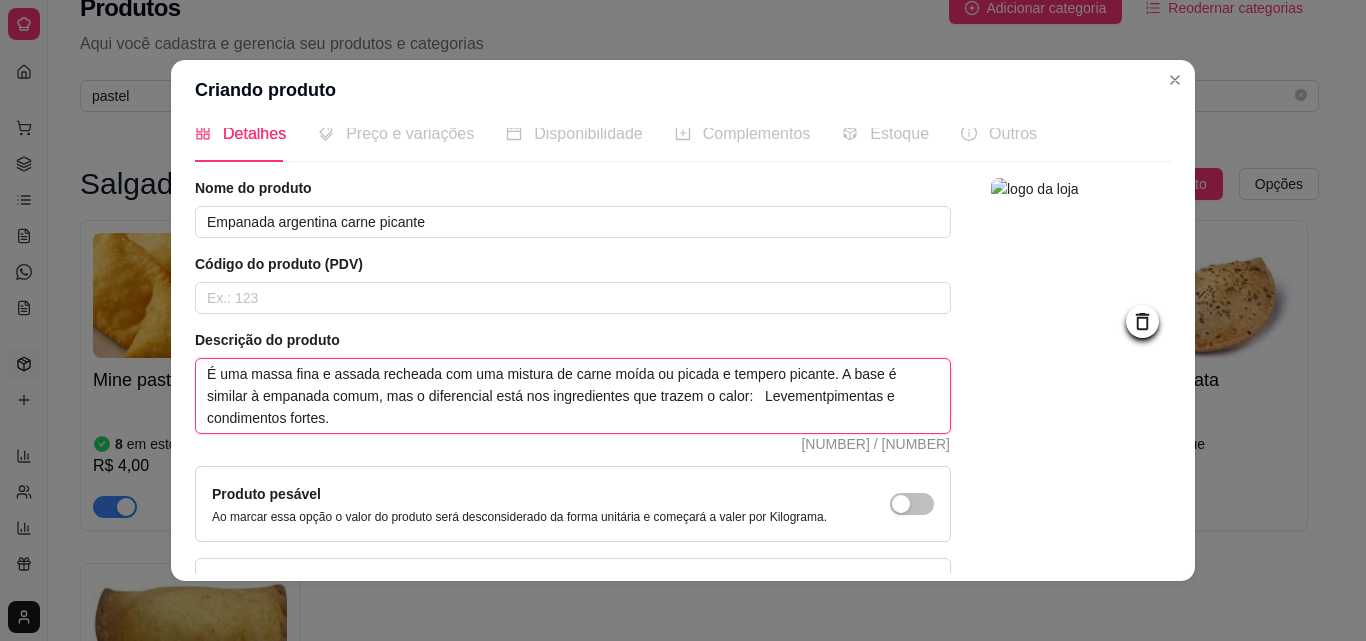 type 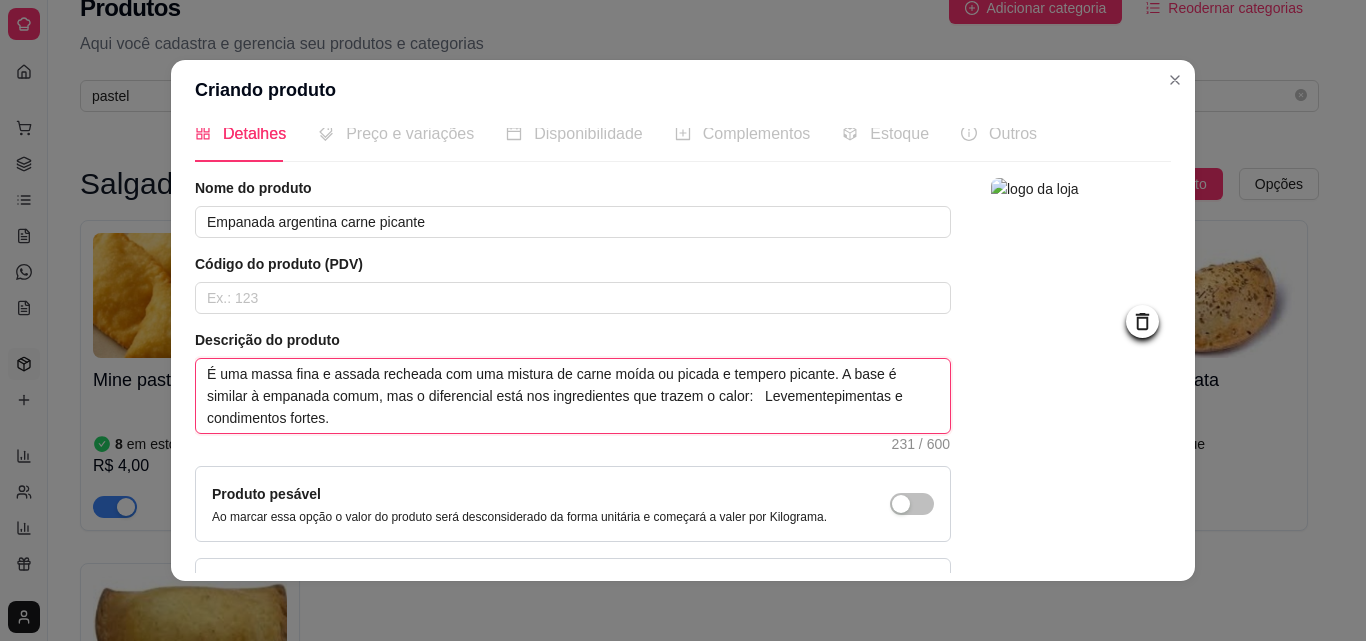 type 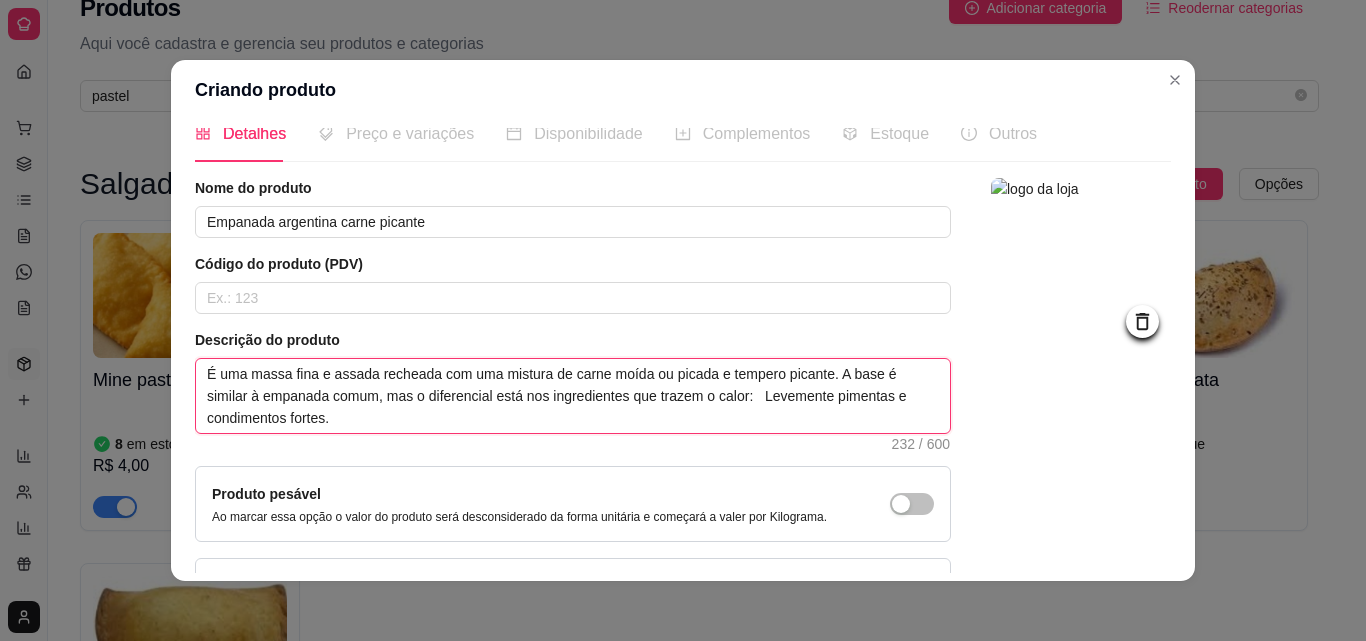 click on "É uma massa fina e assada recheada com uma mistura de carne moída ou picada e tempero picante. A base é similar à empanada comum, mas o diferencial está nos ingredientes que trazem o calor:   Levemente pimentas e condimentos fortes." at bounding box center (573, 396) 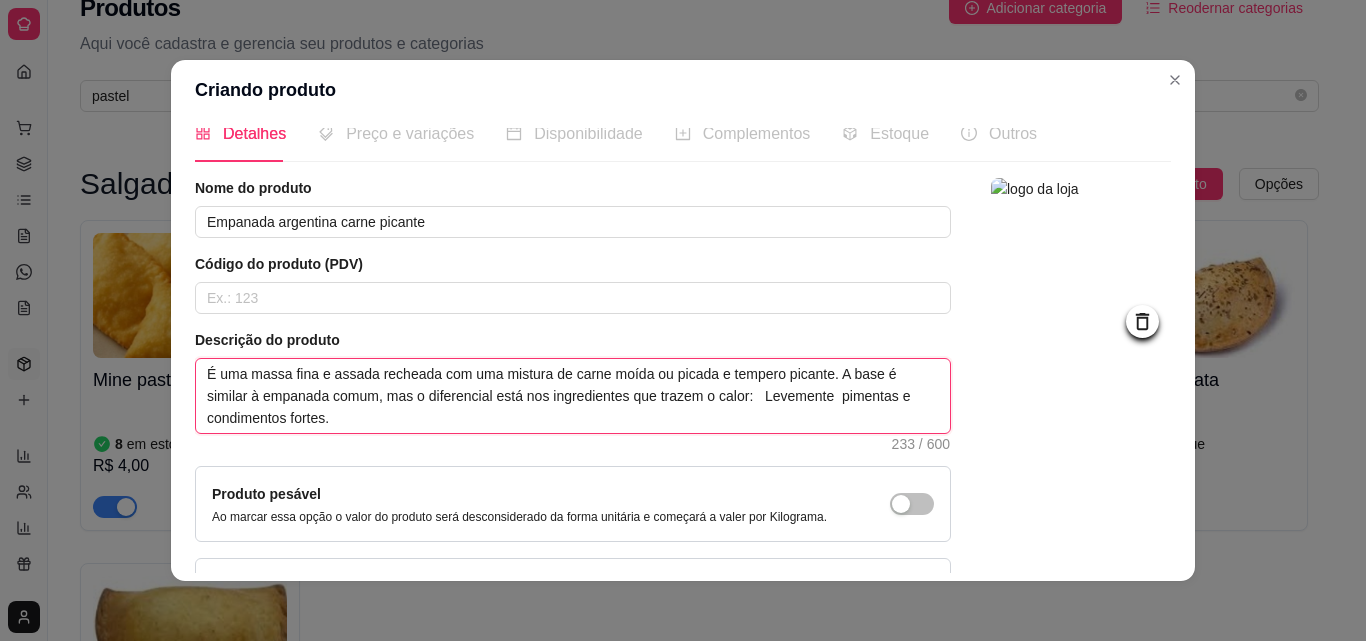 type 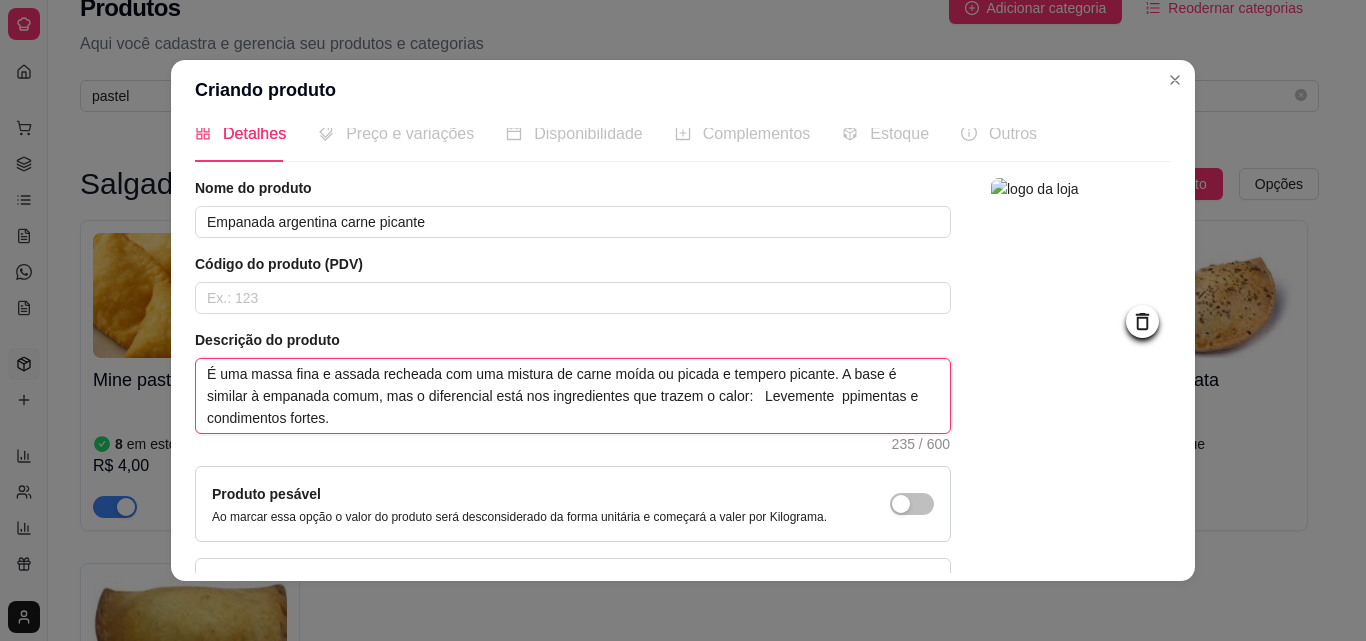 type 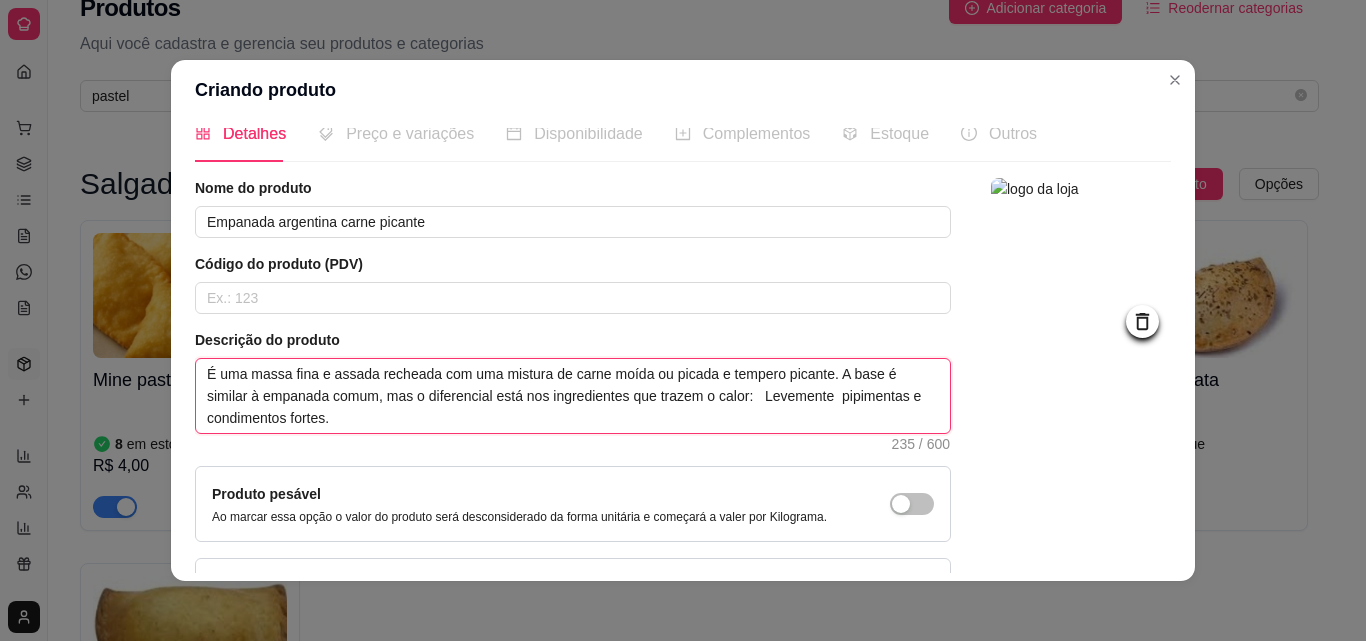 type 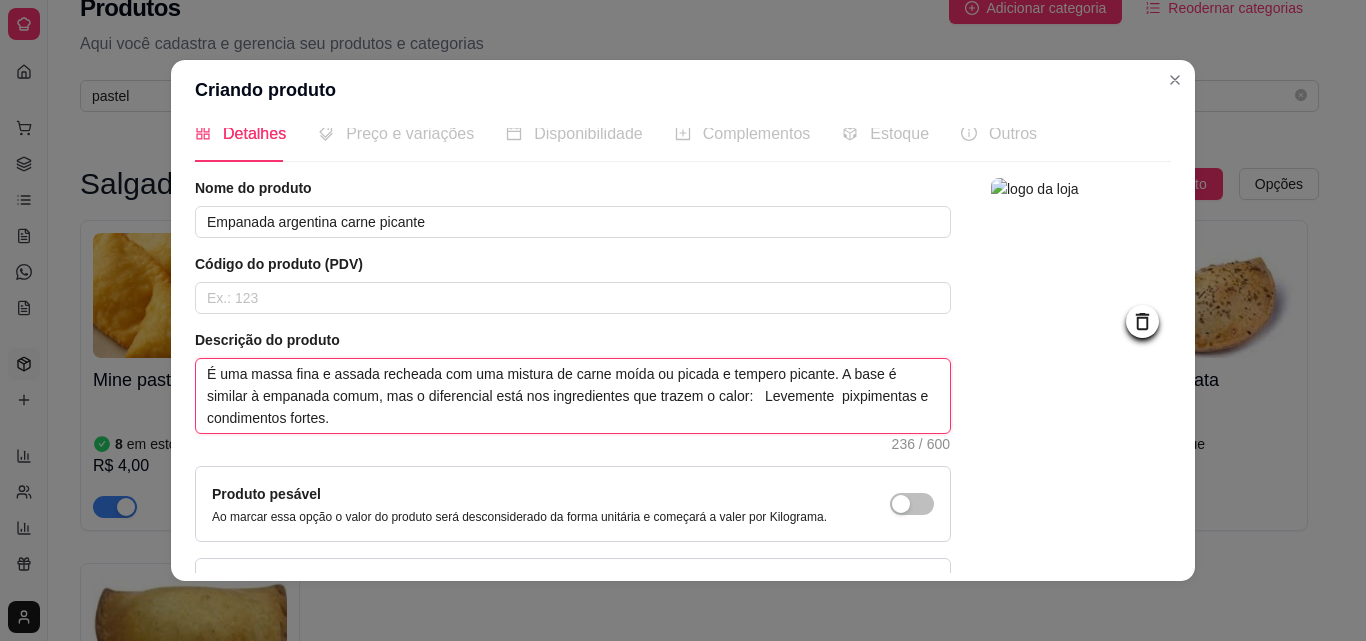 type on "É uma massa fina e assada recheada com uma mistura de carne moída ou picada e tempero picante. A base é similar à empanada comum, mas o diferencial está nos ingredientes que trazem o calor:   Levemente  pixNpimentas e condimentos fortes." 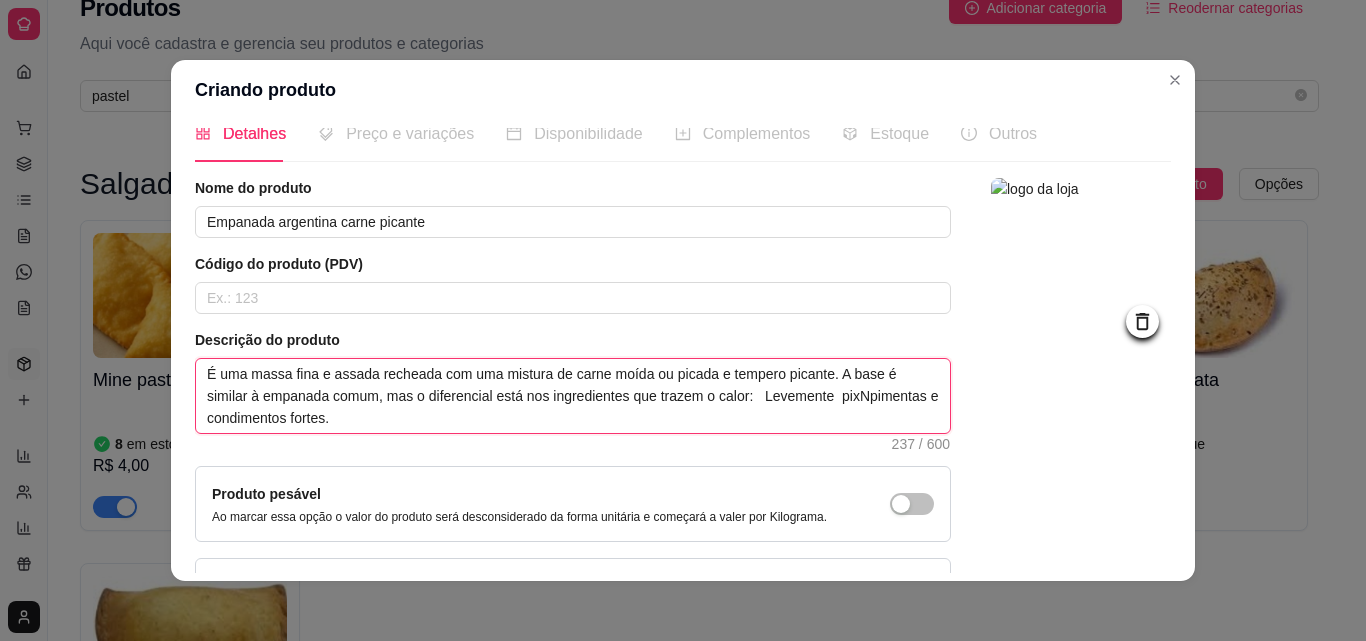 type 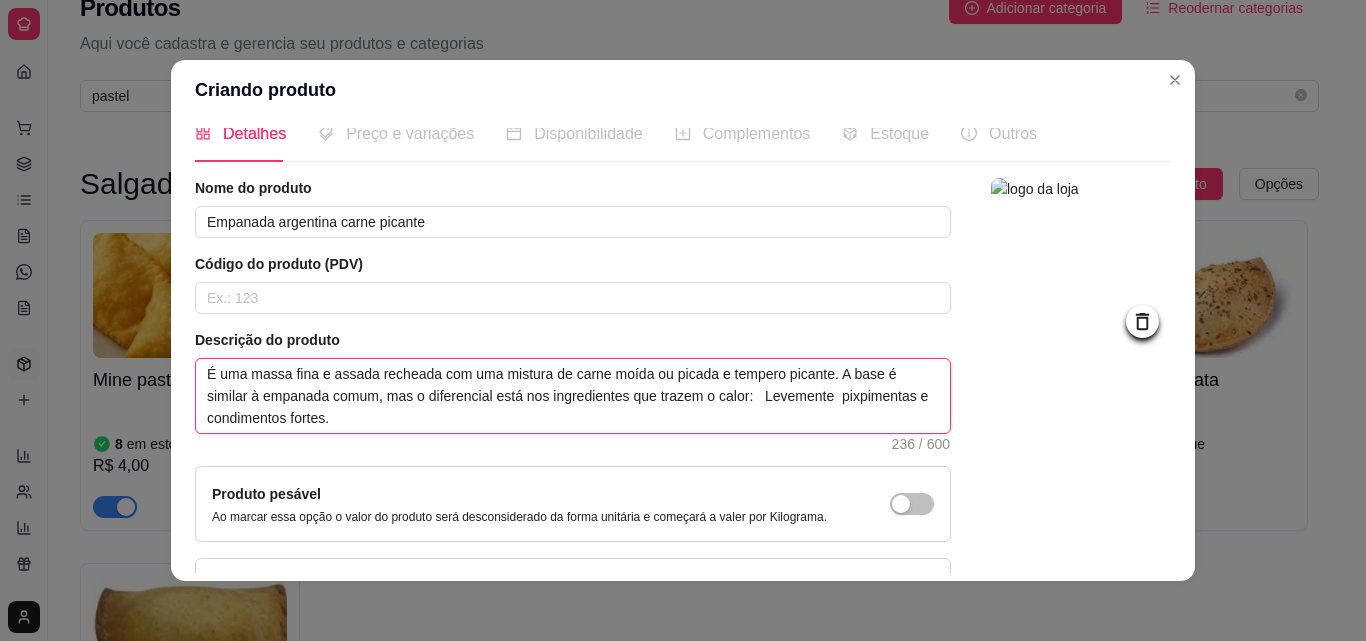 type 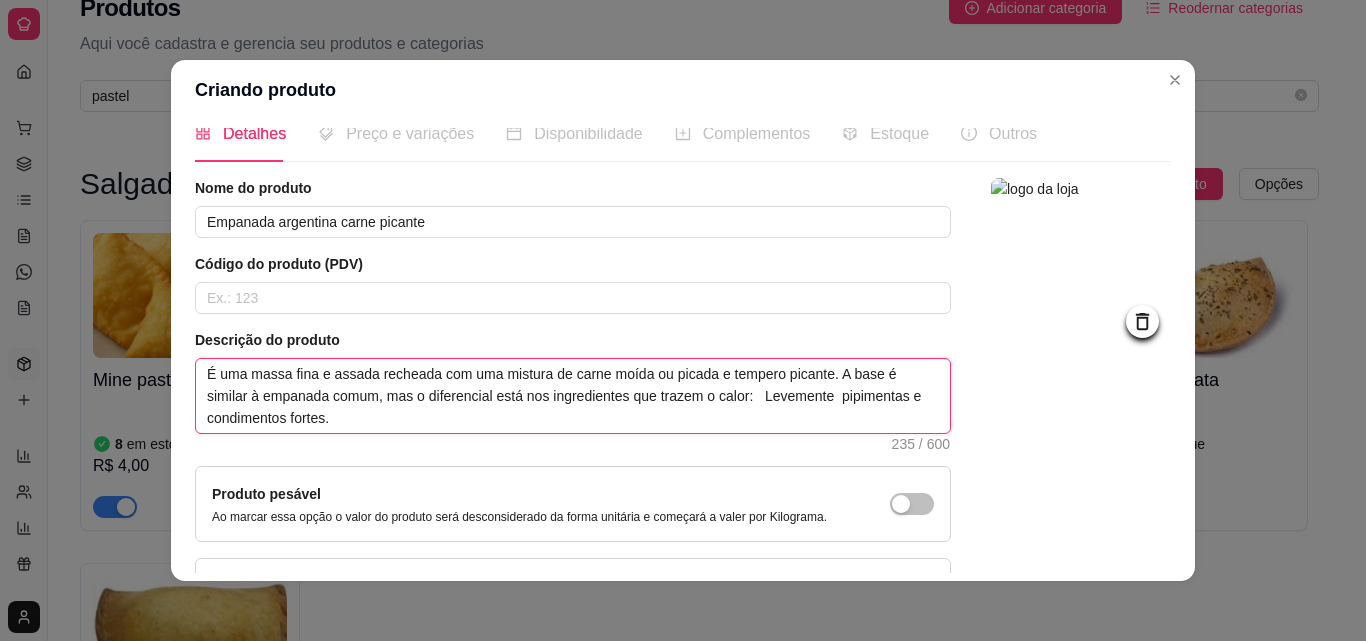 type 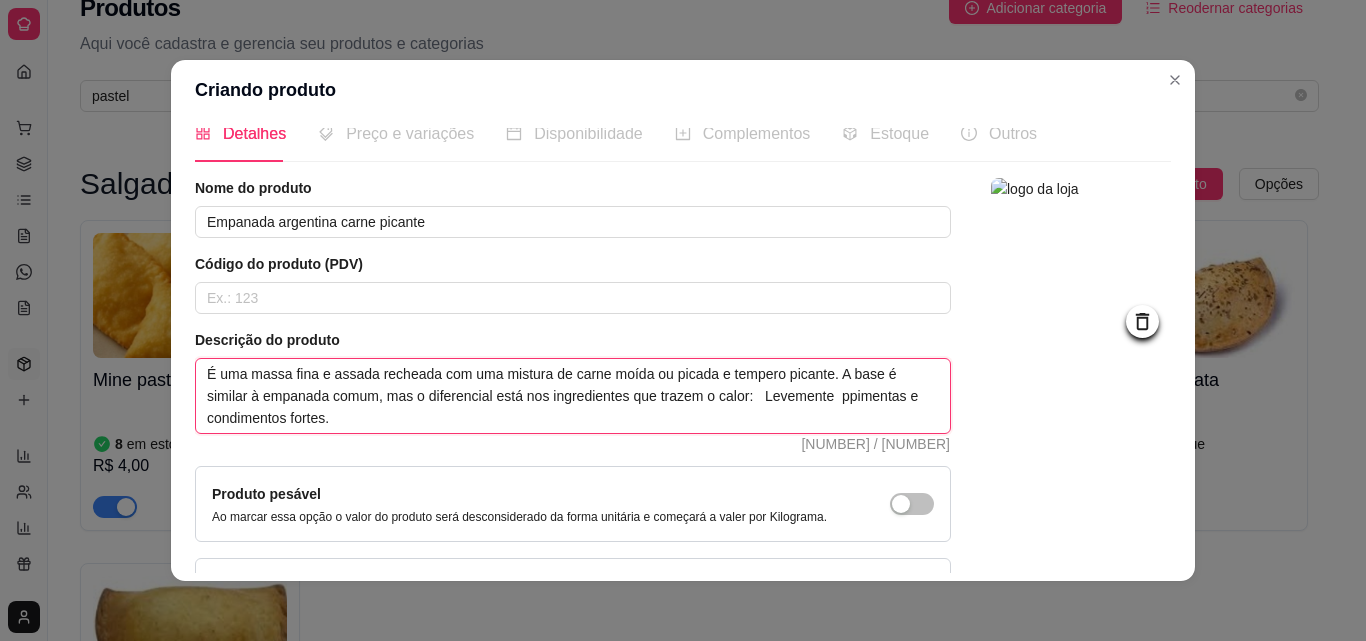 type 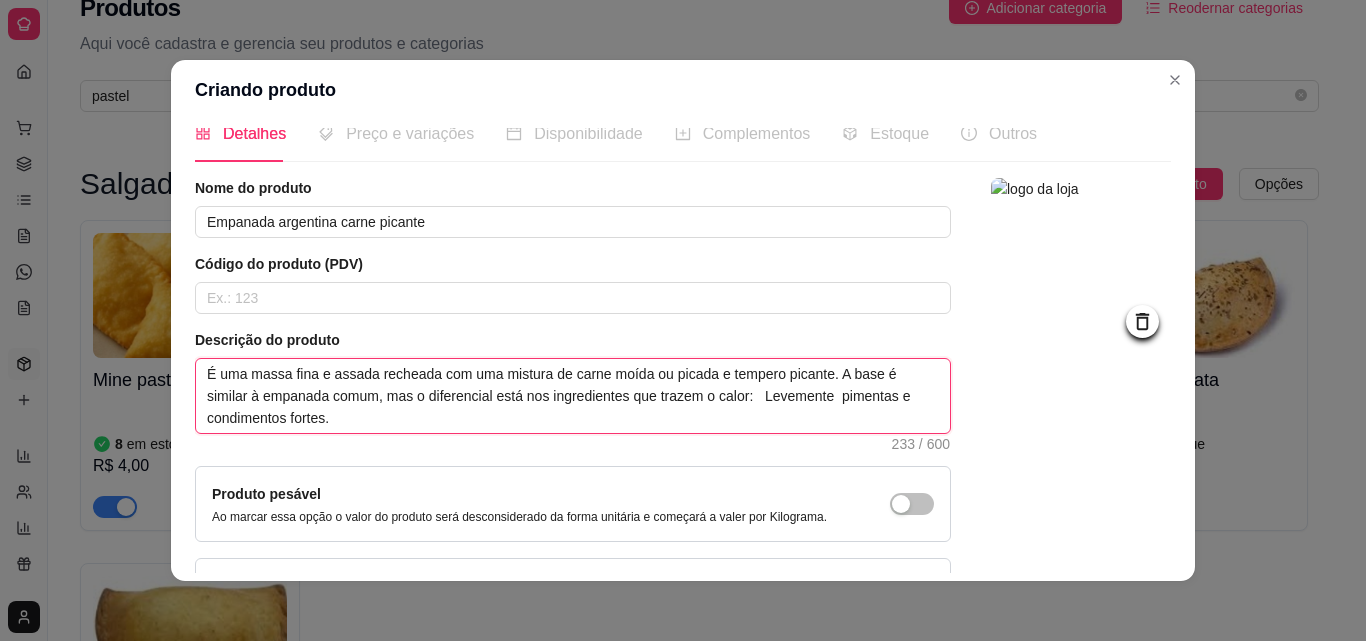 type 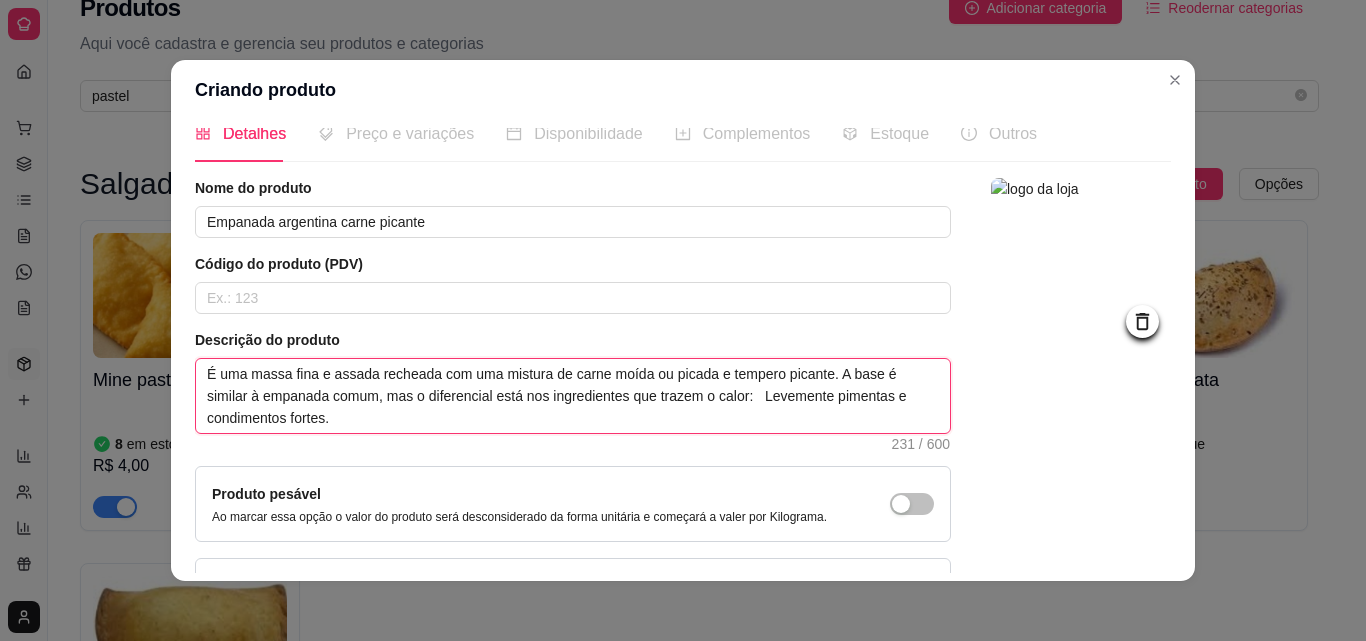 type 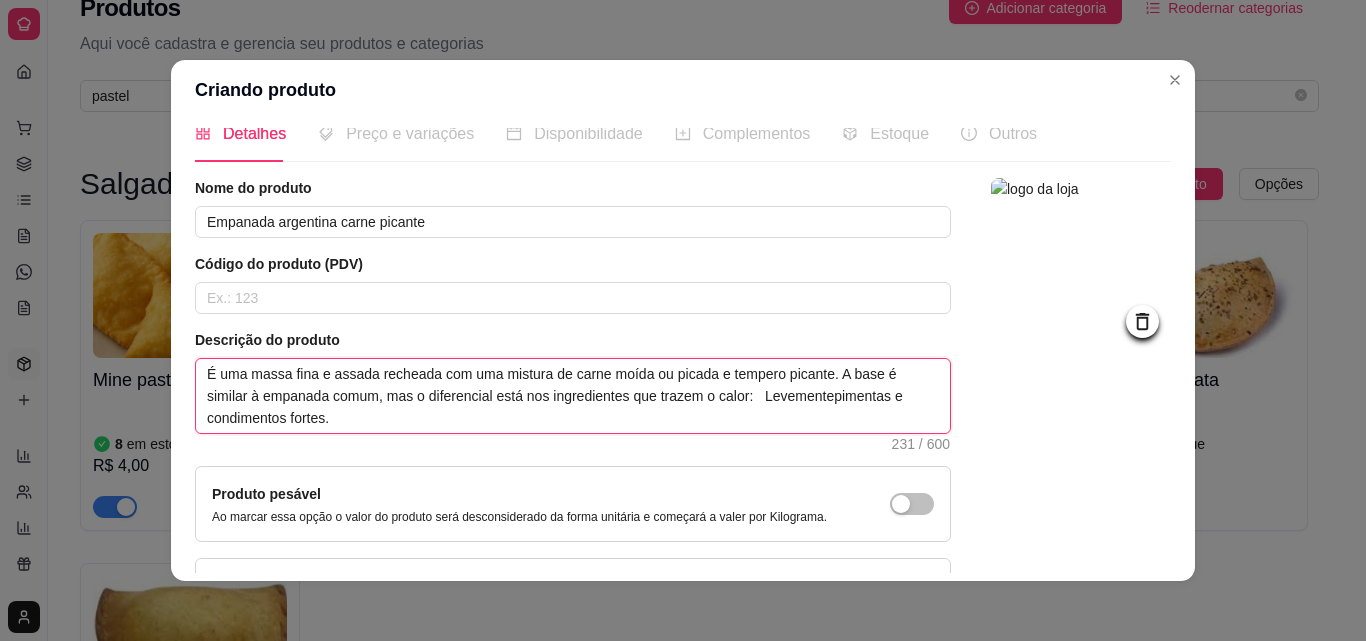 type 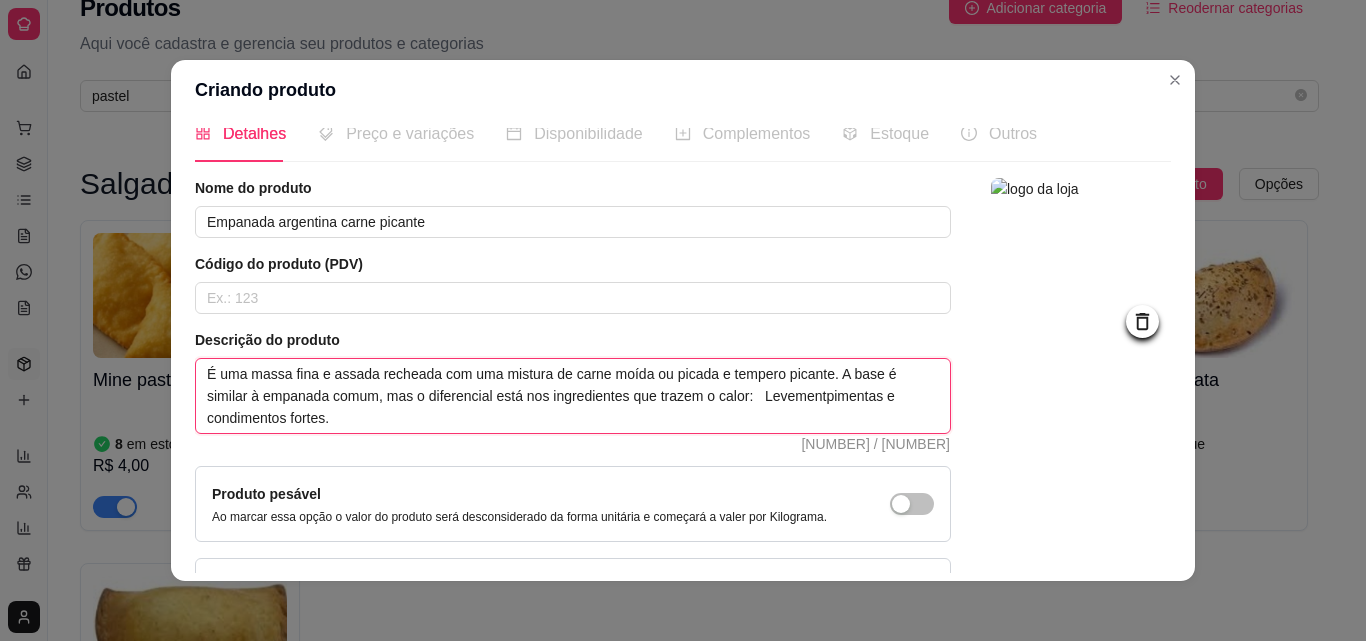 type 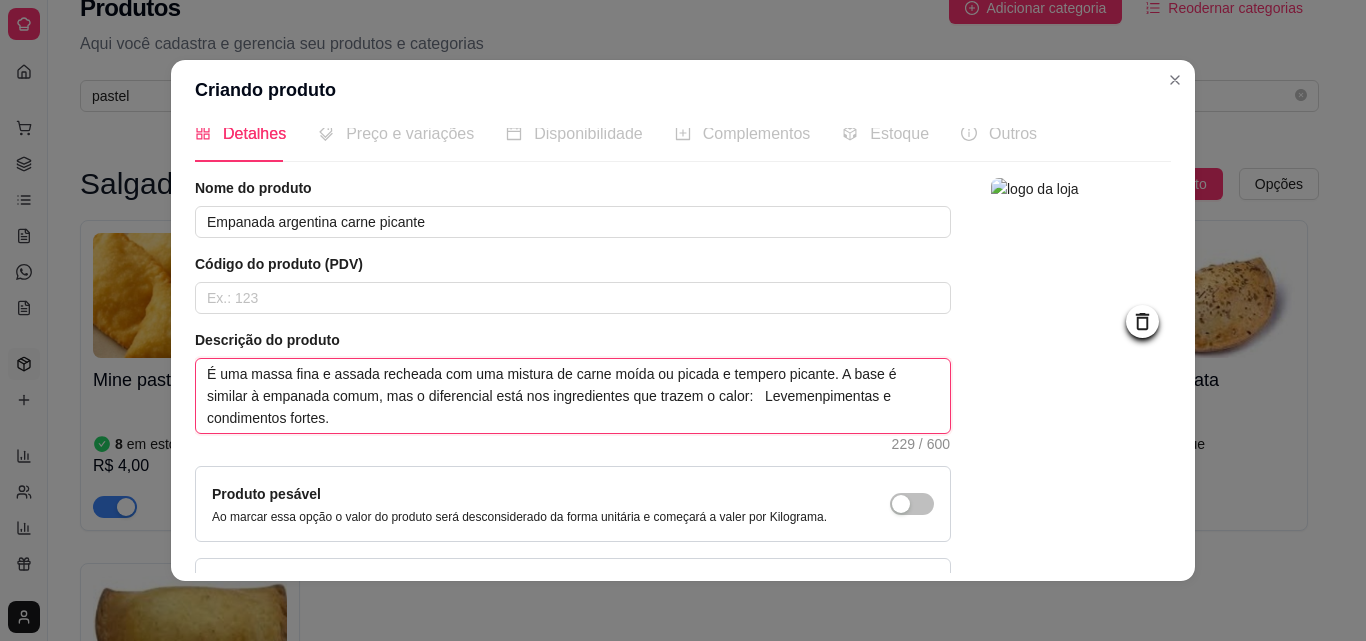 type 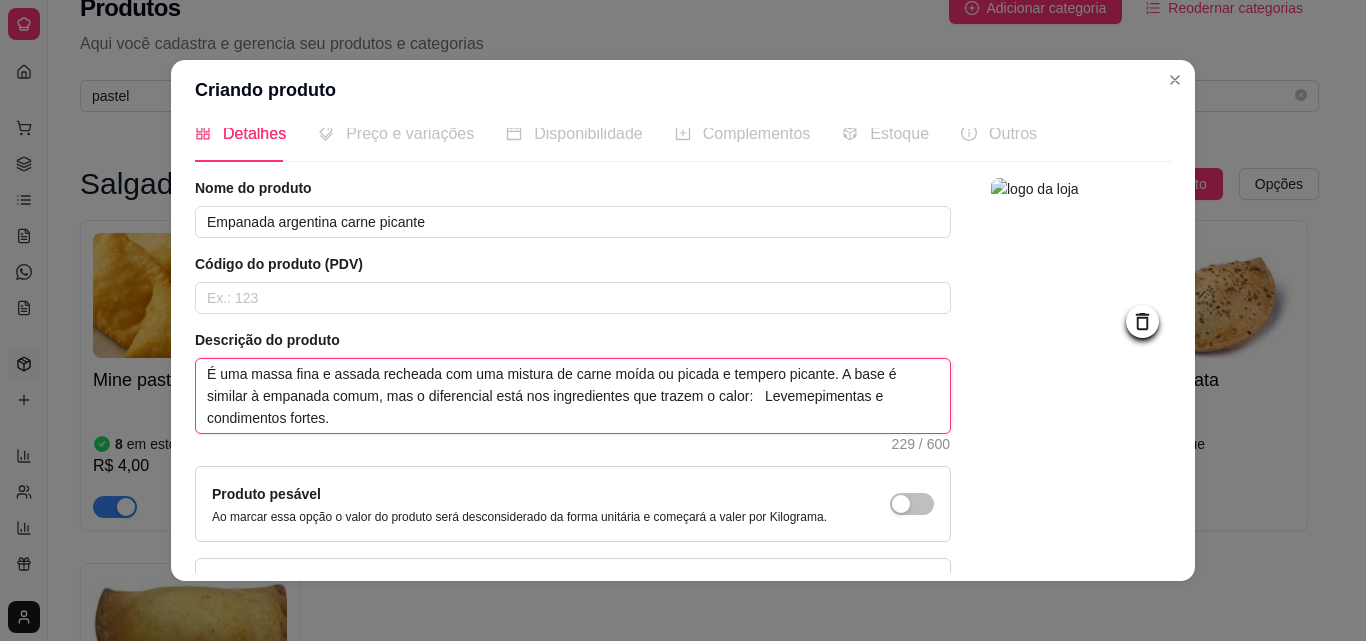 type 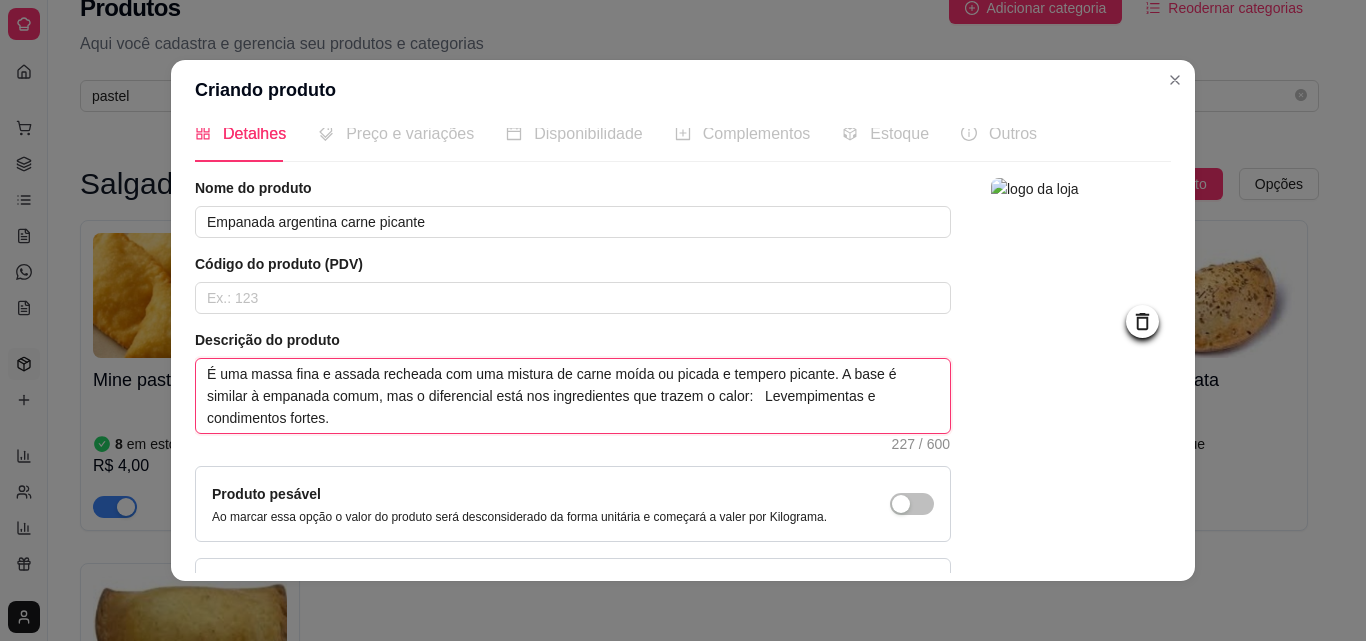 type 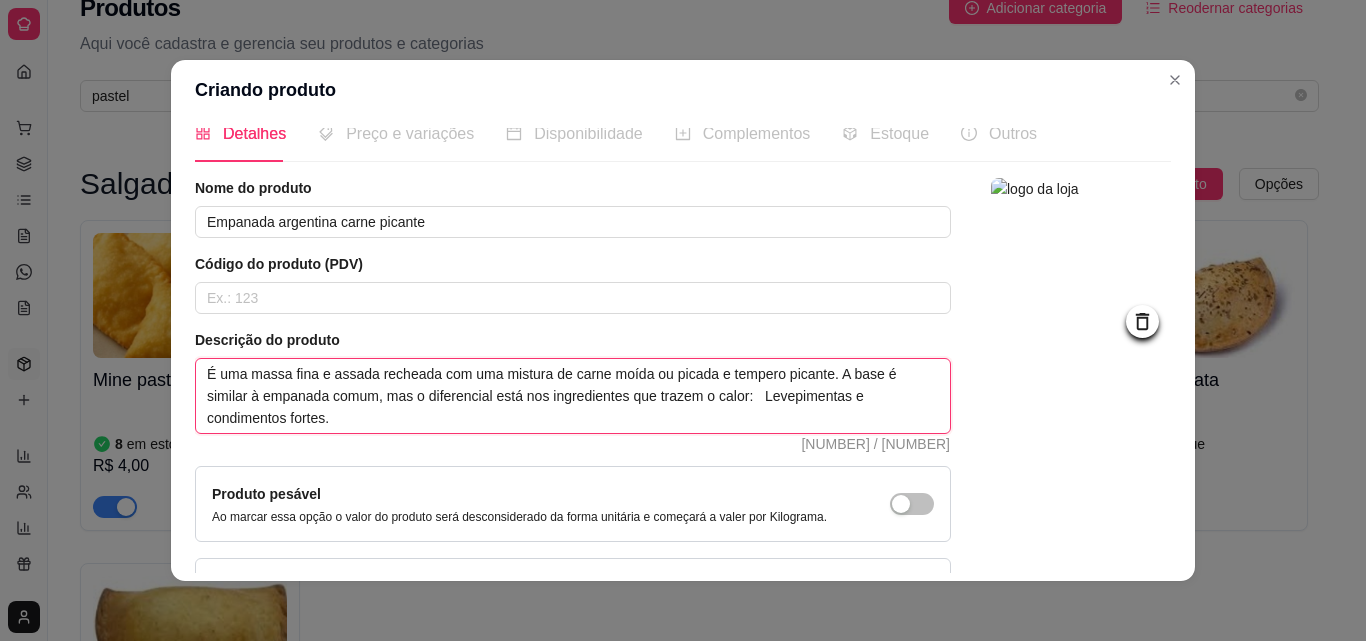 type 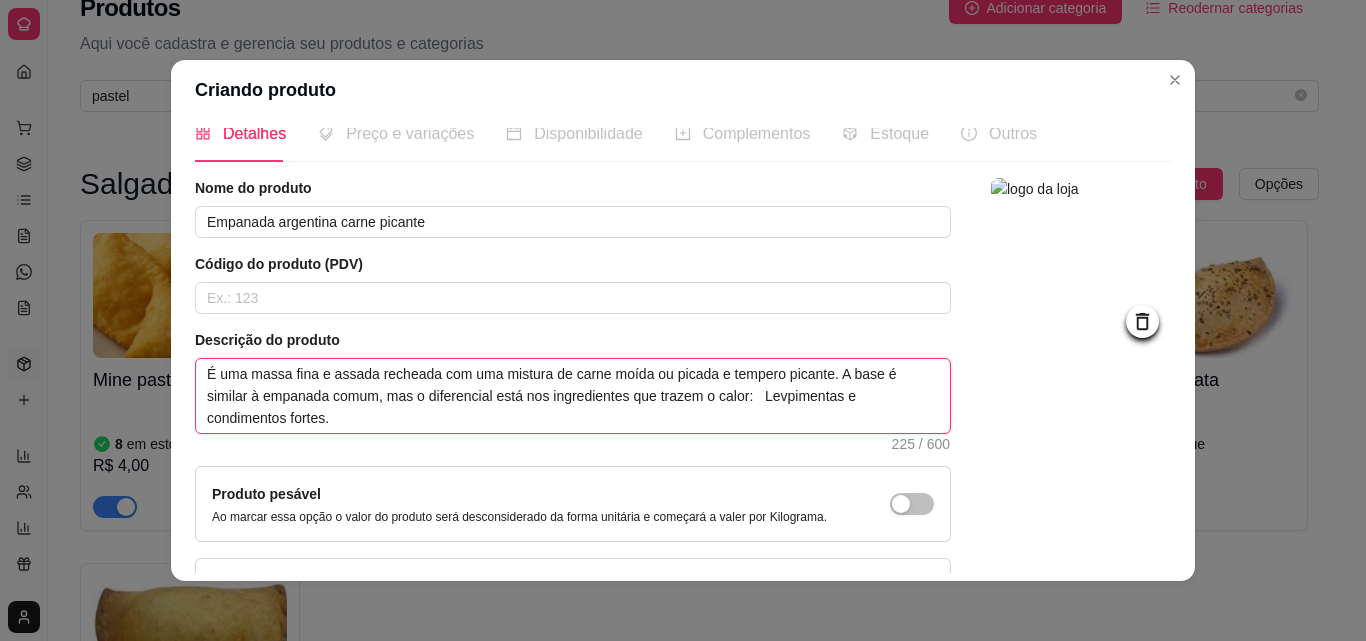 type 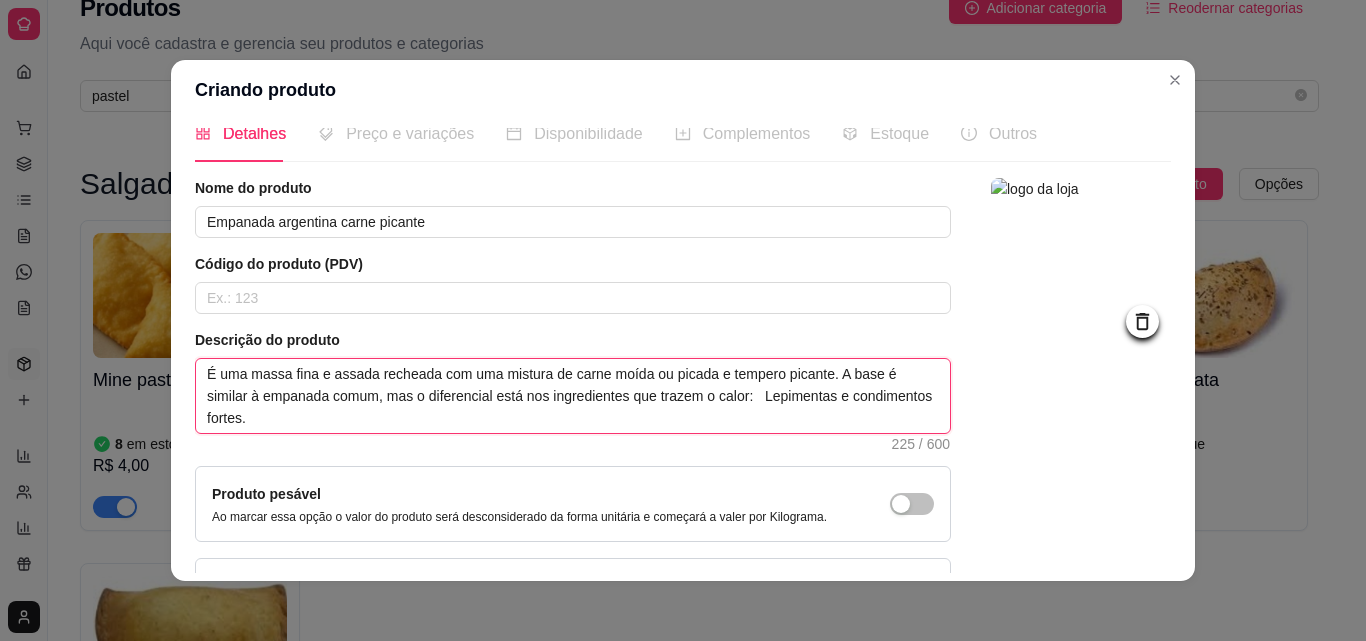type 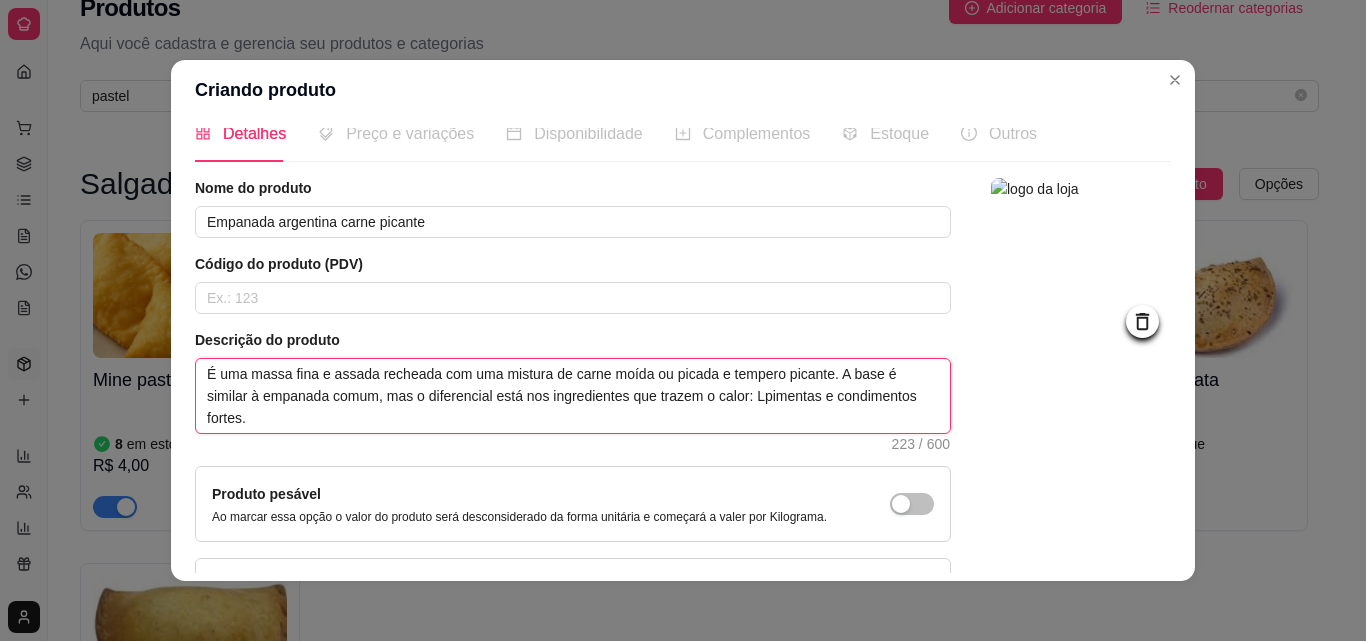 type 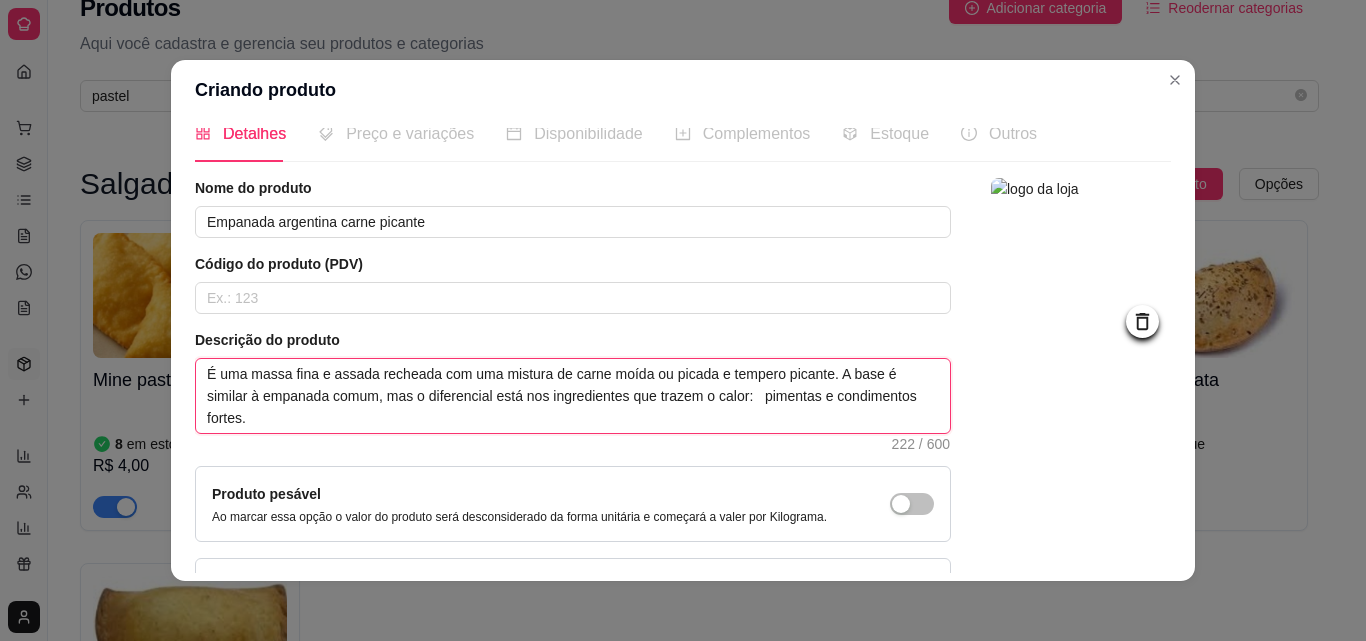 click on "É uma massa fina e assada recheada com uma mistura de carne moída ou picada e tempero picante. A base é similar à empanada comum, mas o diferencial está nos ingredientes que trazem o calor:   pimentas e condimentos fortes." at bounding box center (573, 396) 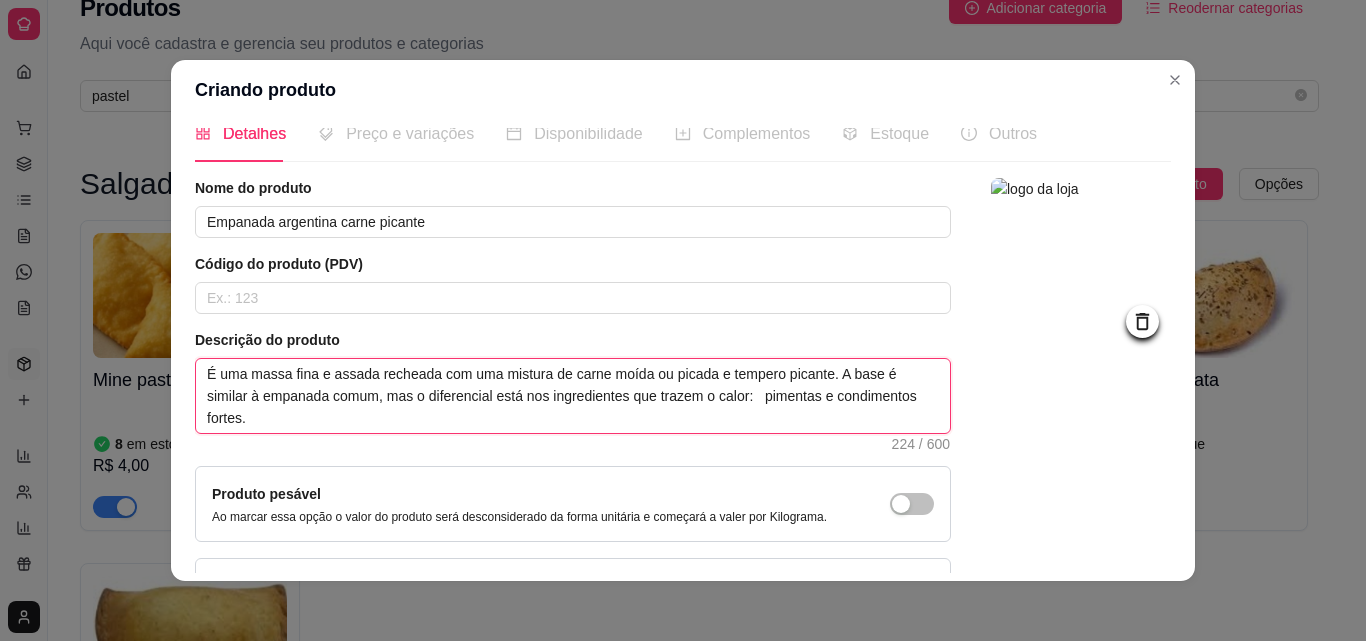 type 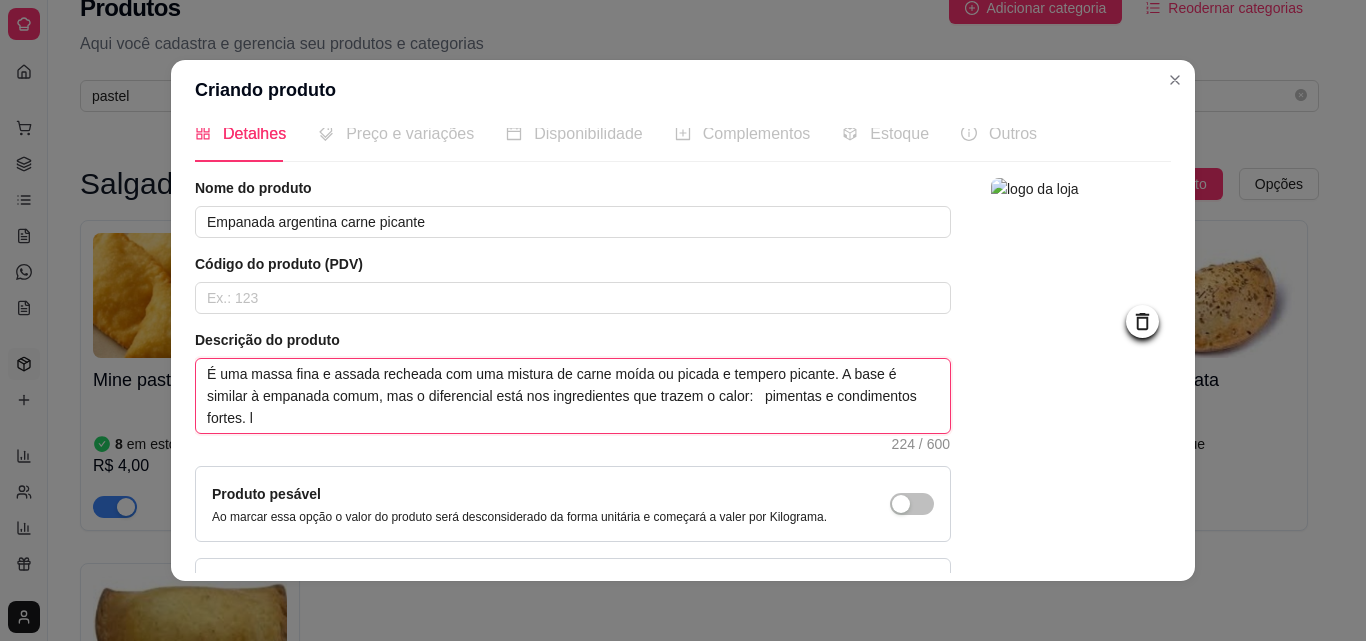 type 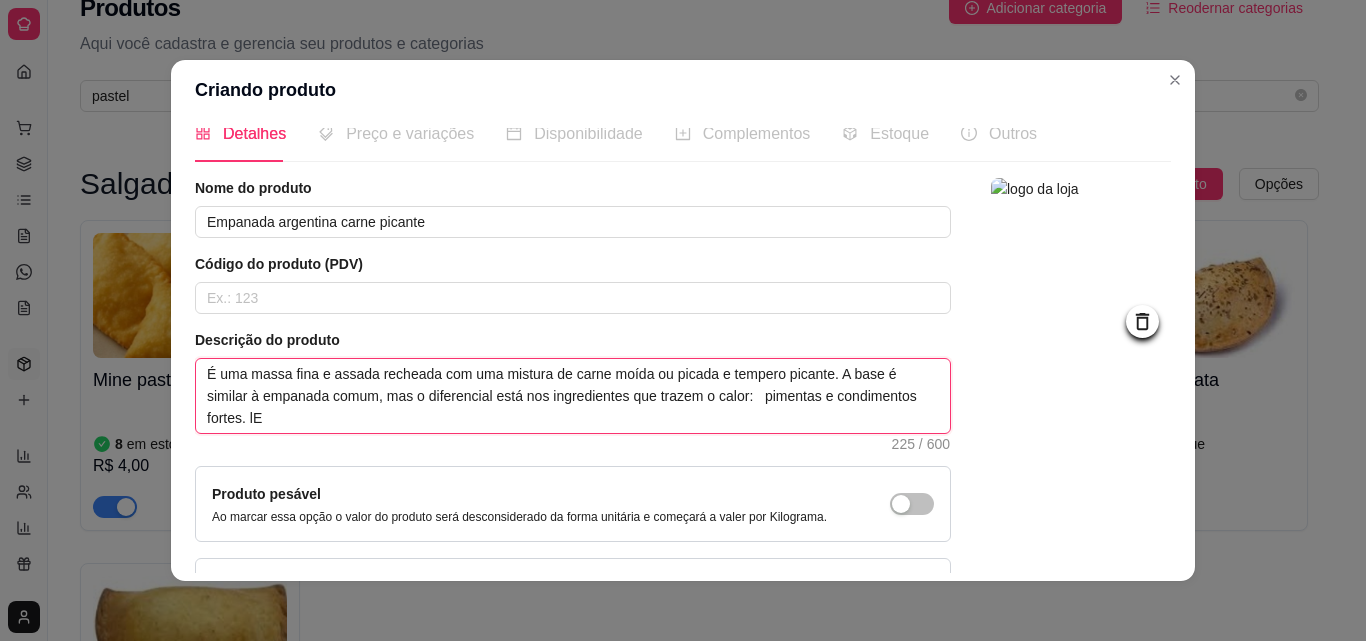 type 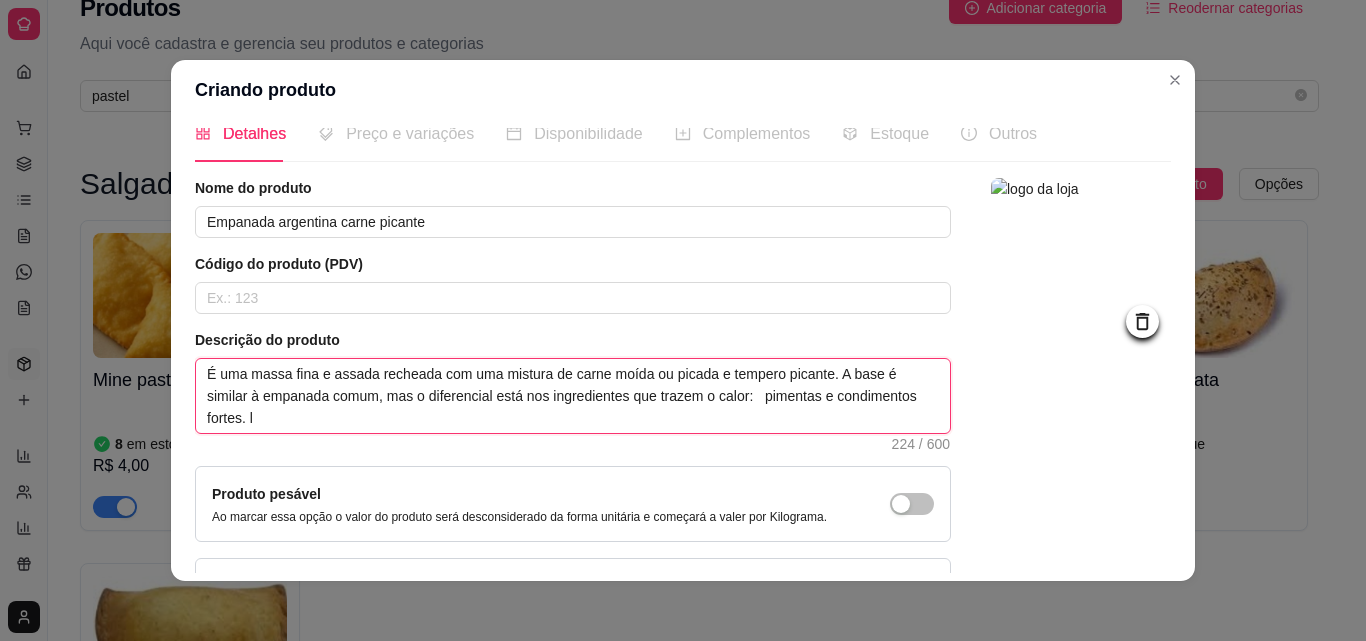 type 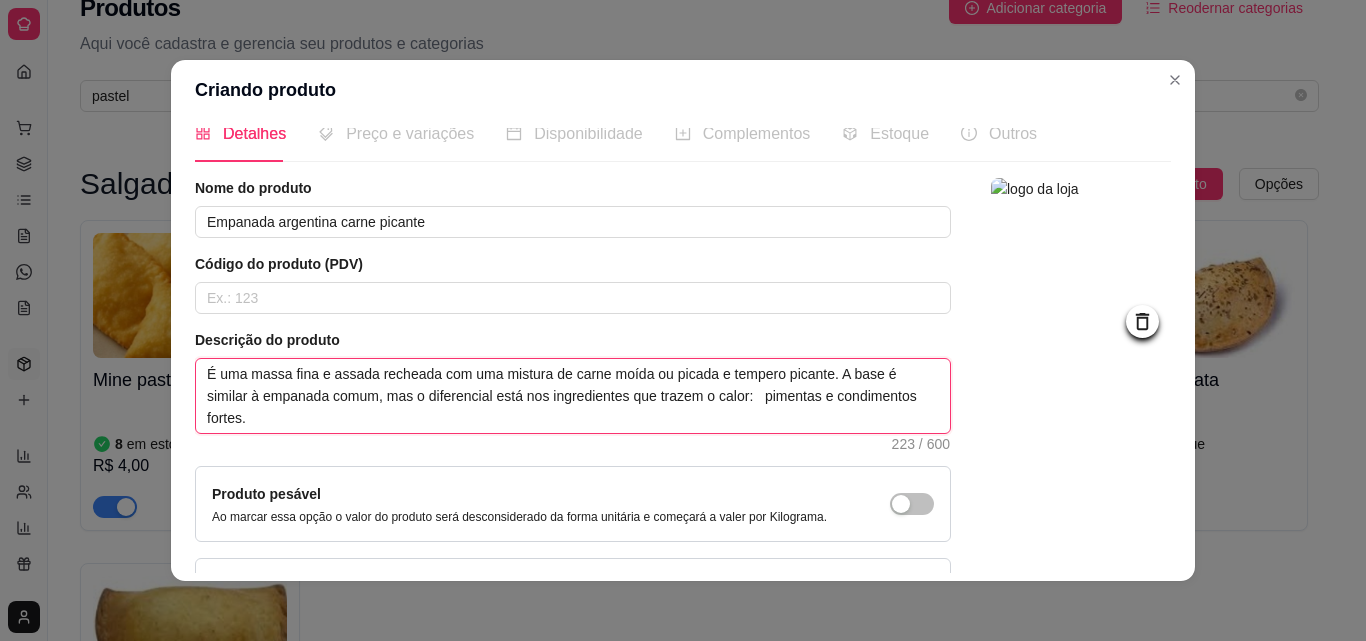 type 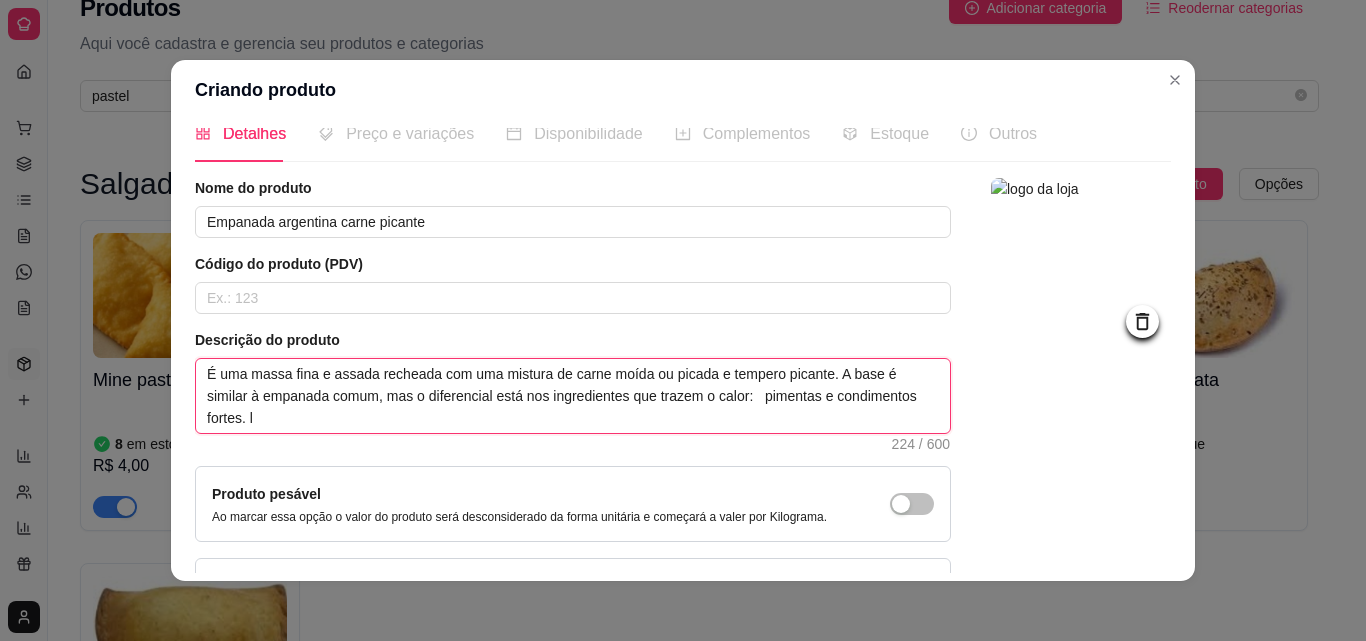 type 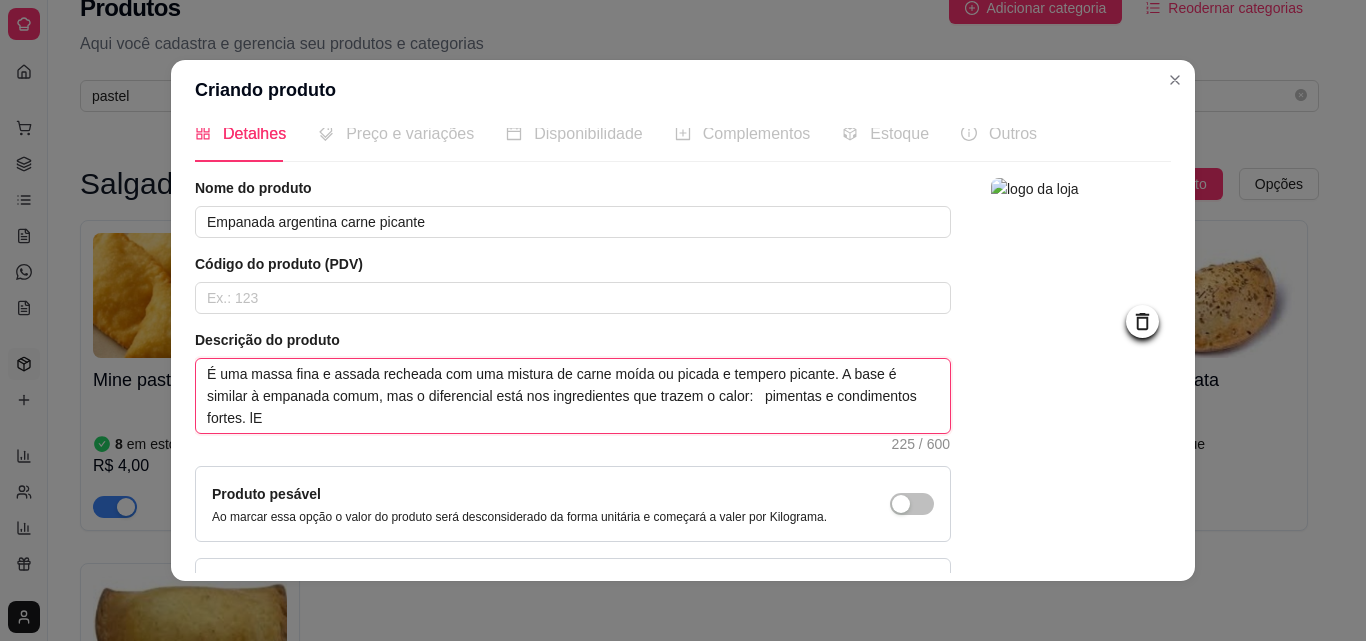 type 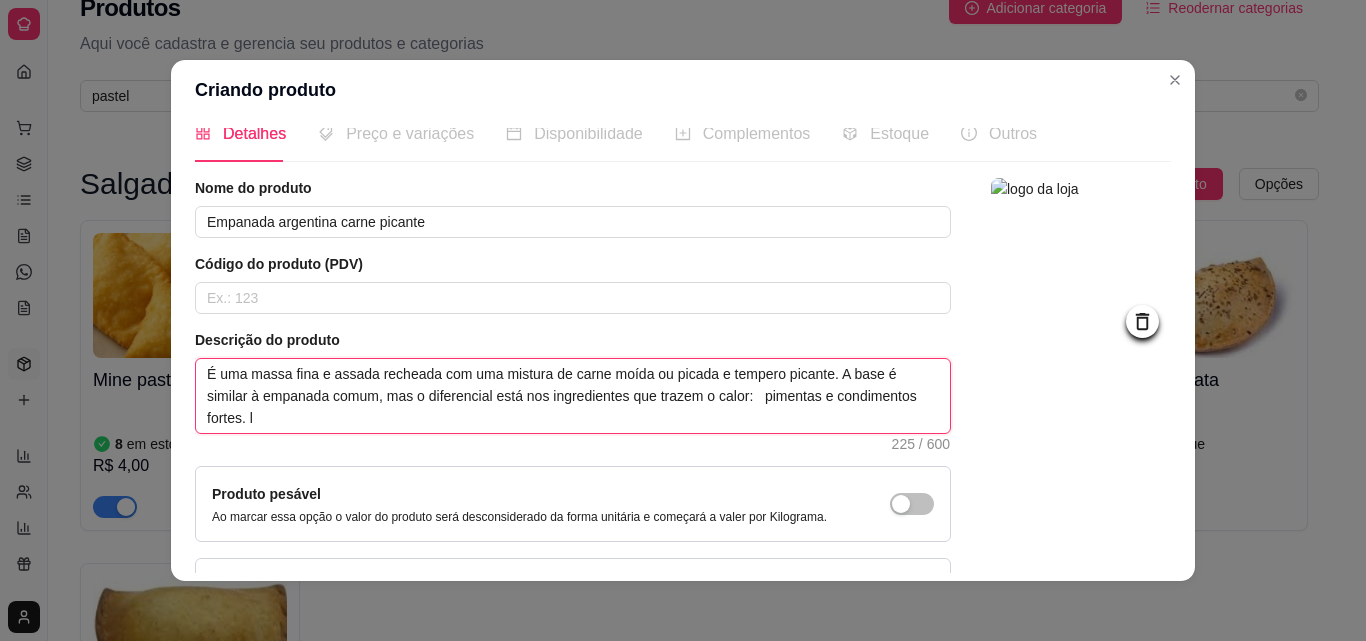type 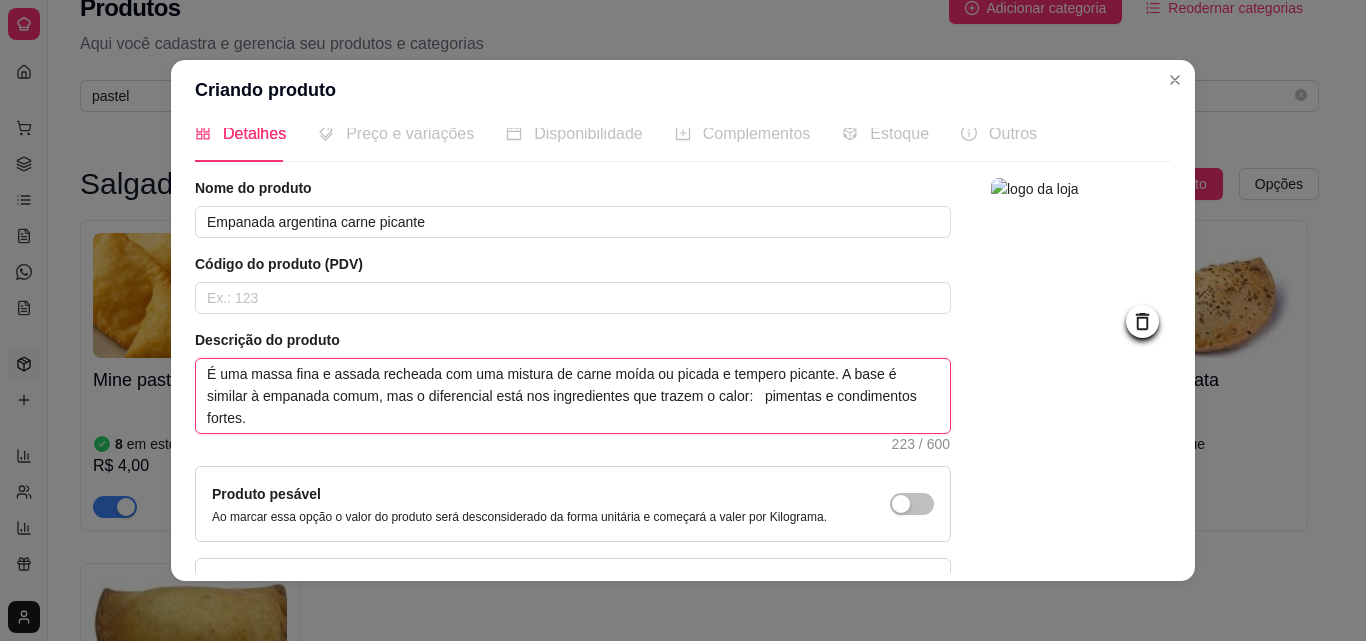 type 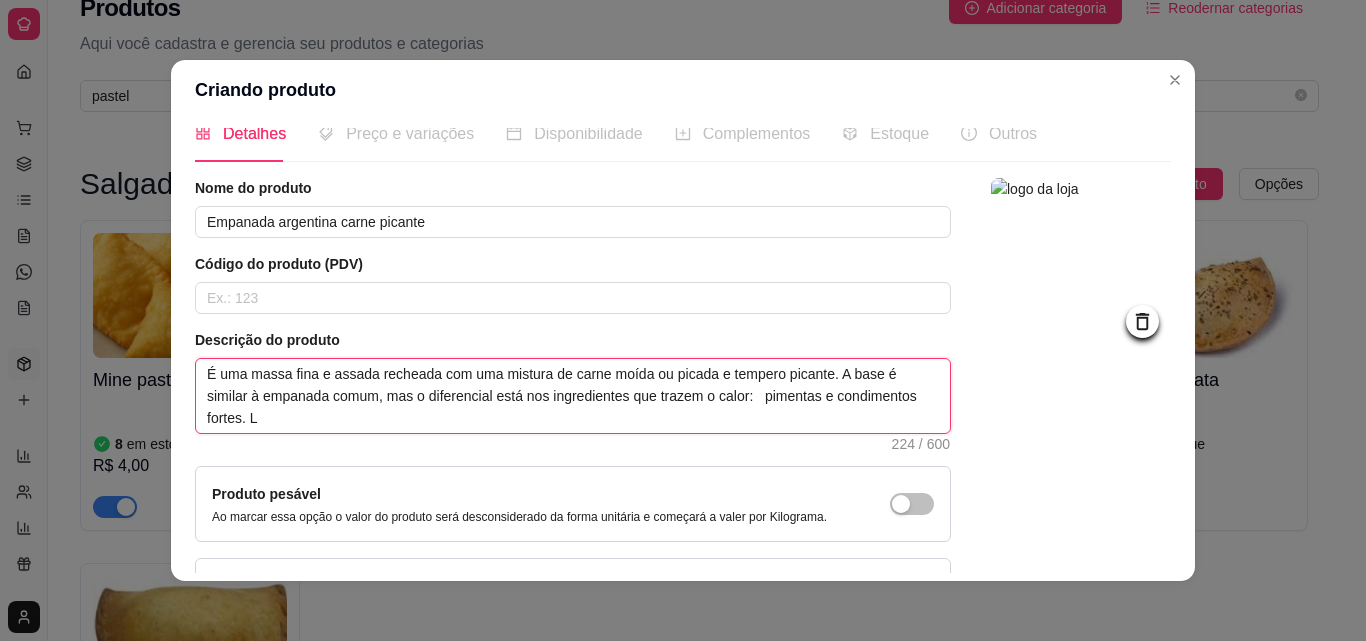 type 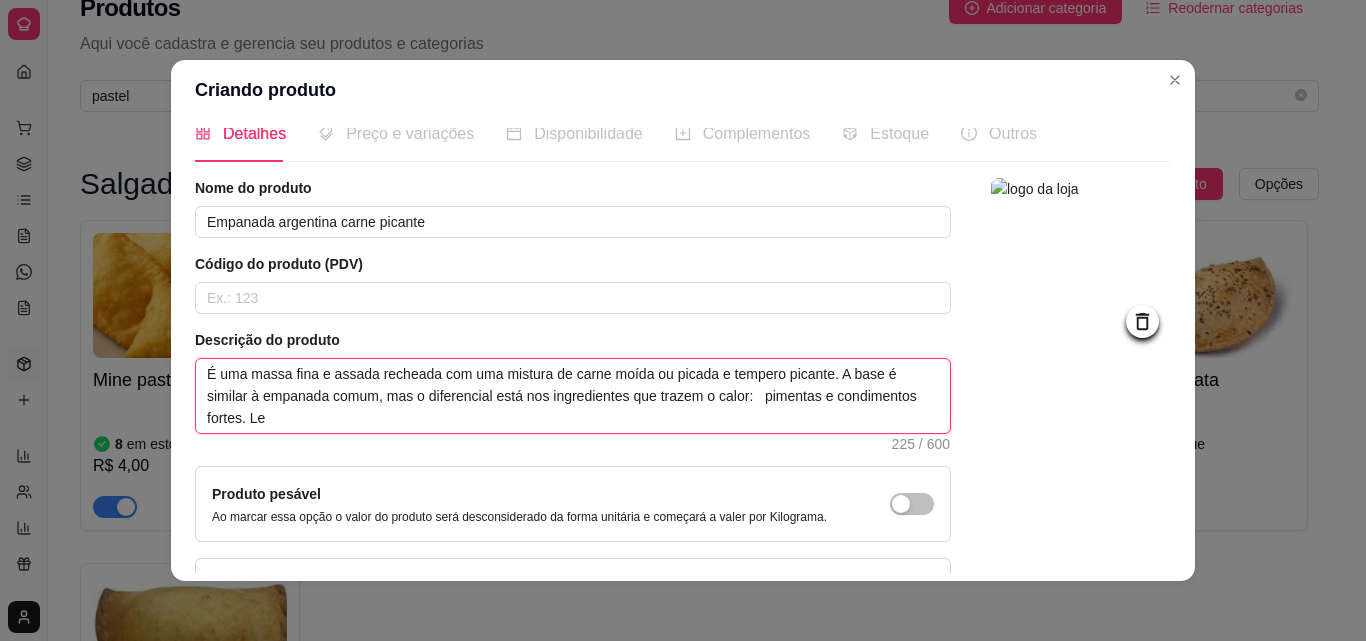 type 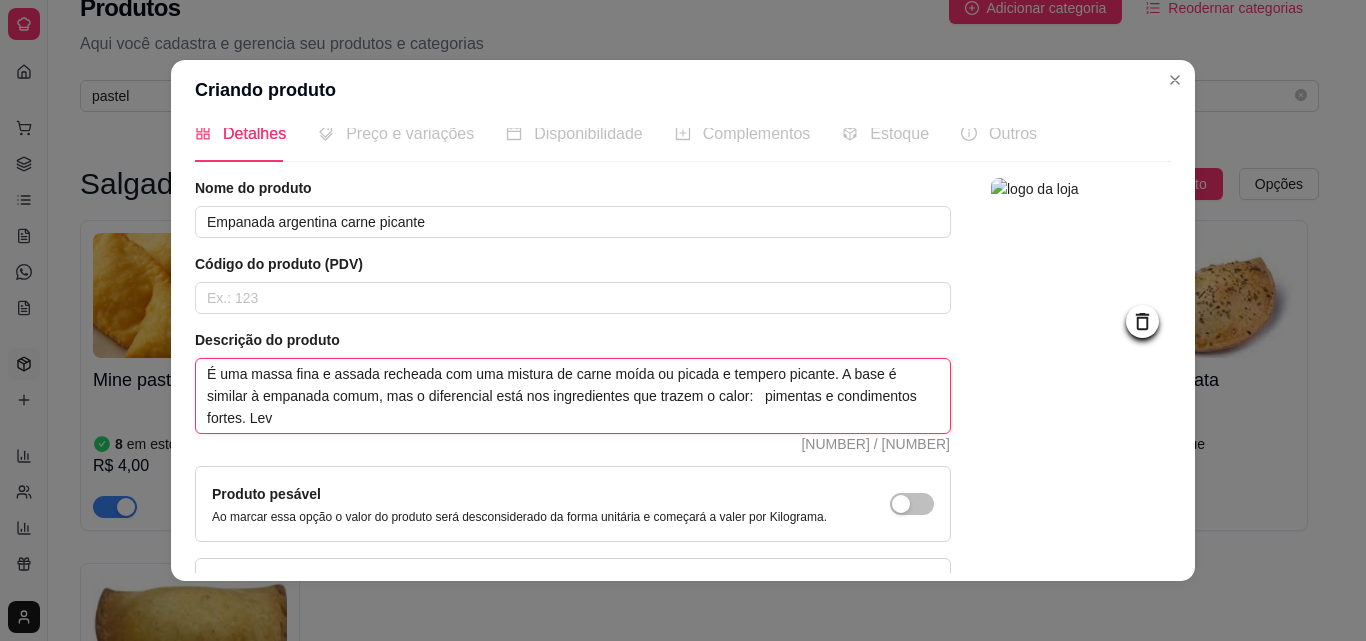 type 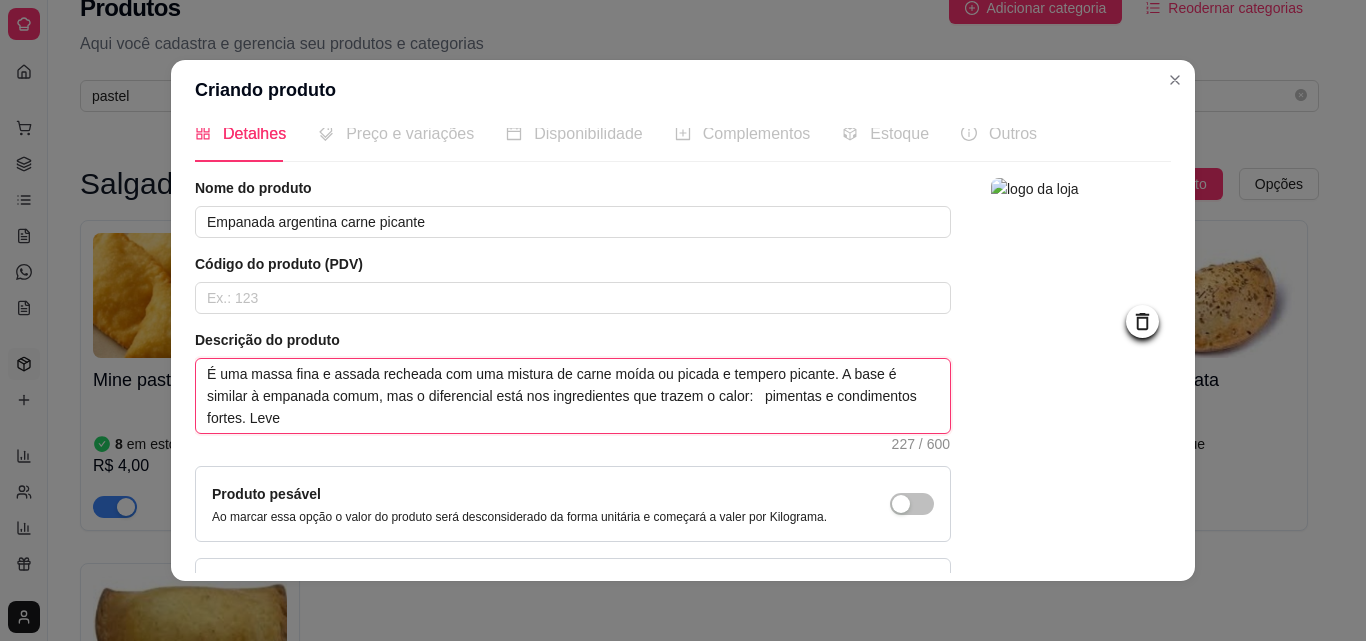 type 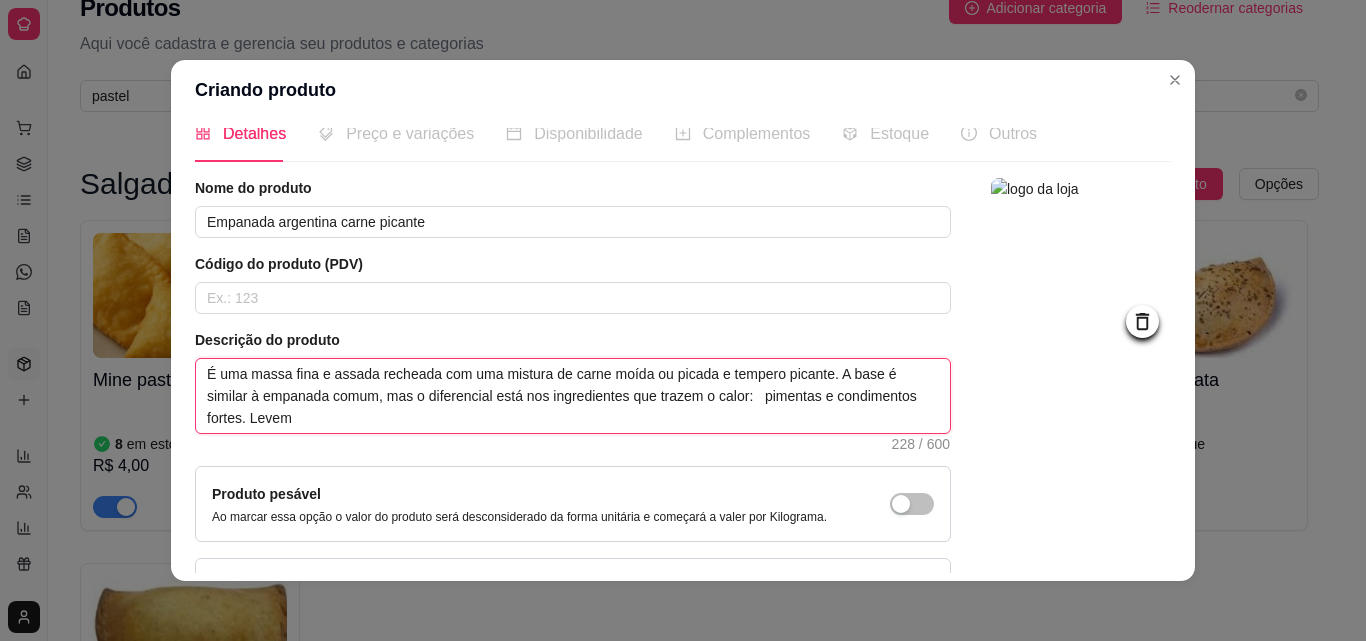type 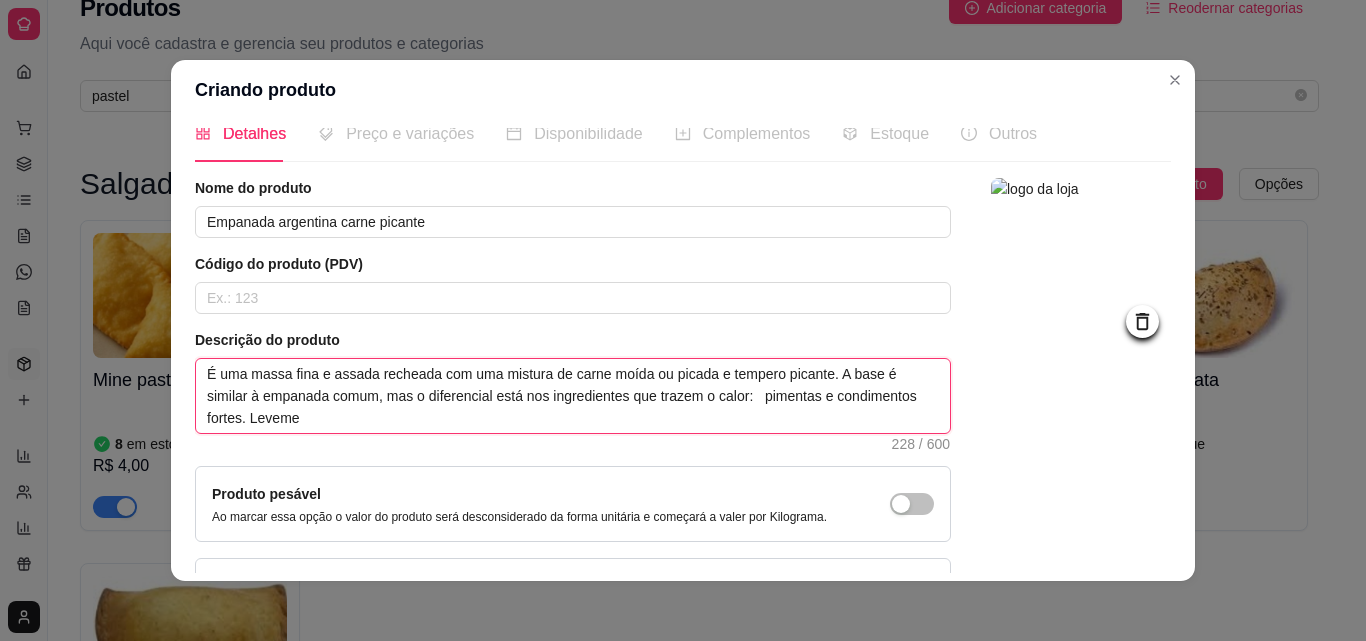type 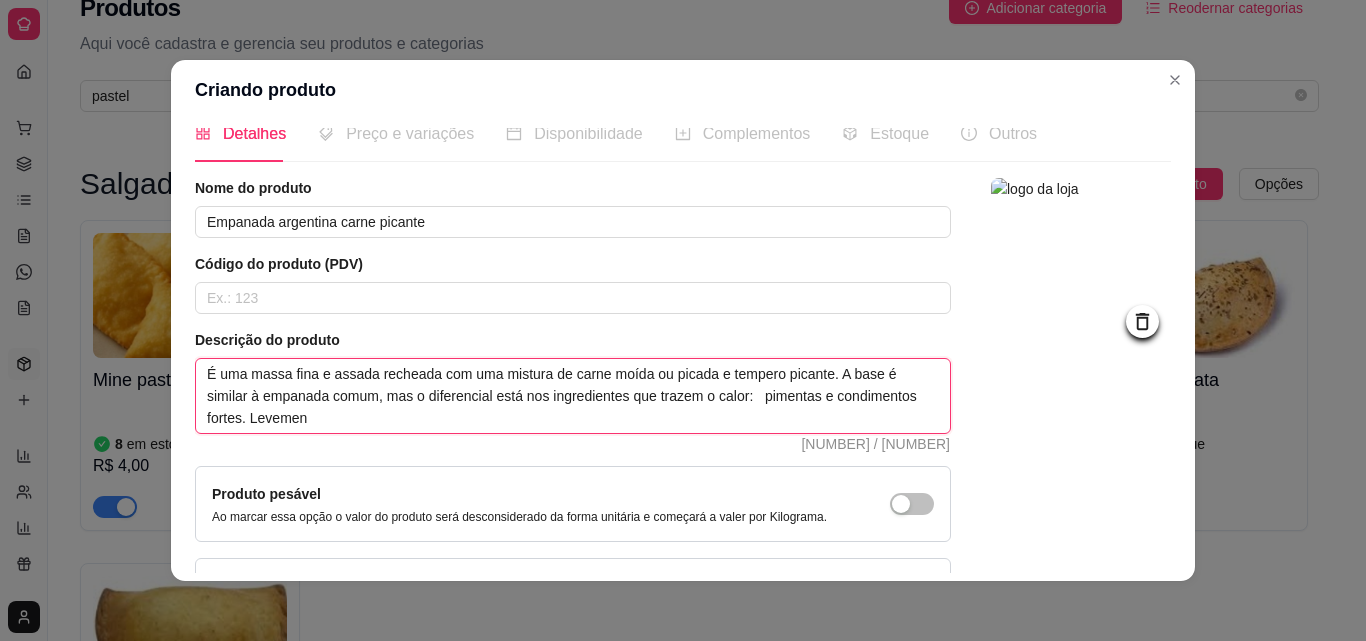 type 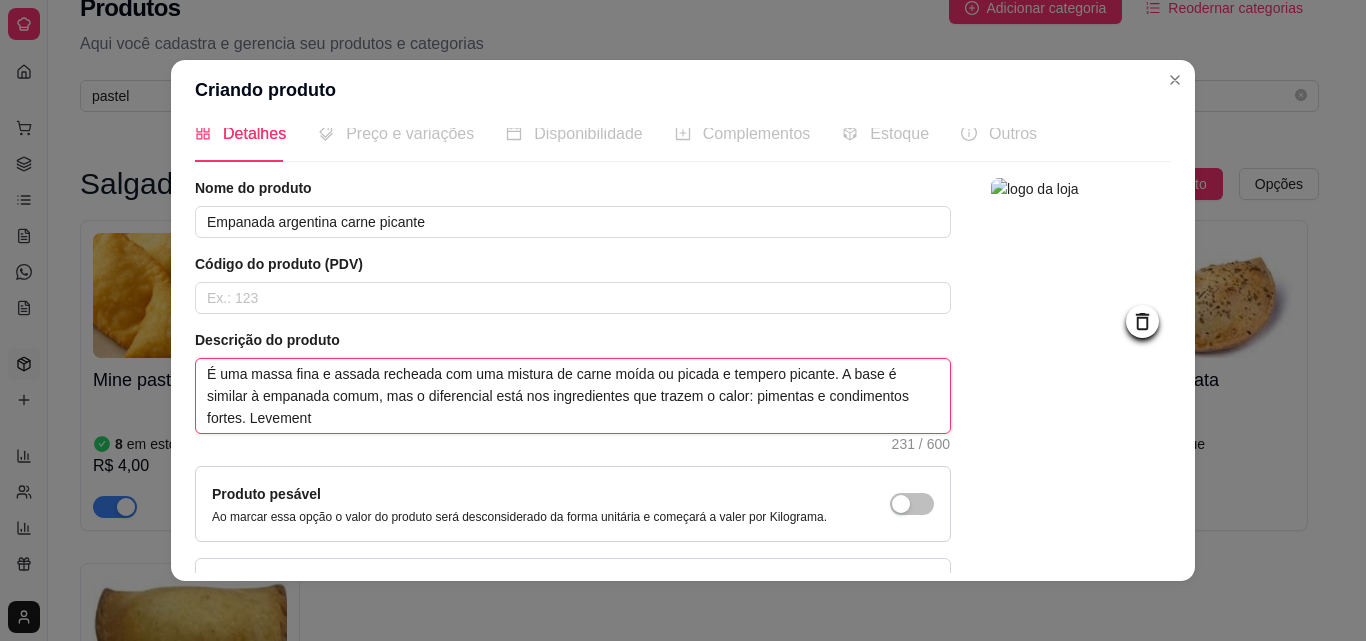 type 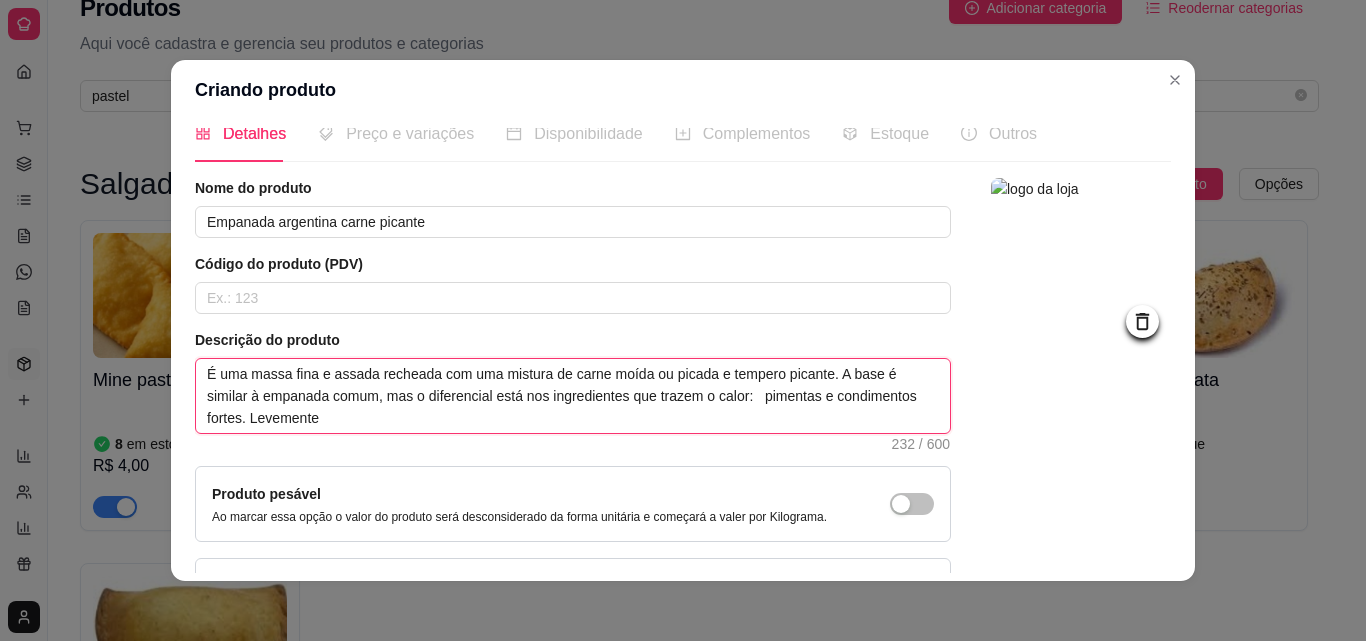 type 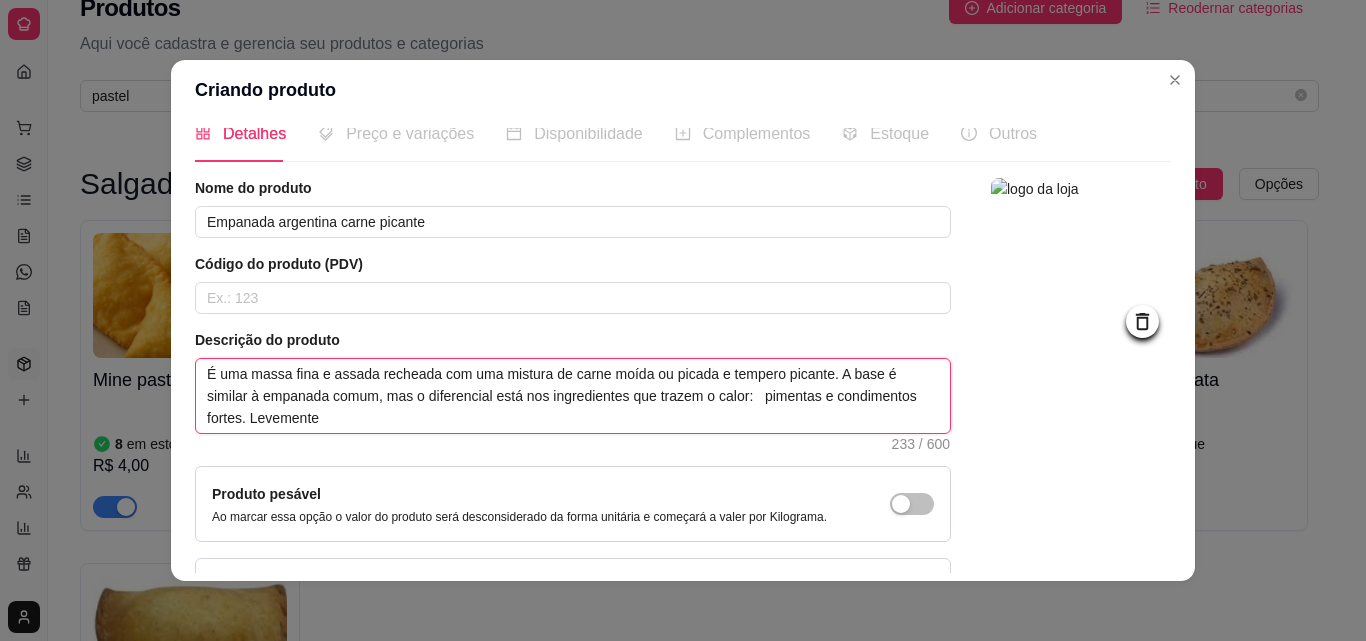 type 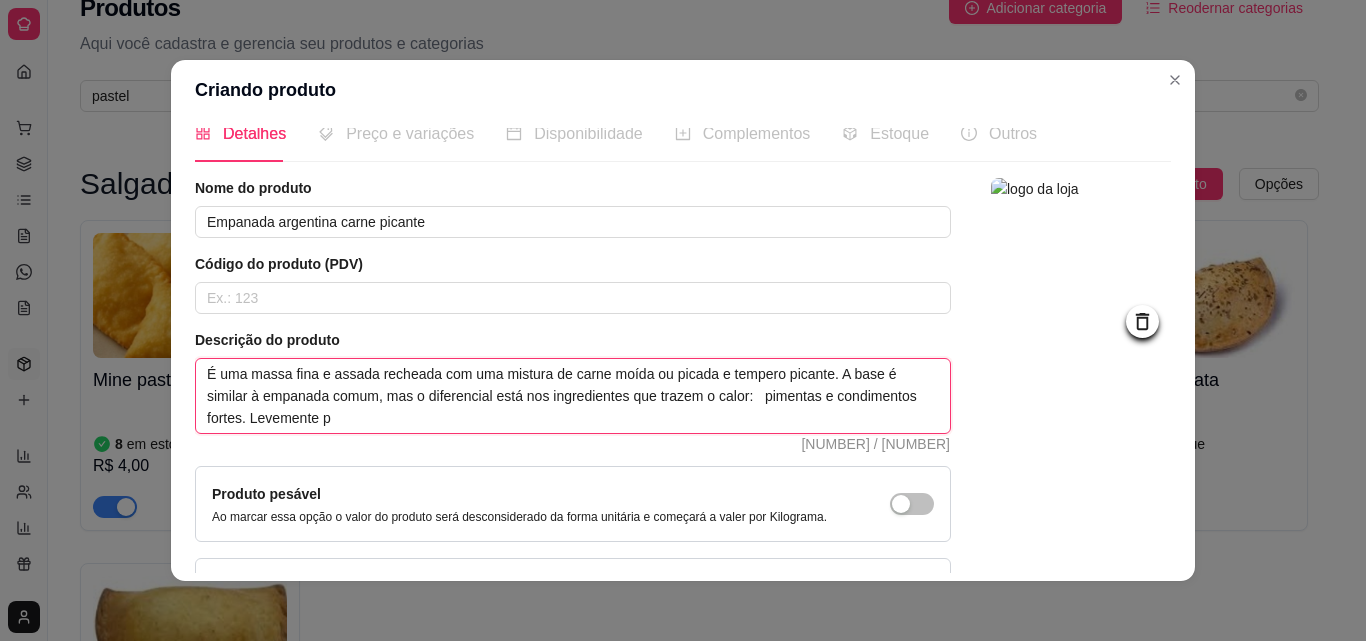 type 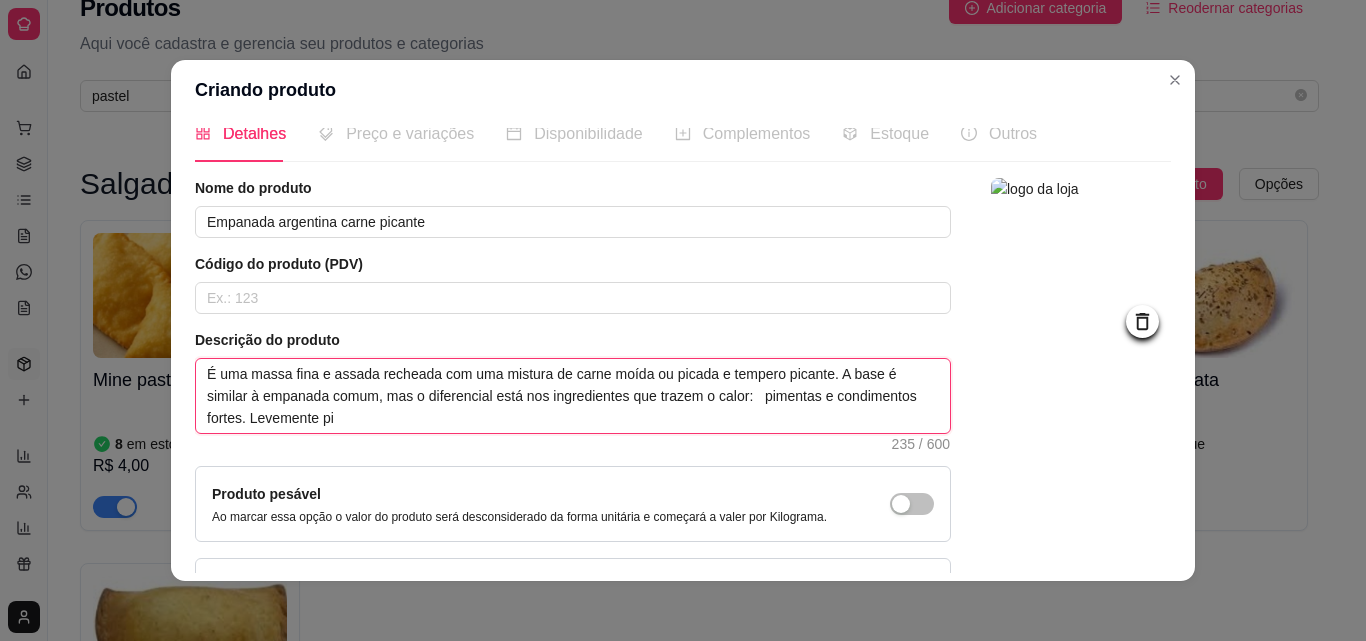 type 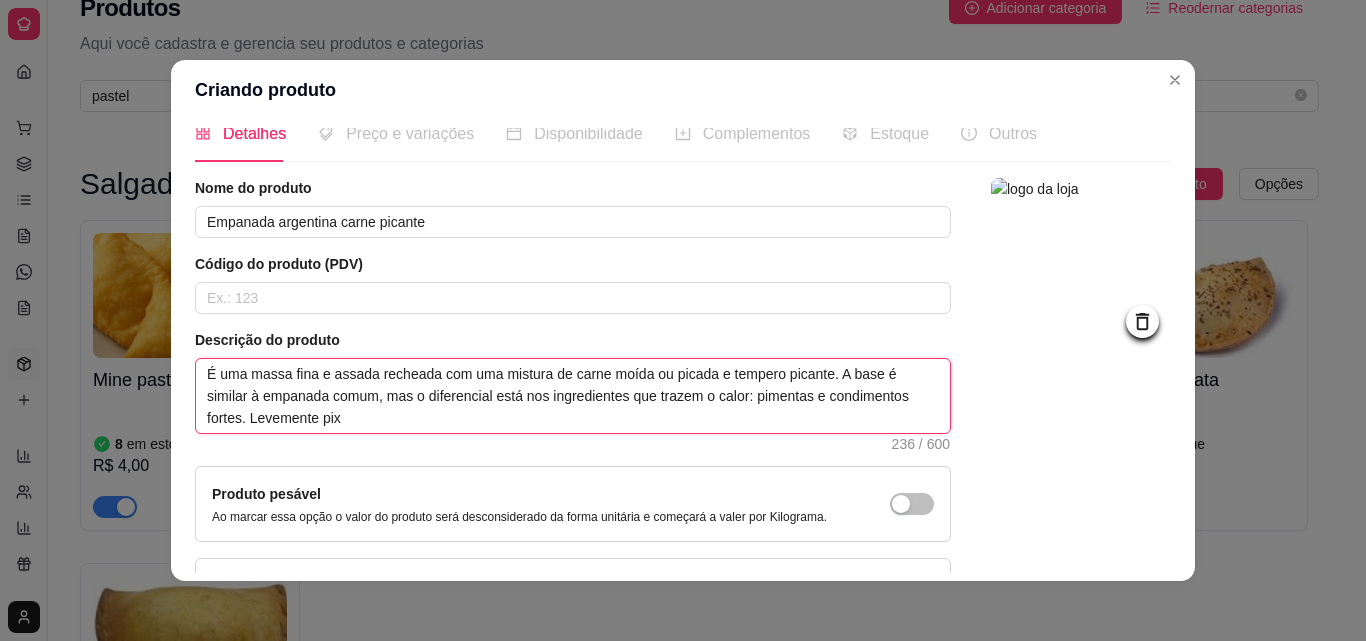 type 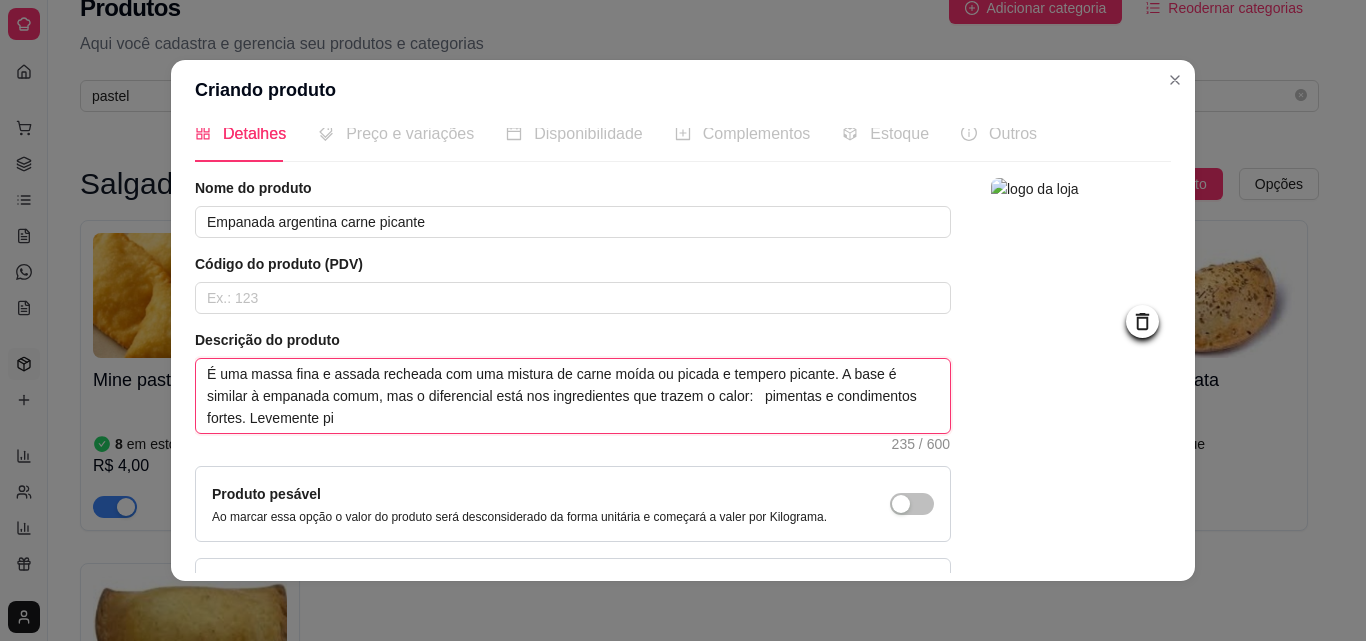 type 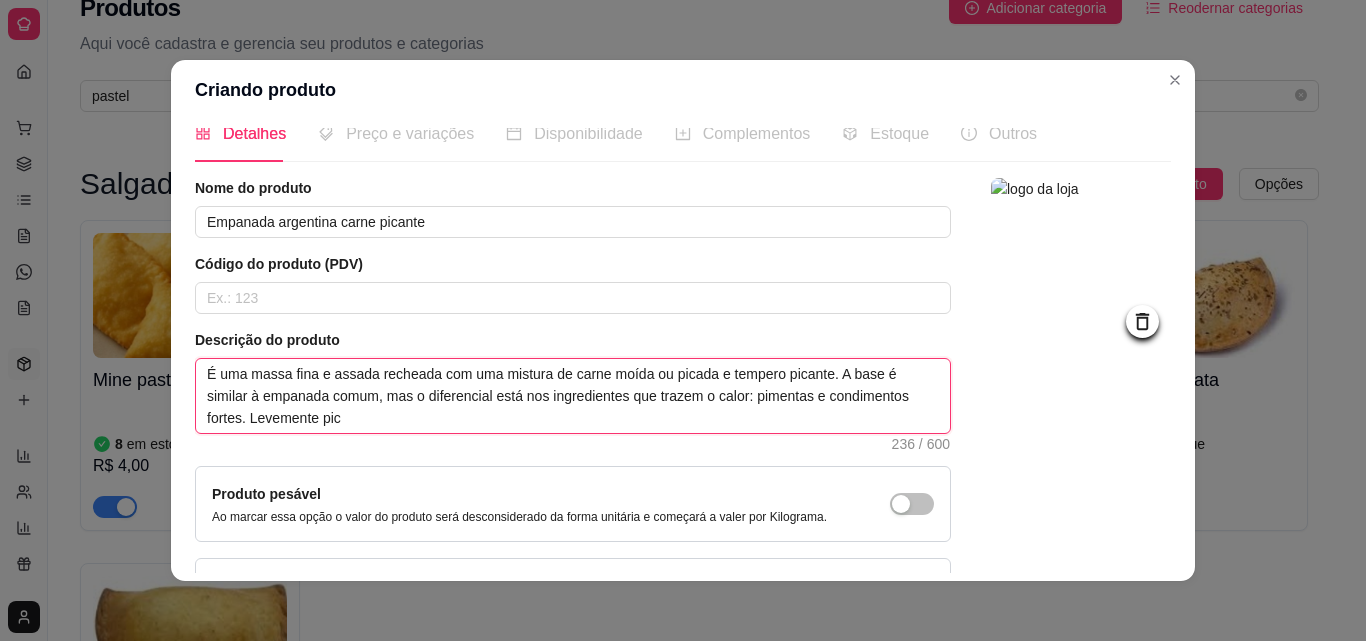 type 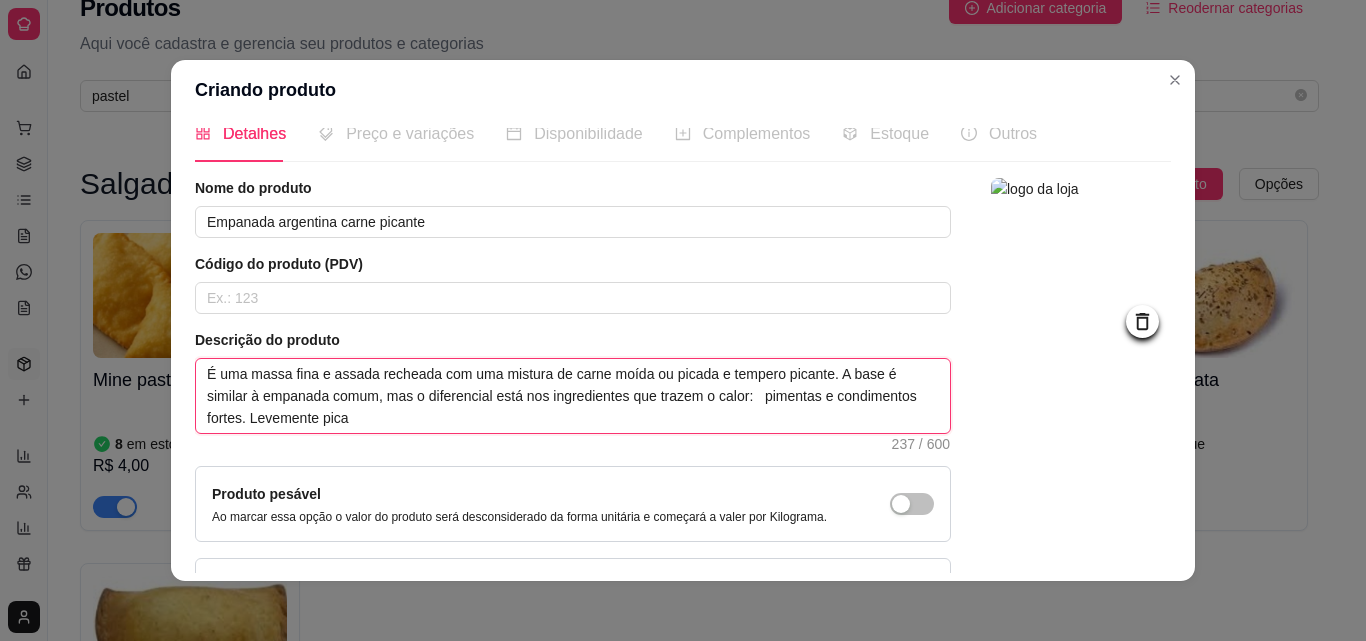 type on "É uma massa fina e assada recheada com uma mistura de carne moída ou picada e tempero picante. A base é similar à empanada comum, mas o diferencial está nos ingredientes que trazem o calor:   pimentas e condimentos fortes. Levemente pican" 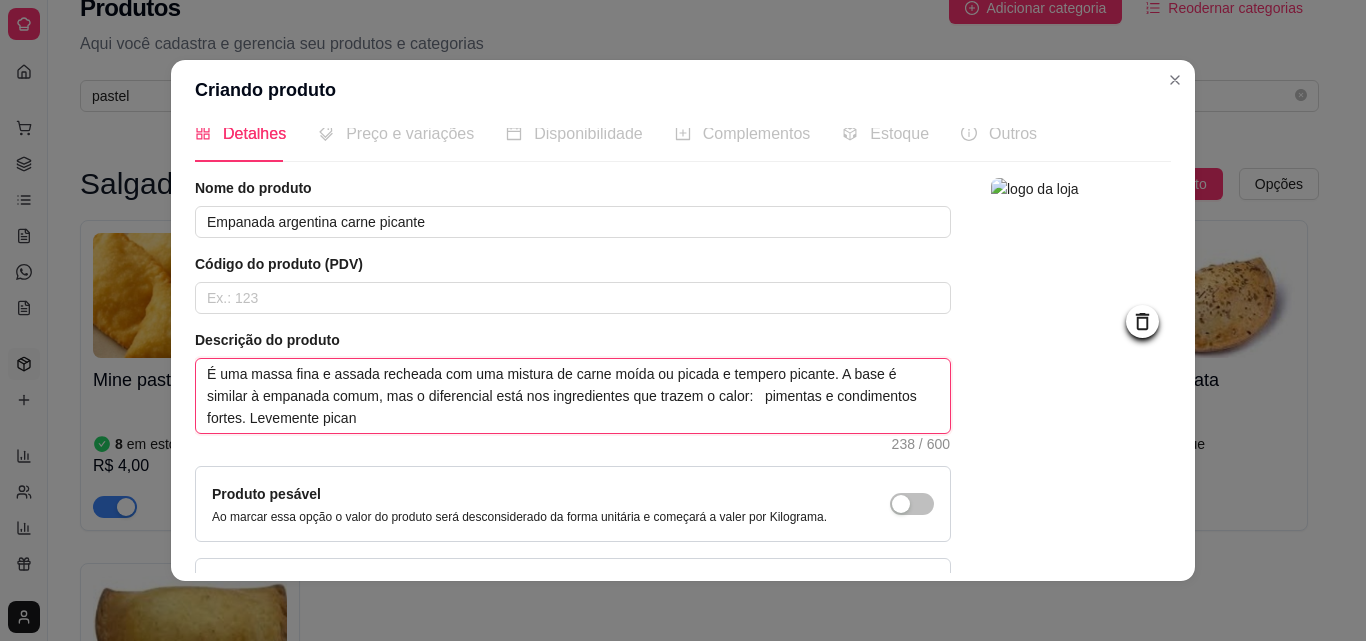 type 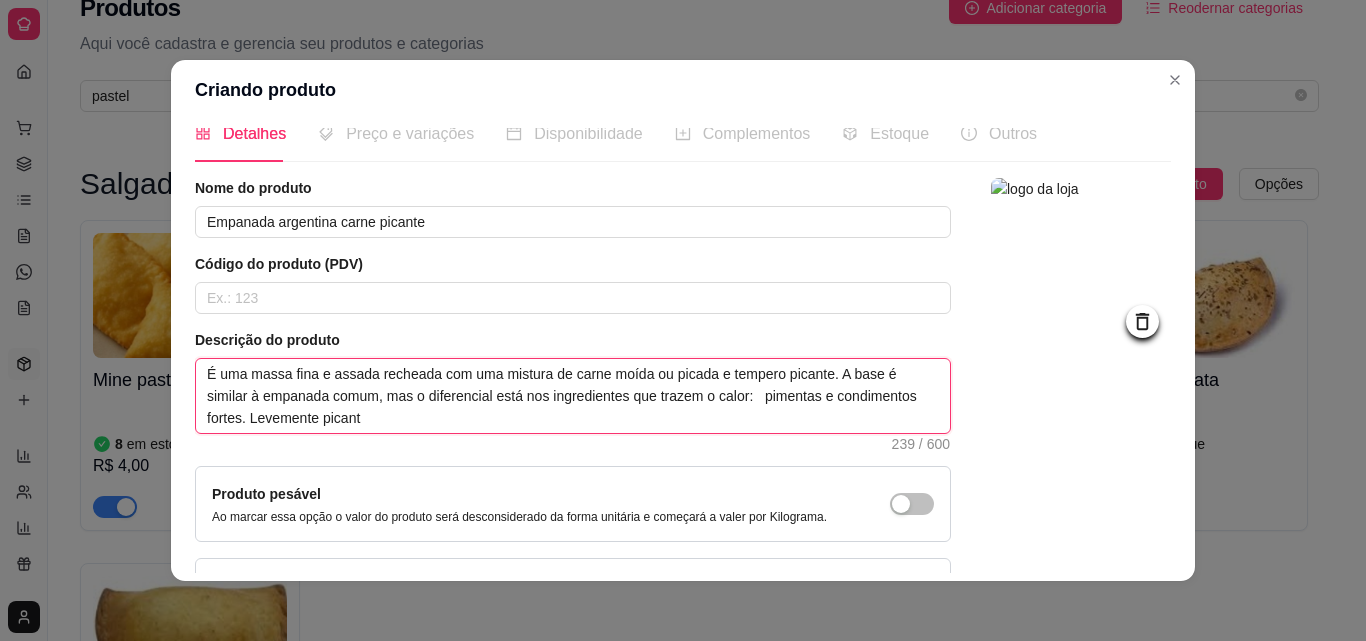 type 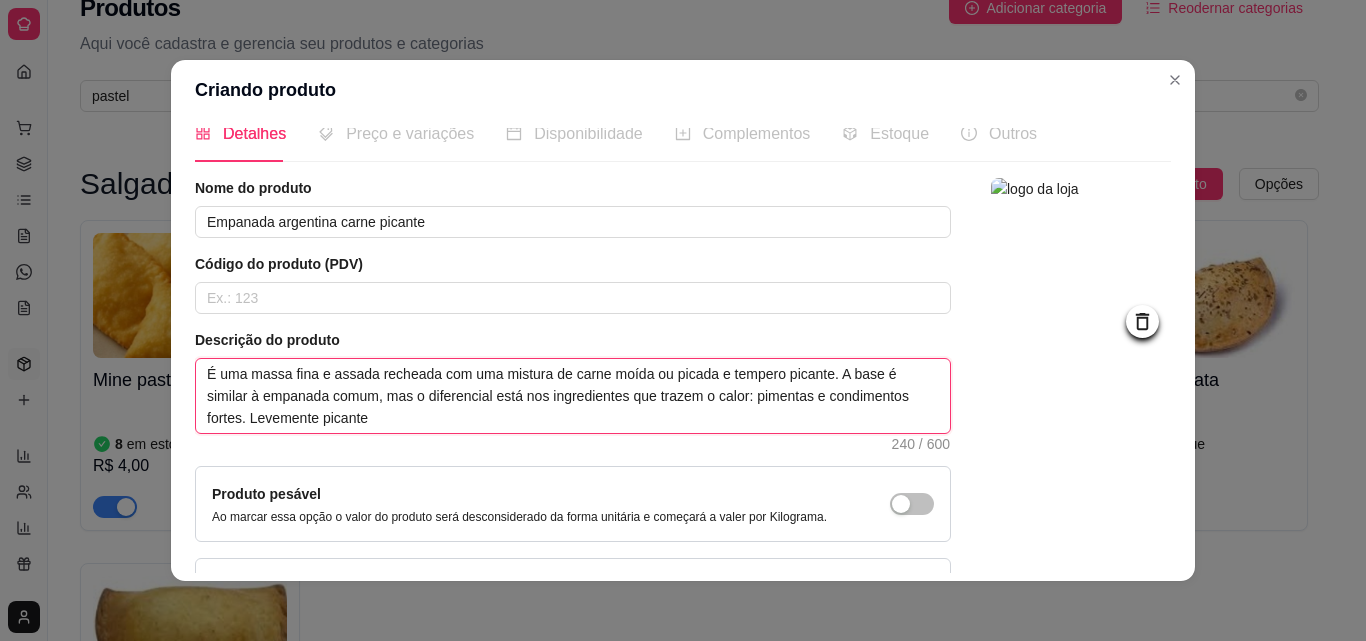 type on "É uma massa fina e assada recheada com uma mistura de carne moída ou picada e tempero picante. A base é similar à empanada comum, mas o diferencial está nos ingredientes que trazem o calor: pimentas e condimentos fortes. Levemente picante" 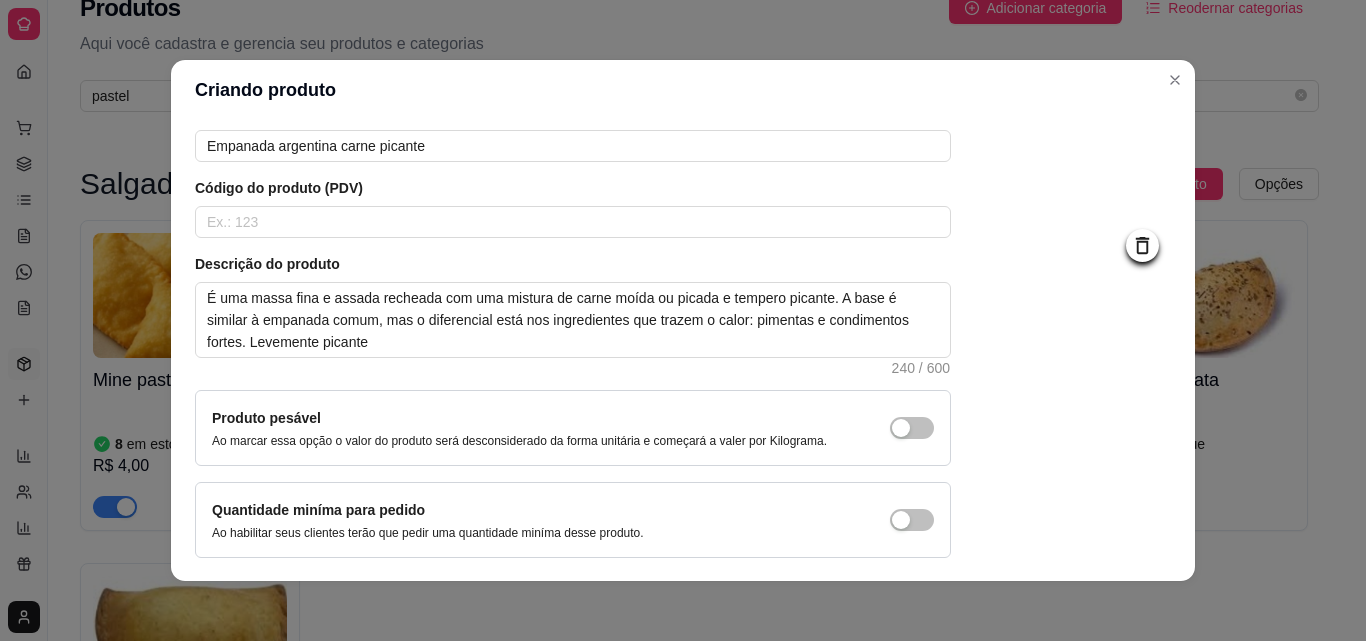 scroll, scrollTop: 173, scrollLeft: 0, axis: vertical 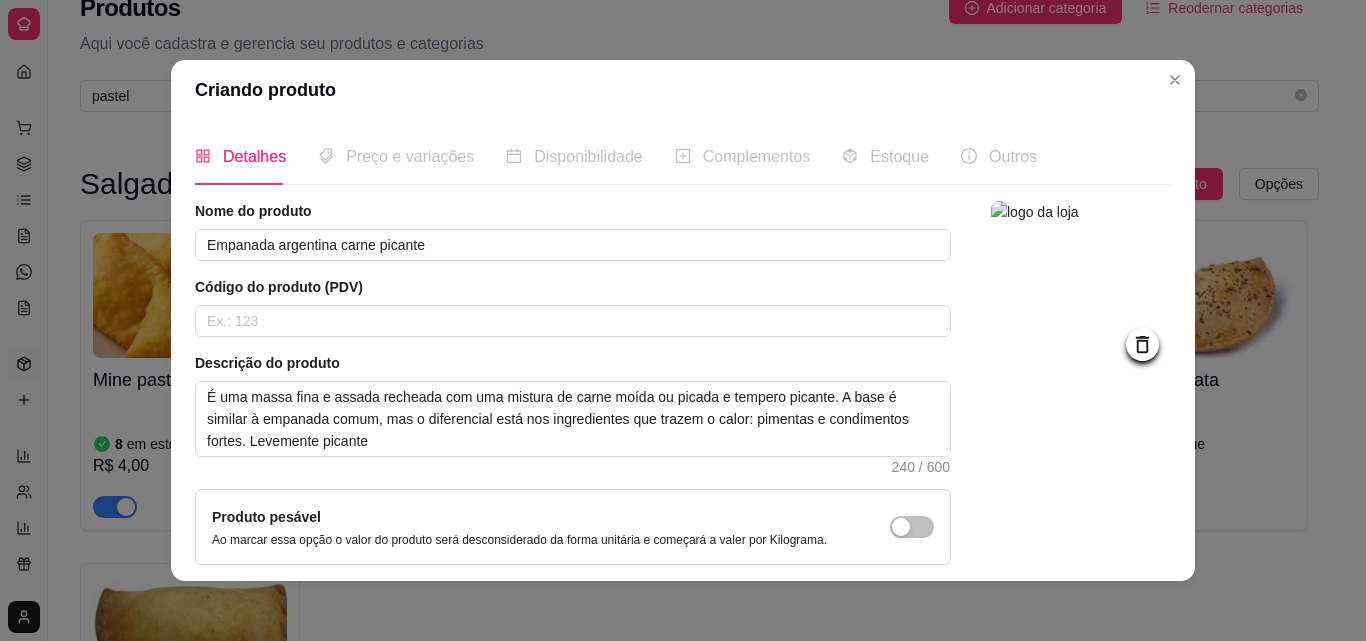 click on "Estoque" at bounding box center [899, 156] 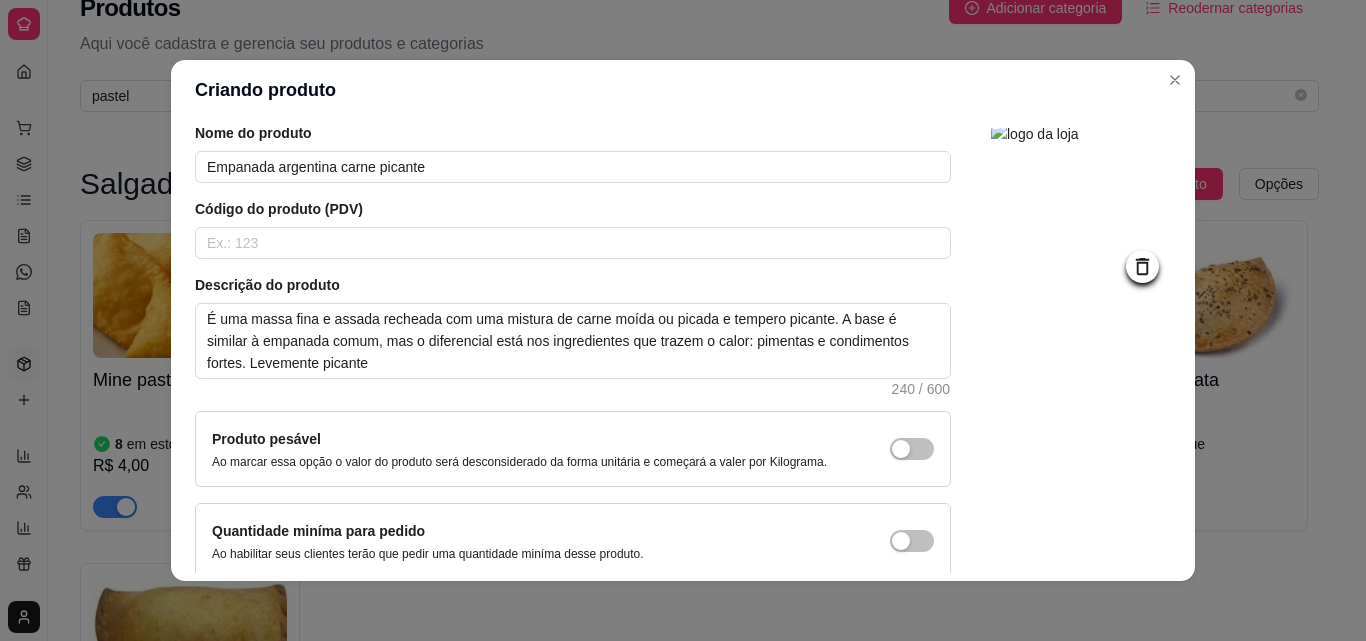 scroll, scrollTop: 85, scrollLeft: 0, axis: vertical 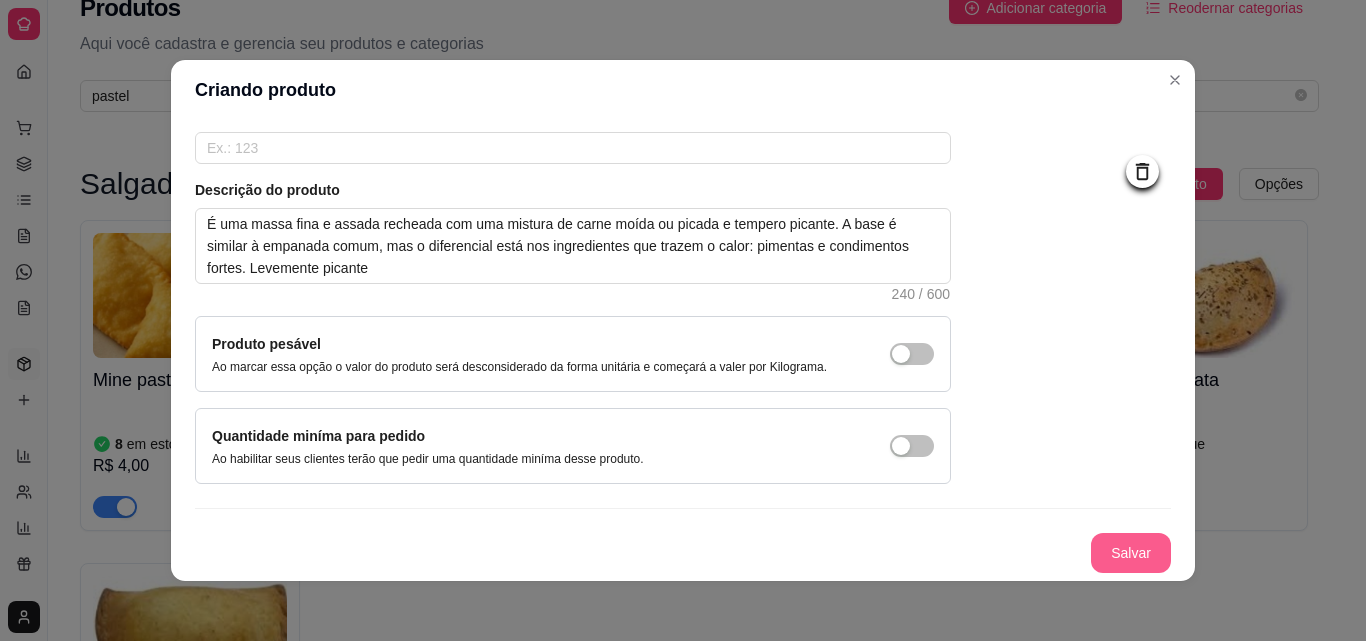 click on "Salvar" at bounding box center (1131, 553) 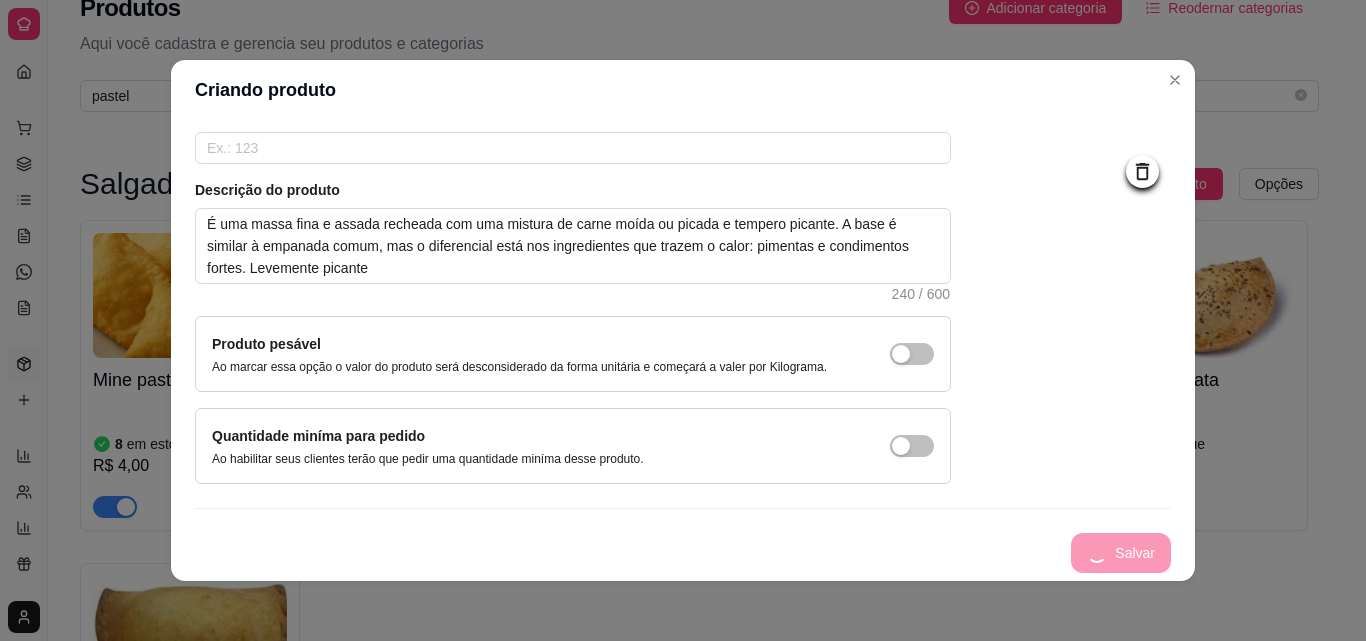 type 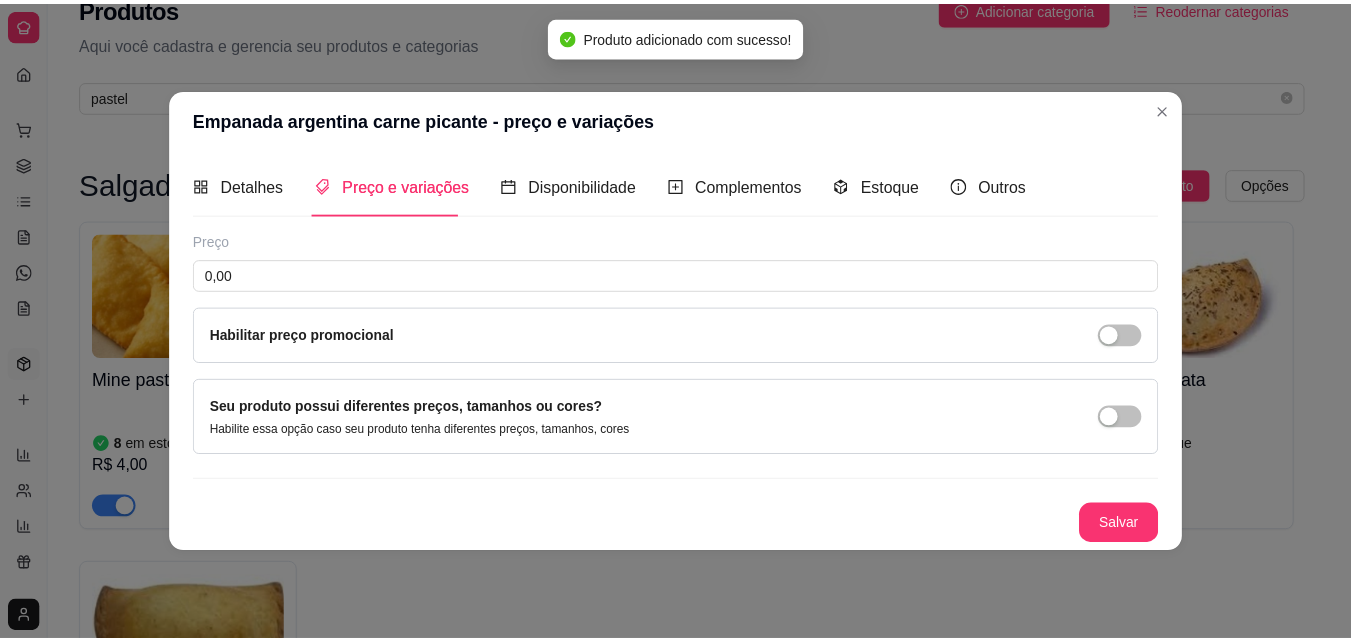 scroll, scrollTop: 0, scrollLeft: 0, axis: both 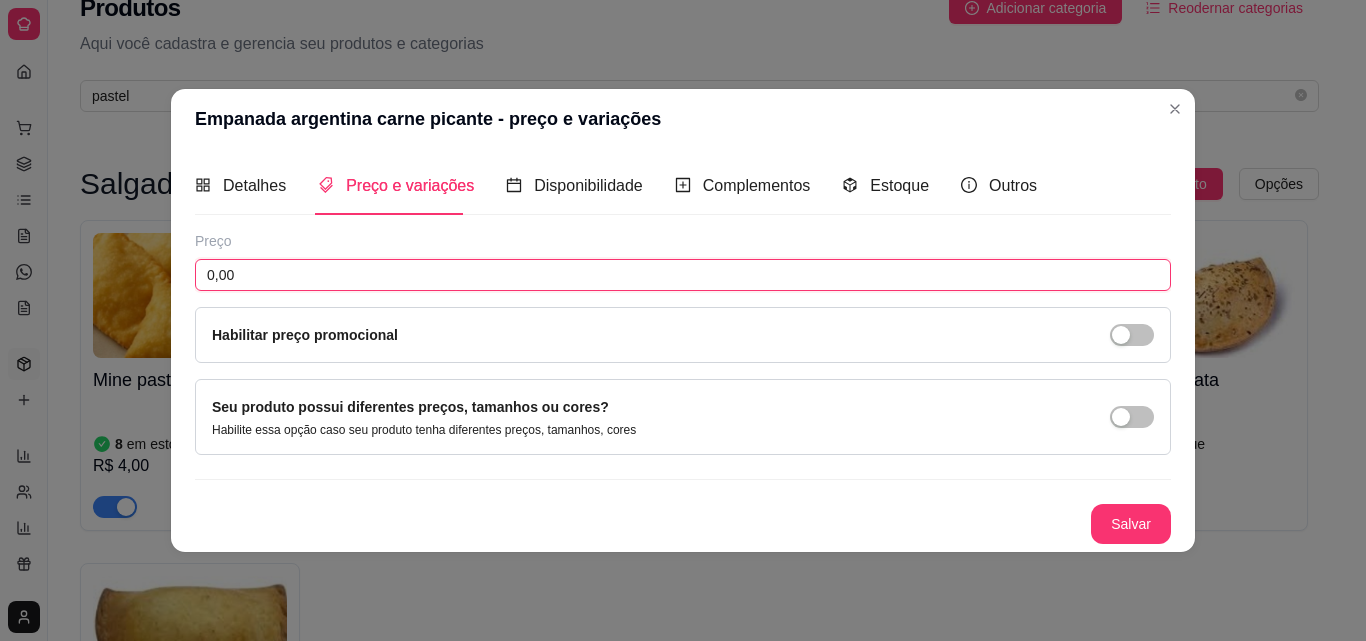 click on "0,00" at bounding box center (683, 275) 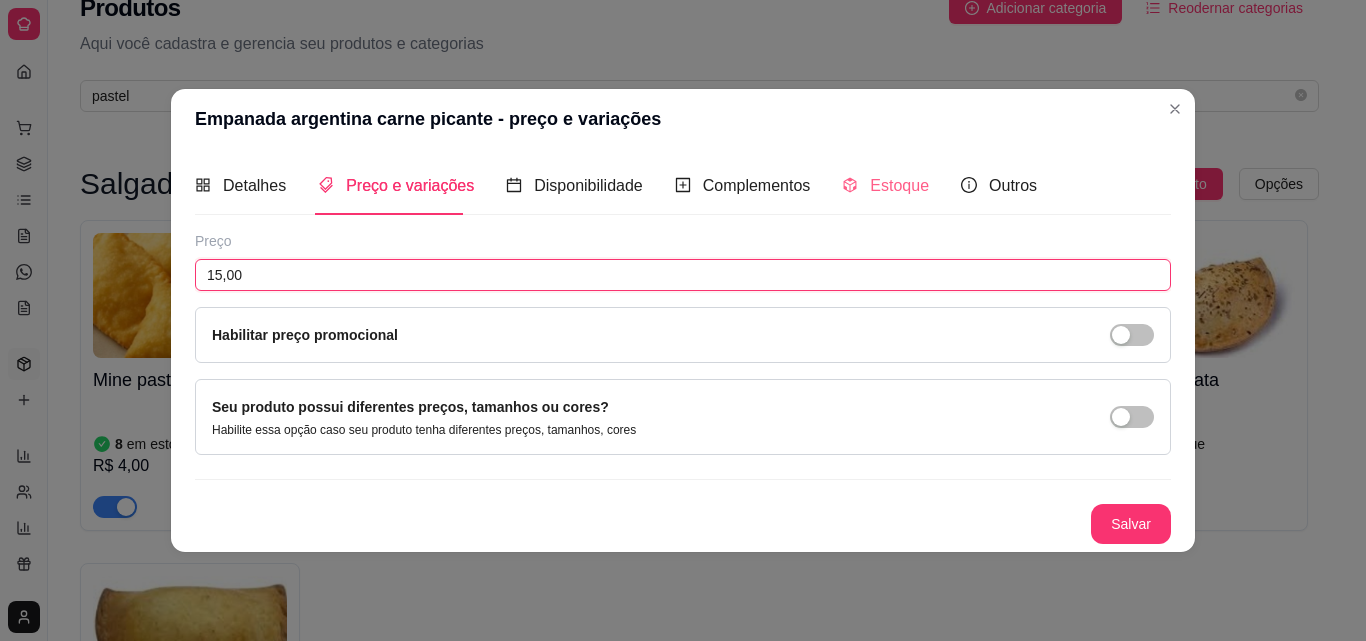 type on "15,00" 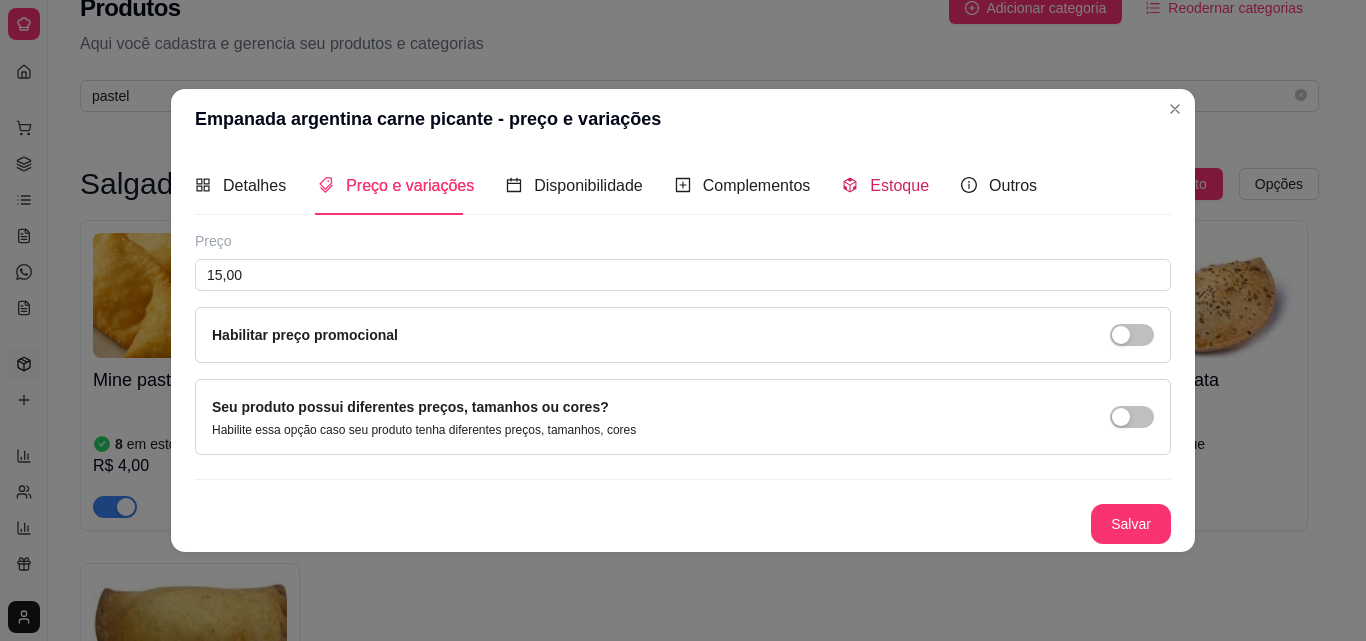 click on "Estoque" at bounding box center (899, 185) 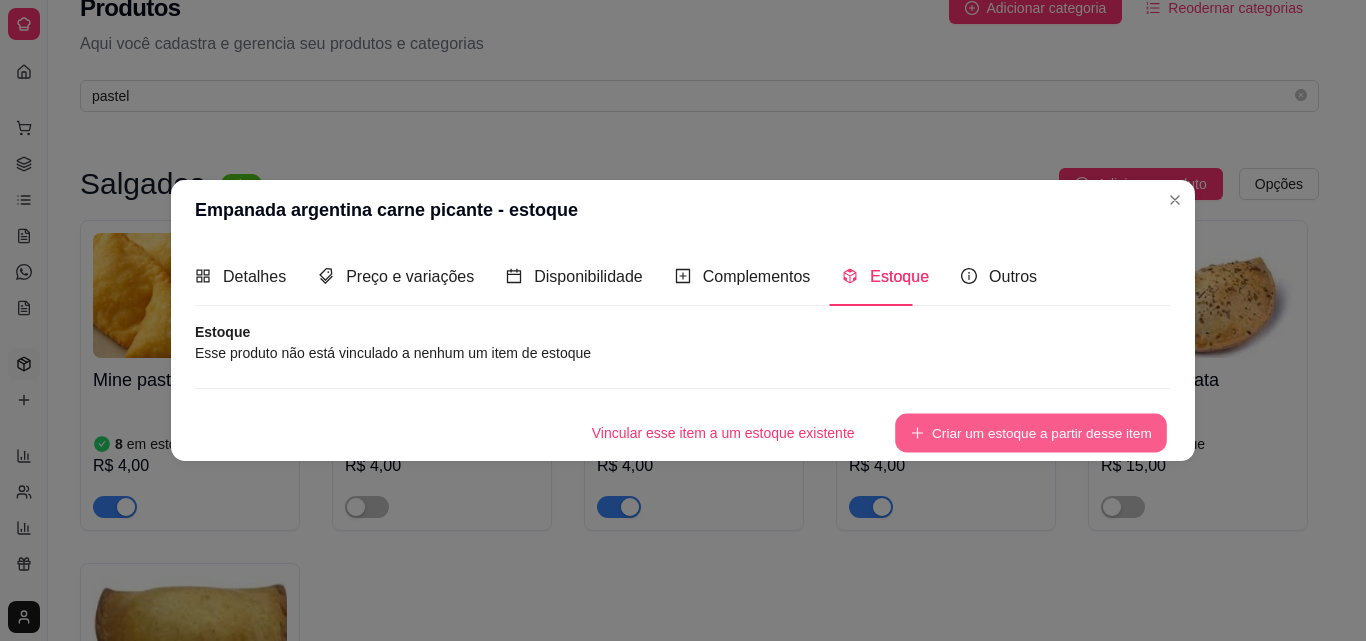 click on "Criar um estoque a partir desse item" at bounding box center (1031, 432) 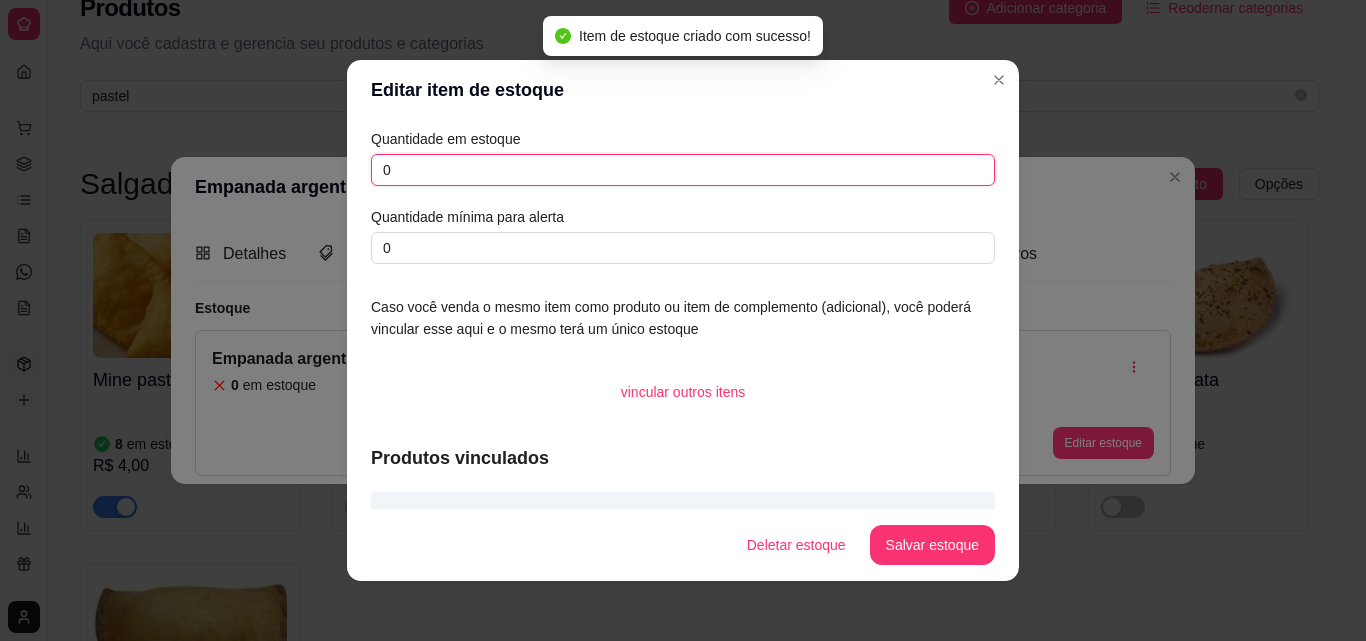 click on "0" at bounding box center (683, 170) 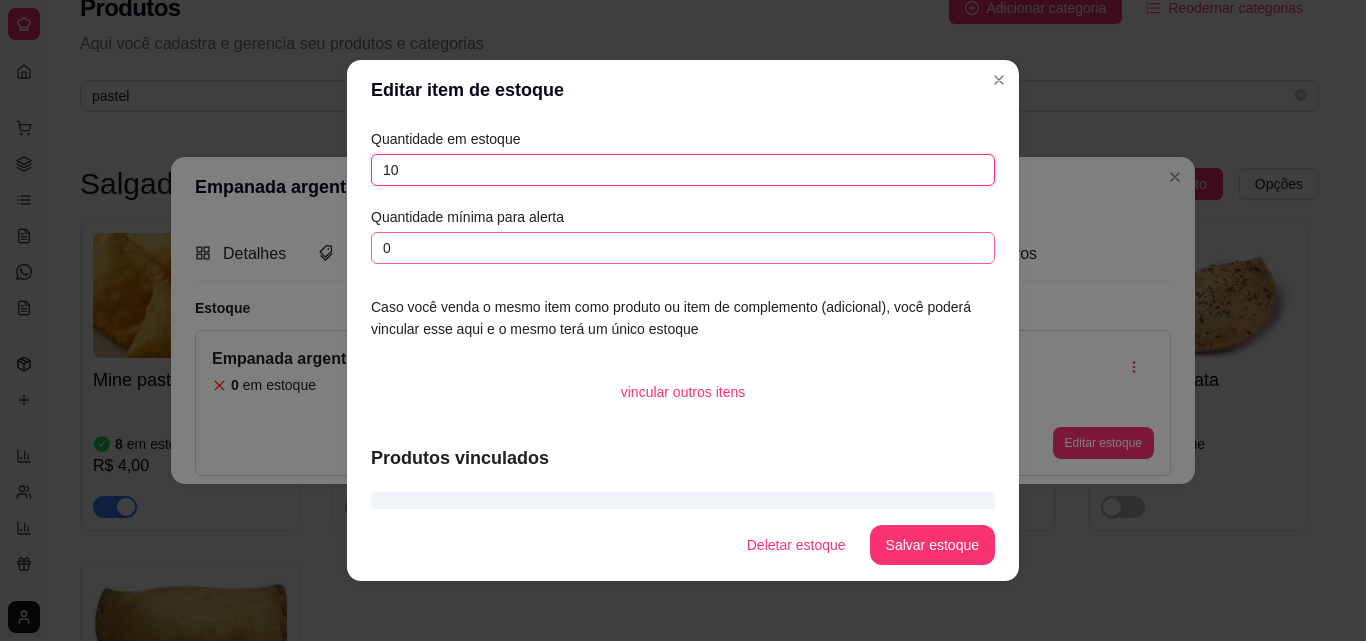 type on "10" 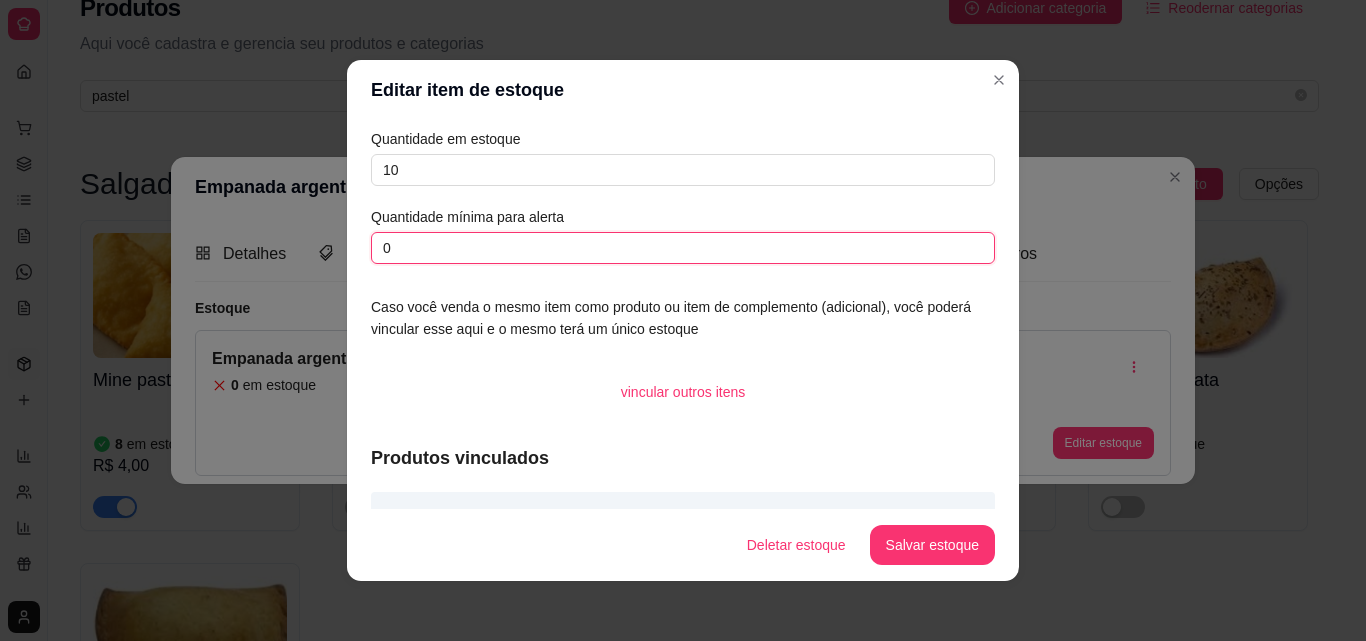 click on "0" at bounding box center [683, 248] 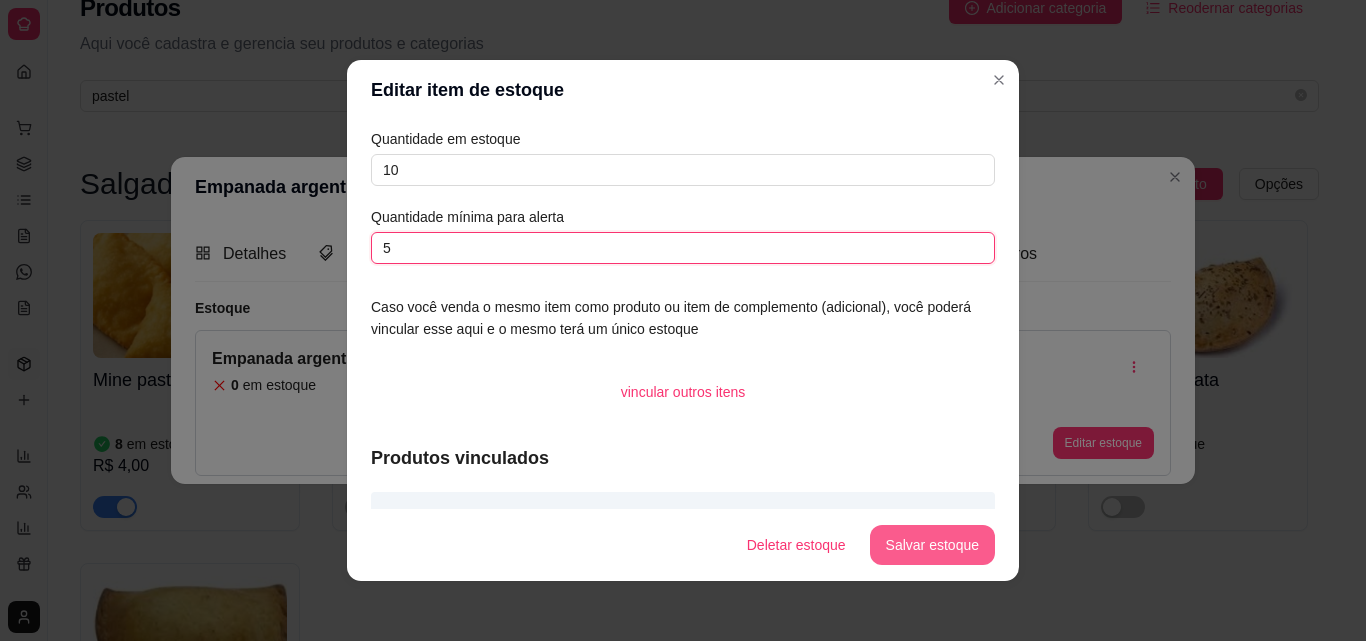 type on "5" 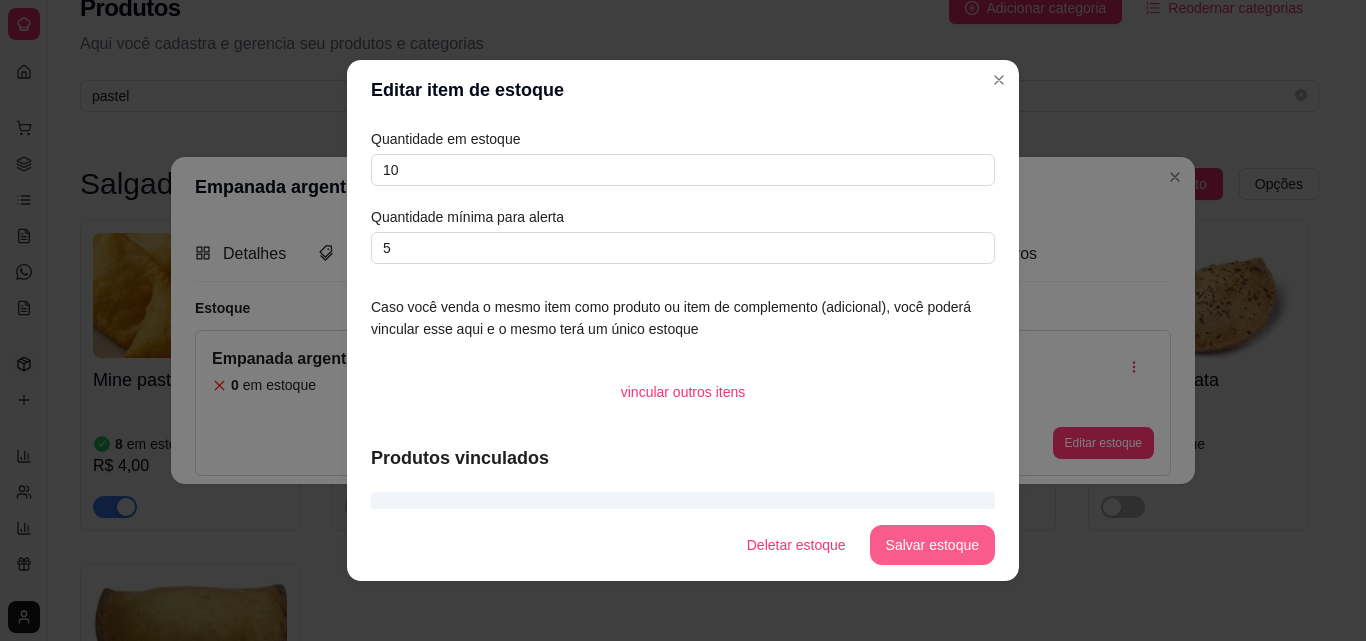 click on "Salvar estoque" at bounding box center [932, 545] 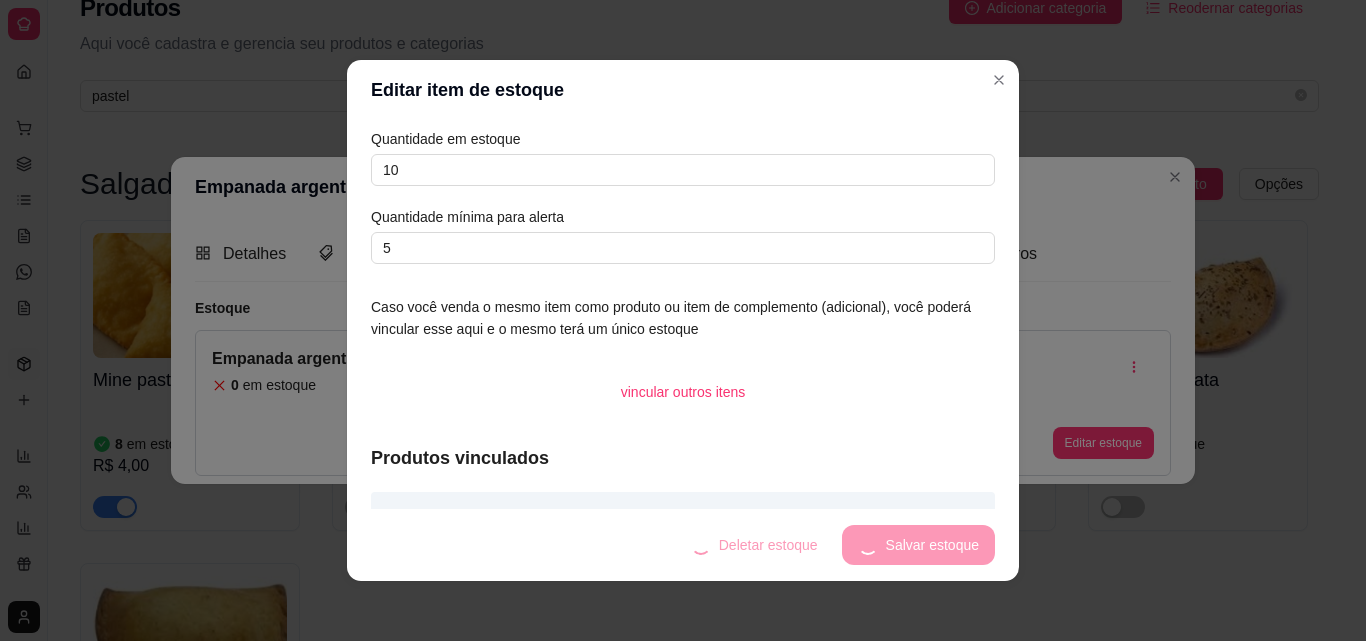 click on "Deletar estoque Salvar estoque" at bounding box center [835, 545] 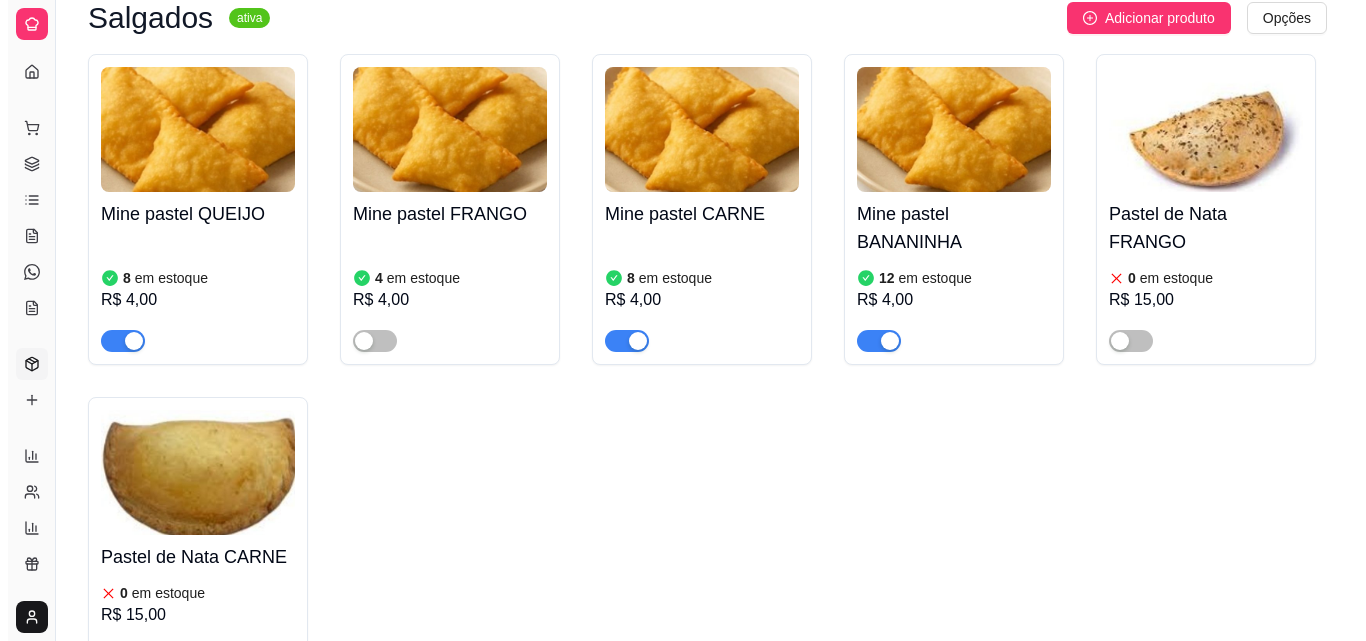 scroll, scrollTop: 188, scrollLeft: 0, axis: vertical 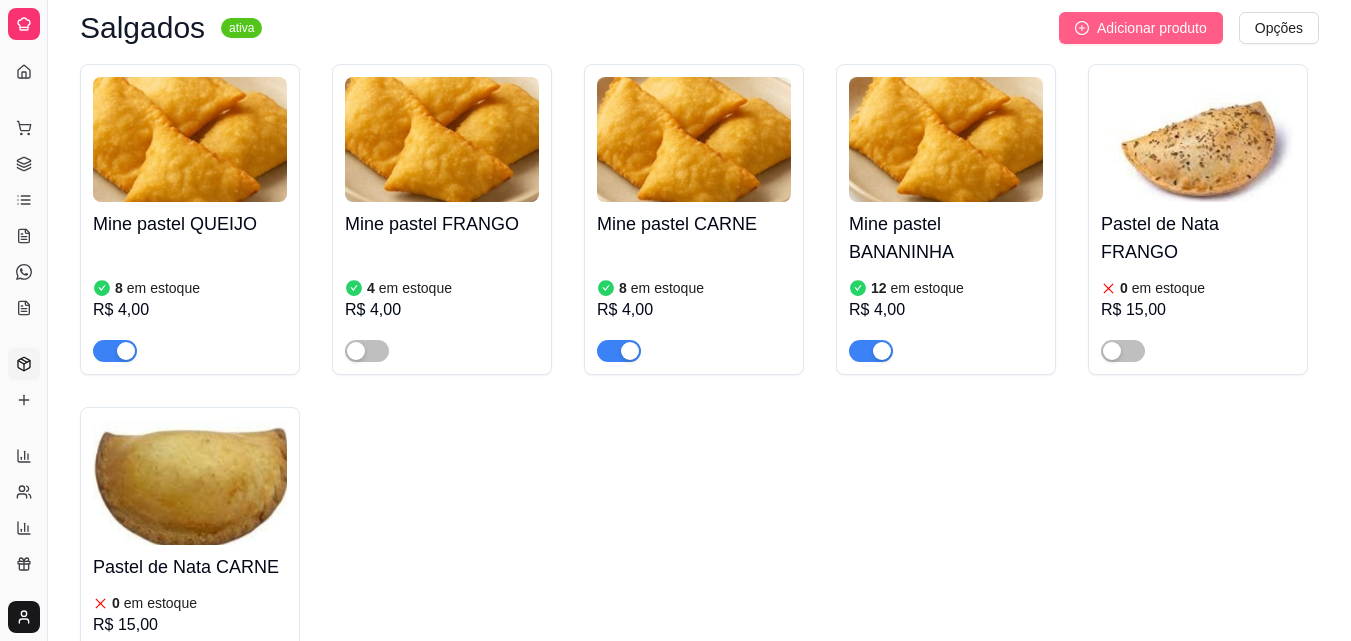 click on "Adicionar produto" at bounding box center (1152, 28) 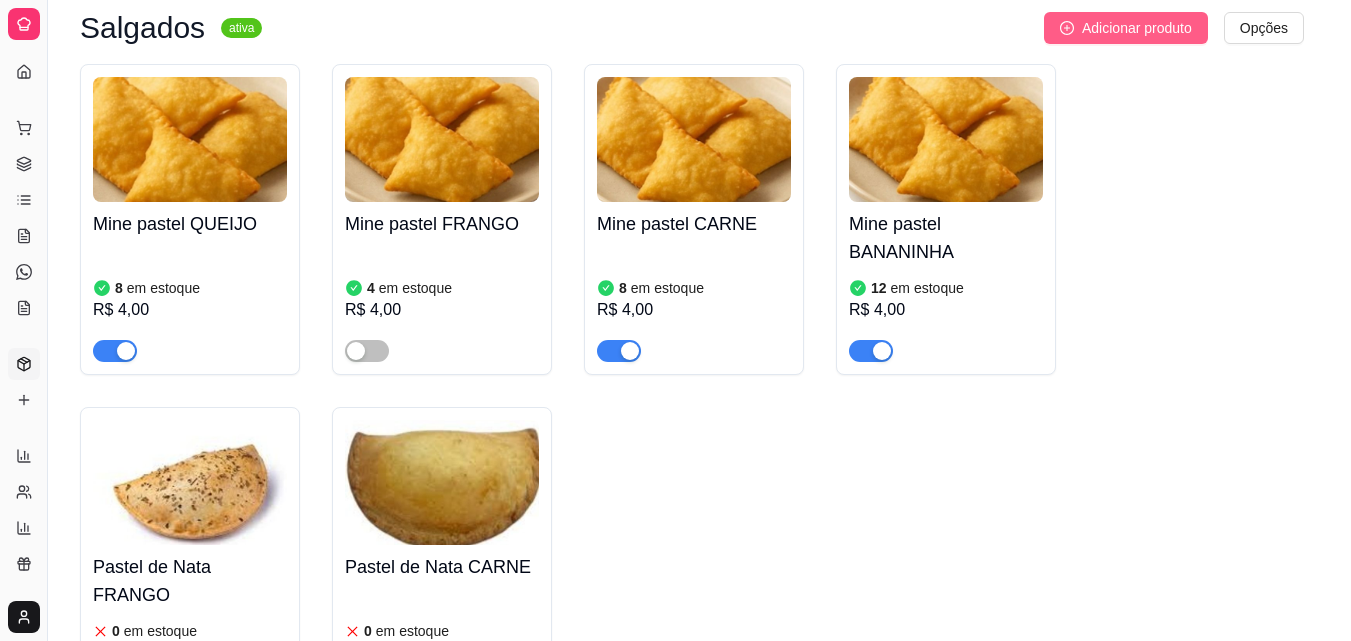 type 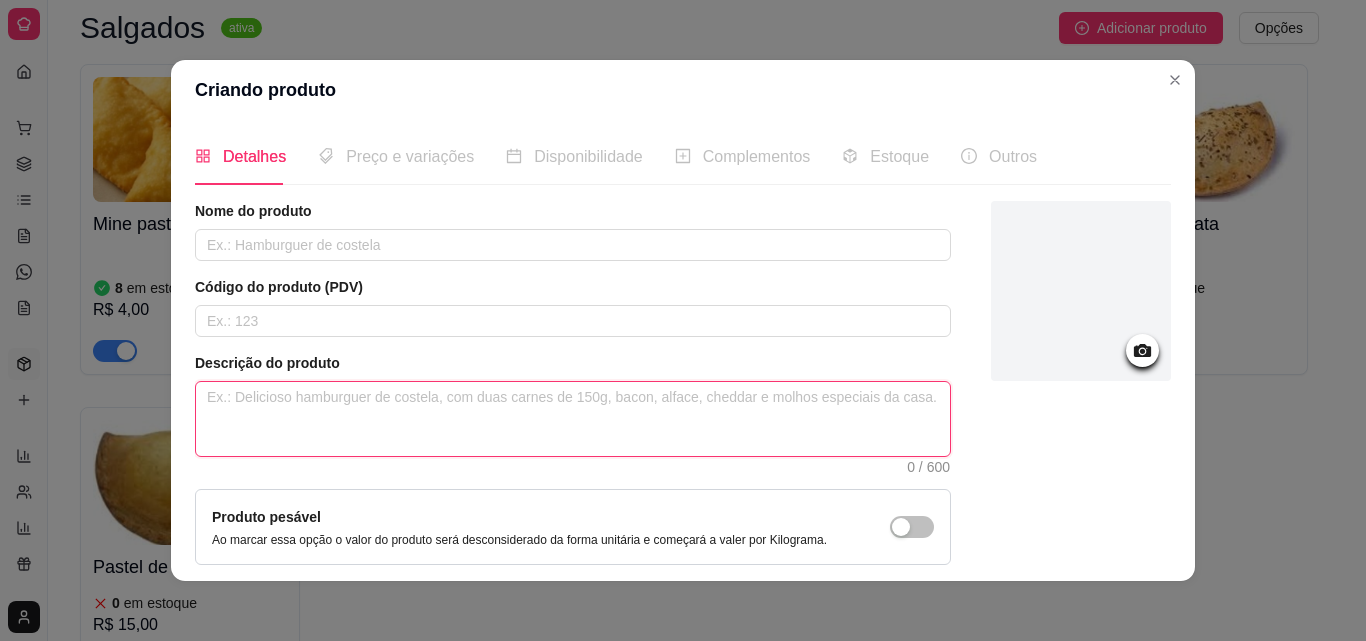 click at bounding box center [573, 419] 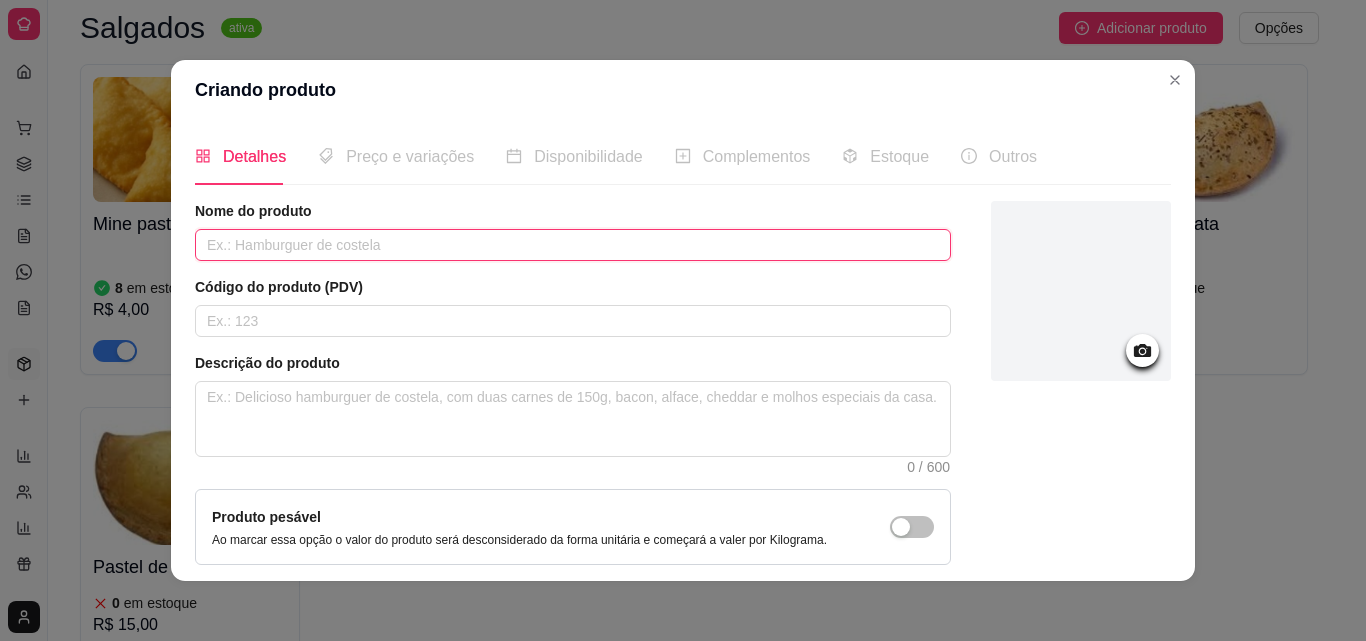 click at bounding box center [573, 245] 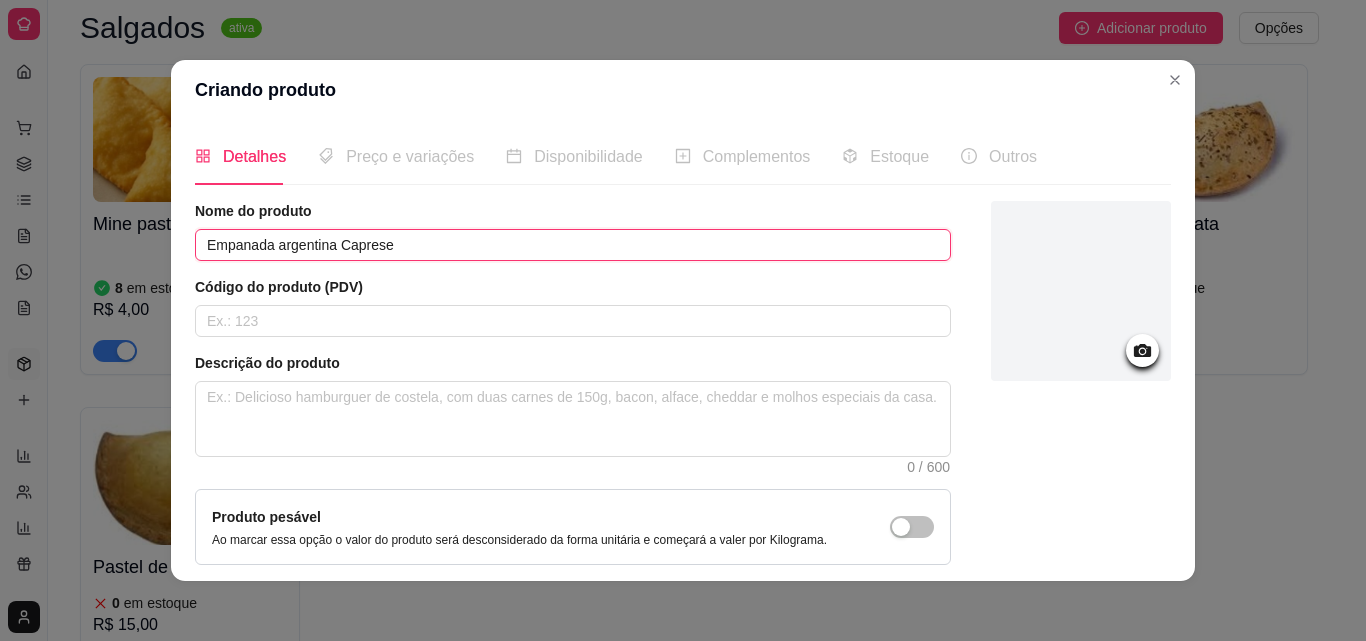 type on "Empanada argentina Caprese" 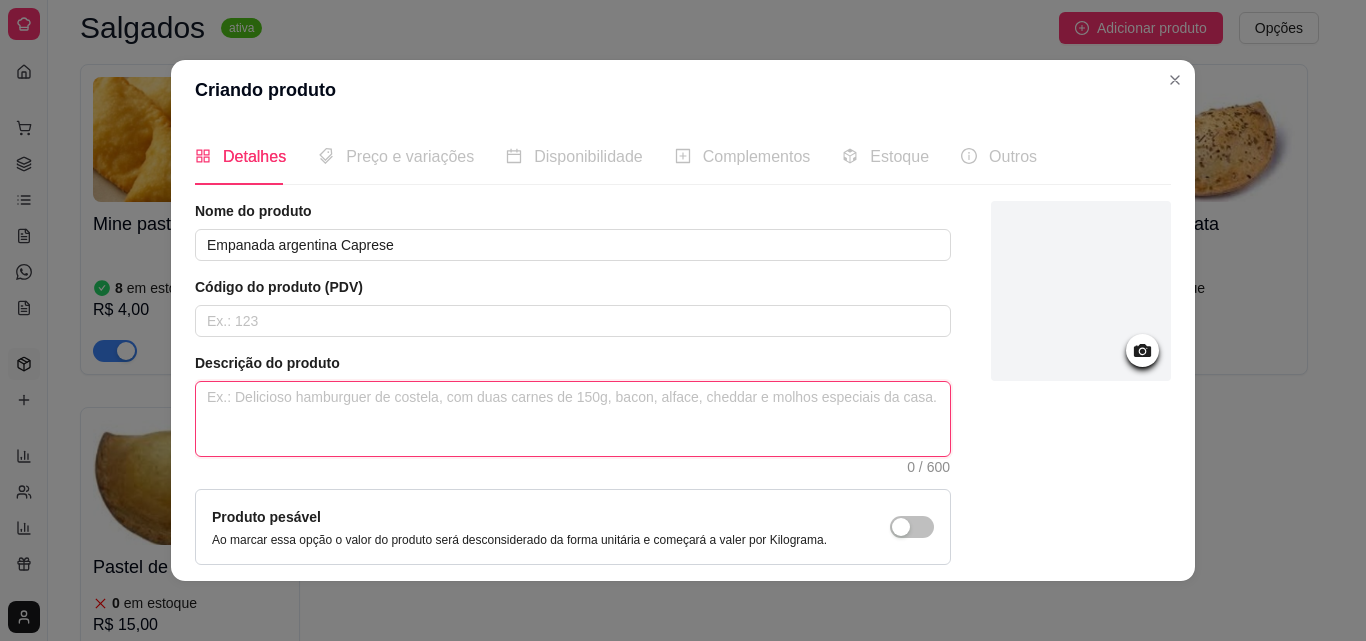 click at bounding box center (573, 419) 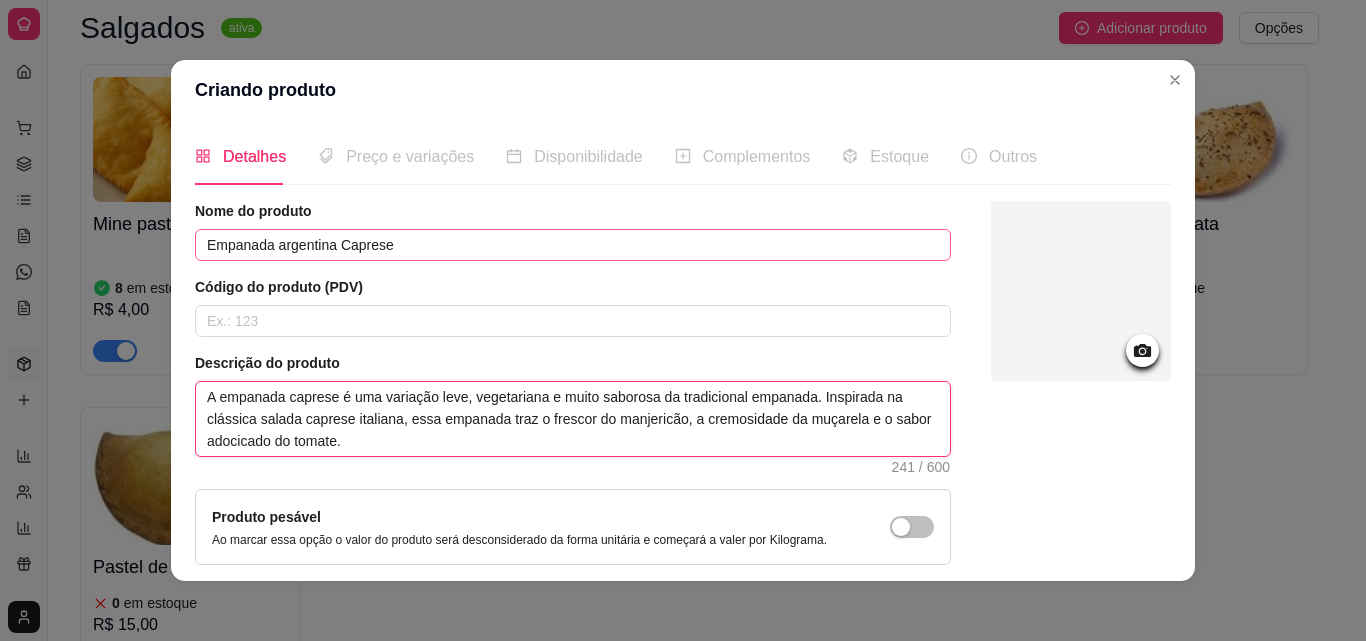 type on "A empanada caprese é uma variação leve, vegetariana e muito saborosa da tradicional empanada. Inspirada na clássica salada caprese italiana, essa empanada traz o frescor do manjericão, a cremosidade da muçarela e o sabor adocicado do tomate." 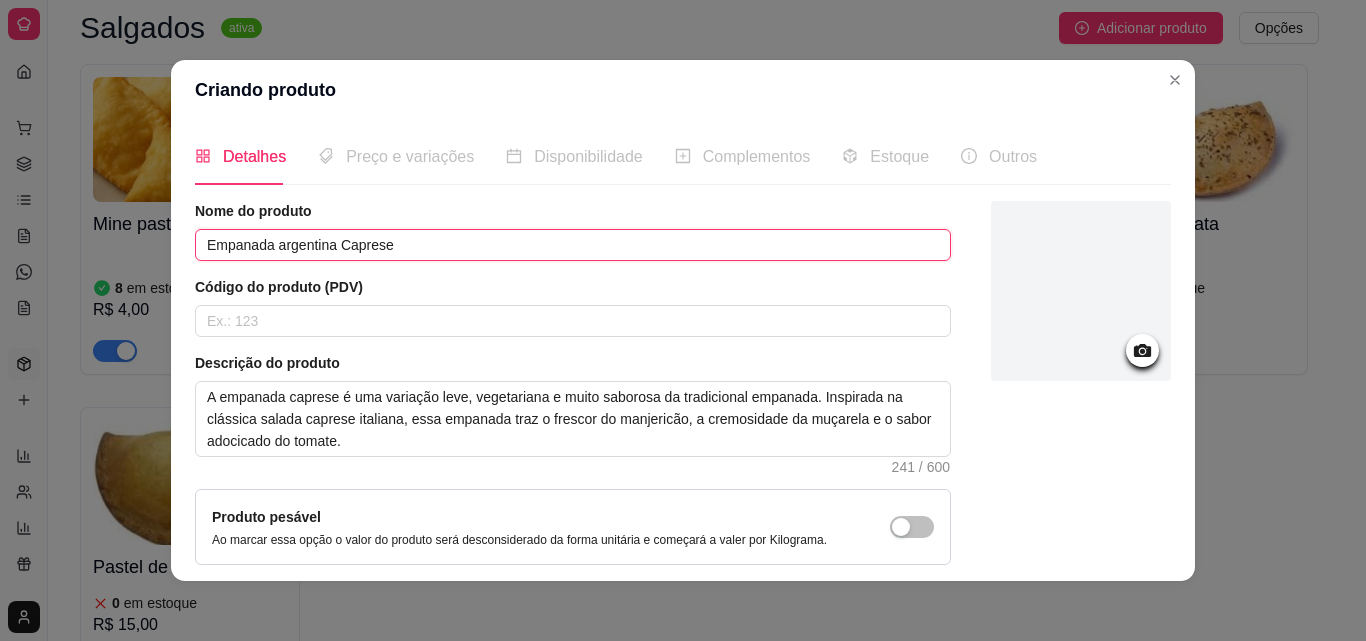 click on "Empanada argentina Caprese" at bounding box center [573, 245] 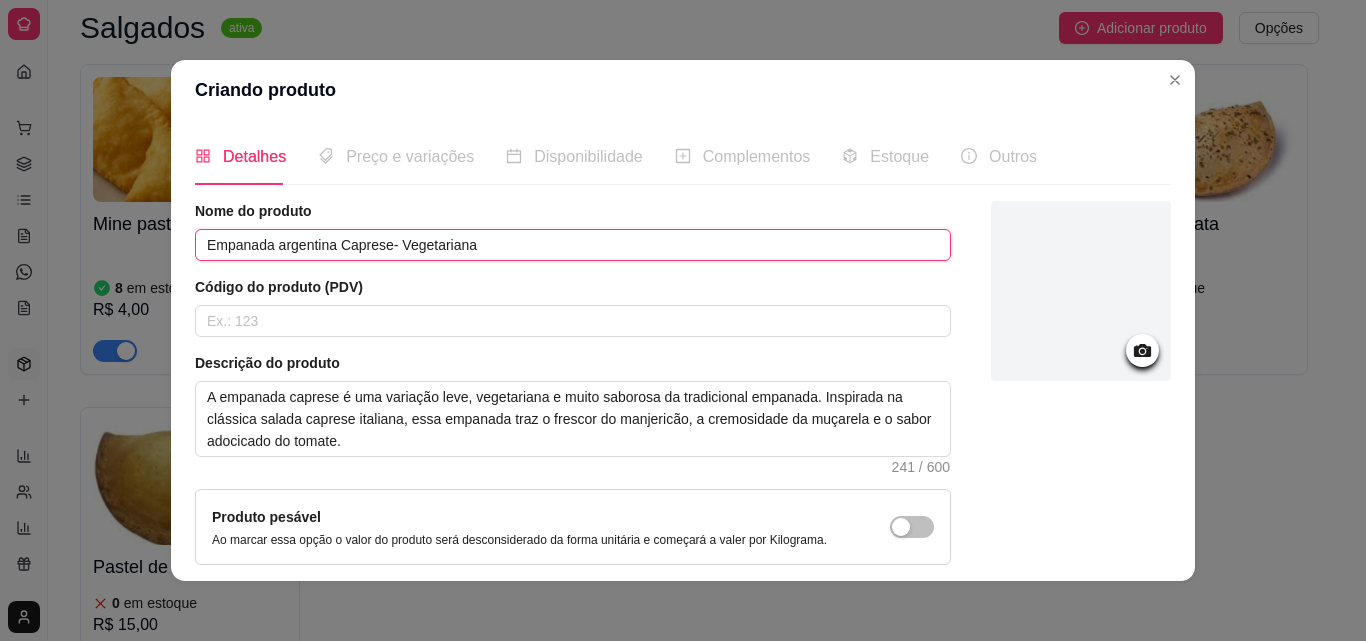 type on "Empanada argentina Caprese- Vegetariana" 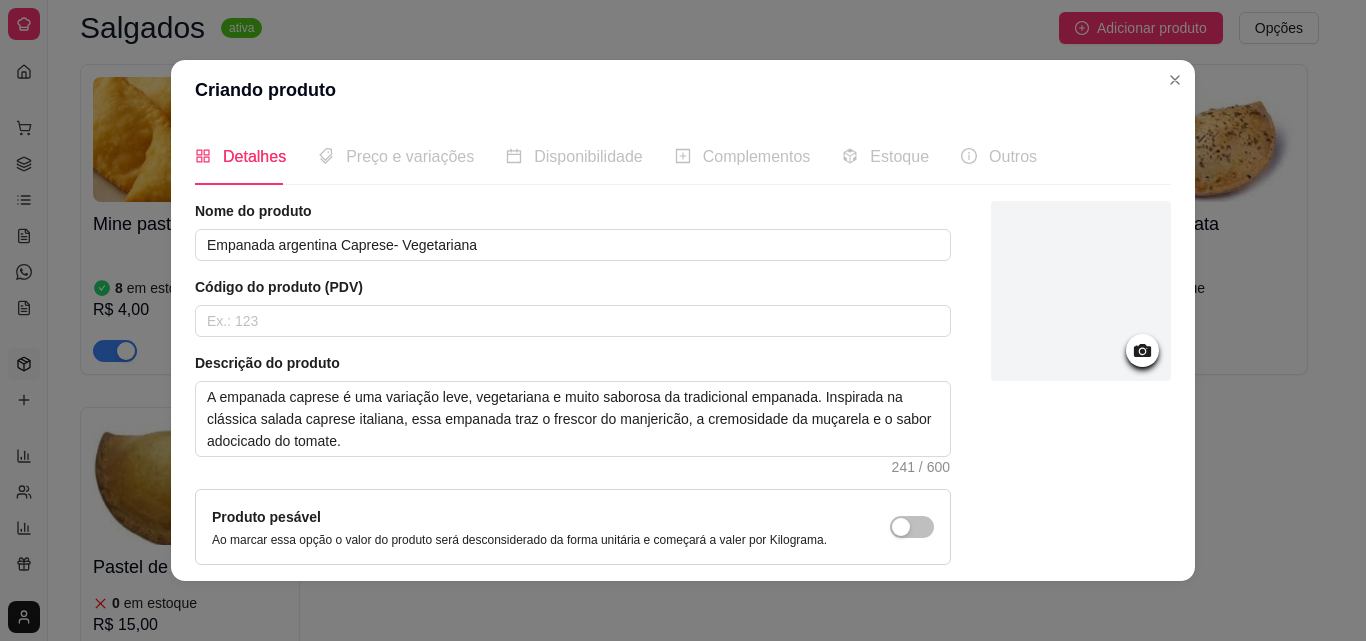 click 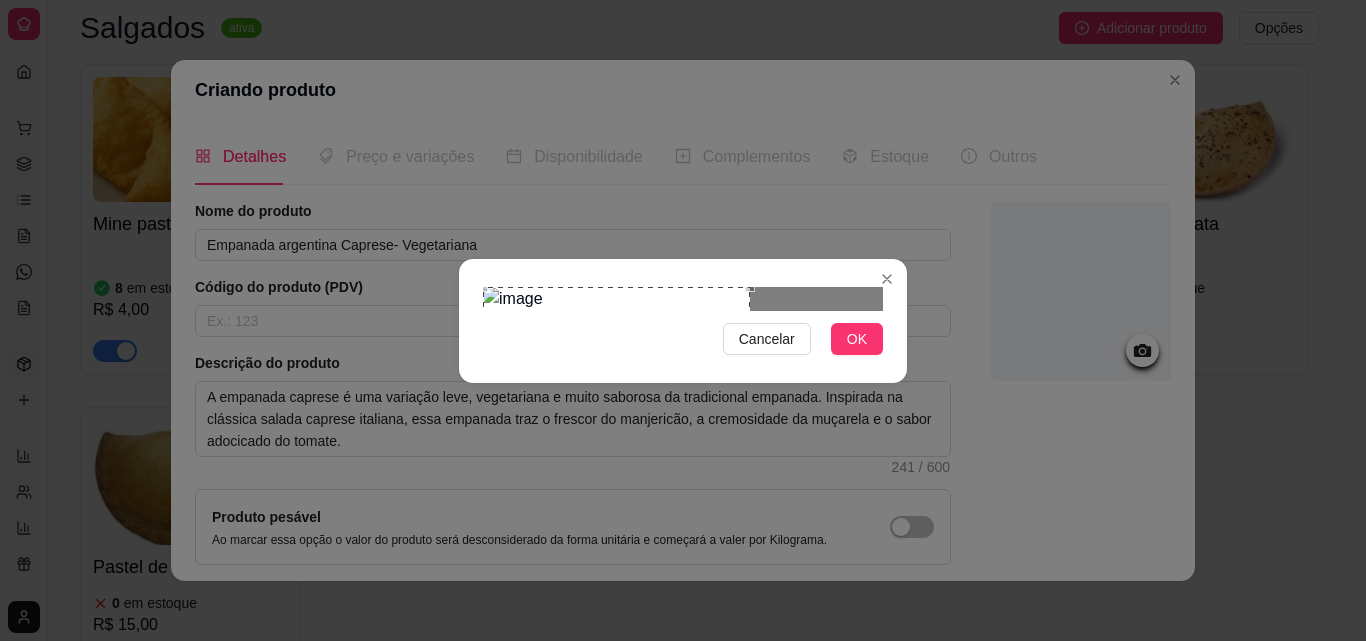 click at bounding box center [616, 420] 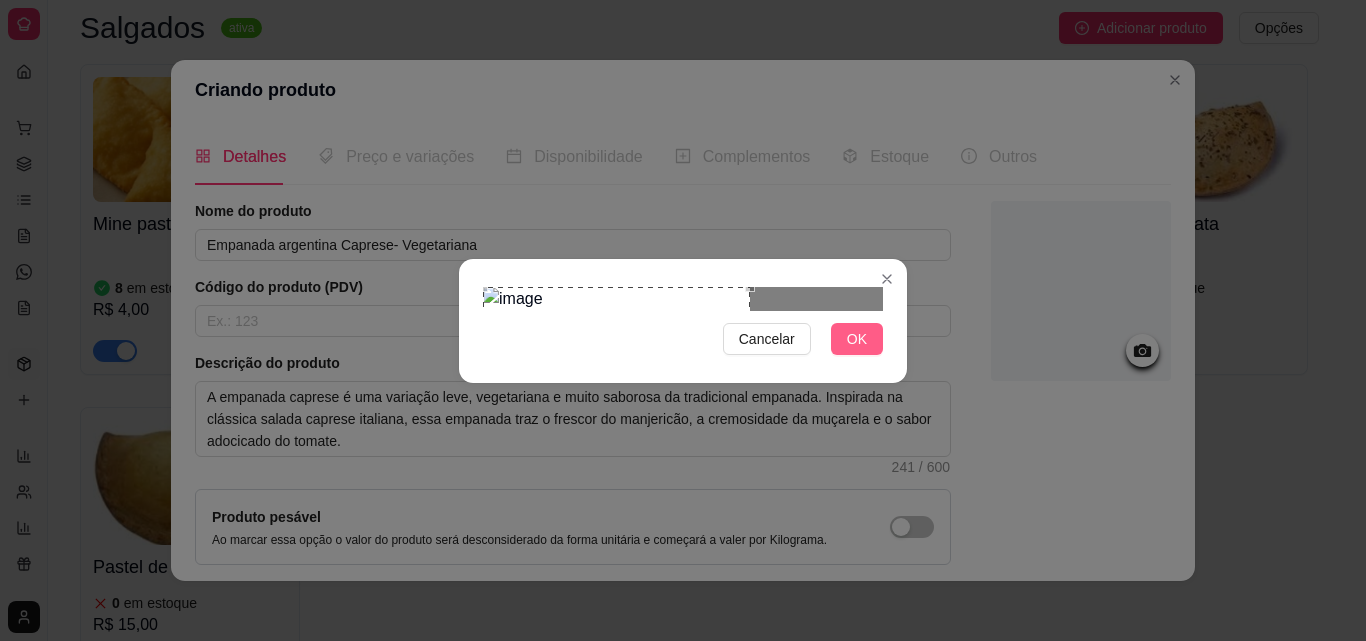 click on "OK" at bounding box center (857, 339) 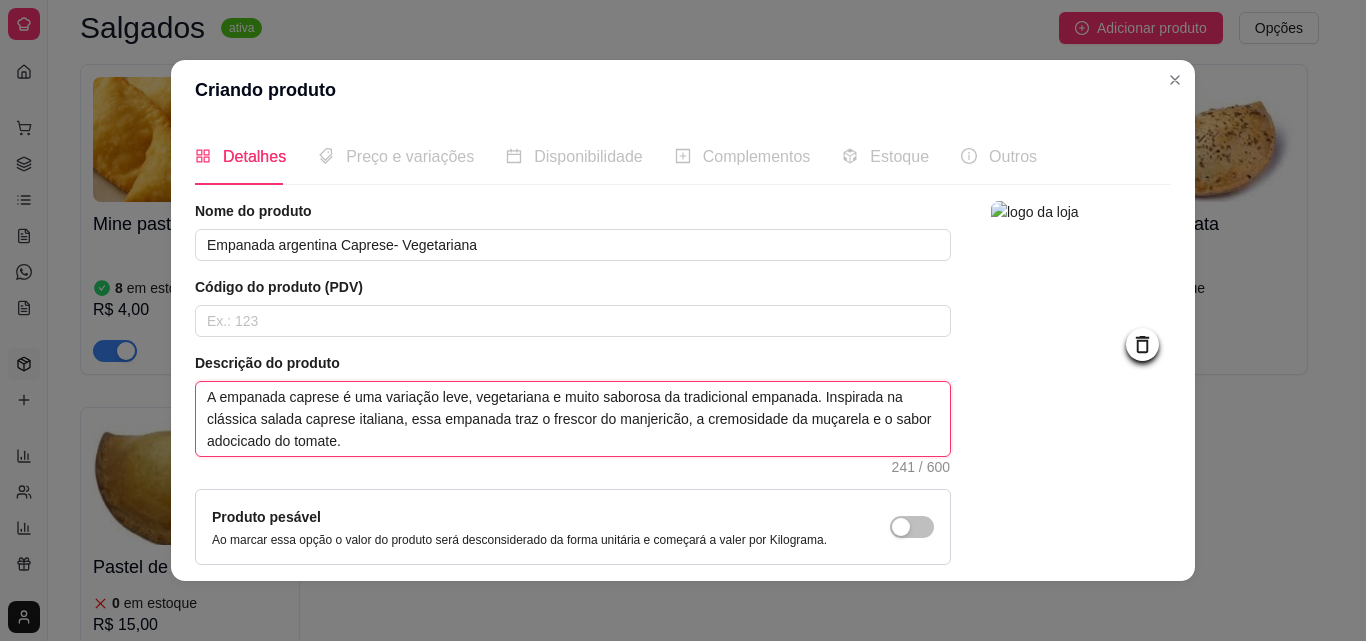 click on "A empanada caprese é uma variação leve, vegetariana e muito saborosa da tradicional empanada. Inspirada na clássica salada caprese italiana, essa empanada traz o frescor do manjericão, a cremosidade da muçarela e o sabor adocicado do tomate." at bounding box center [573, 419] 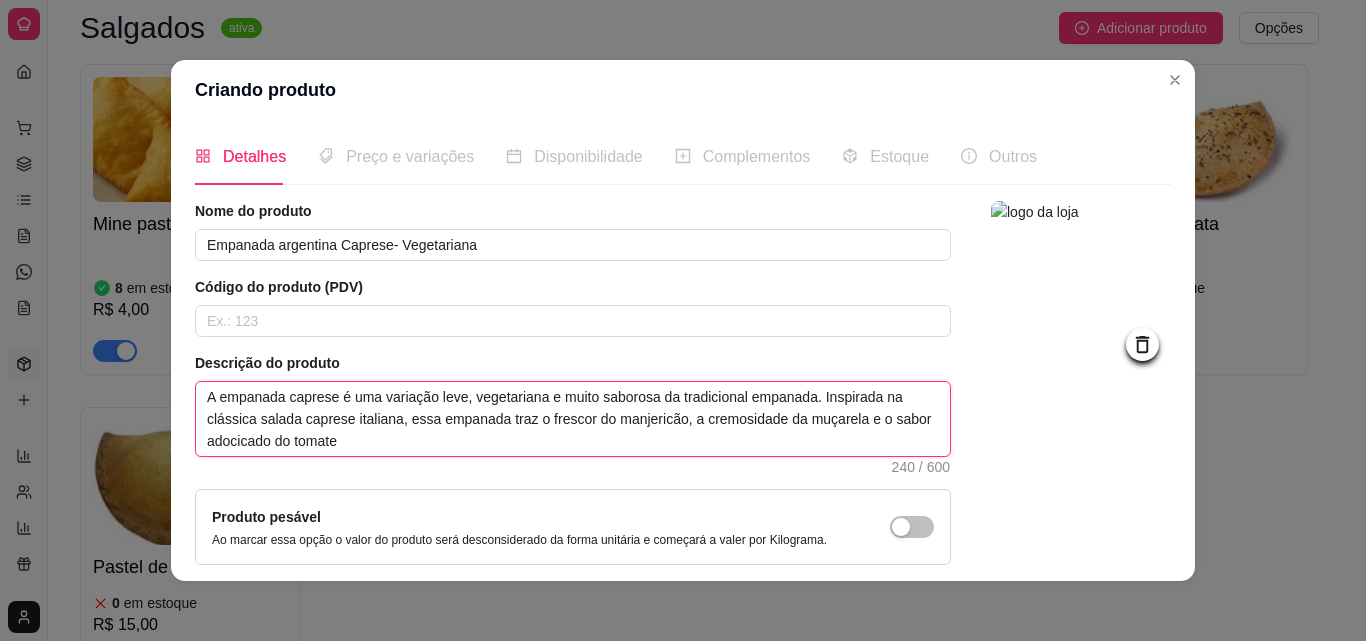 type 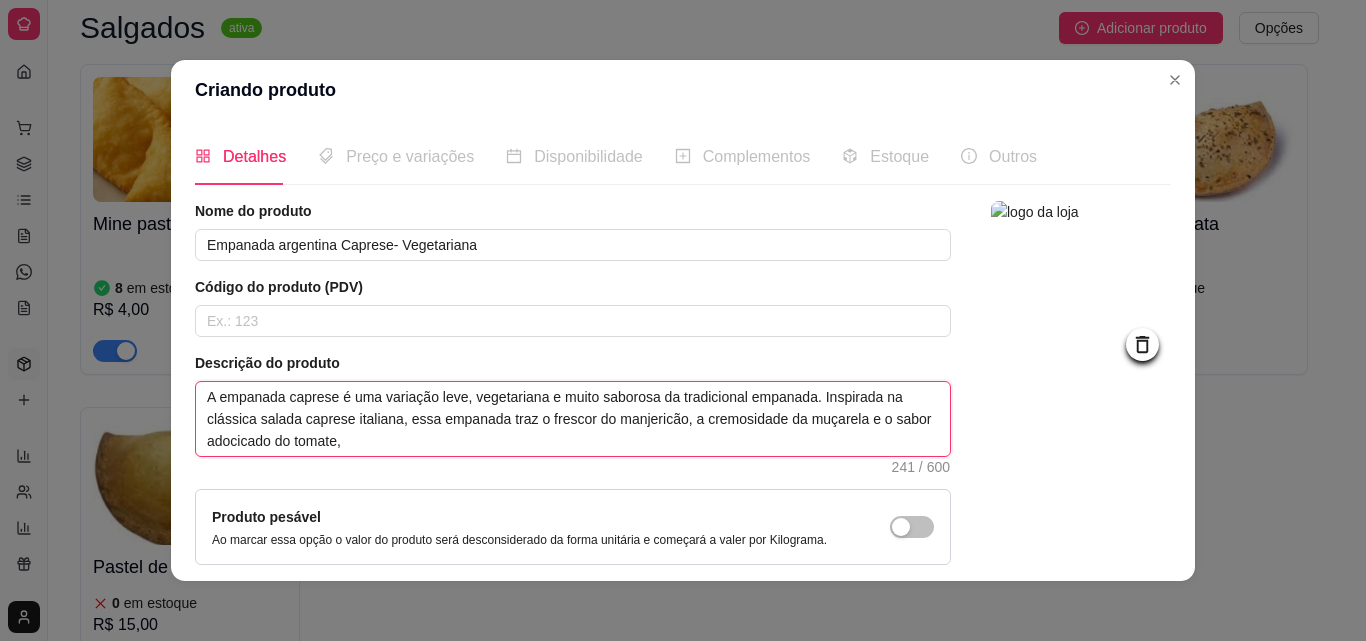 type 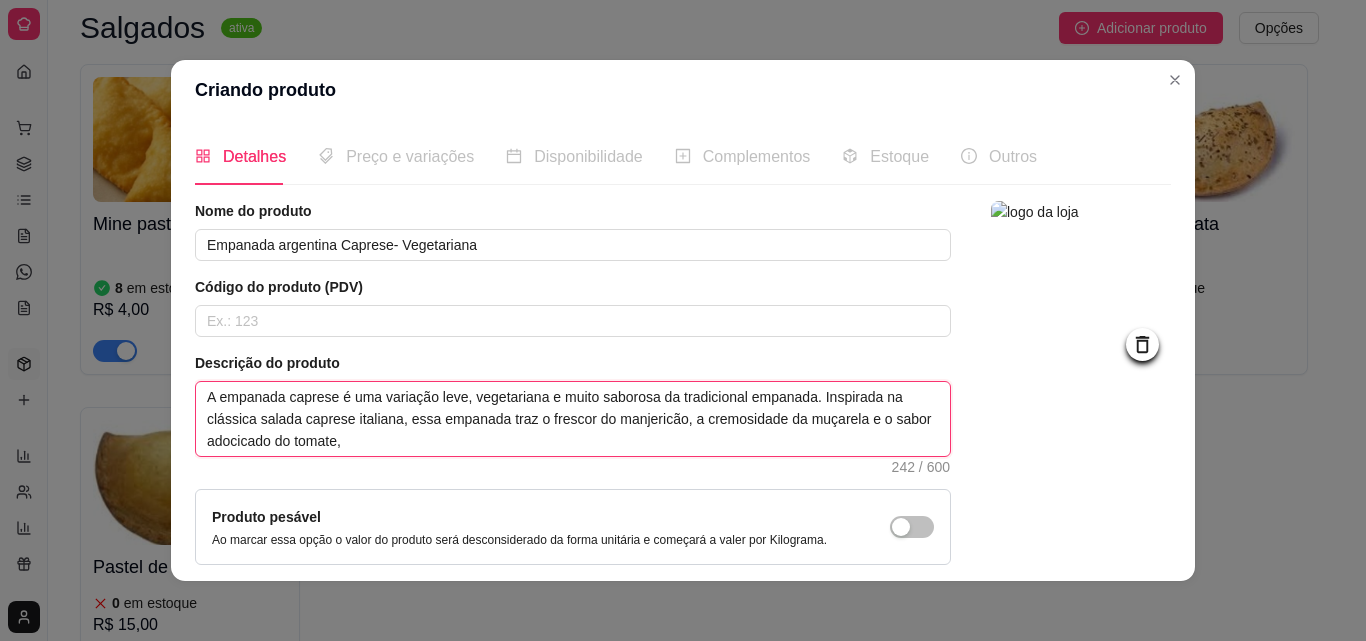 type 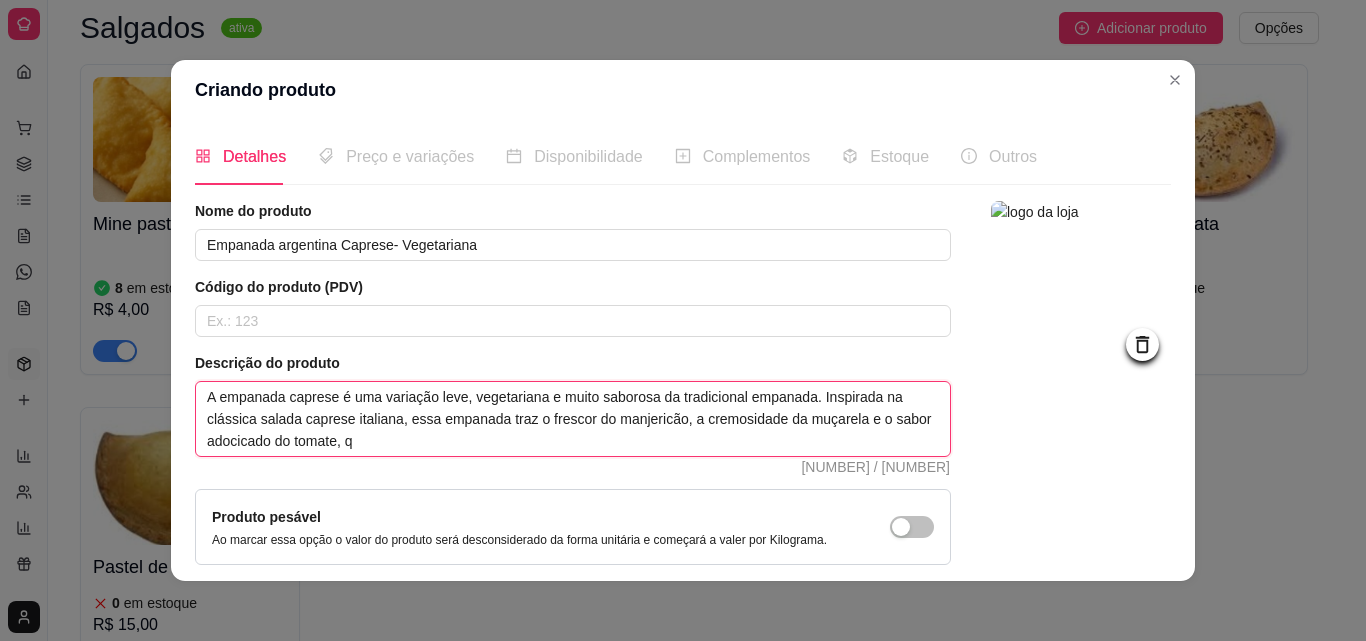 type 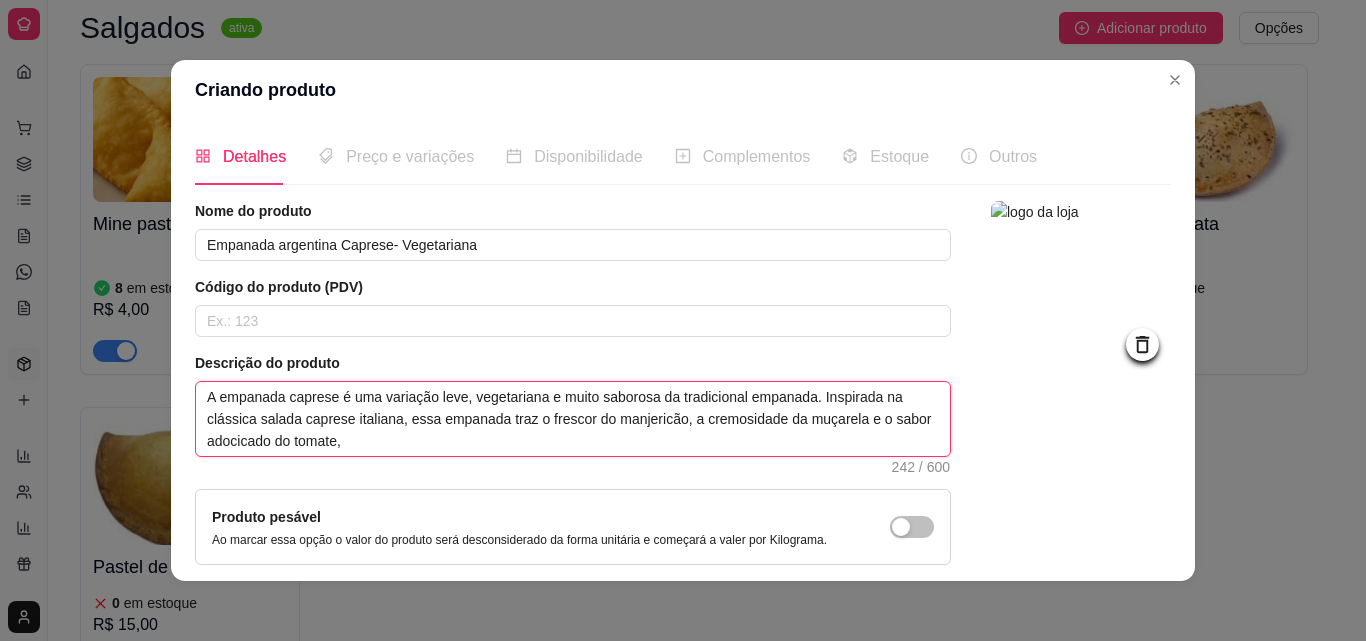 type 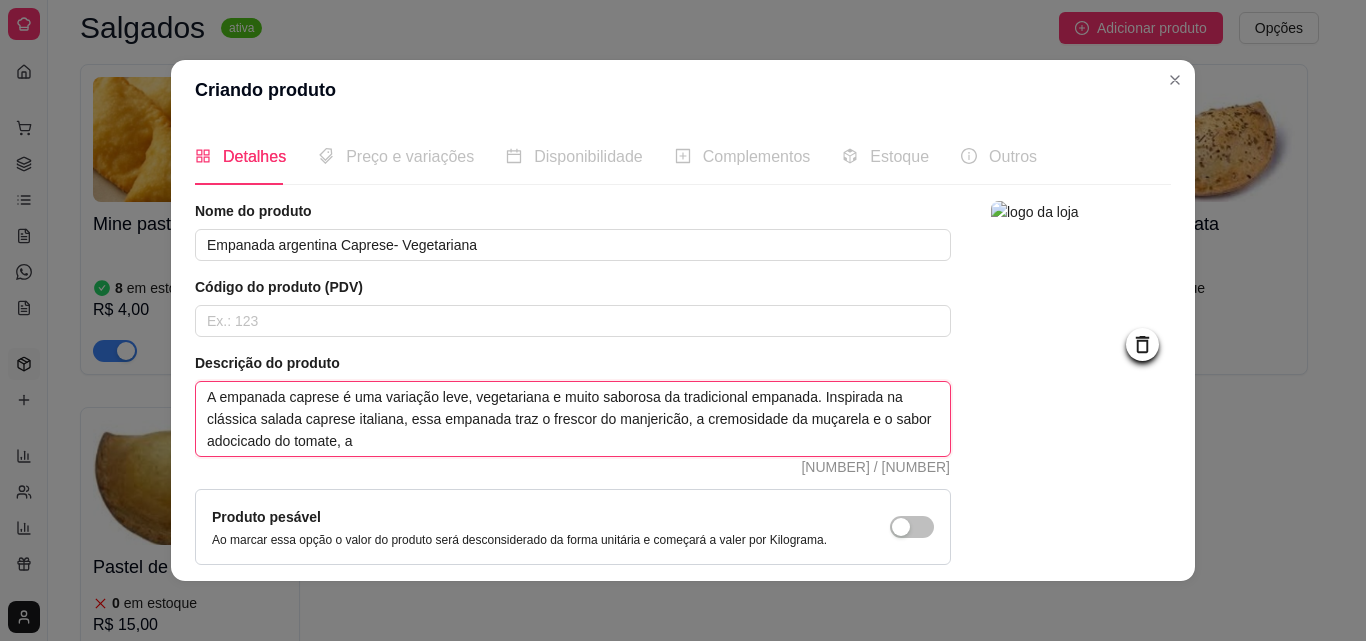 type 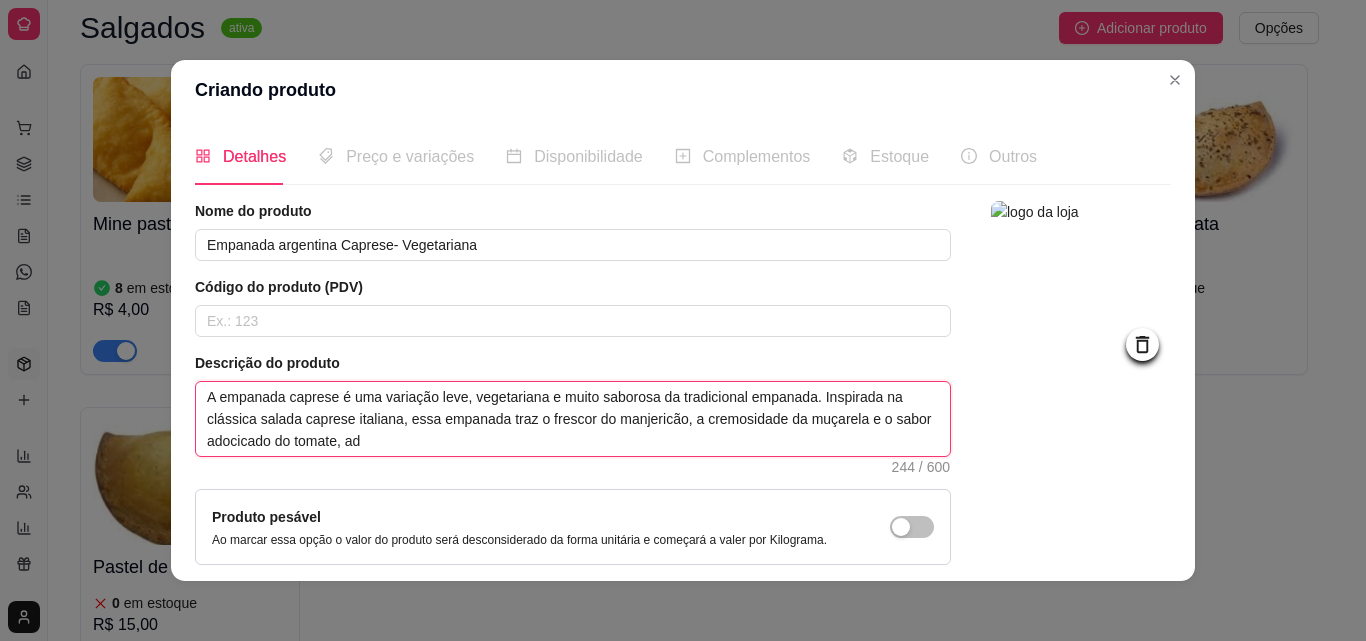 type 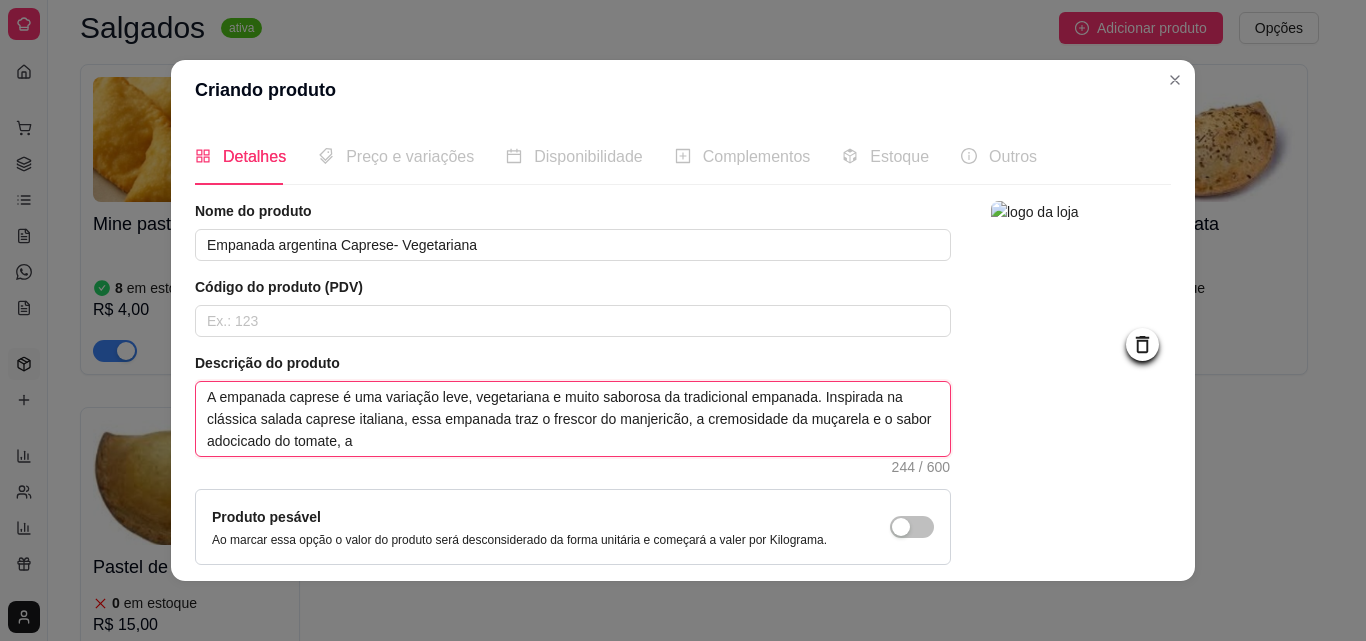 type 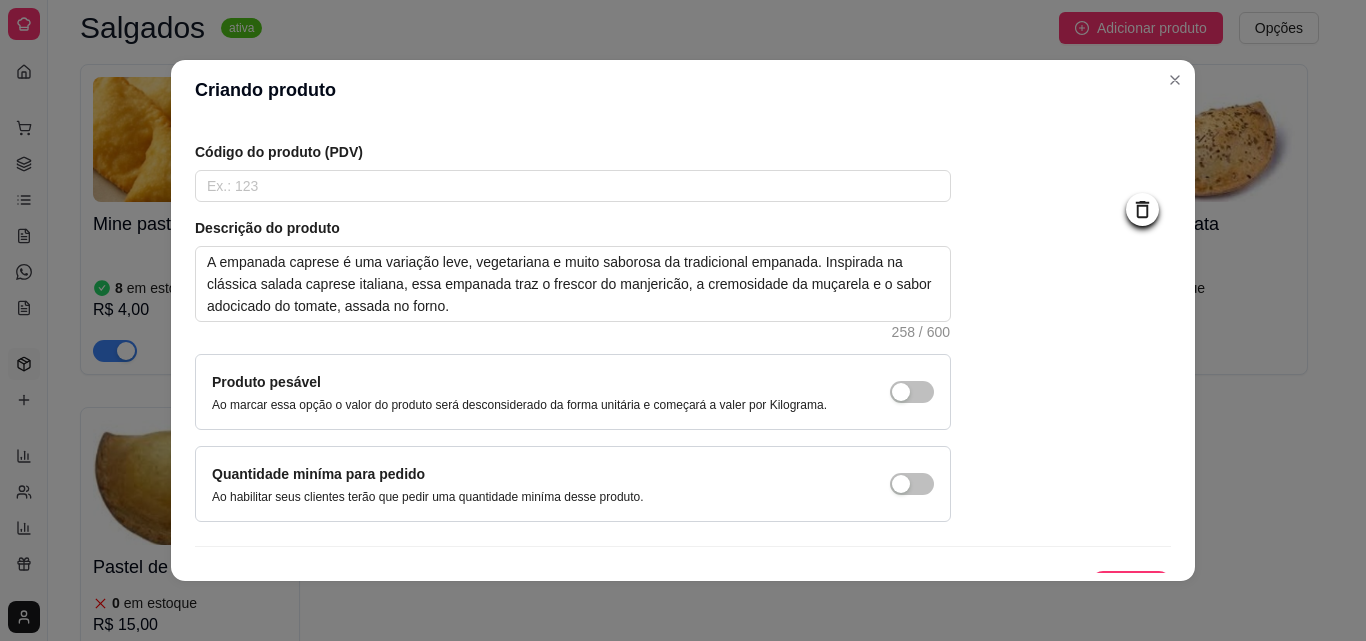 scroll, scrollTop: 173, scrollLeft: 0, axis: vertical 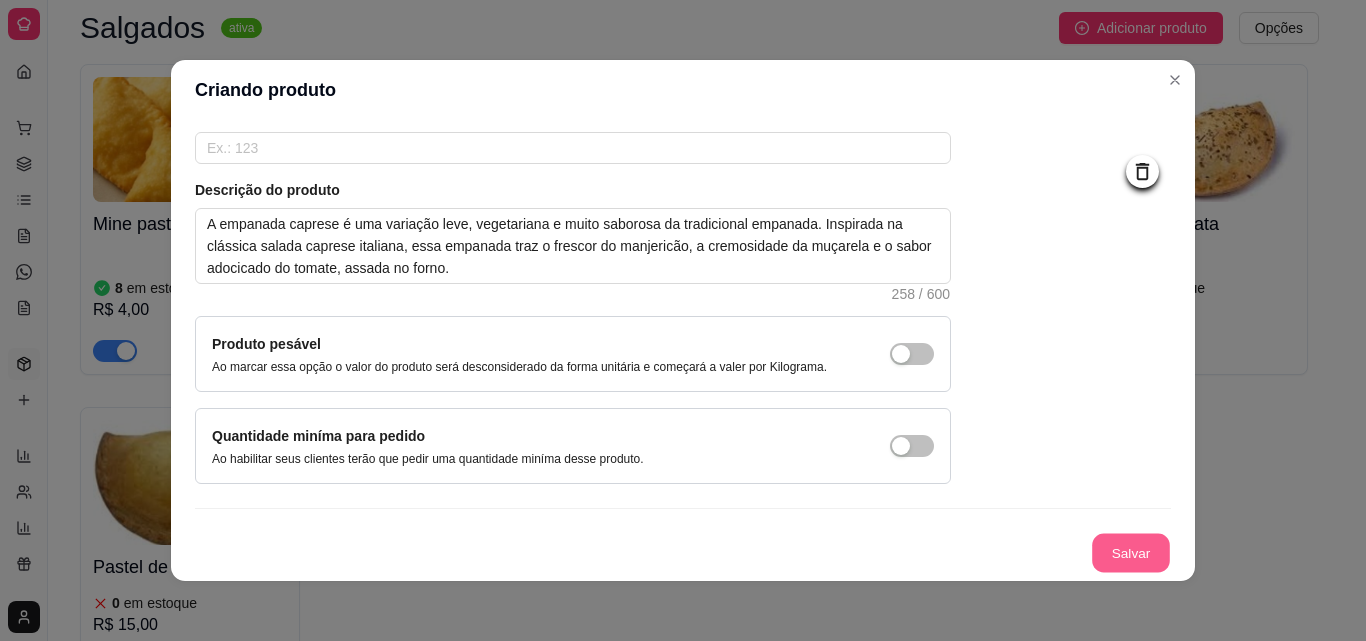 click on "Salvar" at bounding box center (1131, 553) 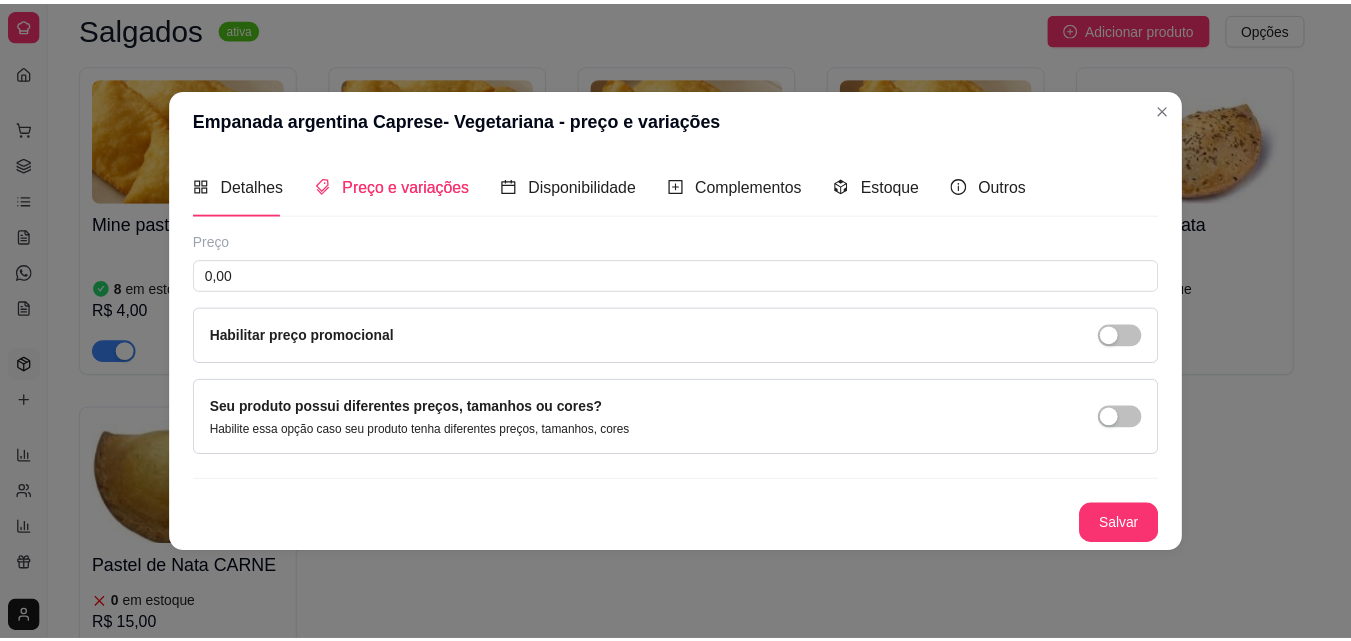scroll, scrollTop: 0, scrollLeft: 0, axis: both 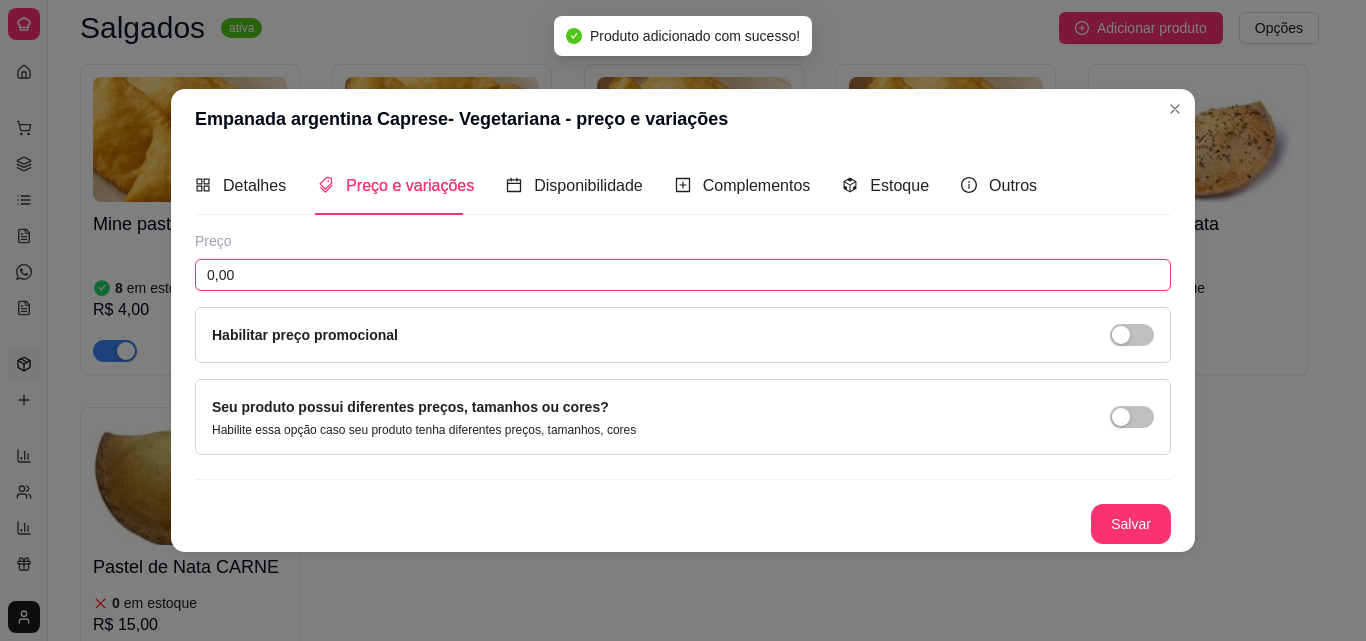 click on "0,00" at bounding box center [683, 275] 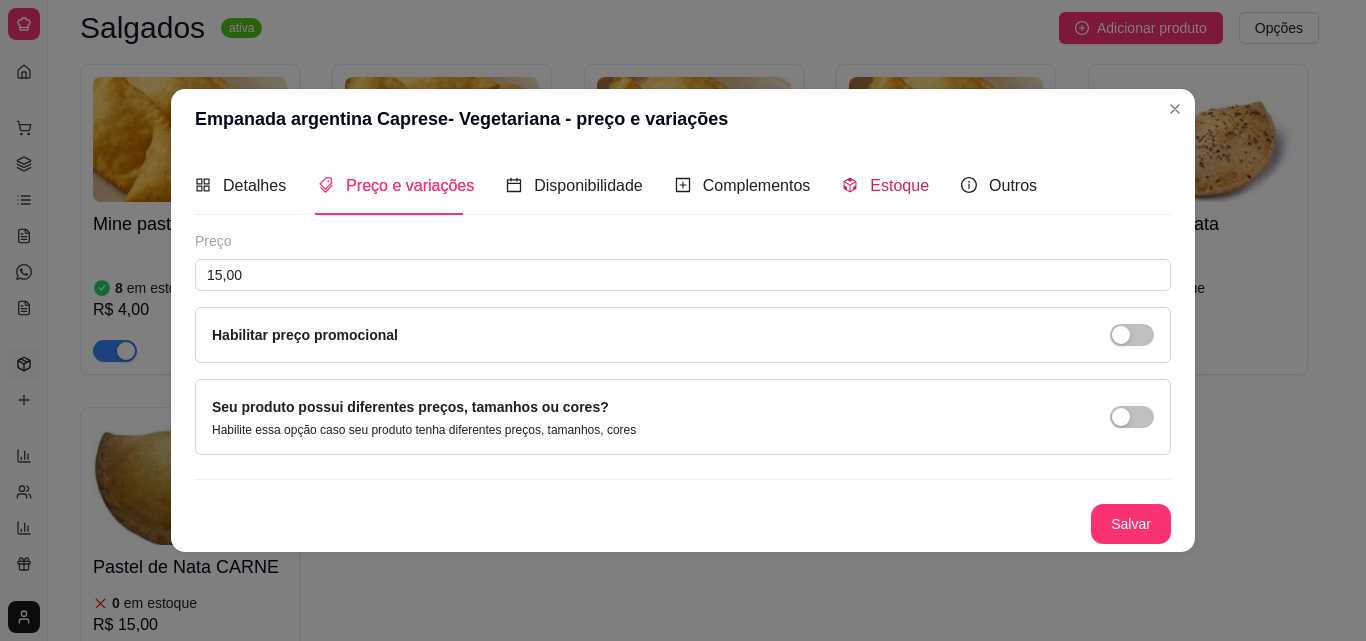 click on "Estoque" at bounding box center [899, 185] 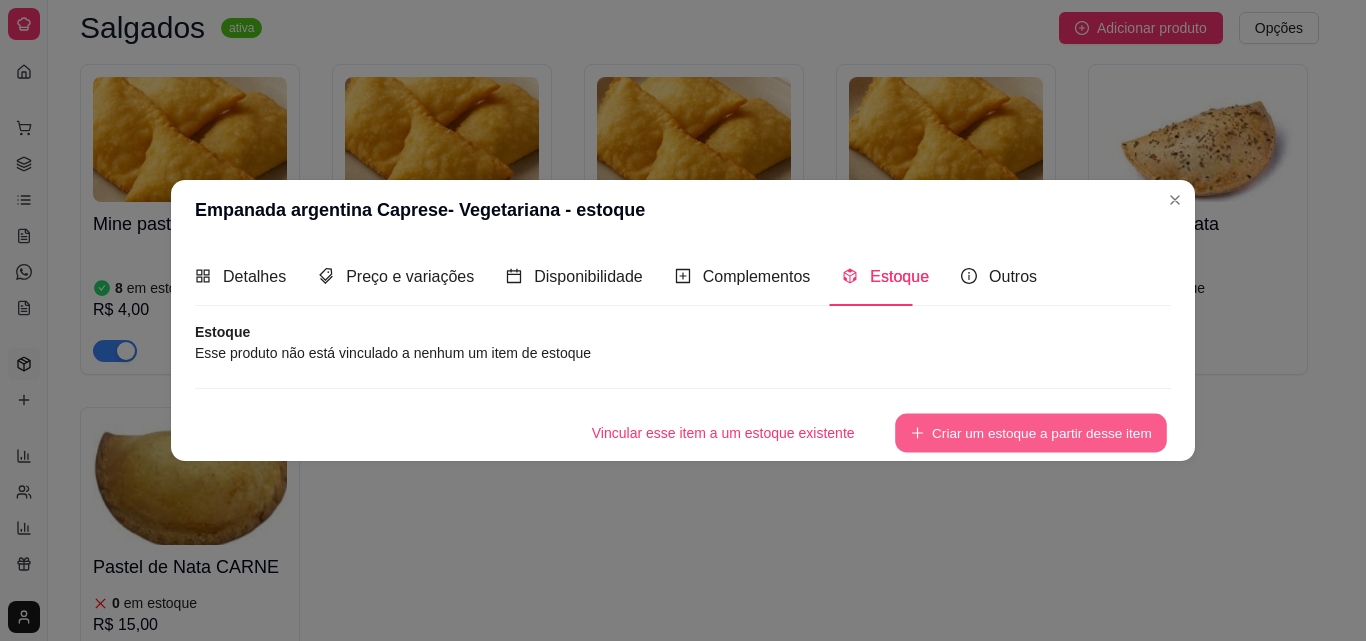 click on "Criar um estoque a partir desse item" at bounding box center [1031, 432] 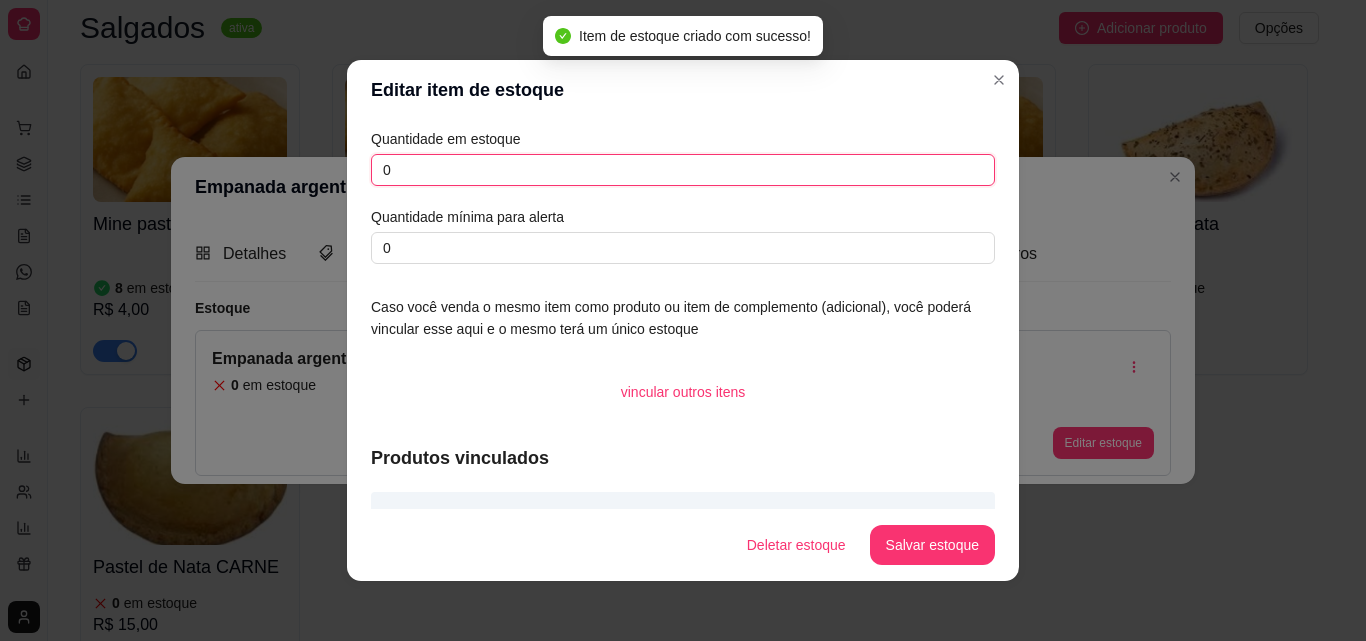 click on "0" at bounding box center [683, 170] 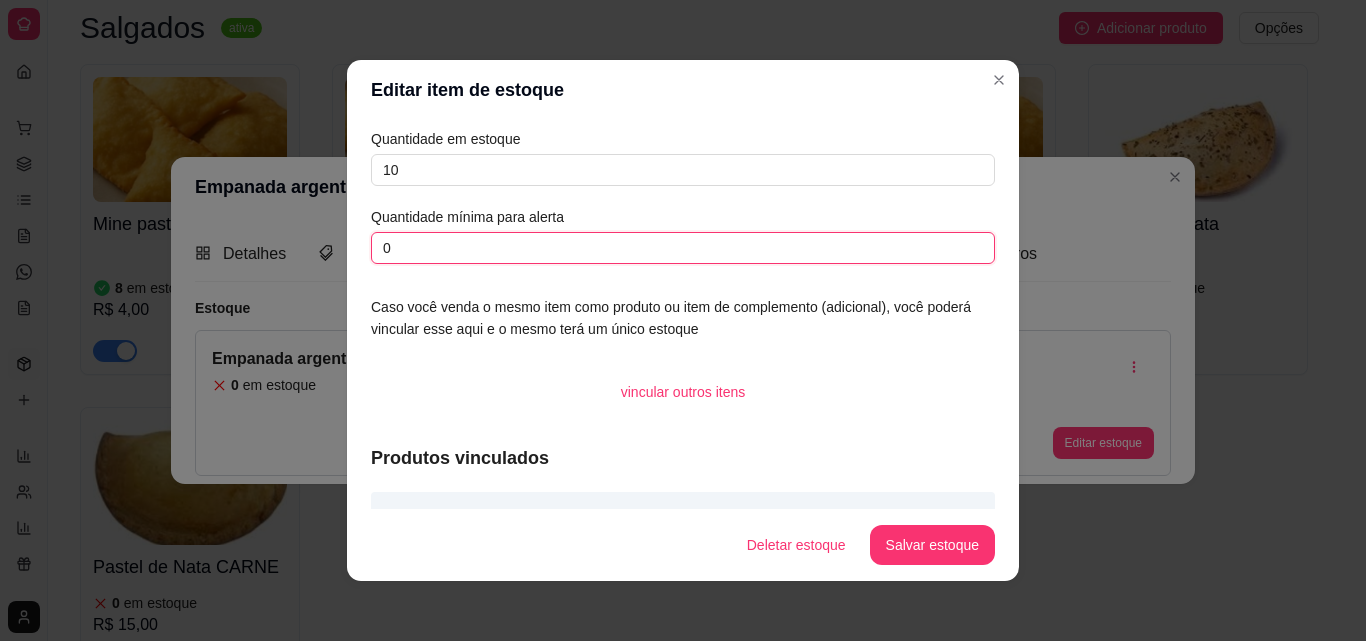click on "0" at bounding box center [683, 248] 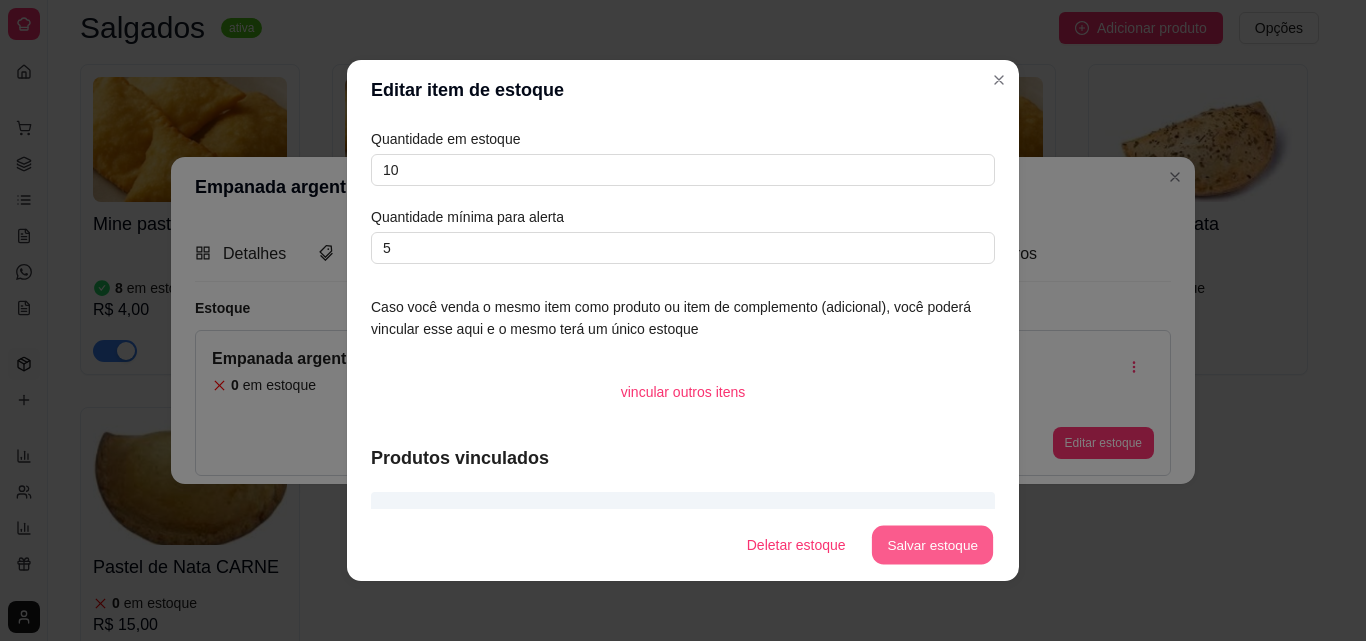 click on "Salvar estoque" at bounding box center [932, 545] 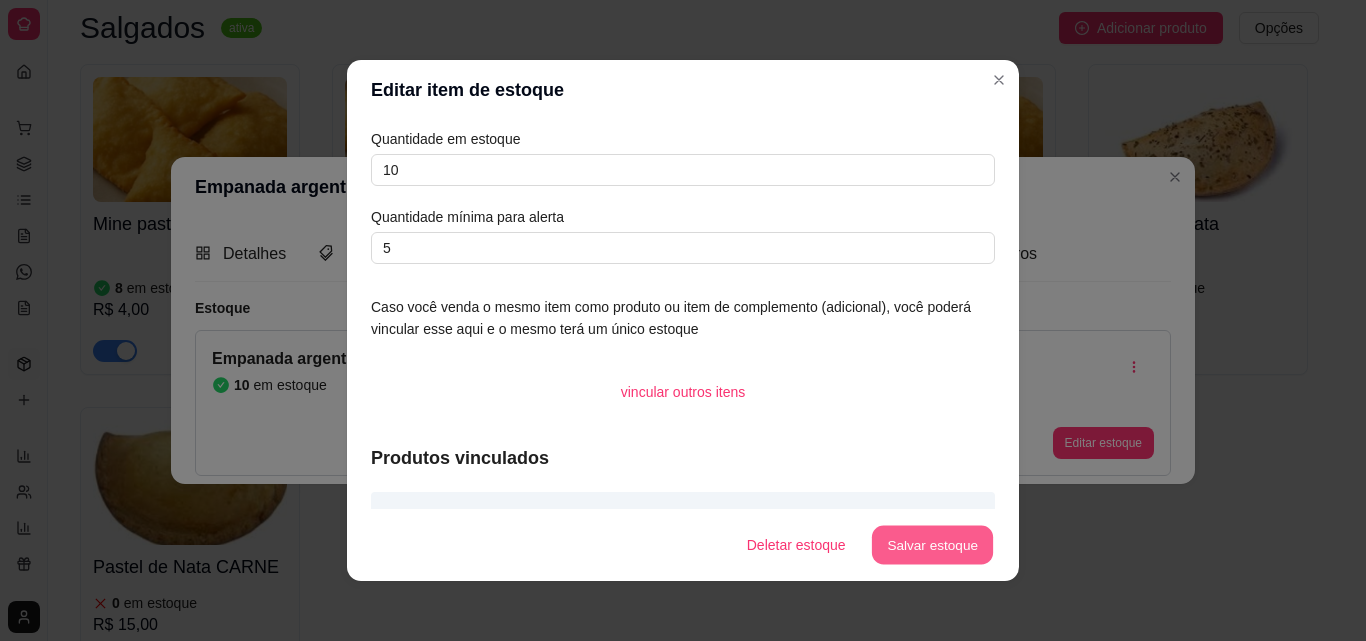 click on "Salvar estoque" at bounding box center [932, 545] 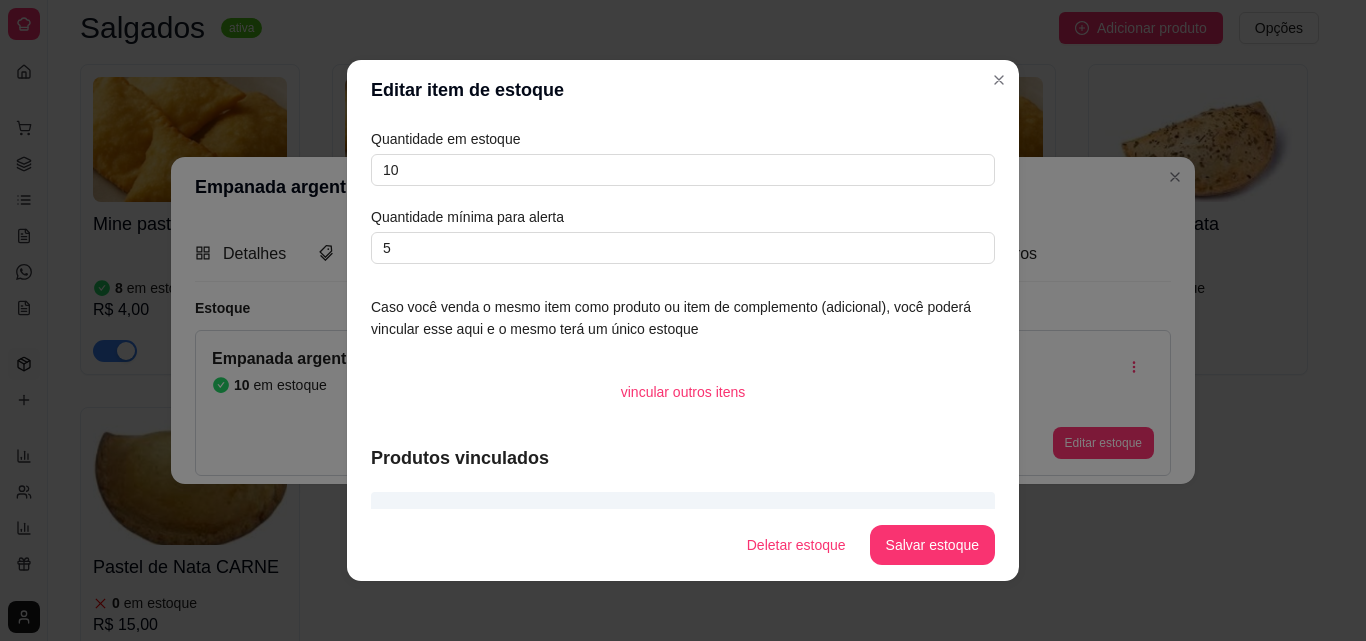 click on "Editar item de estoque Quantidade   em estoque 10 Quantidade   mínima para alerta 5 Caso você venda o mesmo item como produto ou item de complemento (adicional), você poderá vincular esse aqui e o mesmo terá um único estoque vincular outros itens Produtos vinculados Empanada argentina Caprese- Vegetariana  Deletar estoque Salvar estoque" at bounding box center (683, 320) 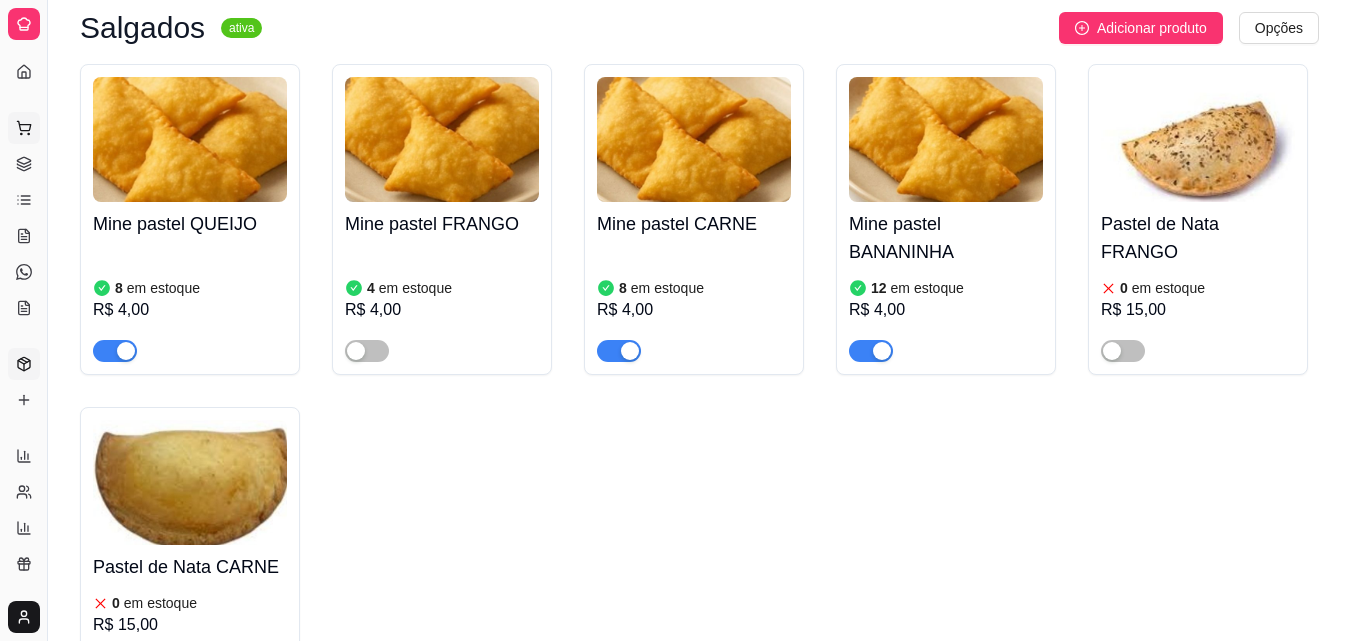 click 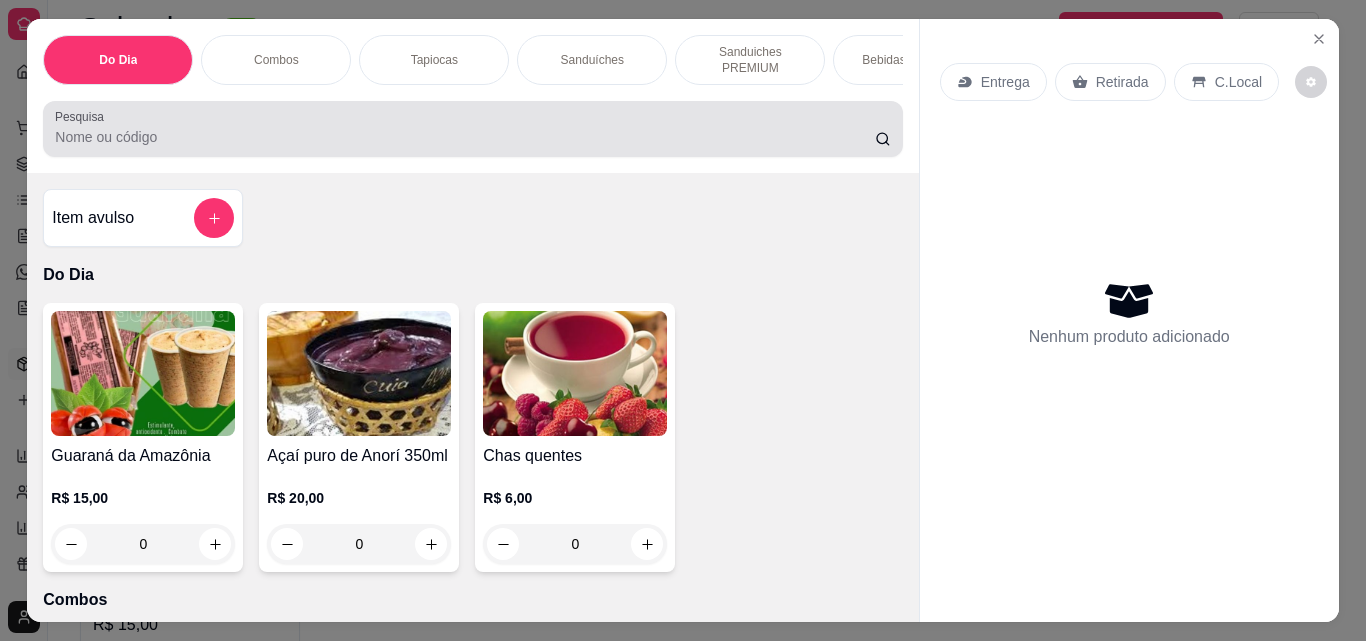 click at bounding box center [472, 129] 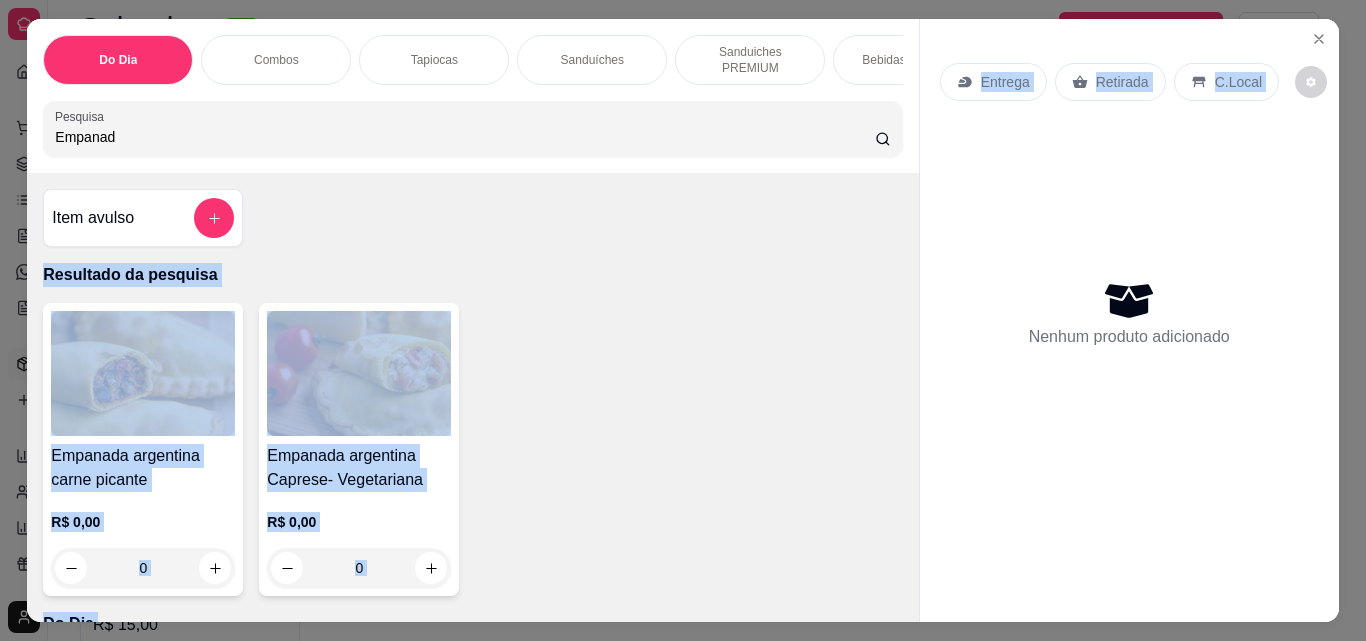drag, startPoint x: 286, startPoint y: 188, endPoint x: 1012, endPoint y: 112, distance: 729.9671 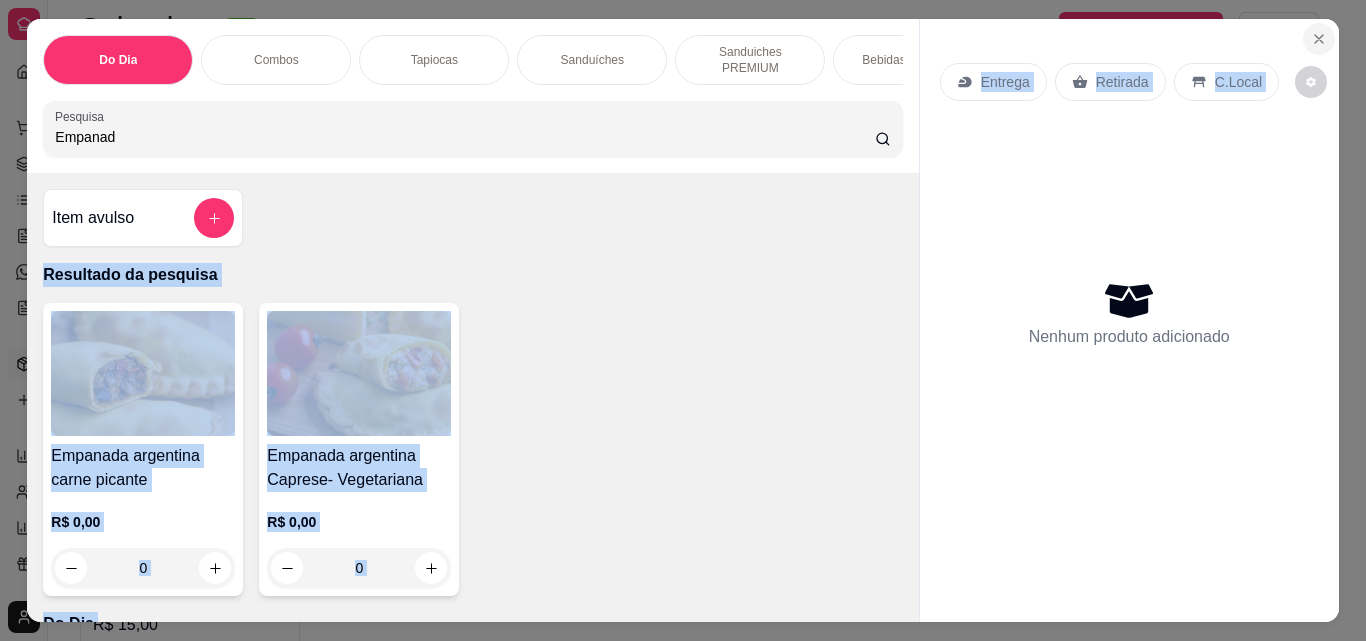 click 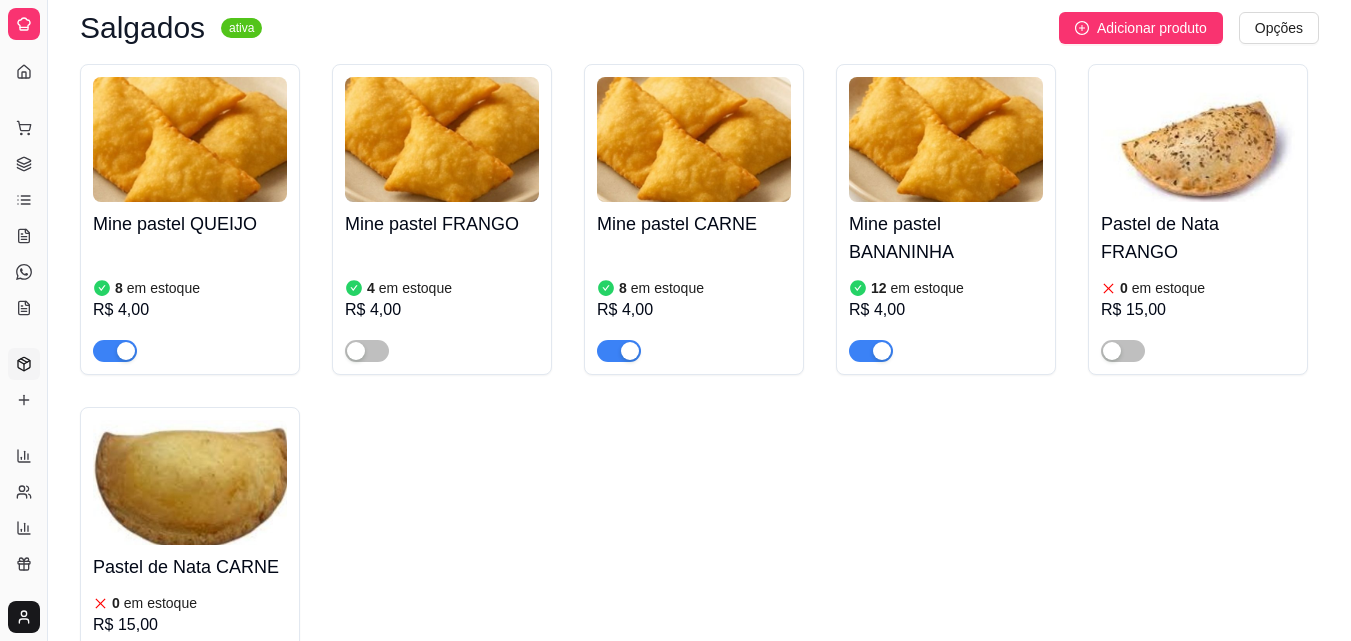 scroll, scrollTop: 0, scrollLeft: 0, axis: both 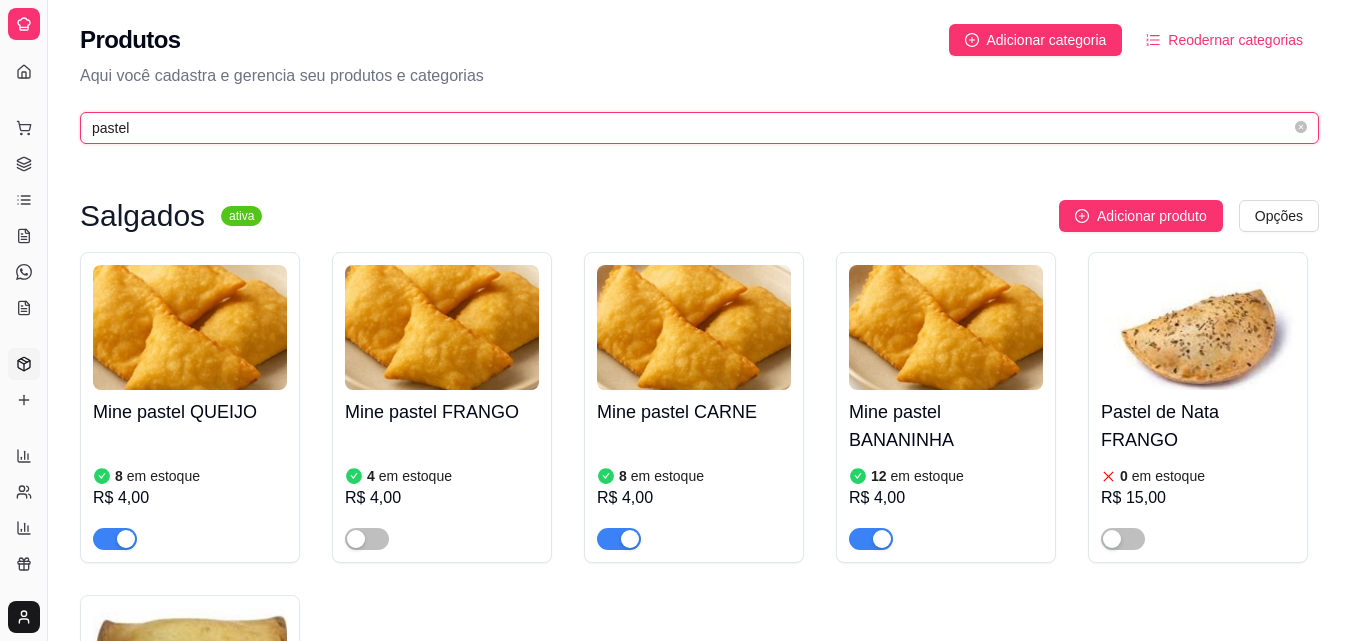click on "pastel" at bounding box center (691, 128) 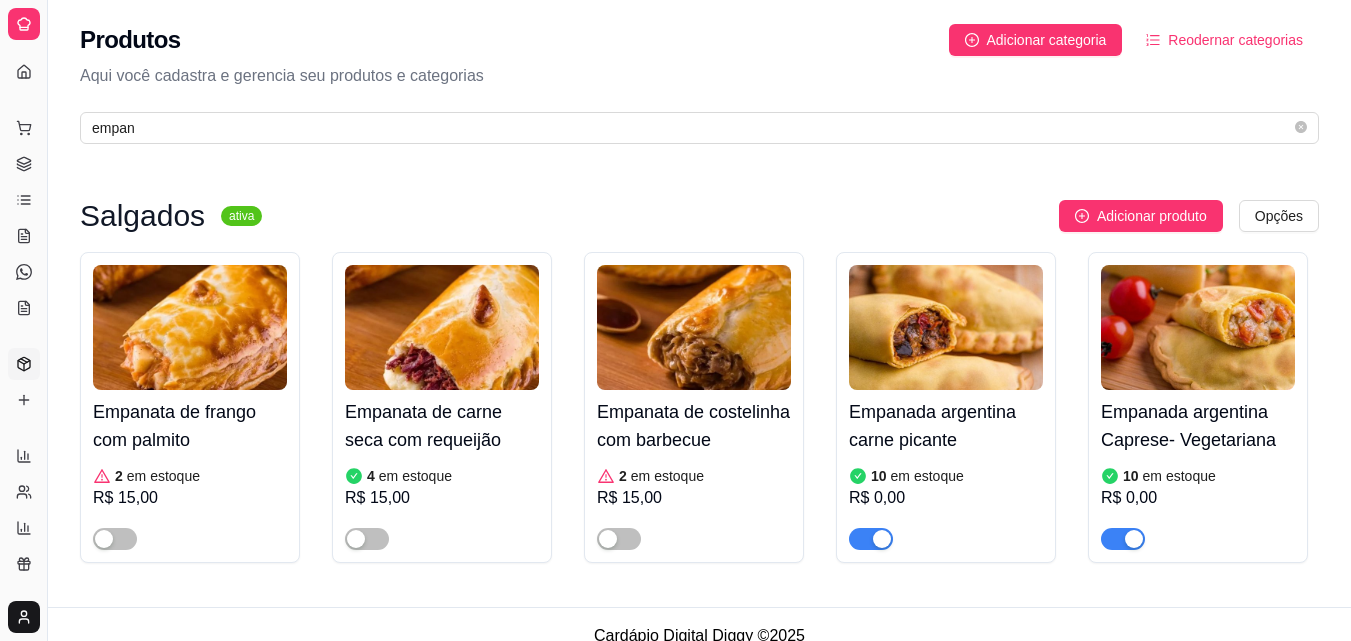 click at bounding box center [1198, 327] 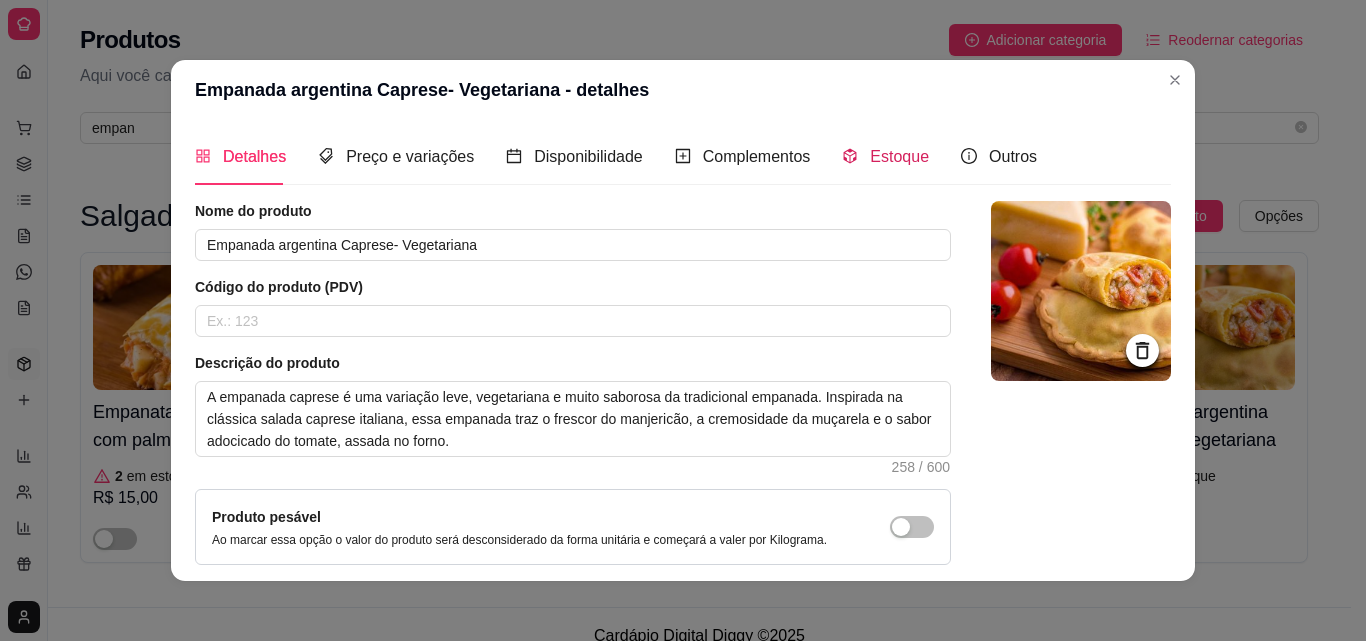 click on "Estoque" at bounding box center (899, 156) 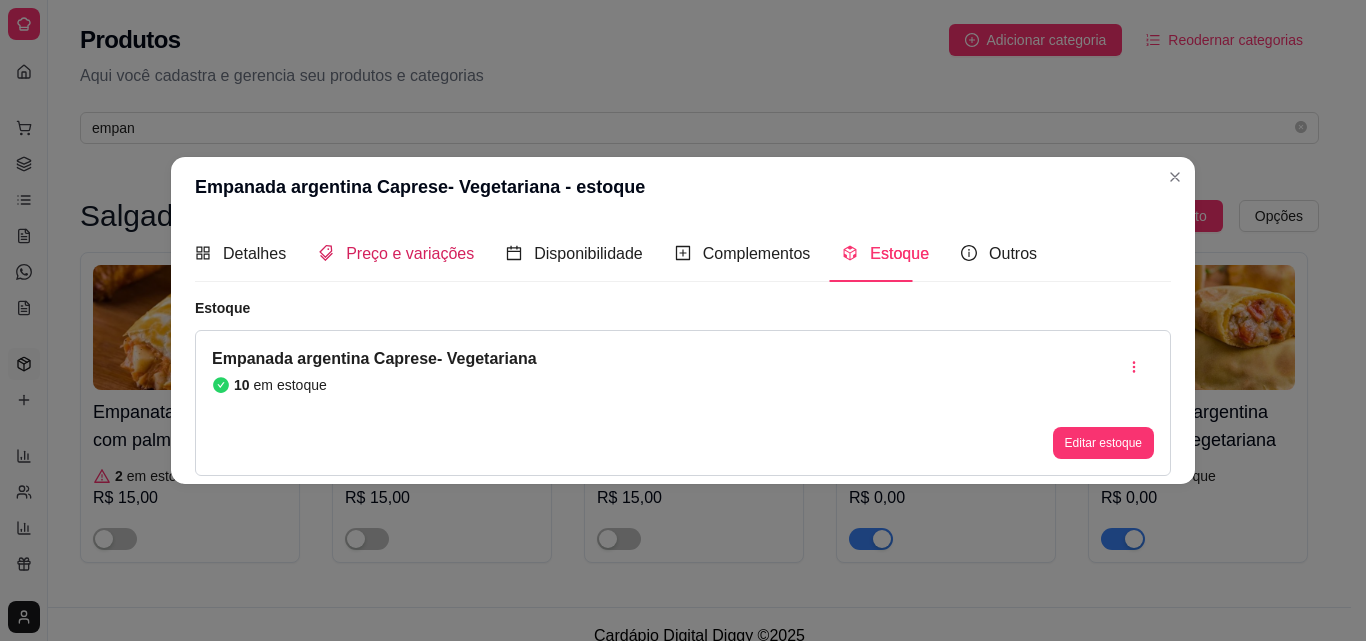 click on "Preço e variações" at bounding box center [410, 253] 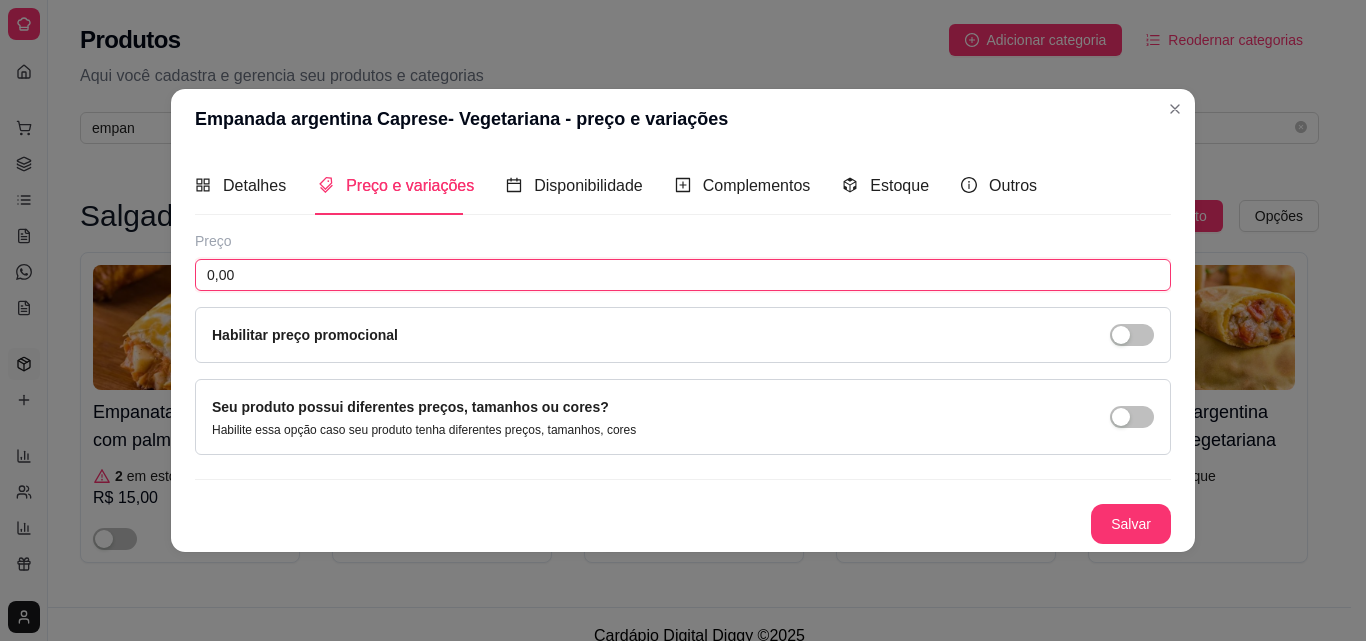 click on "0,00" at bounding box center (683, 275) 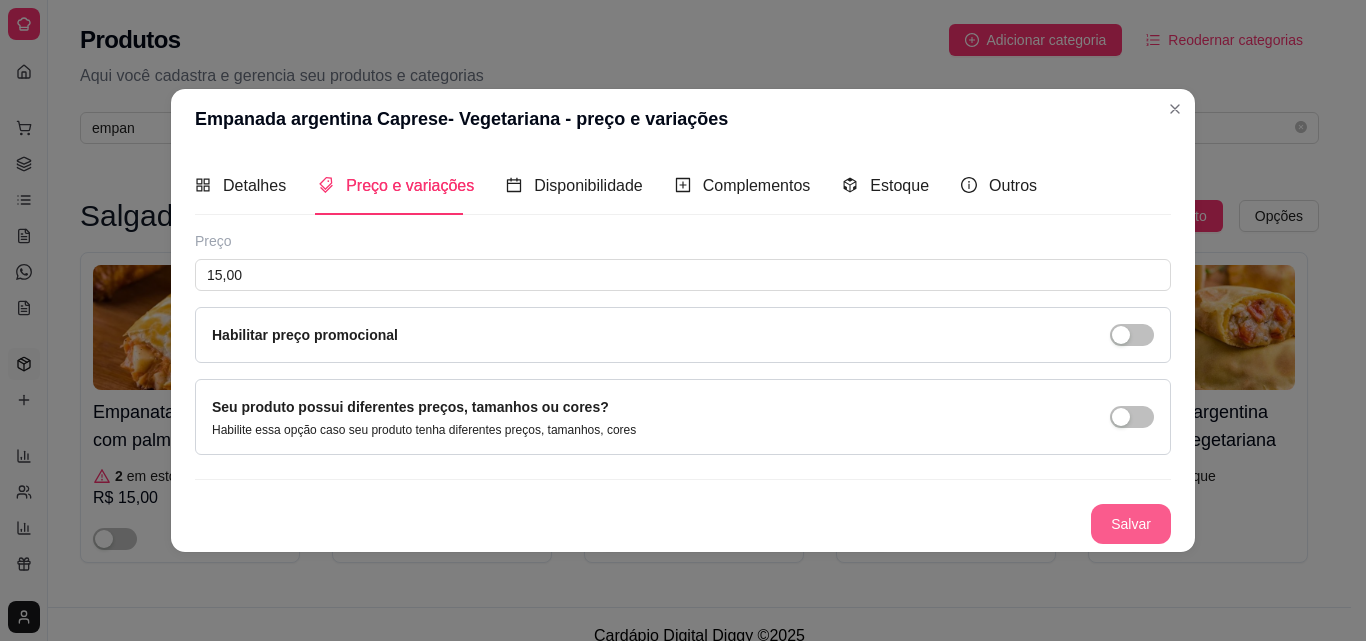 click on "Salvar" at bounding box center (1131, 524) 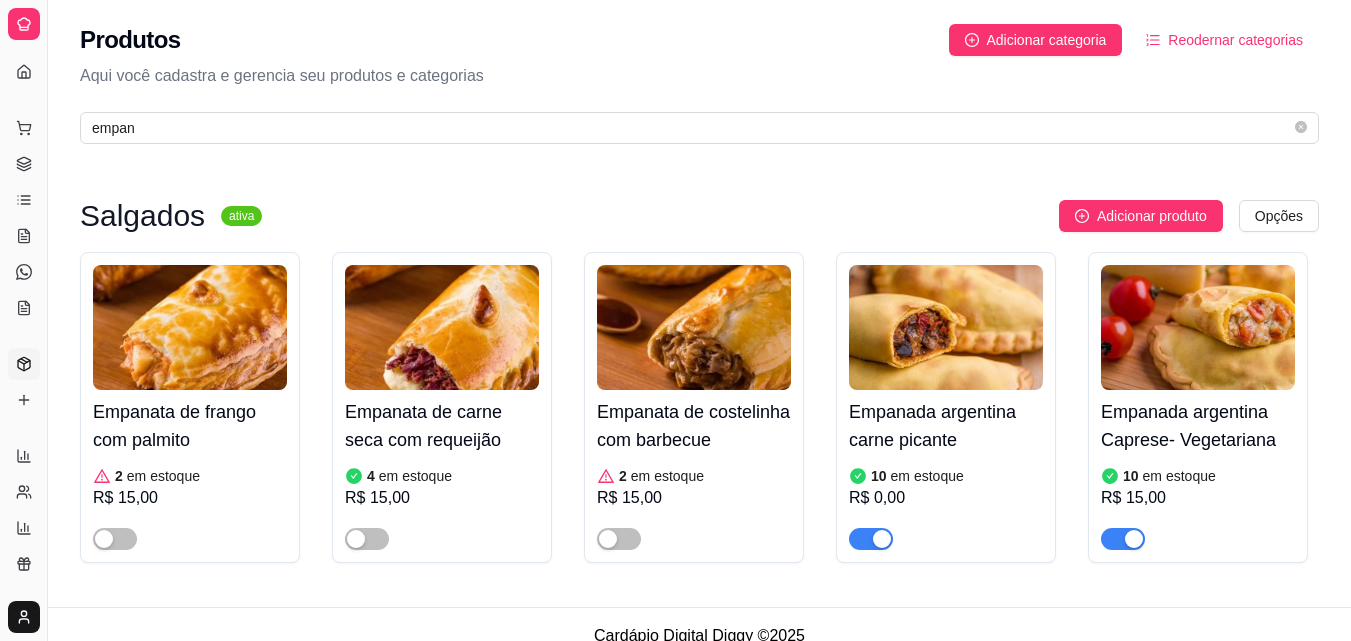 click on "Empanada argentina carne picante" at bounding box center [946, 426] 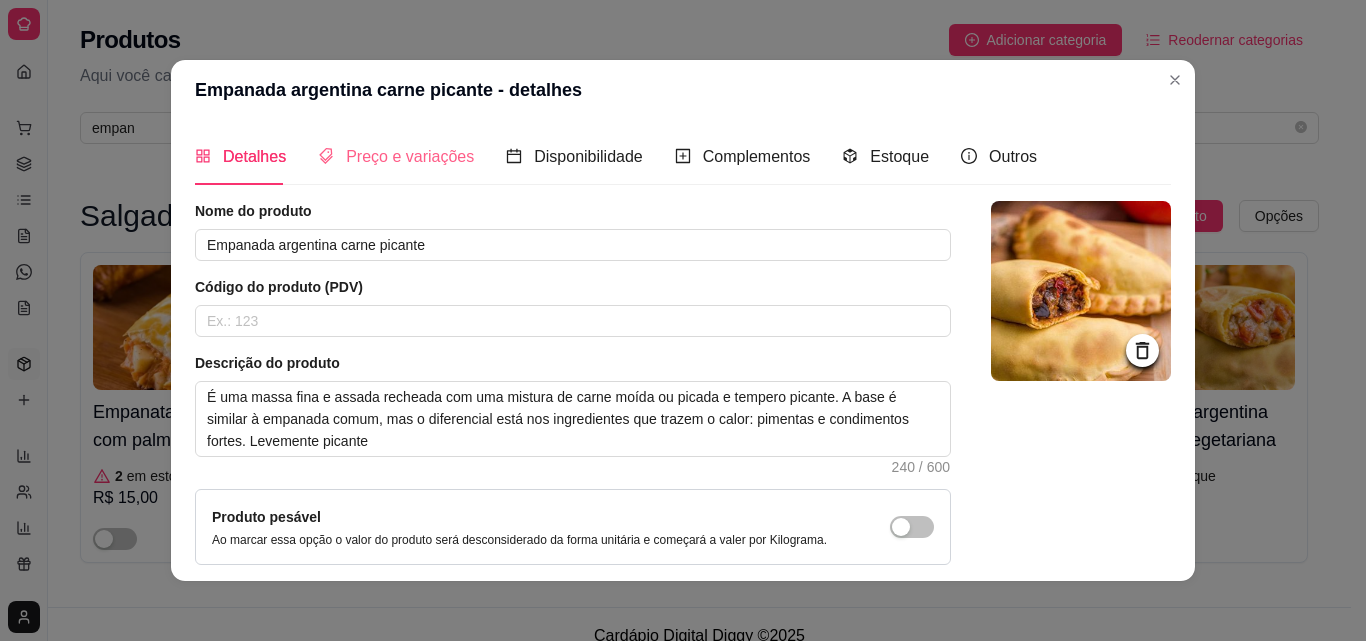 click on "Preço e variações" at bounding box center (396, 156) 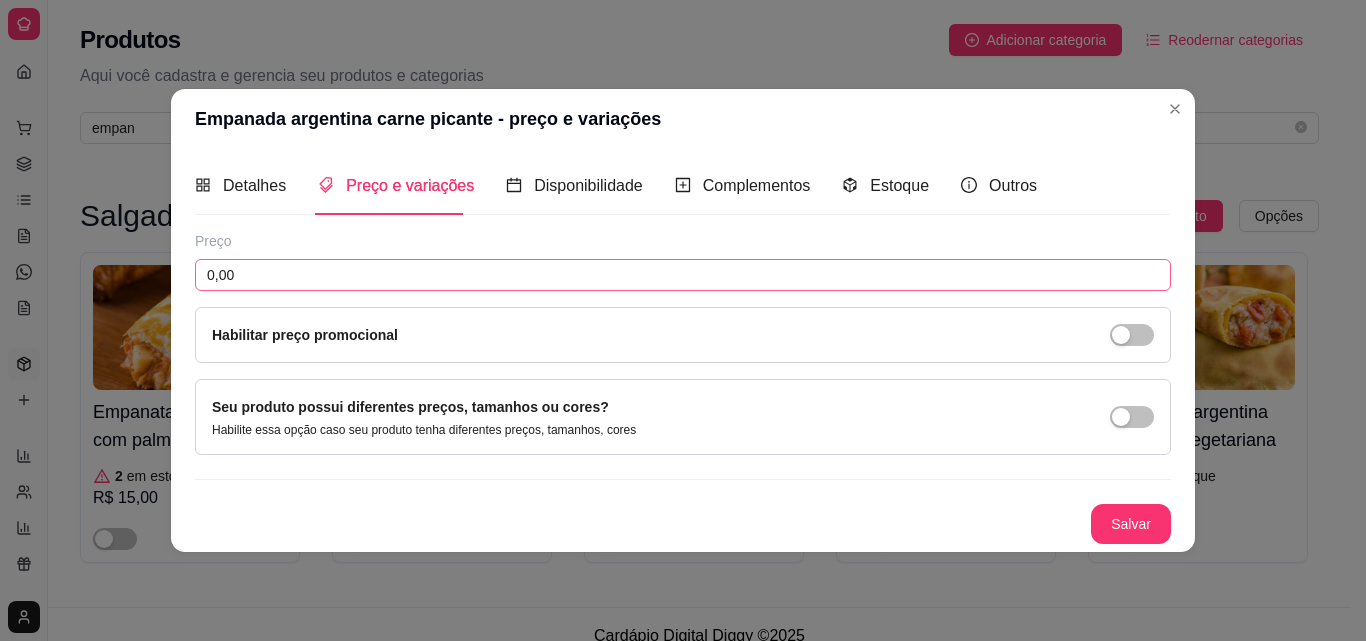 drag, startPoint x: 527, startPoint y: 252, endPoint x: 519, endPoint y: 267, distance: 17 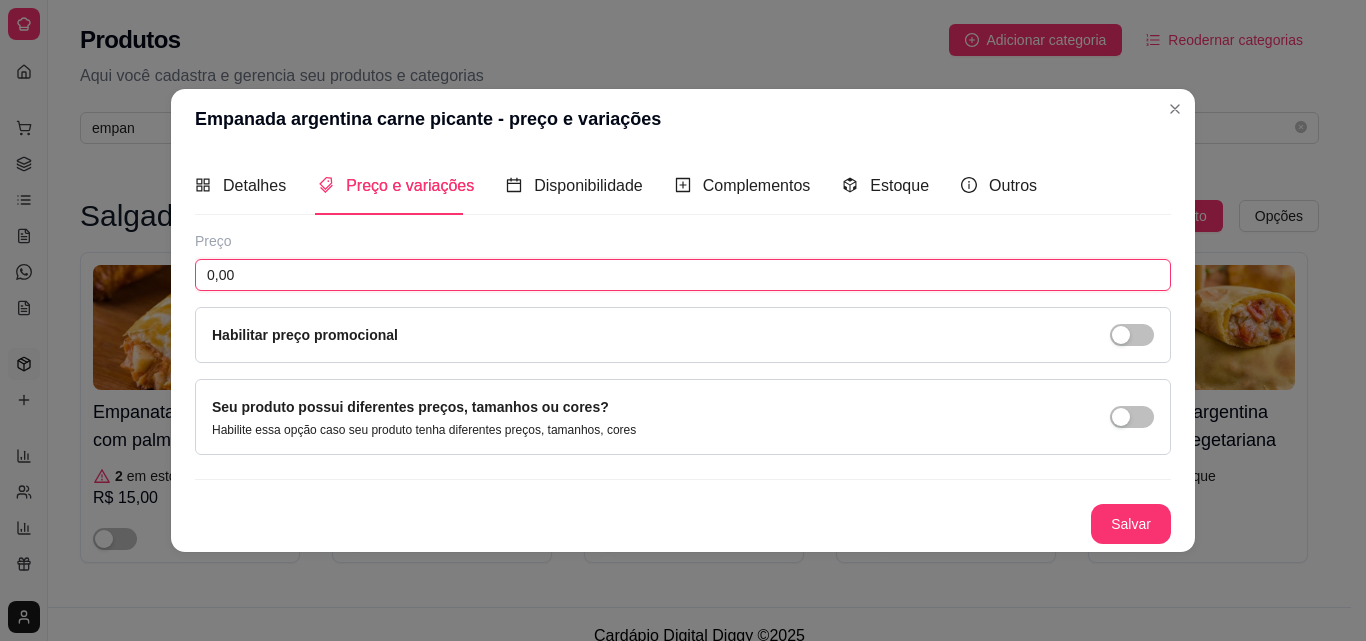 click on "0,00" at bounding box center [683, 275] 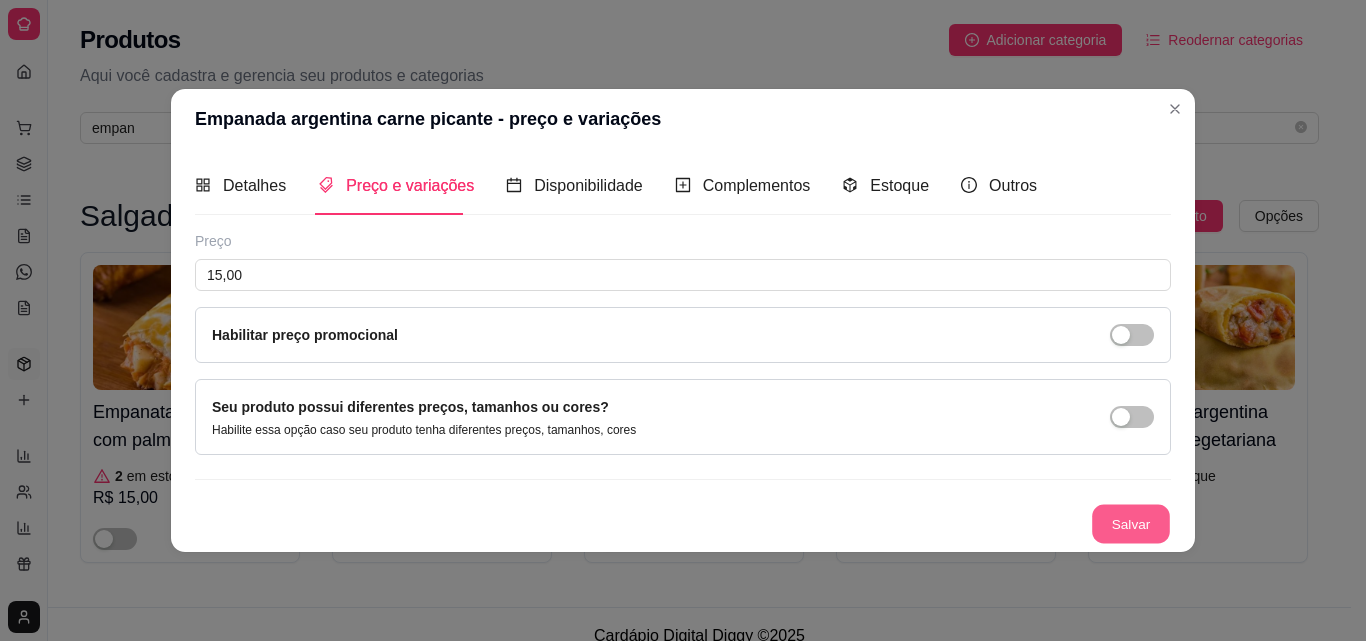 click on "Salvar" at bounding box center [1131, 523] 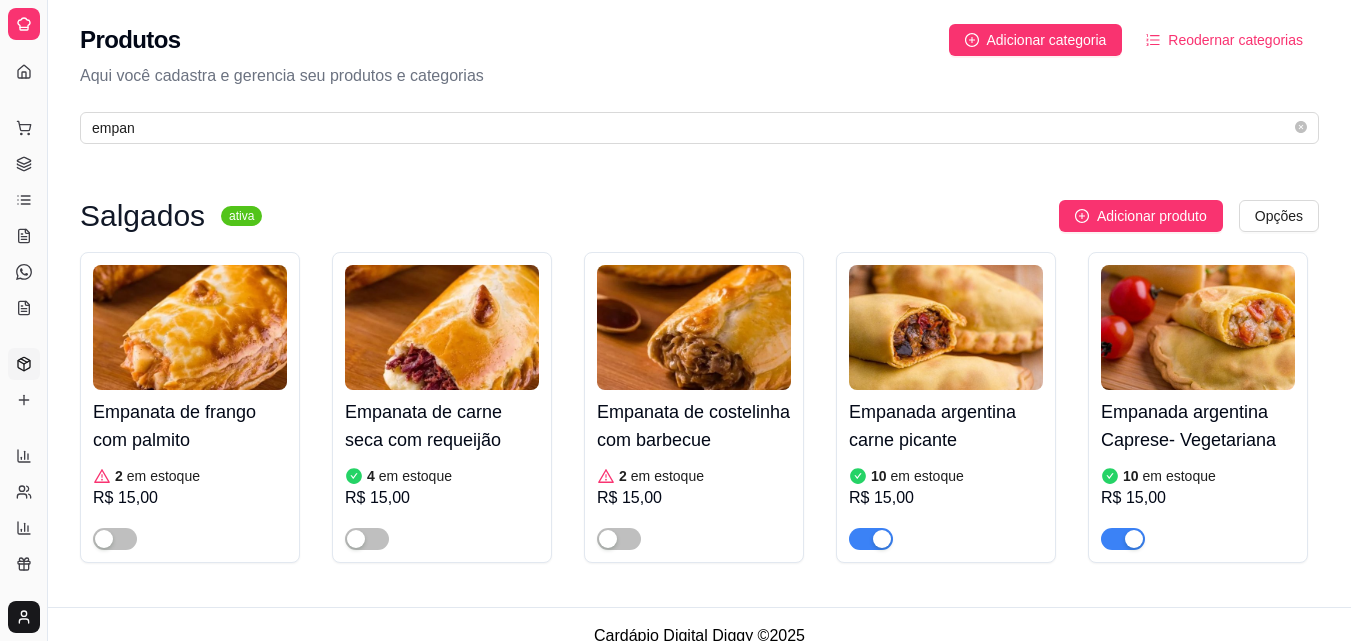 click on "Empanata de costelinha com barbecue   2 em estoque R$ [PRICE]" at bounding box center (694, 470) 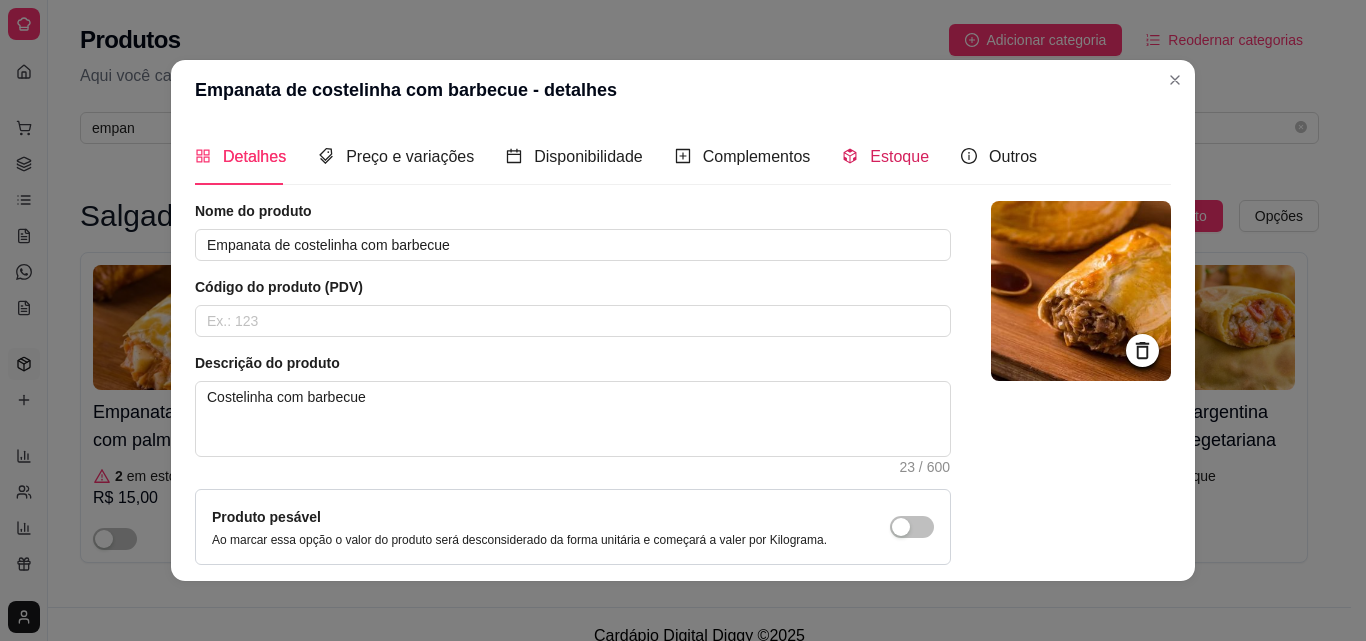 click on "Estoque" at bounding box center [899, 156] 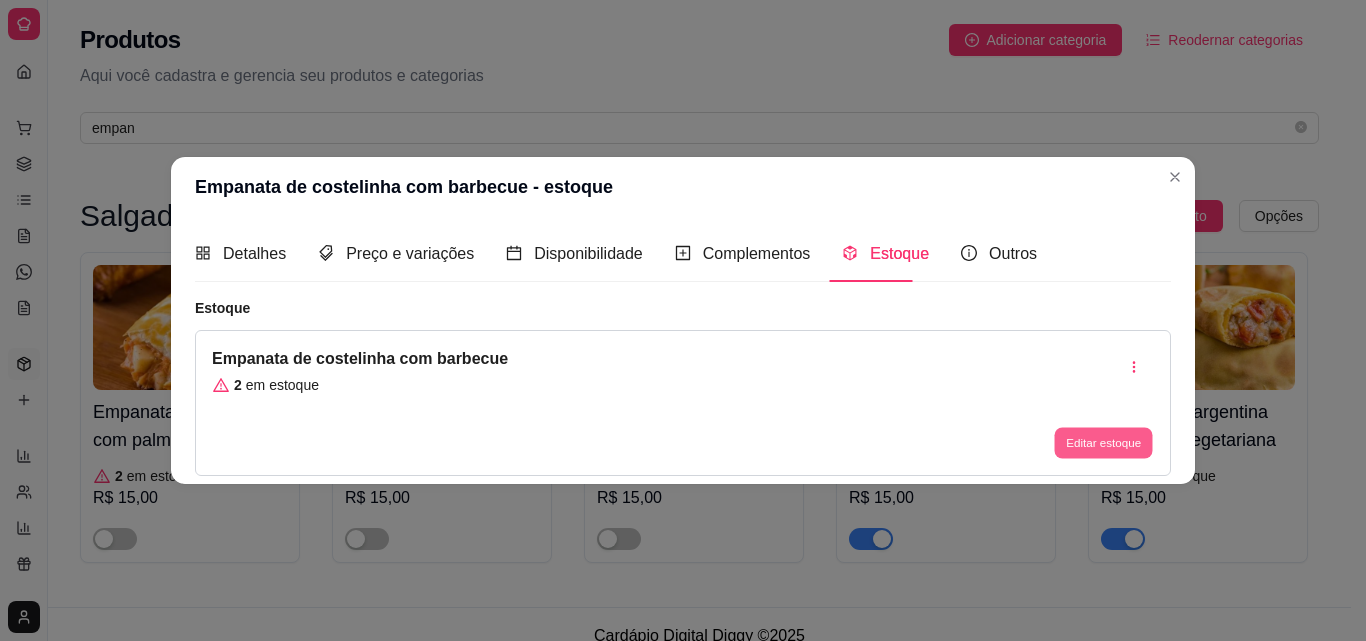 click on "Editar estoque" at bounding box center [1103, 443] 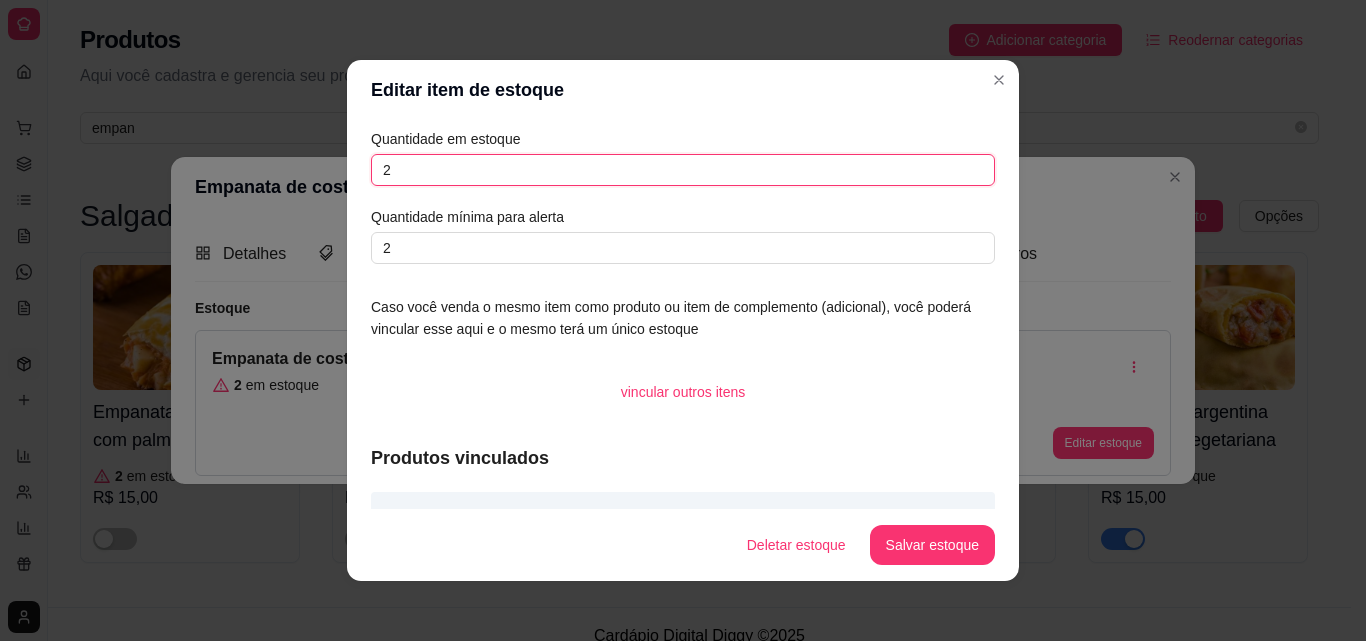 click on "2" at bounding box center (683, 170) 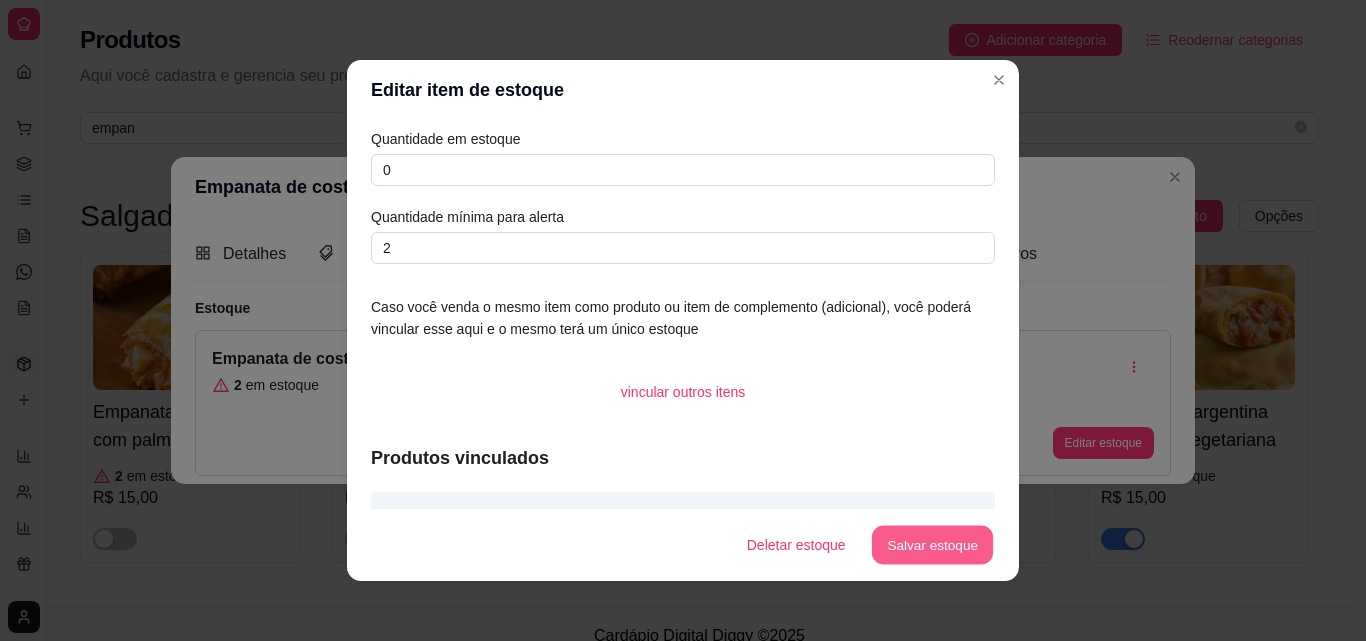 click on "Salvar estoque" at bounding box center [932, 545] 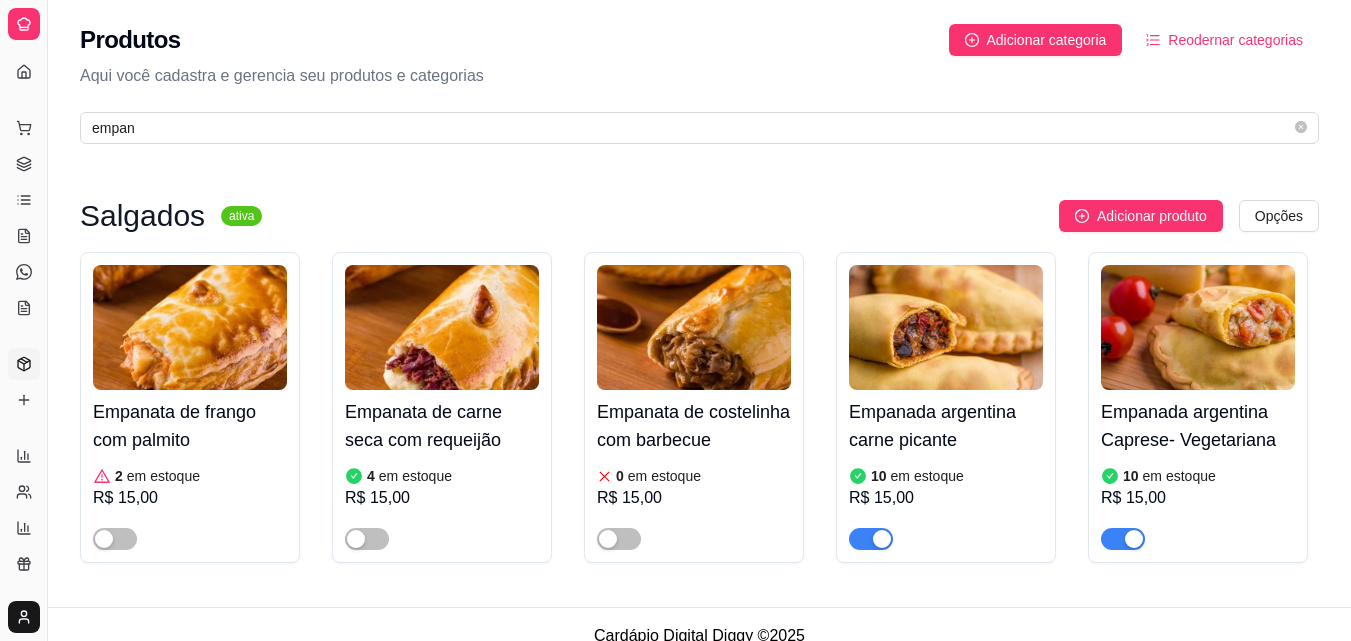 click on "4 em estoque R$ 15,00" at bounding box center [442, 506] 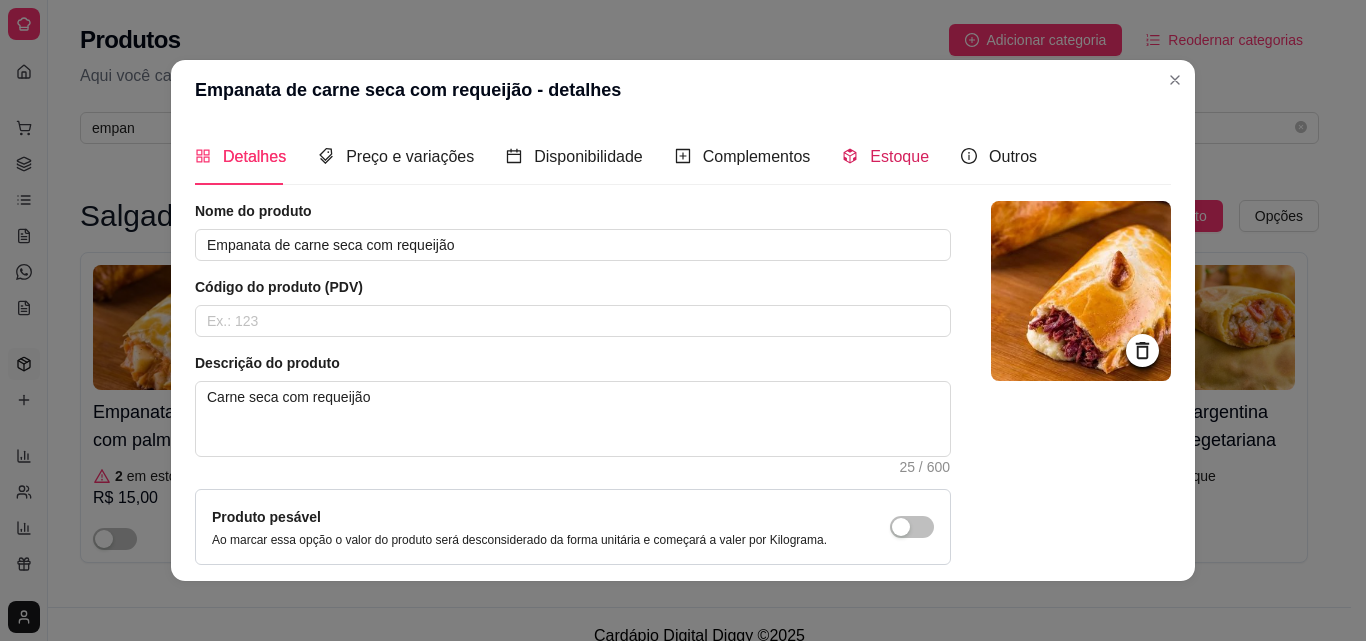 click on "Estoque" at bounding box center (899, 156) 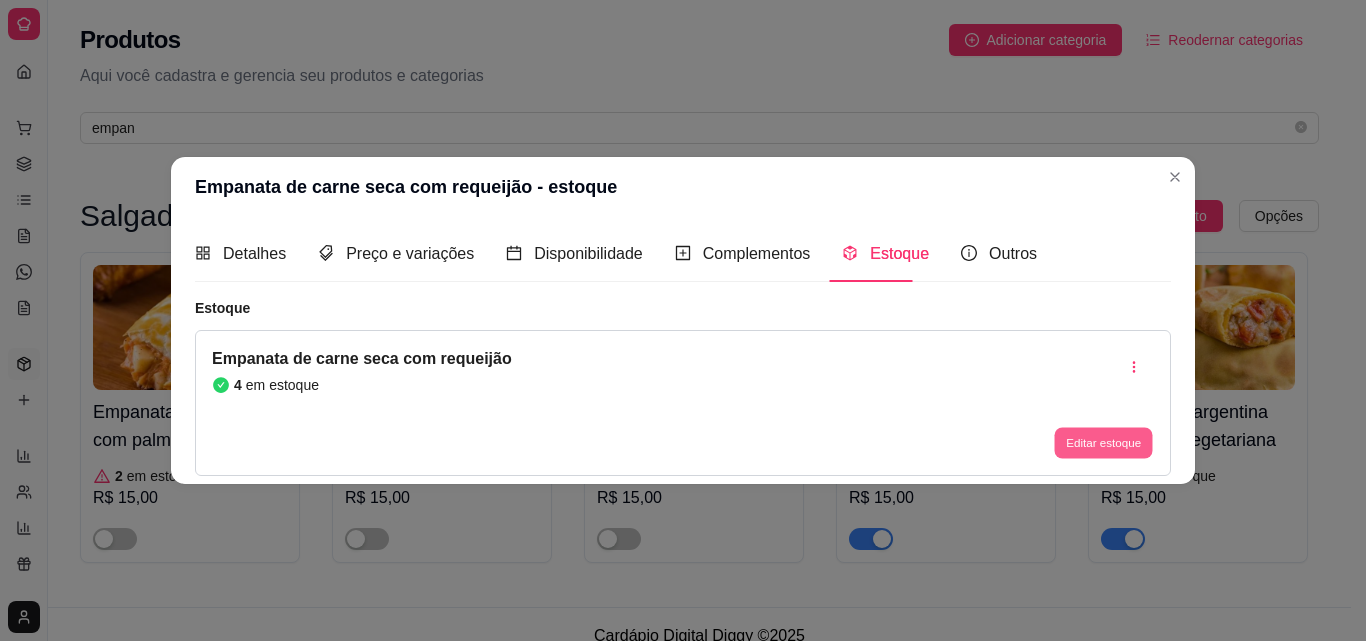 click on "Editar estoque" at bounding box center [1103, 443] 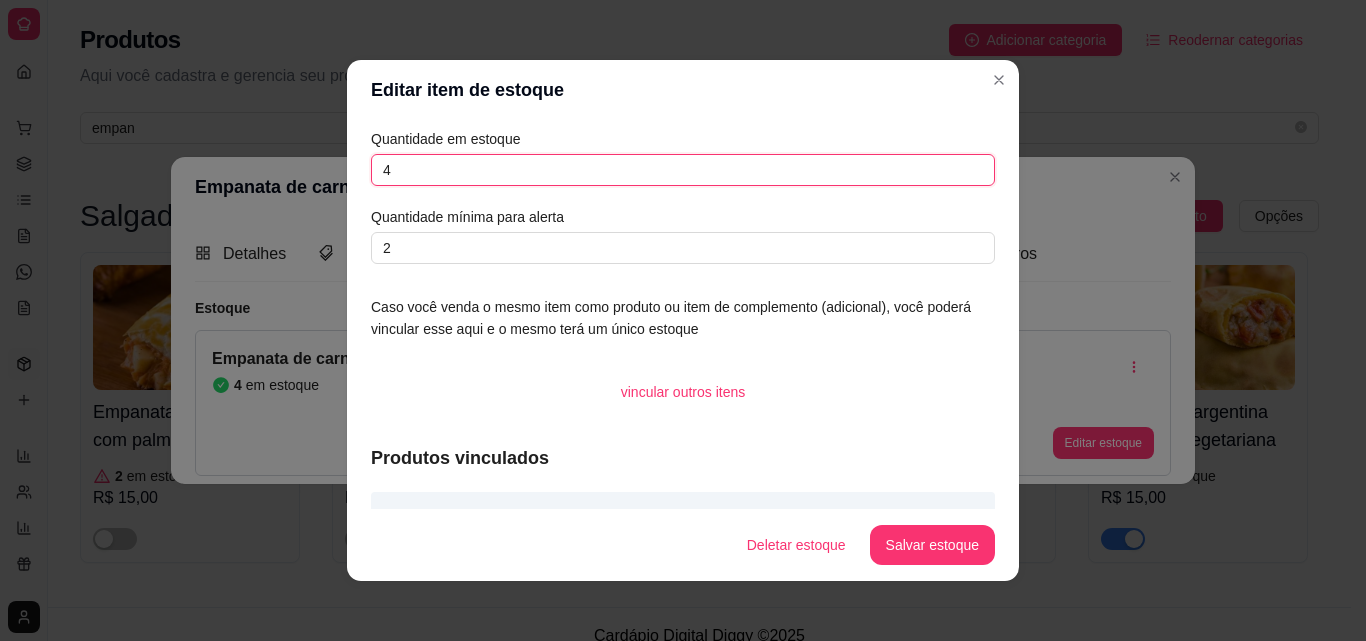 click on "4" at bounding box center (683, 170) 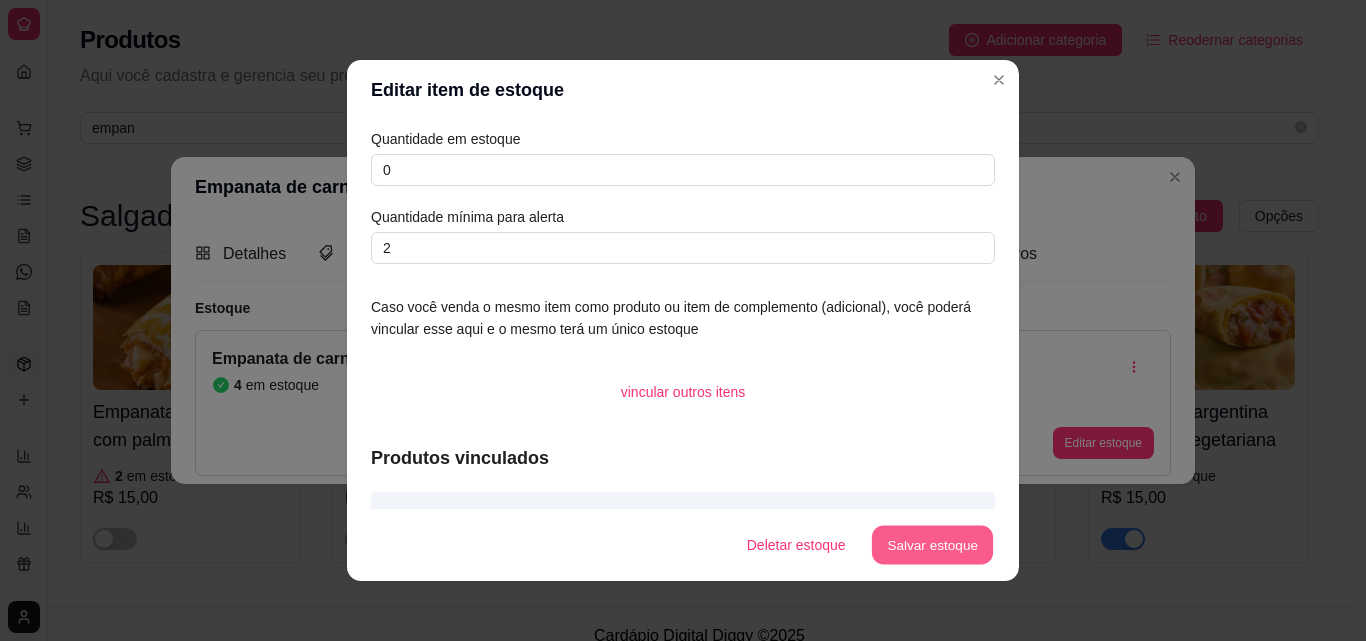click on "Salvar estoque" at bounding box center (932, 545) 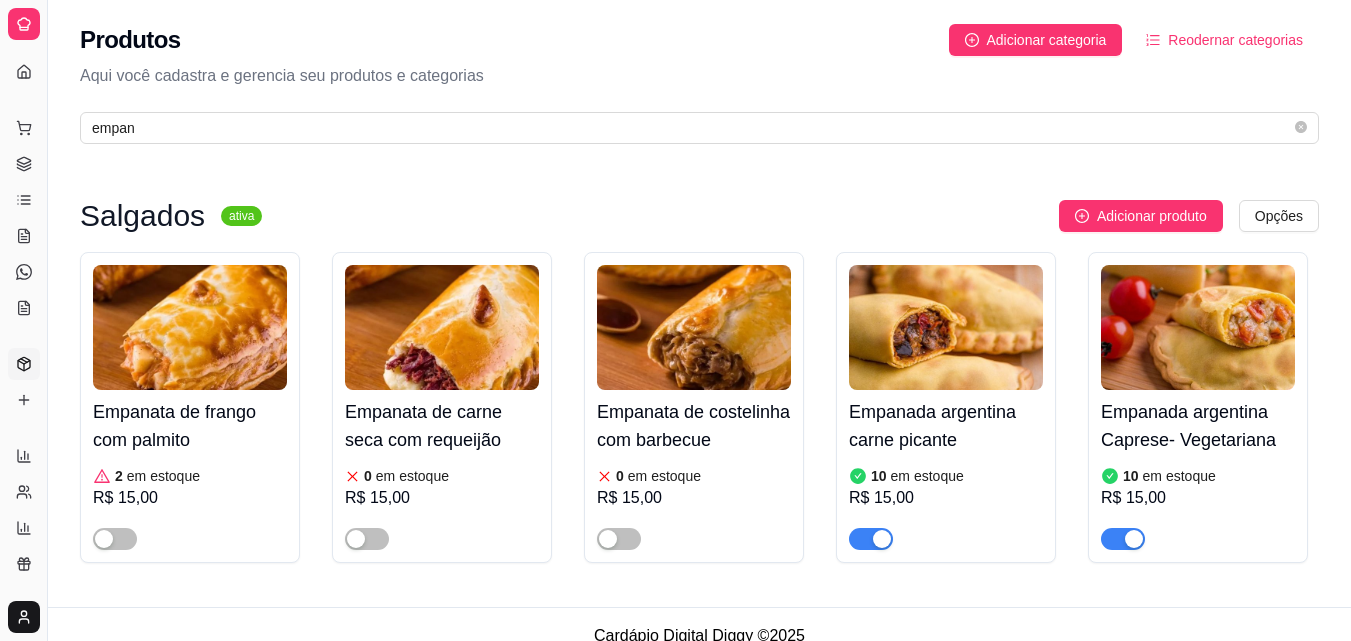 click on "Empanata de frango com palmito   2 em estoque R$ 15,00" at bounding box center (190, 470) 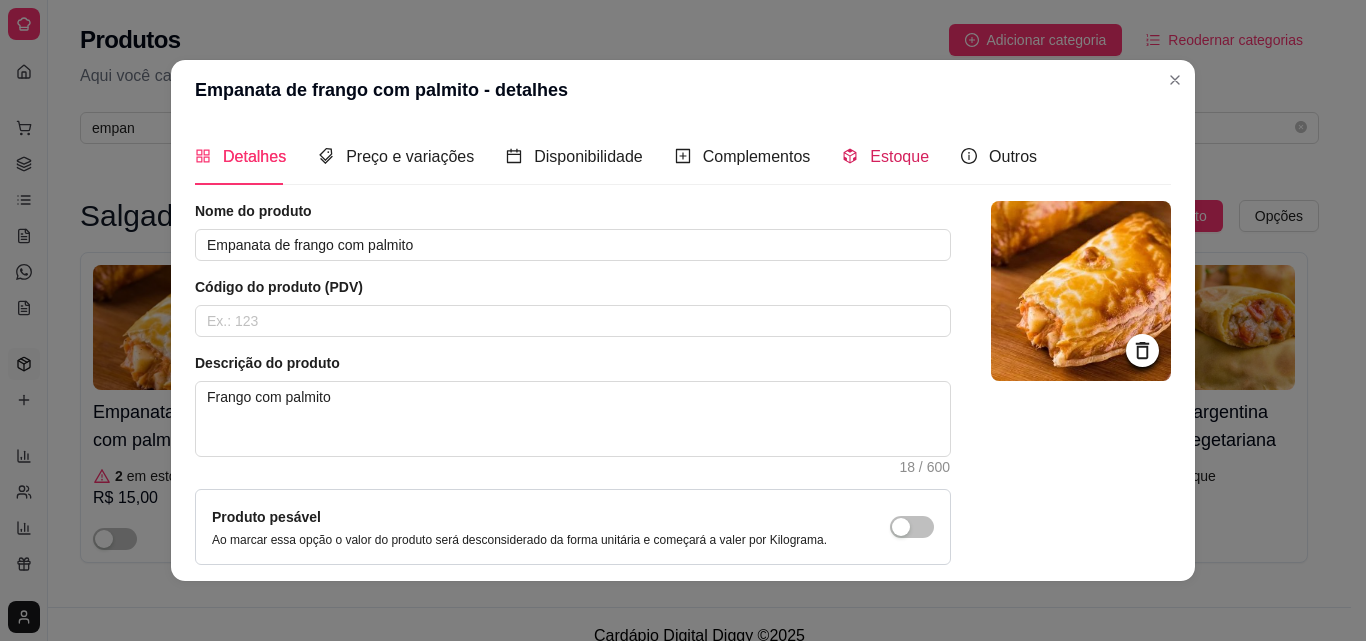 click on "Estoque" at bounding box center (899, 156) 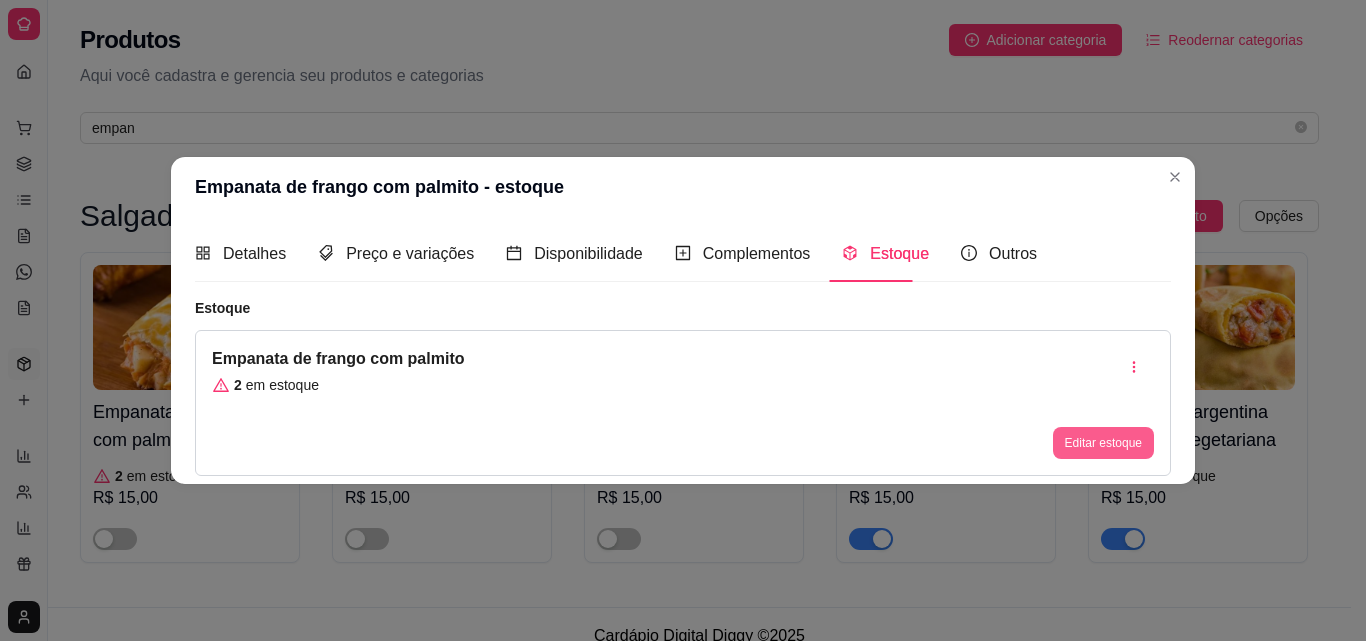 click on "Editar estoque" at bounding box center (1103, 443) 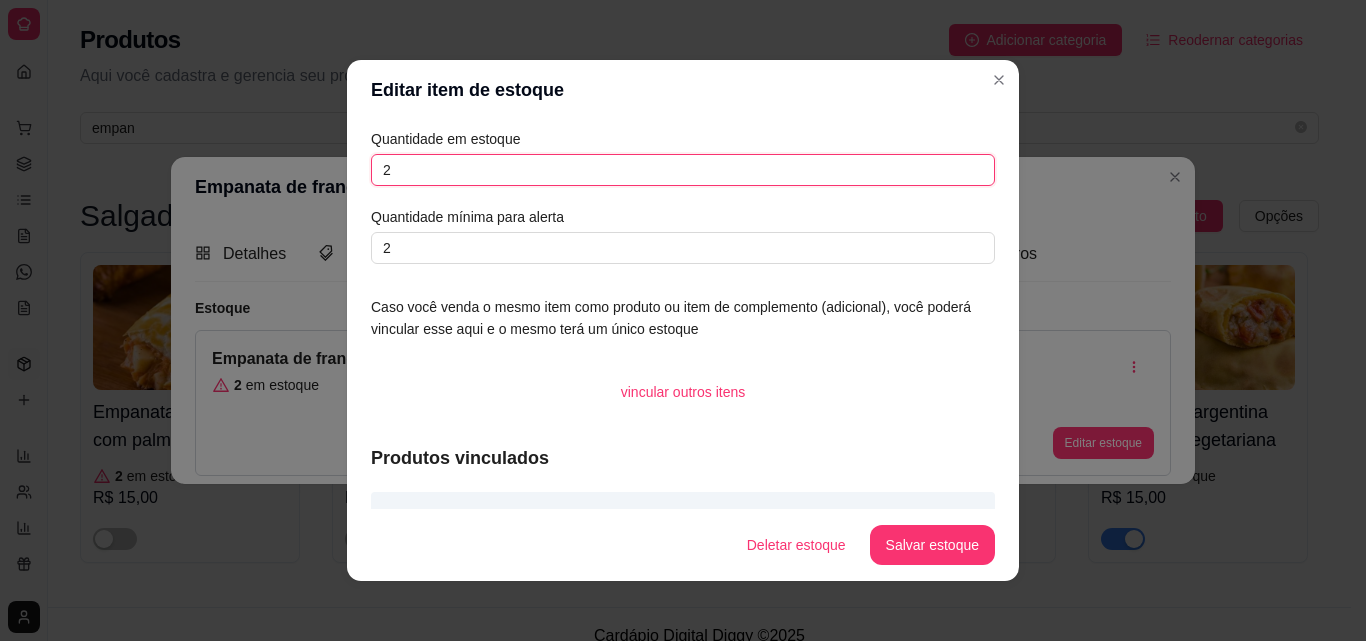 click on "2" at bounding box center (683, 170) 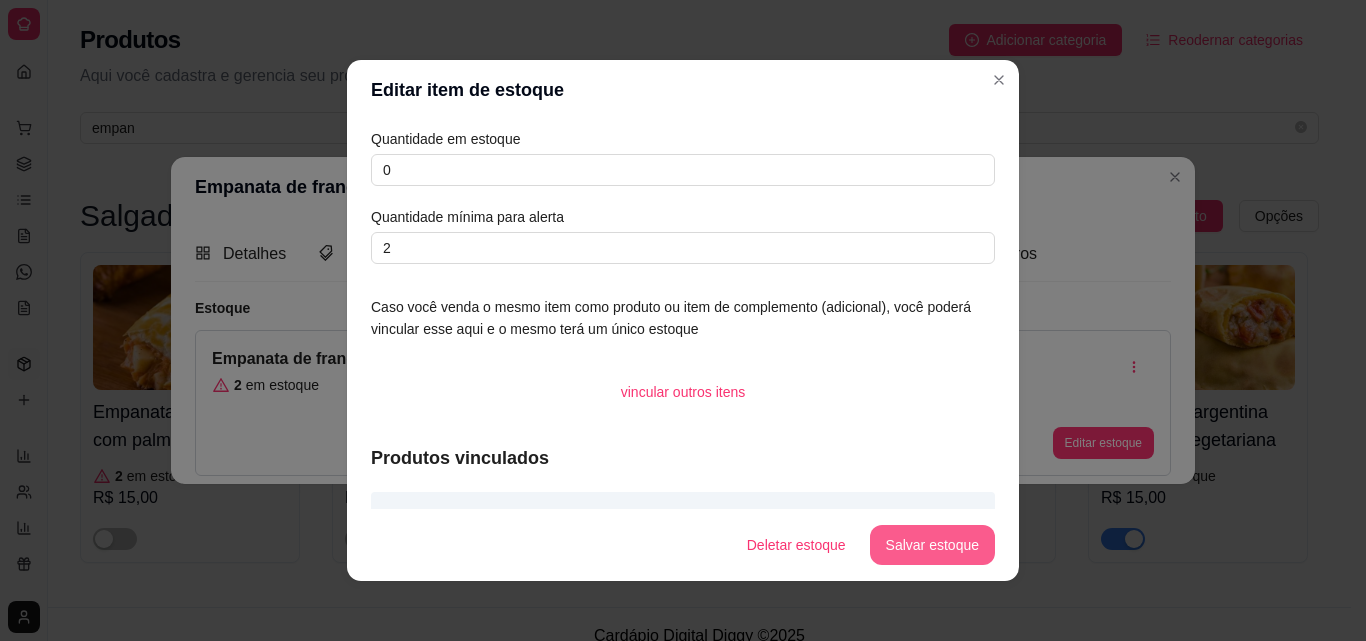 click on "Salvar estoque" at bounding box center [932, 545] 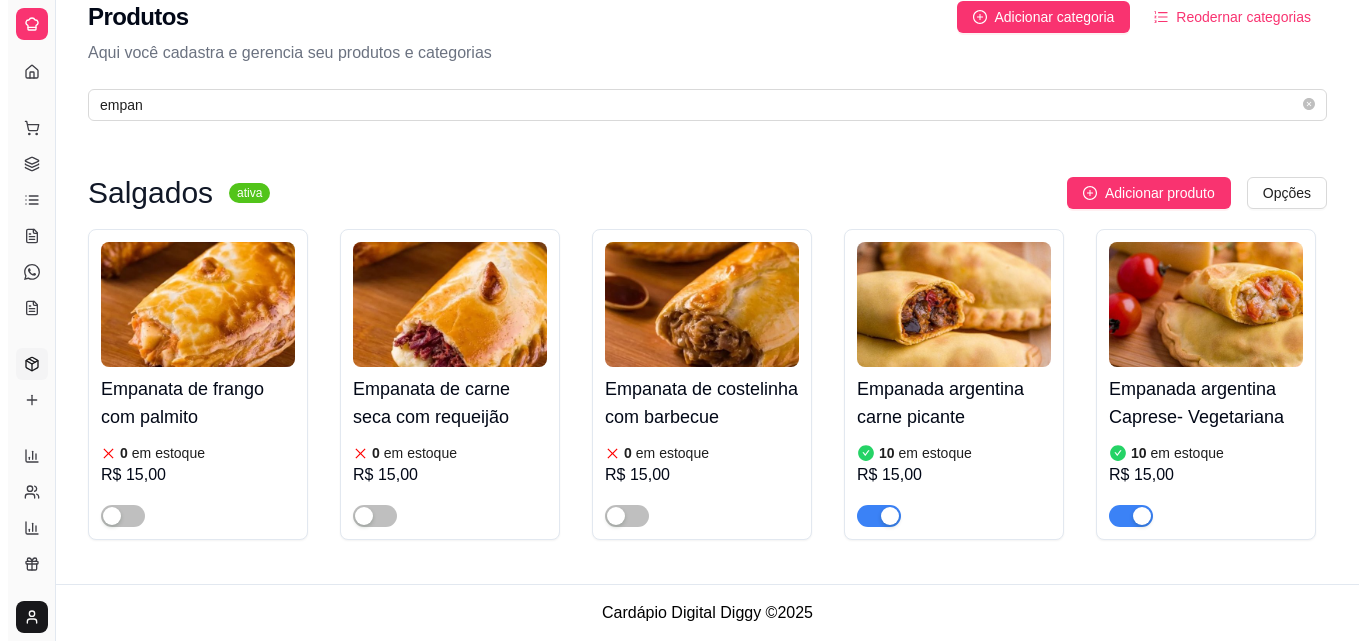 scroll, scrollTop: 0, scrollLeft: 0, axis: both 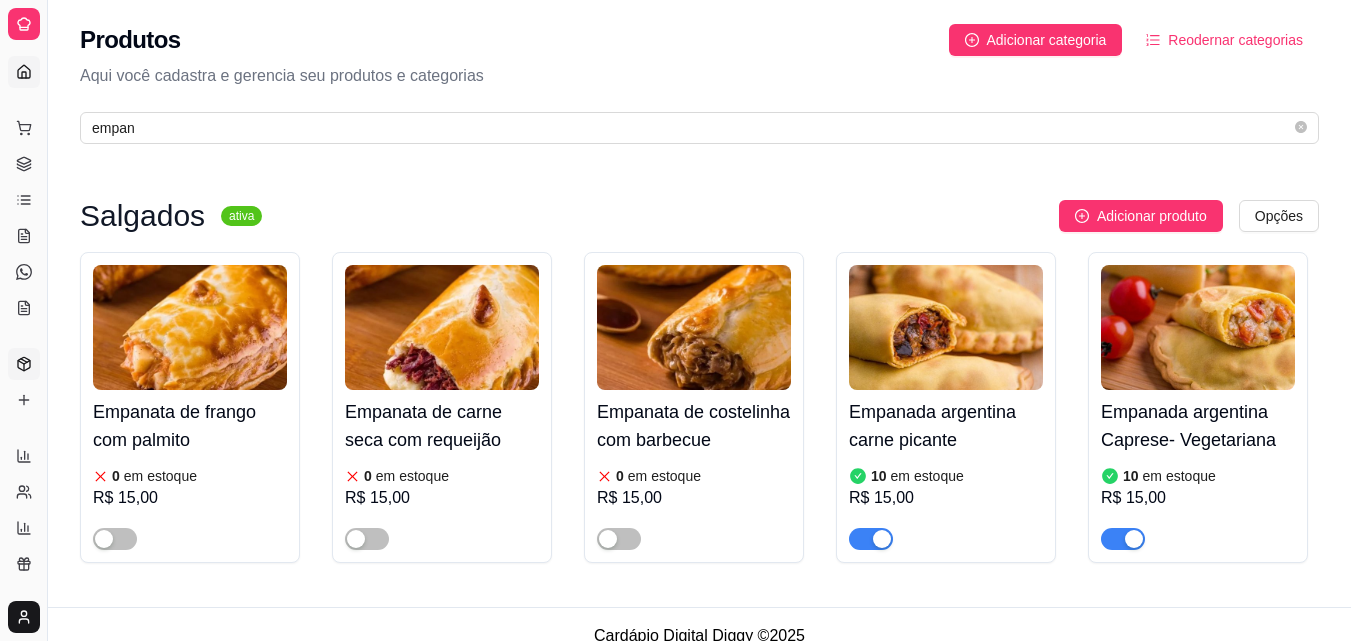 click on "Dashboard" at bounding box center (24, 72) 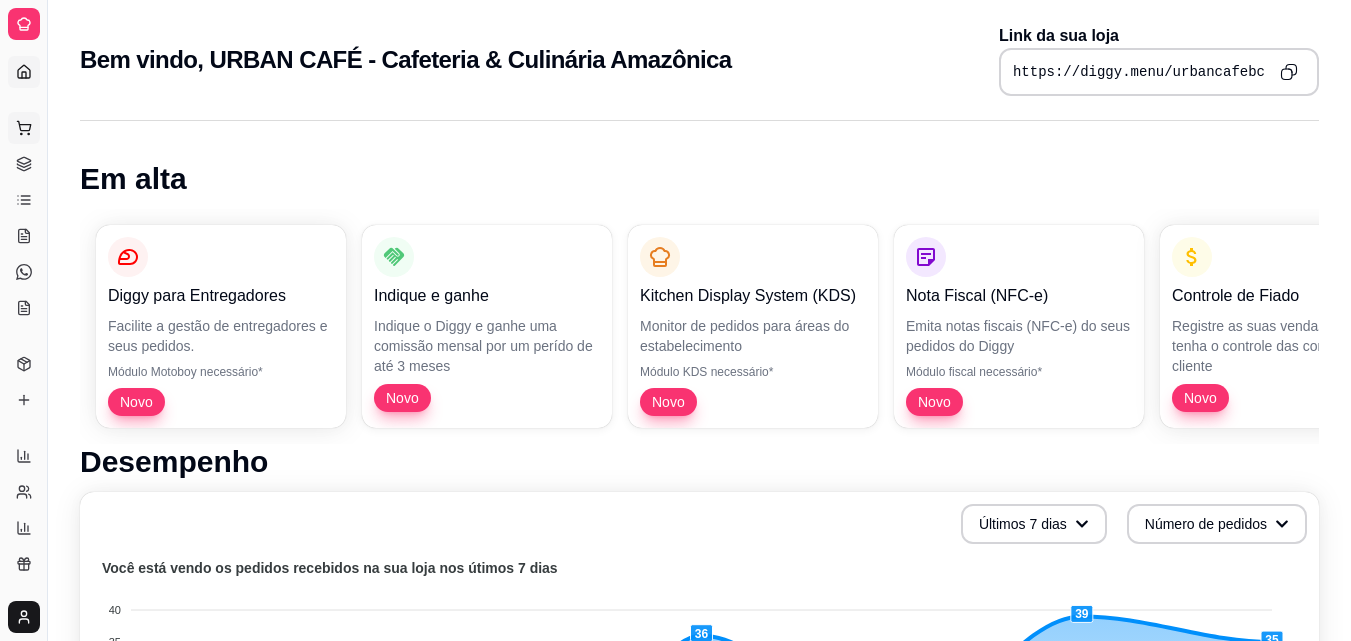 click 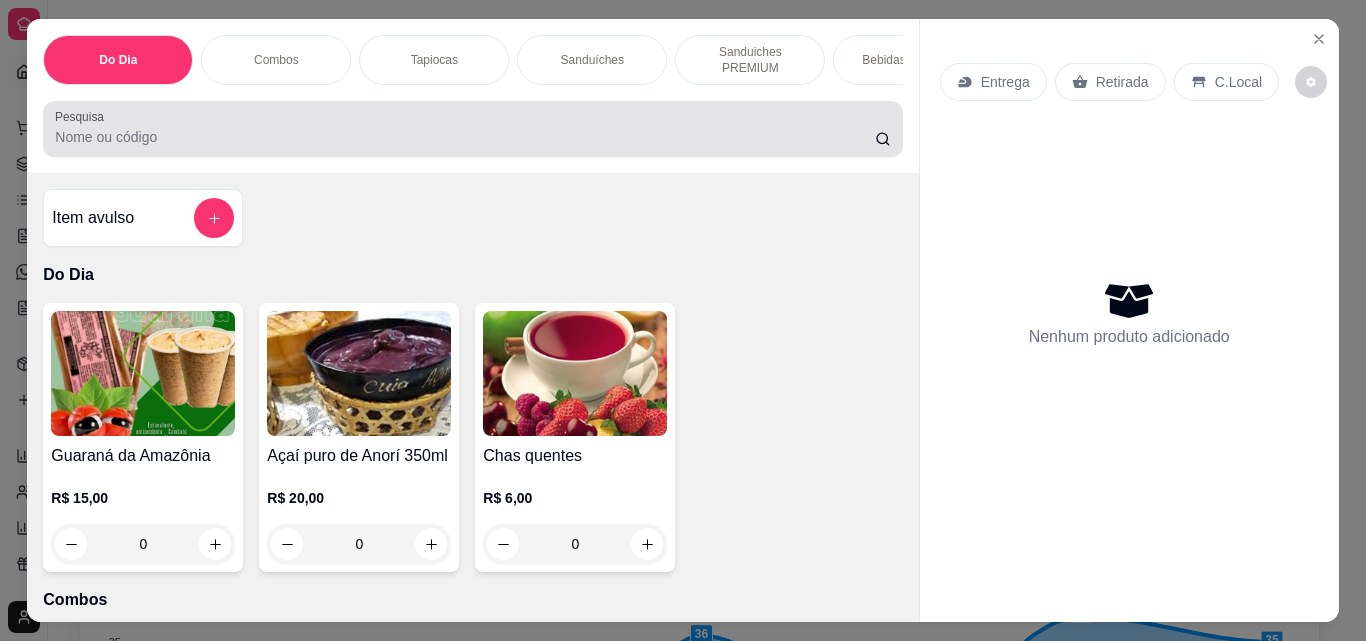 click at bounding box center (472, 129) 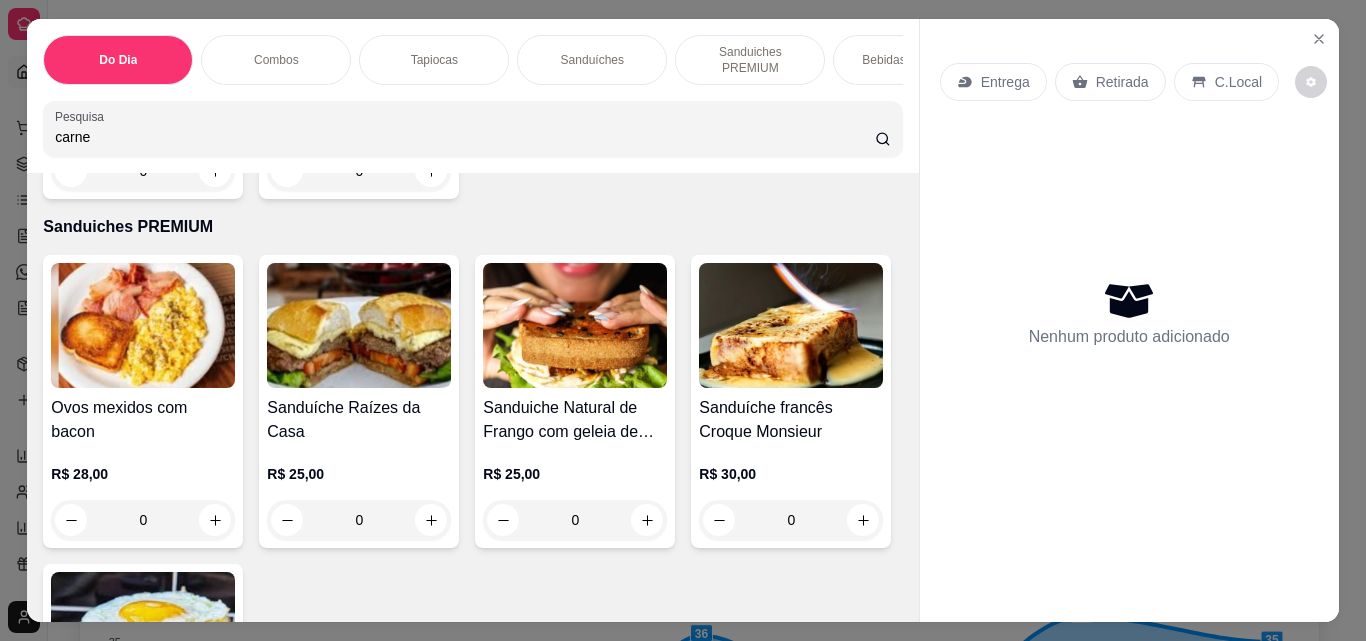 scroll, scrollTop: 2637, scrollLeft: 0, axis: vertical 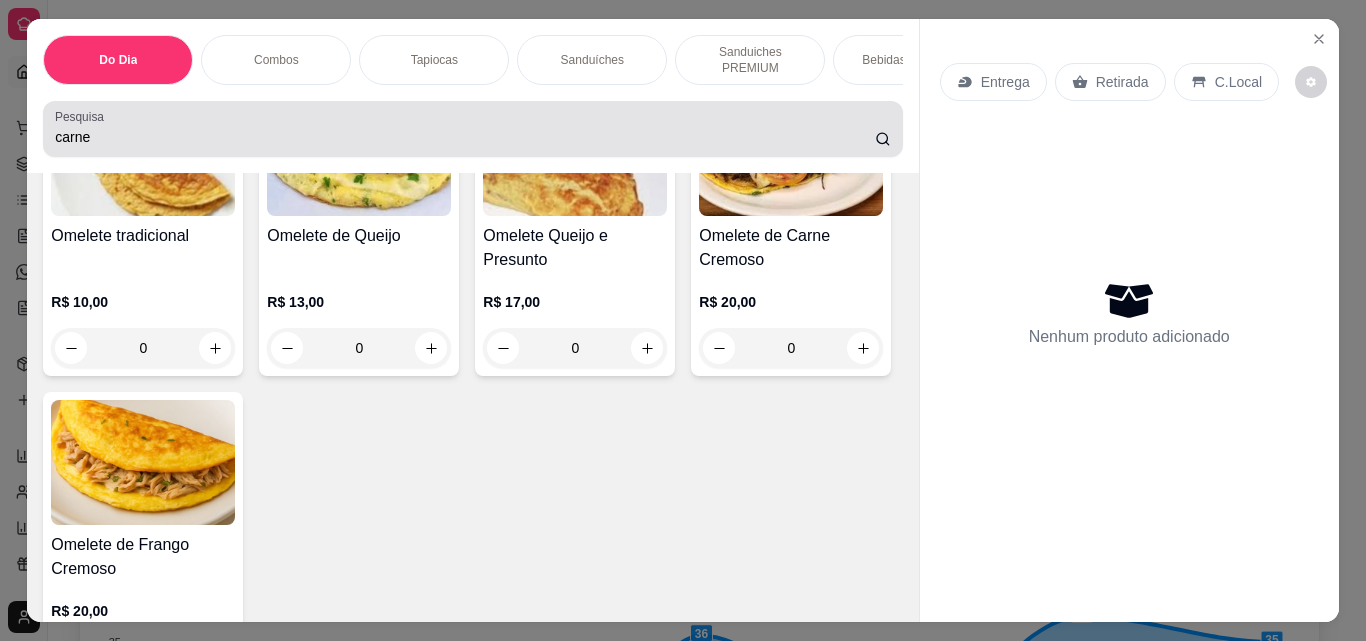 click on "carne" at bounding box center [472, 129] 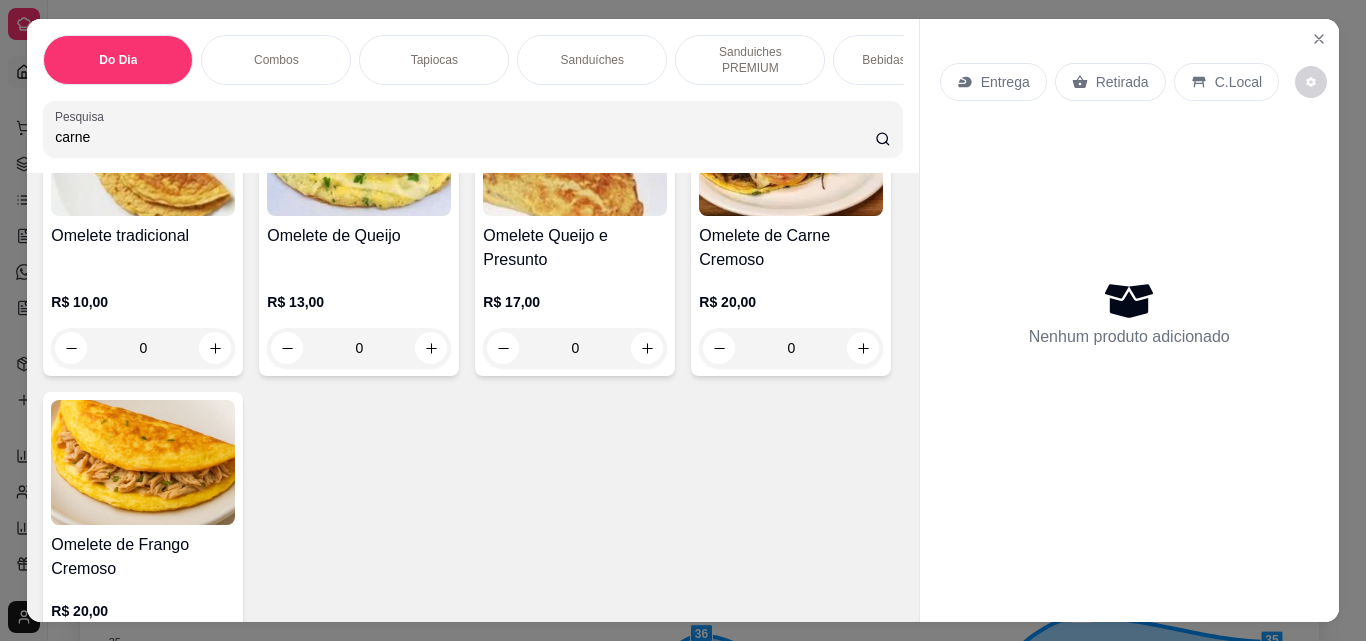 click on "carne" at bounding box center (472, 129) 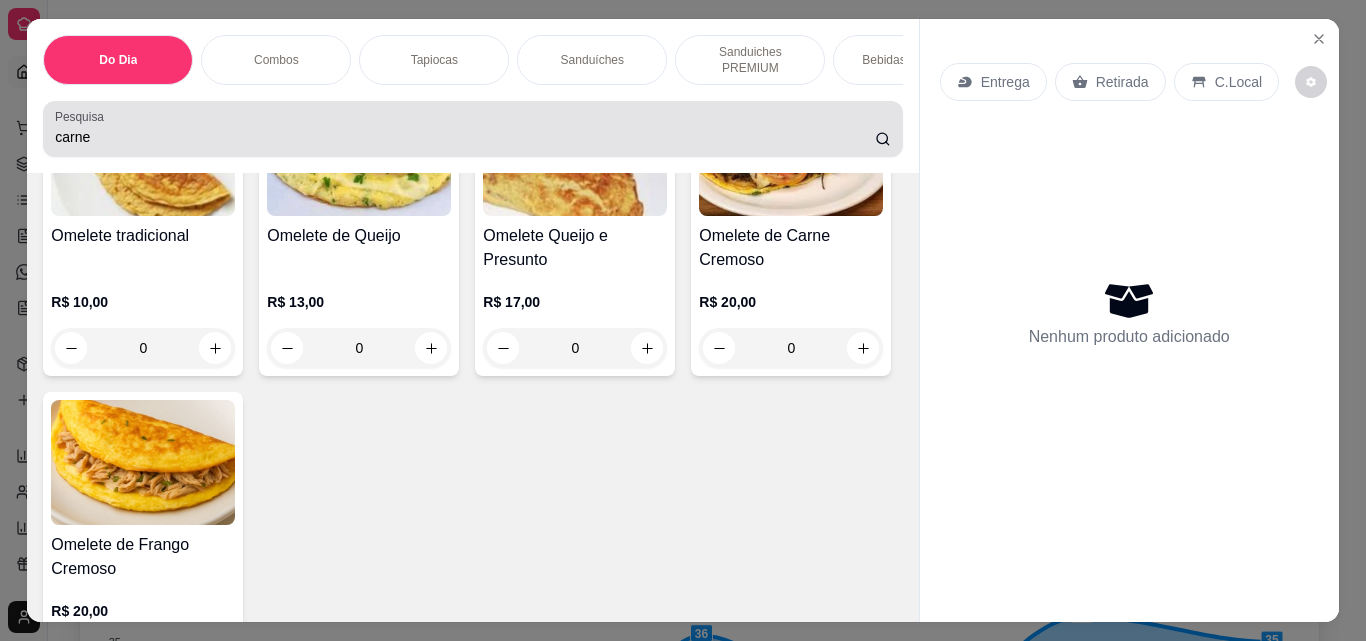 drag, startPoint x: 728, startPoint y: 116, endPoint x: 815, endPoint y: 131, distance: 88.28363 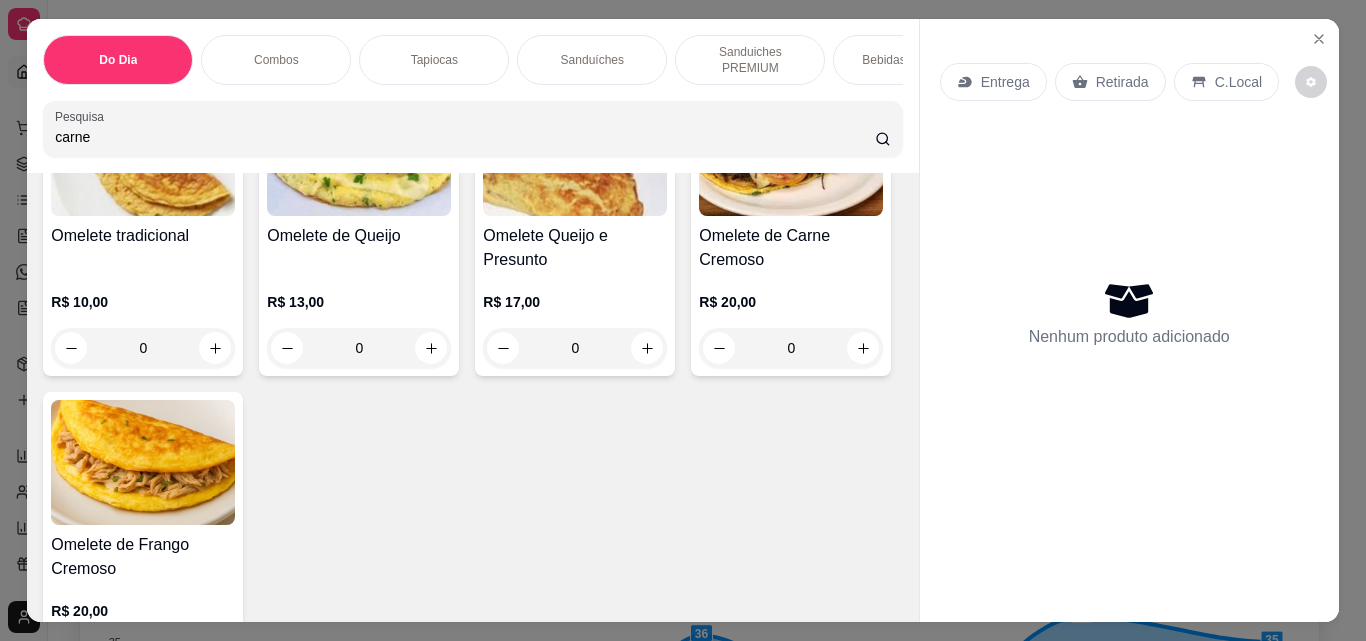 click on "carne" at bounding box center (472, 129) 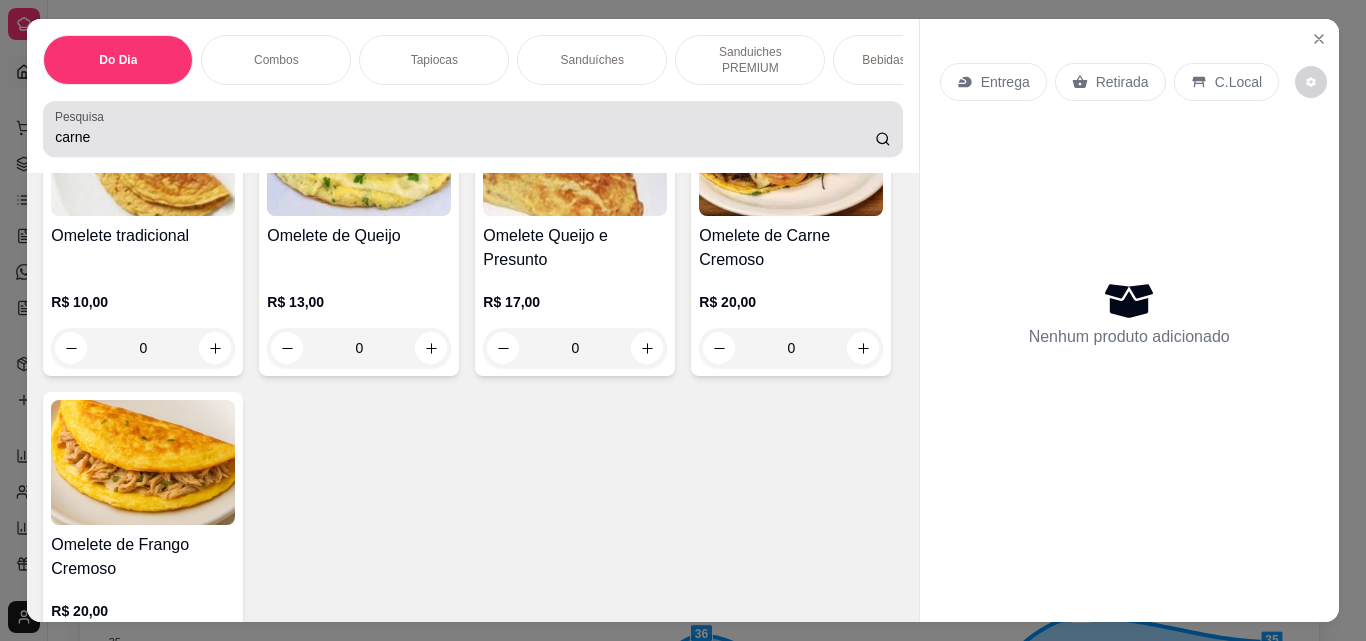 click on "carne" at bounding box center (472, 129) 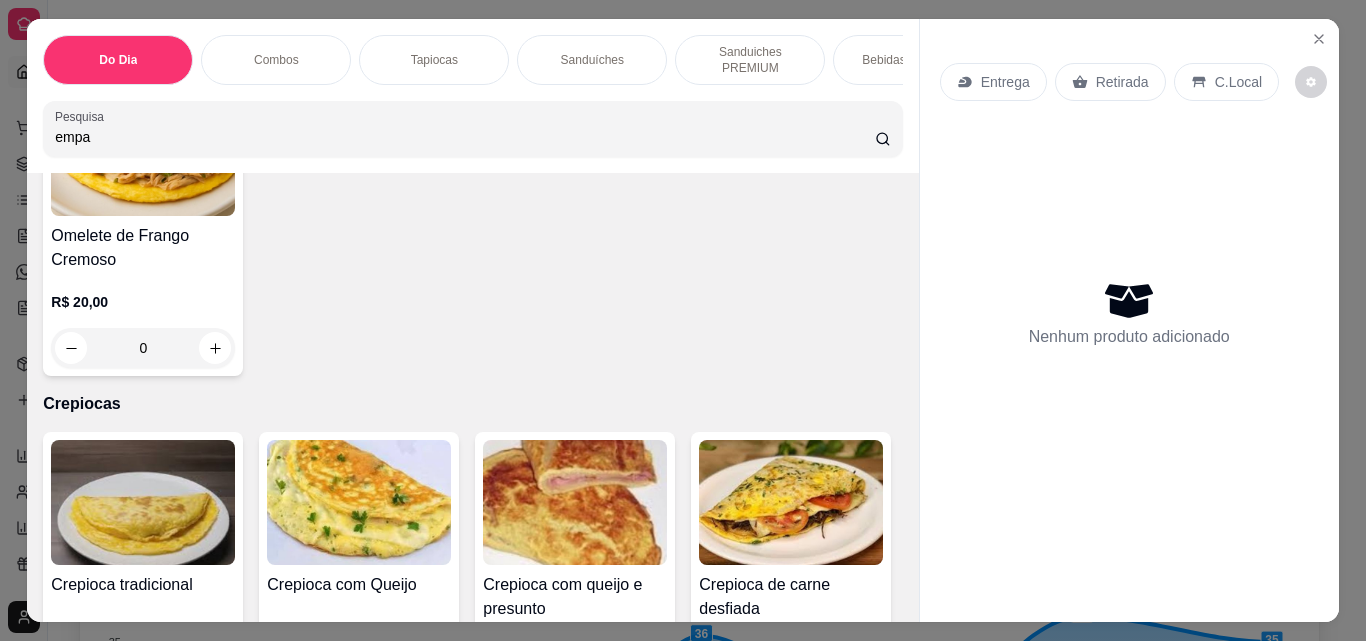 scroll, scrollTop: 5737, scrollLeft: 0, axis: vertical 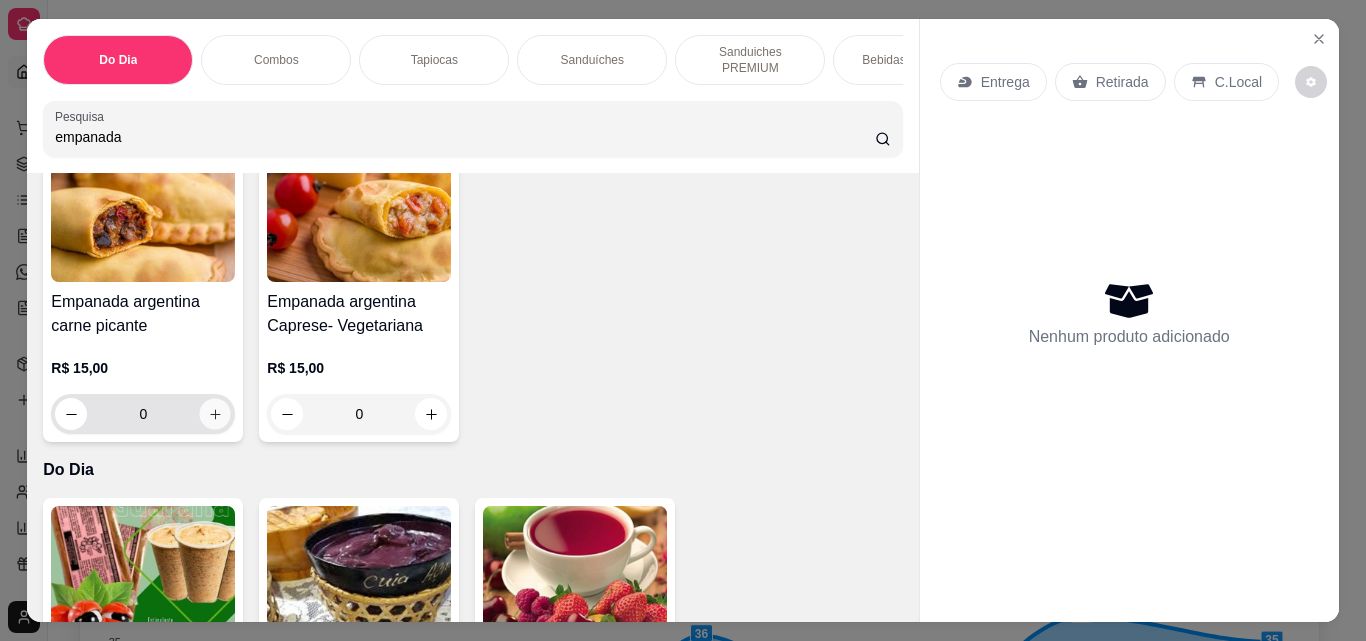 click 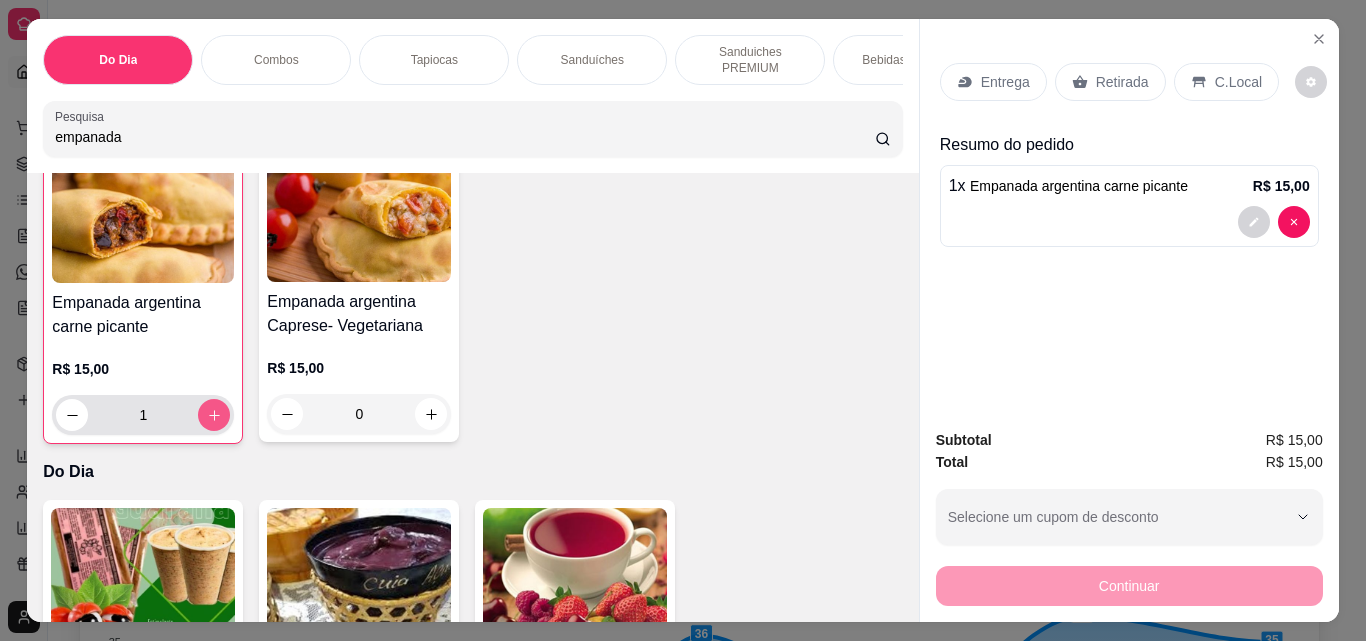scroll, scrollTop: 155, scrollLeft: 0, axis: vertical 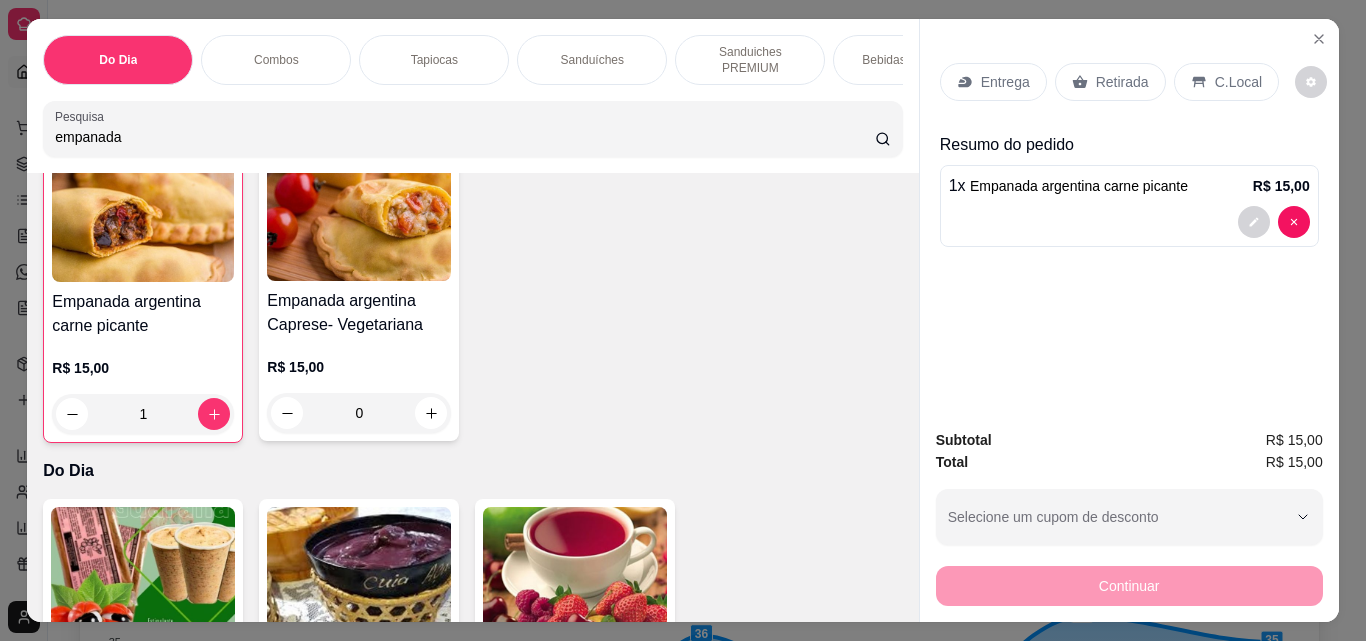 click on "Retirada" at bounding box center [1110, 82] 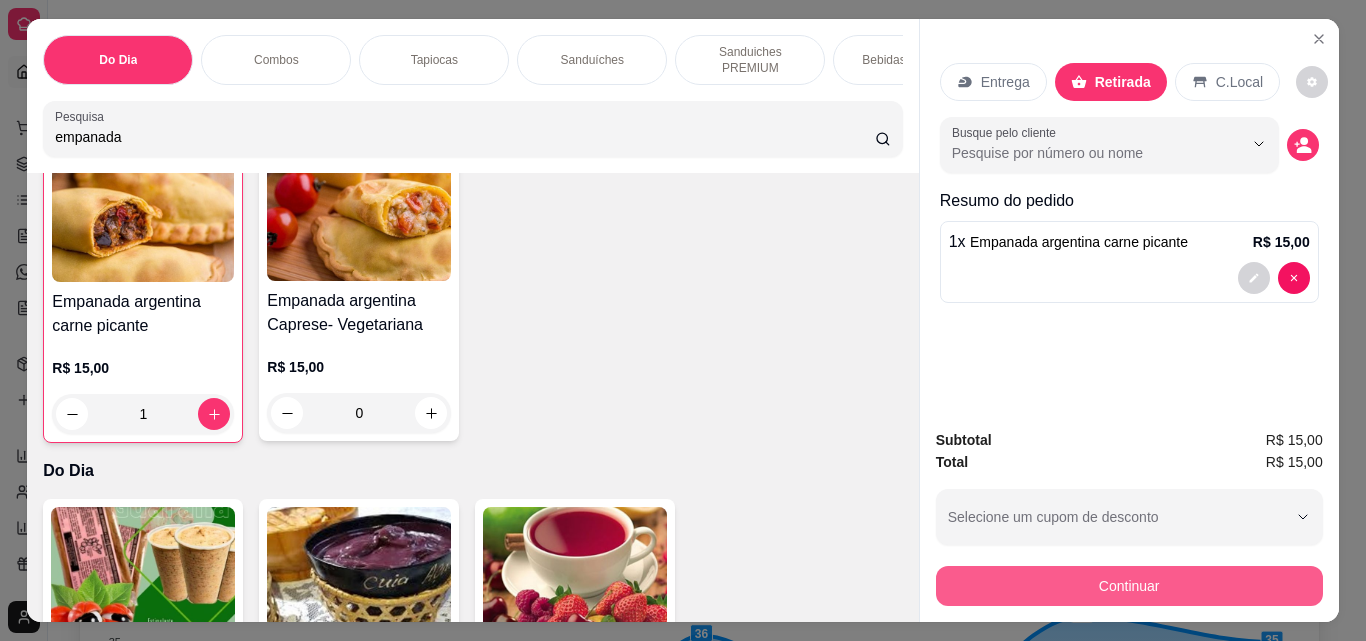 drag, startPoint x: 1012, startPoint y: 603, endPoint x: 1007, endPoint y: 589, distance: 14.866069 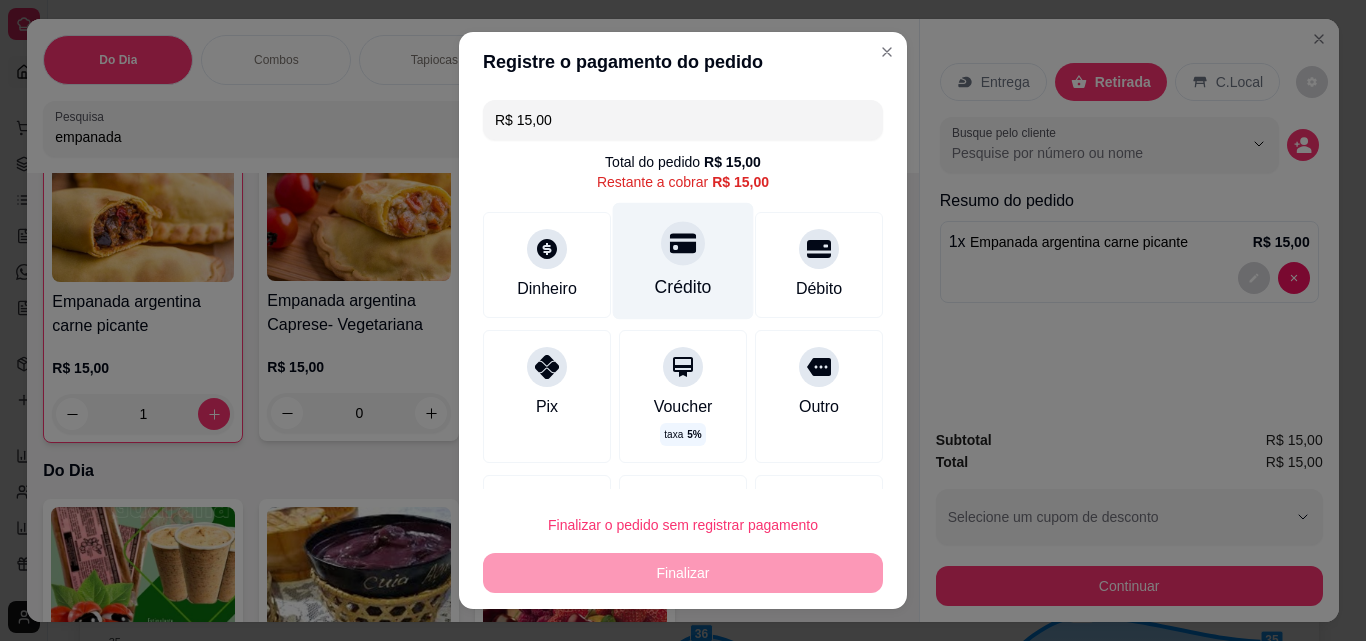 click on "Crédito" at bounding box center (683, 261) 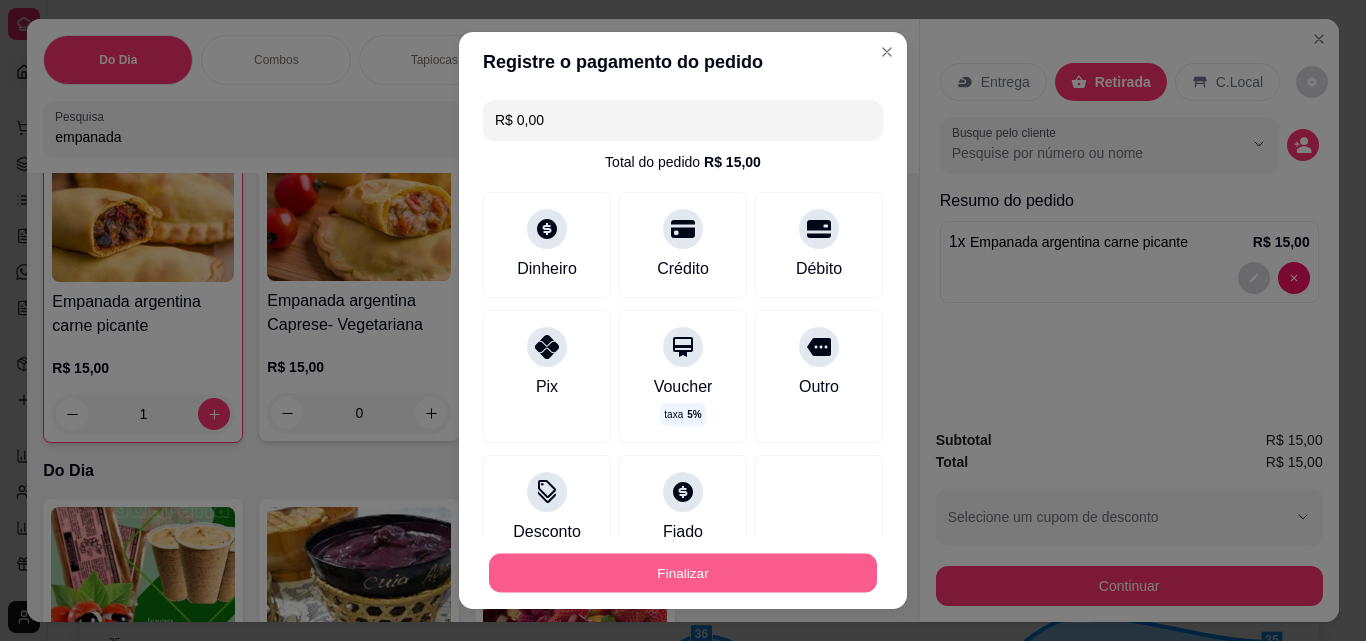 click on "Finalizar" at bounding box center [683, 573] 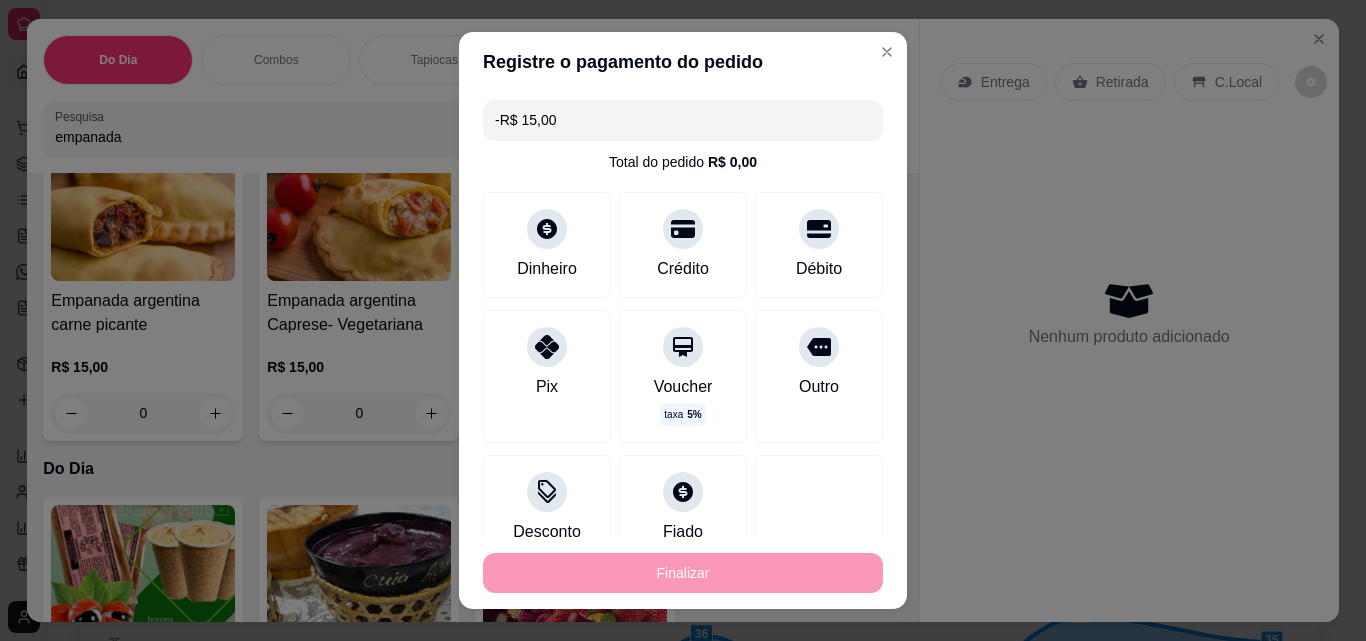 scroll, scrollTop: 154, scrollLeft: 0, axis: vertical 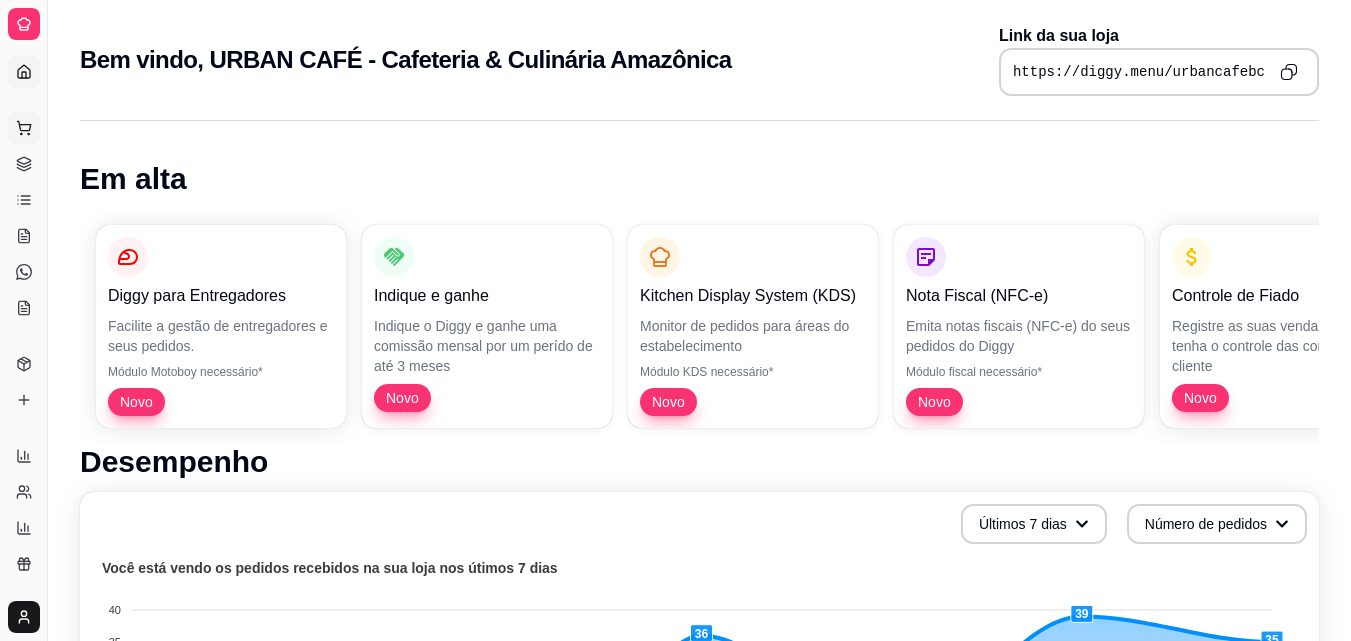 click on "Pedidos balcão (PDV)" at bounding box center [24, 128] 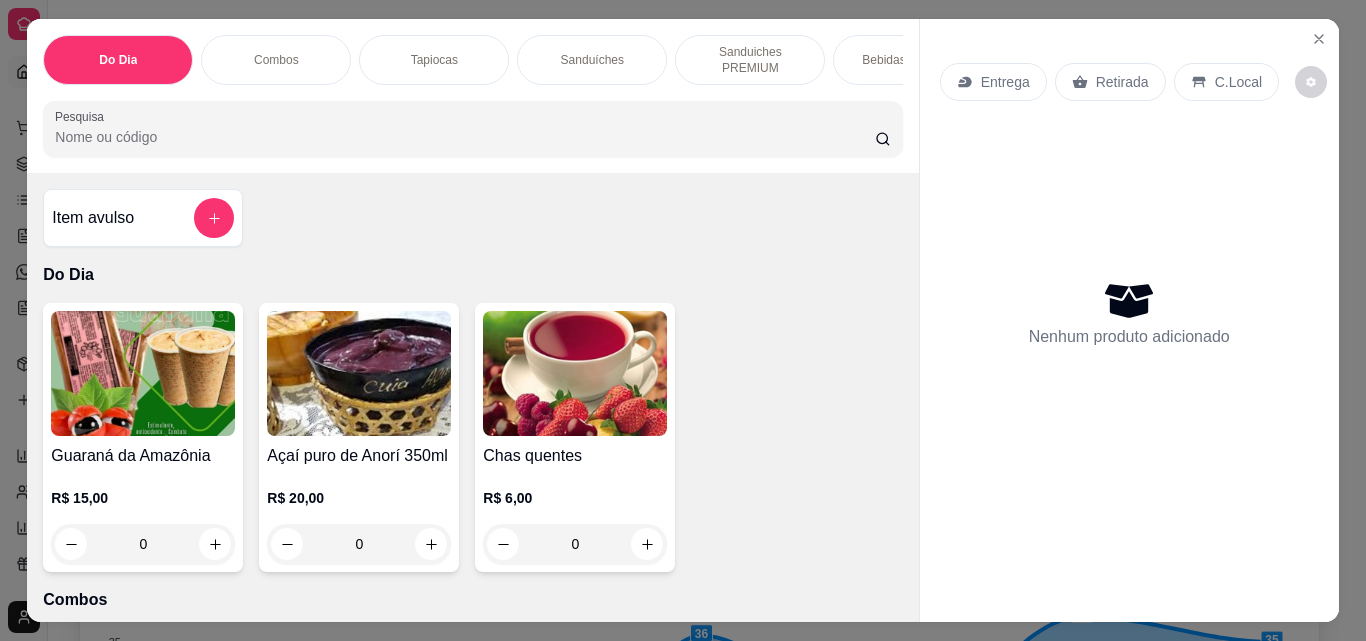 click on "Bebidas Quentes" at bounding box center (908, 60) 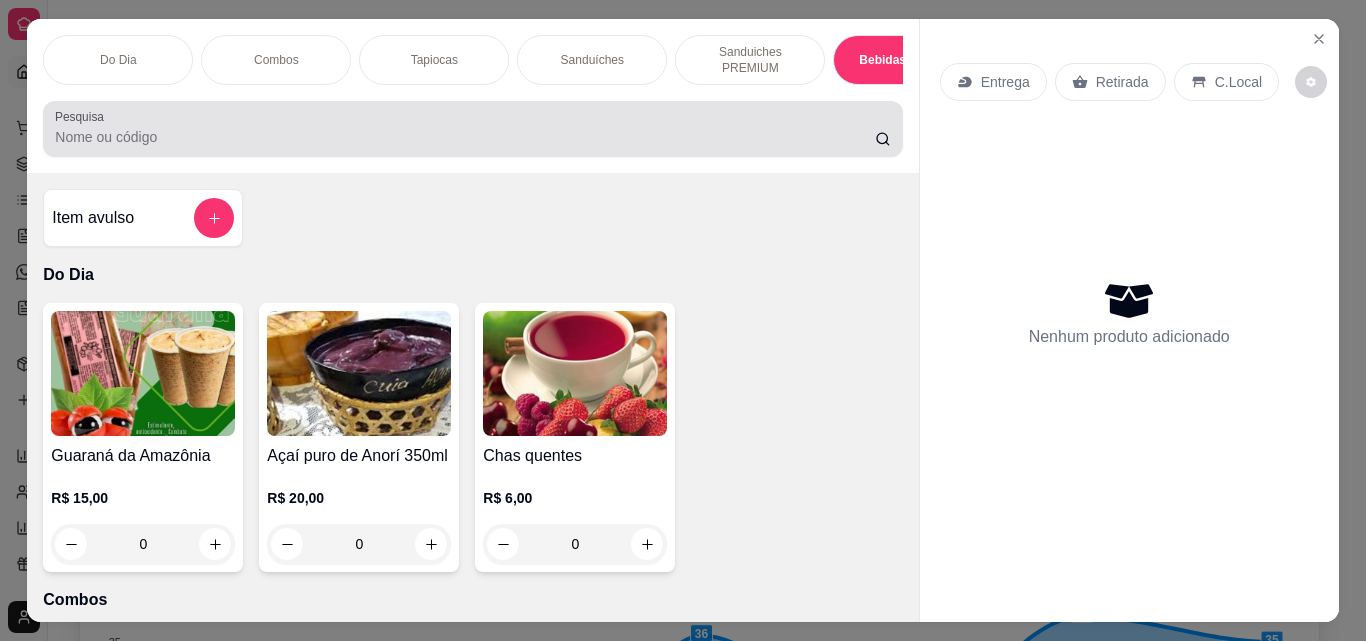 scroll, scrollTop: 3308, scrollLeft: 0, axis: vertical 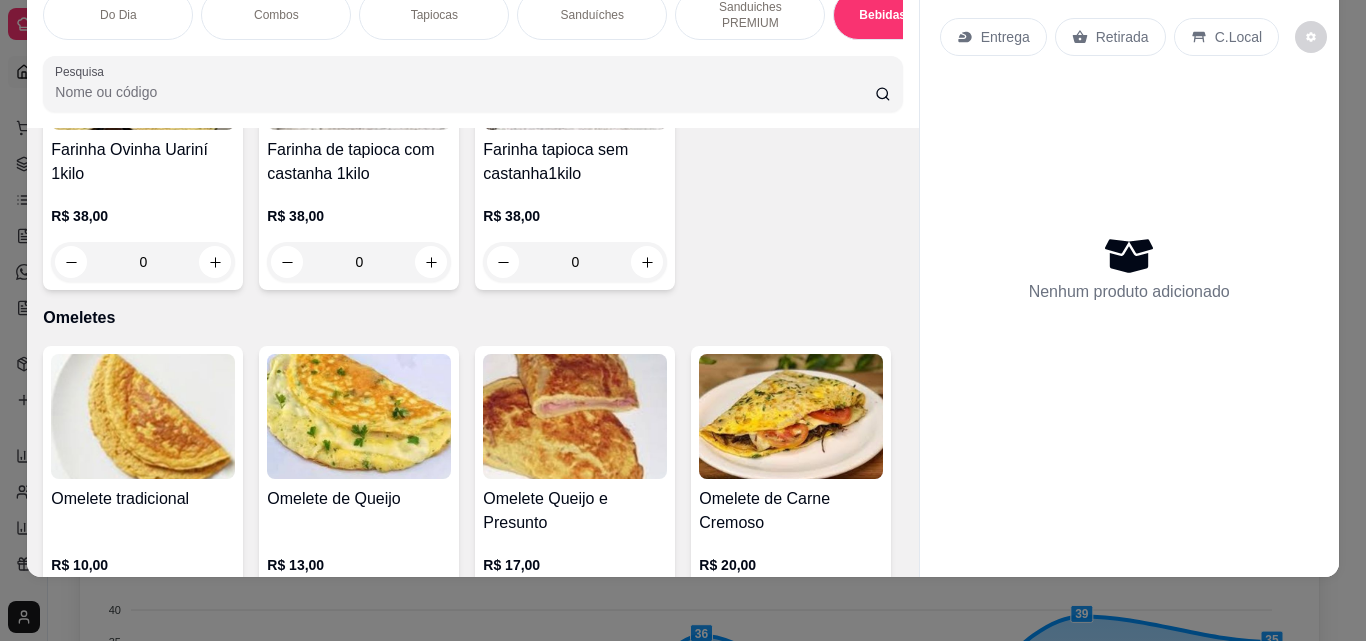 click 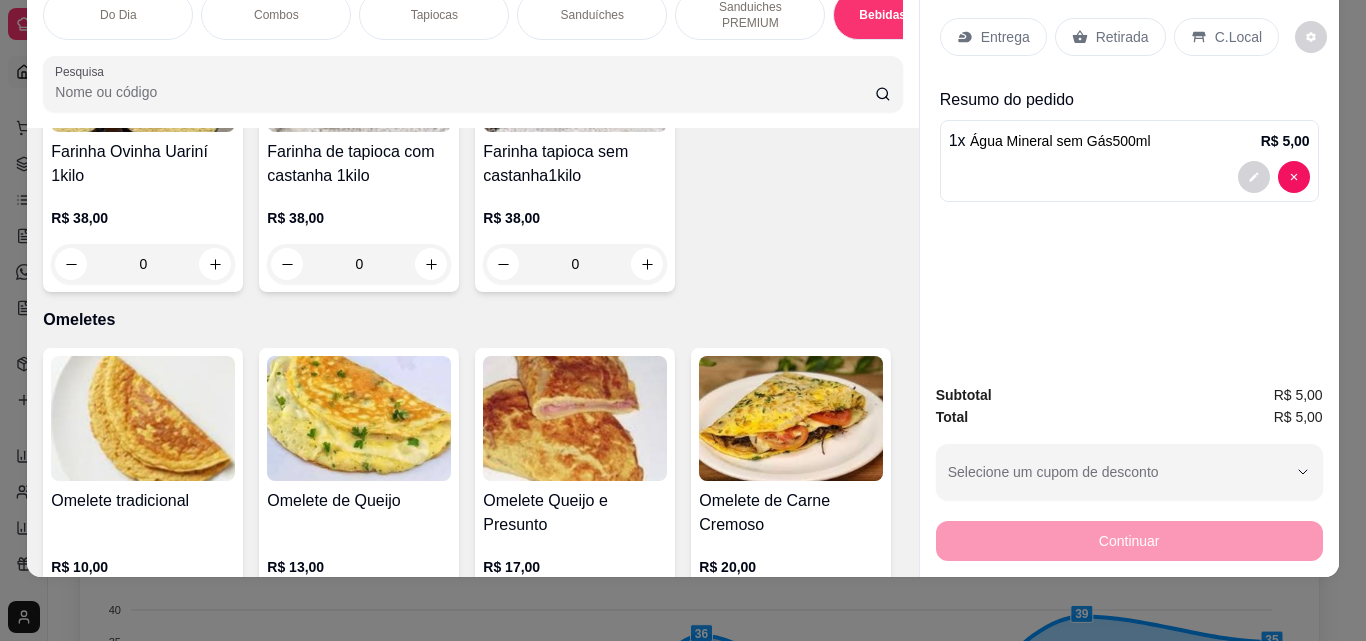 click on "Retirada" at bounding box center (1122, 37) 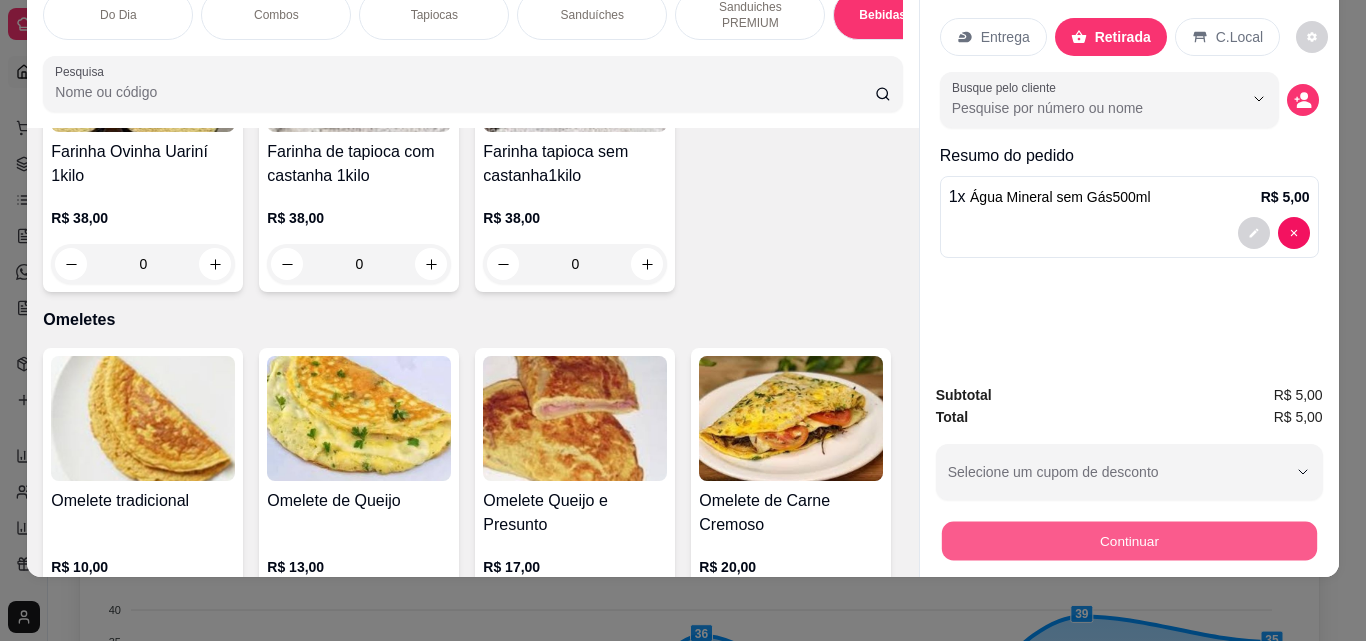 click on "Continuar" at bounding box center [1128, 540] 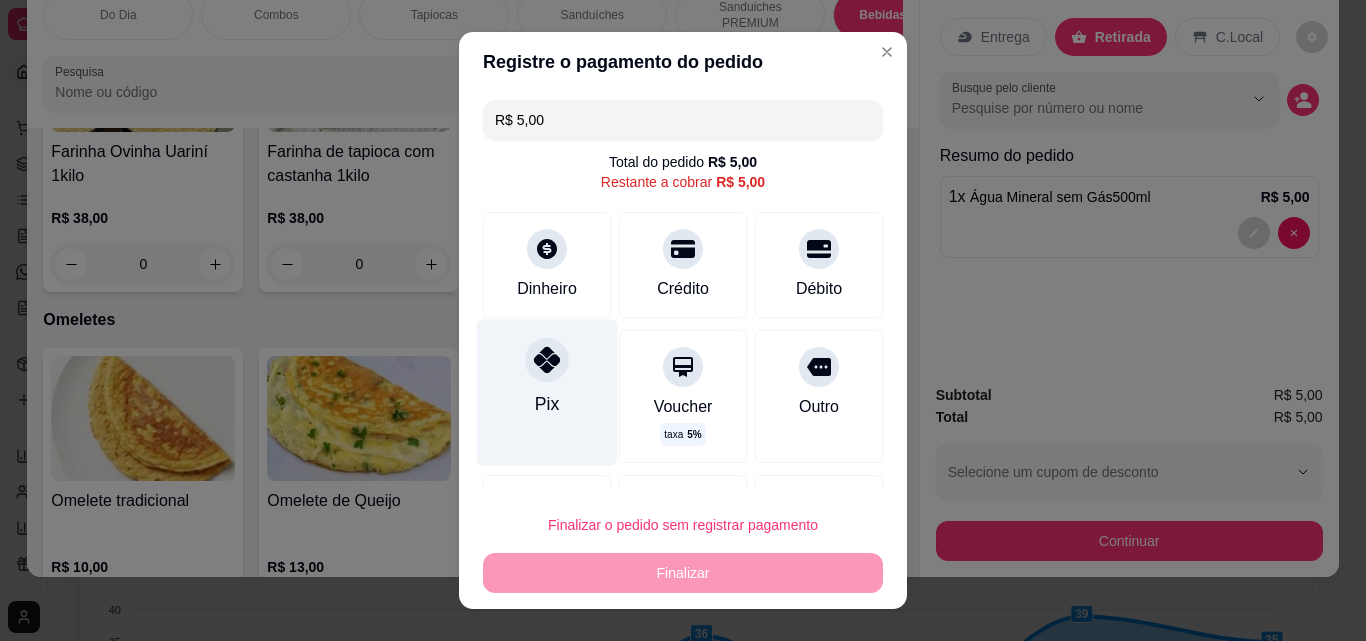 click on "Pix" at bounding box center (547, 404) 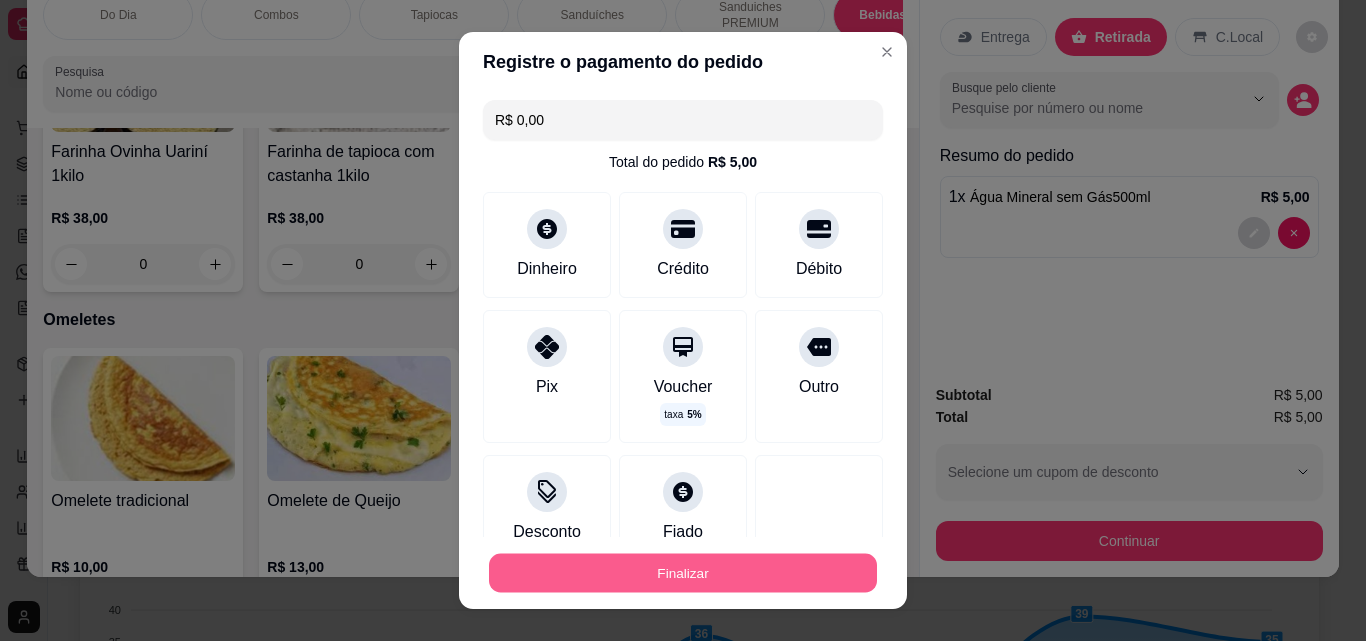 click on "Finalizar" at bounding box center [683, 573] 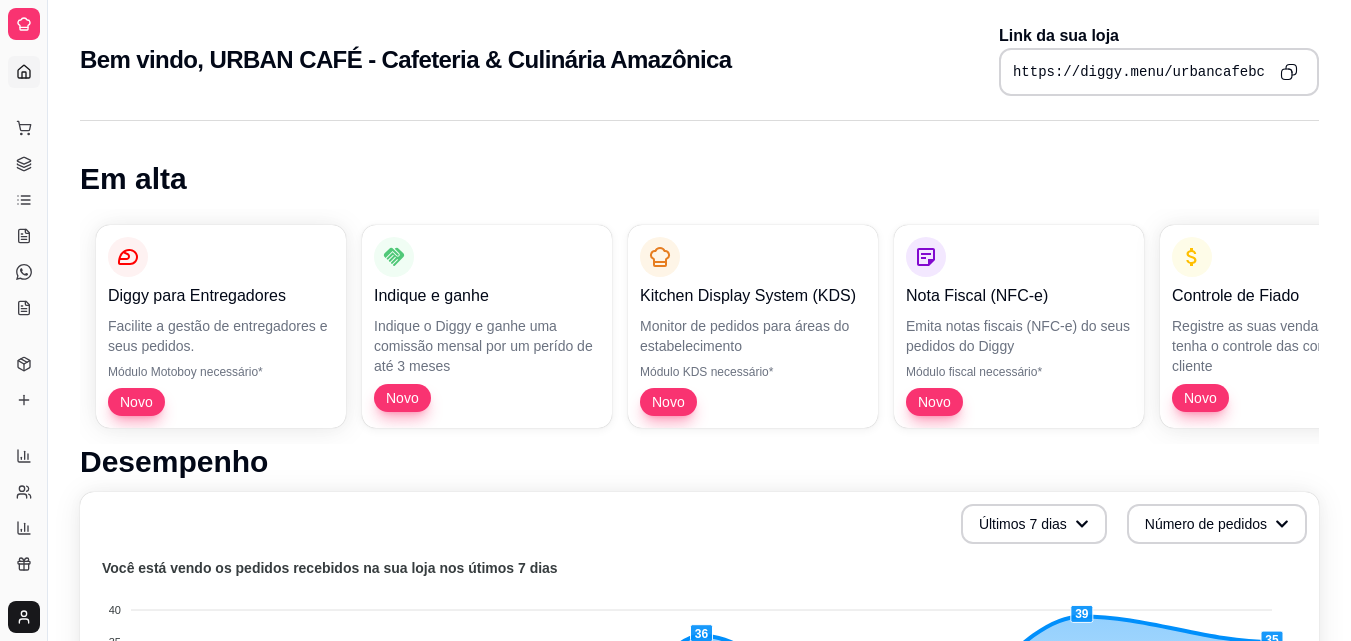 click on "Dashboard" at bounding box center [24, 72] 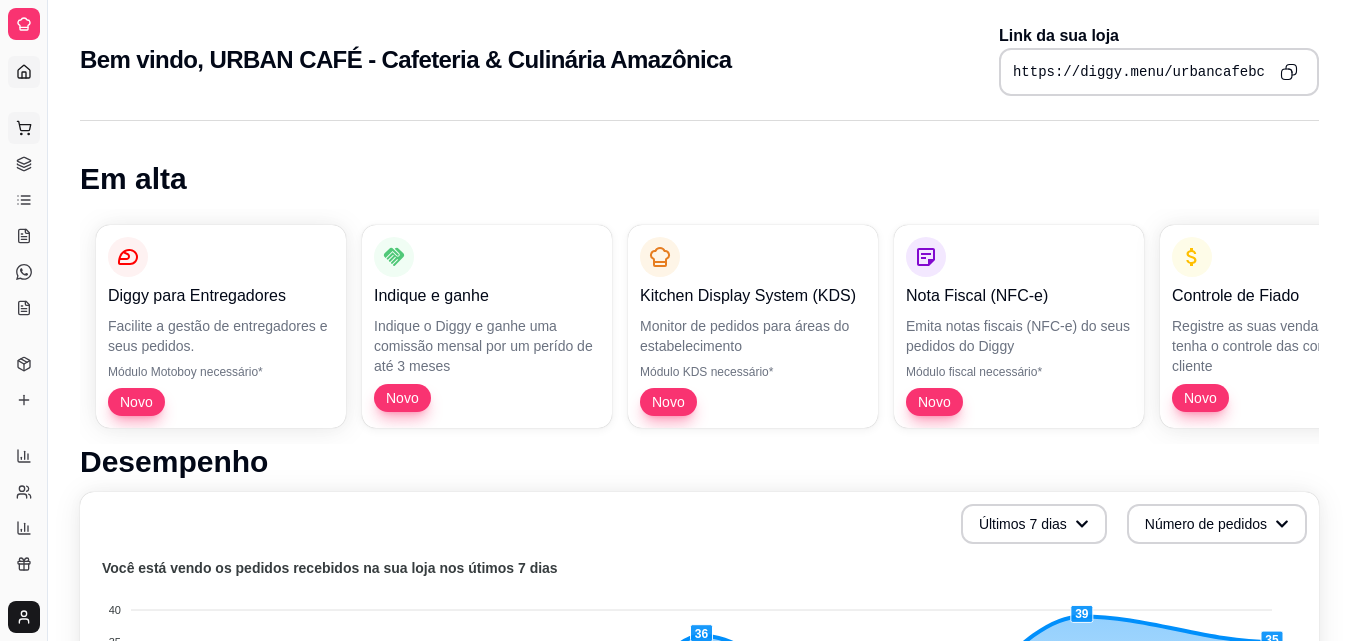 click 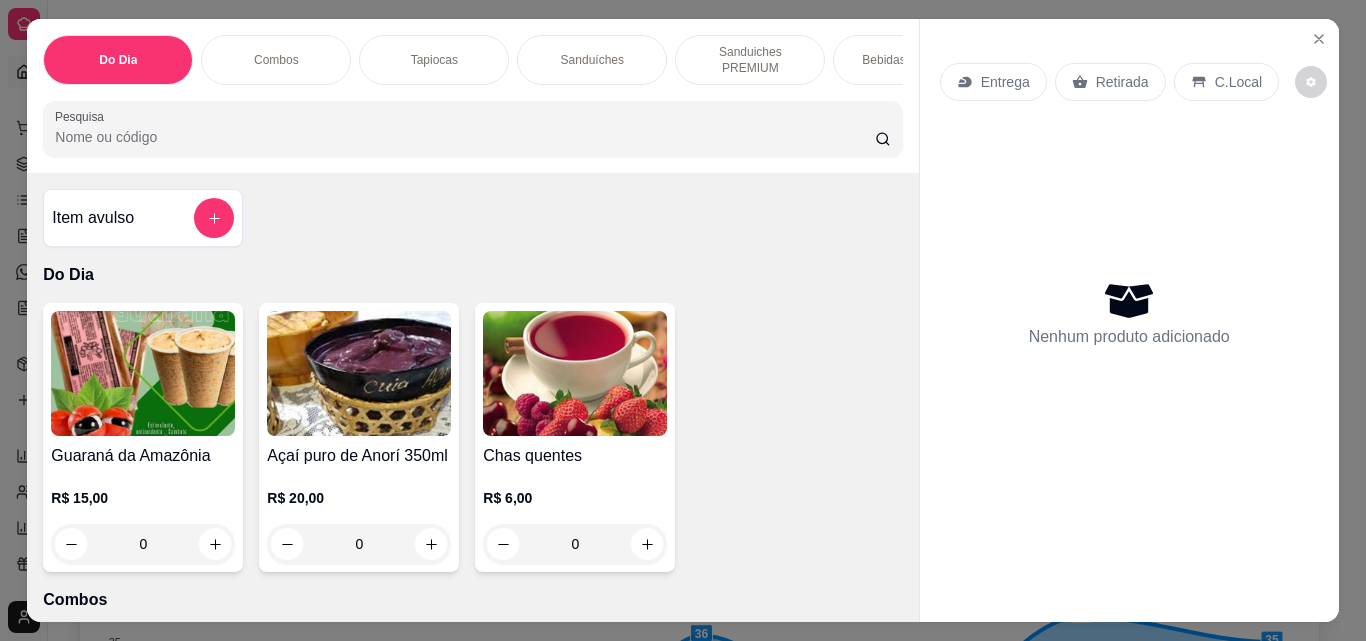 click on "Pesquisa" at bounding box center (465, 137) 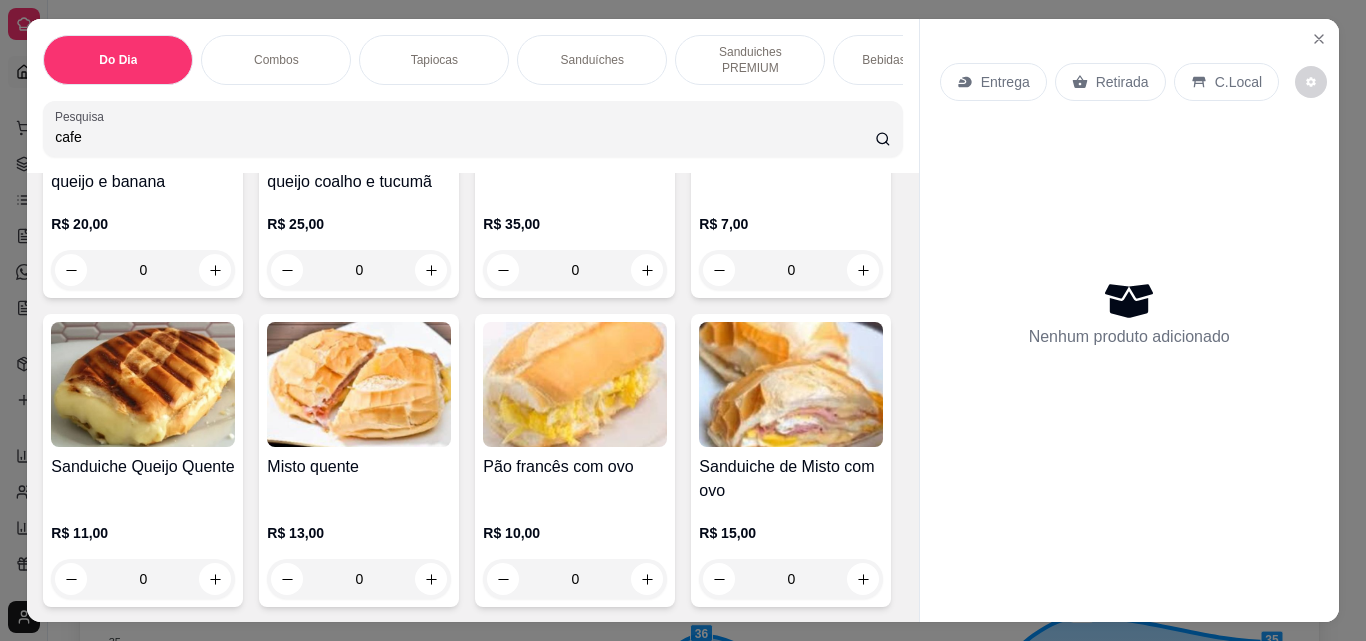 scroll, scrollTop: 1817, scrollLeft: 0, axis: vertical 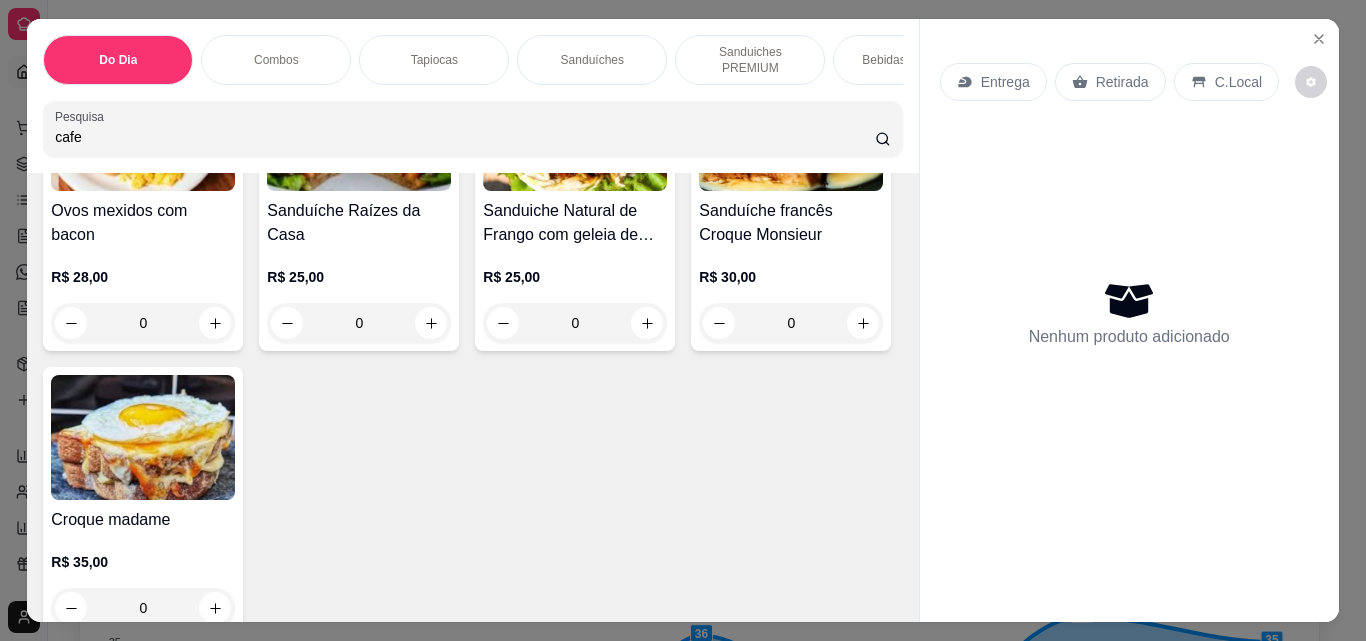 click on "Bebidas Quentes" at bounding box center (908, 60) 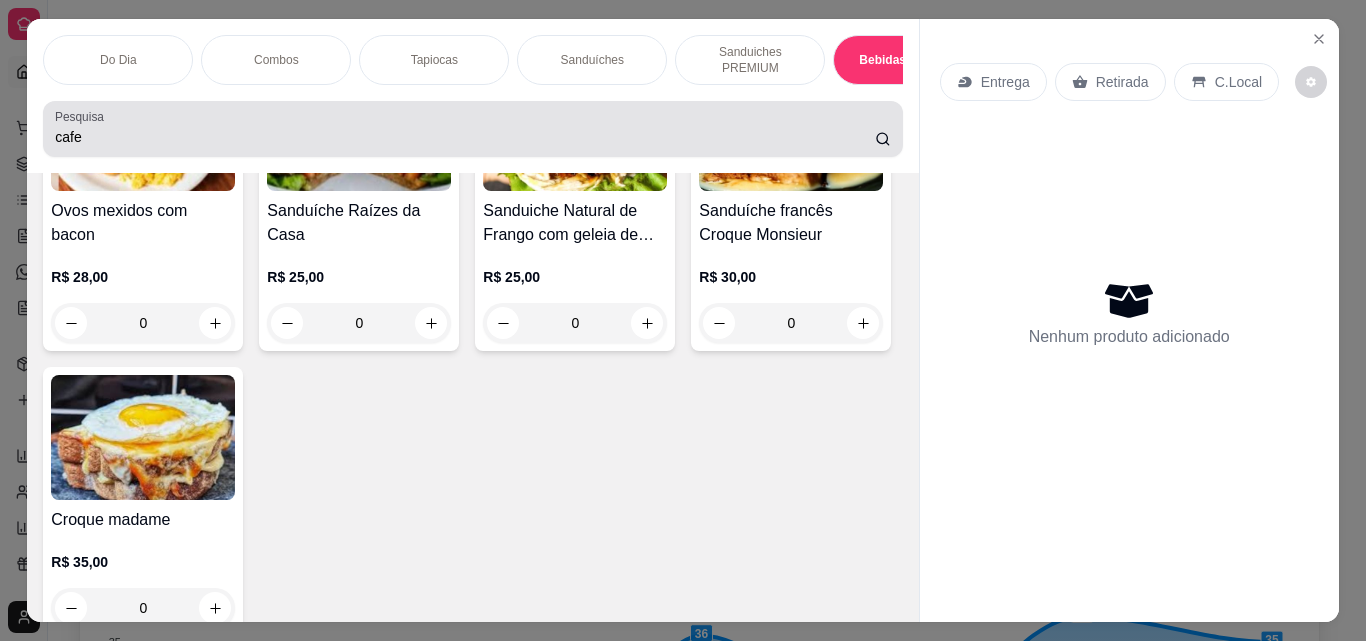 scroll, scrollTop: 3633, scrollLeft: 0, axis: vertical 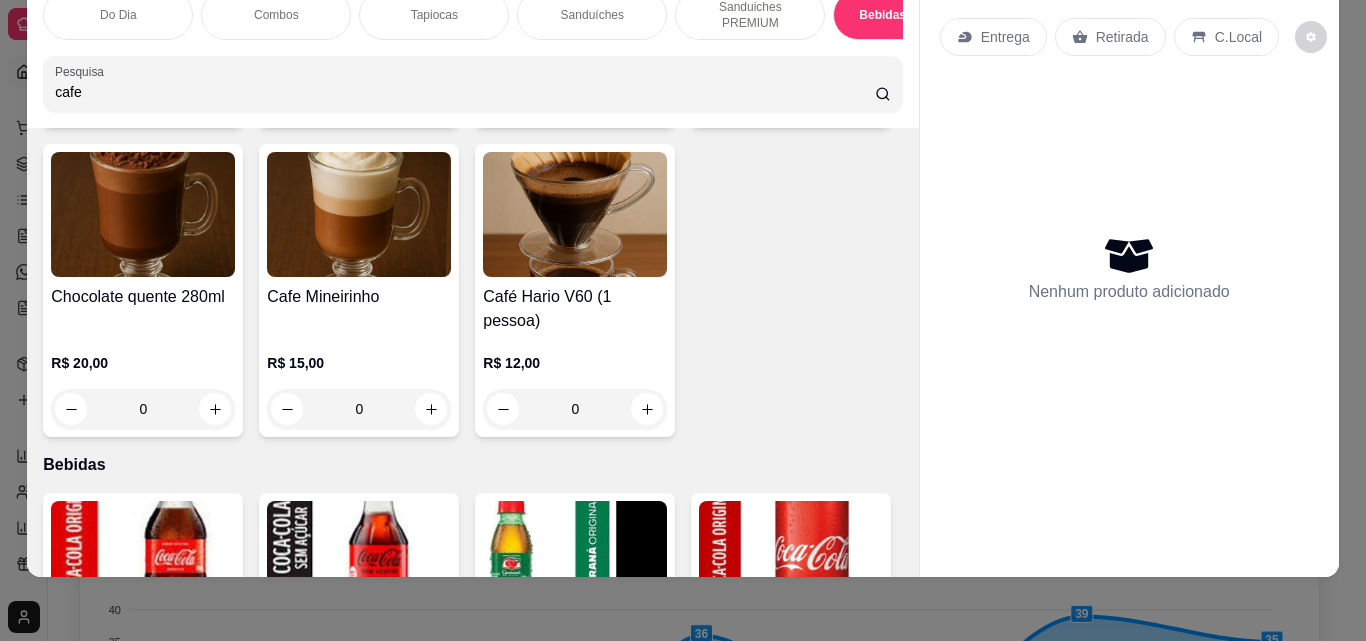 click at bounding box center [791, -380] 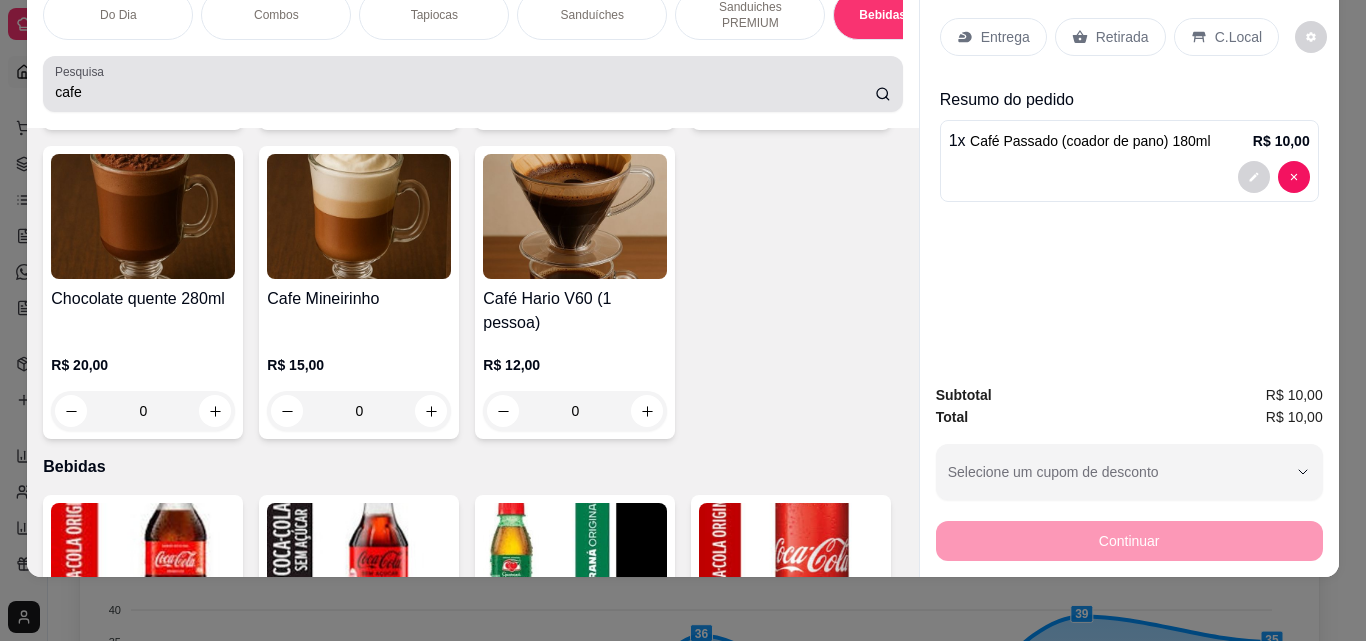 click on "cafe" at bounding box center [472, 84] 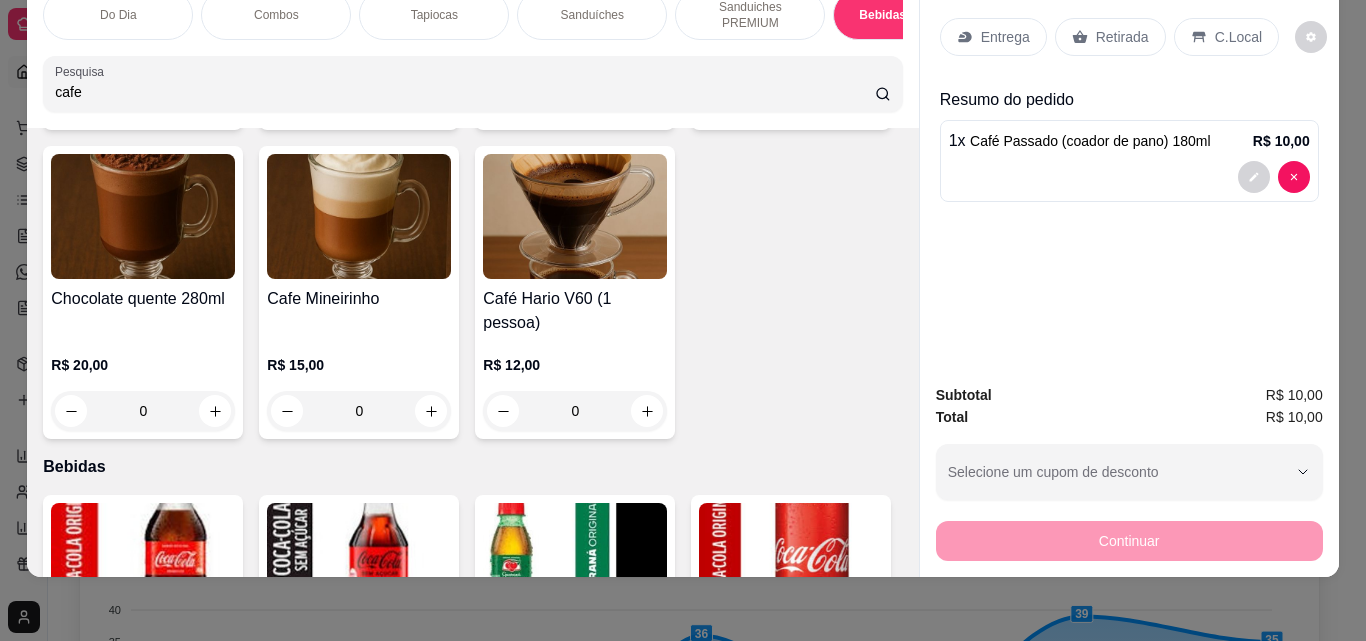 click on "cafe" at bounding box center (472, 84) 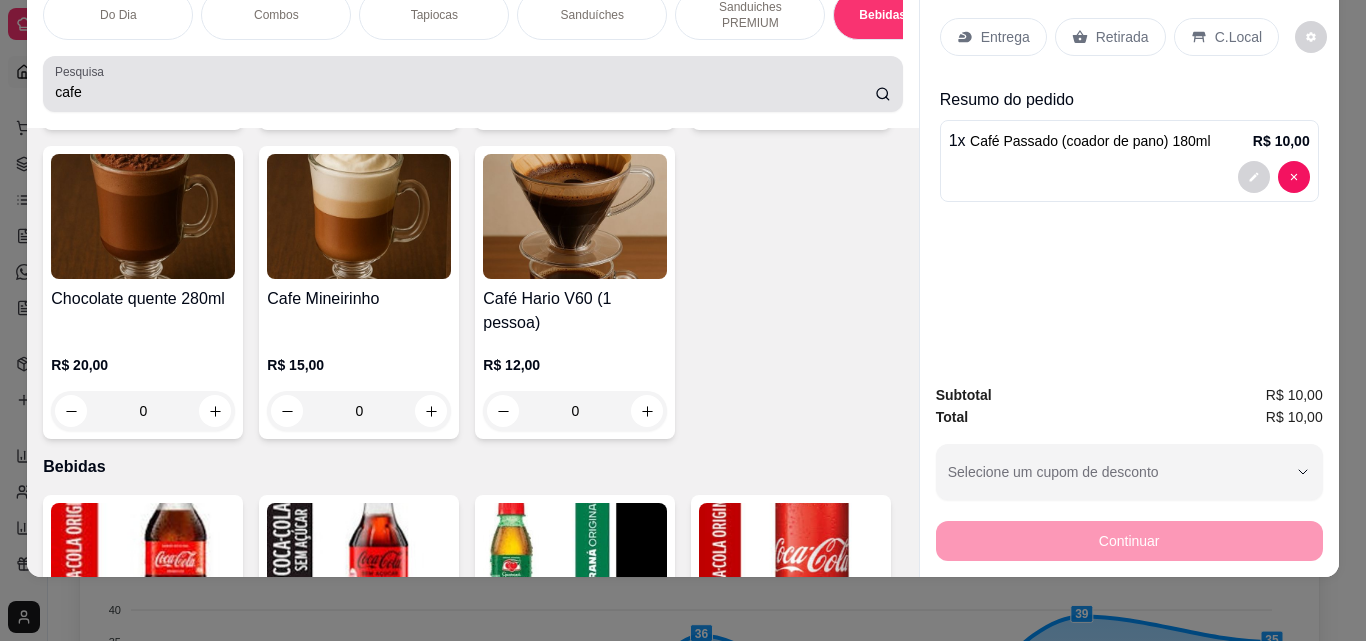 click on "cafe" at bounding box center [472, 84] 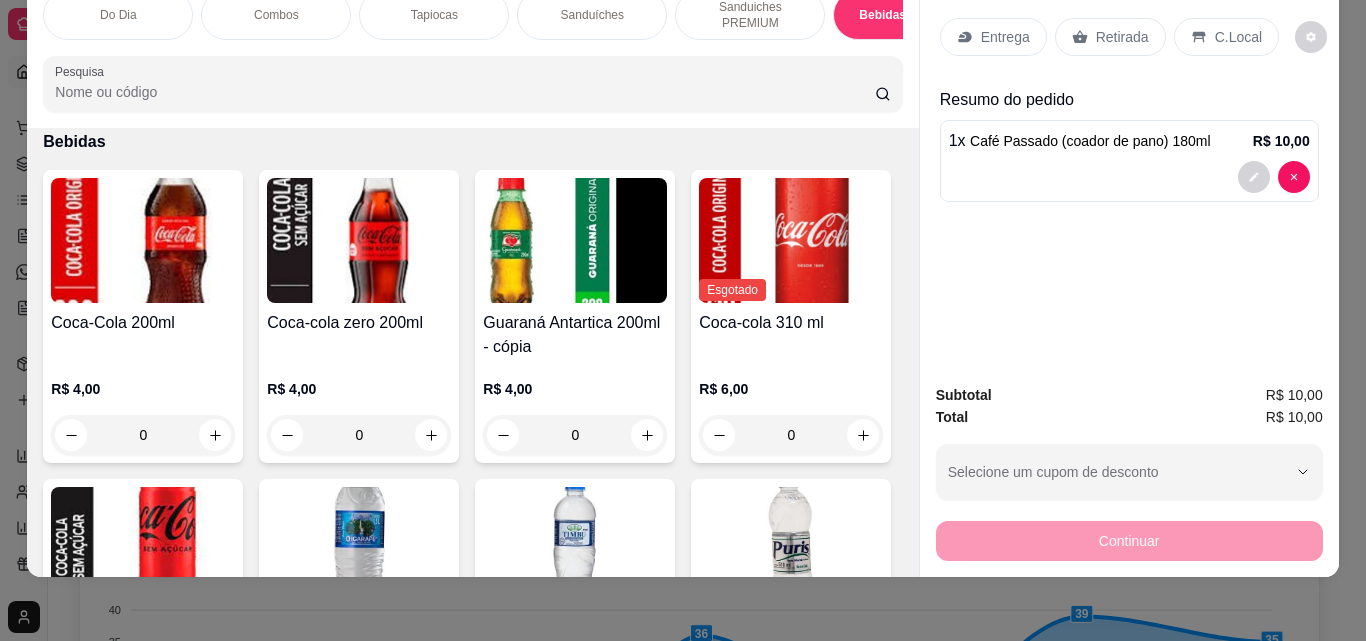 scroll, scrollTop: 3308, scrollLeft: 0, axis: vertical 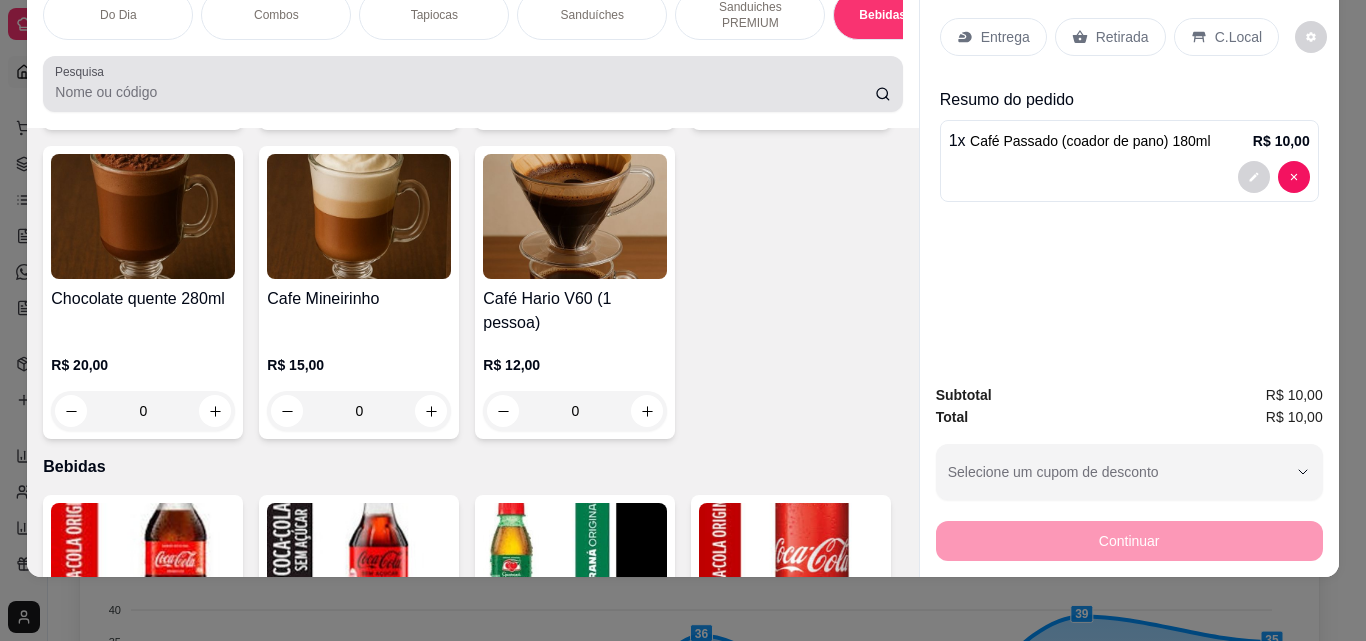click at bounding box center (472, 84) 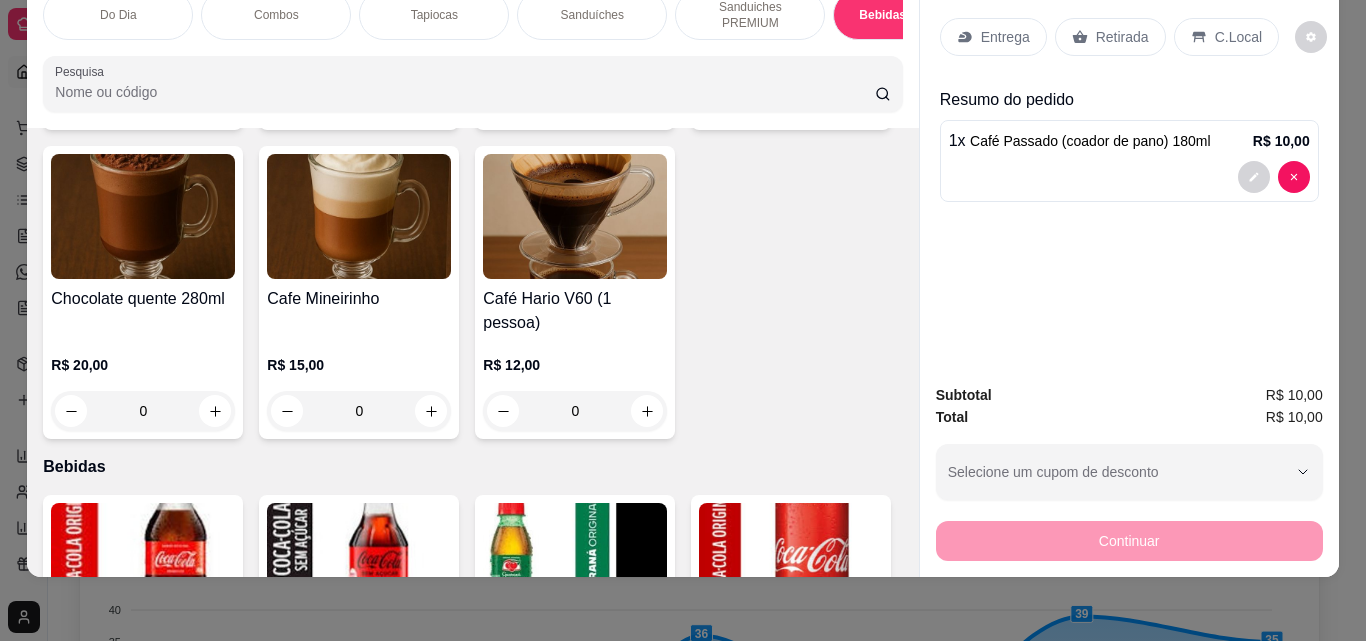 click at bounding box center (472, 84) 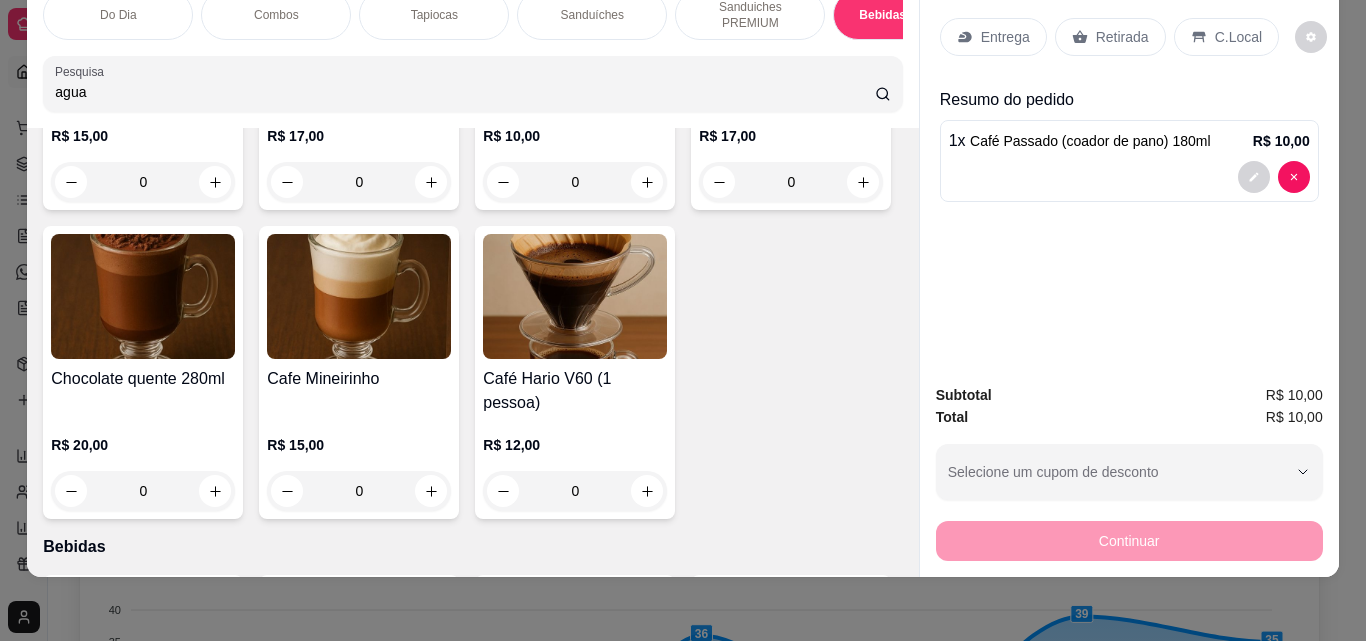 scroll, scrollTop: 3388, scrollLeft: 0, axis: vertical 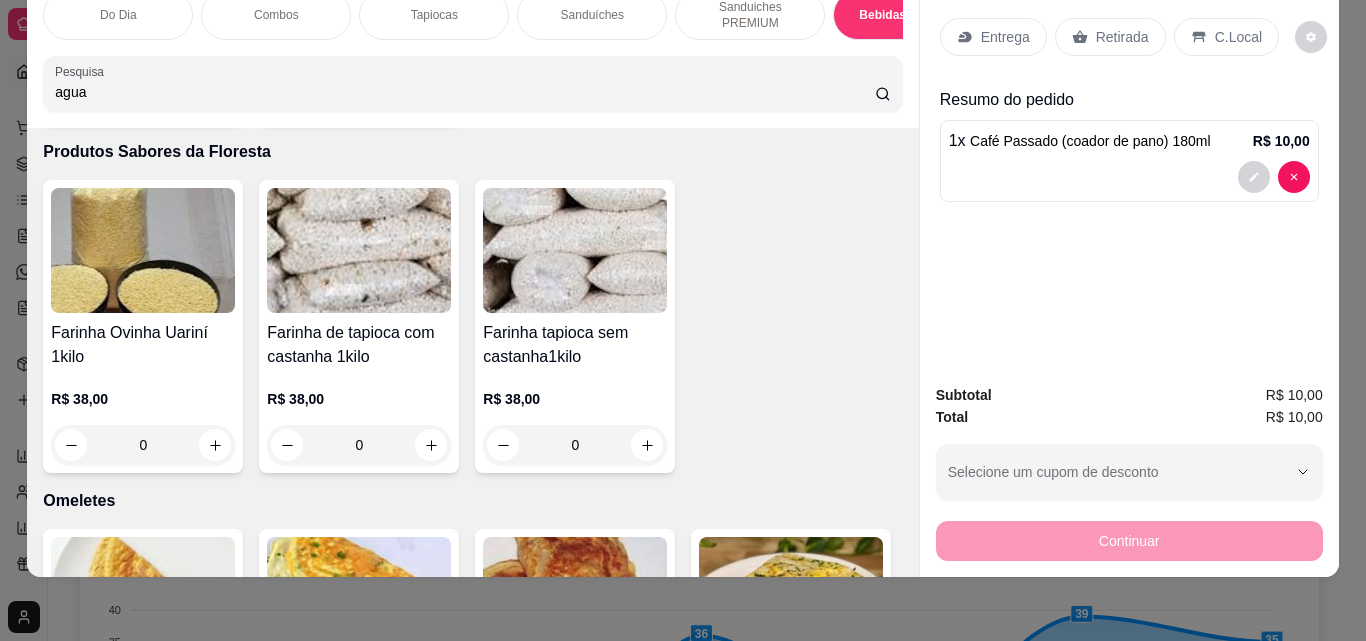 click at bounding box center [575, -717] 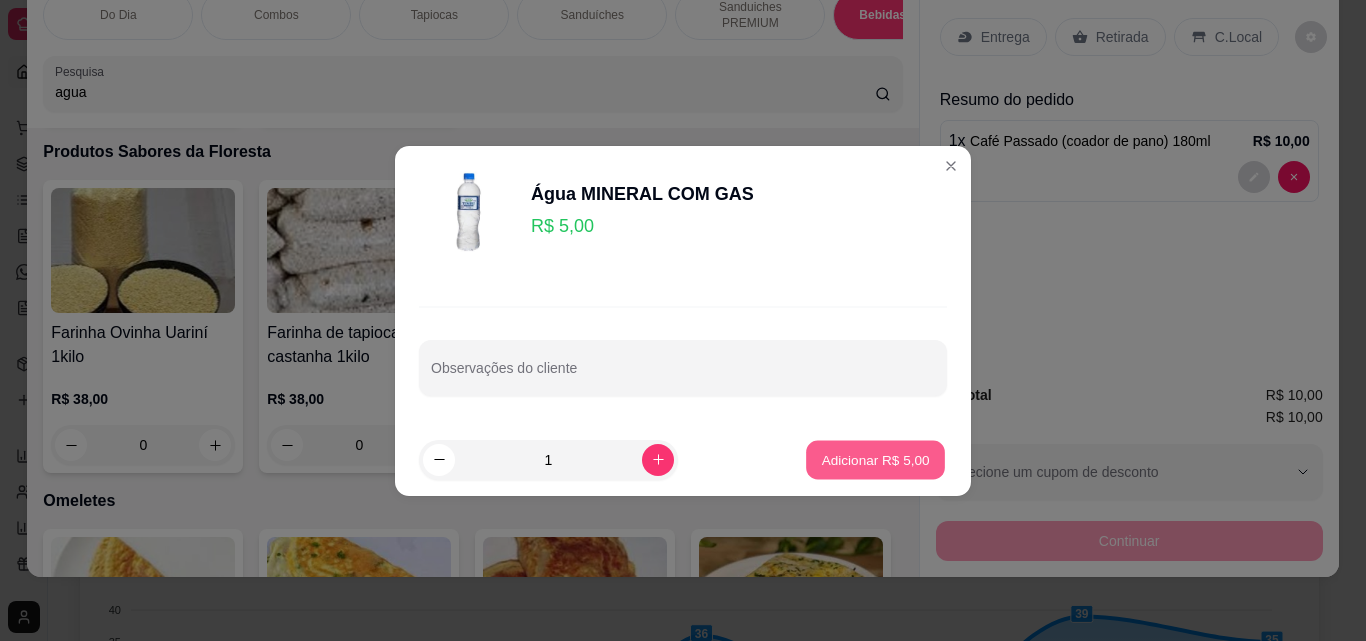 click on "Adicionar   R$ 5,00" at bounding box center (875, 459) 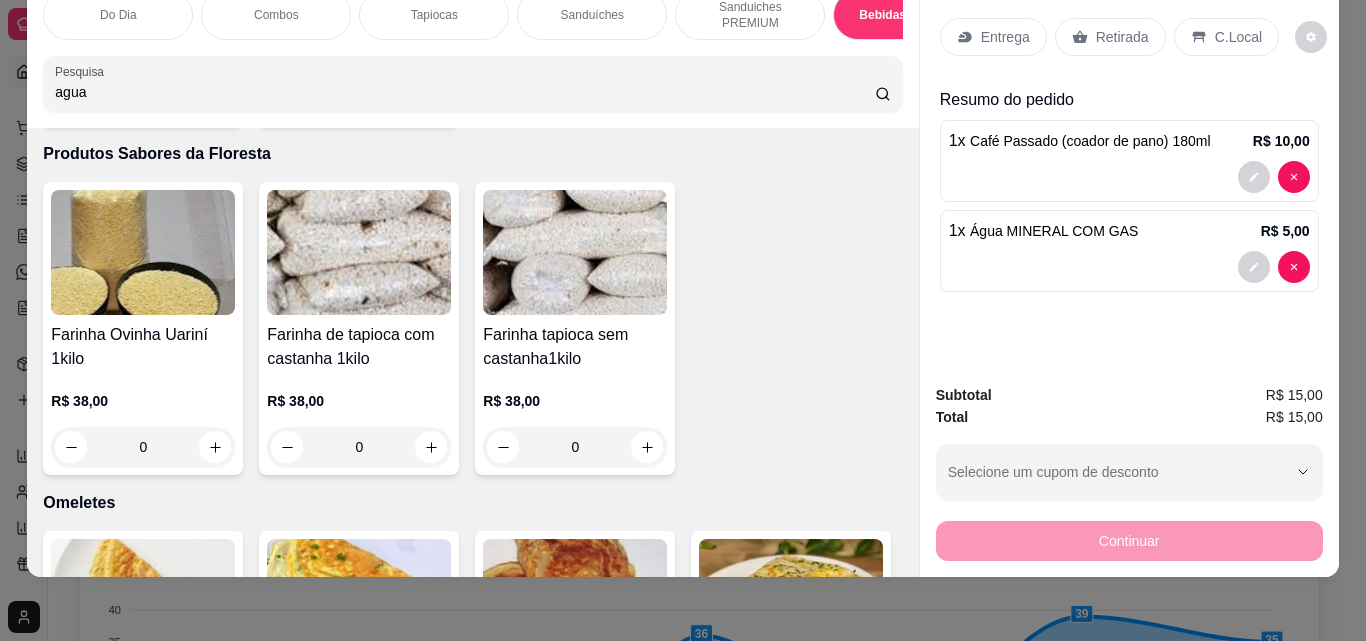 click on "Retirada" at bounding box center (1122, 37) 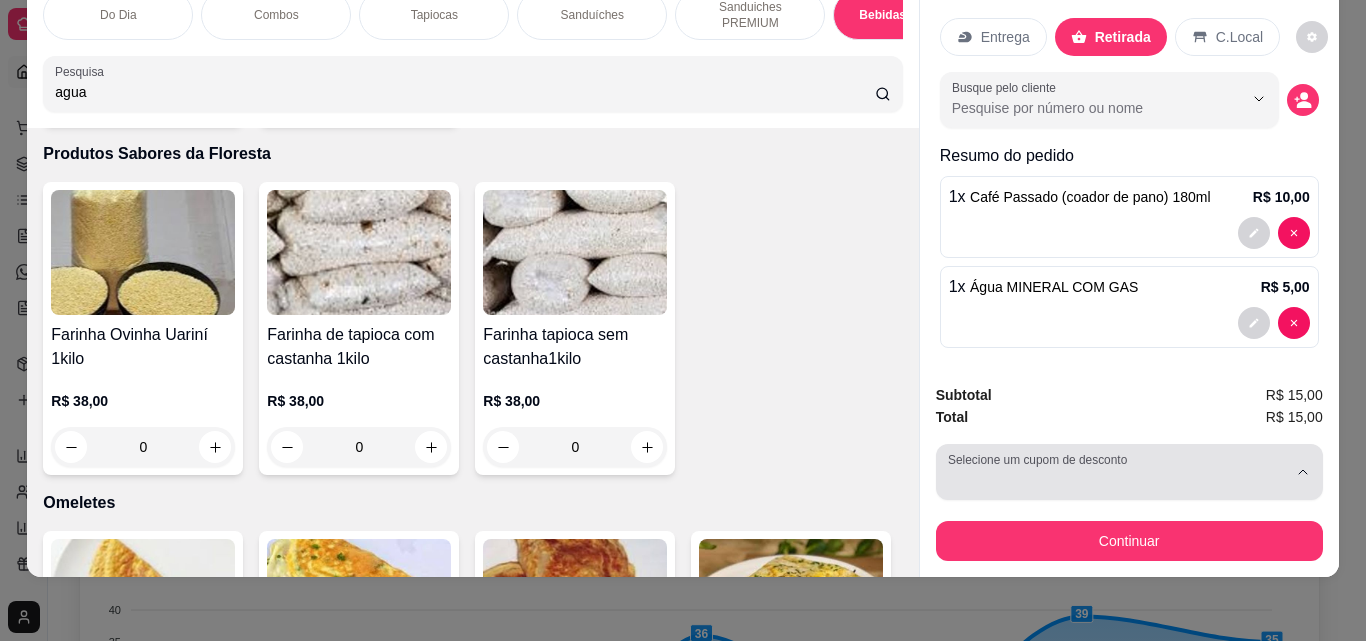 click at bounding box center (1117, 472) 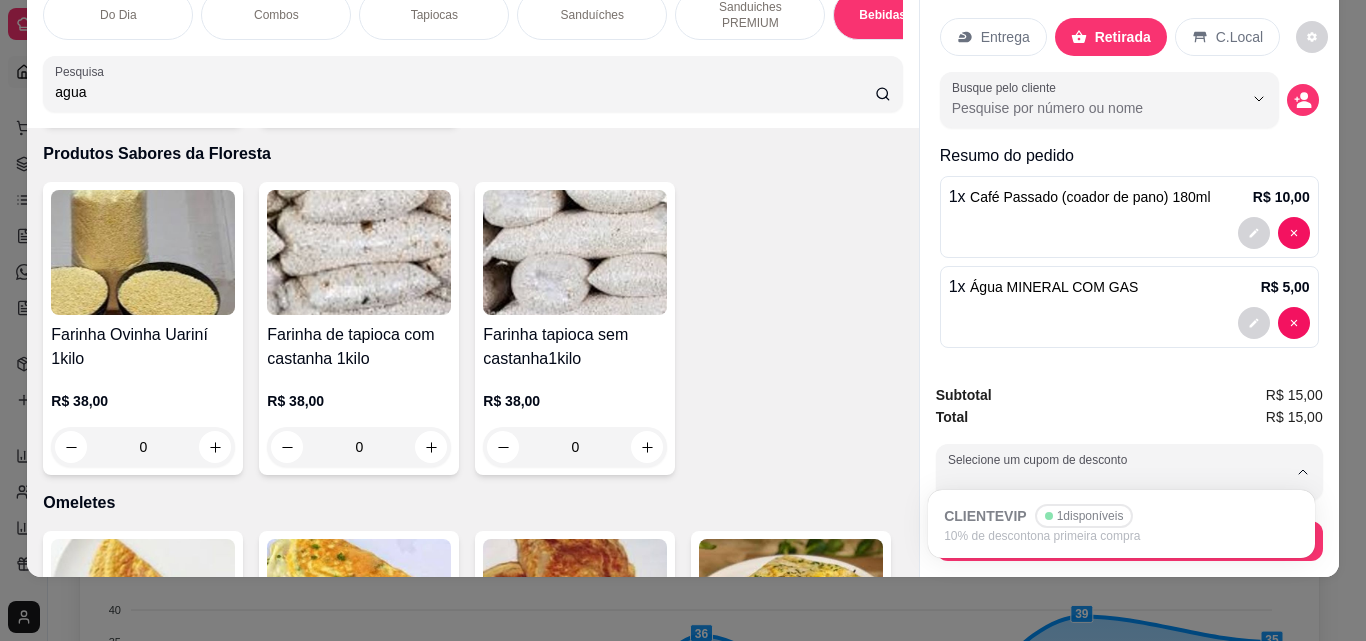 click on "Coca-Cola 200ml R$ 4,00 [NUMBER] Coca-cola zero 200ml R$ 4,00 [NUMBER] Guaraná Antartica 200ml - cópia R$ 4,00 [NUMBER] Esgotado Coca-cola 310 ml R$ 6,00 [NUMBER] Coca-cola zero 310ml R$ 6,00 [NUMBER] Água Sem gás 1,5 Litro R$ 7,00 [NUMBER] Água MINERAL COM GAS R$ 5,00 [NUMBER] Água Mineral sem Gás500ml R$ 5,00 [NUMBER] Energético Red Bull 250 Ml R$ 16,00 [NUMBER] Schweppes Tonica R$ 12,00 [NUMBER] Guaraná BARÉ 350ml R$ 8,00 [NUMBER] Cerveja - Budweiser 350ml R$ 8,00 [NUMBER] Cerveja HEINEKEN 350ML R$ 9,00 [NUMBER] Cerveja Corona 350ml R$ 10,00 [NUMBER]" at bounding box center (472, -485) 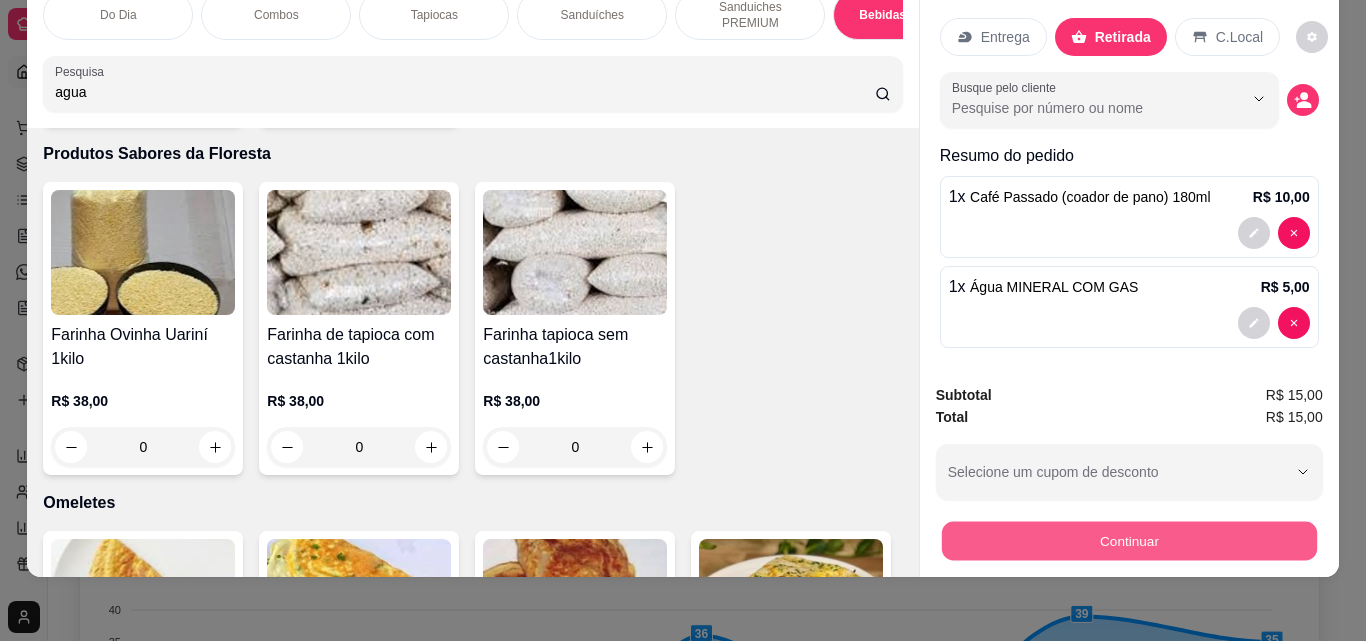 click on "Continuar" at bounding box center [1128, 540] 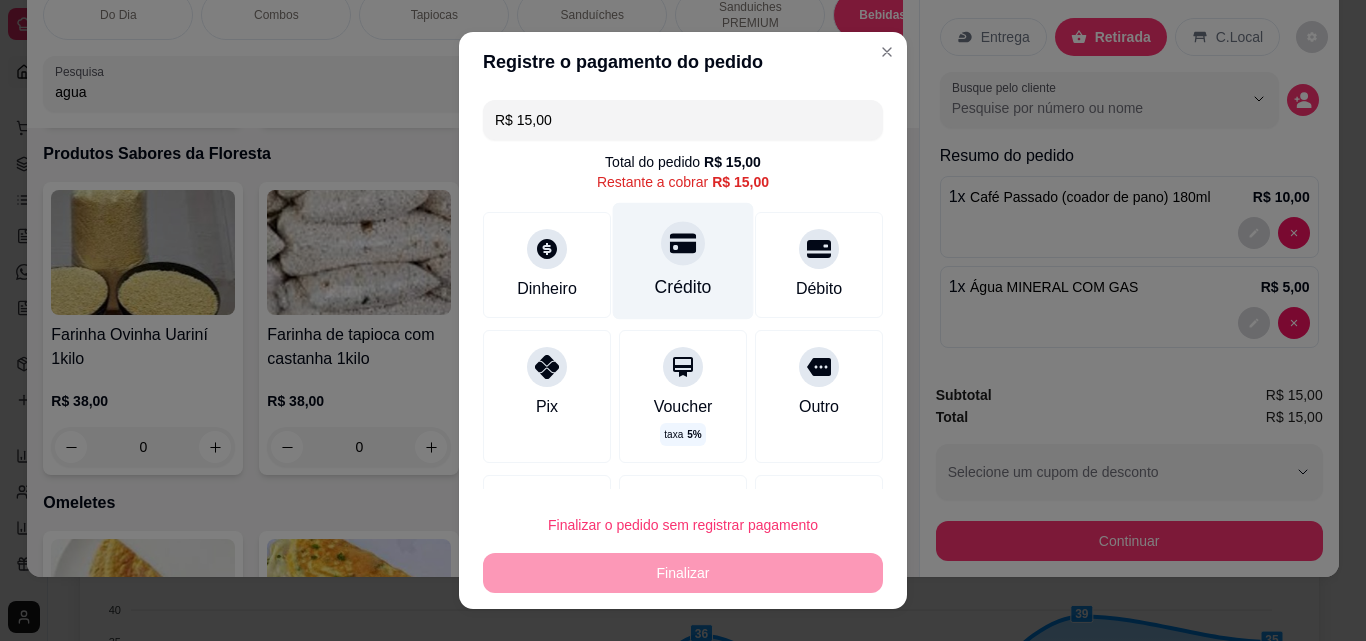 click on "Crédito" at bounding box center (683, 287) 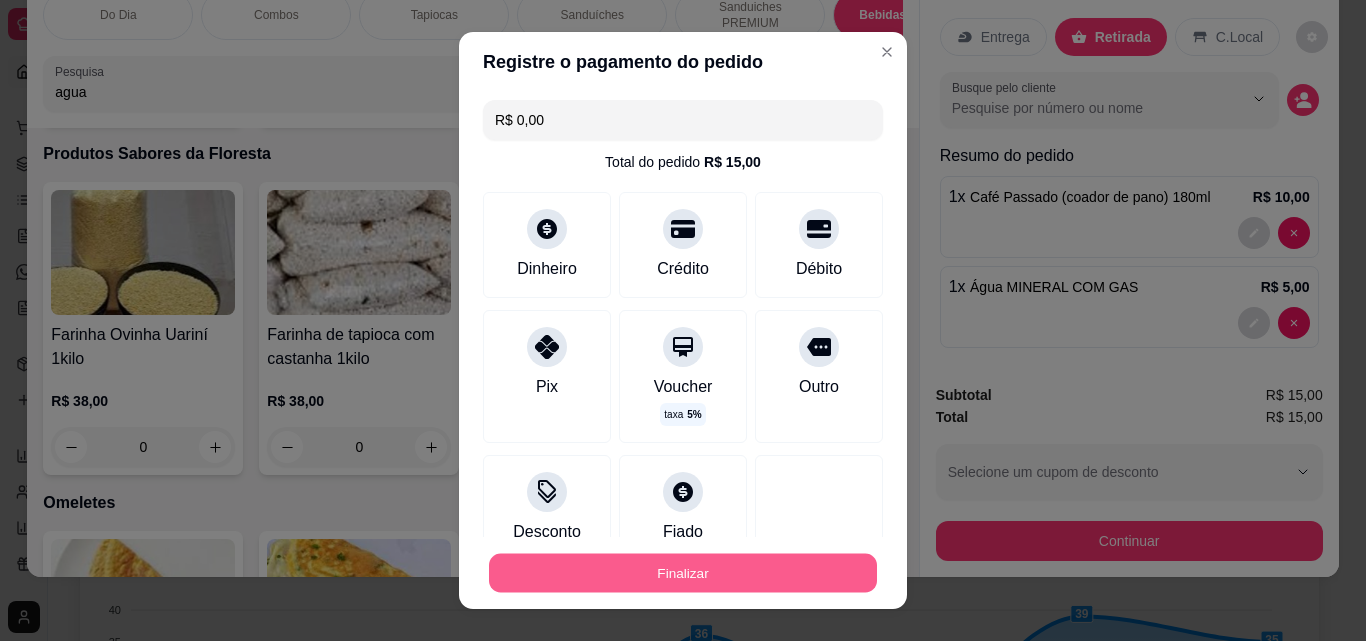click on "Finalizar" at bounding box center [683, 573] 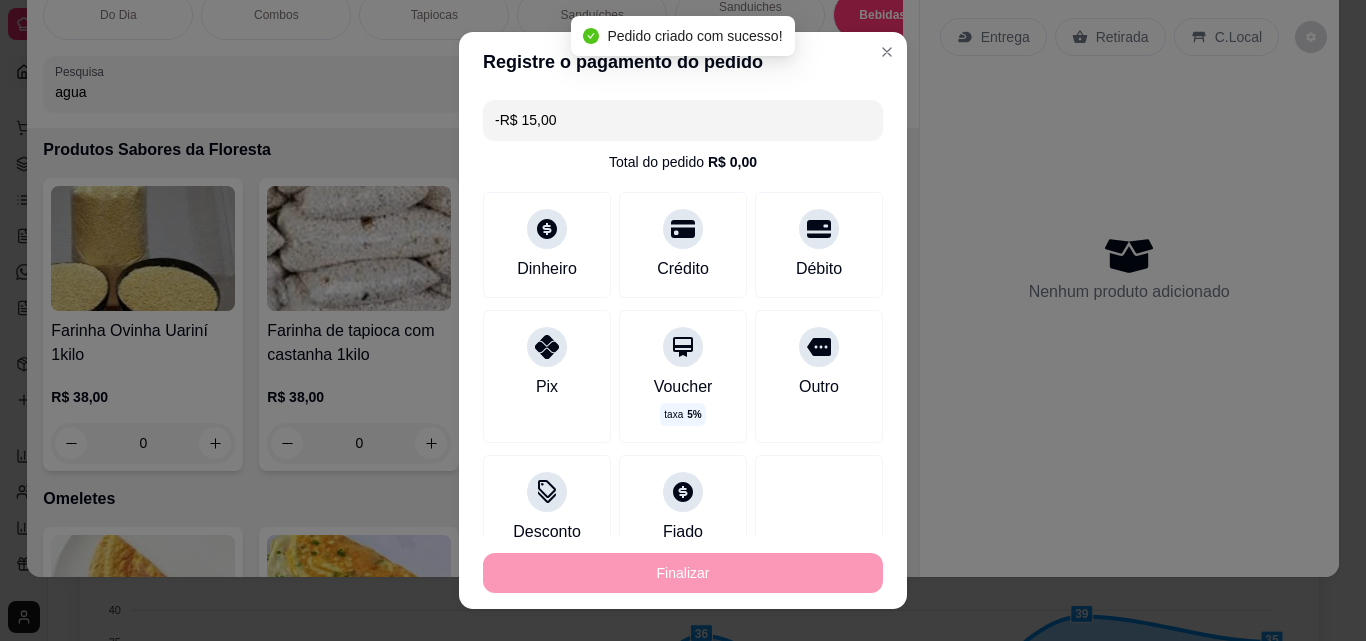 scroll, scrollTop: 4977, scrollLeft: 0, axis: vertical 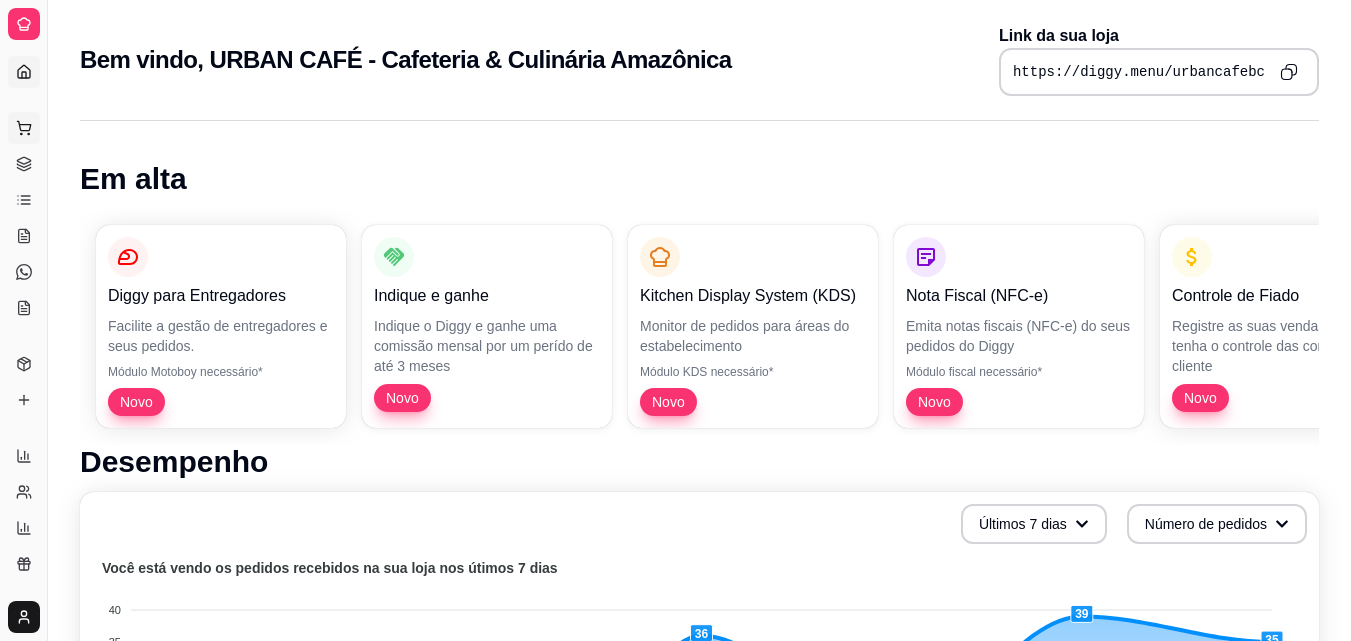 click 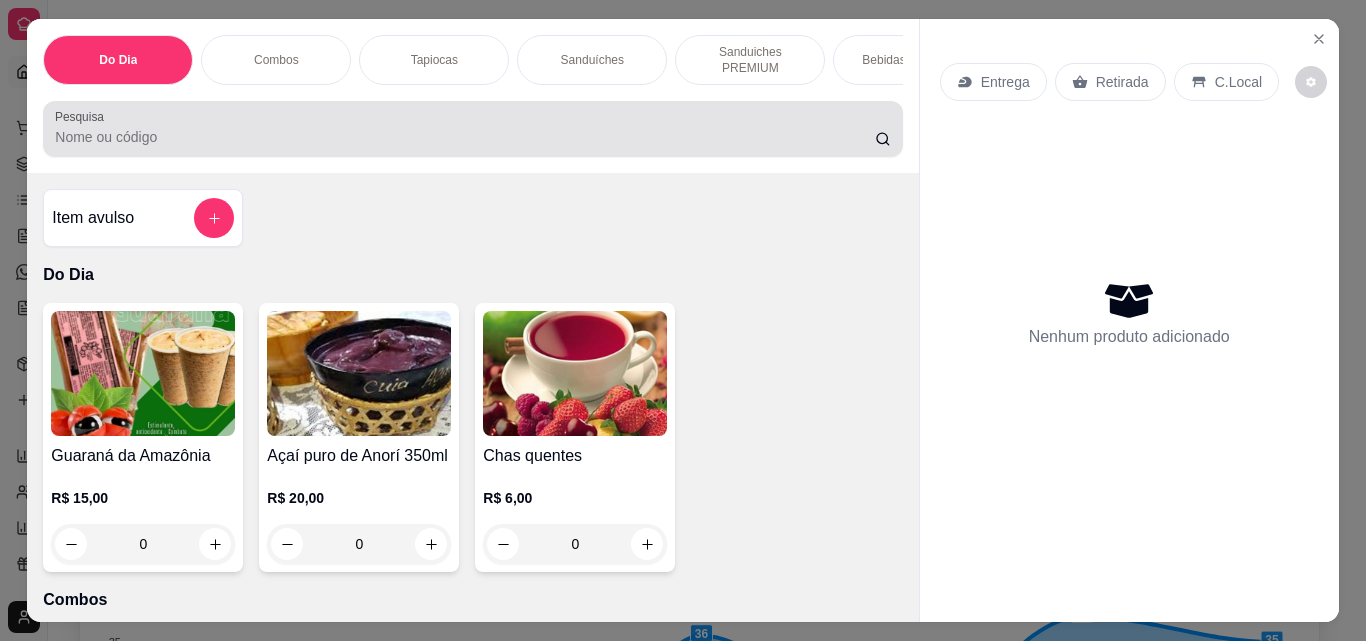 click at bounding box center (472, 129) 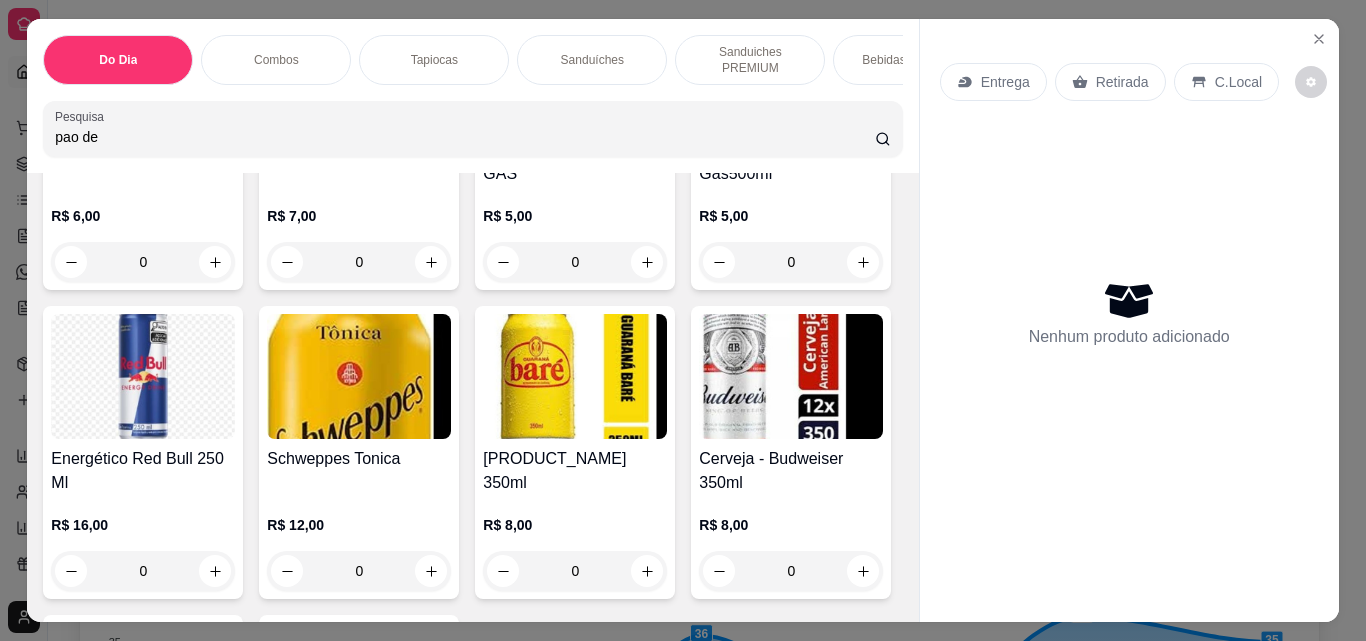 scroll, scrollTop: 4810, scrollLeft: 0, axis: vertical 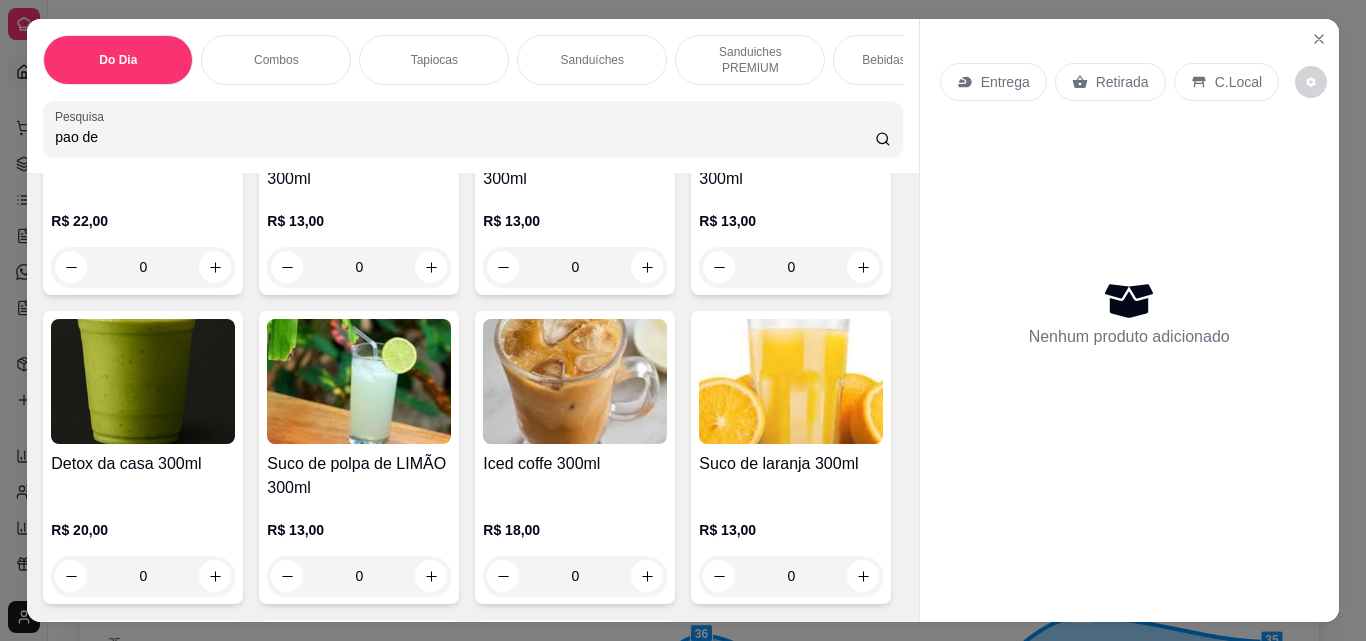 click 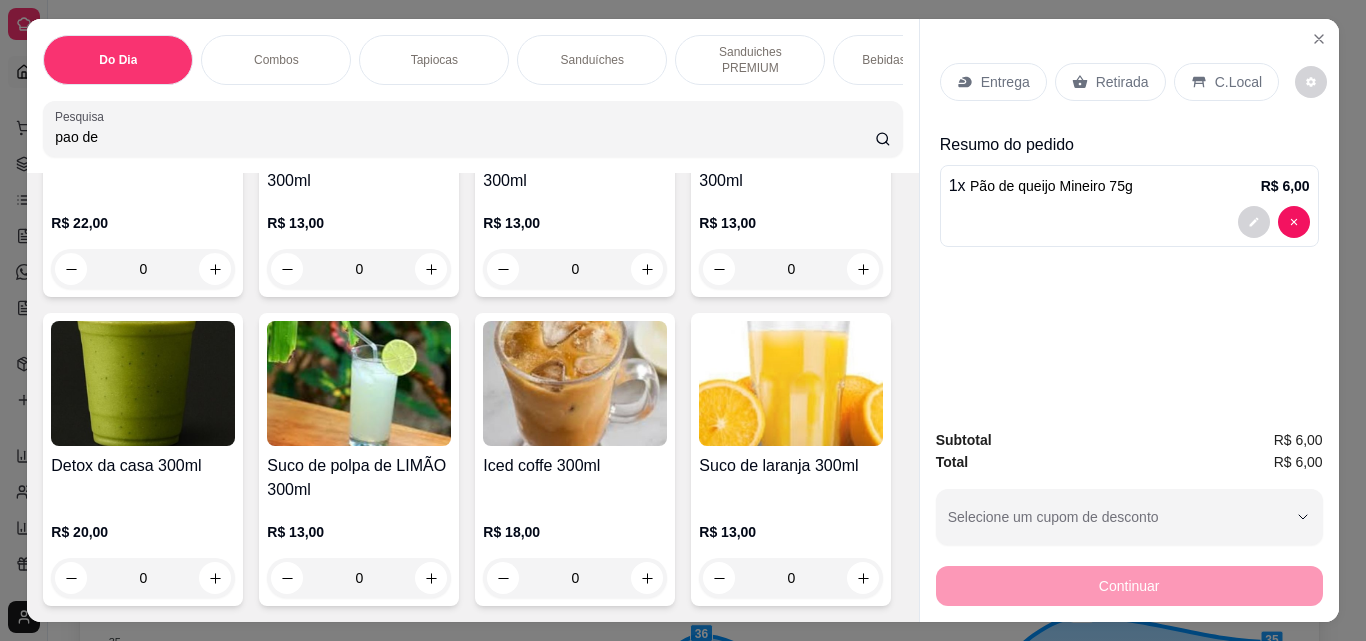 click 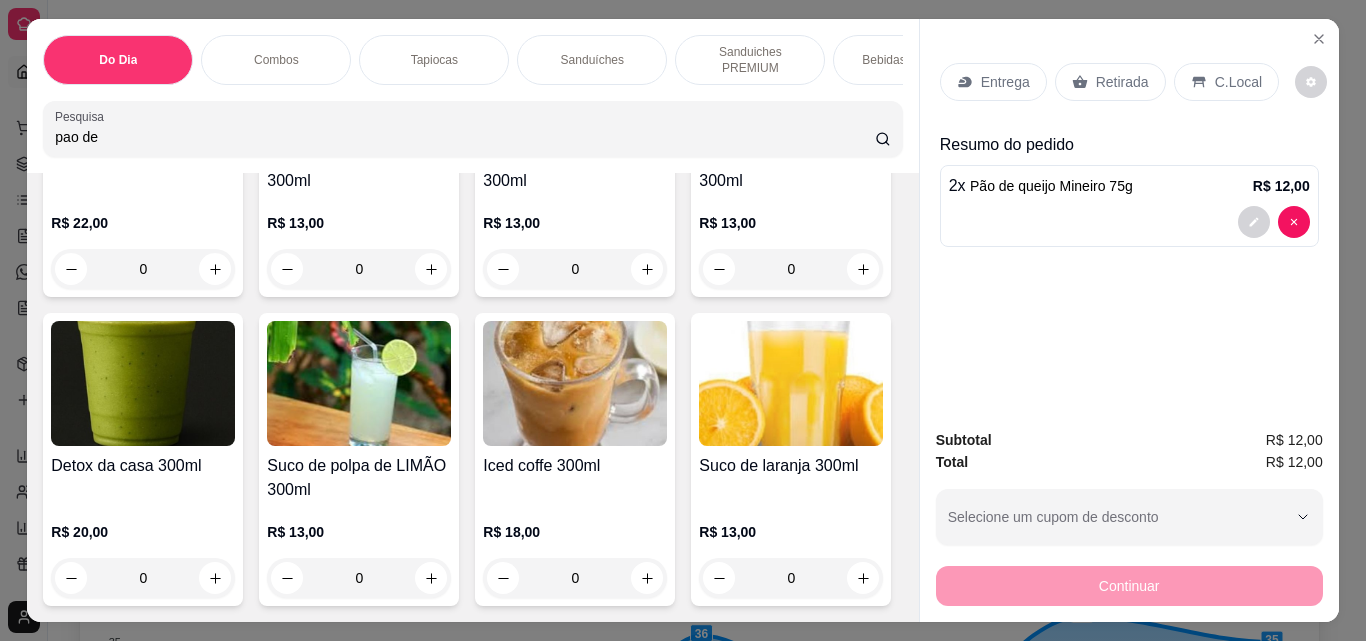 click on "Retirada" at bounding box center [1122, 82] 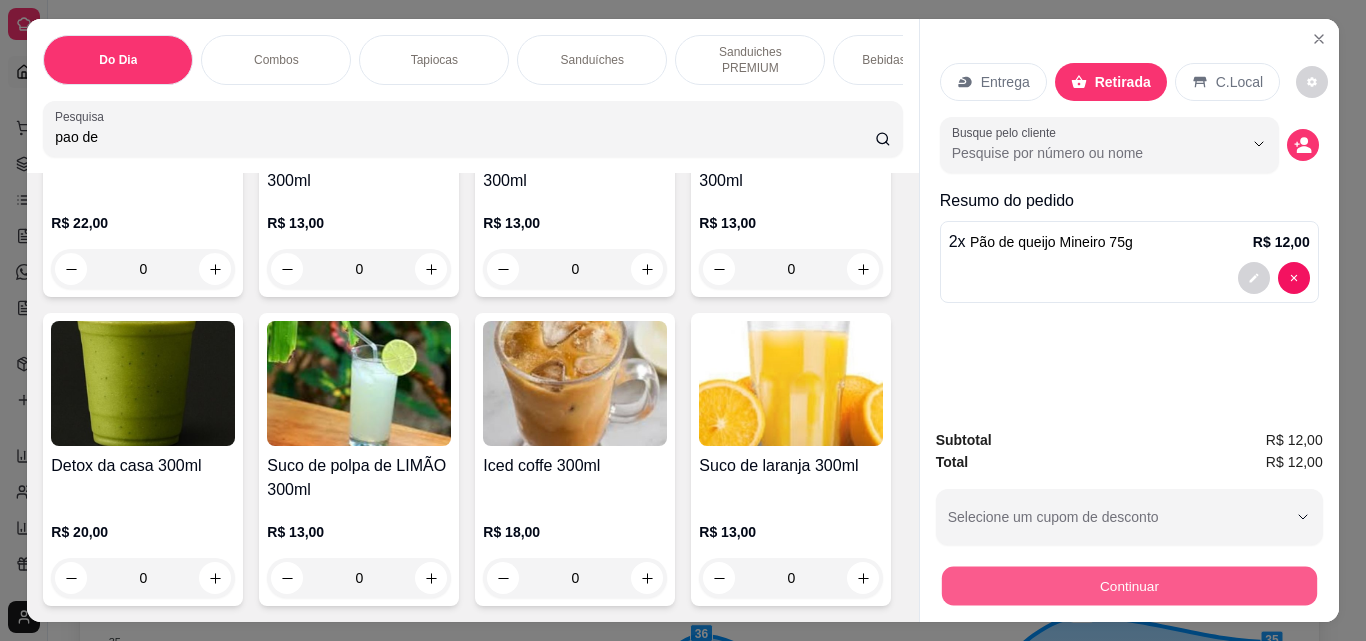 click on "Continuar" at bounding box center (1128, 585) 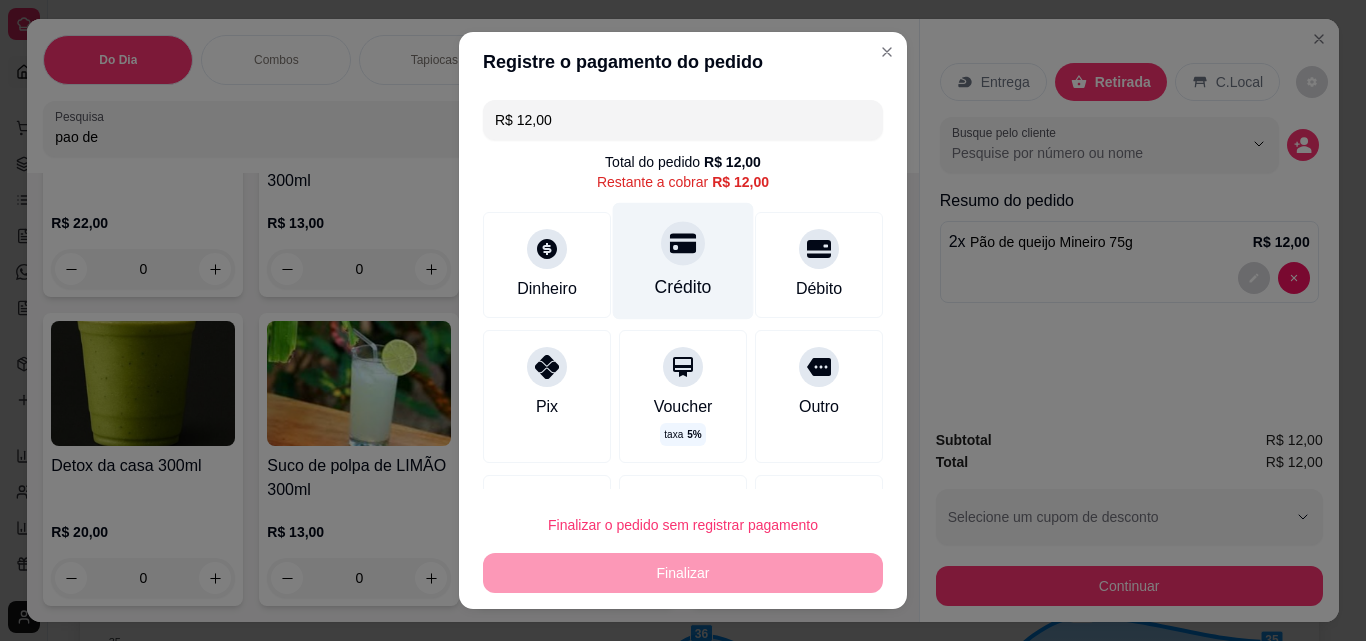 click at bounding box center (683, 243) 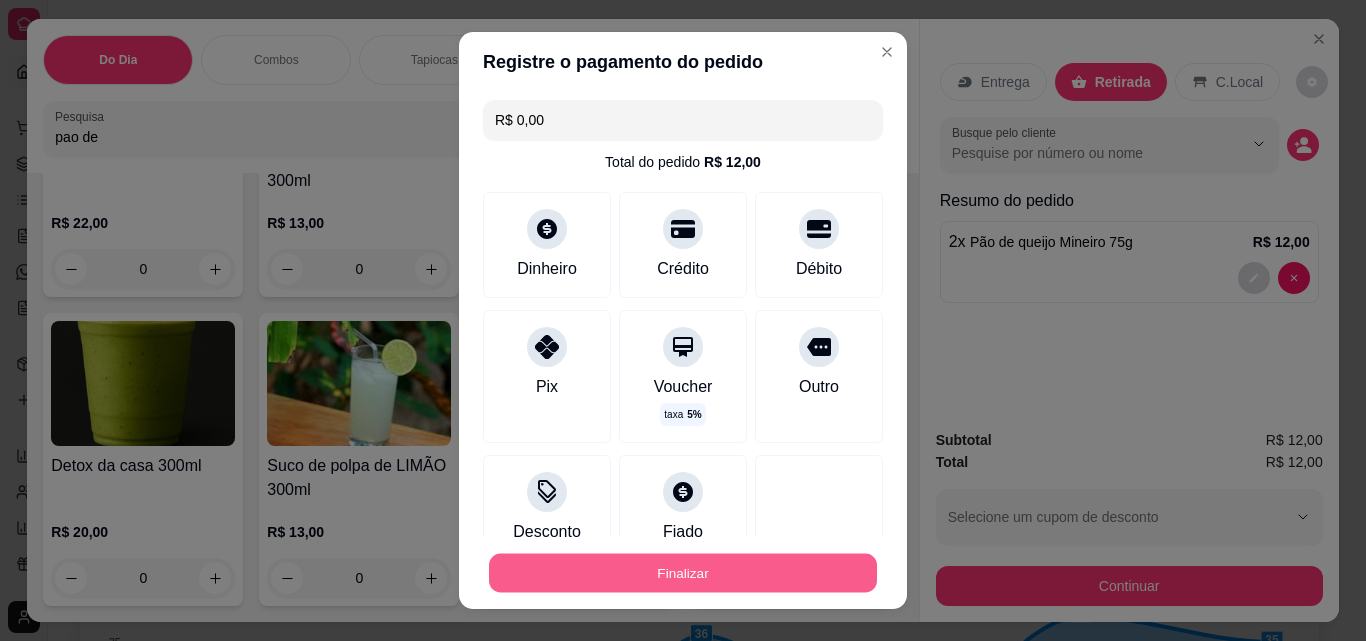 click on "Finalizar" at bounding box center [683, 573] 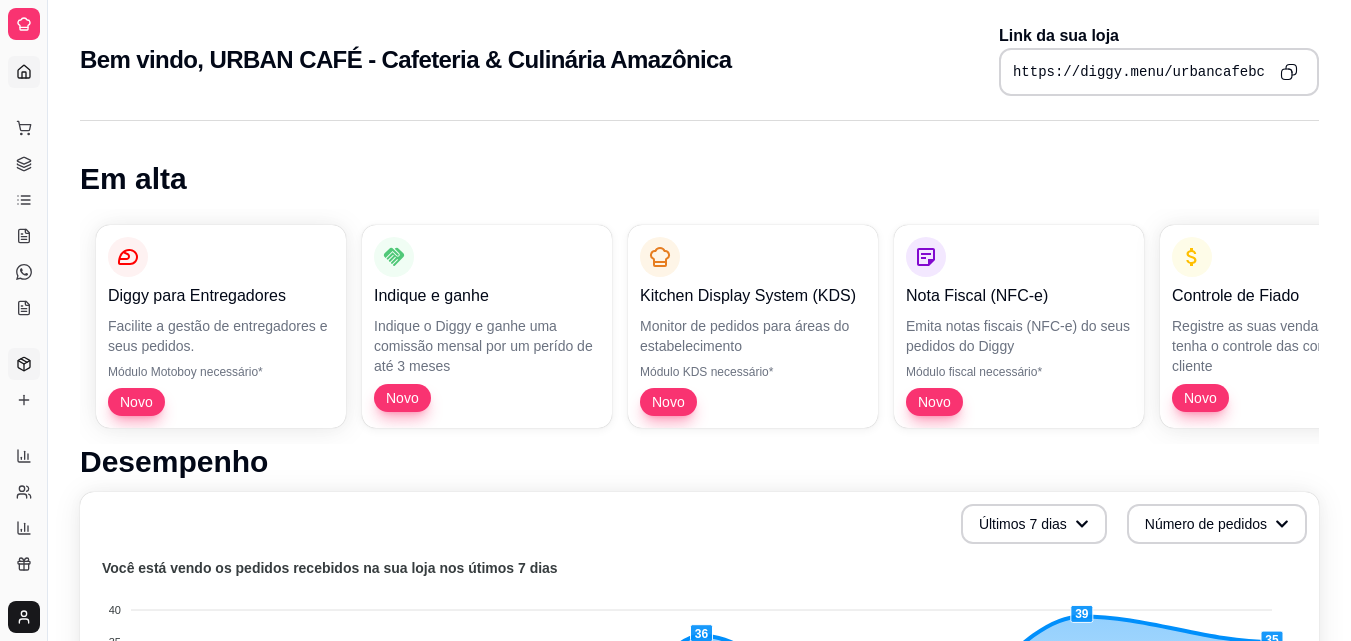 click 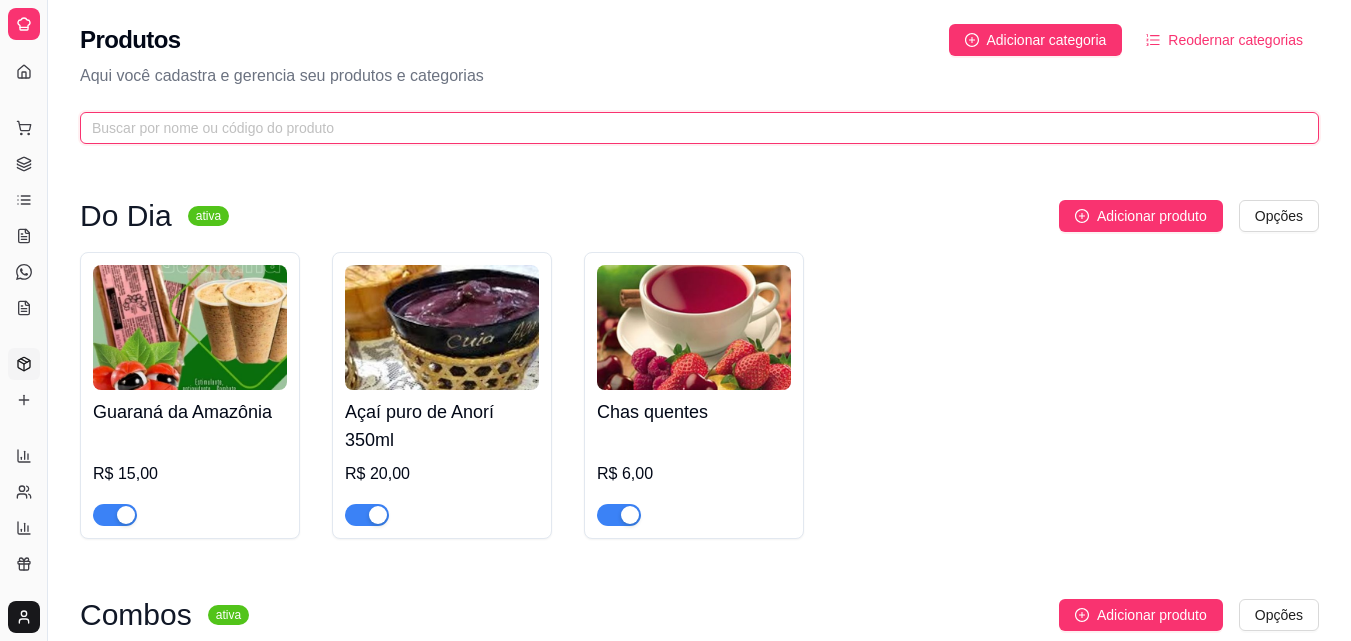 click at bounding box center (691, 128) 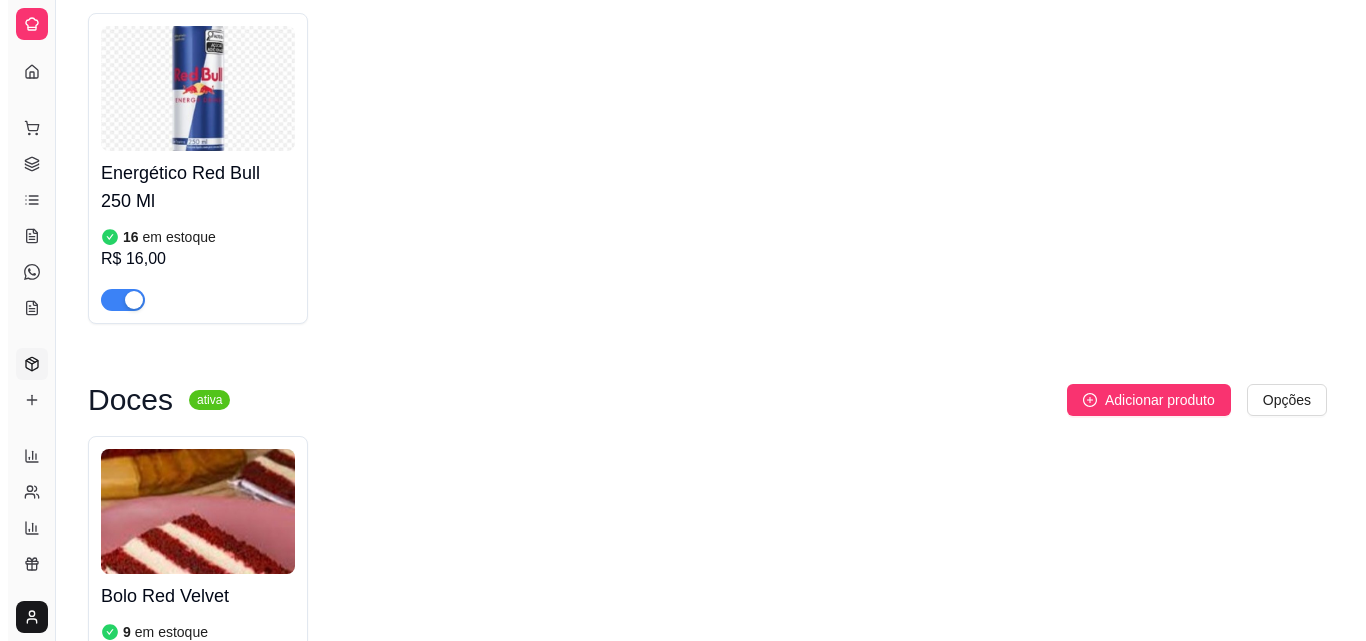 scroll, scrollTop: 420, scrollLeft: 0, axis: vertical 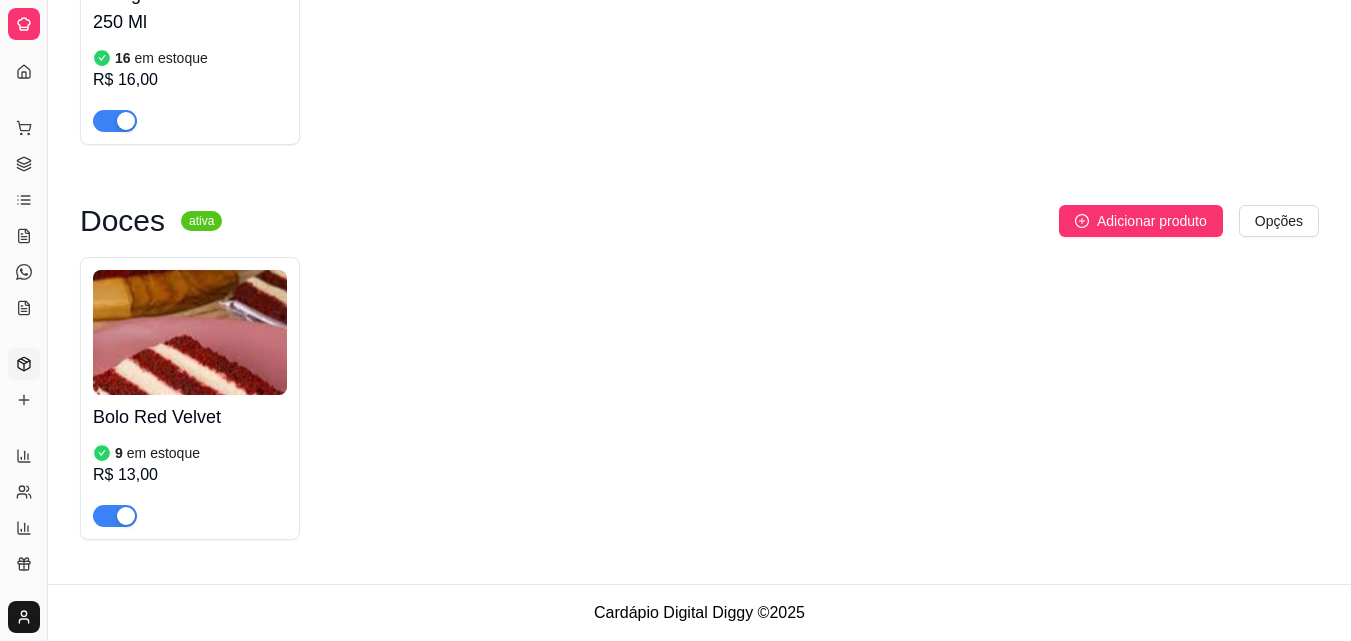 click at bounding box center (190, 332) 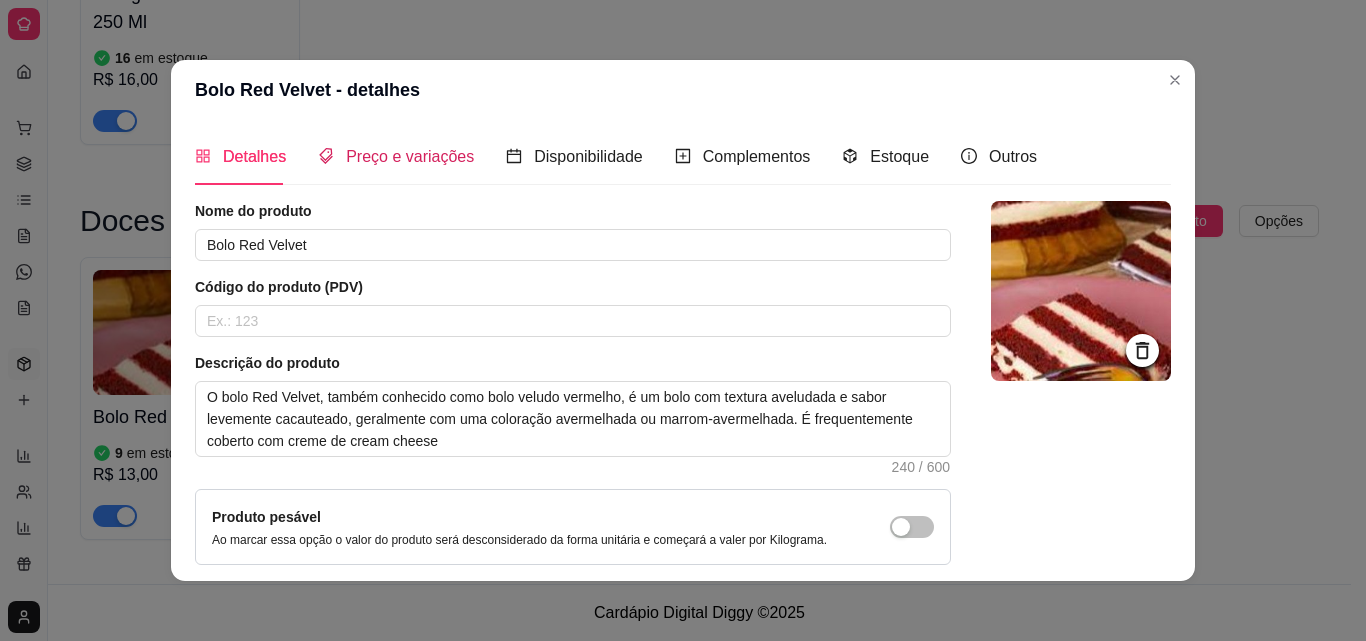 click on "Preço e variações" at bounding box center (410, 156) 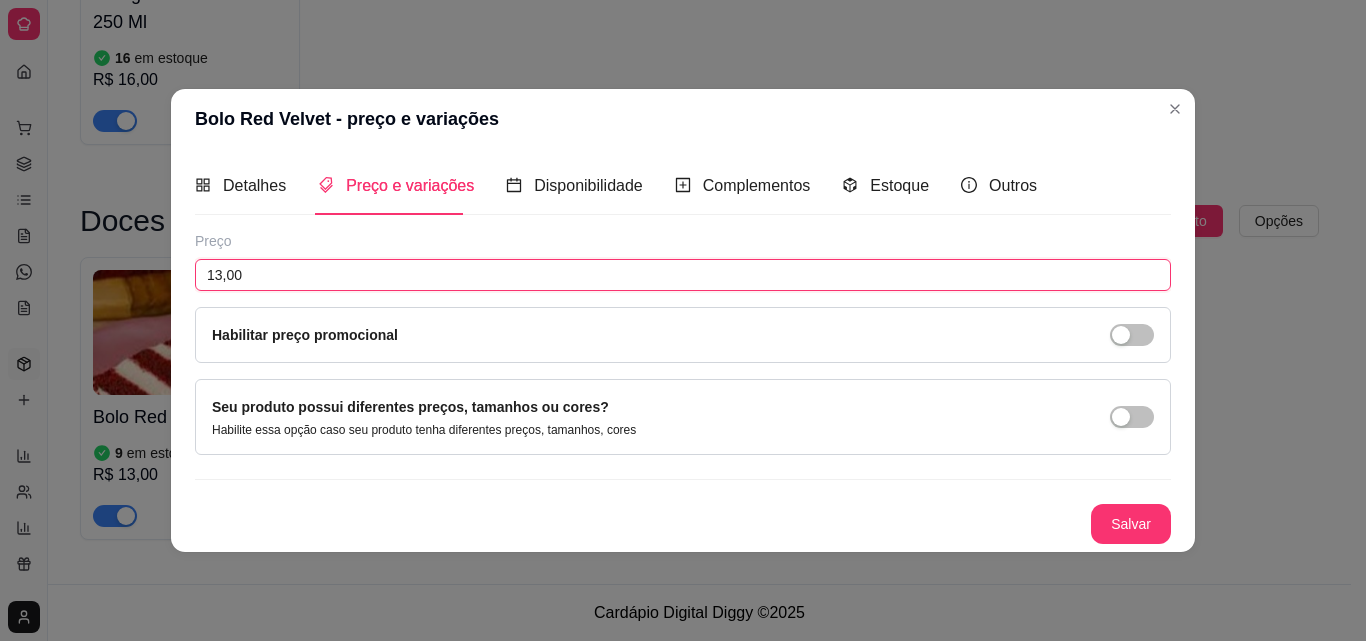 click on "13,00" at bounding box center [683, 275] 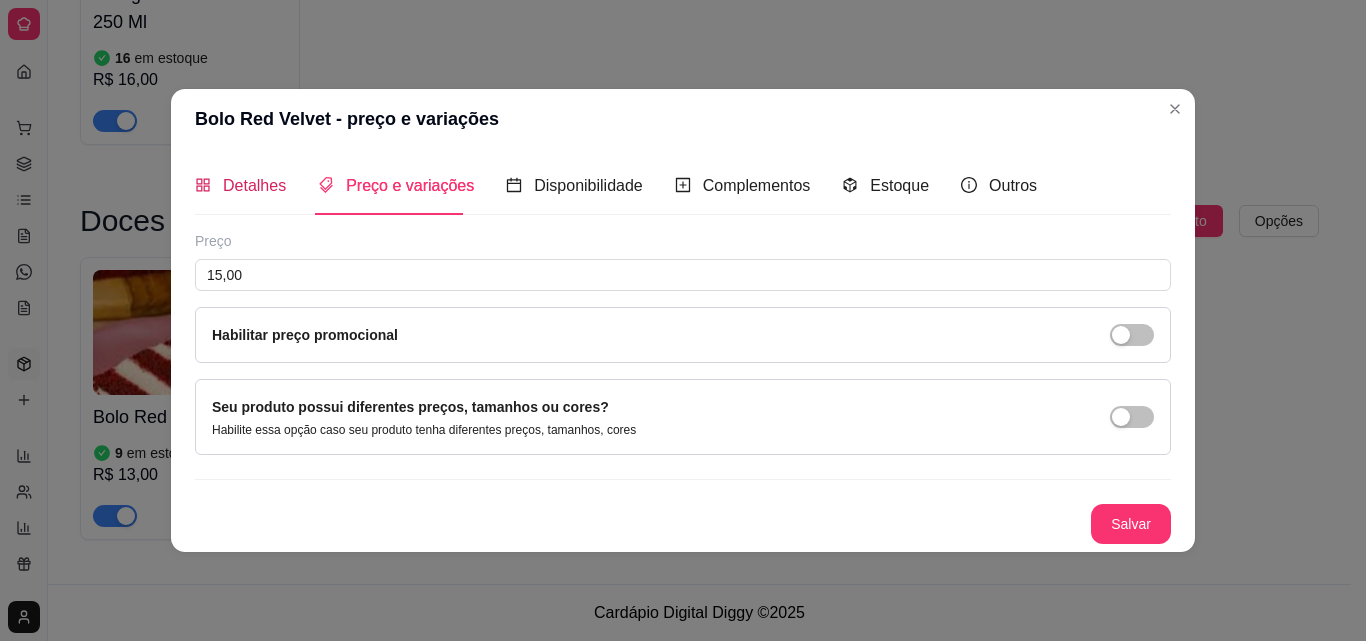 click on "Detalhes" at bounding box center (254, 185) 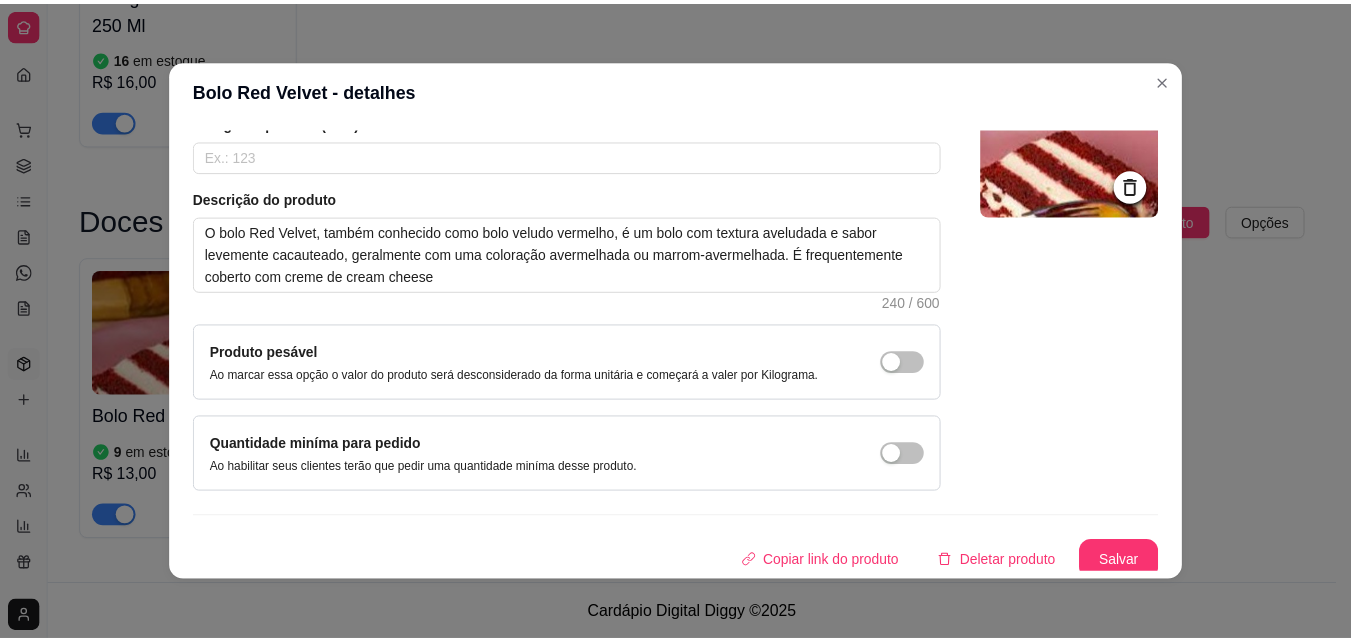 scroll, scrollTop: 173, scrollLeft: 0, axis: vertical 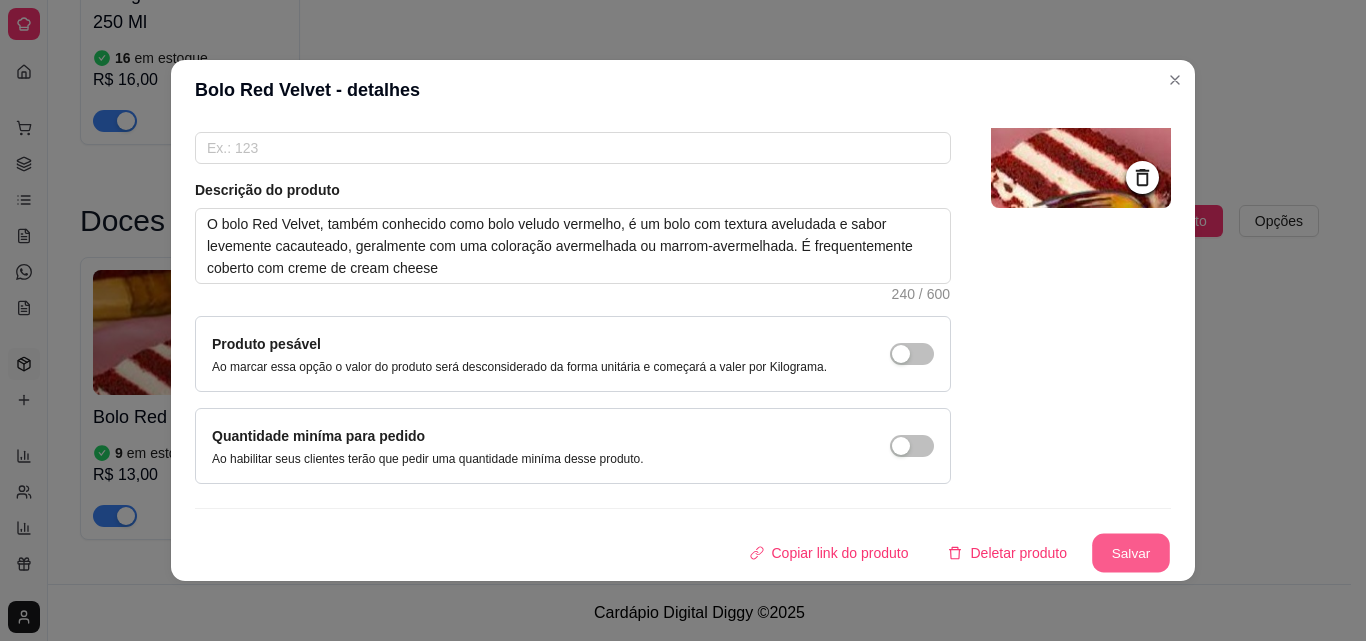 click on "Salvar" at bounding box center [1131, 553] 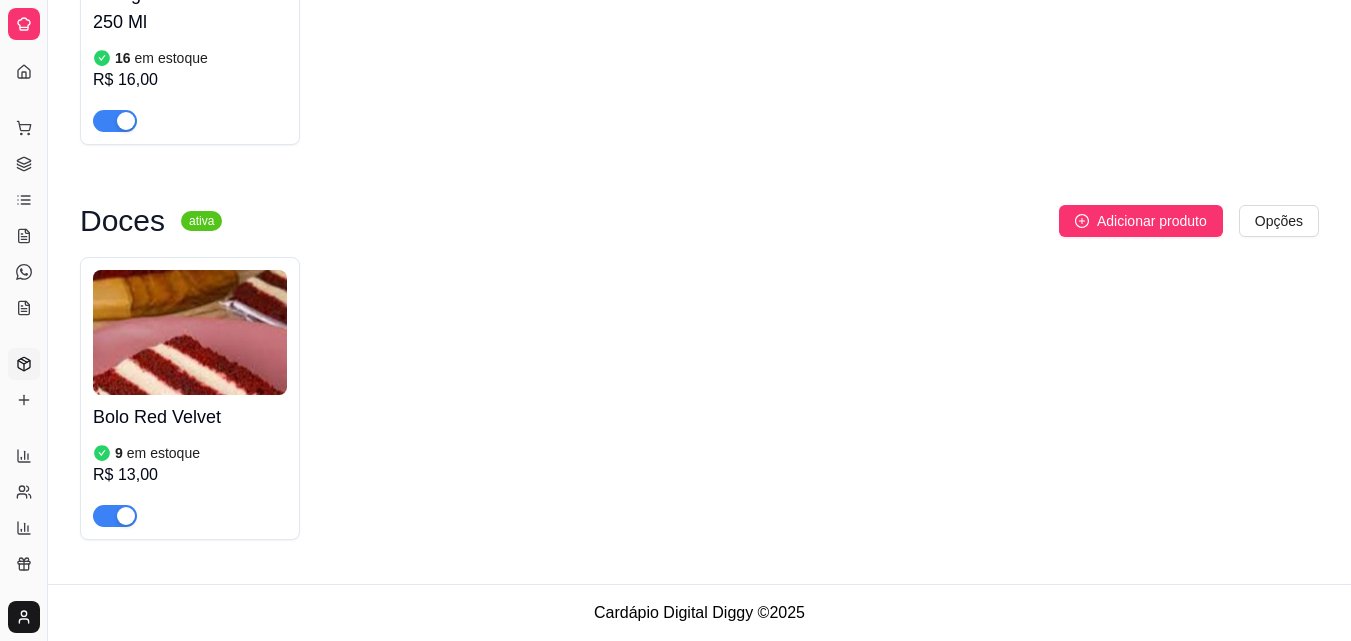 click at bounding box center [190, 332] 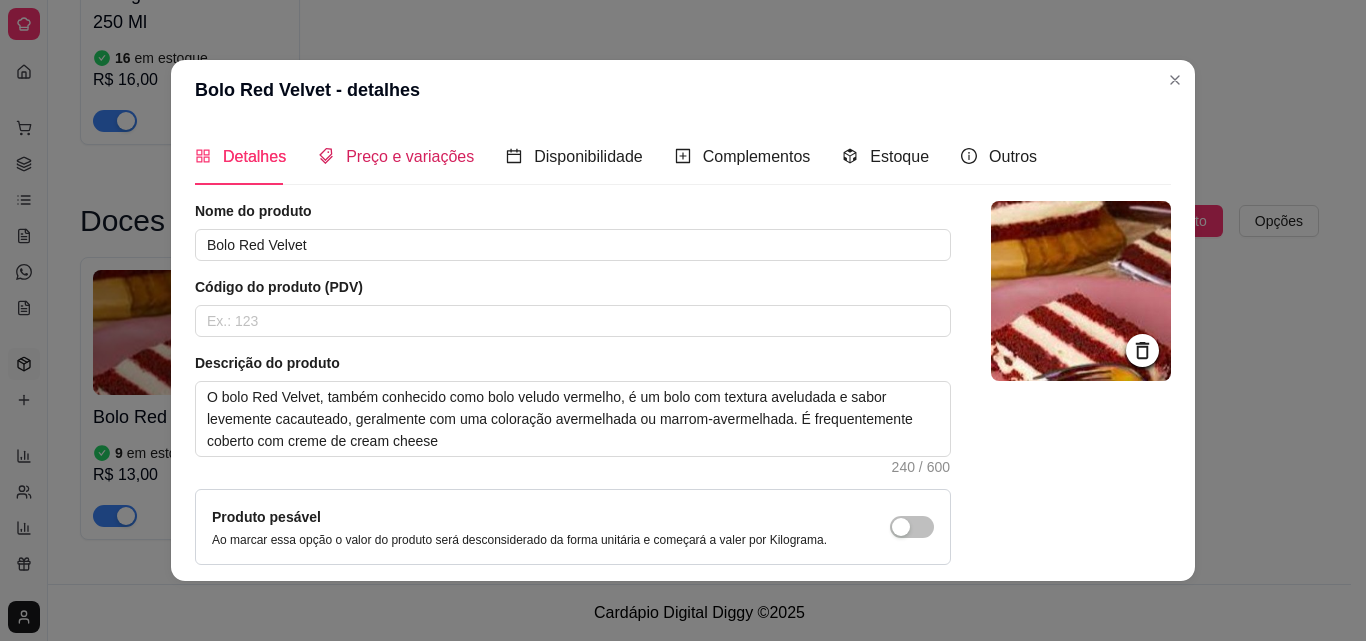 click on "Preço e variações" at bounding box center [410, 156] 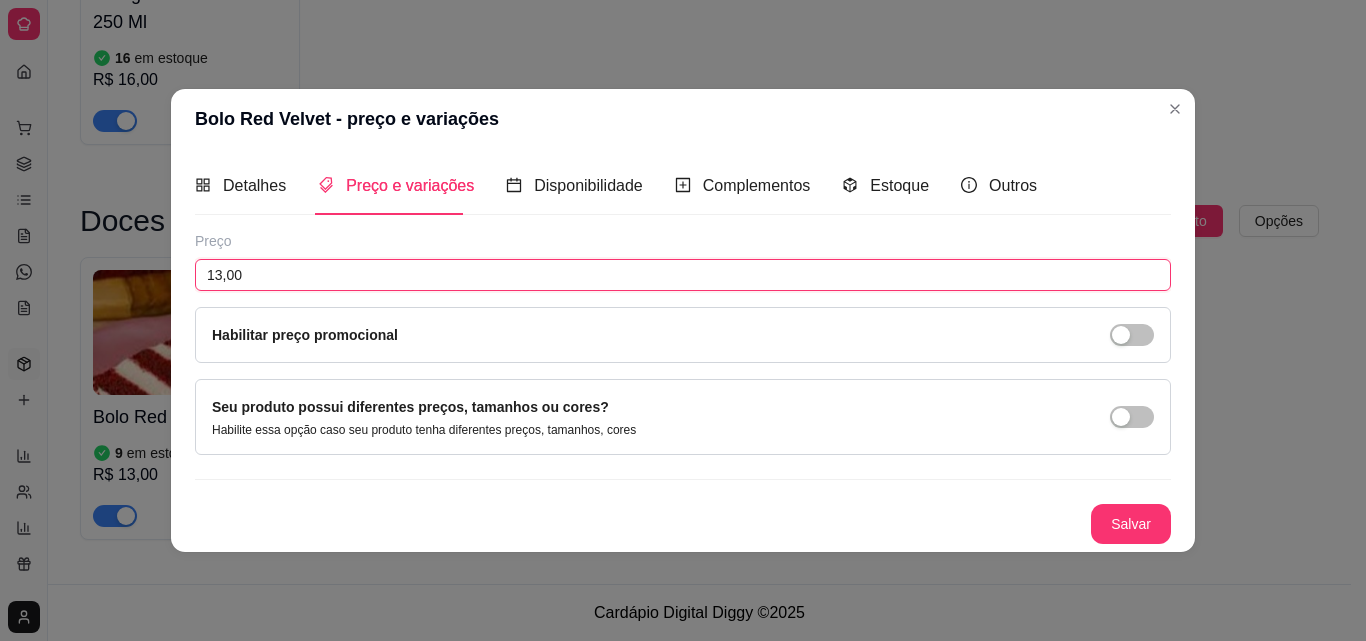 click on "13,00" at bounding box center [683, 275] 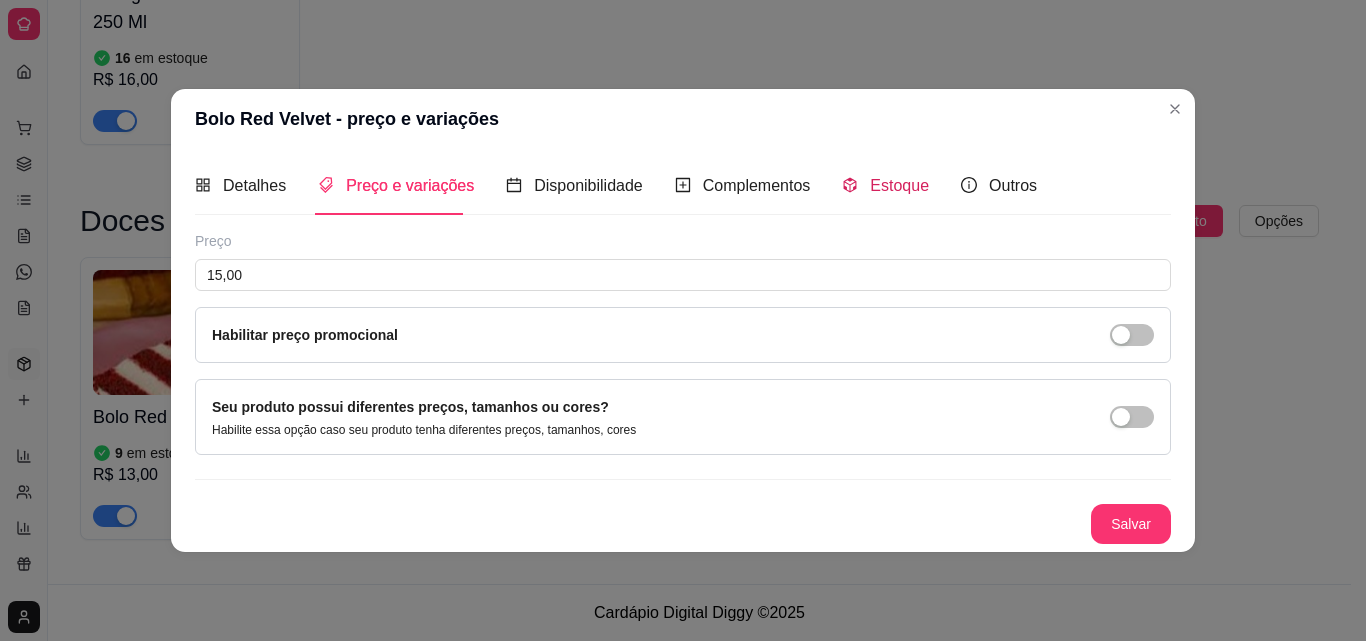 click on "Estoque" at bounding box center (899, 185) 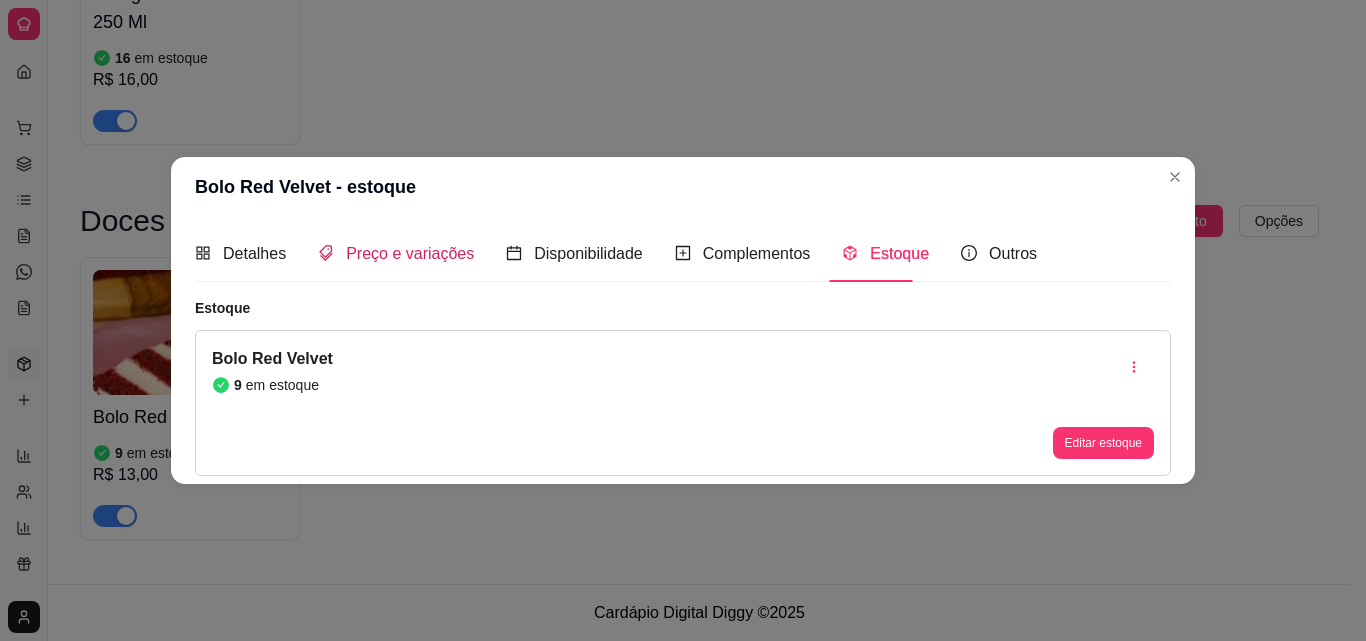 click on "Preço e variações" at bounding box center (410, 253) 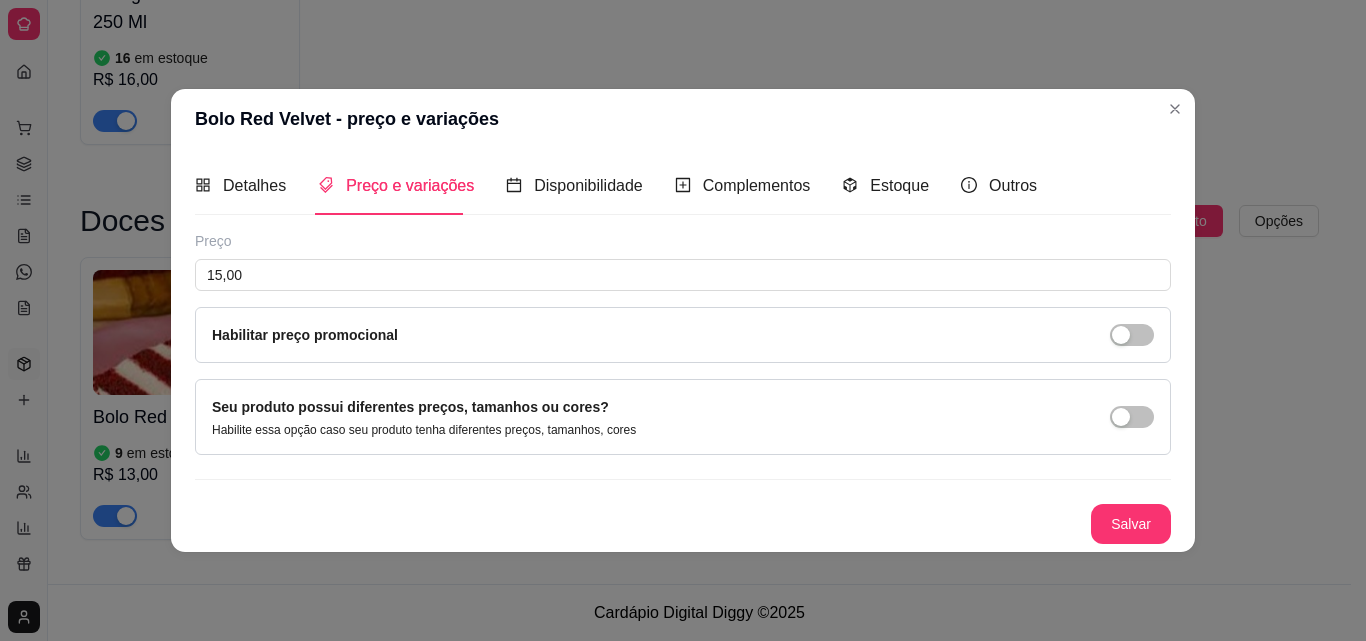 click on "Detalhes Preço e variações Disponibilidade Complementos Estoque Outros Nome do produto Bolo Red Velvet Código do produto (PDV) Descrição do produto O bolo Red Velvet, também conhecido como bolo veludo vermelho, é um bolo com textura aveludada e sabor levemente cacauteado, geralmente com uma coloração avermelhada ou marrom-avermelhada. É frequentemente coberto com creme de cream cheese  240 / 600 Produto pesável Ao marcar essa opção o valor do produto será desconsiderado da forma unitária e começará a valer por Kilograma. Quantidade miníma para pedido Ao habilitar seus clientes terão que pedir uma quantidade miníma desse produto. Copiar link do produto Deletar produto Salvar Preço  15,00 Habilitar preço promocional Seu produto possui diferentes preços, tamanhos ou cores? Habilite essa opção caso seu produto tenha diferentes preços, tamanhos, cores Salvar Estoque Bolo Red Velvet 9 em estoque Editar estoque" at bounding box center [683, 350] 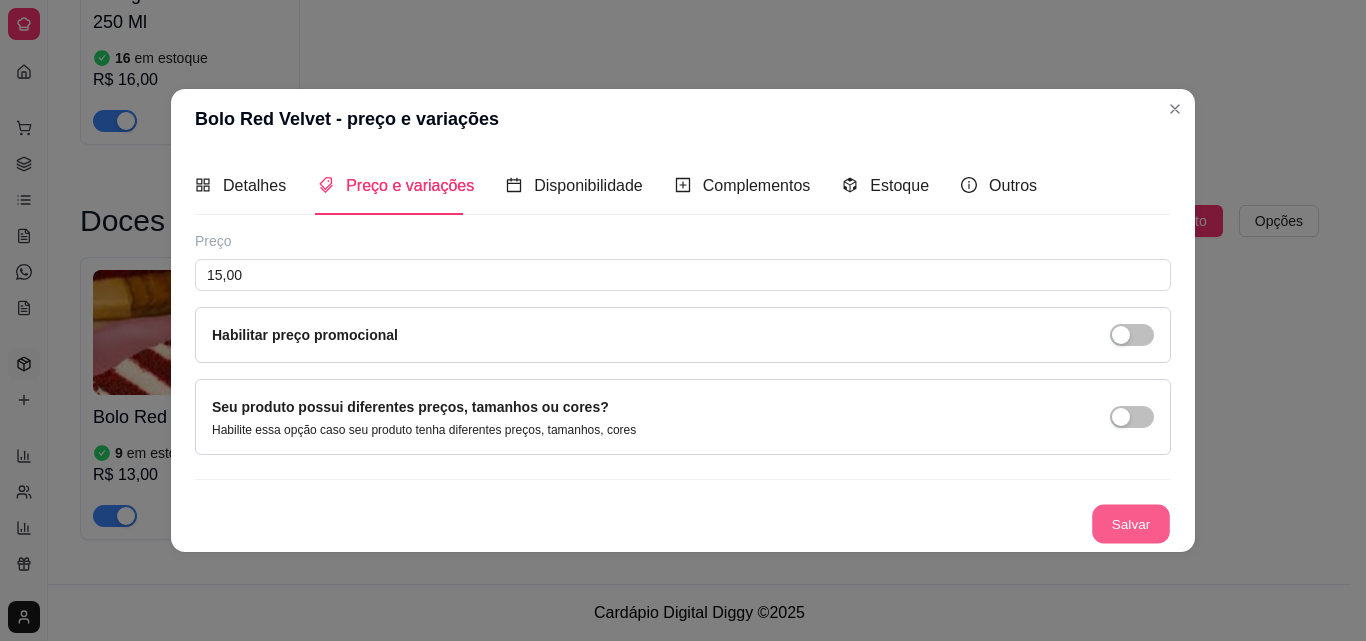 click on "Salvar" at bounding box center (1131, 523) 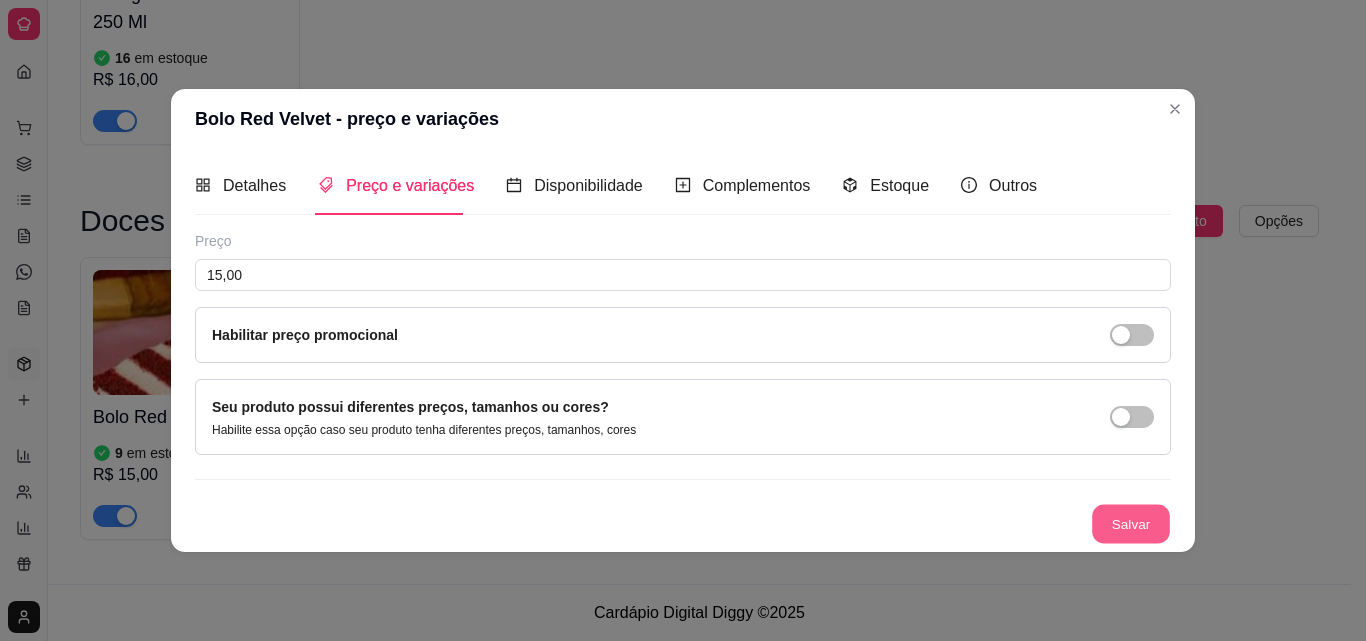 click on "Salvar" at bounding box center [1131, 523] 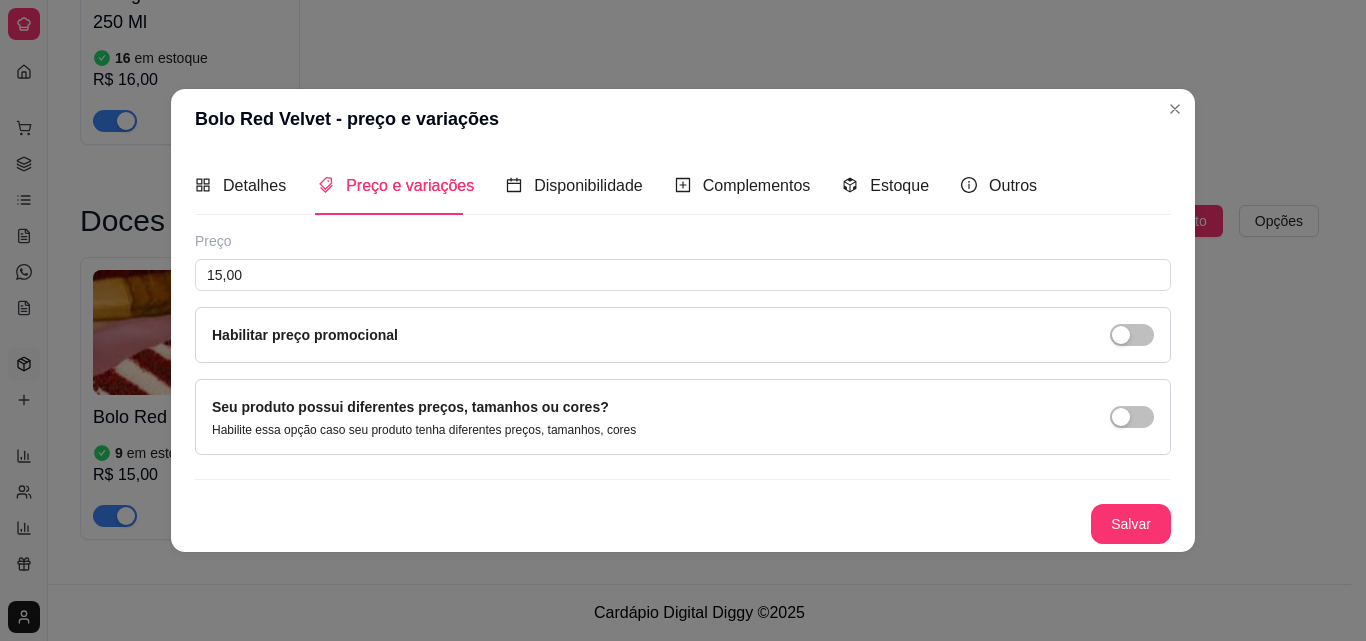 click on "Detalhes Preço e variações Disponibilidade Complementos Estoque Outros Nome do produto Bolo Red Velvet Código do produto (PDV) Descrição do produto O bolo Red Velvet, também conhecido como bolo veludo vermelho, é um bolo com textura aveludada e sabor levemente cacauteado, geralmente com uma coloração avermelhada ou marrom-avermelhada. É frequentemente coberto com creme de cream cheese  240 / 600 Produto pesável Ao marcar essa opção o valor do produto será desconsiderado da forma unitária e começará a valer por Kilograma. Quantidade miníma para pedido Ao habilitar seus clientes terão que pedir uma quantidade miníma desse produto. Copiar link do produto Deletar produto Salvar Preço  15,00 Habilitar preço promocional Seu produto possui diferentes preços, tamanhos ou cores? Habilite essa opção caso seu produto tenha diferentes preços, tamanhos, cores Salvar Estoque Bolo Red Velvet 9 em estoque Editar estoque" at bounding box center [683, 350] 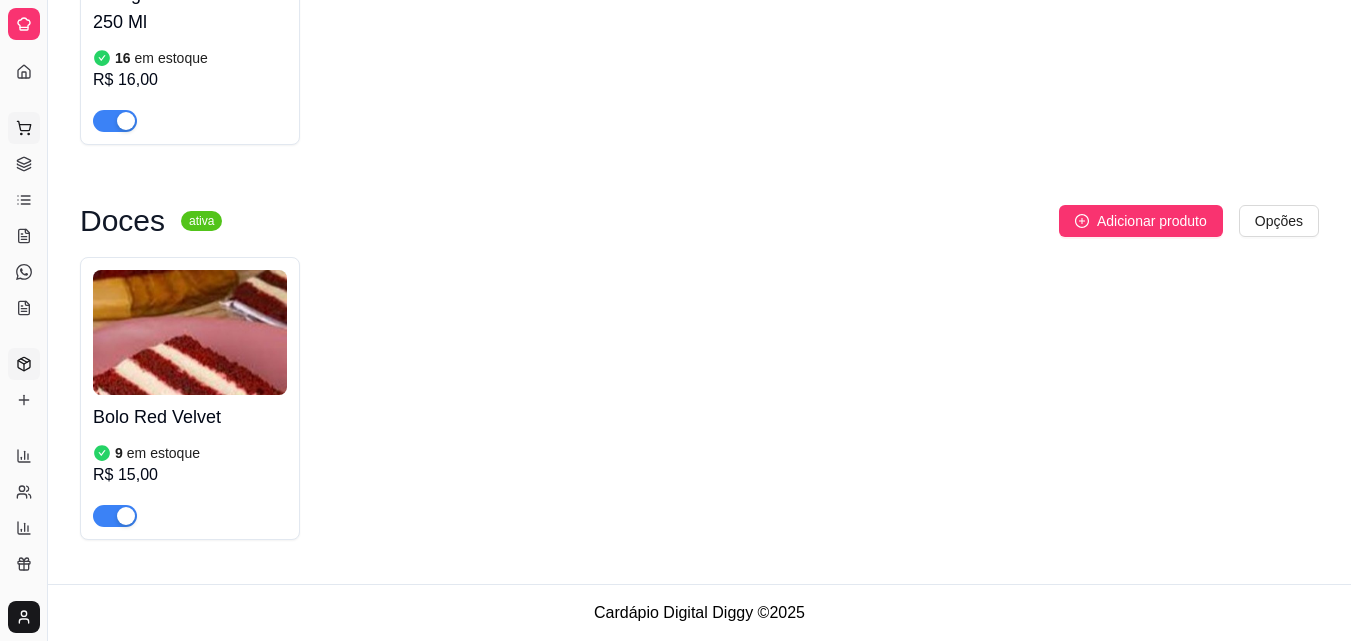 click 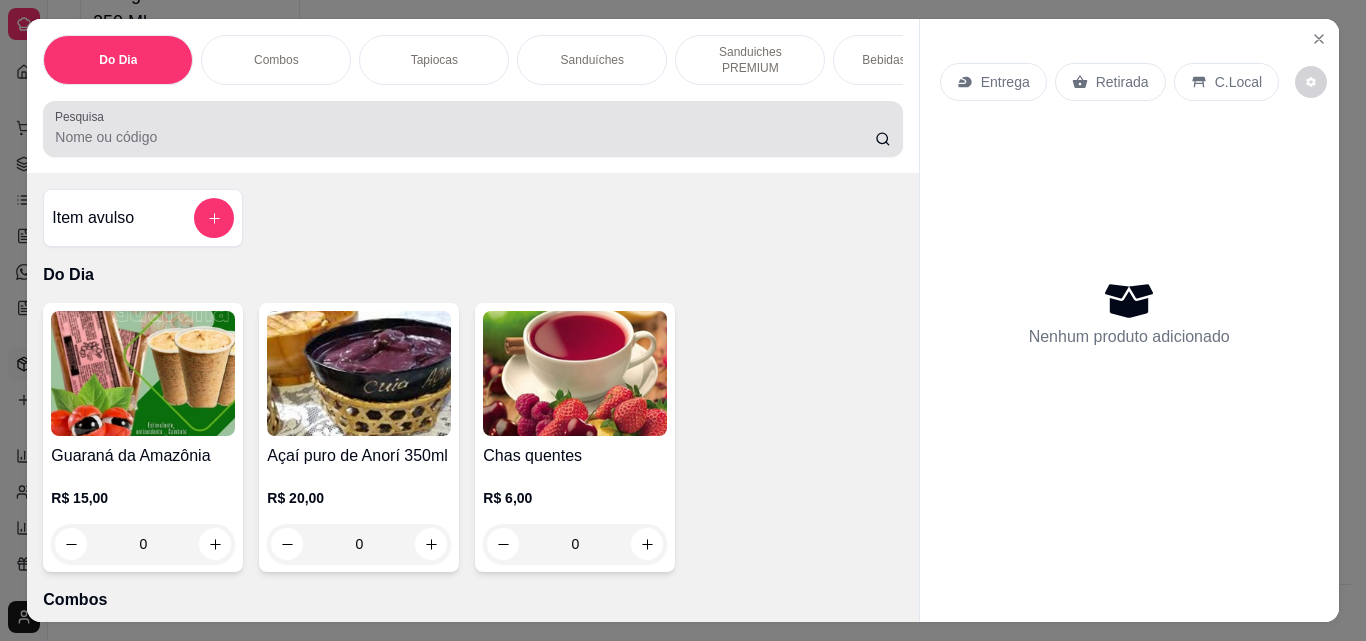 click on "Pesquisa" at bounding box center (472, 129) 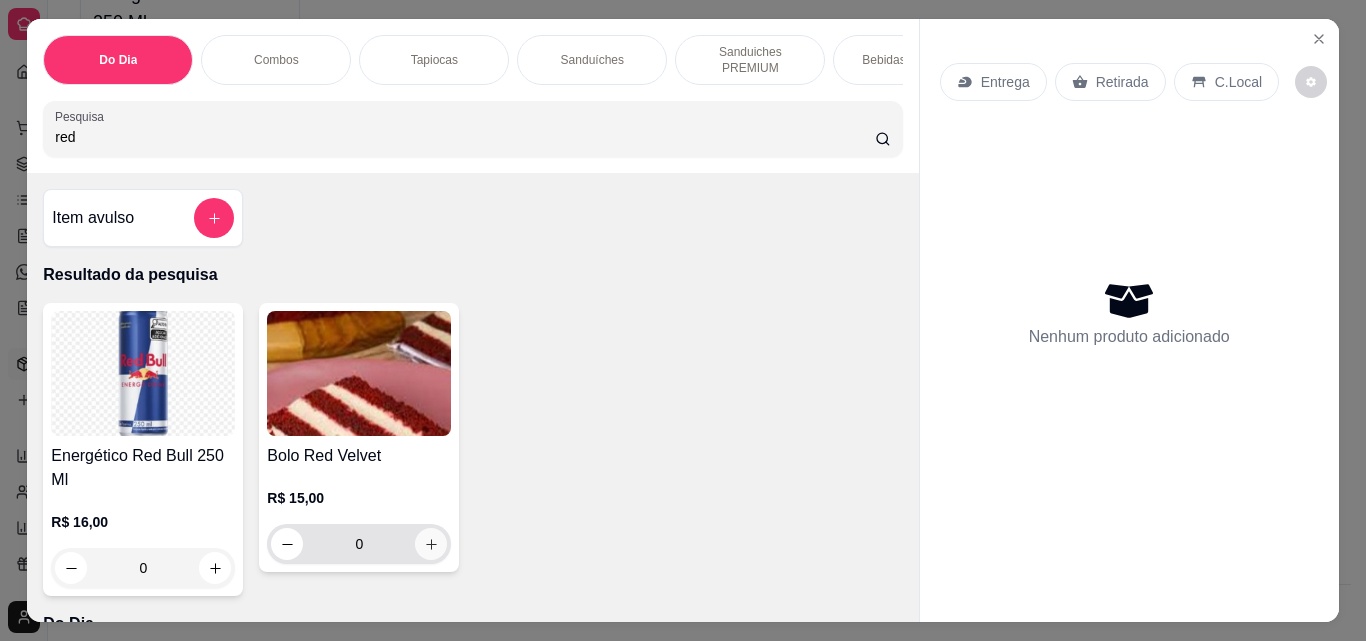 click 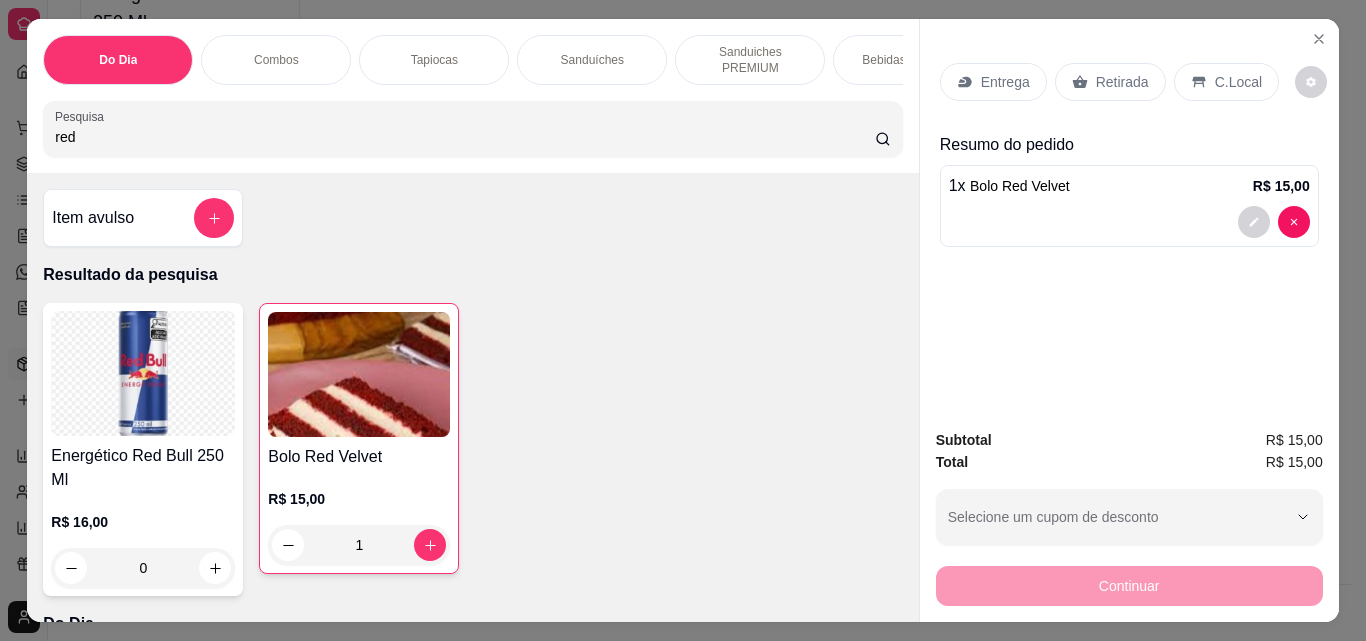 click on "Retirada" at bounding box center (1110, 82) 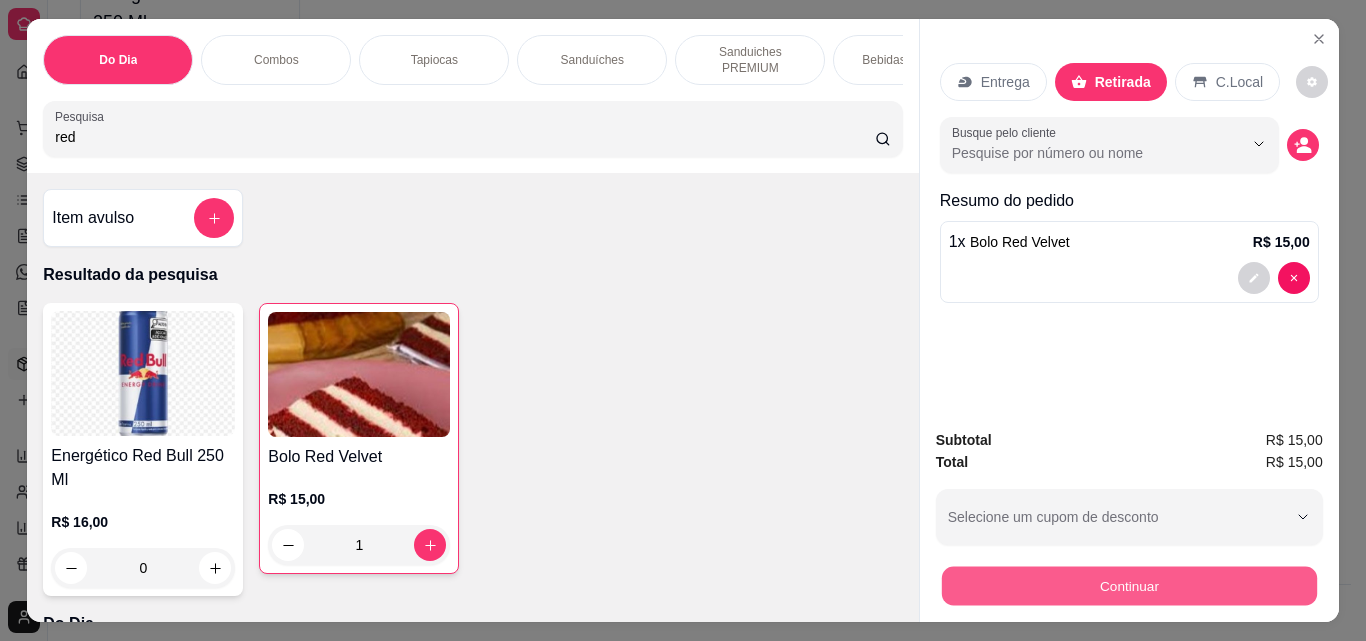 click on "Continuar" at bounding box center [1128, 585] 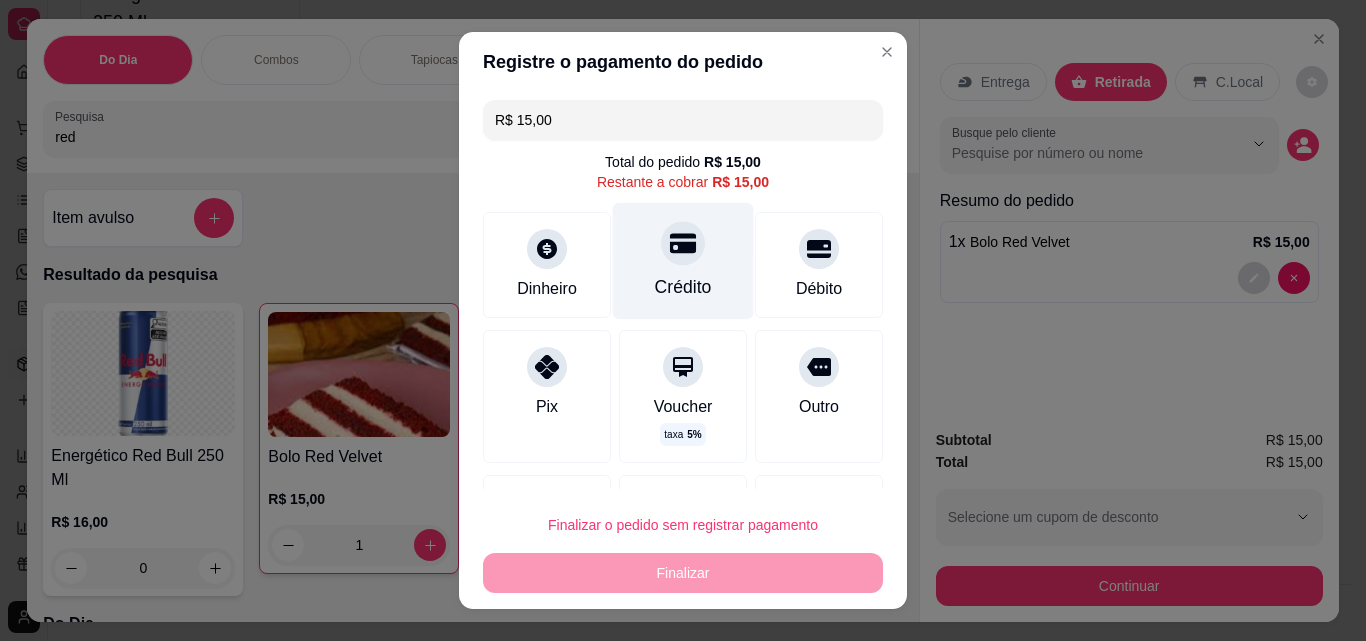click 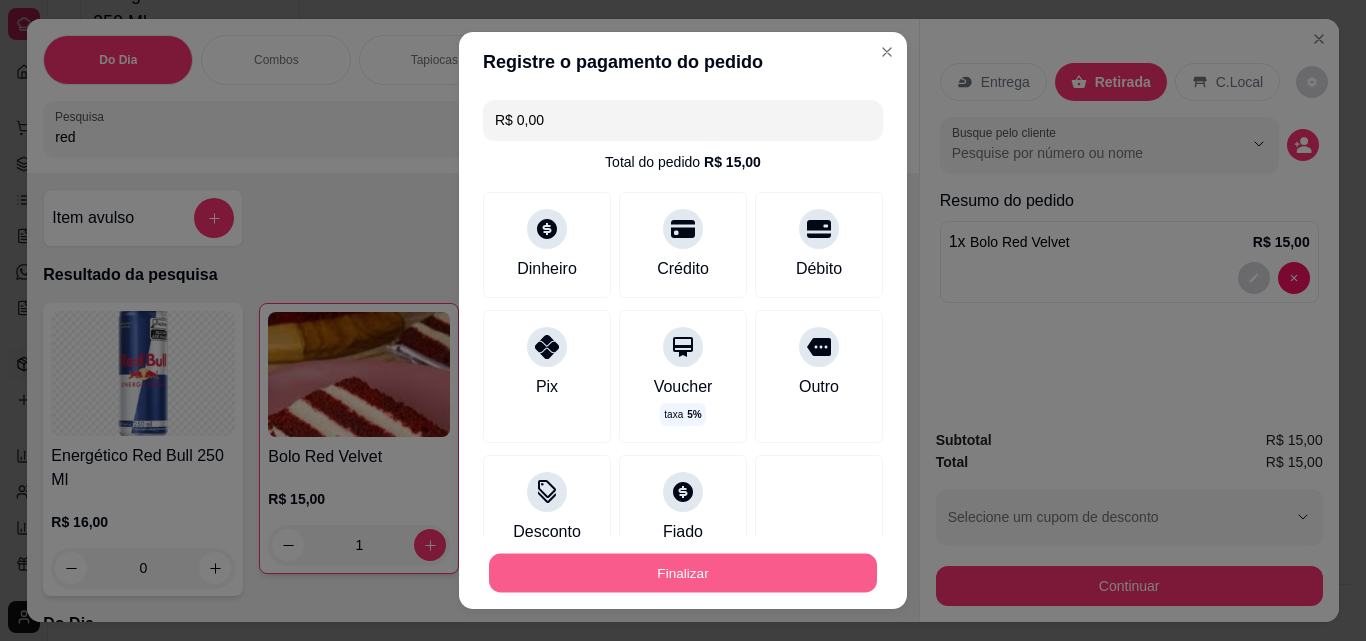 click on "Finalizar" at bounding box center (683, 573) 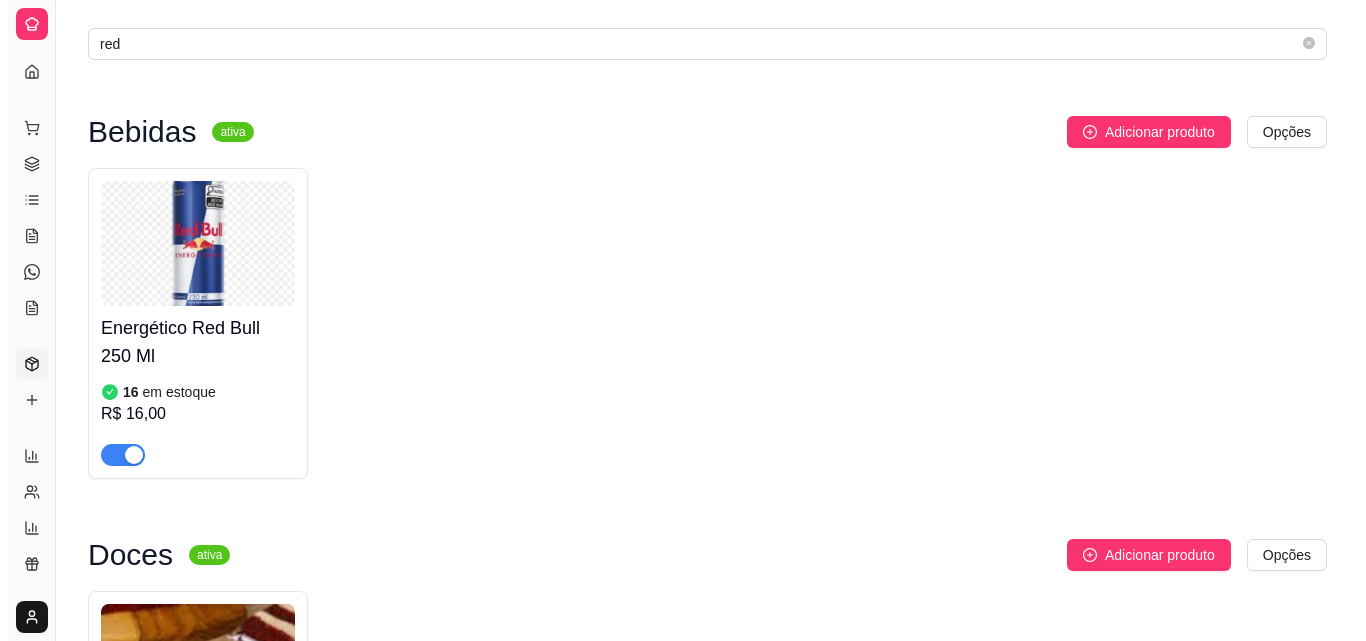 scroll, scrollTop: 0, scrollLeft: 0, axis: both 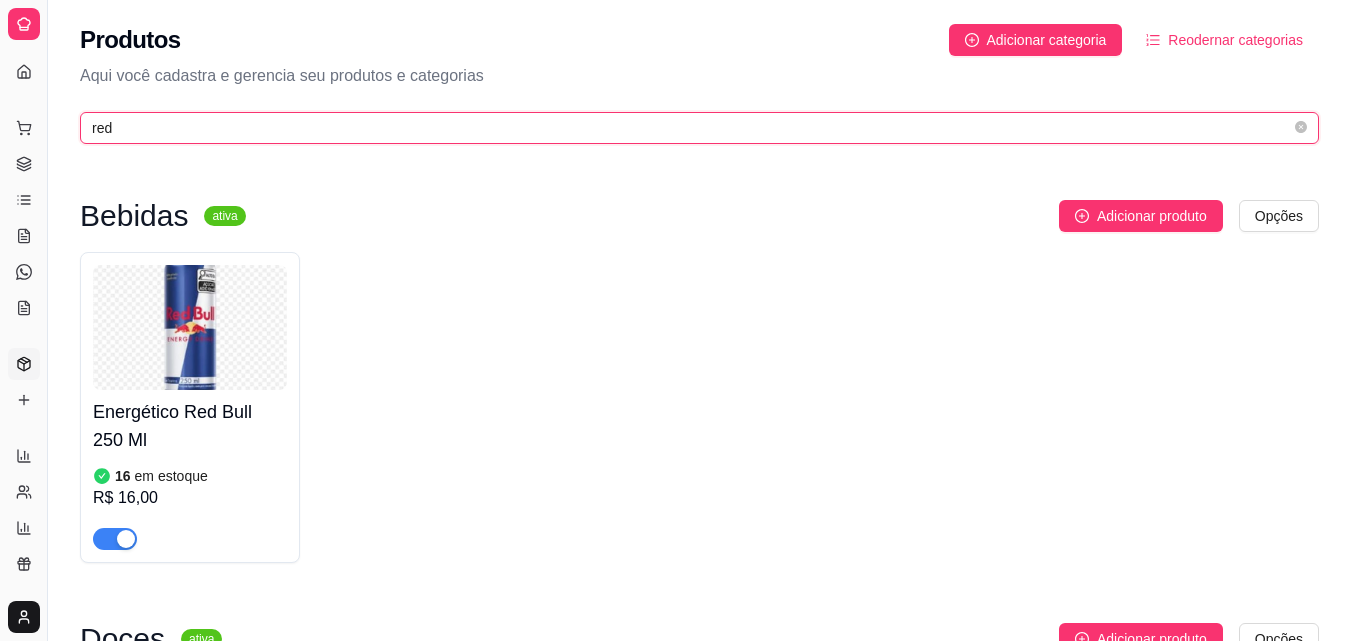 click on "red" at bounding box center (691, 128) 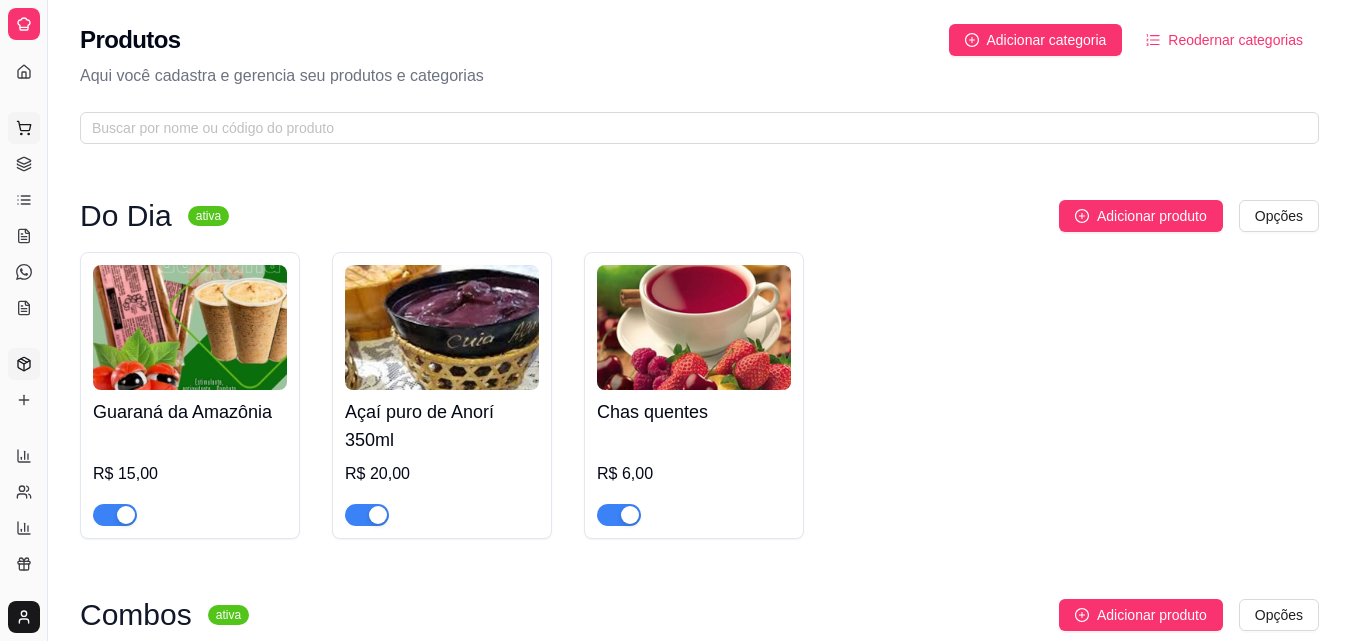 click 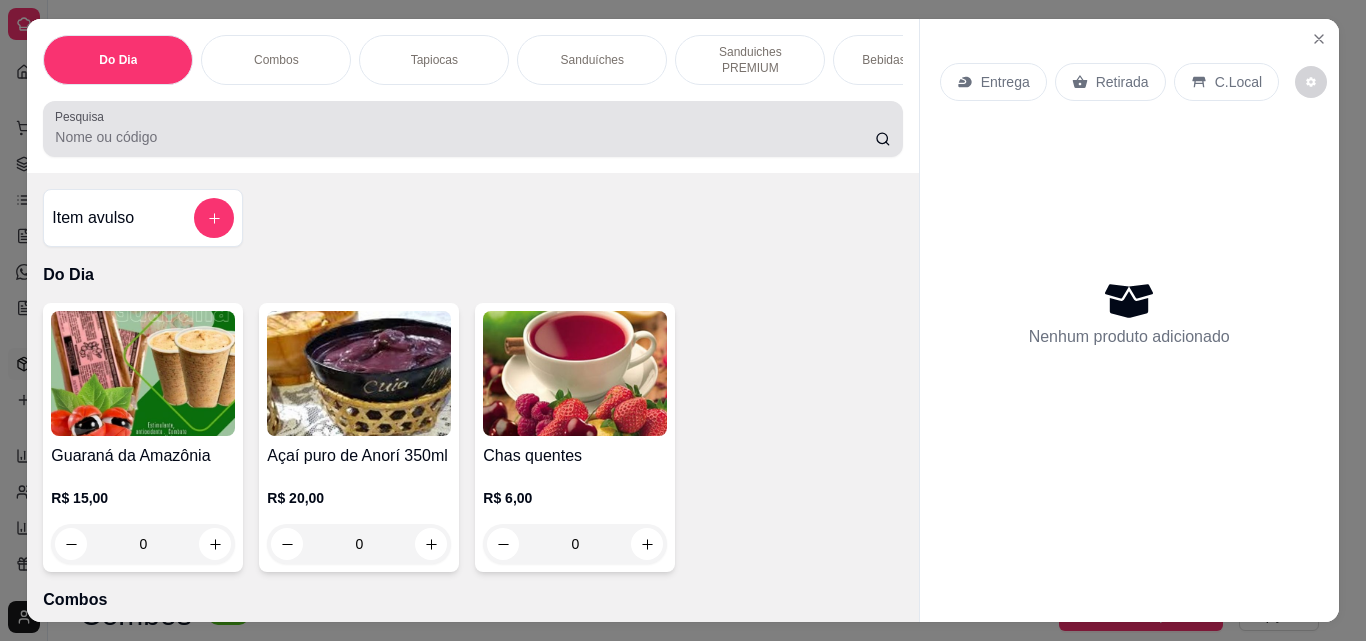 click on "Pesquisa" at bounding box center [472, 129] 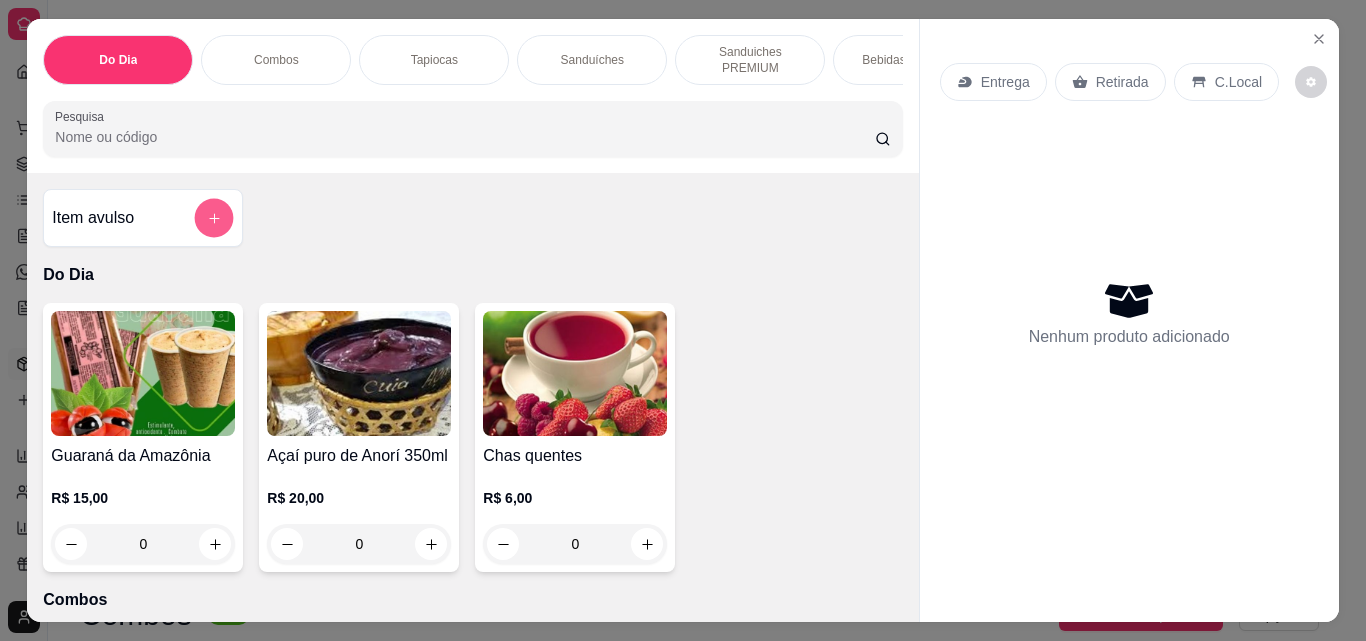 click 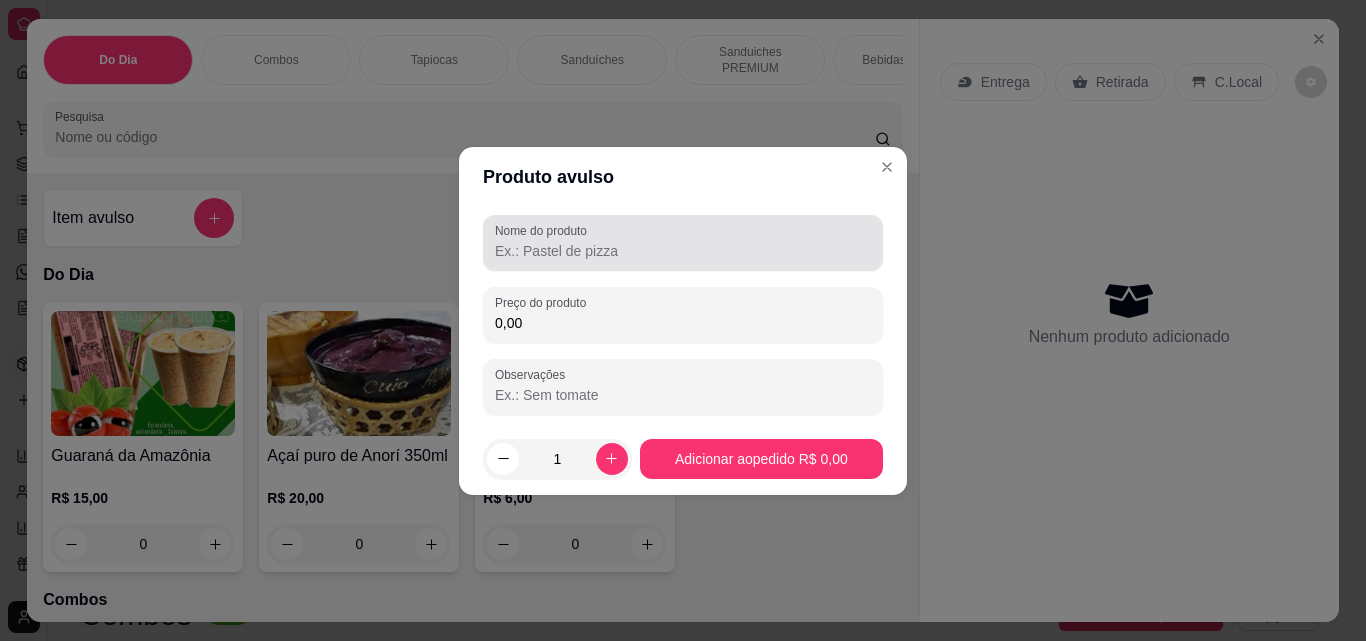 click on "Nome do produto" at bounding box center [544, 230] 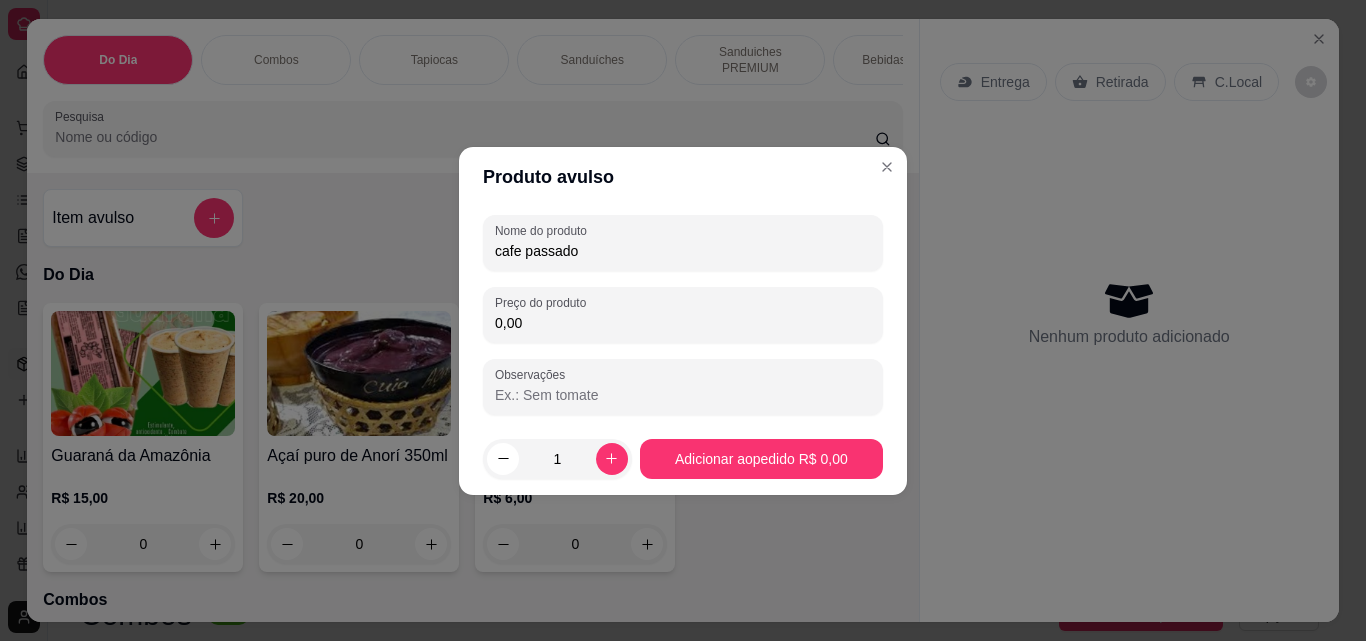 click on "0,00" at bounding box center [683, 323] 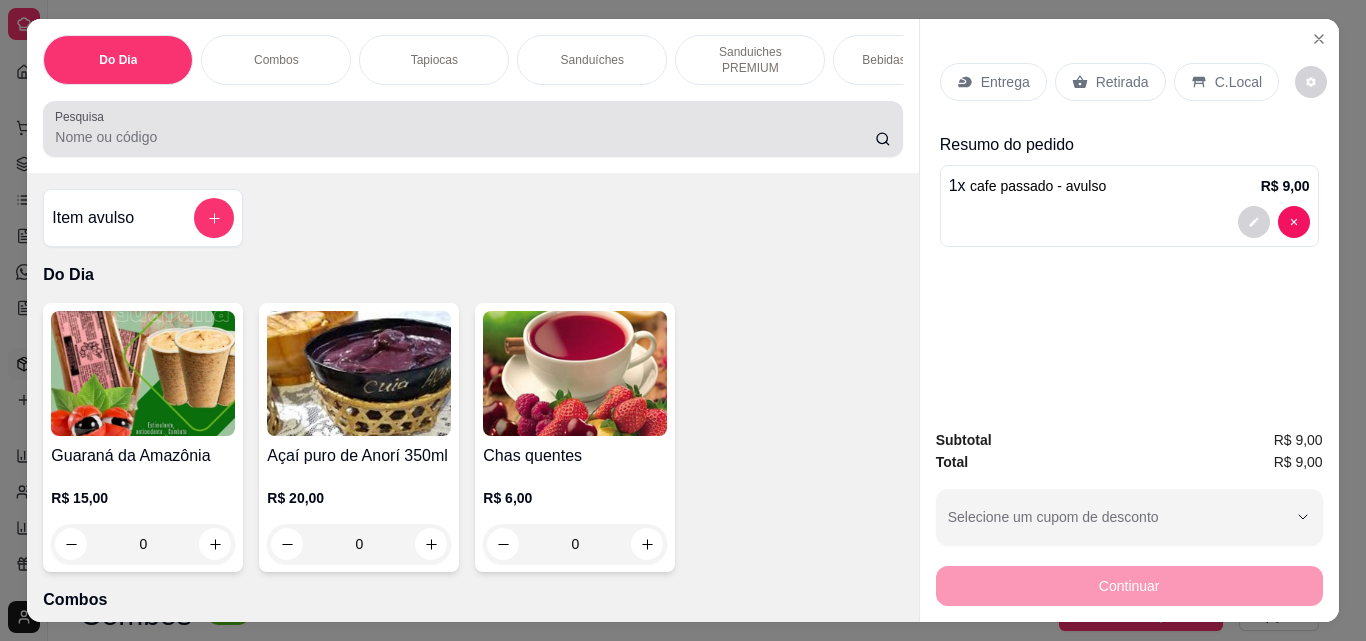 click at bounding box center [472, 129] 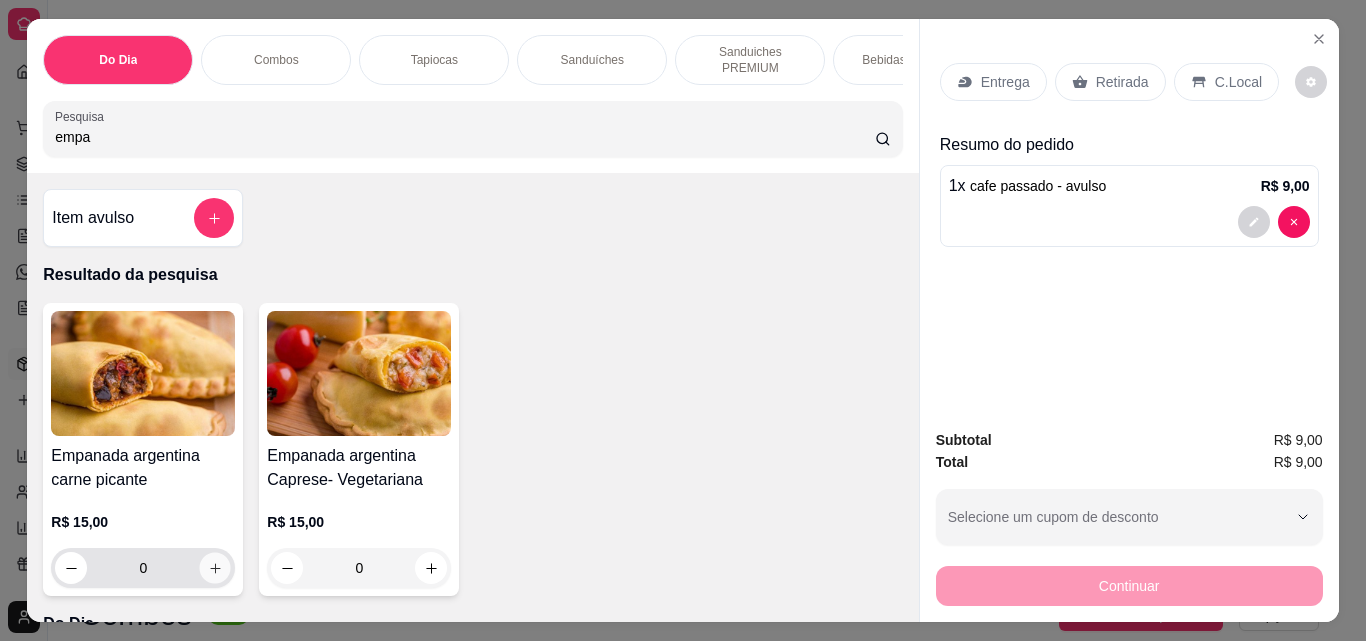 click 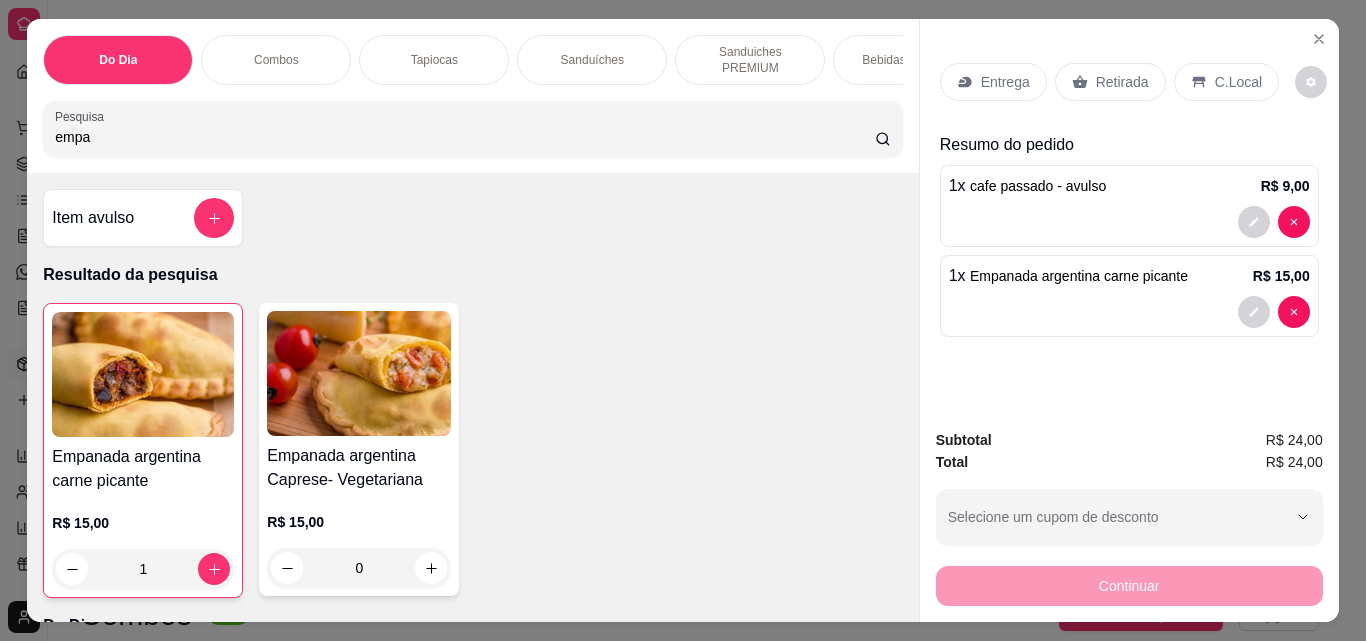 click on "Retirada" at bounding box center (1122, 82) 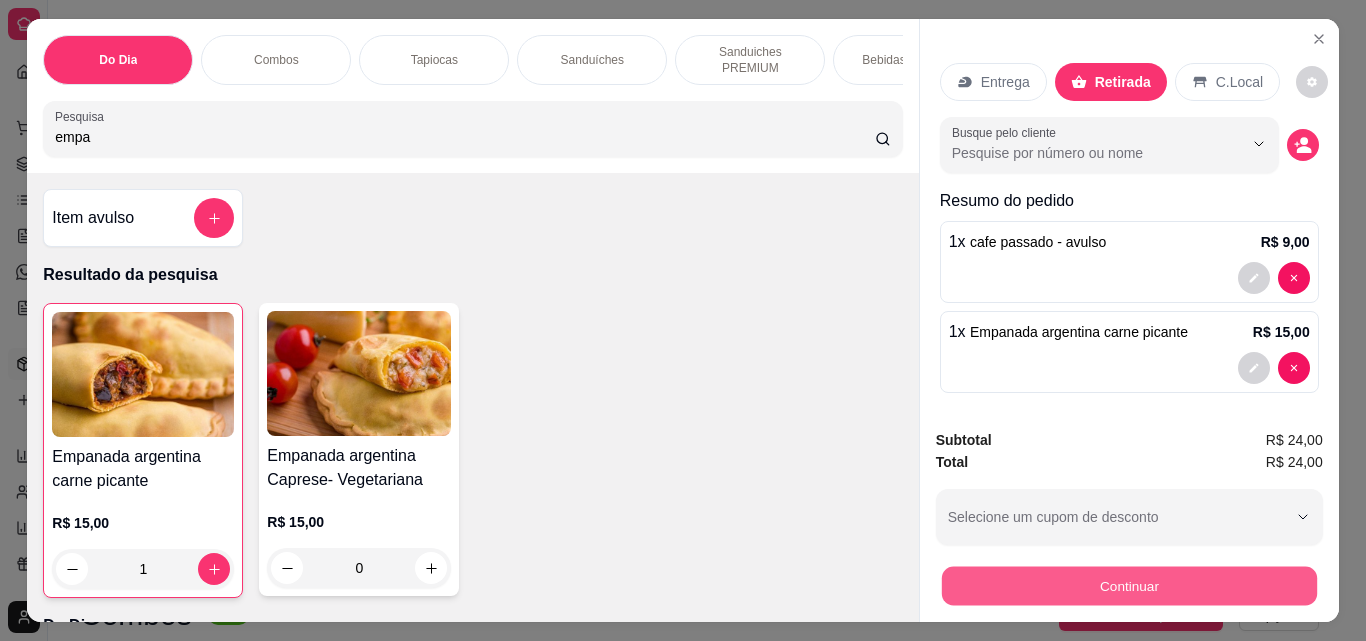 click on "Continuar" at bounding box center [1128, 585] 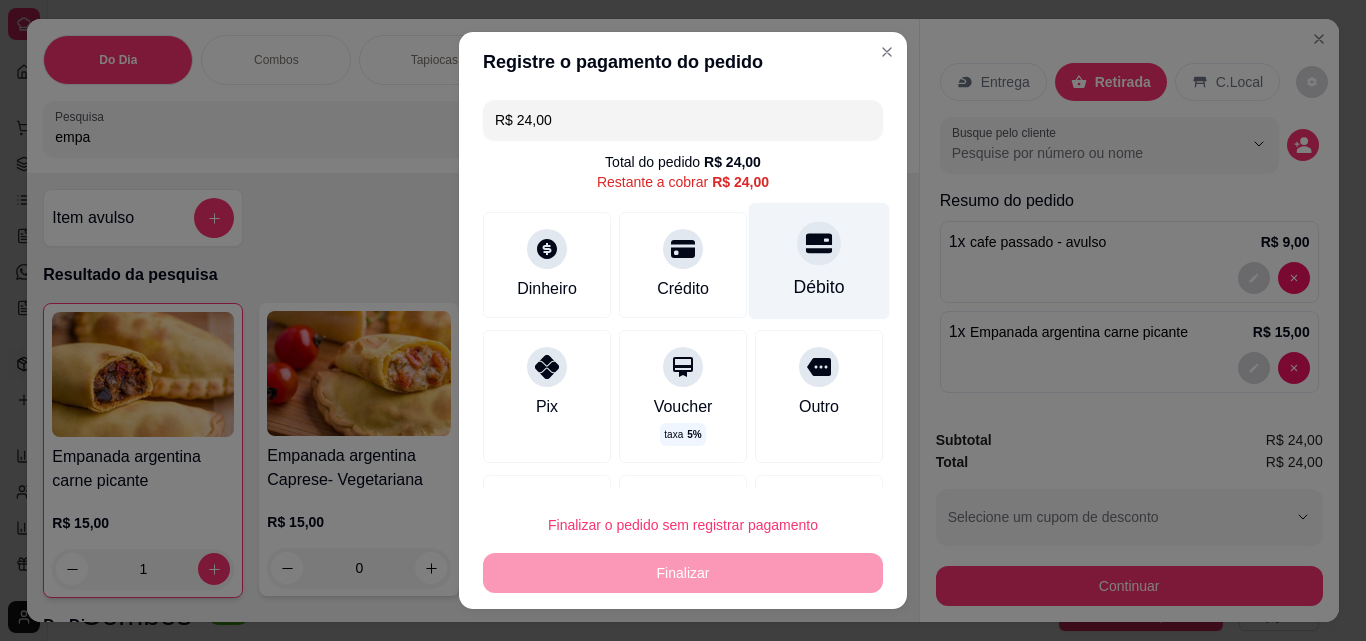 click at bounding box center [819, 243] 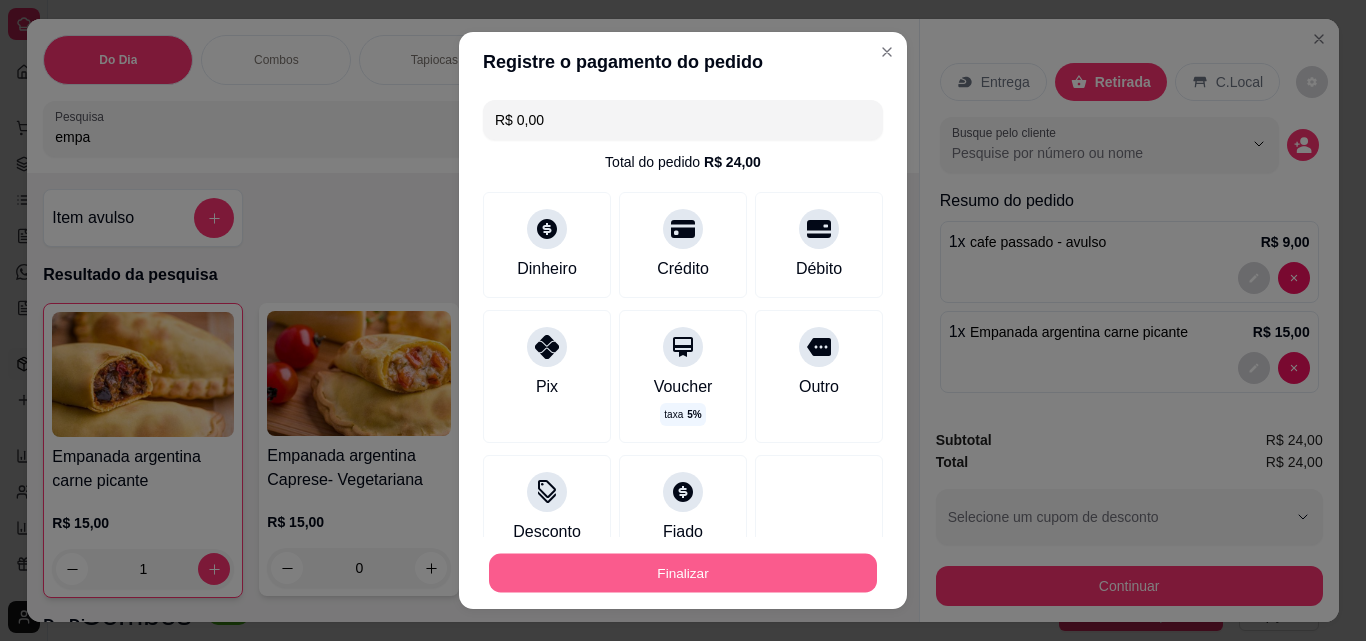 click on "Finalizar" at bounding box center [683, 573] 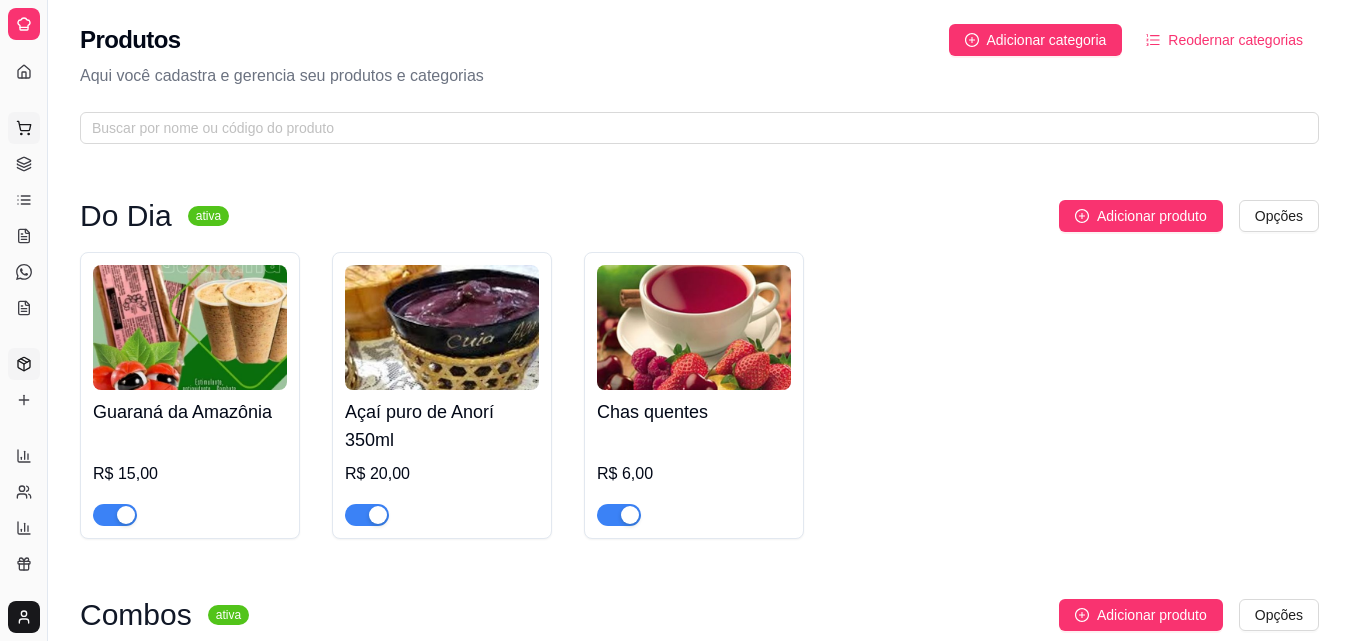click 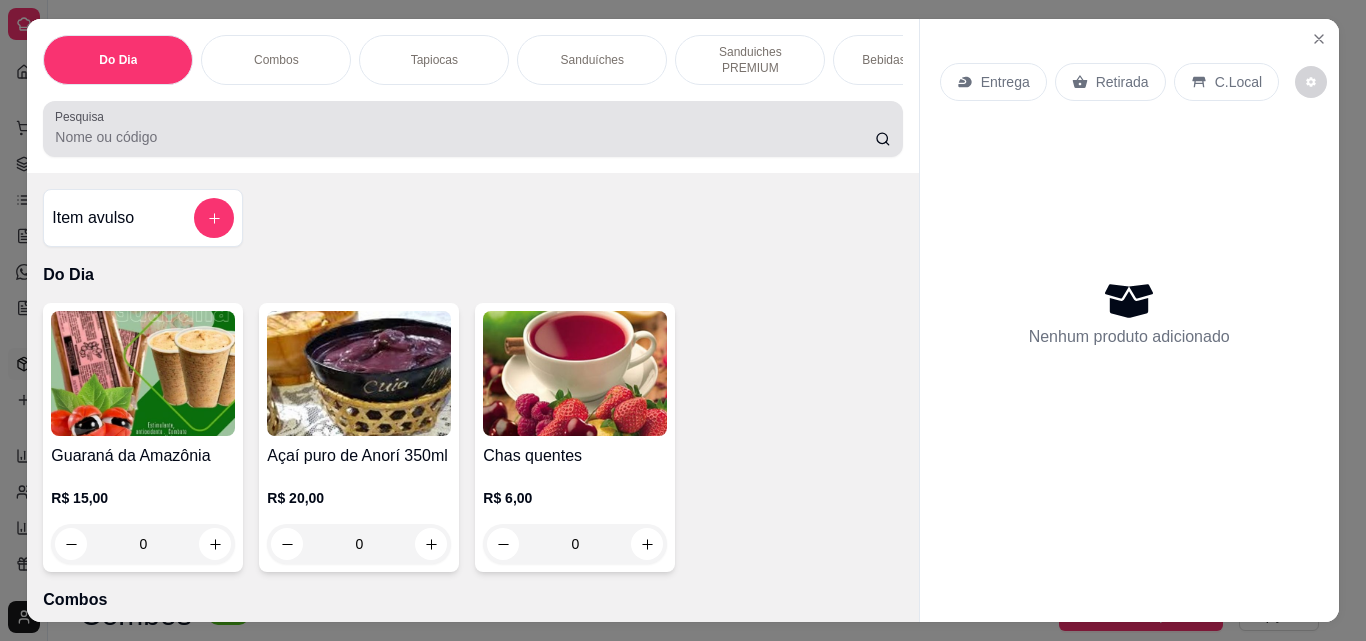 click on "Pesquisa" at bounding box center (465, 137) 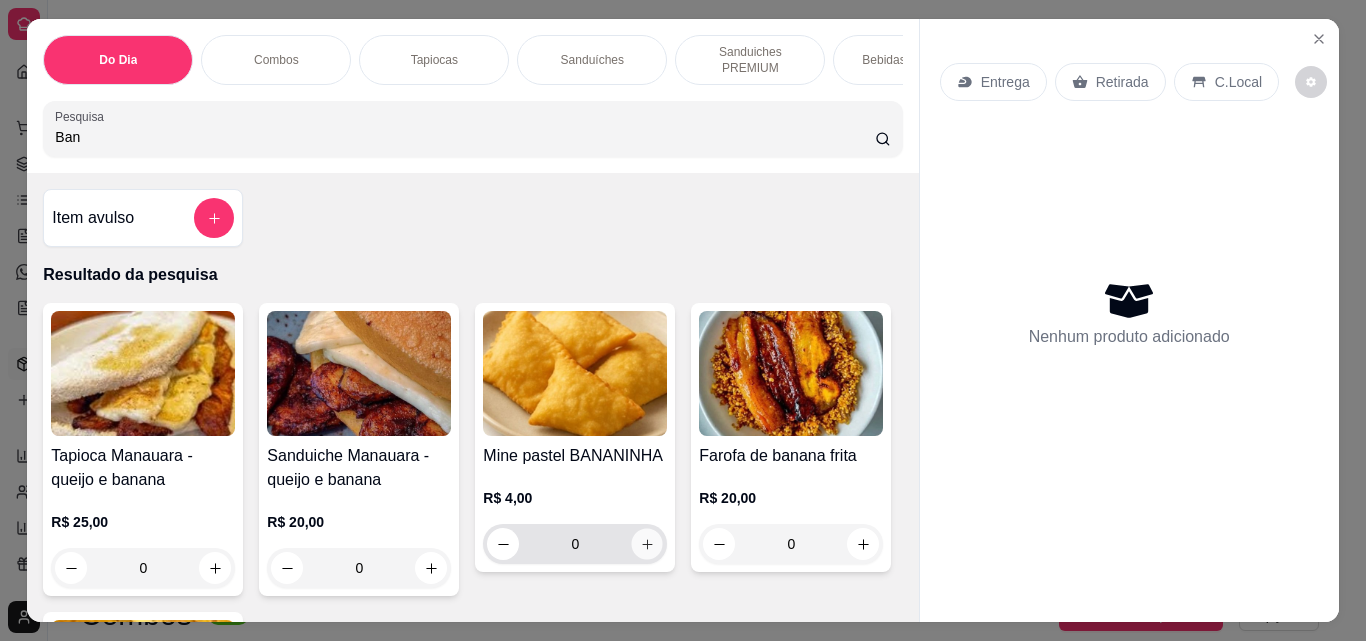 click 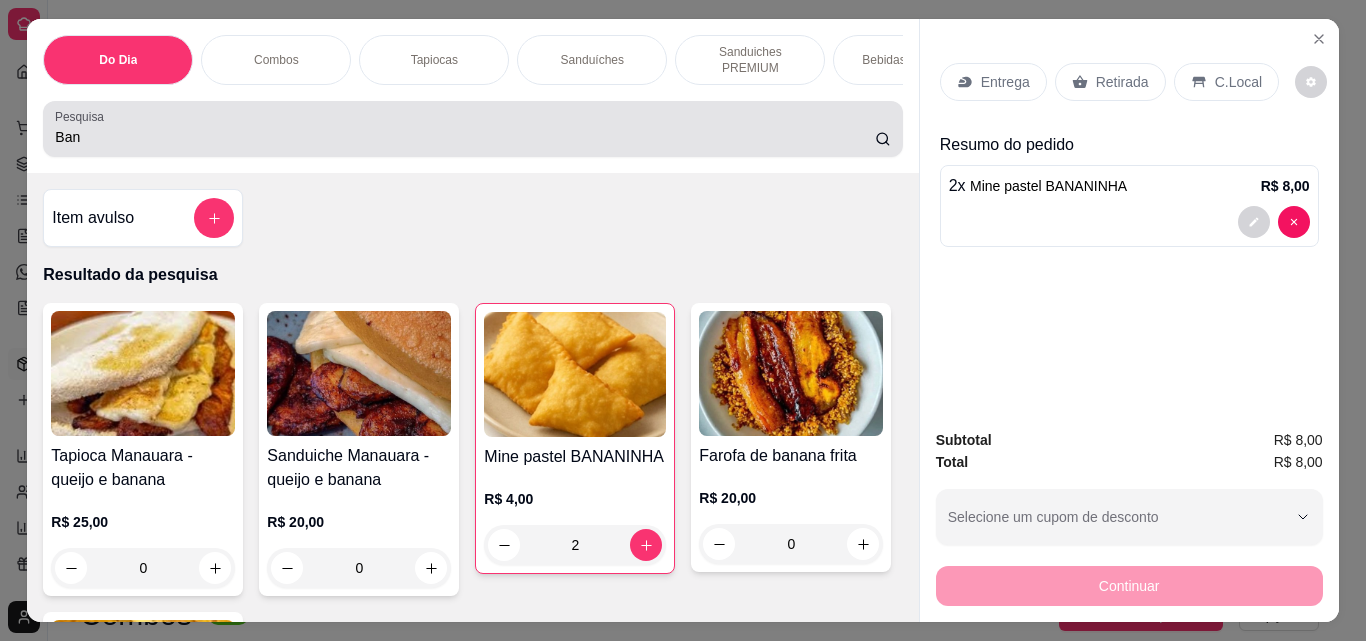 click on "Ban" at bounding box center [465, 137] 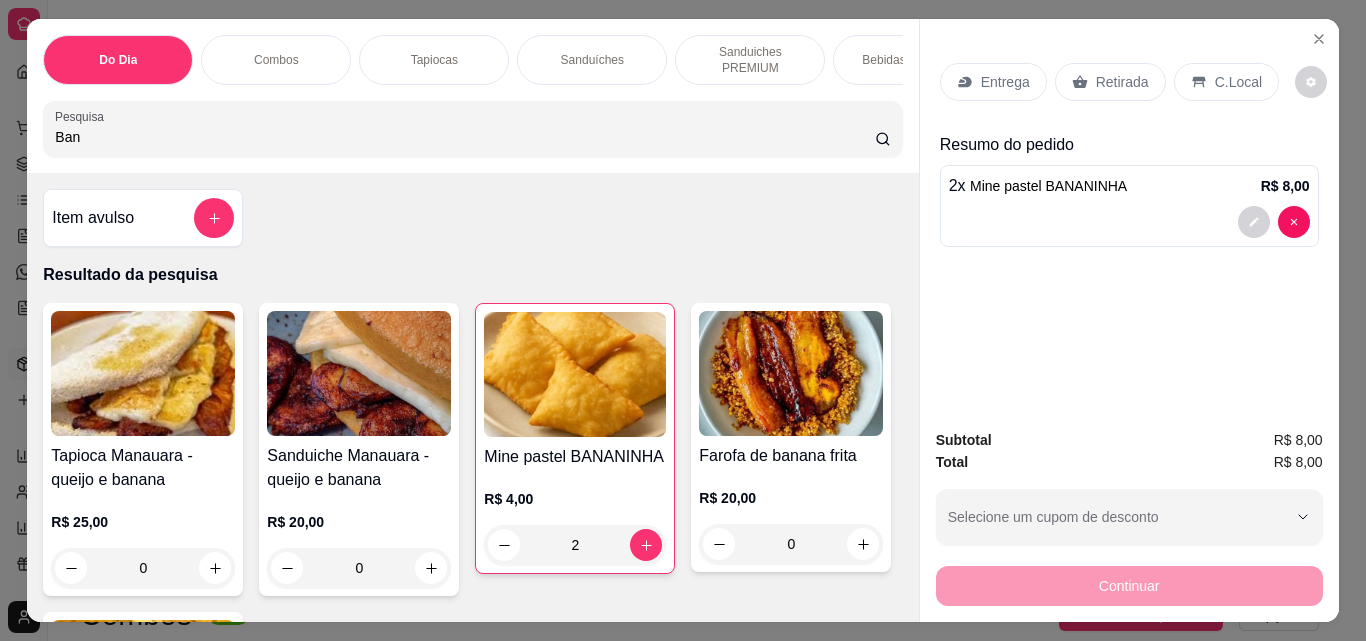 click on "Ban" at bounding box center (465, 137) 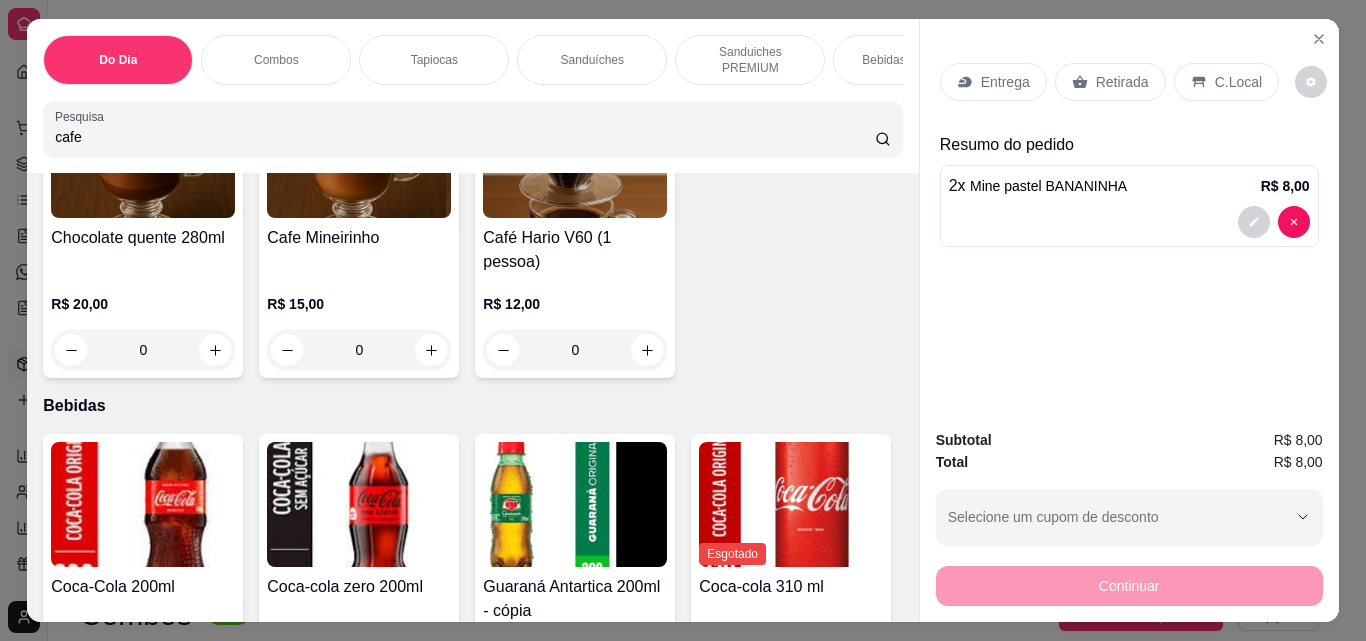 scroll, scrollTop: 4012, scrollLeft: 0, axis: vertical 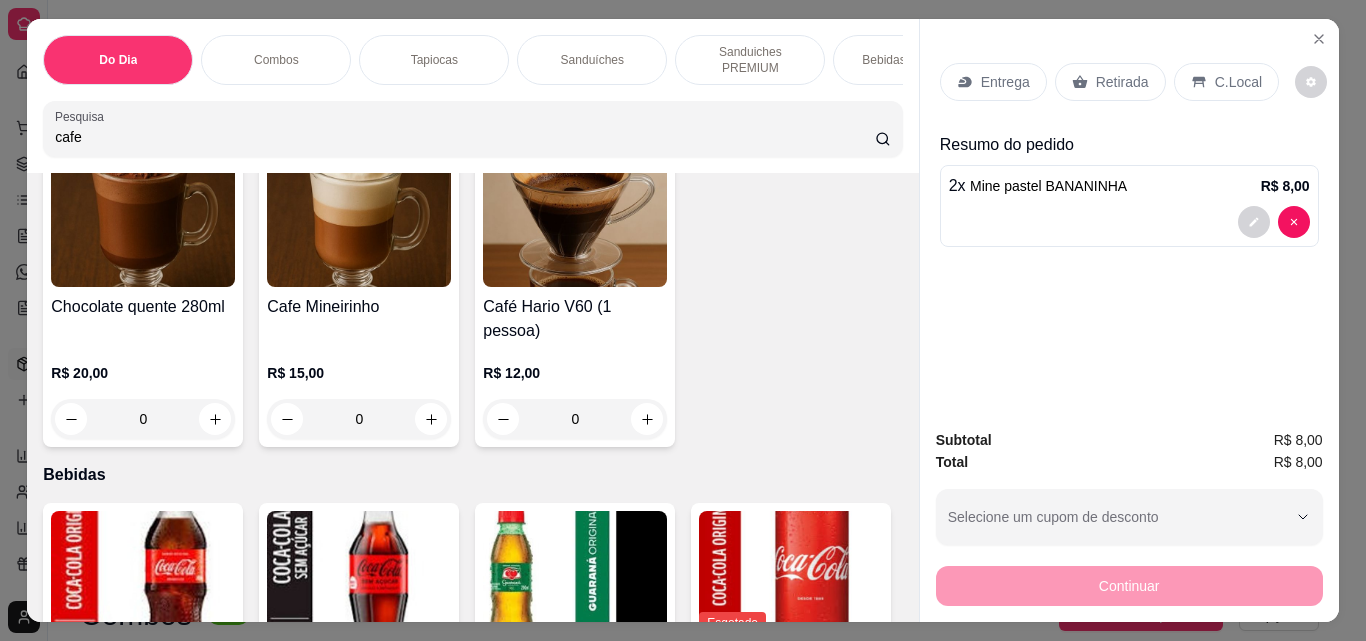 click 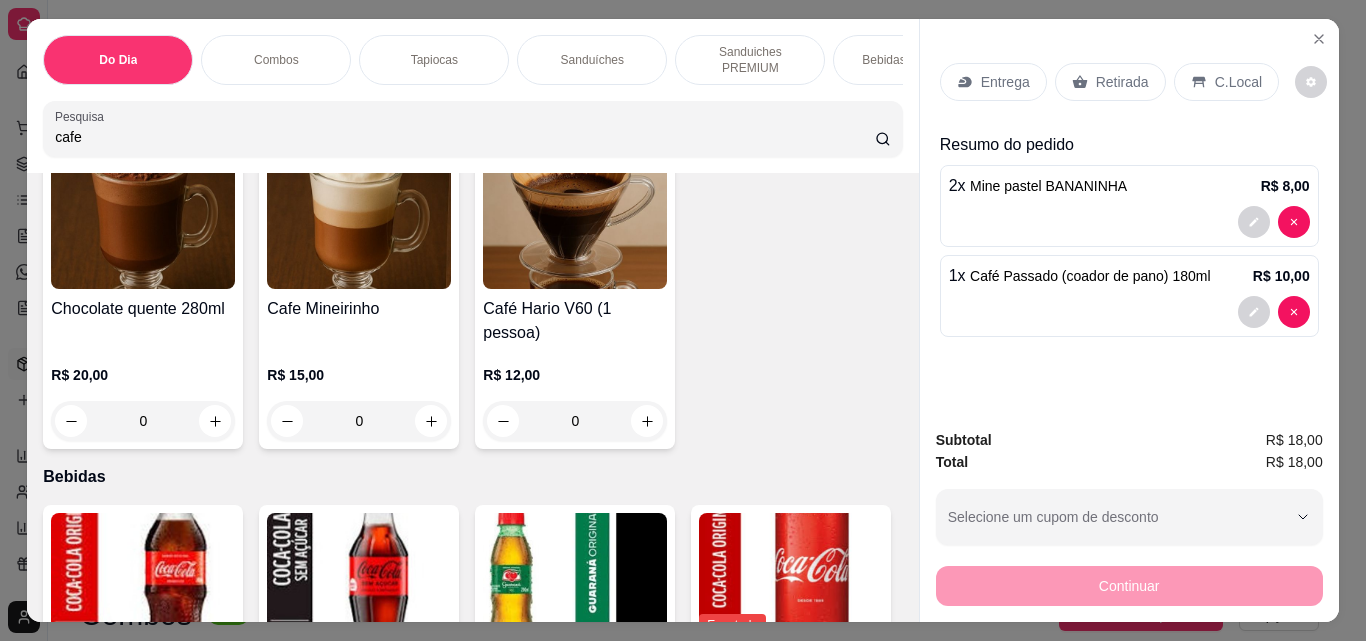 click on "Retirada" at bounding box center [1122, 82] 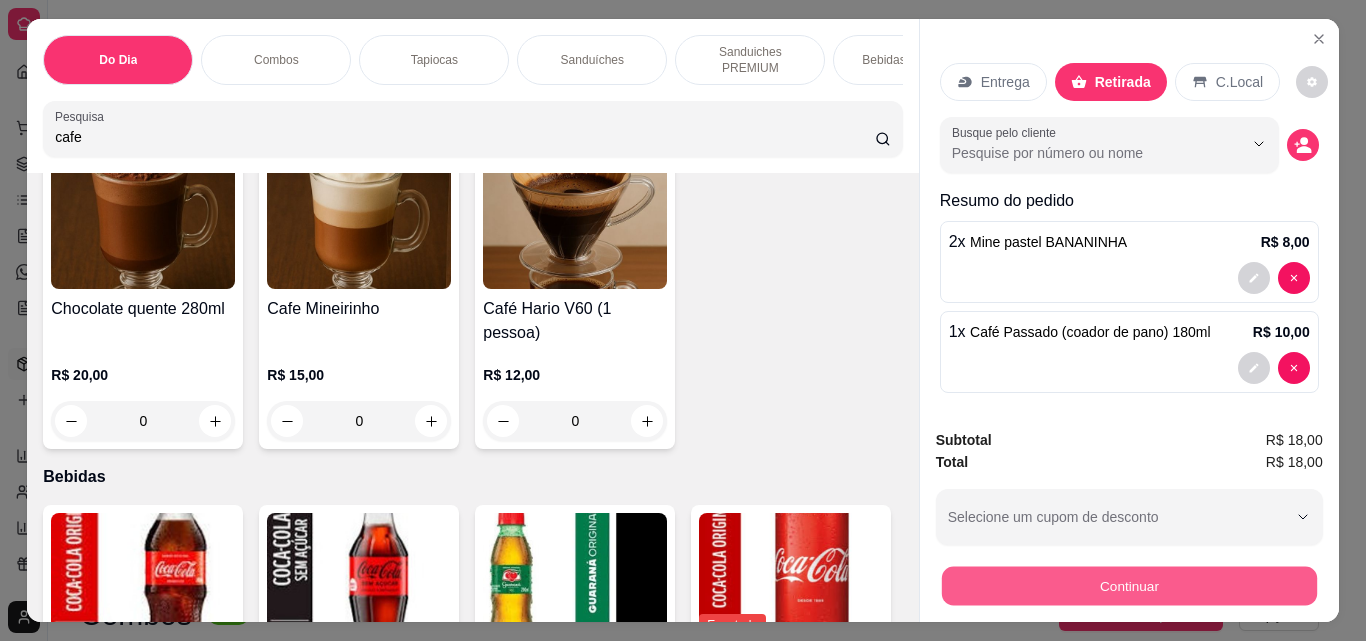 click on "Continuar" at bounding box center (1128, 585) 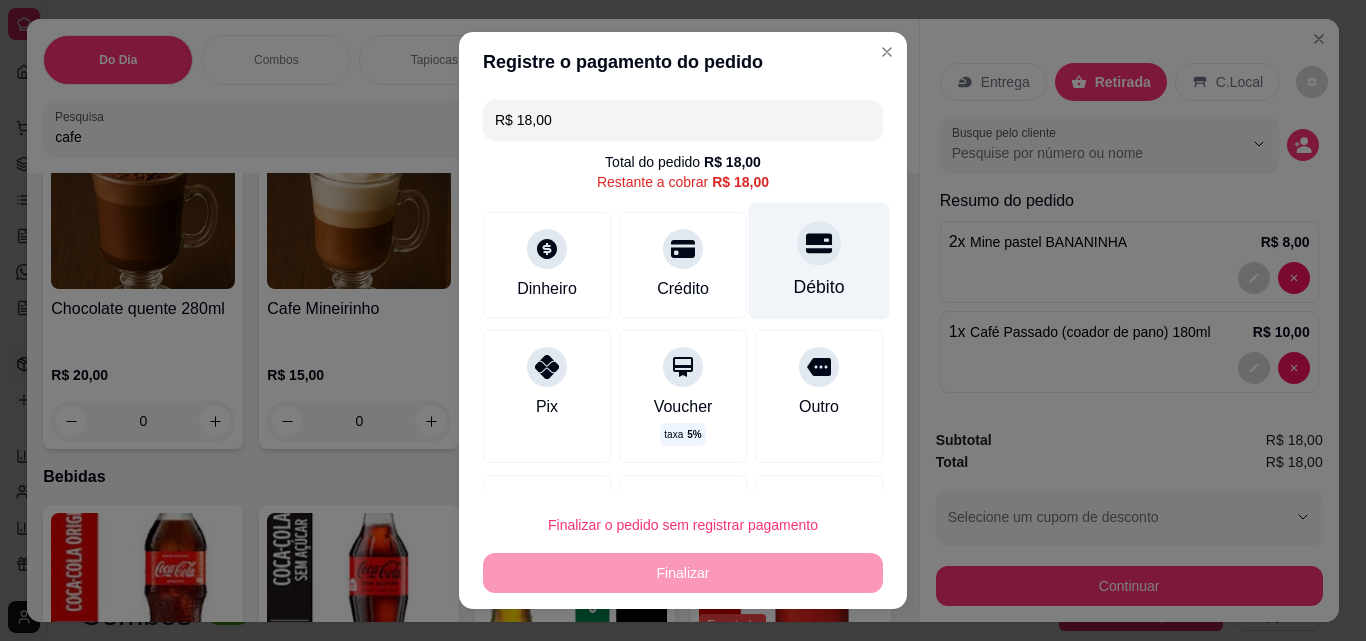 click 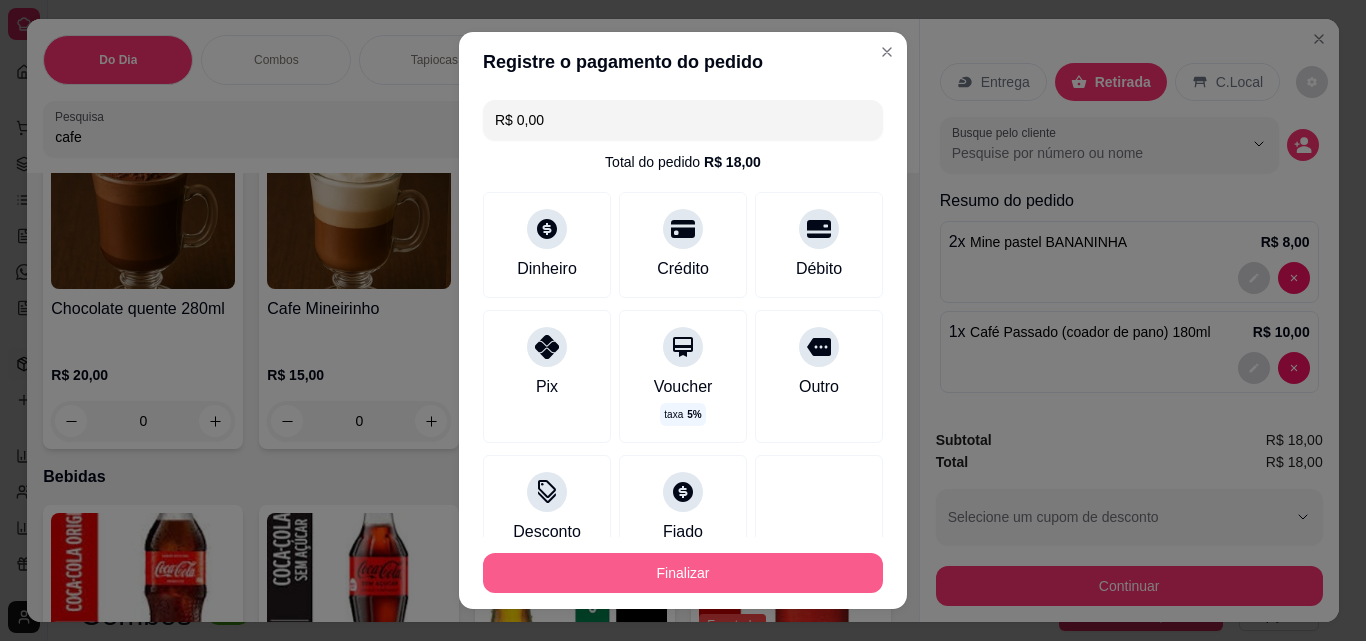 click on "Finalizar" at bounding box center [683, 573] 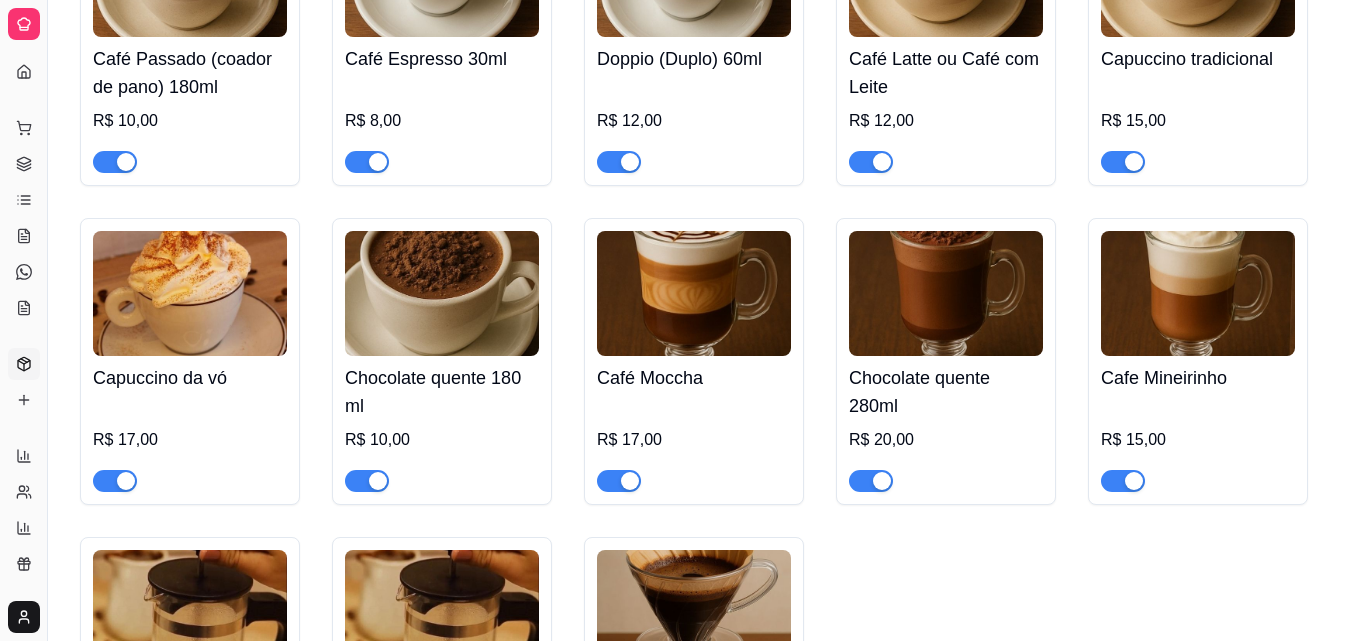scroll, scrollTop: 3369, scrollLeft: 0, axis: vertical 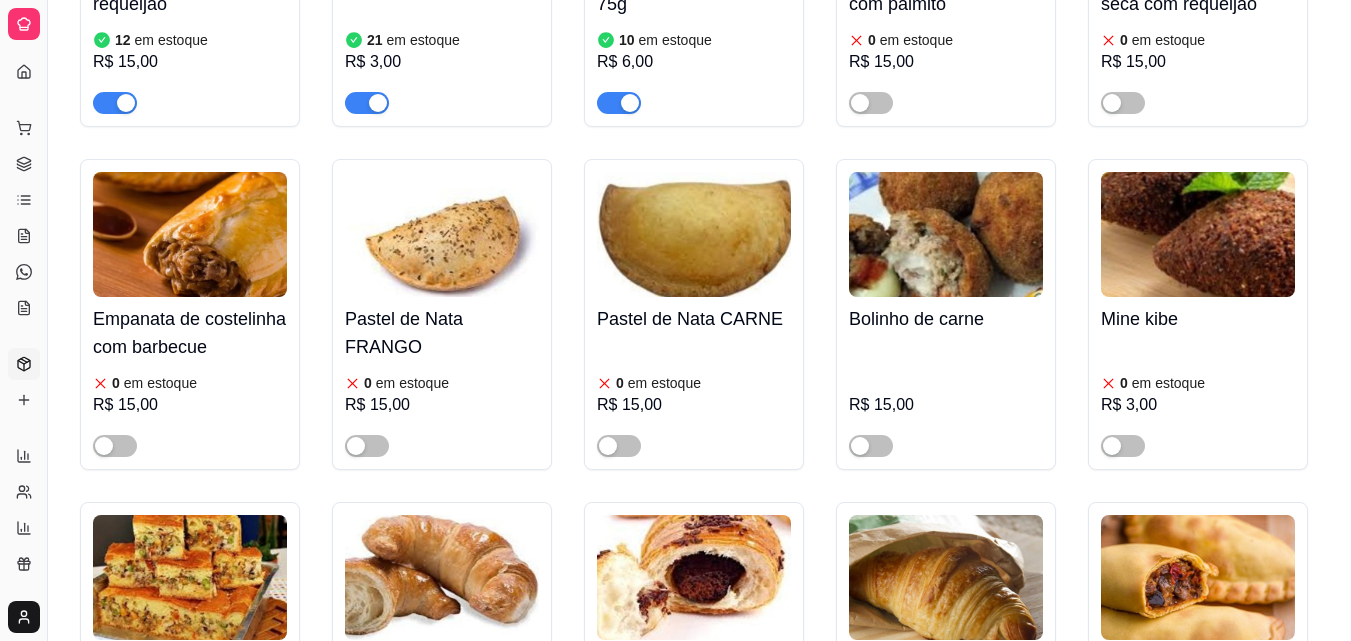 click on "Mine kibe" at bounding box center (1198, 319) 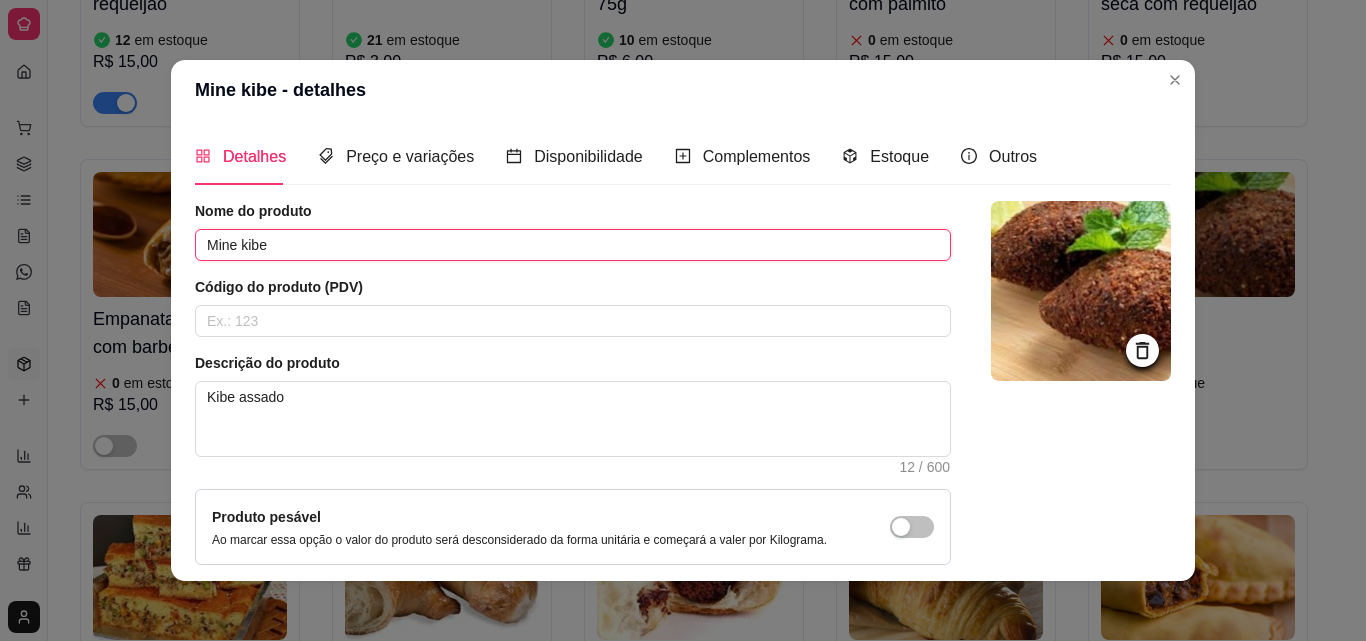 click on "Mine kibe" at bounding box center [573, 245] 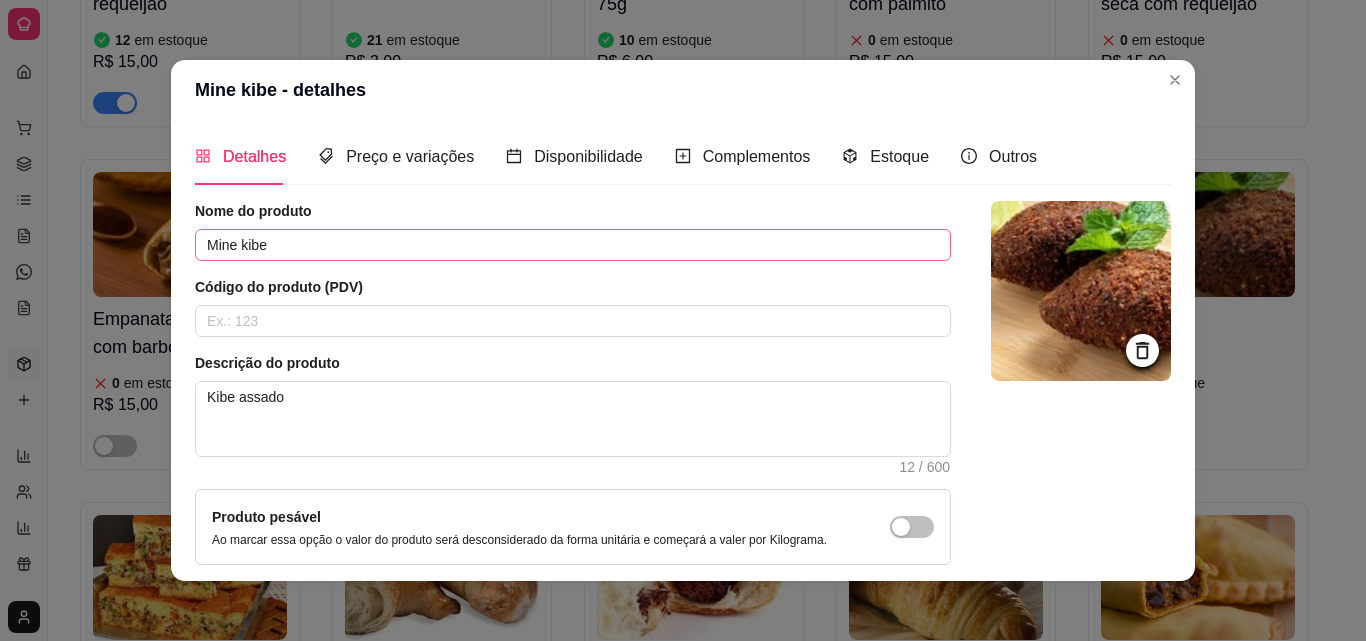 drag, startPoint x: 579, startPoint y: 219, endPoint x: 576, endPoint y: 230, distance: 11.401754 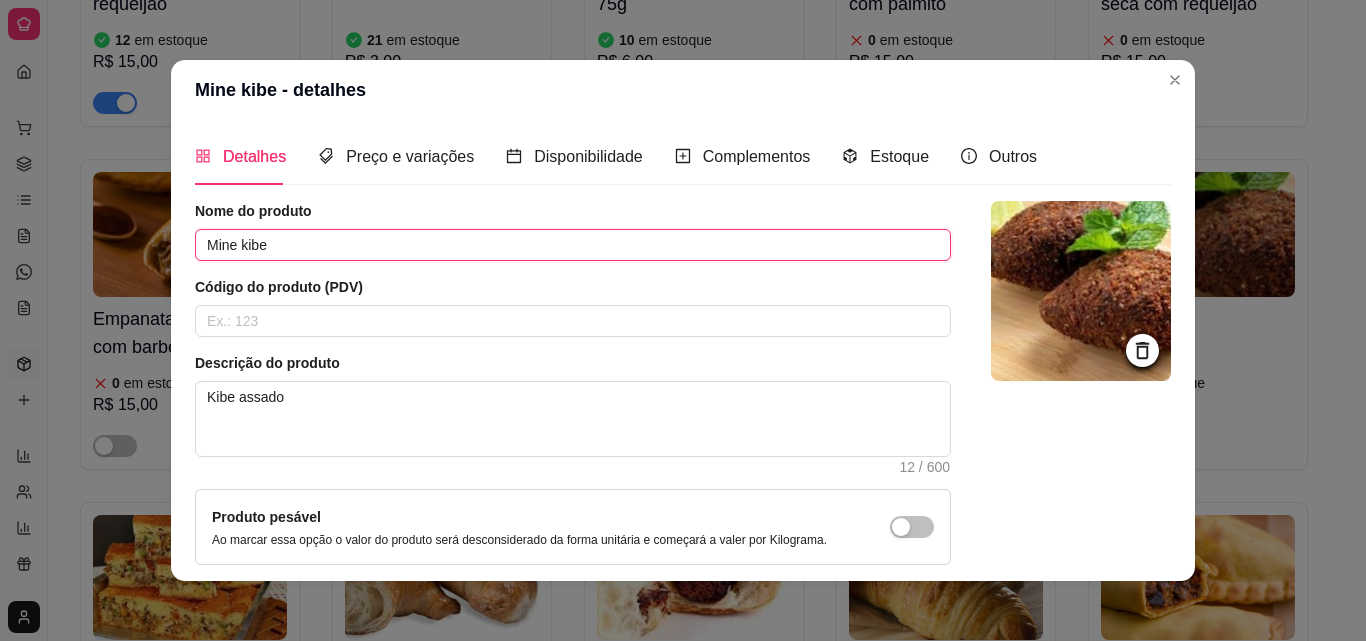 click on "Mine kibe" at bounding box center (573, 245) 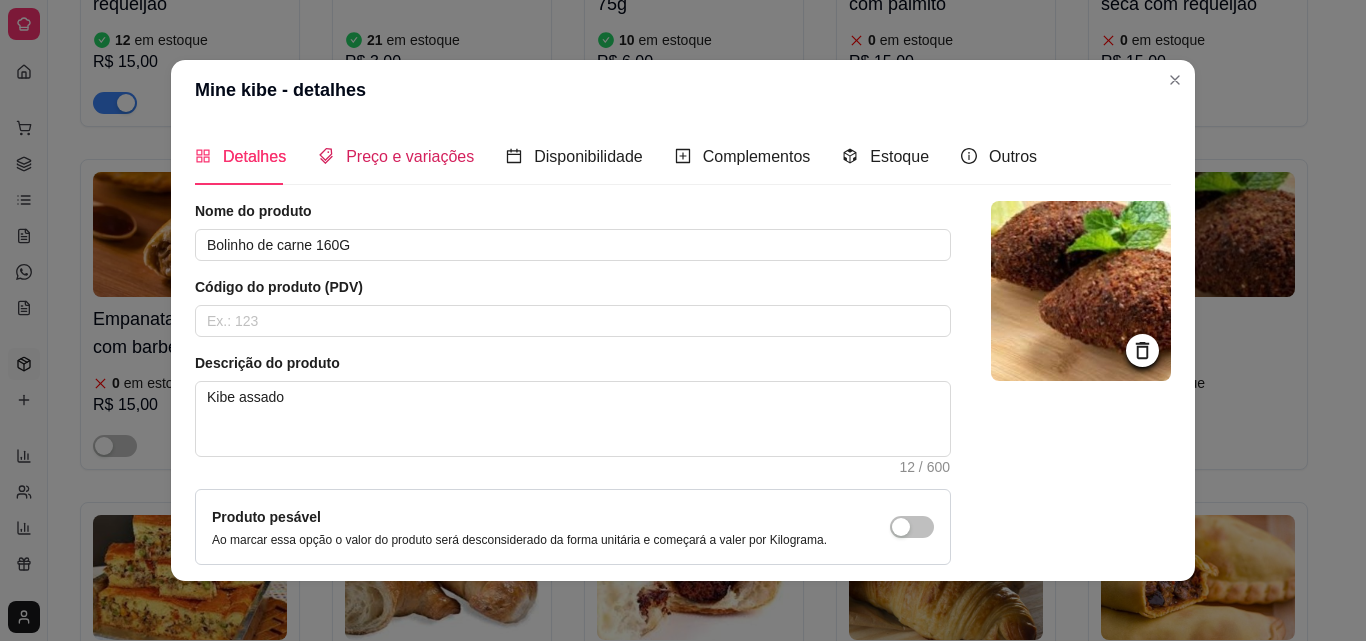 click on "Preço e variações" at bounding box center (410, 156) 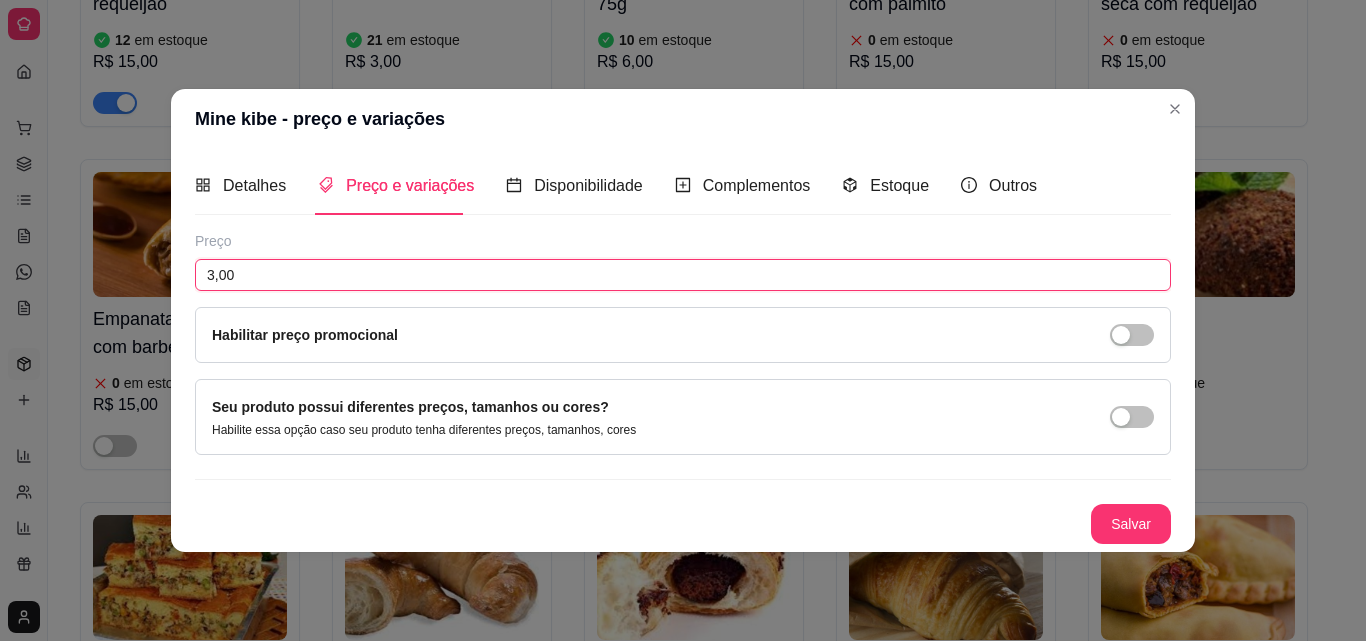 click on "3,00" at bounding box center [683, 275] 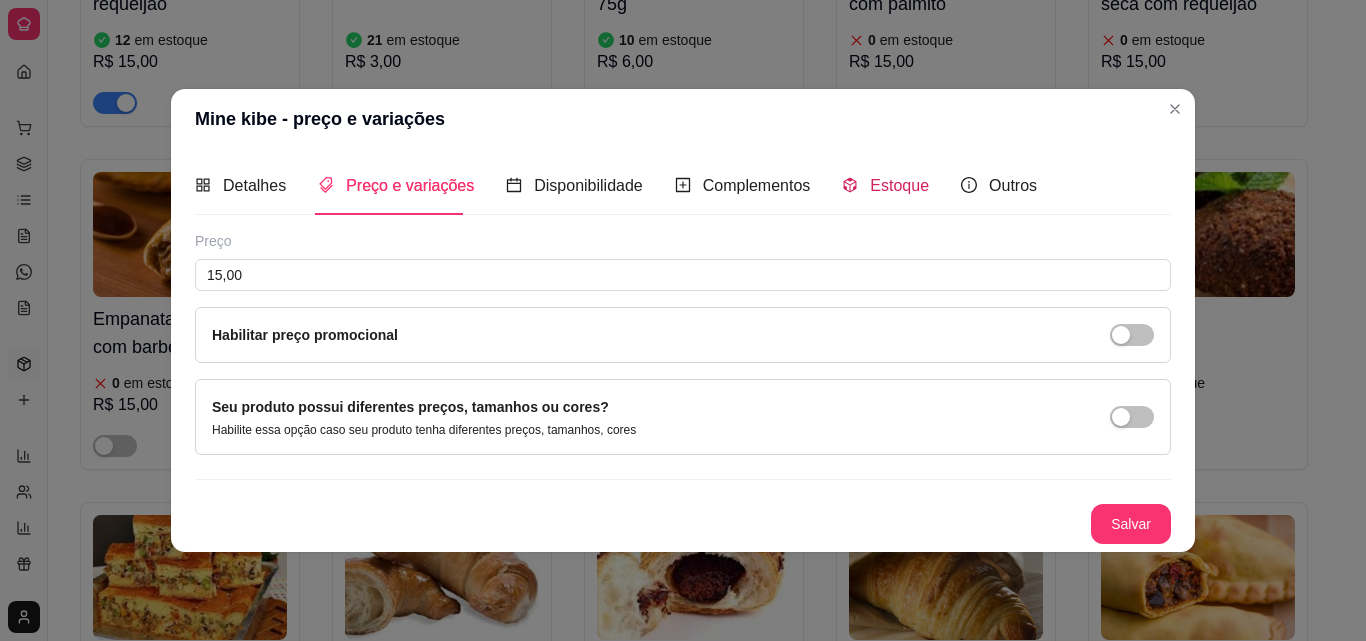 click on "Estoque" at bounding box center [899, 185] 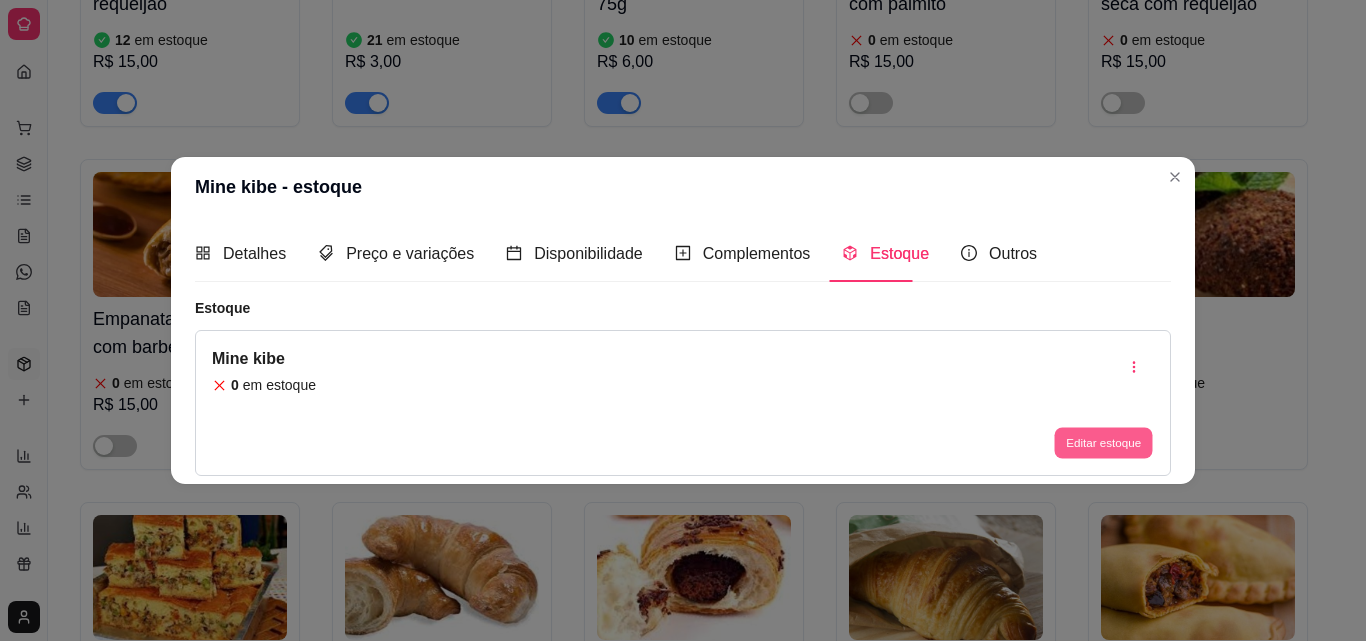 click on "Editar estoque" at bounding box center (1103, 443) 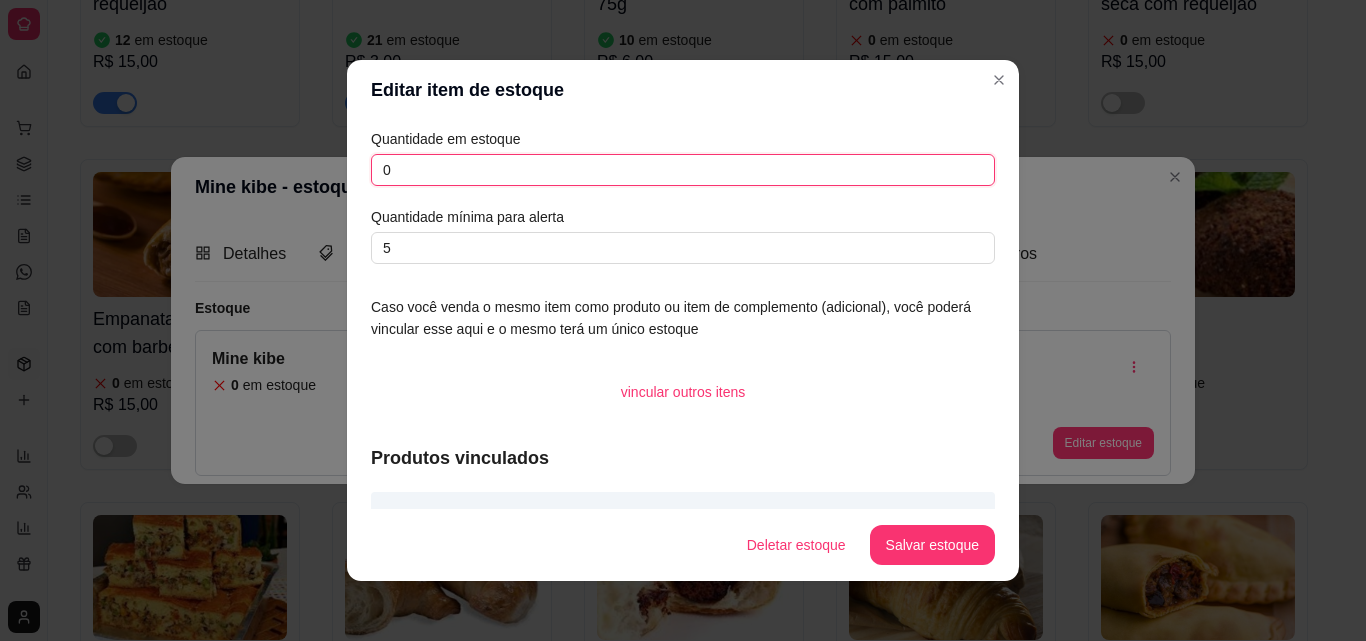 click on "0" at bounding box center (683, 170) 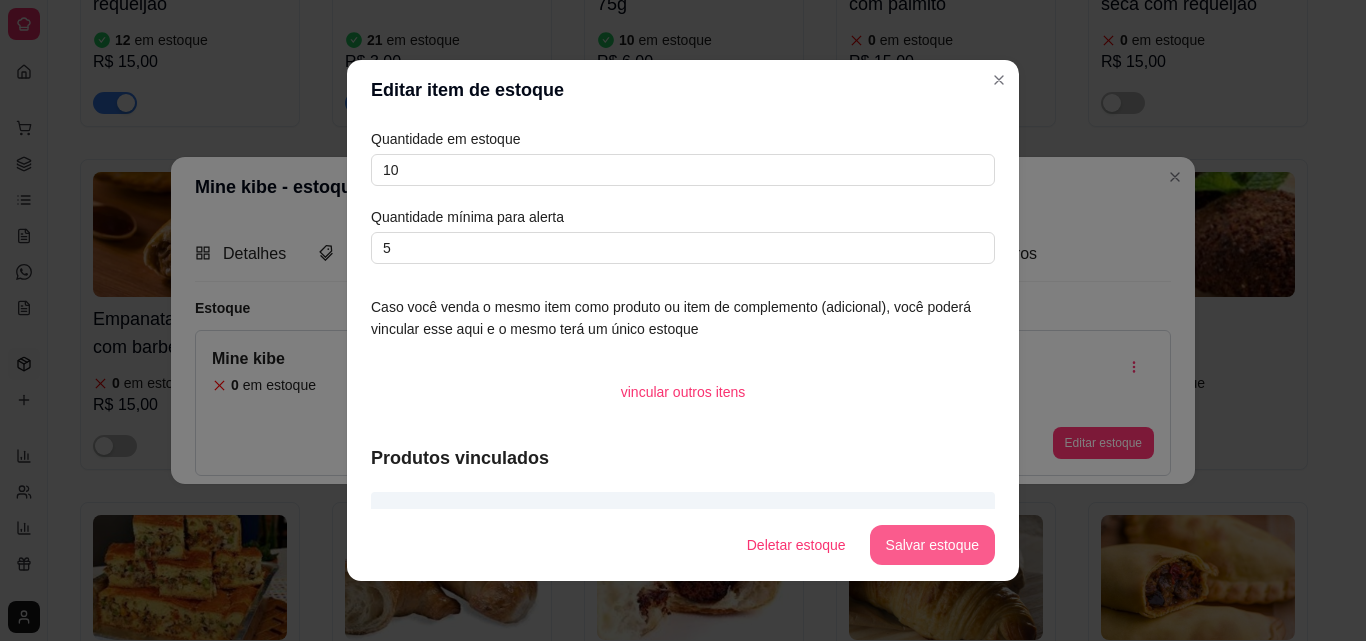 click on "Salvar estoque" at bounding box center [932, 545] 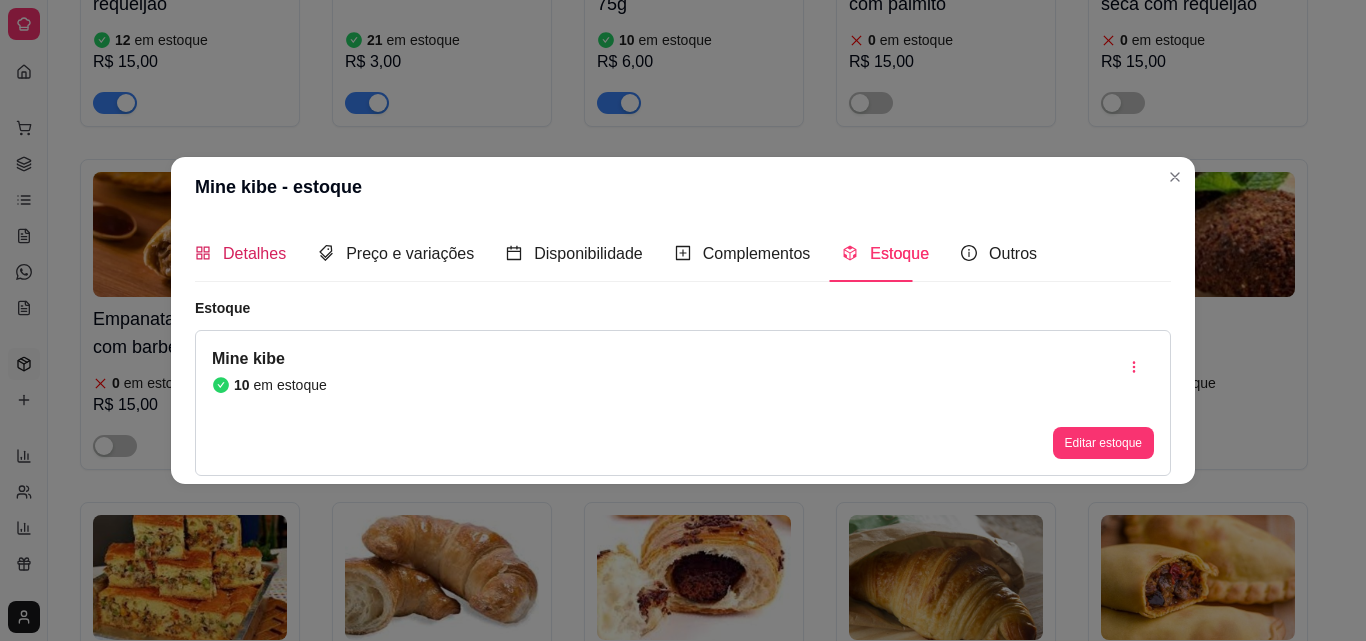 click on "Detalhes" at bounding box center [254, 253] 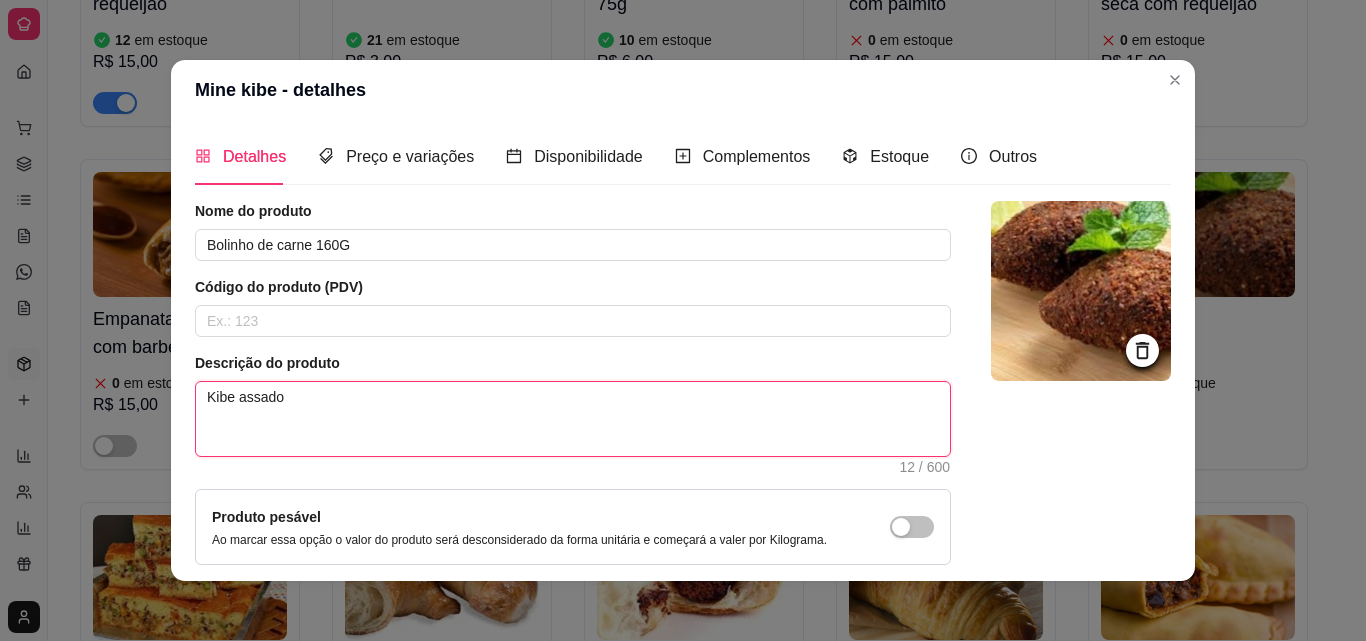 click on "Kibe assado" at bounding box center (573, 419) 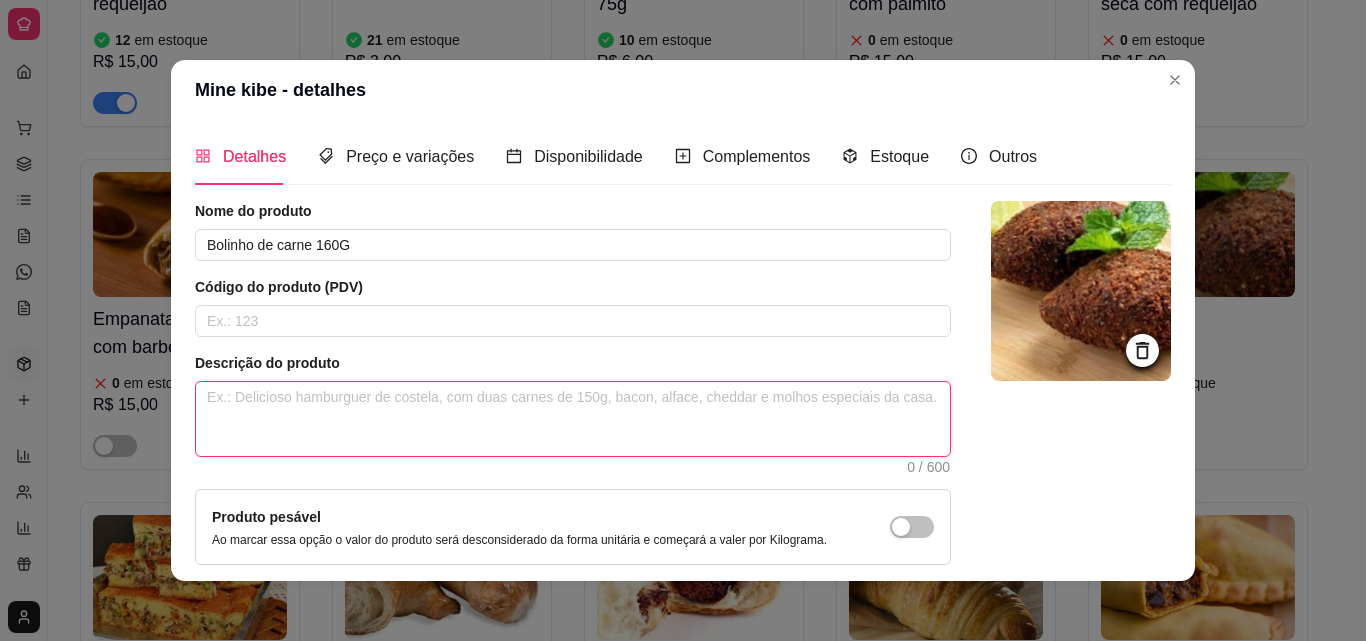 paste on "Um bolinho de carne generoso, com aproximadamente 160 gramas, feito com uma mistura bem temperada de carne moída bovina, modelado em forma esférica e frito até atingir uma crosta crocante e dourada por fora, mantendo o interior suculento e macio." 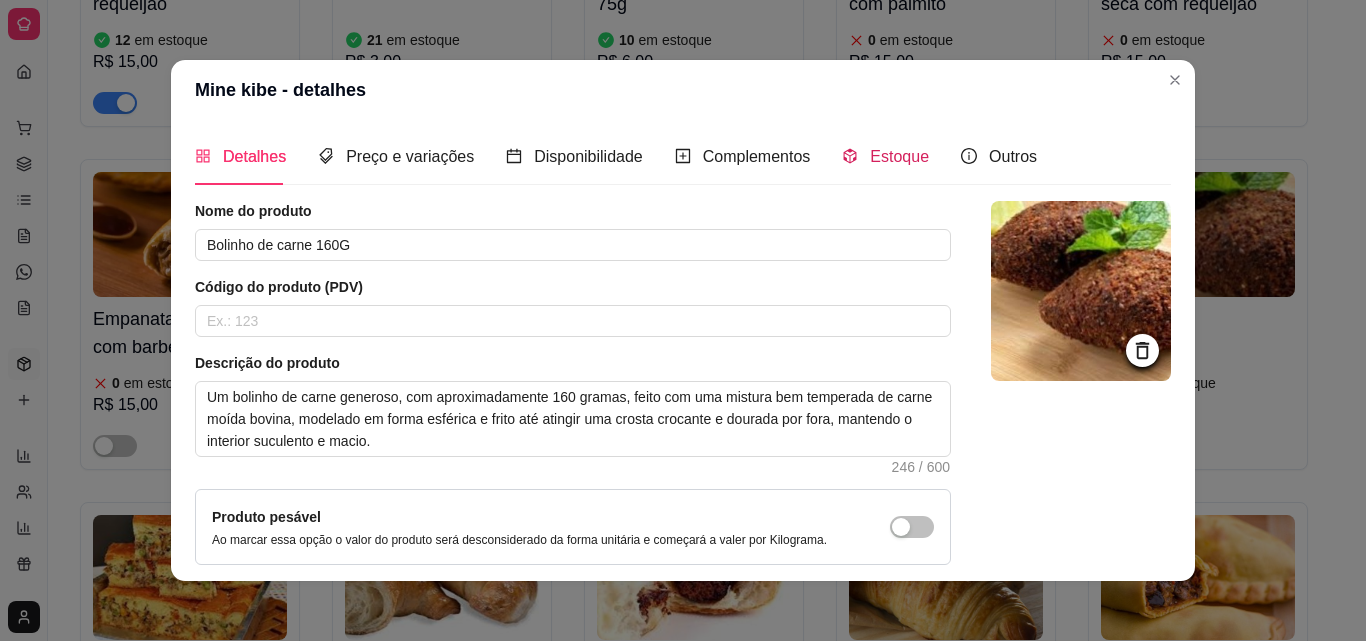 click on "Estoque" at bounding box center [899, 156] 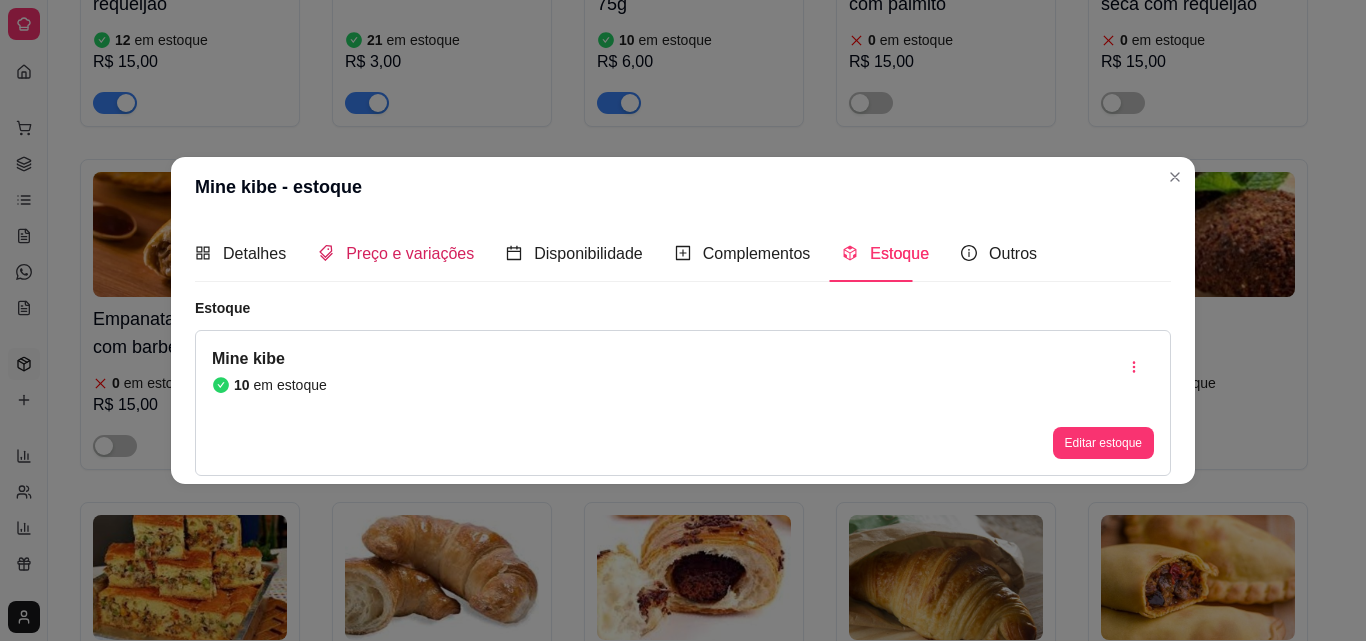 click 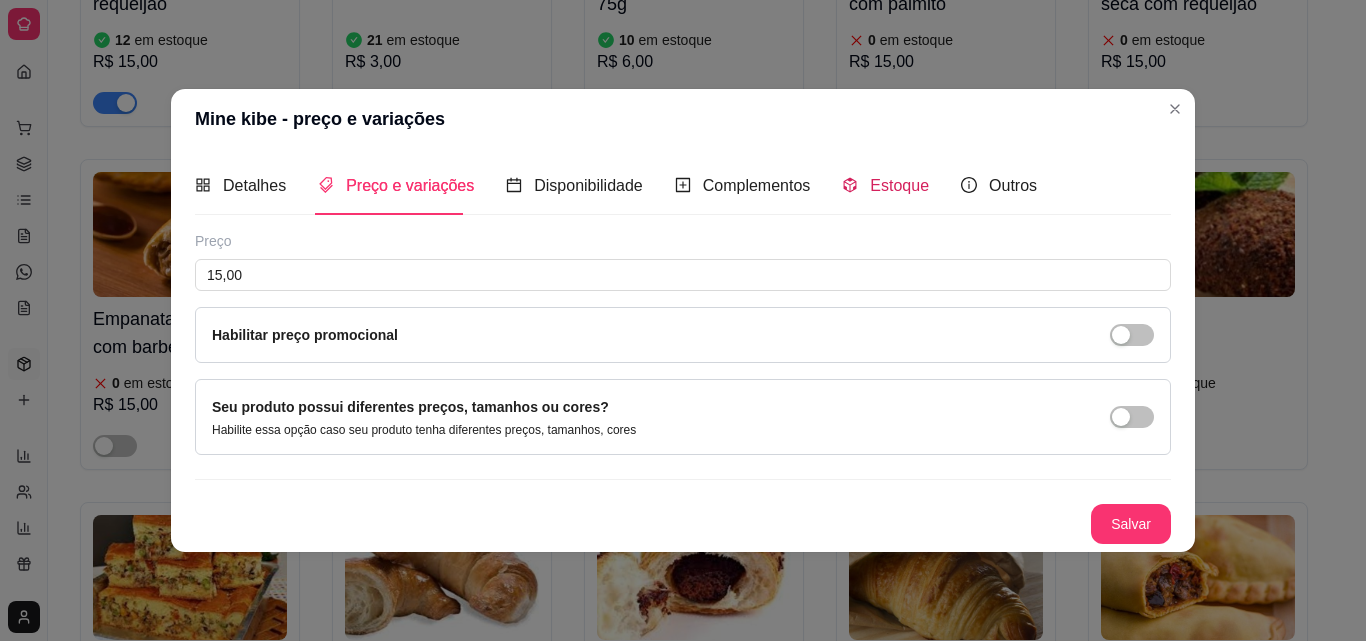 click on "Estoque" at bounding box center (885, 185) 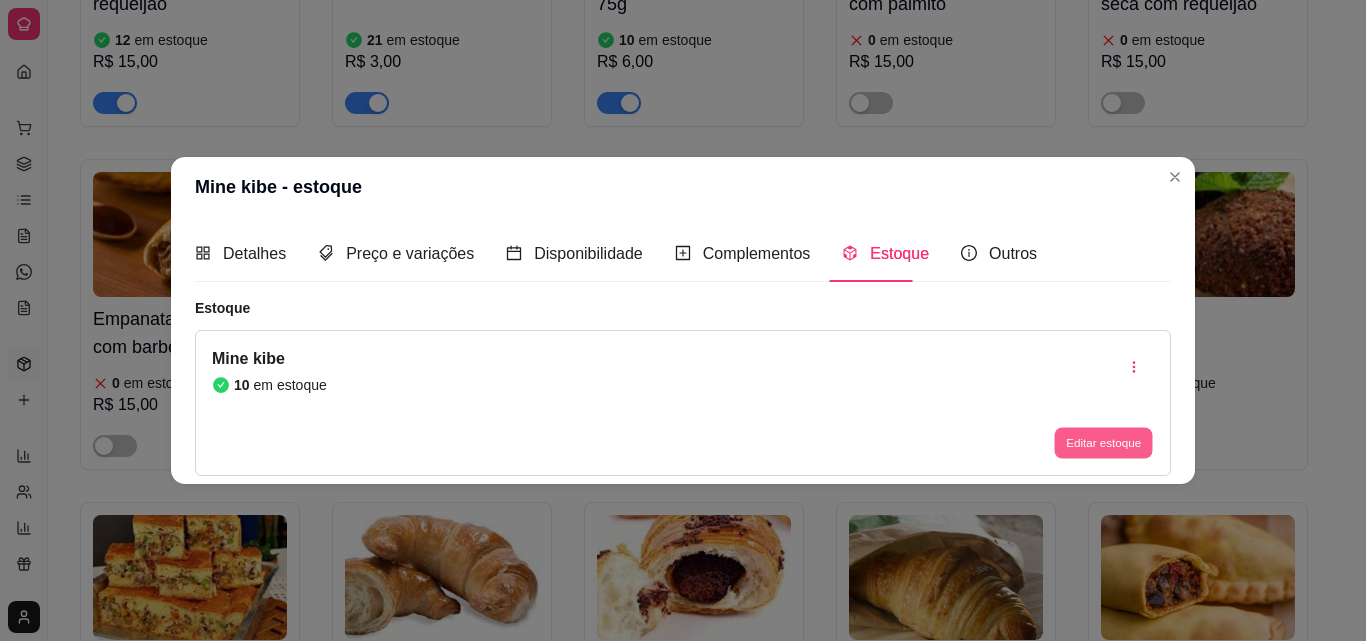 click on "Editar estoque" at bounding box center [1103, 443] 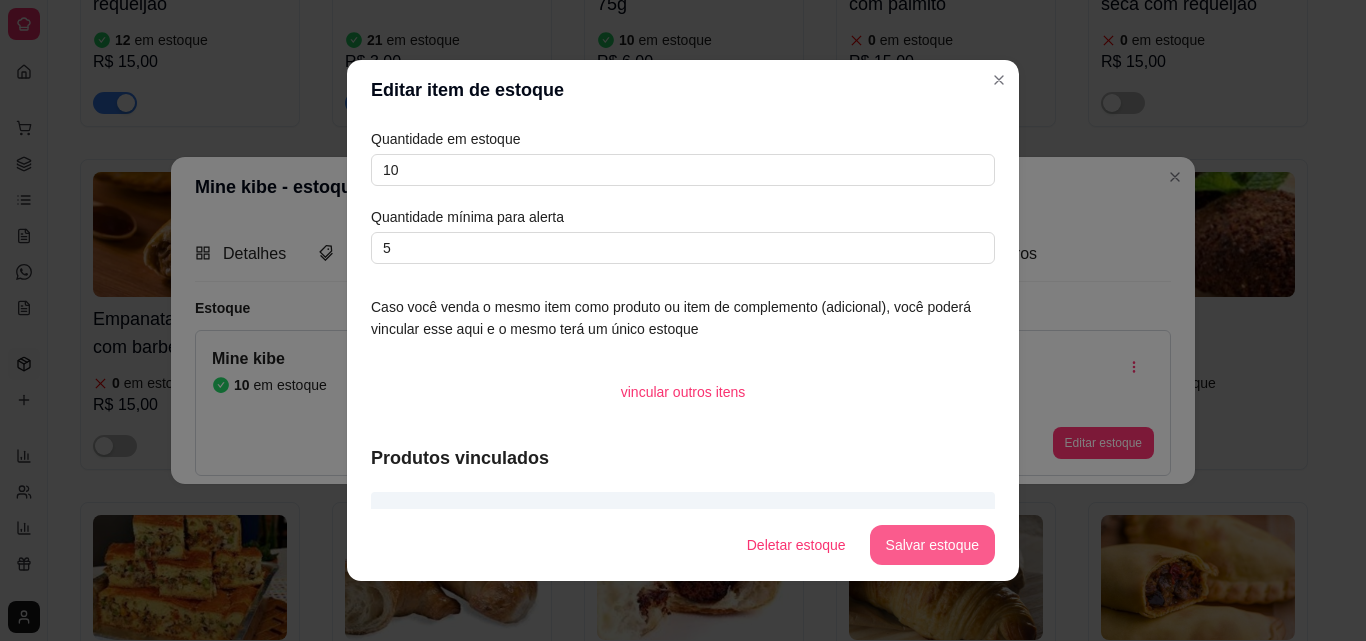 click on "Salvar estoque" at bounding box center [932, 545] 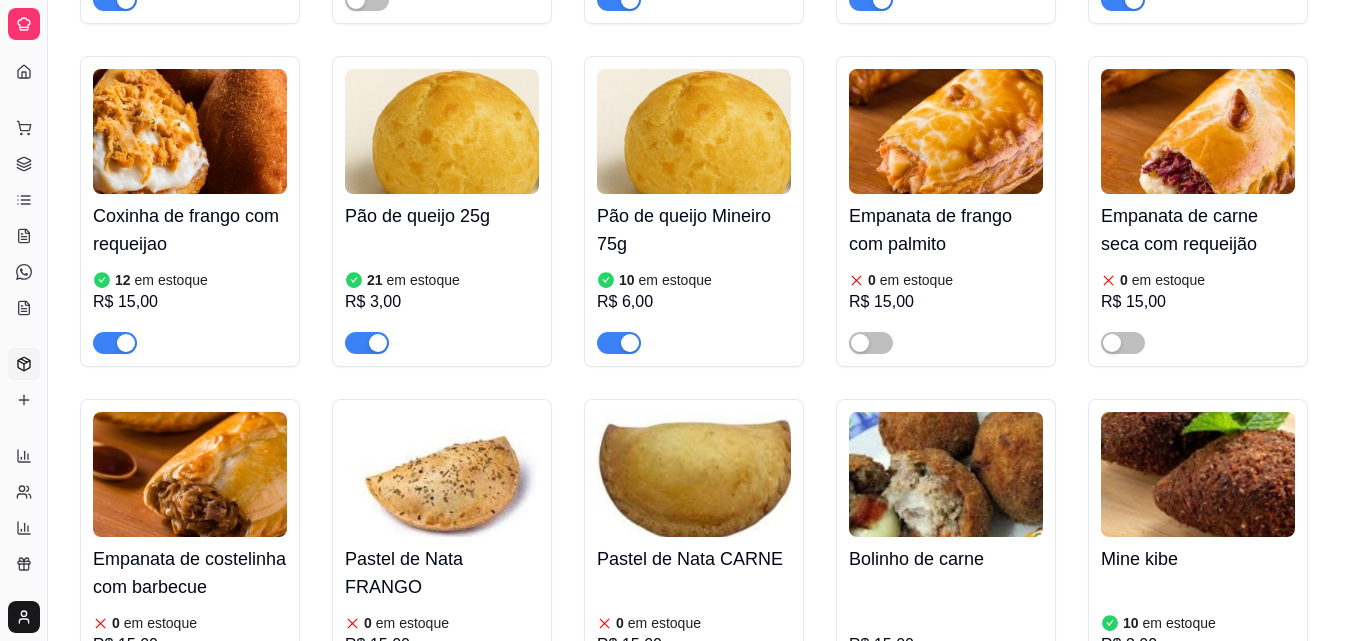 scroll, scrollTop: 6938, scrollLeft: 0, axis: vertical 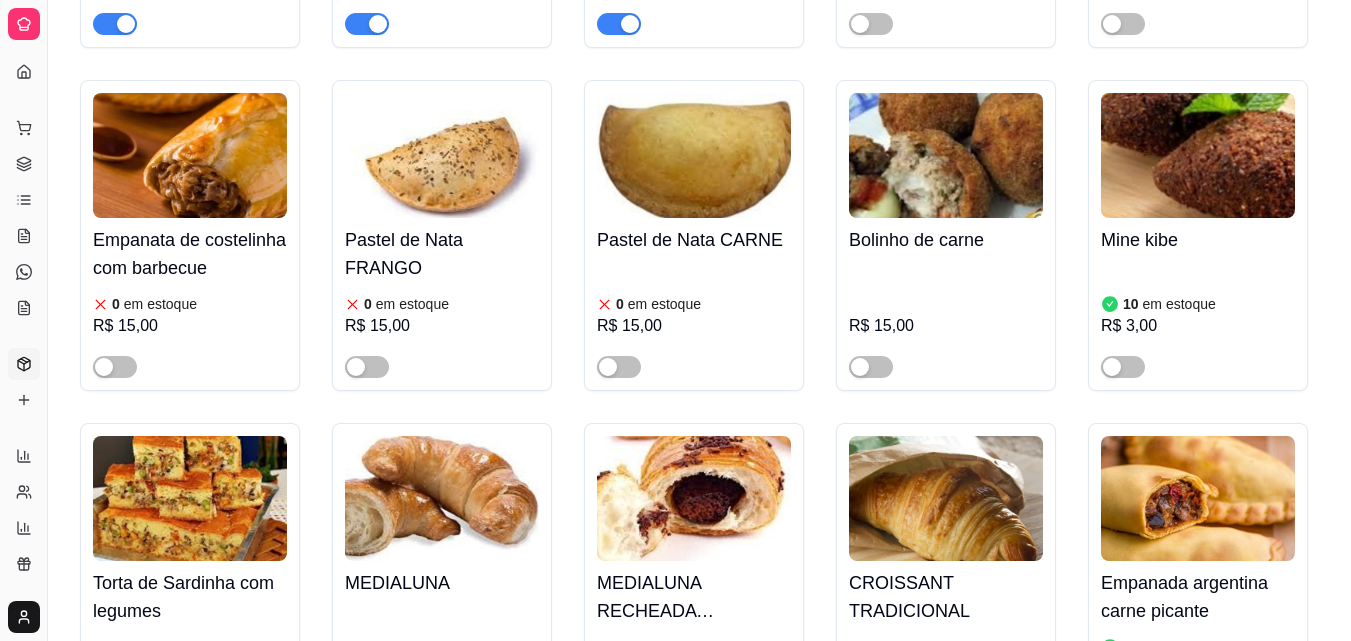 click on "Mine kibe" at bounding box center (1198, 240) 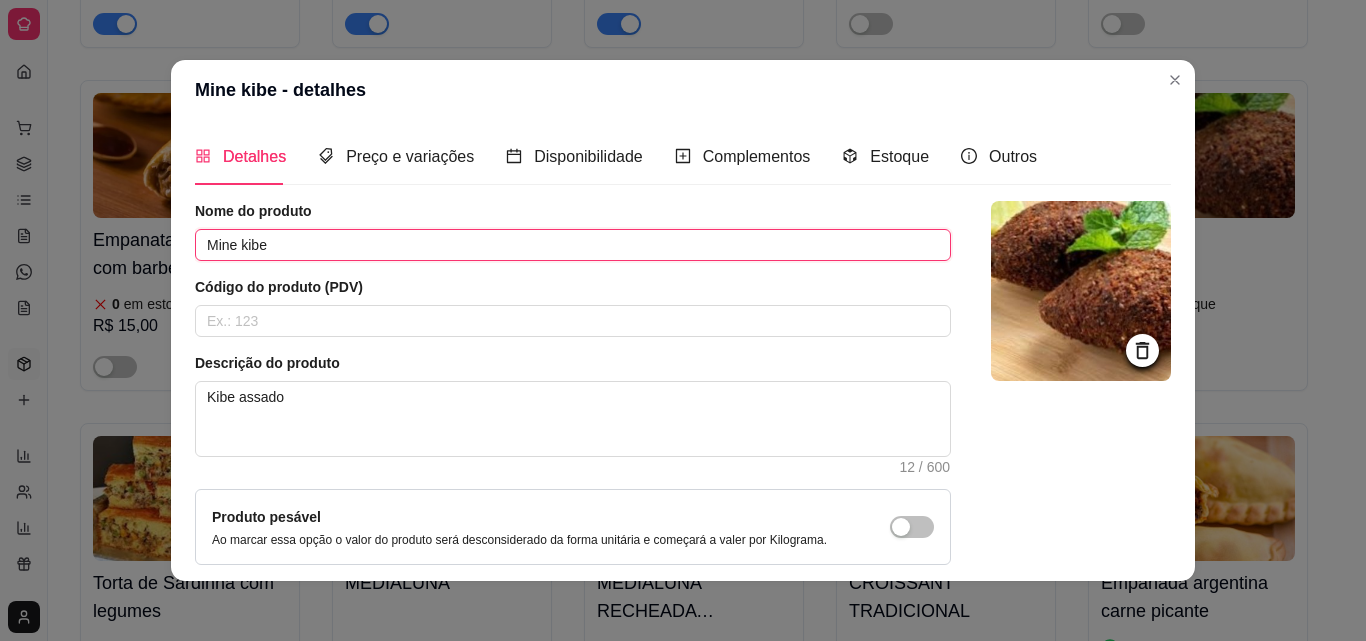 click on "Mine kibe" at bounding box center [573, 245] 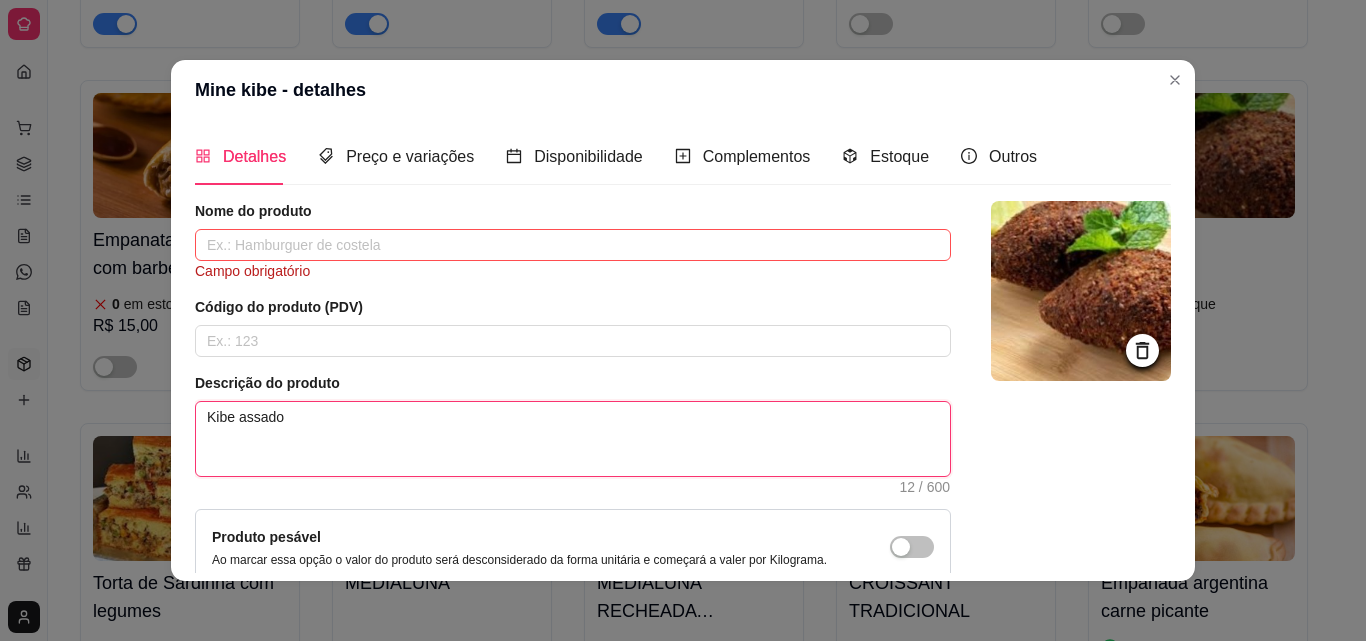 click on "Kibe assado" at bounding box center [573, 439] 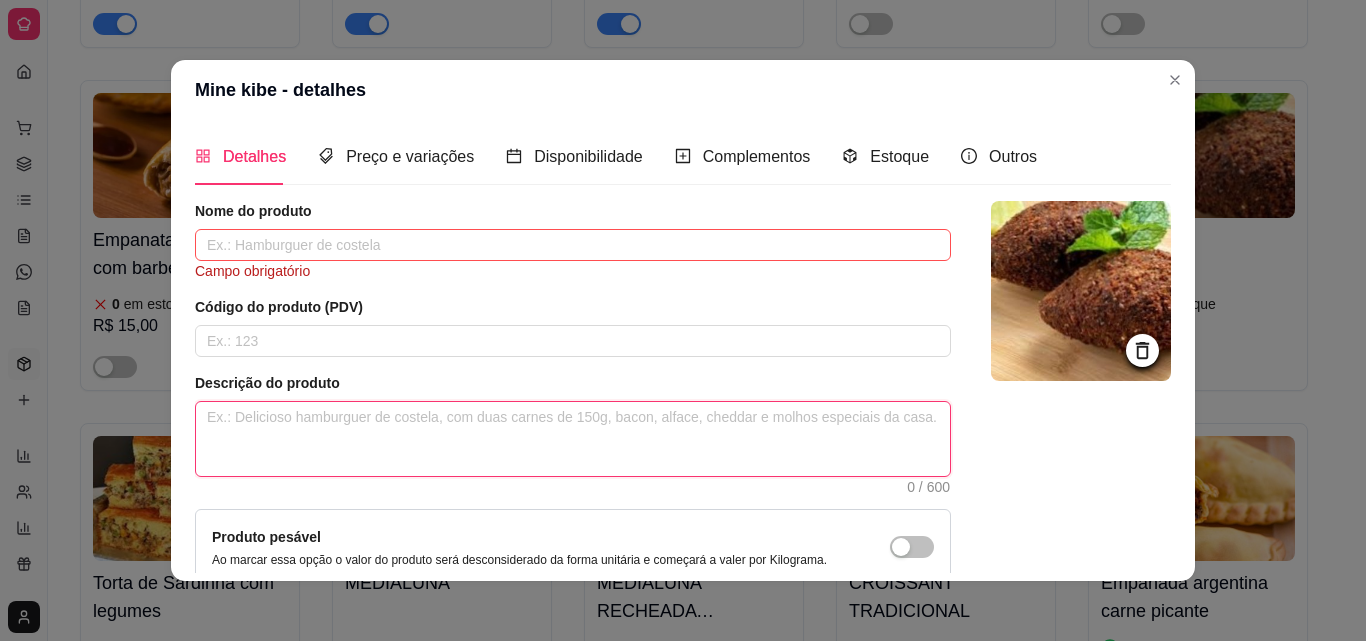 paste on "Um bolinho de carne generoso, com aproximadamente 160 gramas, feito com uma mistura bem temperada de carne moída bovina, modelado em forma esférica e frito até atingir uma crosta crocante e dourada por fora, mantendo o interior suculento e macio." 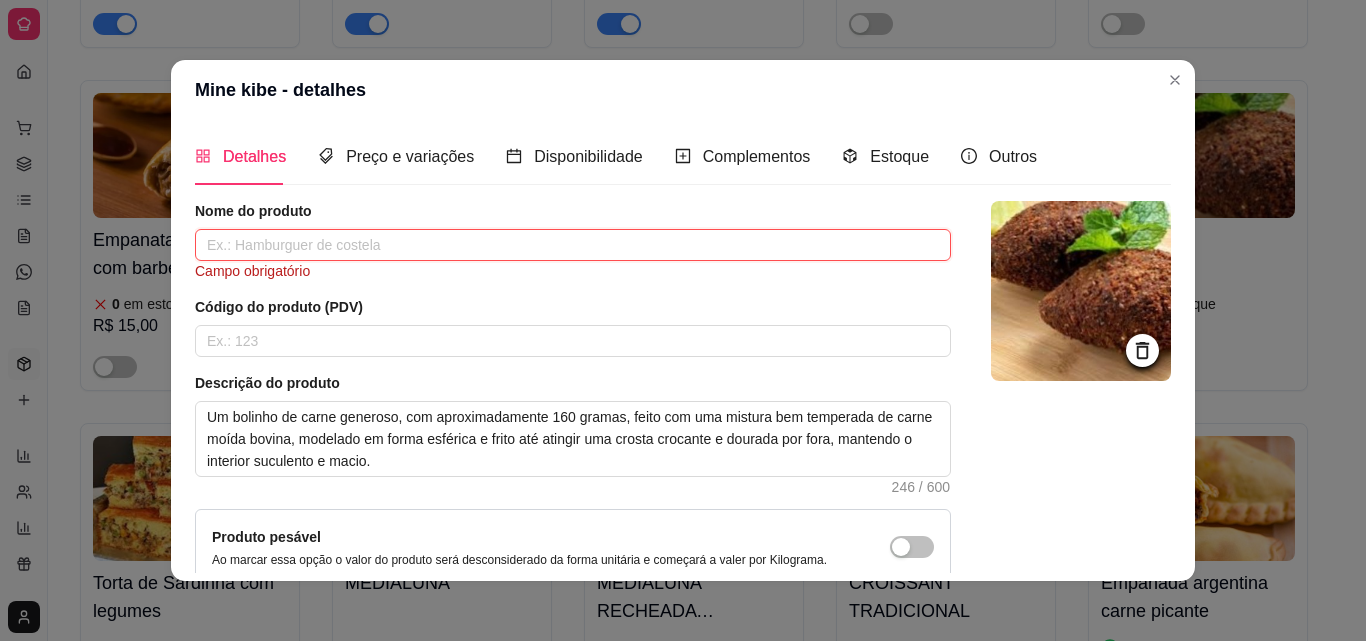 click at bounding box center [573, 245] 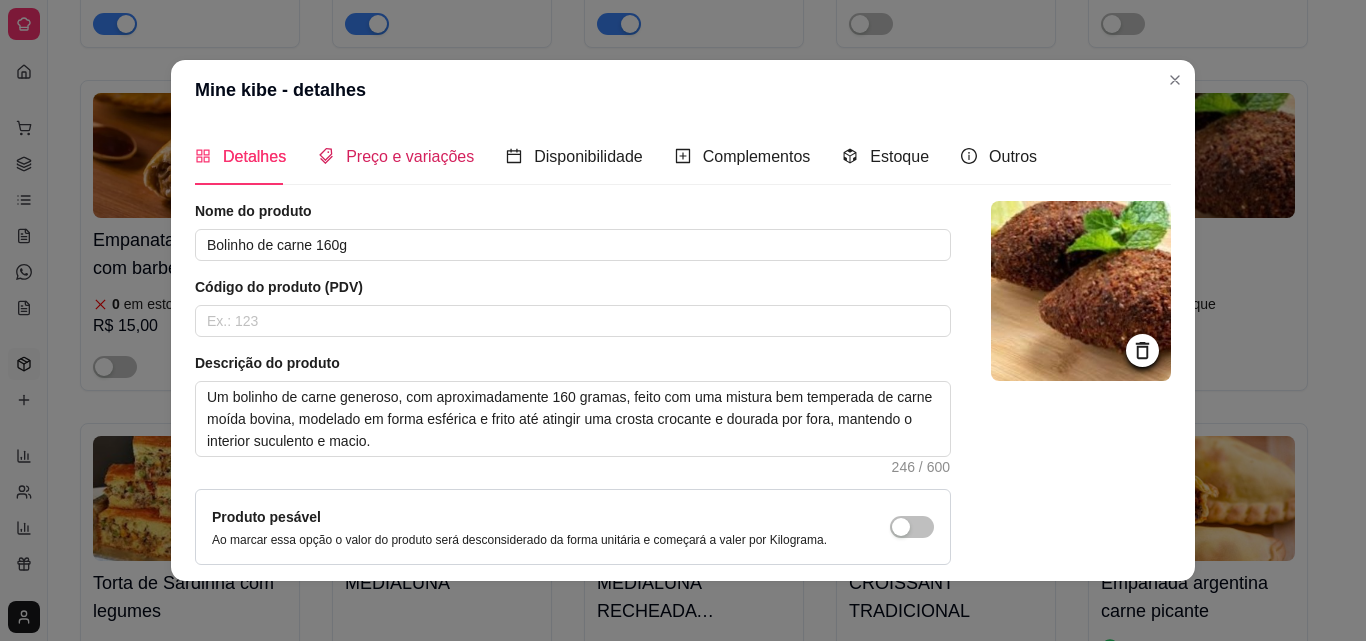 click on "Preço e variações" at bounding box center [410, 156] 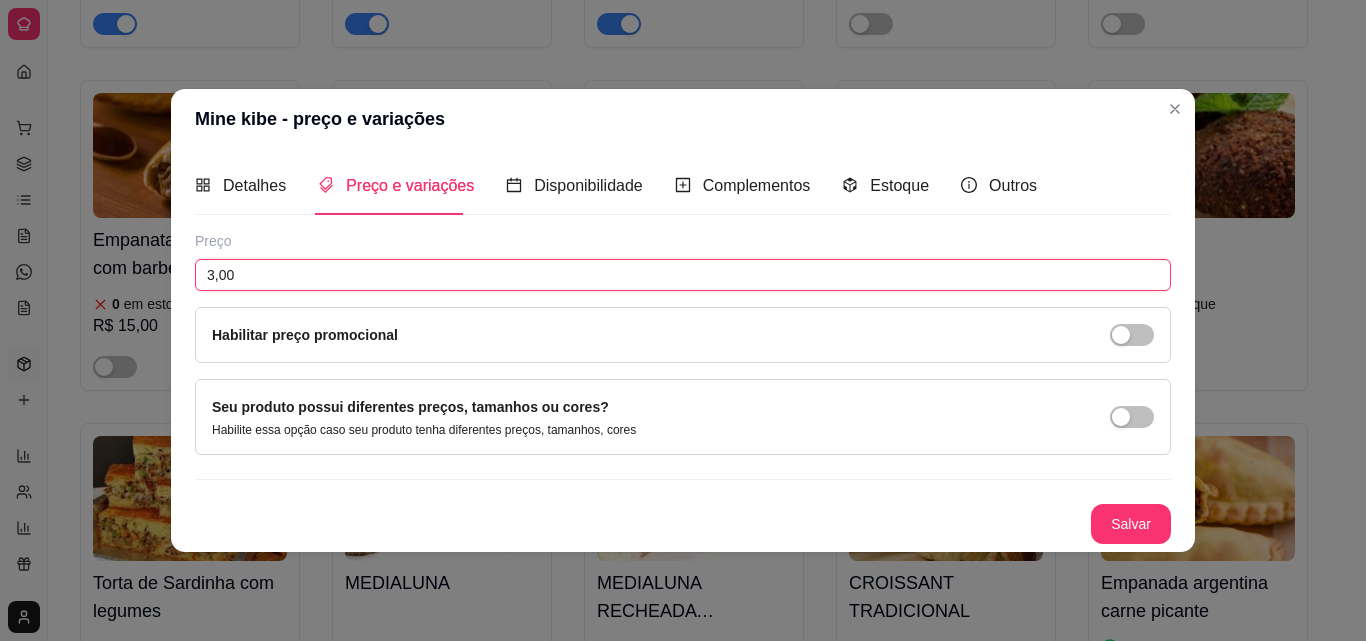 click on "3,00" at bounding box center [683, 275] 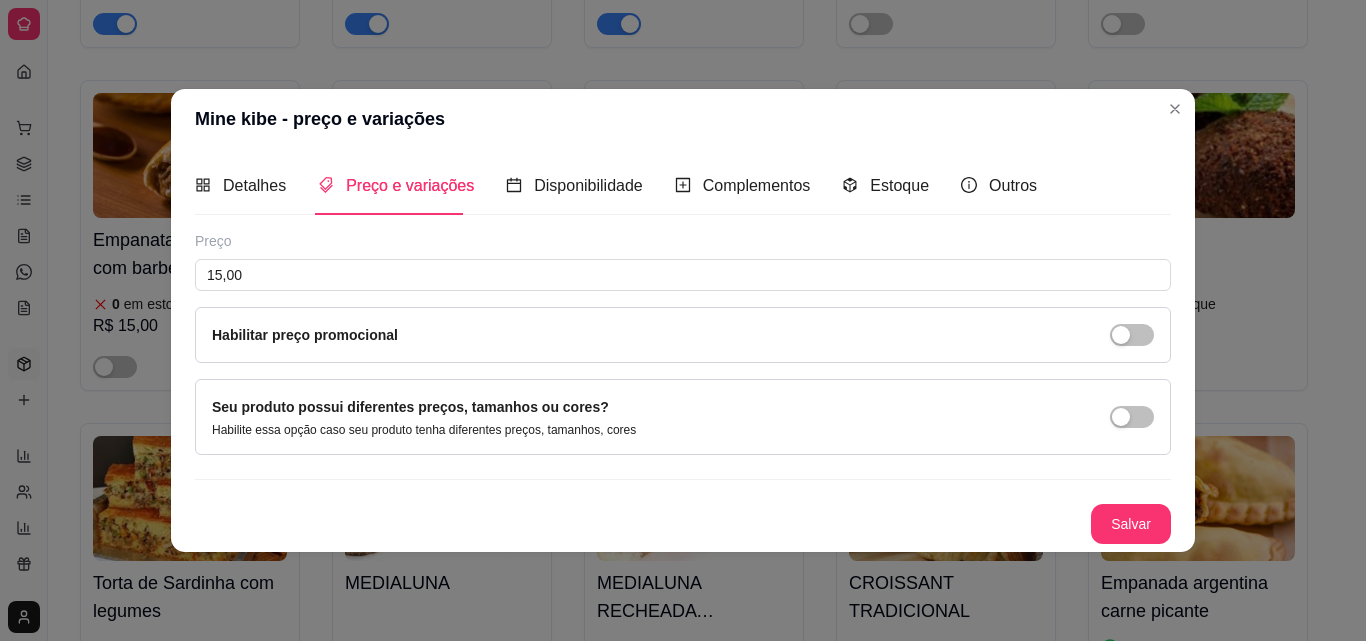 click on "Mine kibe  - preço e variações" at bounding box center [683, 119] 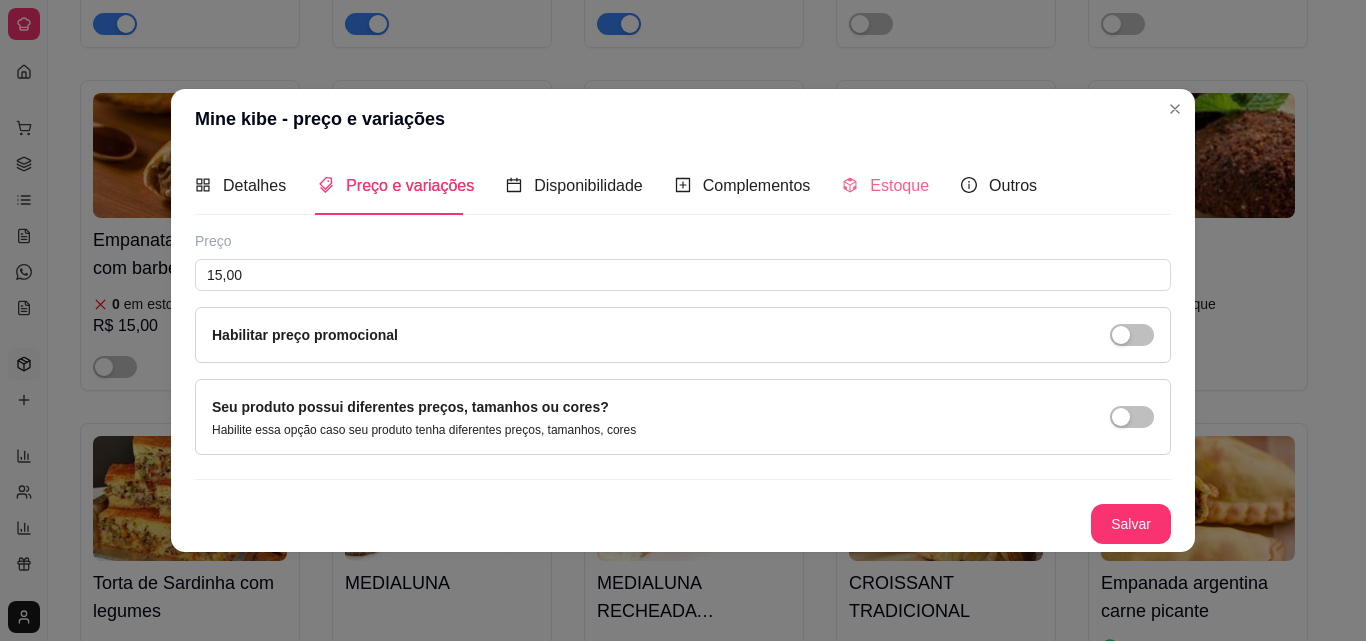 click on "Estoque" at bounding box center (885, 185) 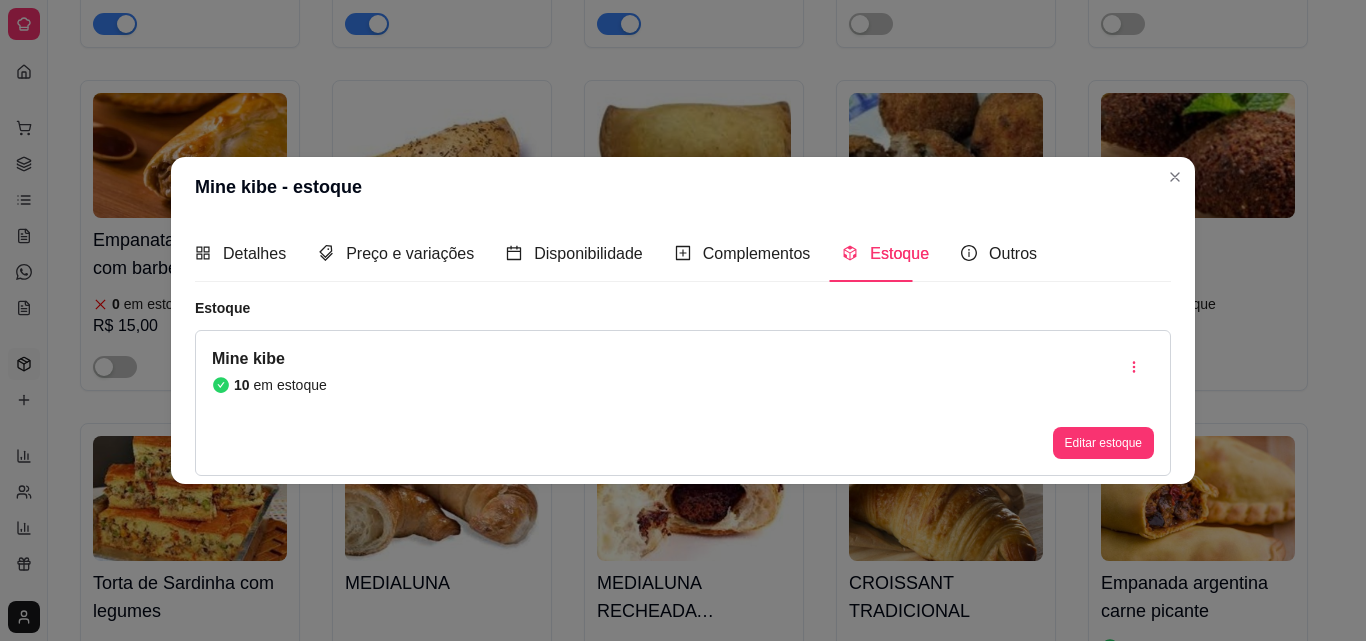 click on "Mine kibe  10 em estoque Editar estoque" at bounding box center [683, 403] 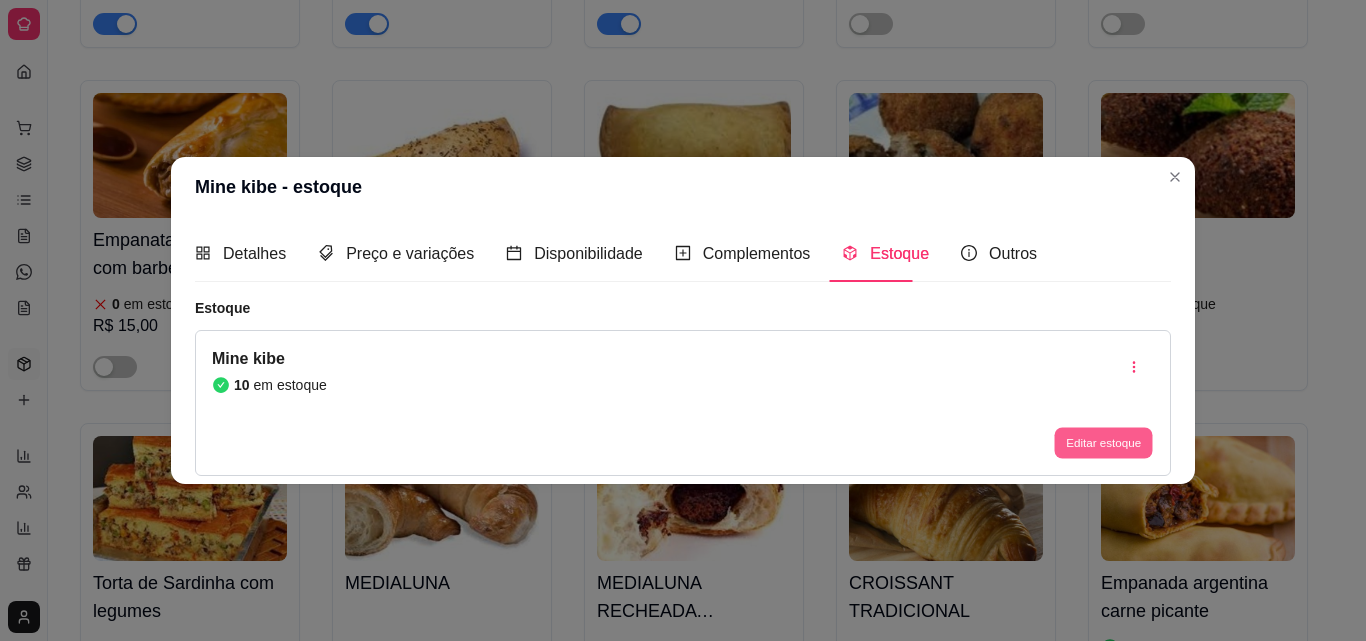 click on "Editar estoque" at bounding box center [1103, 443] 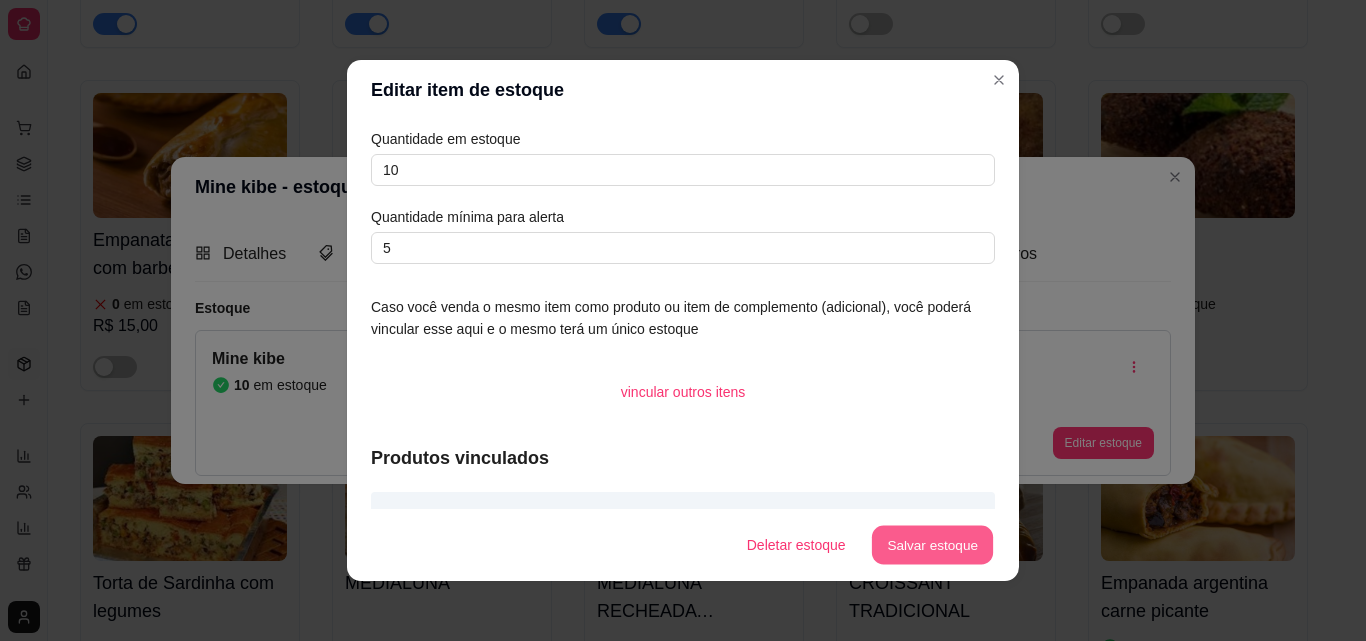 click on "Salvar estoque" at bounding box center [932, 545] 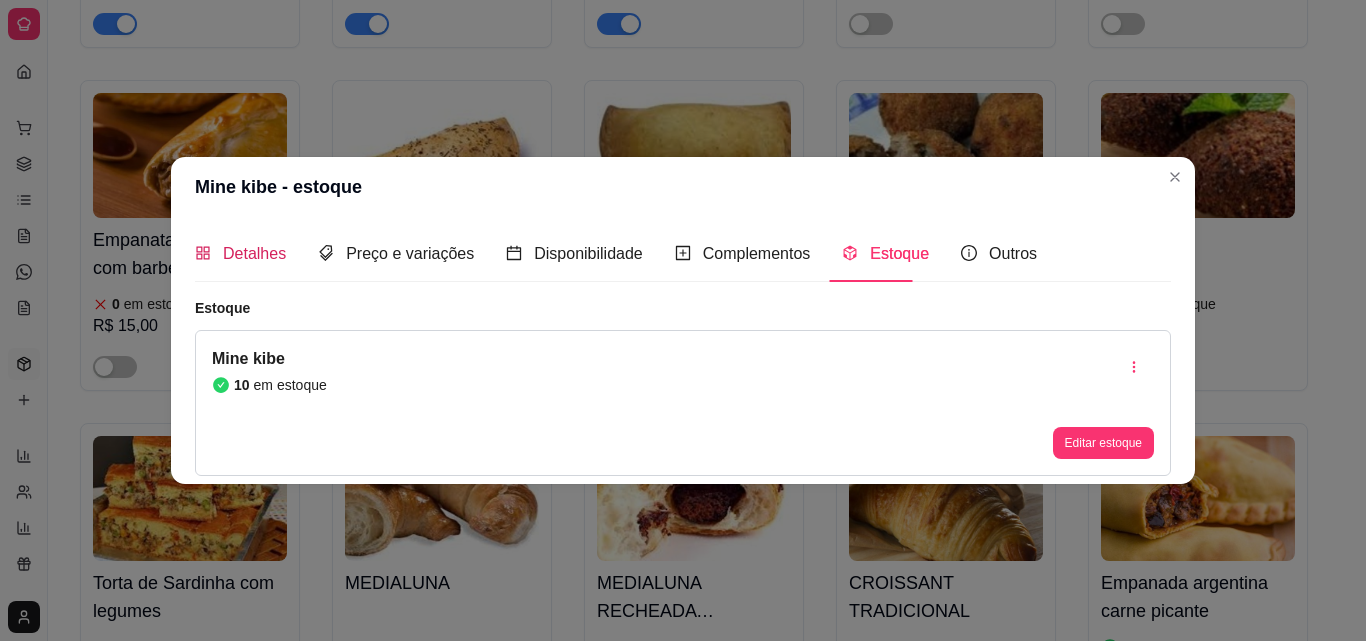 click on "Detalhes" at bounding box center [254, 253] 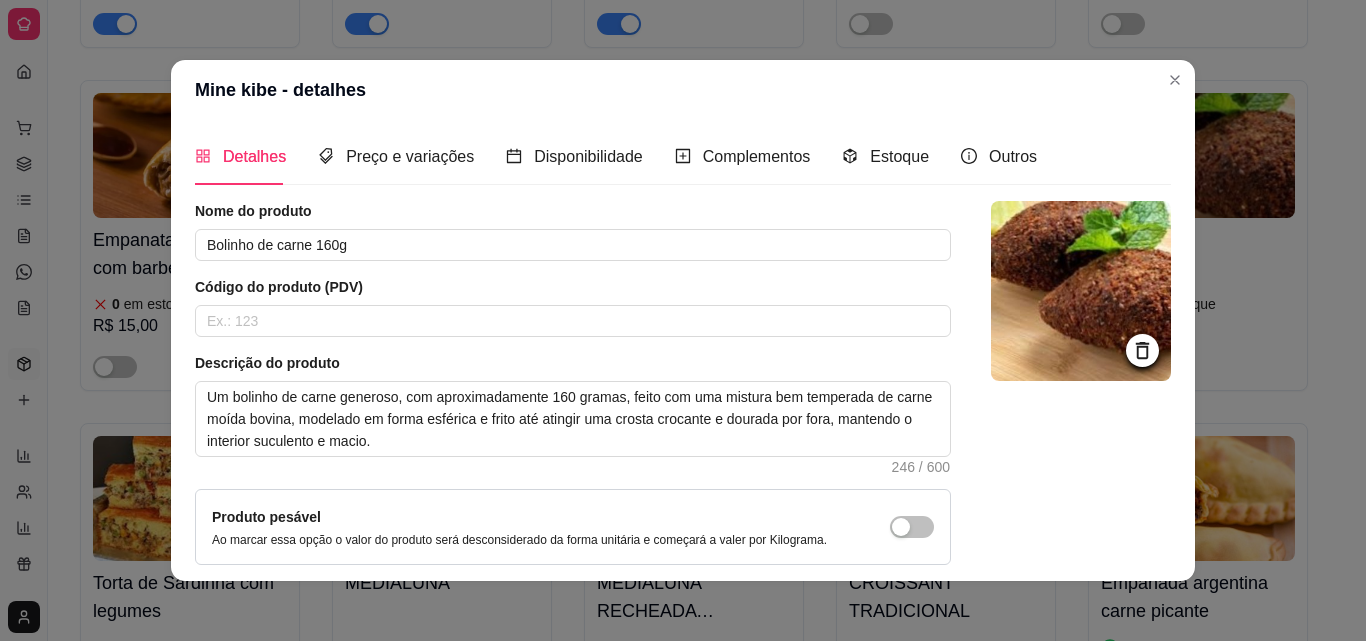 click 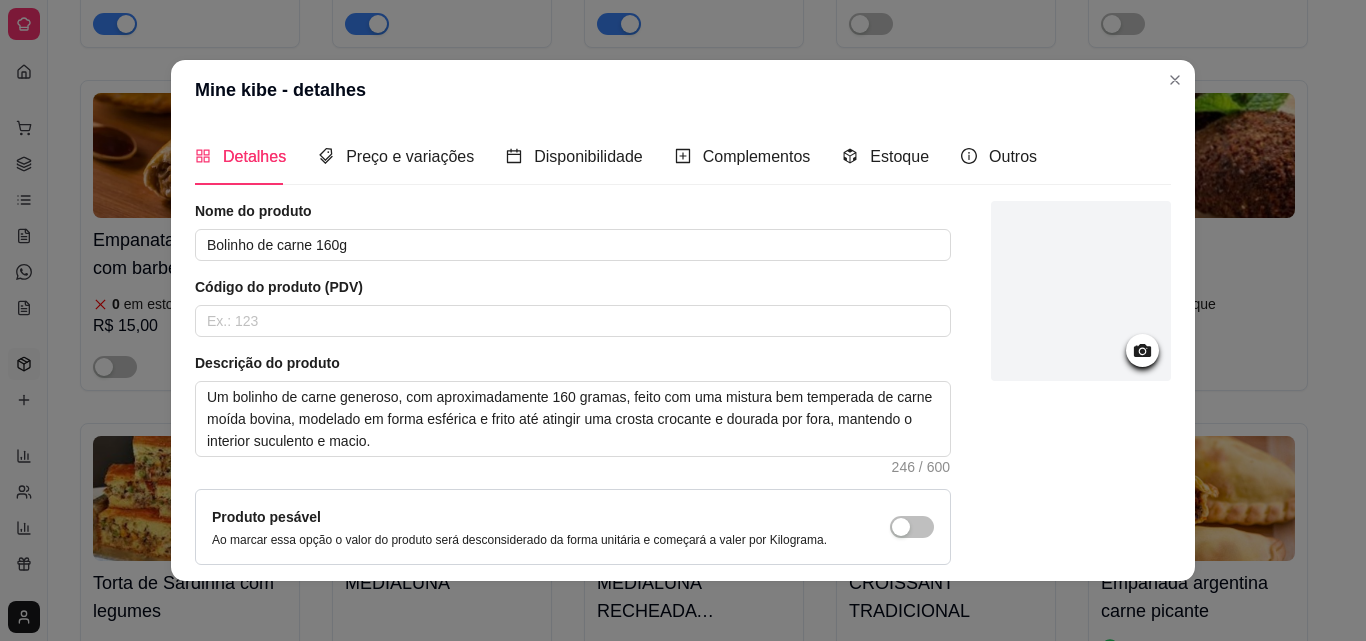 click 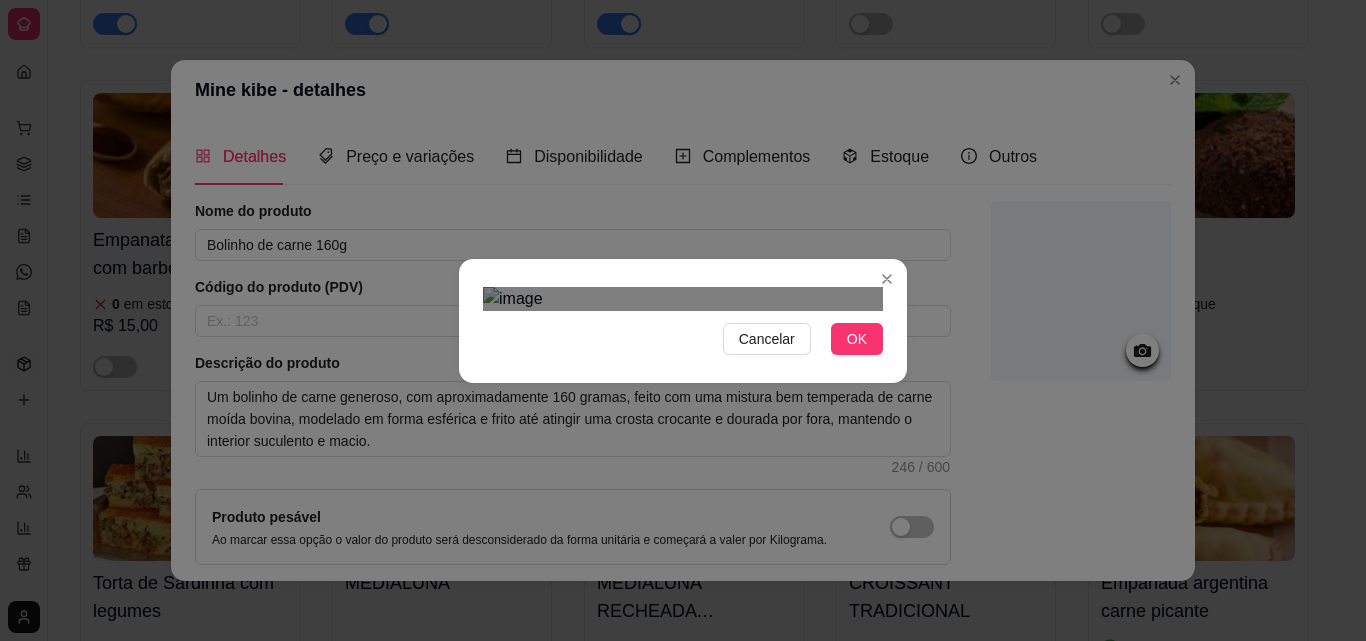 click at bounding box center (679, 668) 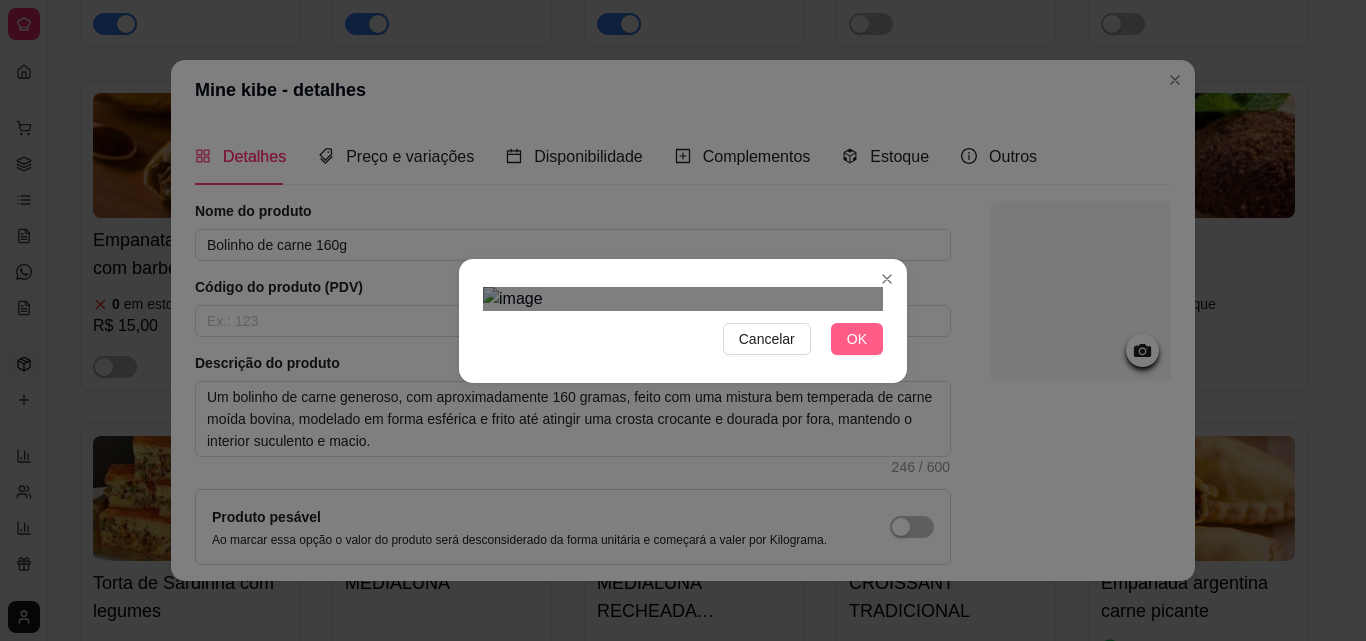 click on "OK" at bounding box center (857, 339) 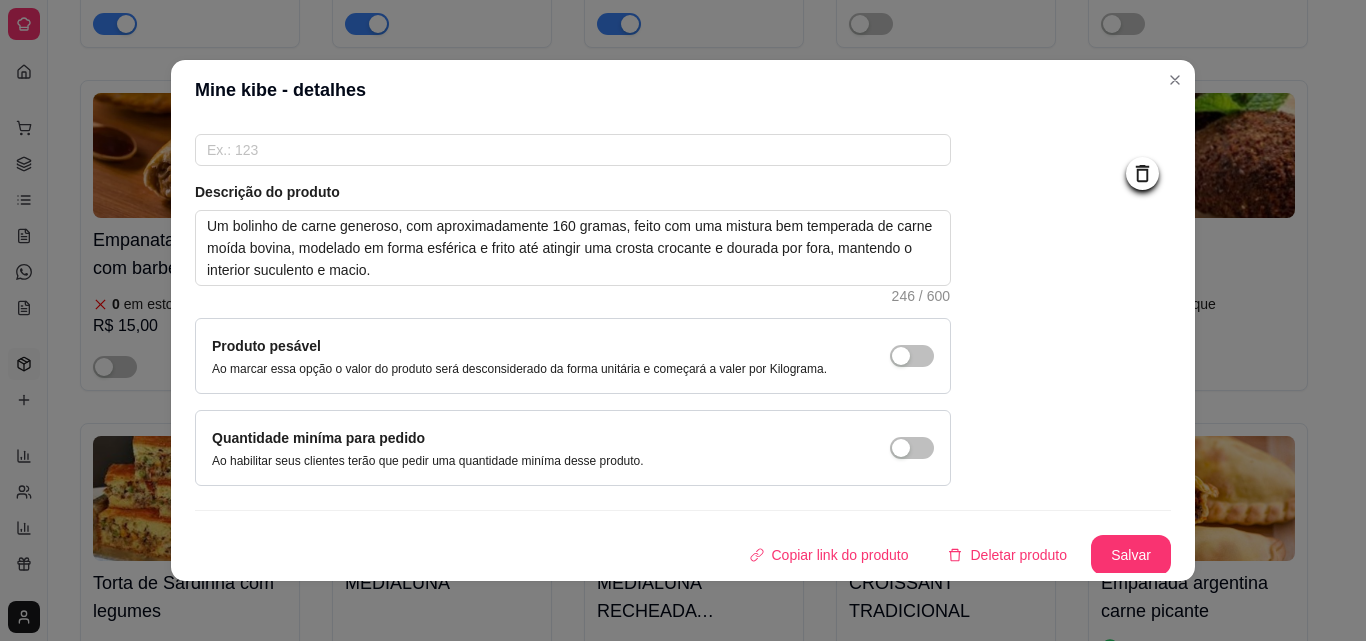 scroll, scrollTop: 173, scrollLeft: 0, axis: vertical 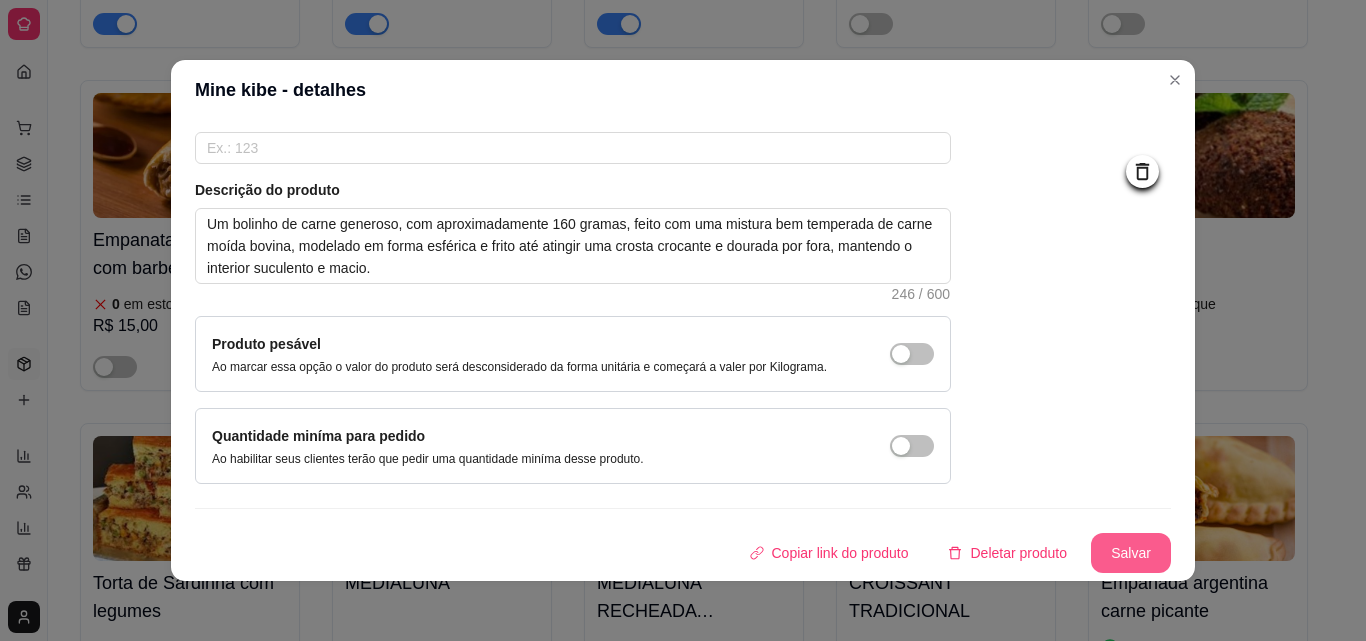 click on "Salvar" at bounding box center [1131, 553] 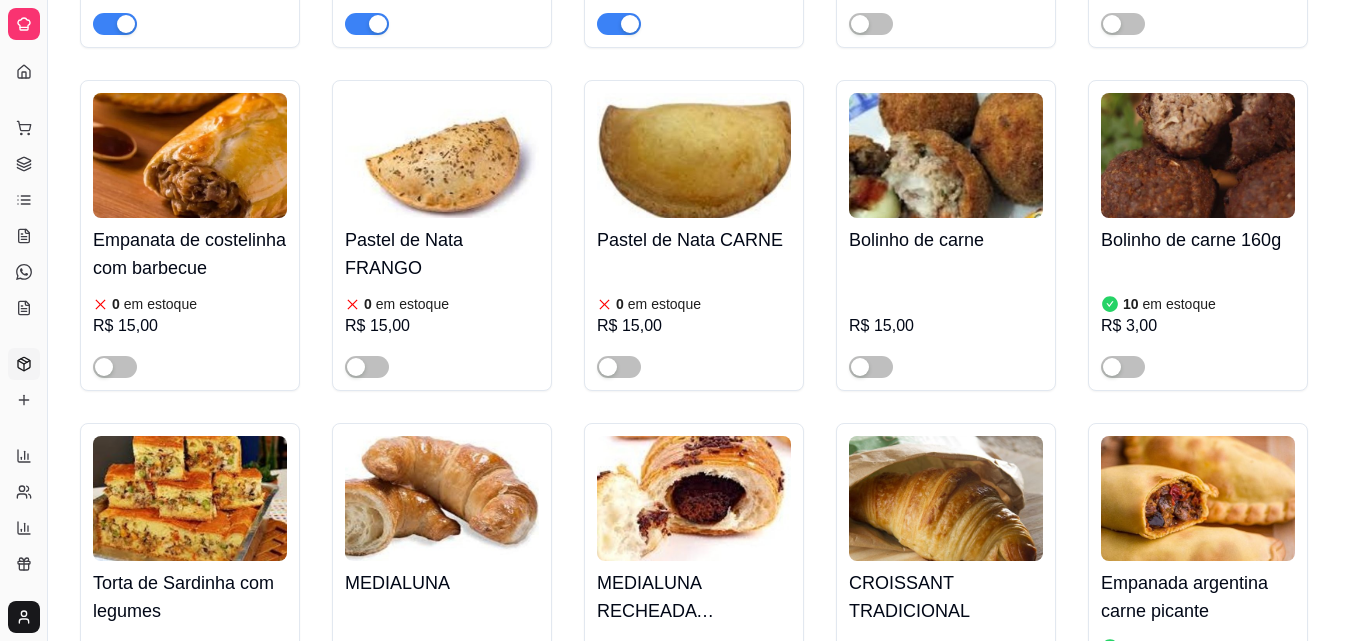 click on "Bolinho de carne" at bounding box center [946, 240] 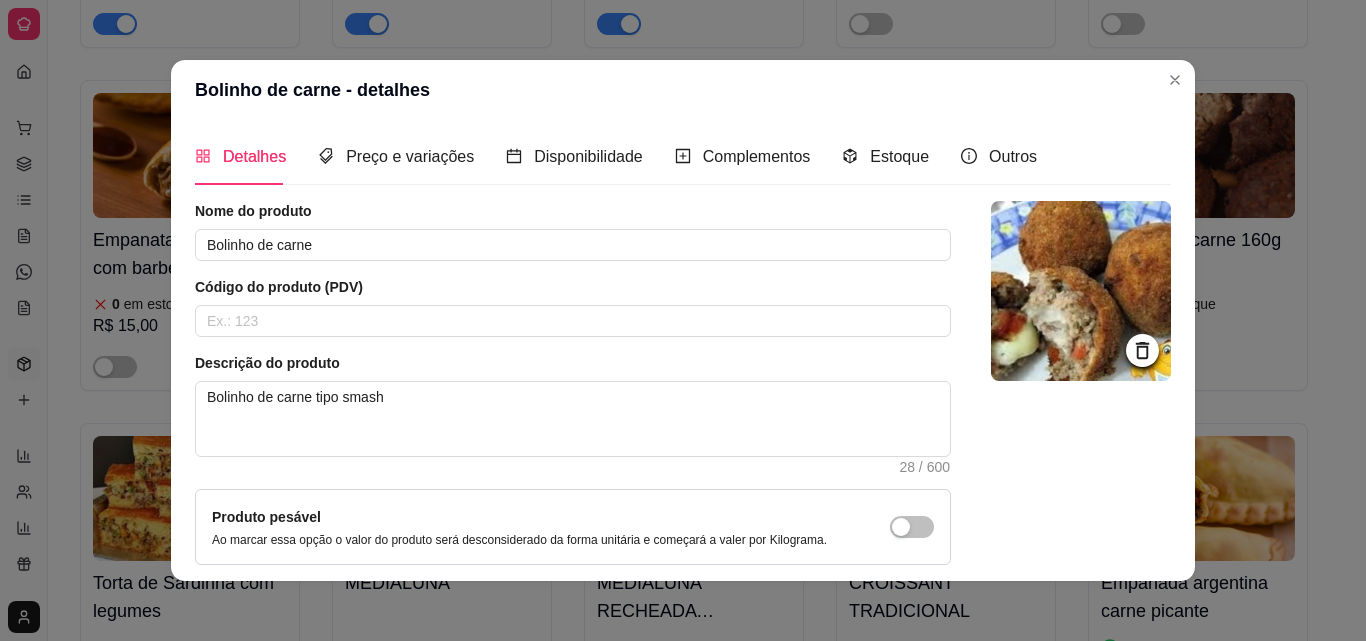 scroll, scrollTop: 173, scrollLeft: 0, axis: vertical 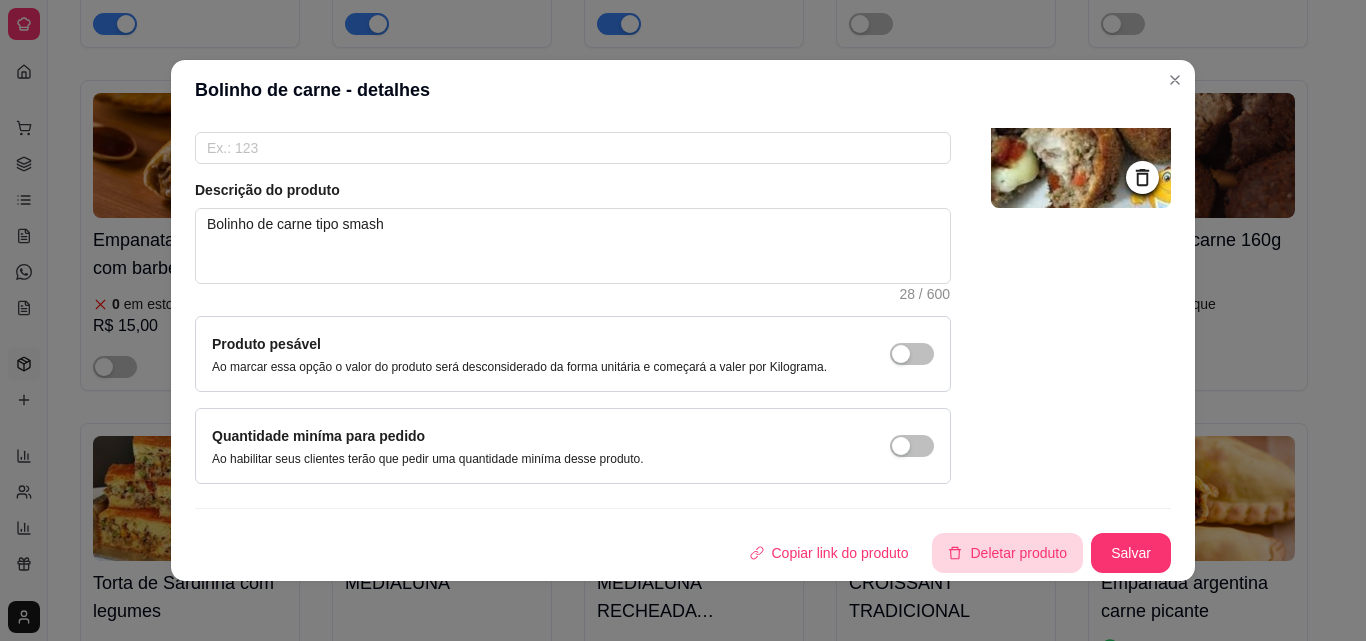 click on "Deletar produto" at bounding box center (1007, 553) 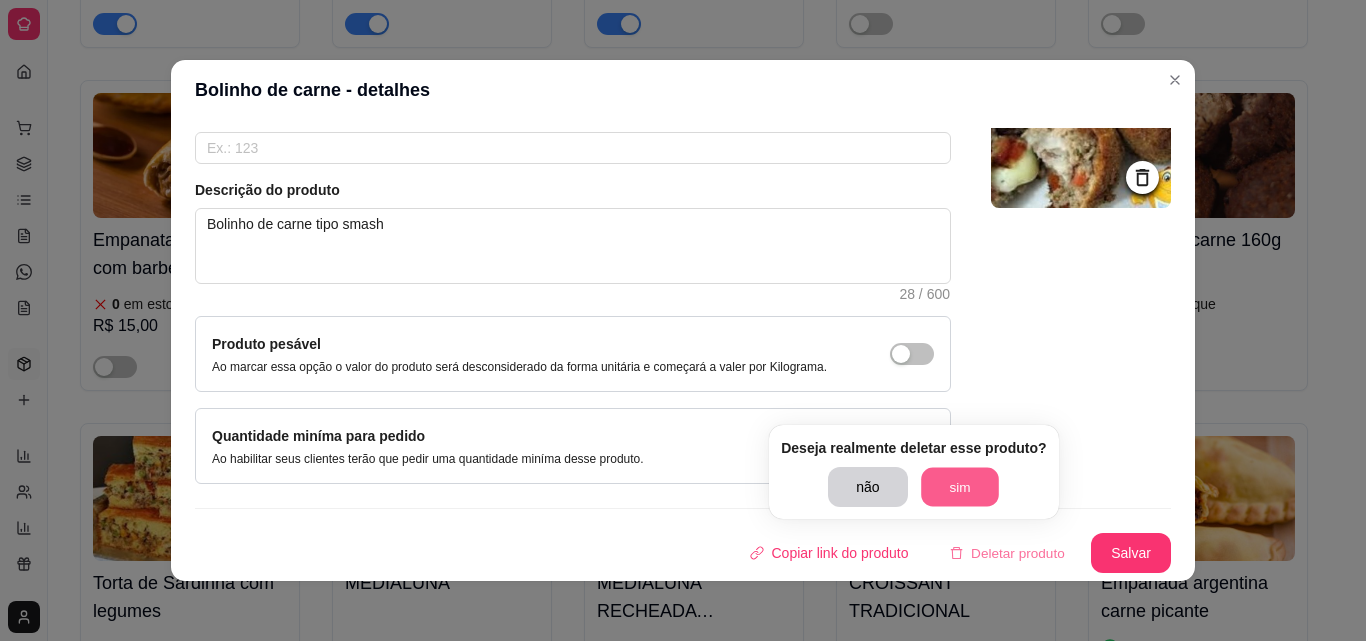 click on "sim" at bounding box center (960, 487) 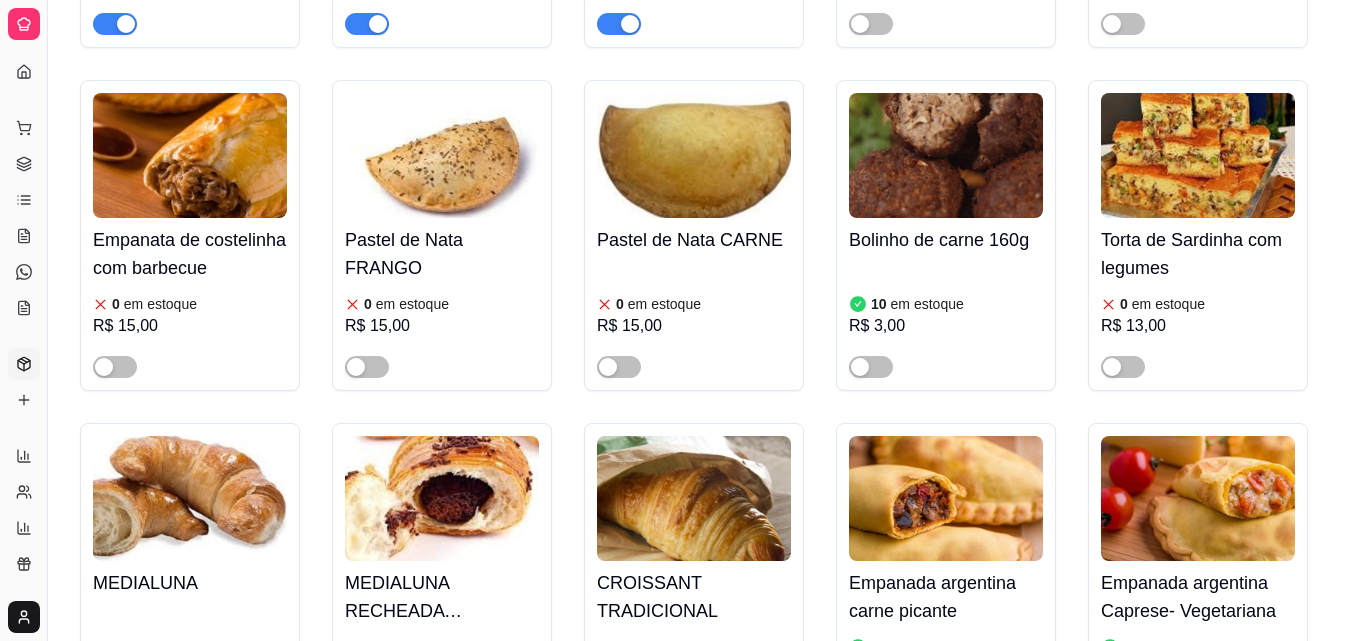 click on "em estoque" at bounding box center [927, 304] 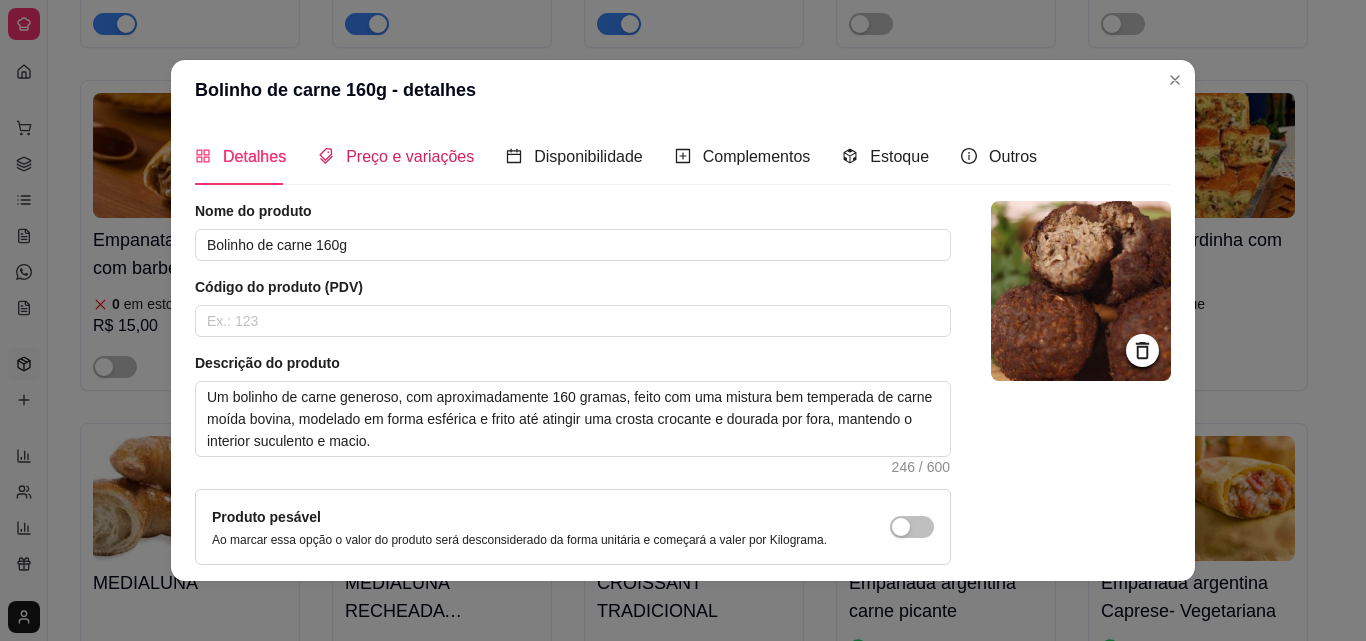 click on "Preço e variações" at bounding box center [410, 156] 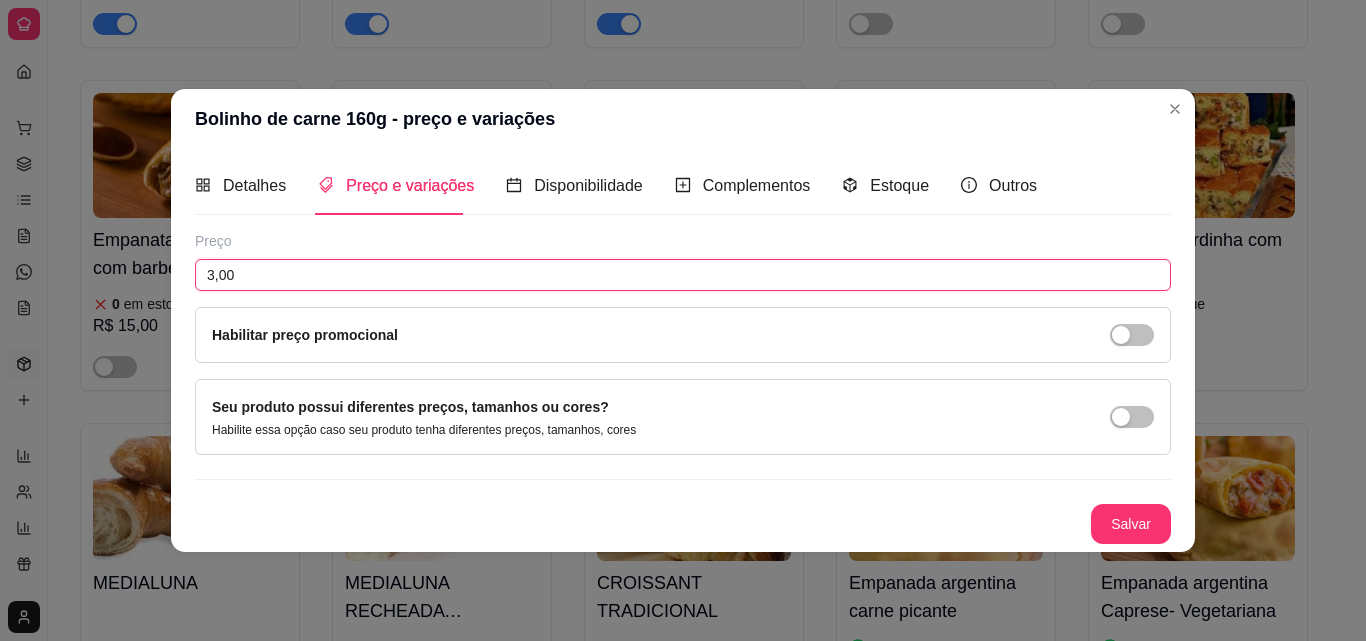 click on "3,00" at bounding box center [683, 275] 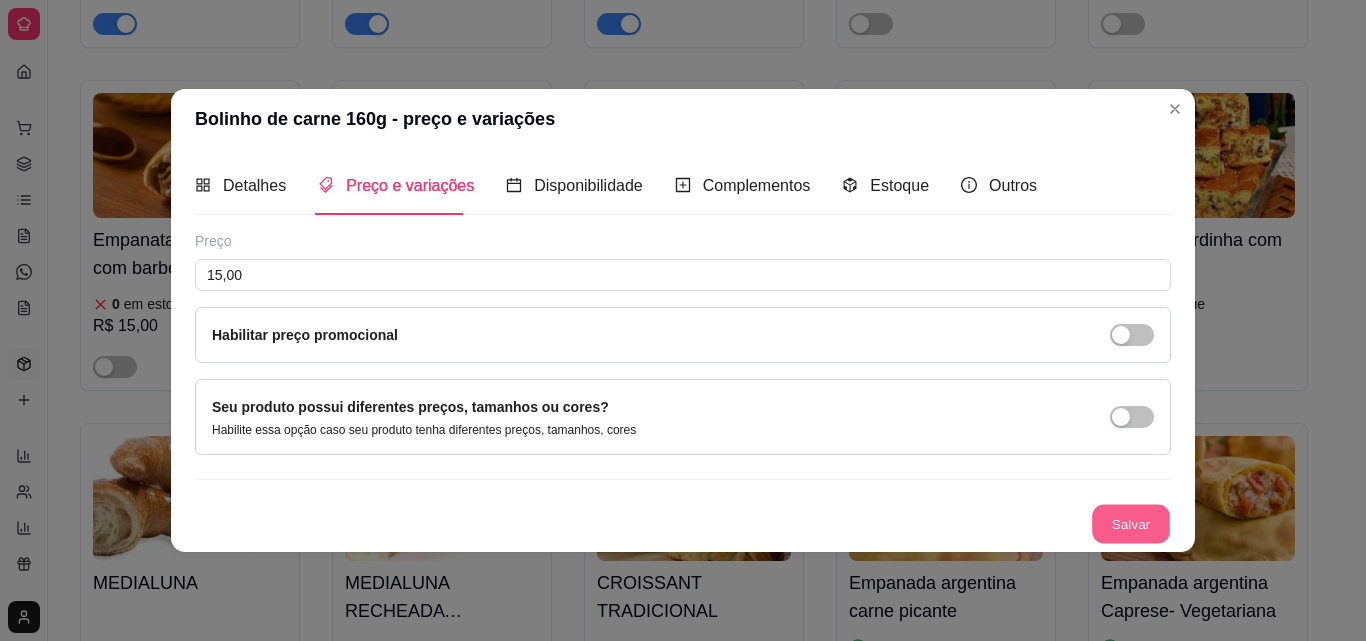 click on "Salvar" at bounding box center [1131, 523] 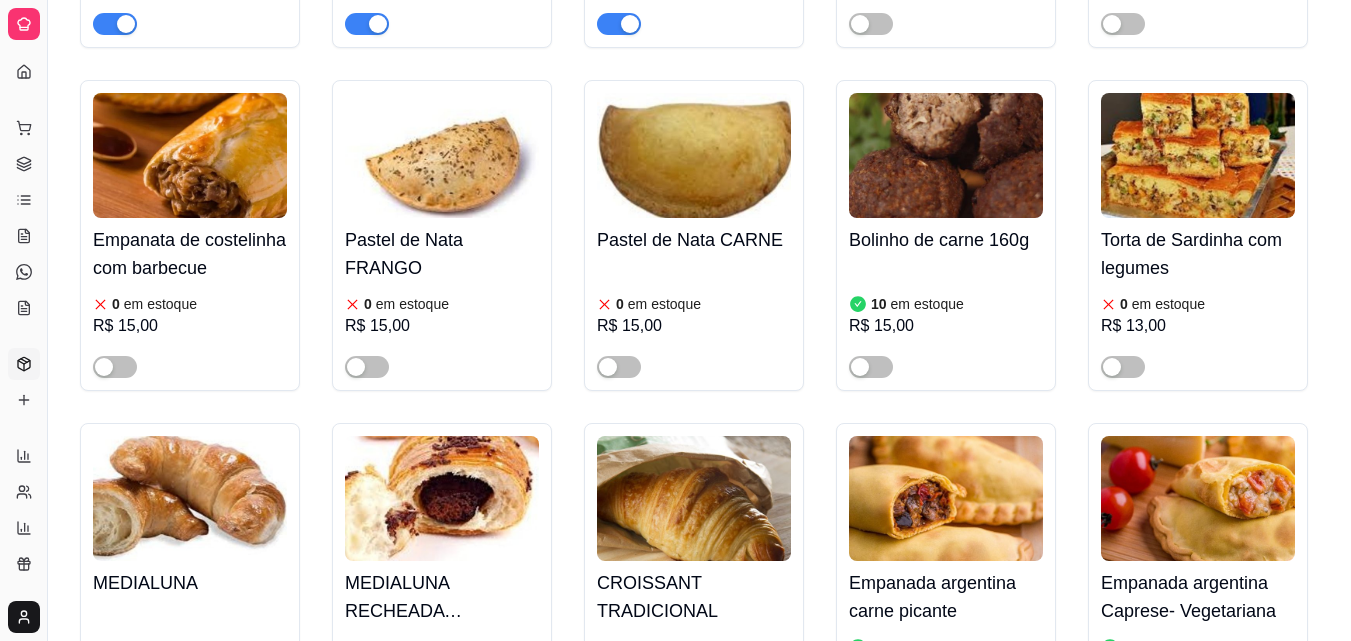 click at bounding box center (871, 366) 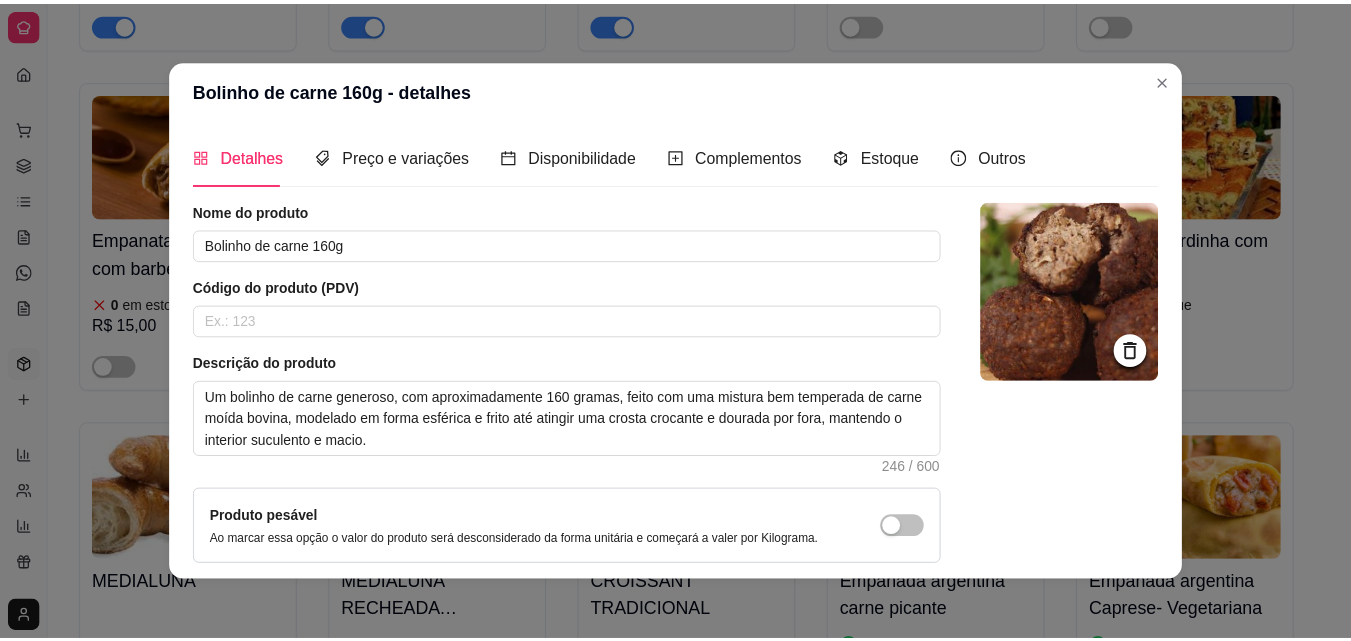 scroll, scrollTop: 173, scrollLeft: 0, axis: vertical 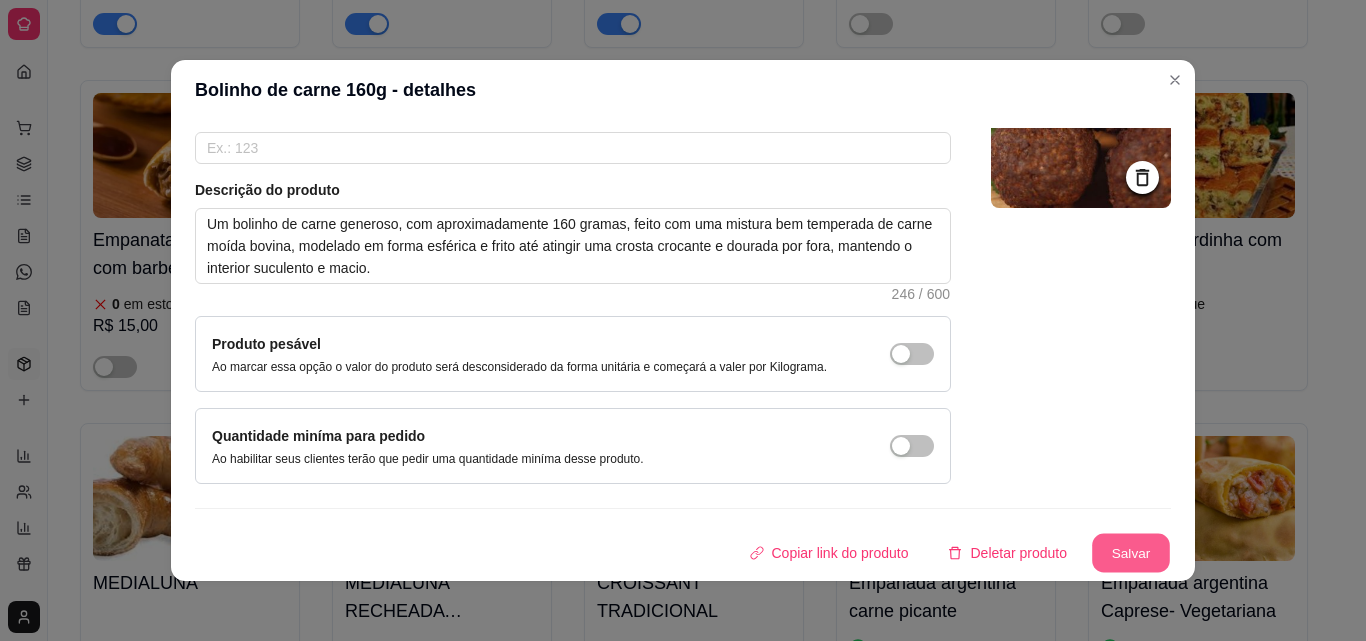 click on "Salvar" at bounding box center (1131, 553) 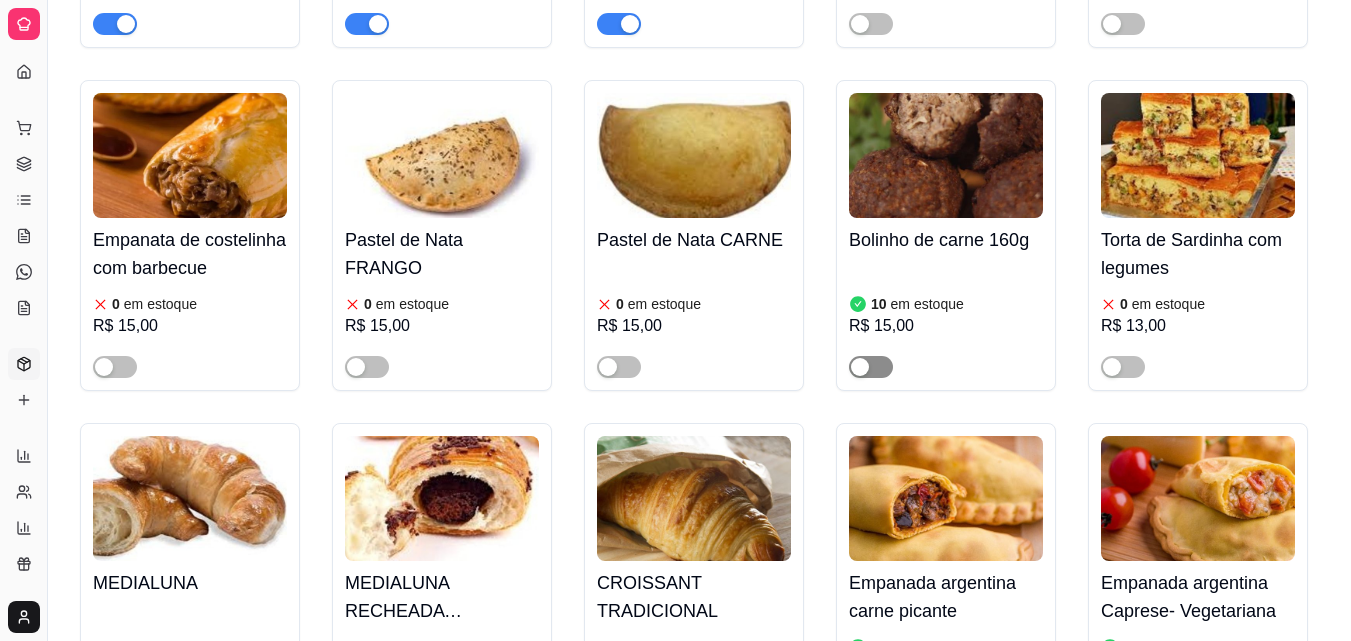 click at bounding box center (871, 367) 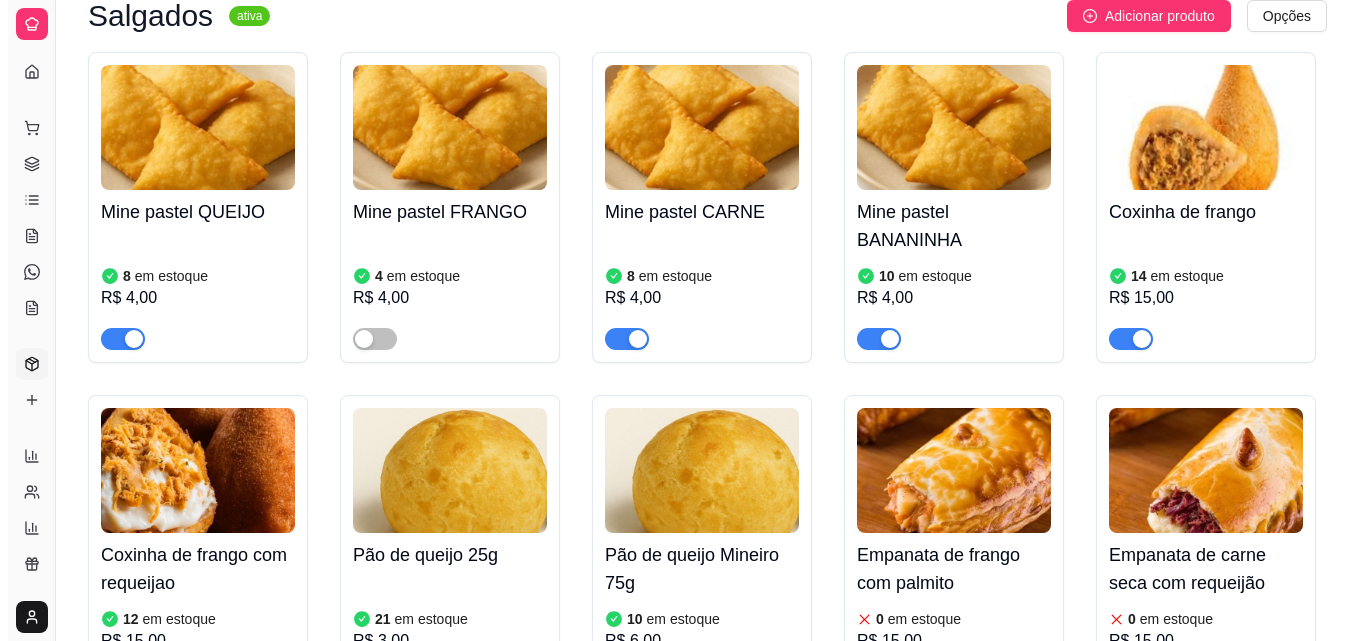 scroll, scrollTop: 6500, scrollLeft: 0, axis: vertical 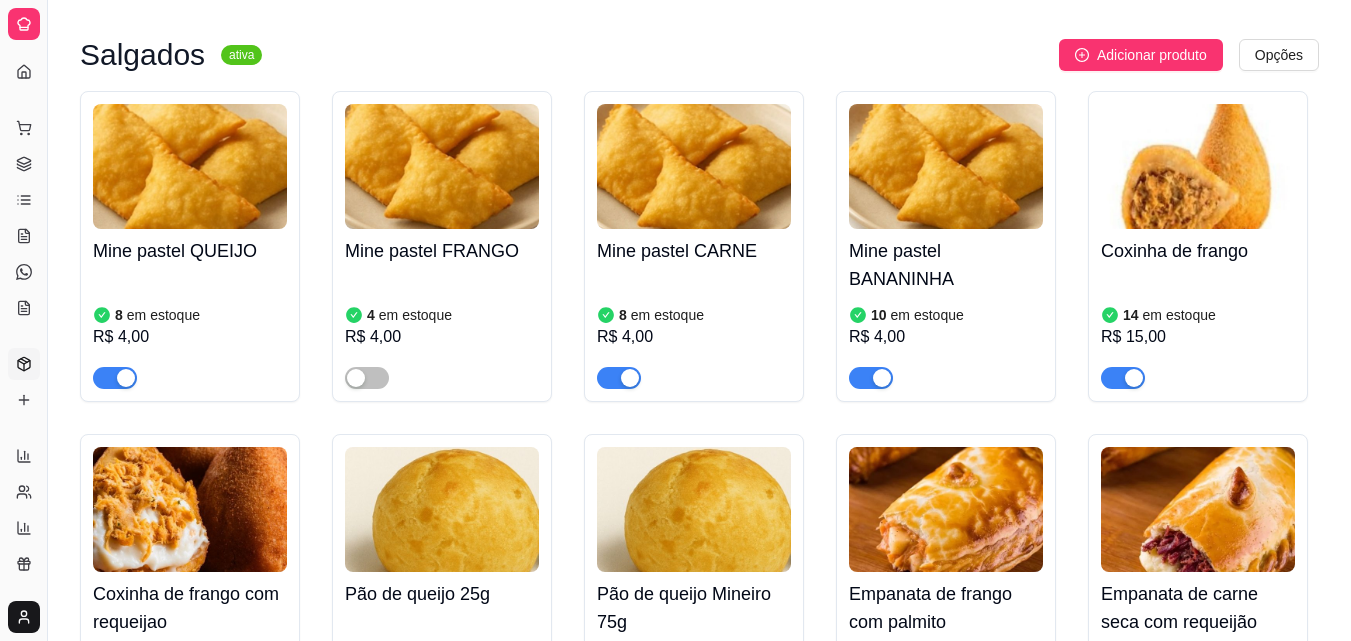 click on "Mine pastel FRANGO" at bounding box center (442, 251) 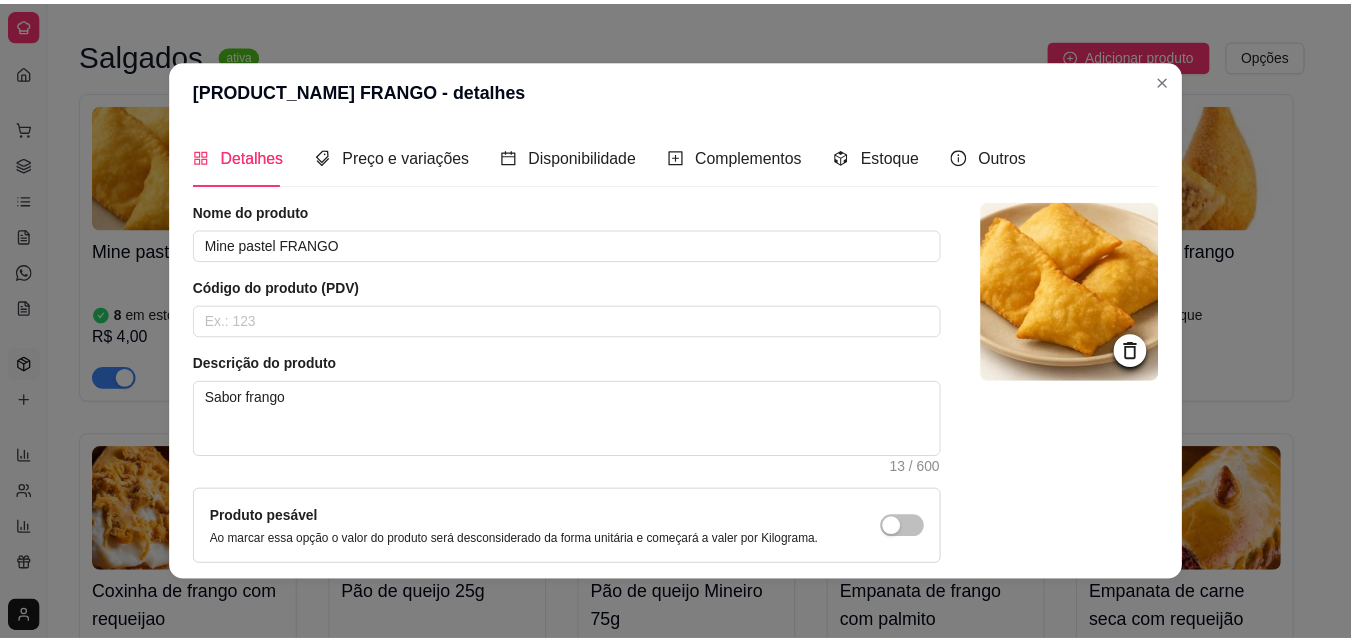 scroll, scrollTop: 173, scrollLeft: 0, axis: vertical 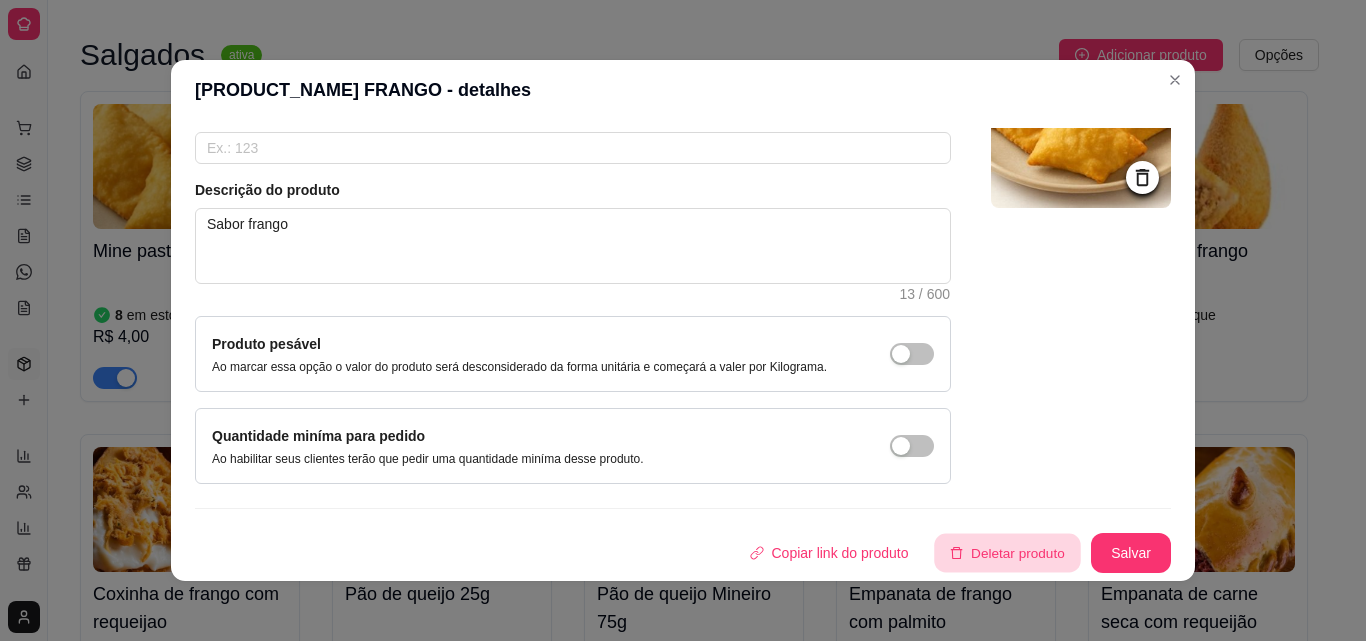 click on "Deletar produto" at bounding box center [1008, 553] 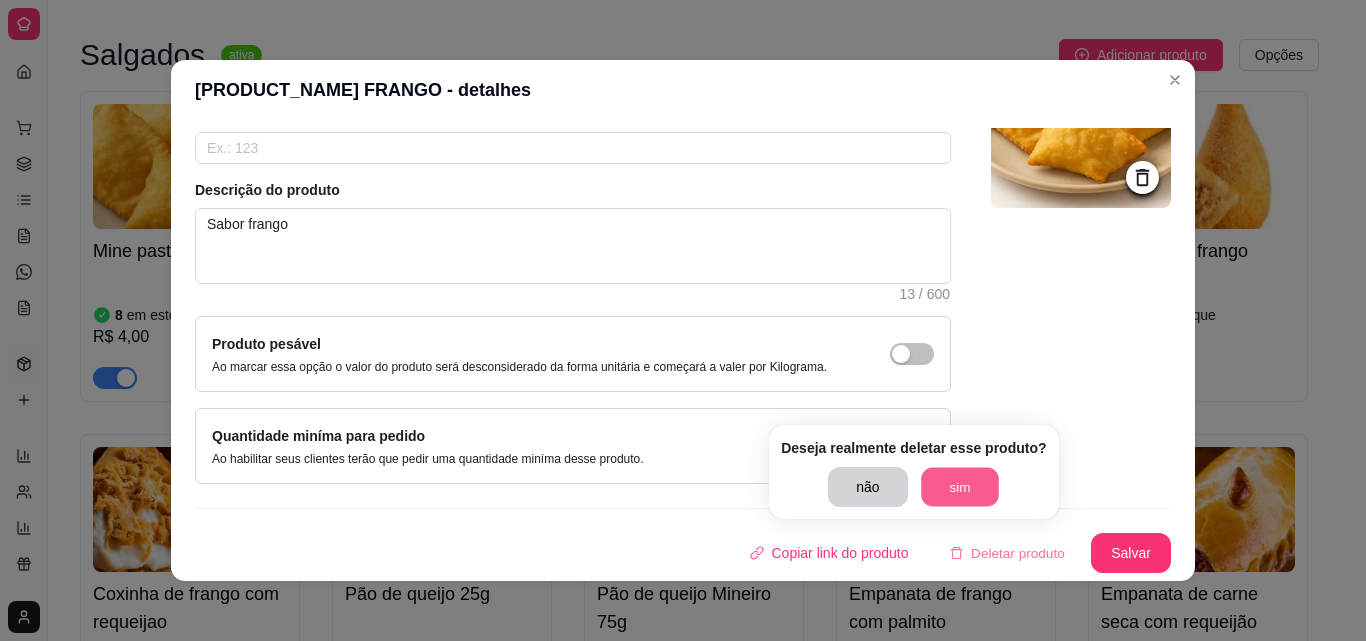click on "sim" at bounding box center (960, 487) 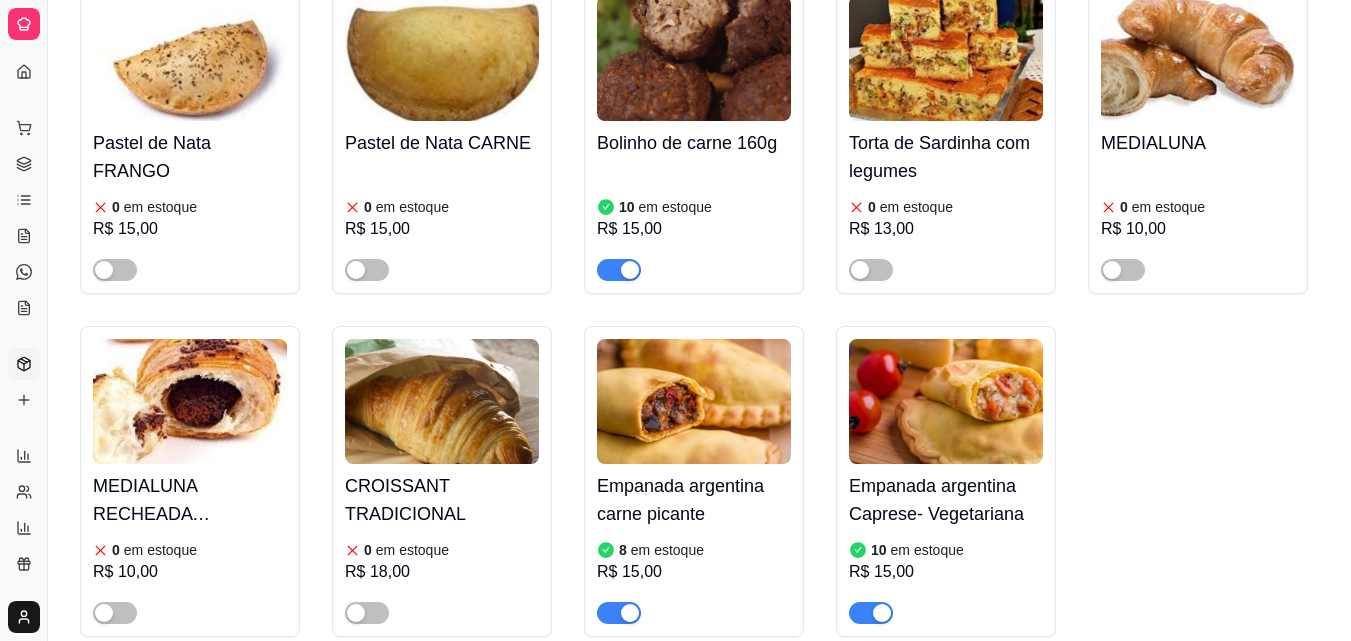 scroll, scrollTop: 7314, scrollLeft: 0, axis: vertical 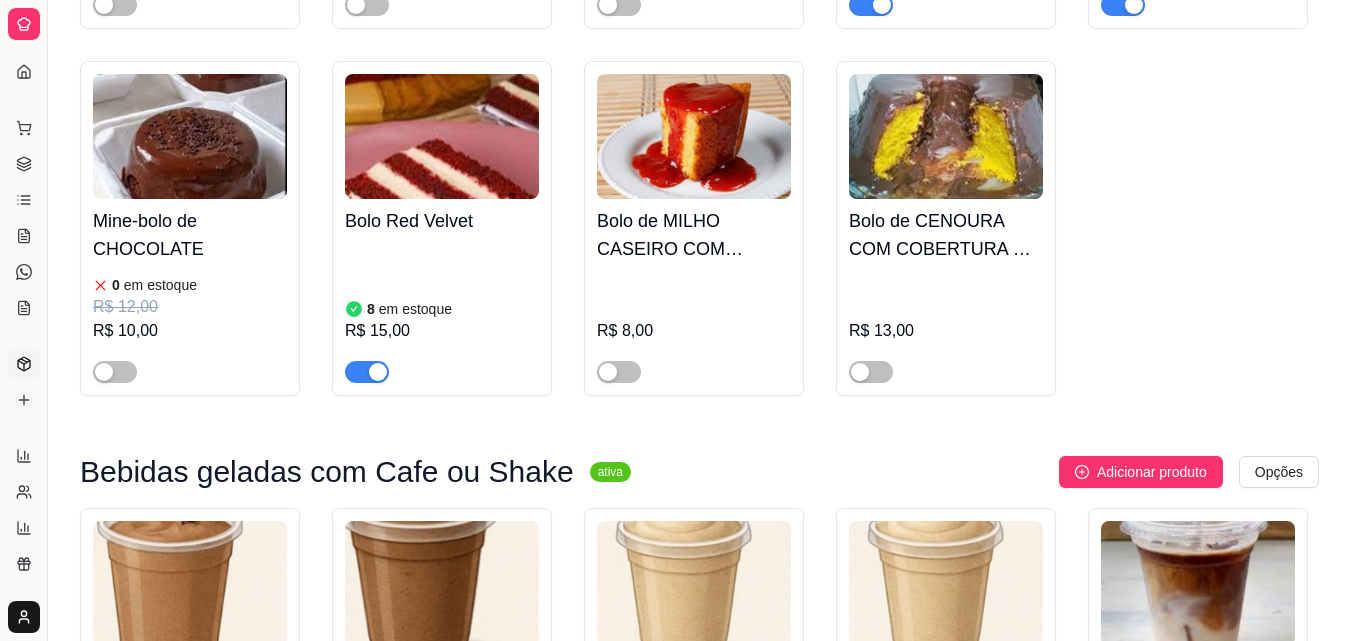 click on "Bolo de MILHO CASEIRO COM GOIAADA" at bounding box center [694, 235] 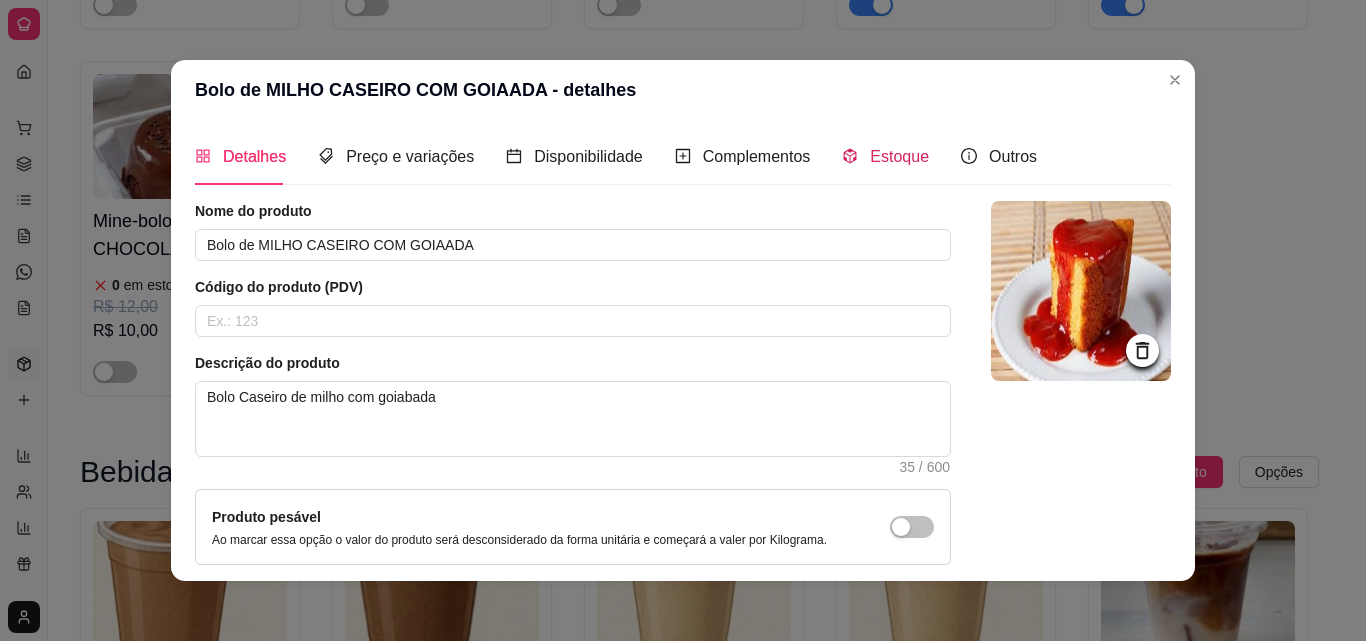 click on "Estoque" at bounding box center (885, 156) 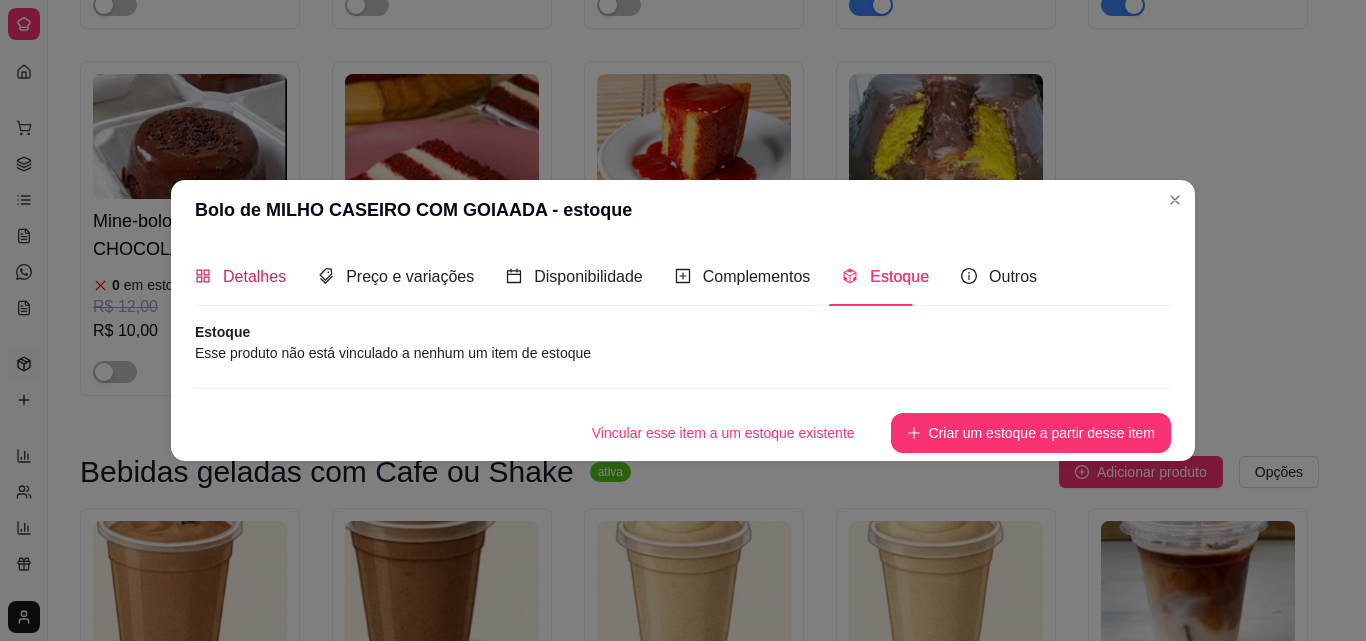 click on "Detalhes" at bounding box center (254, 276) 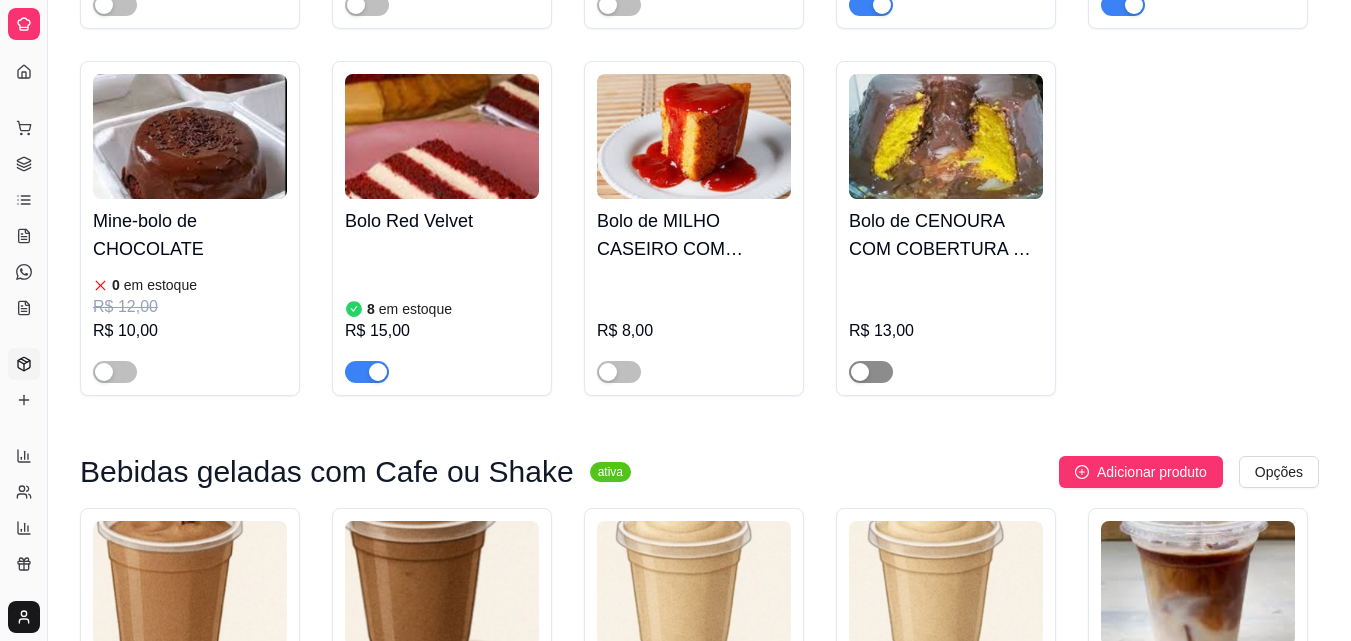 click at bounding box center (871, 372) 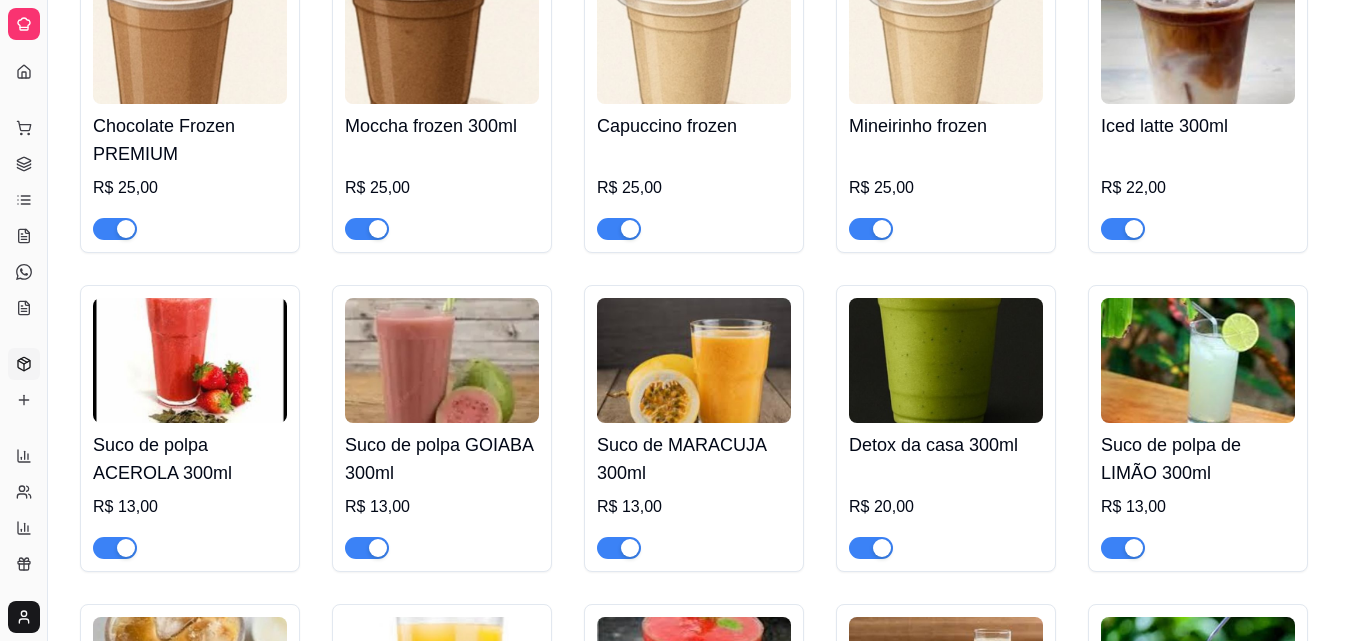 scroll, scrollTop: 8921, scrollLeft: 0, axis: vertical 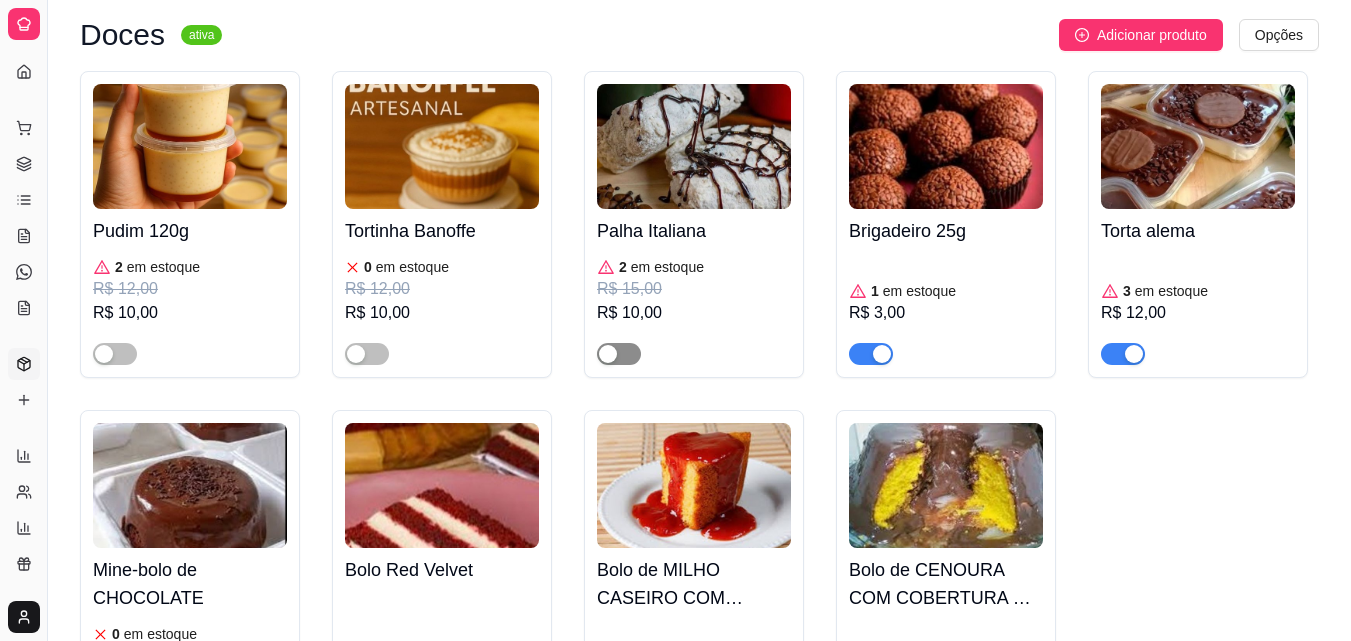 click at bounding box center (619, 354) 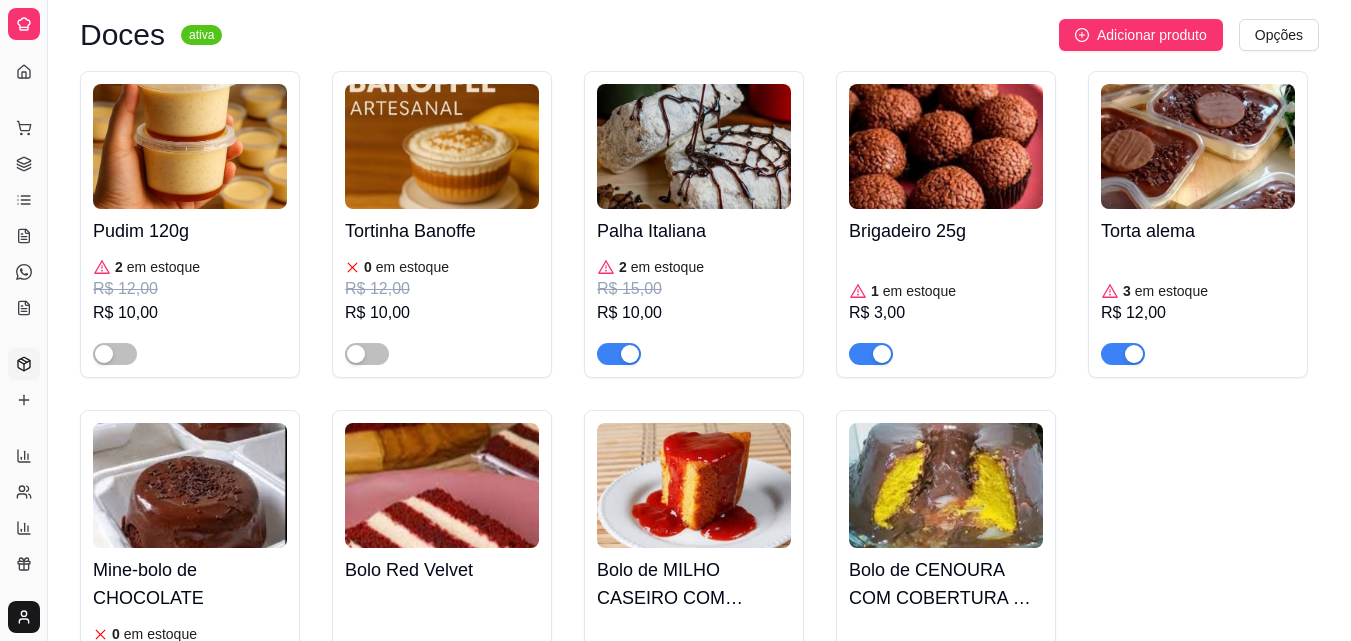 click at bounding box center [1123, 354] 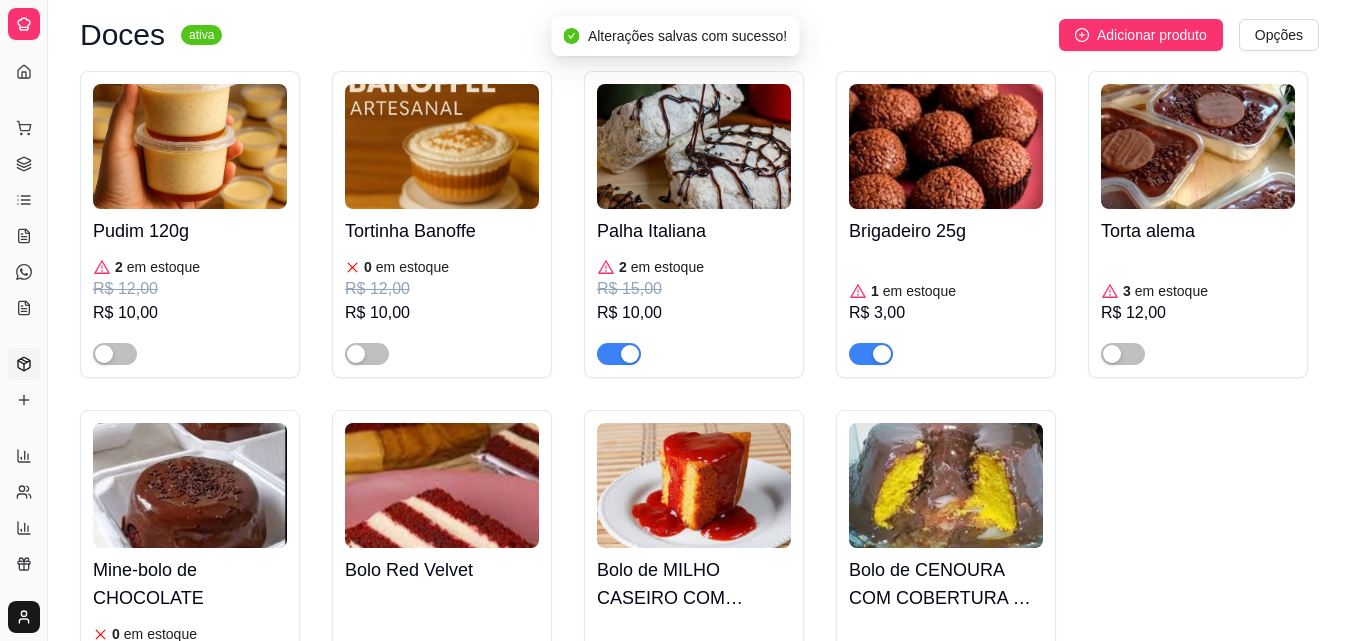 click on "Brigadeiro 25g" at bounding box center (946, 231) 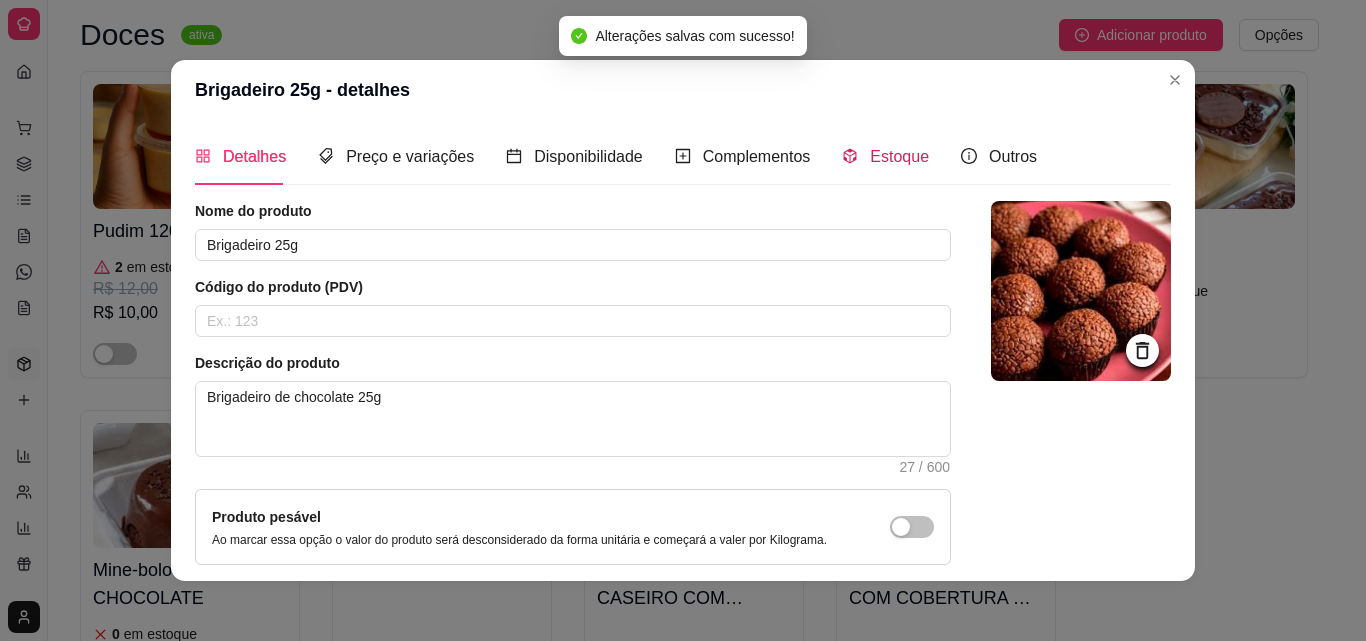 click on "Estoque" at bounding box center [899, 156] 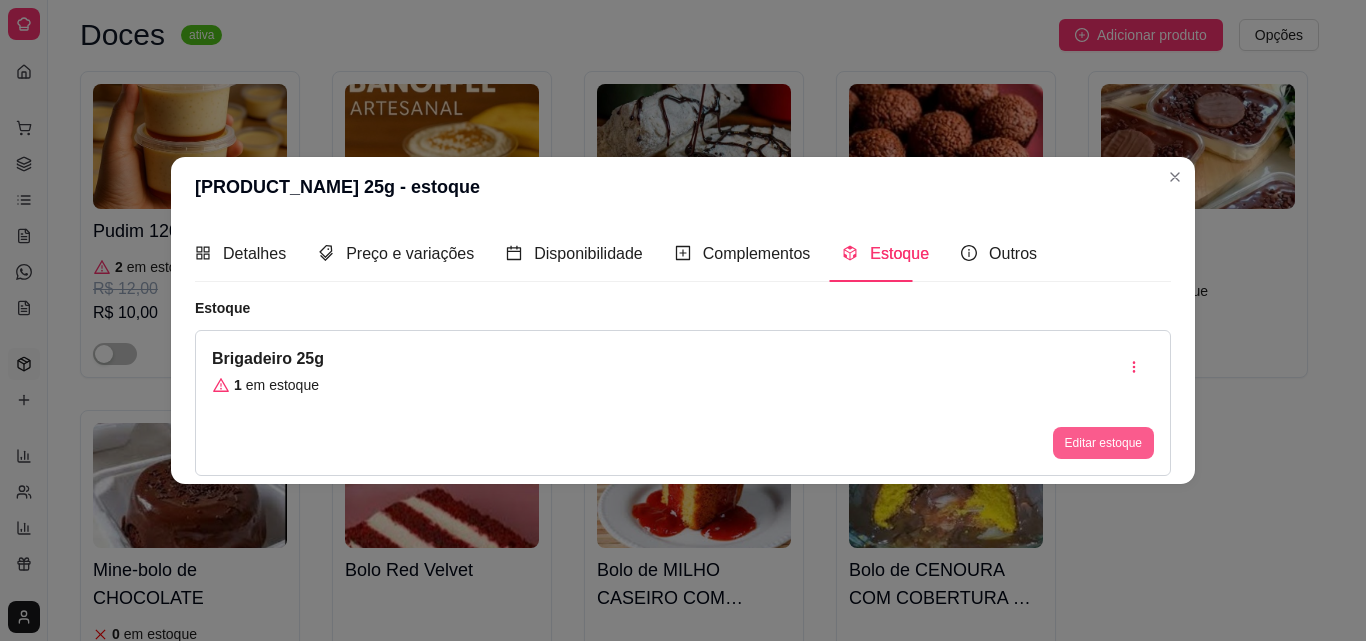 click on "Editar estoque" at bounding box center (1103, 443) 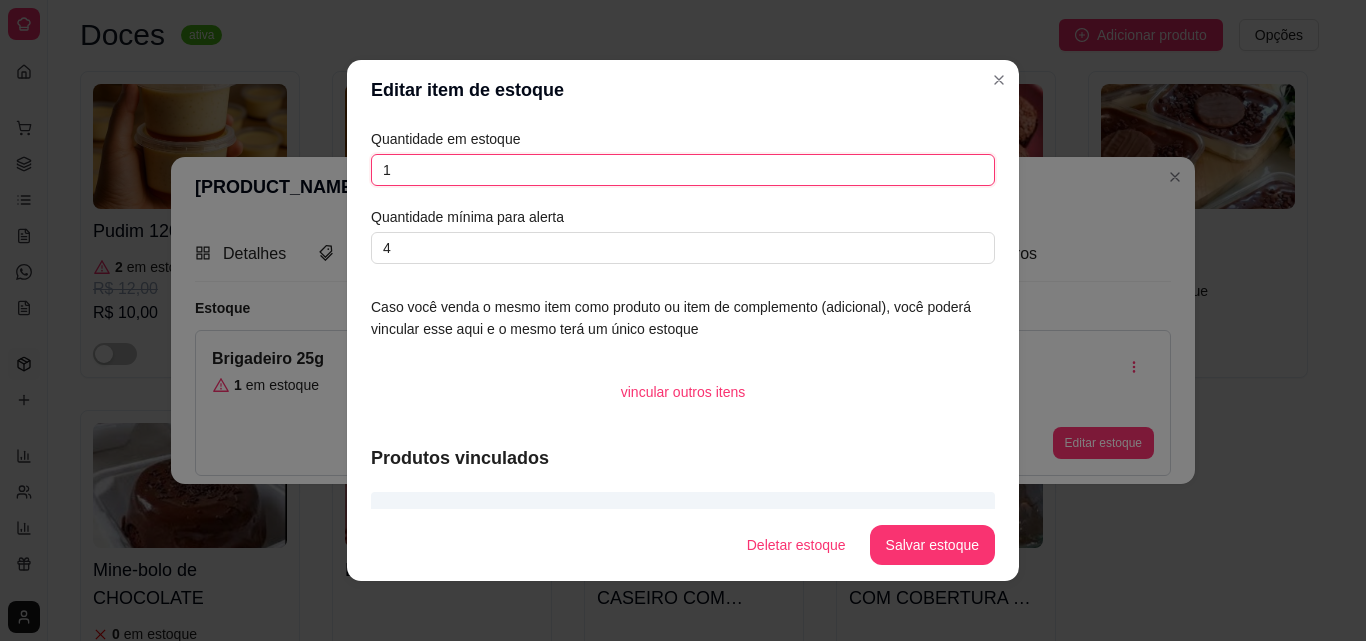 click on "1" at bounding box center (683, 170) 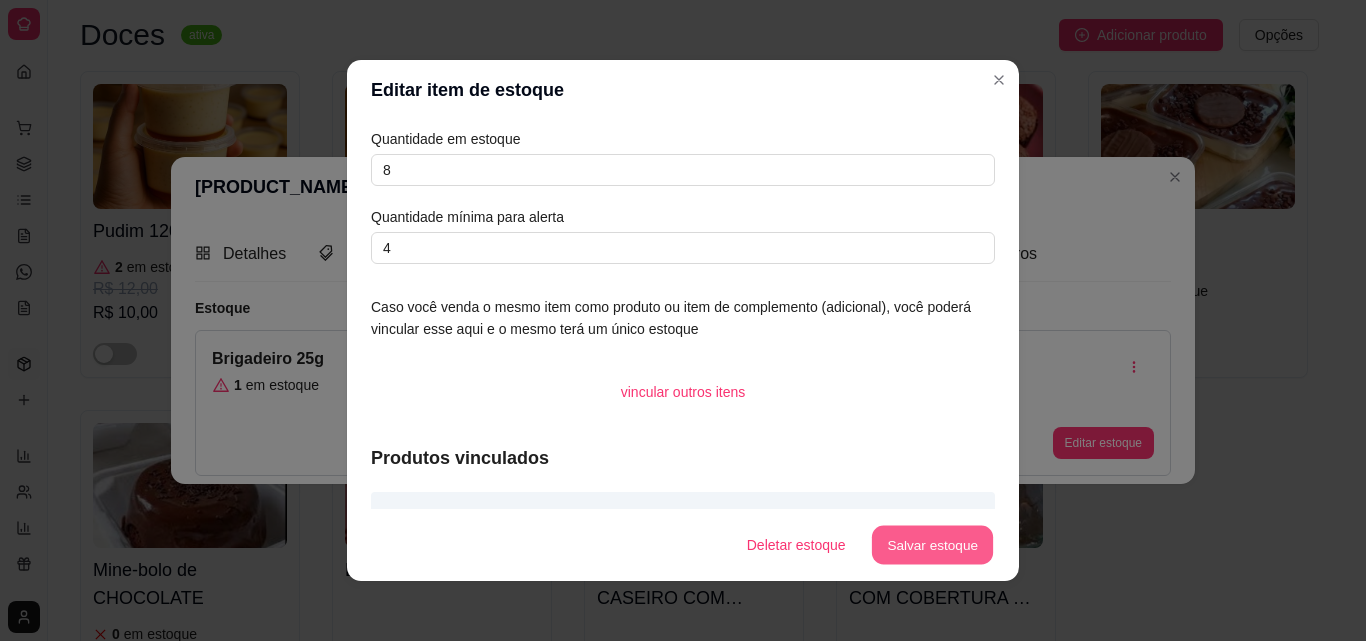 click on "Salvar estoque" at bounding box center [932, 545] 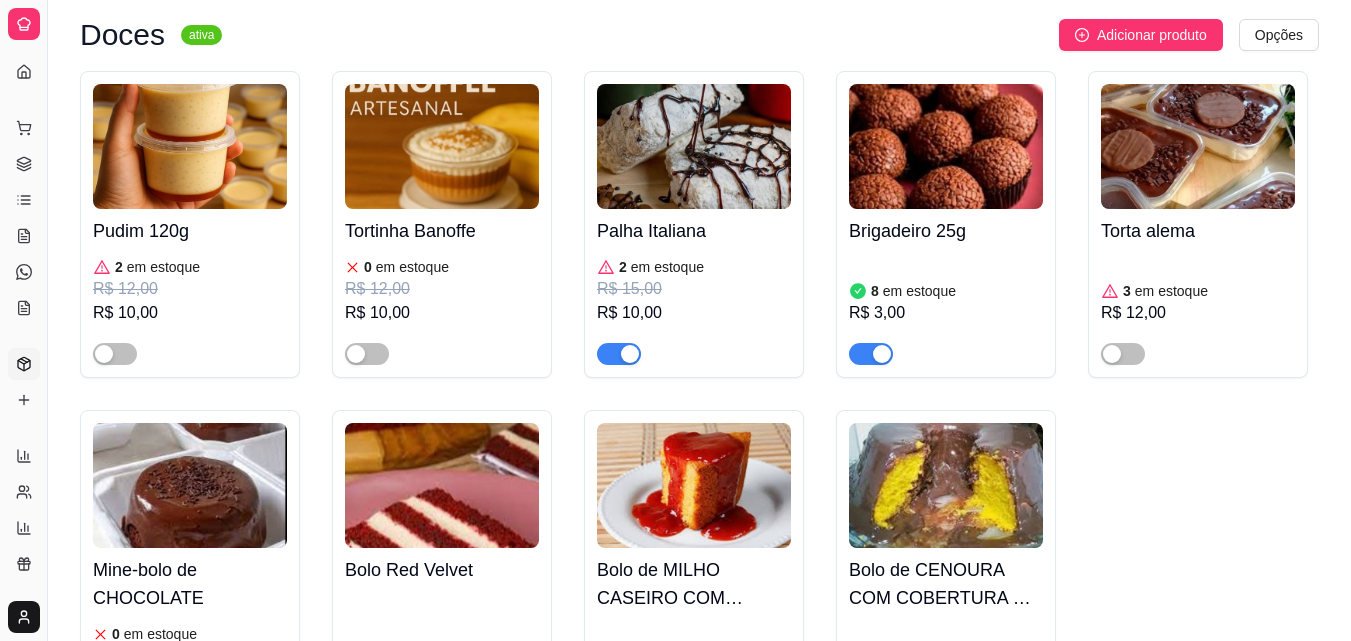 click on "Palha Italiana" at bounding box center (694, 231) 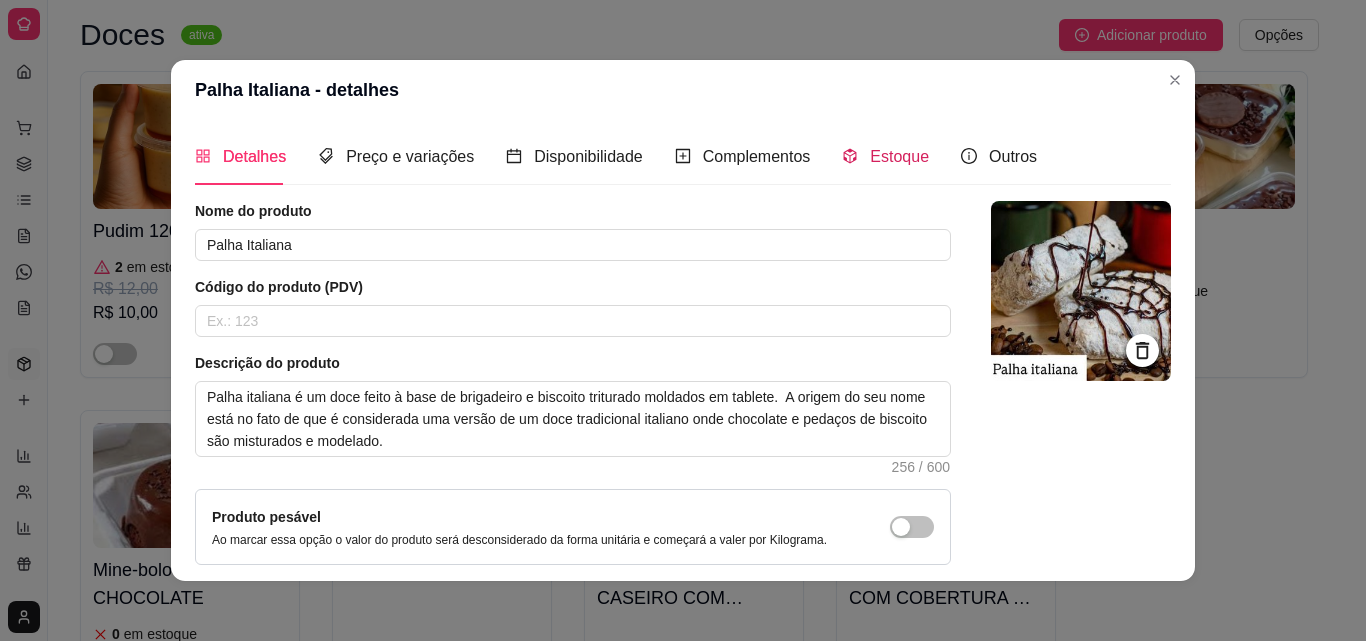 click on "Estoque" at bounding box center [899, 156] 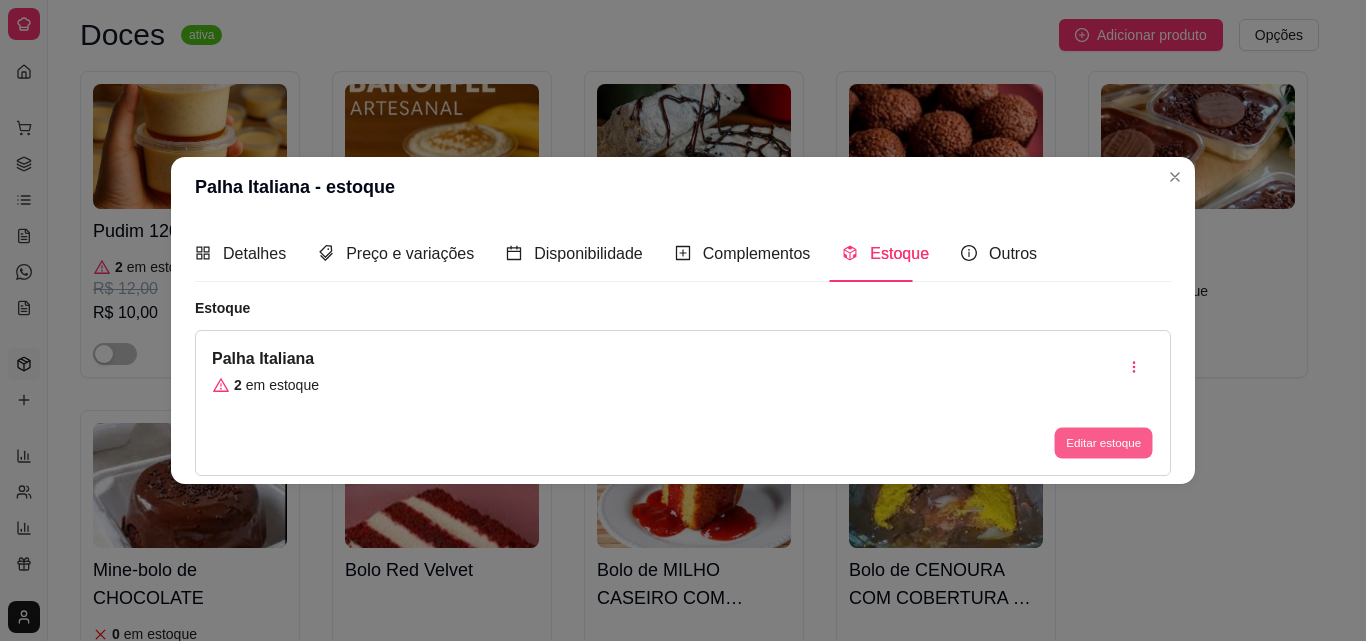 click on "Editar estoque" at bounding box center [1103, 443] 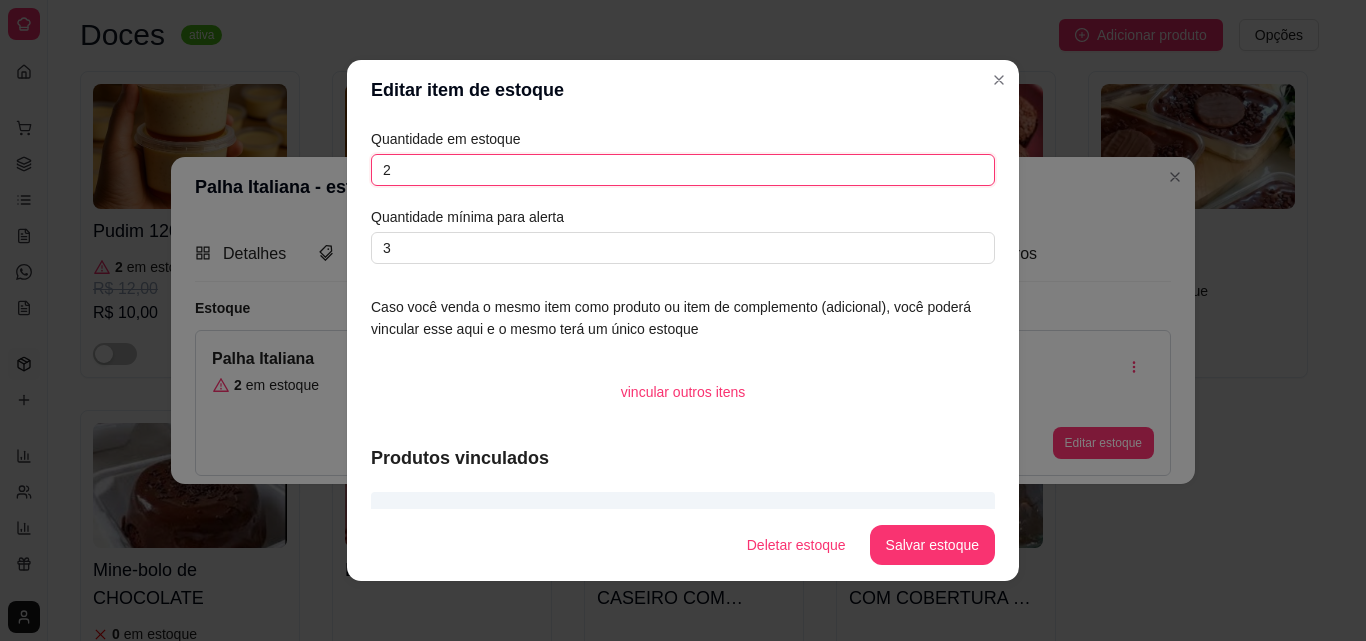 click on "2" at bounding box center (683, 170) 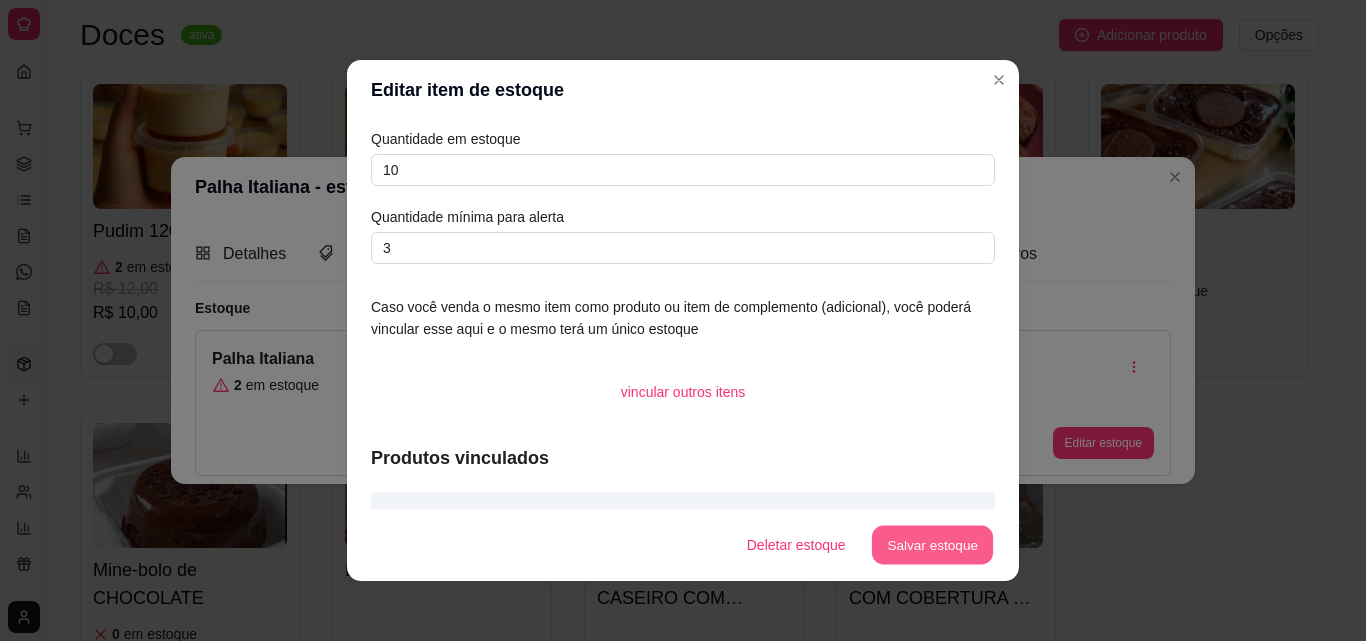 click on "Salvar estoque" at bounding box center (932, 545) 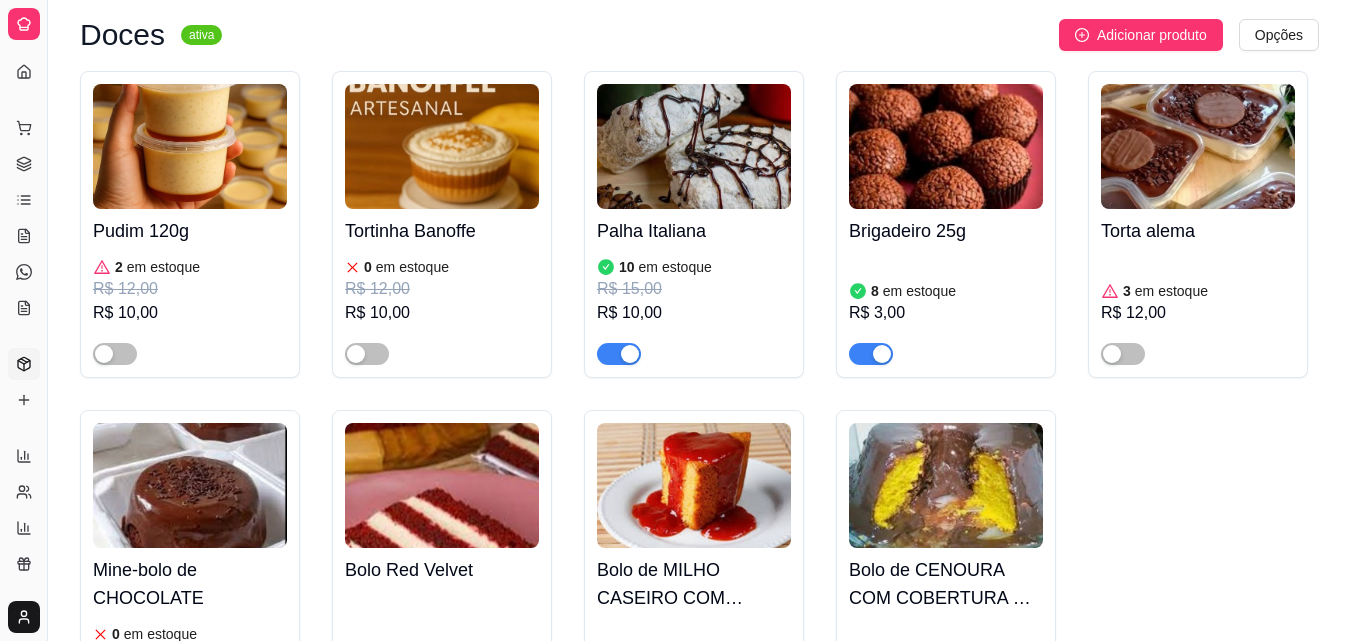 click on "em estoque" at bounding box center (1171, 291) 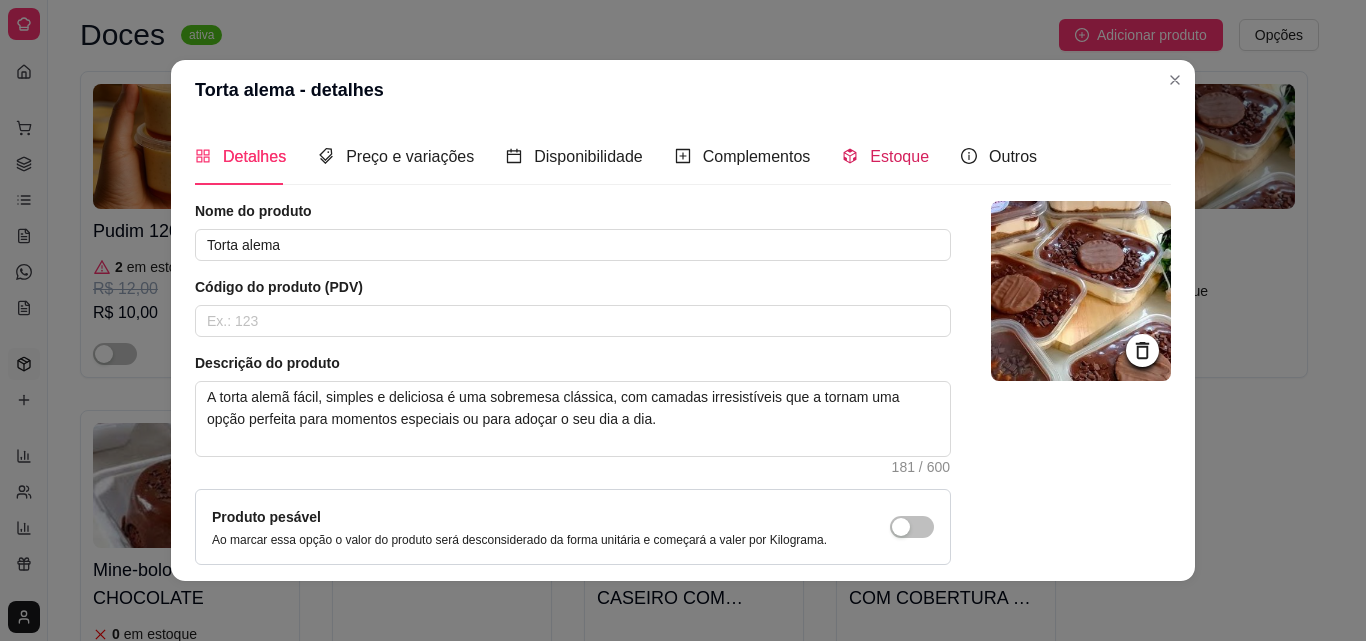 click on "Estoque" at bounding box center [885, 156] 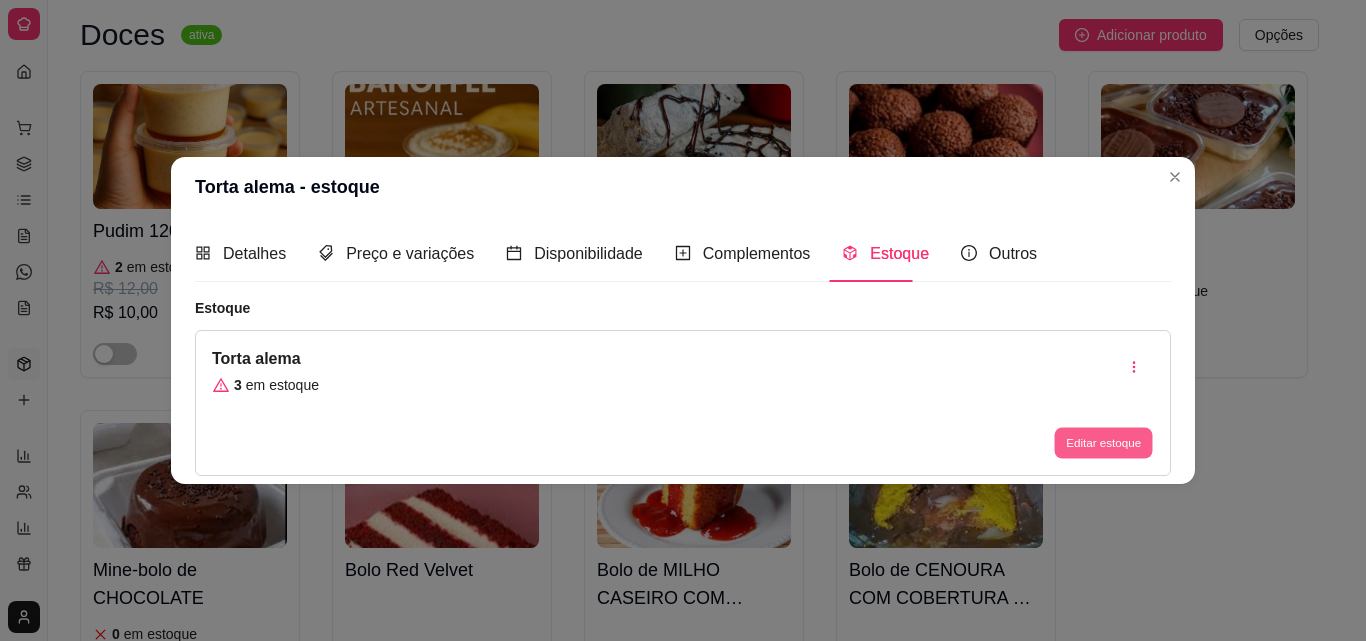 click on "Editar estoque" at bounding box center [1103, 443] 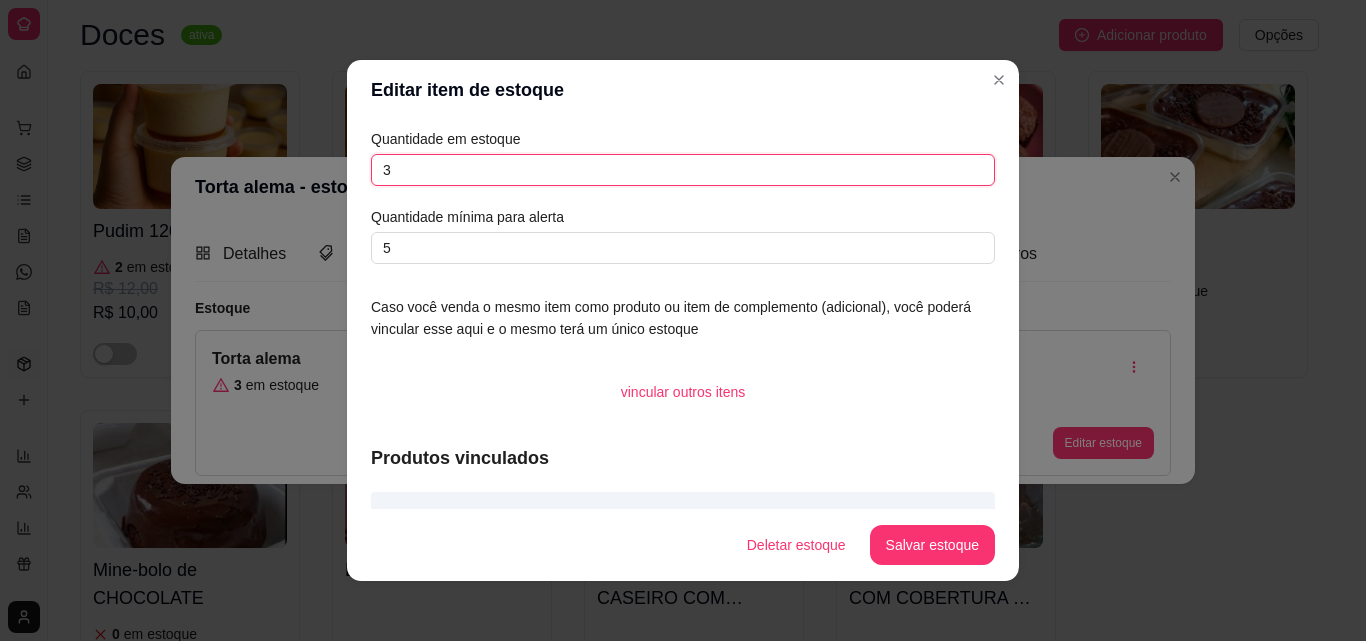 click on "3" at bounding box center [683, 170] 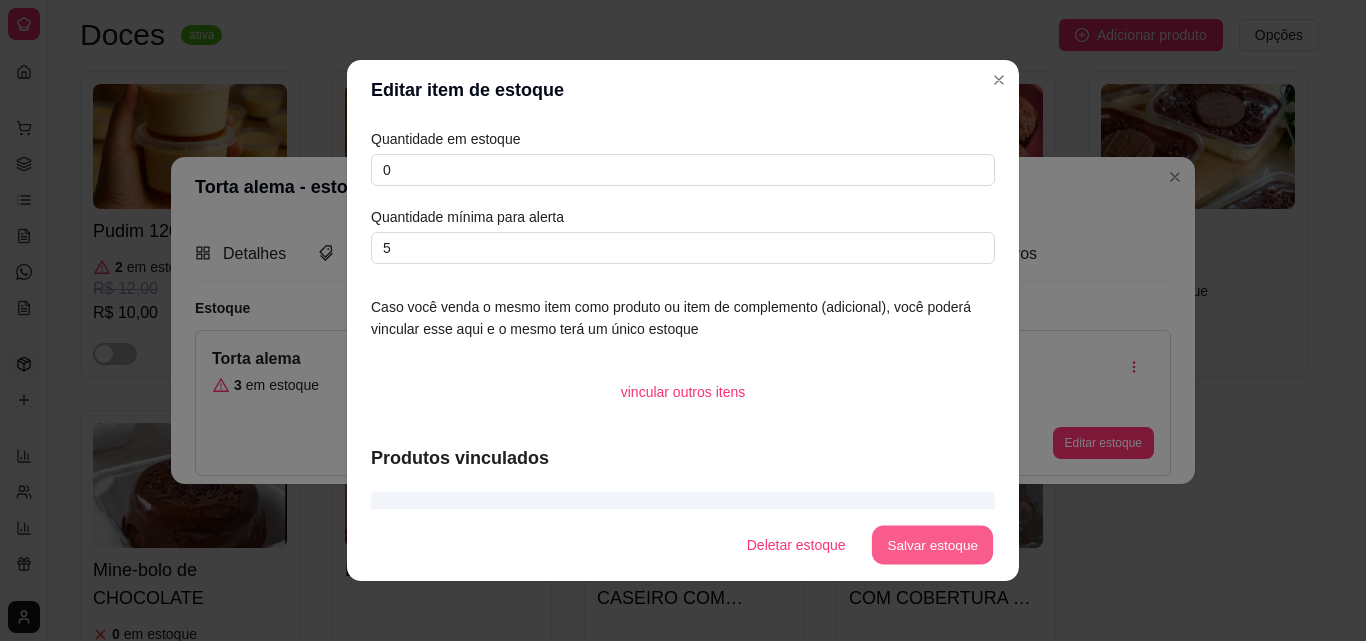 click on "Salvar estoque" at bounding box center [932, 545] 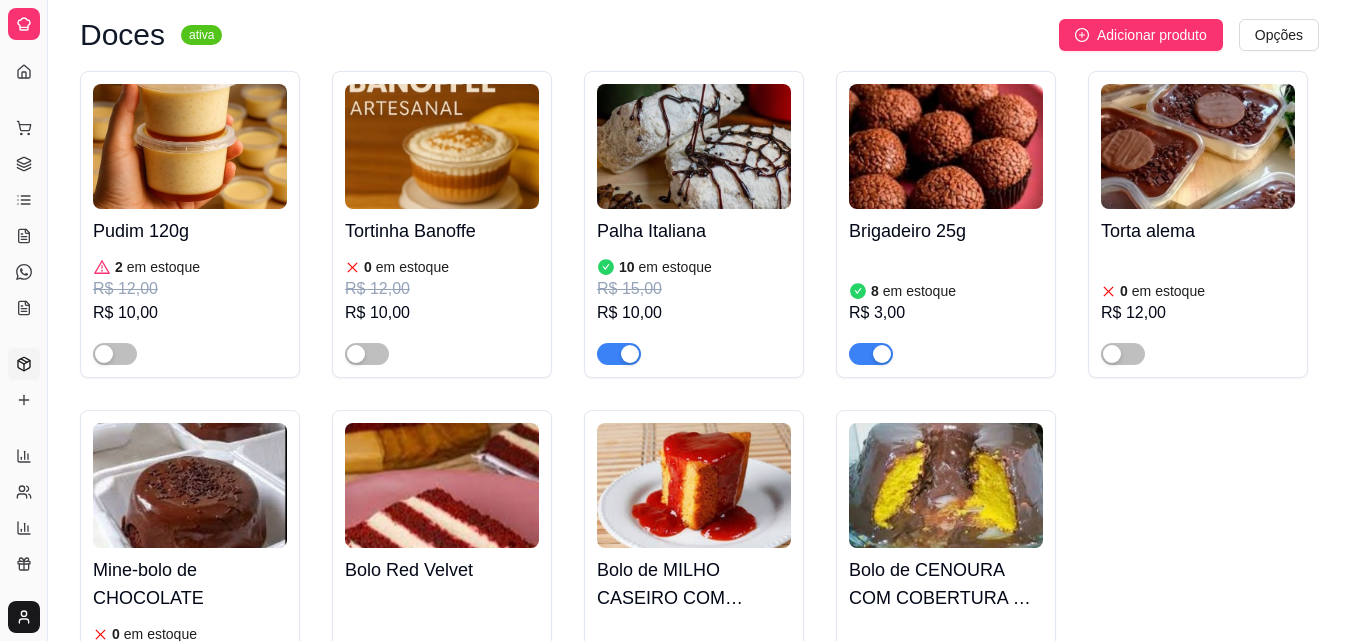 click on "em estoque" at bounding box center (163, 267) 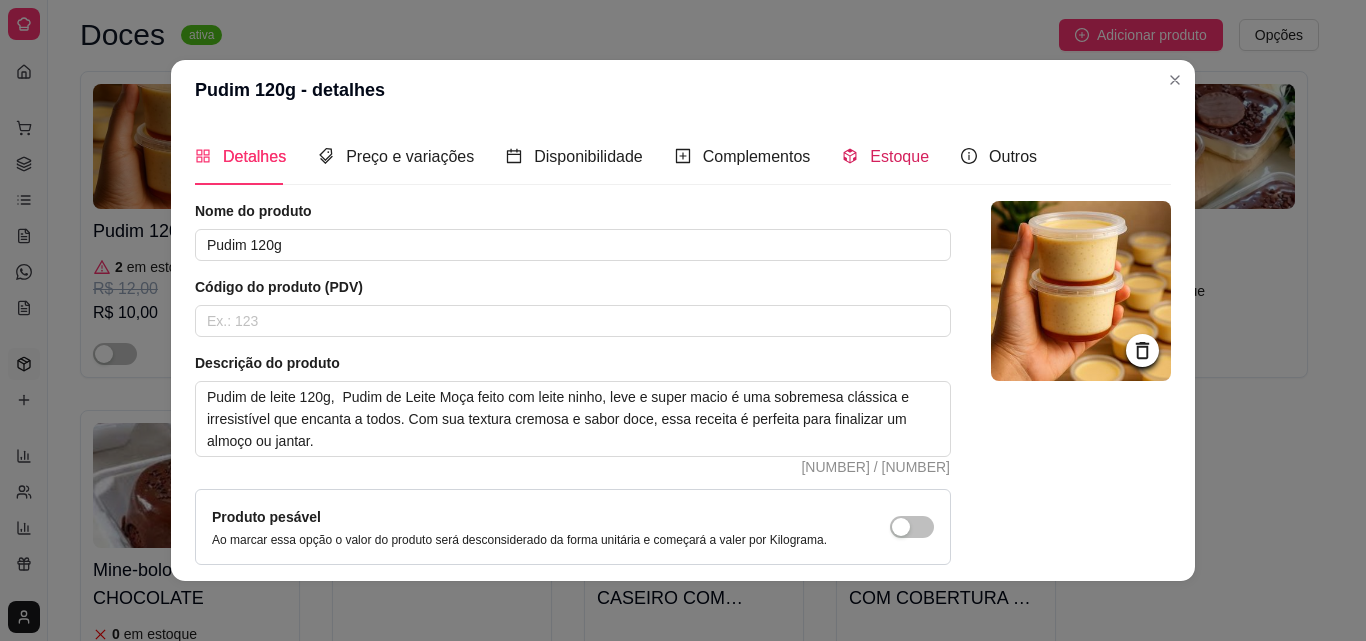click on "Estoque" at bounding box center (899, 156) 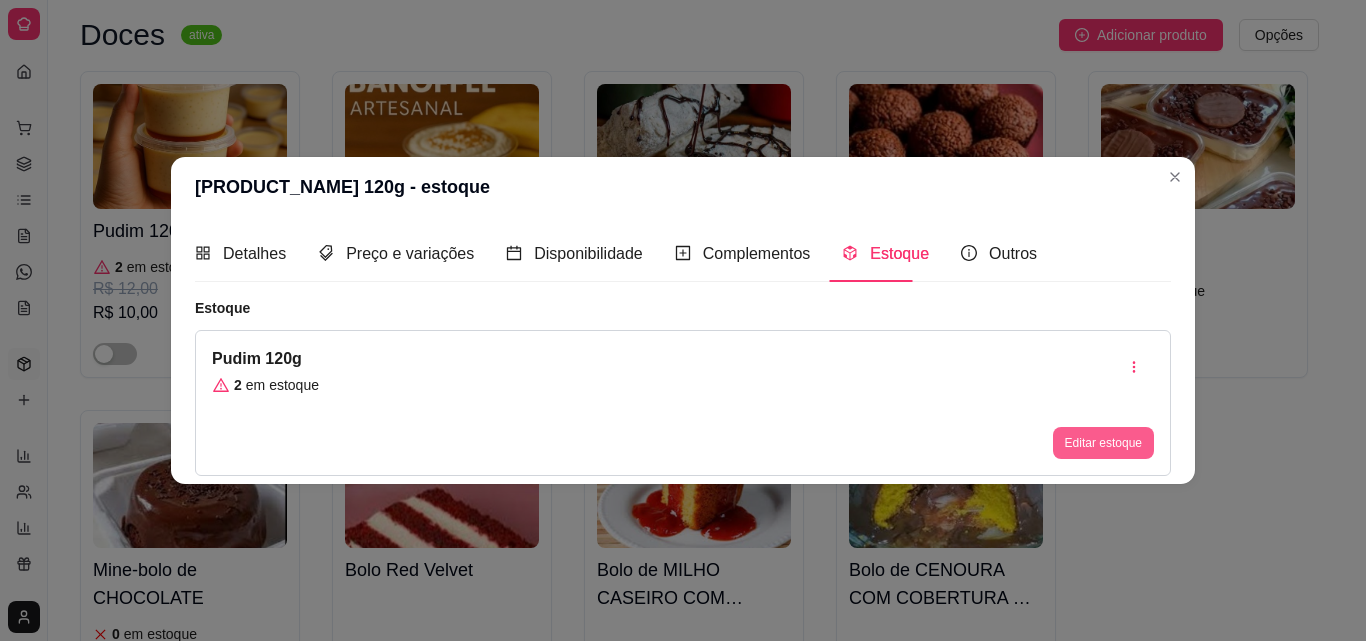 click on "Editar estoque" at bounding box center (1103, 443) 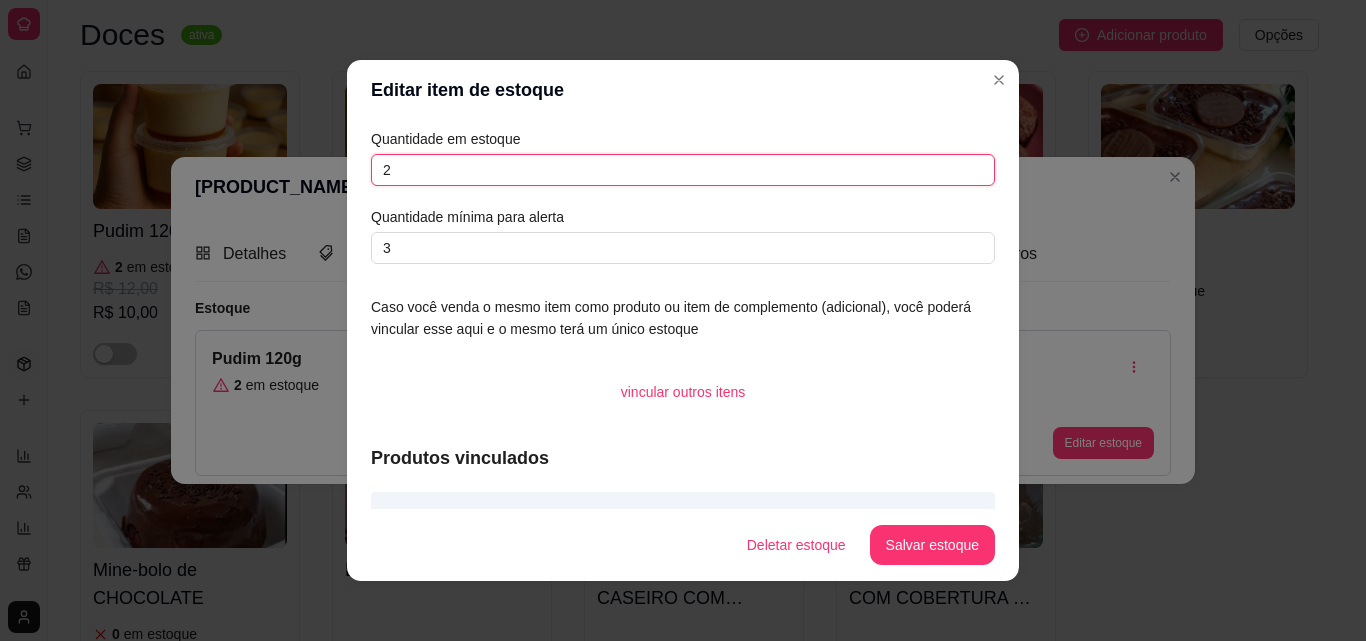 click on "2" at bounding box center [683, 170] 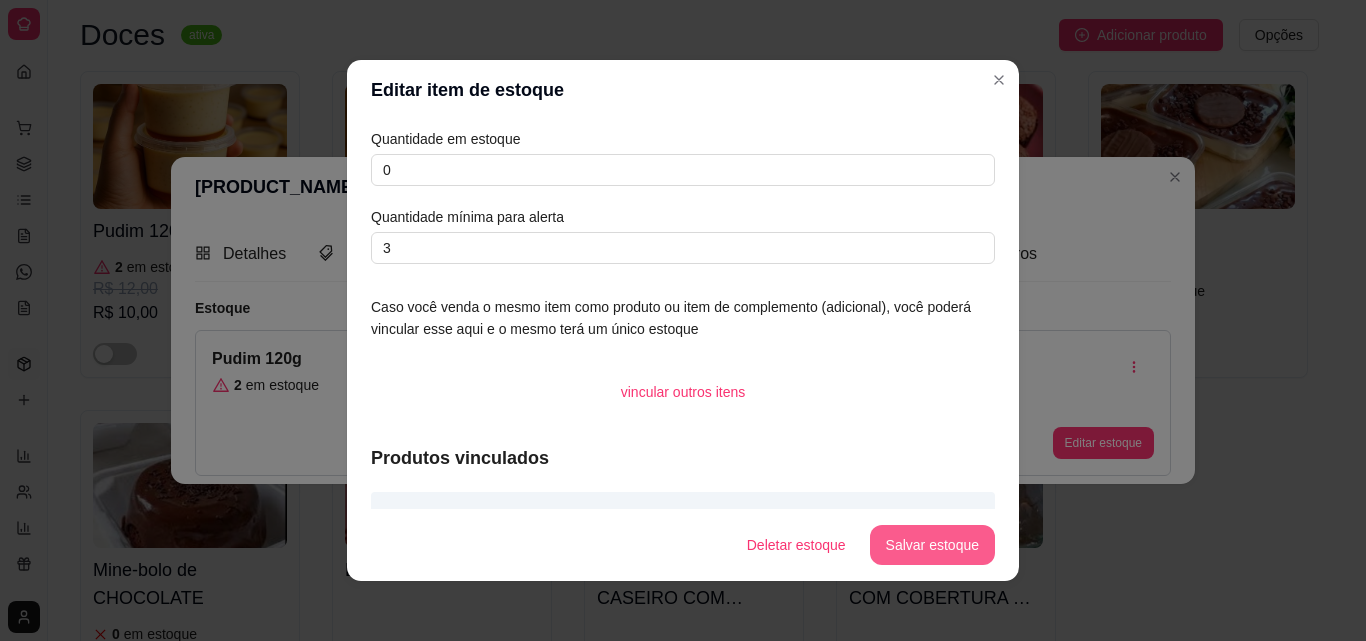 click on "Salvar estoque" at bounding box center (932, 545) 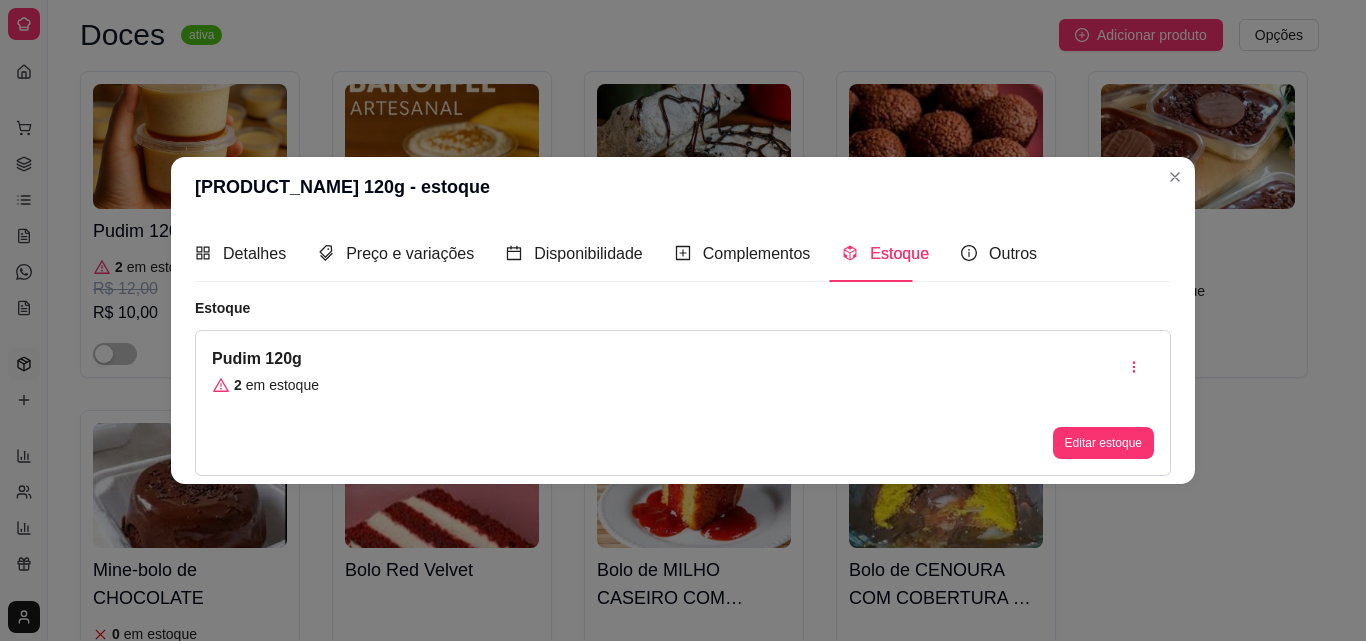 click on "Pudim 120g [NUMBER] em estoque Editar estoque" at bounding box center [683, 403] 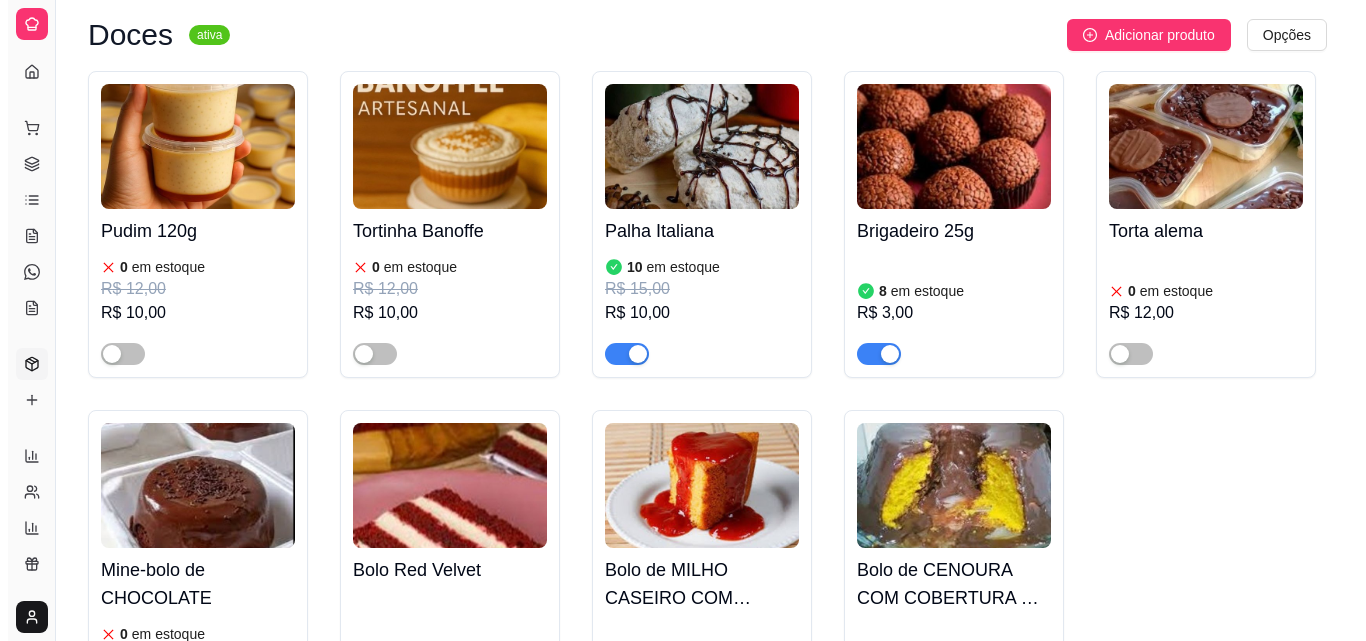 scroll, scrollTop: 7412, scrollLeft: 0, axis: vertical 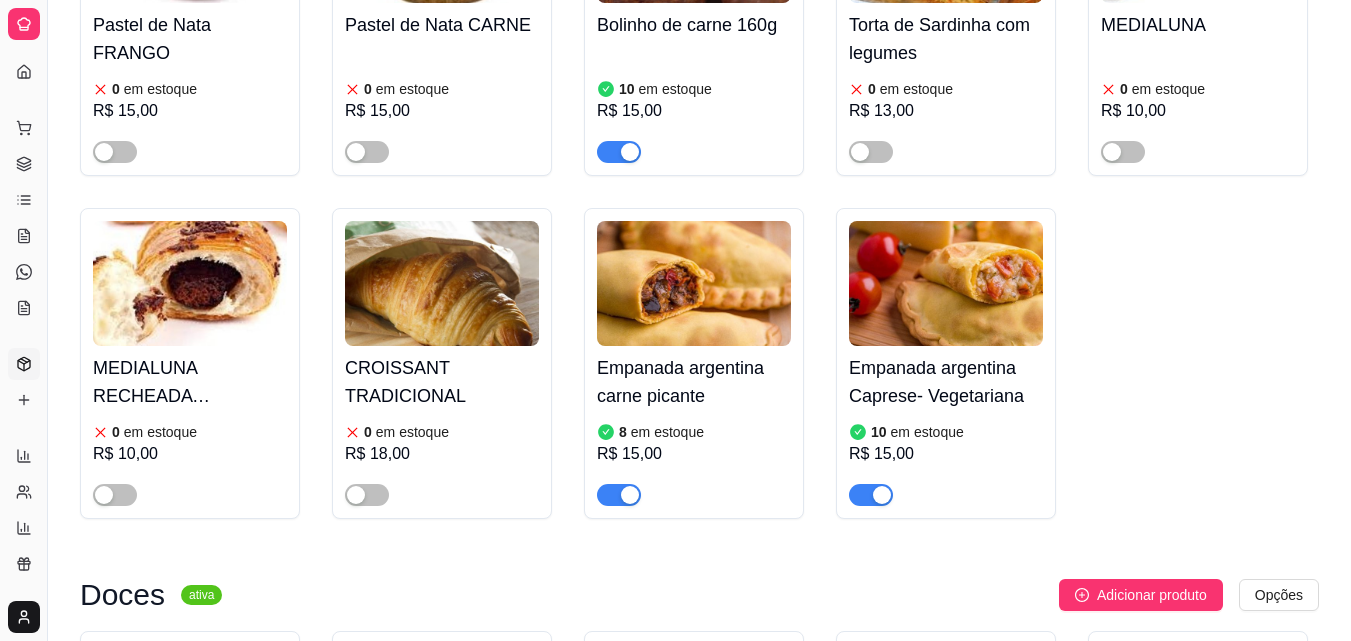 click on "Torta de Sardinha com legumes" at bounding box center [946, 39] 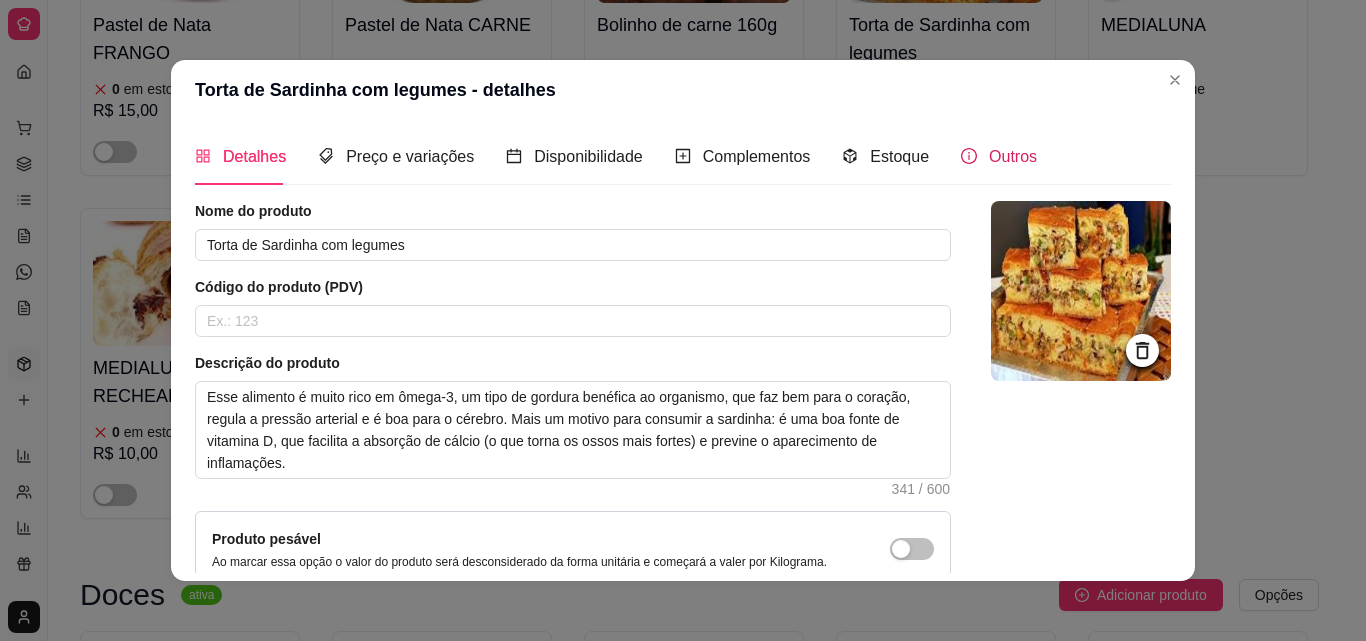 click on "Outros" at bounding box center [1013, 156] 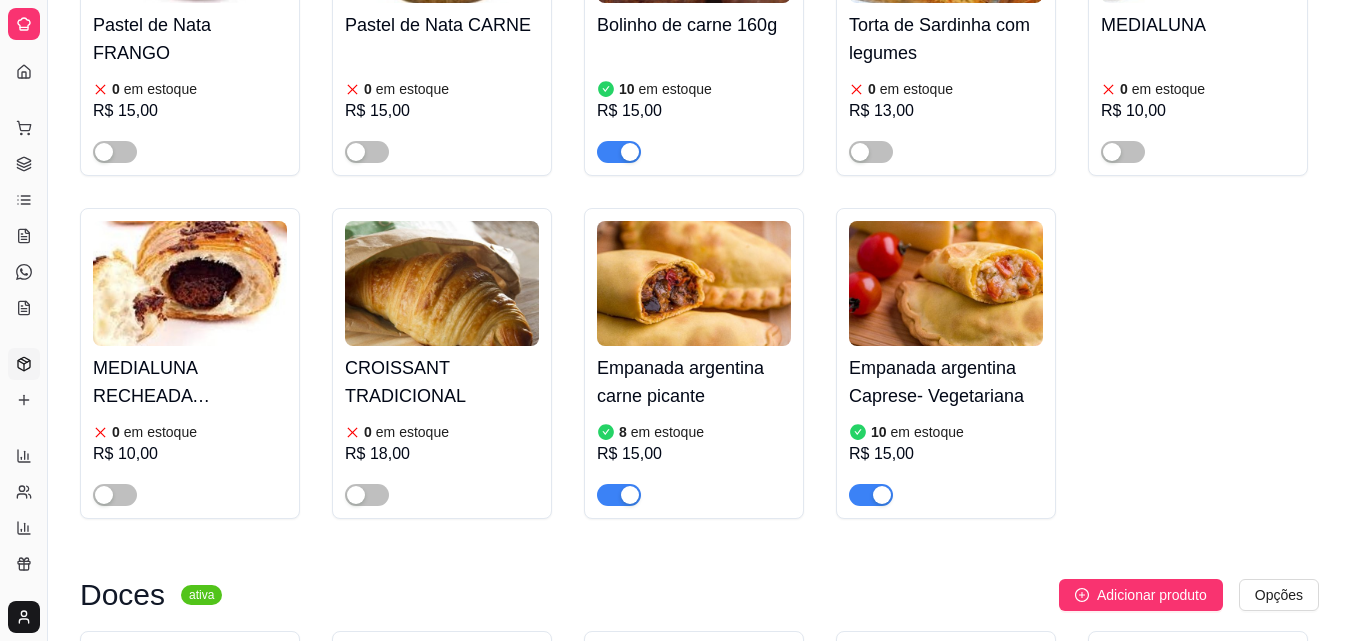 click on "Torta de Sardinha com legumes" at bounding box center (946, 39) 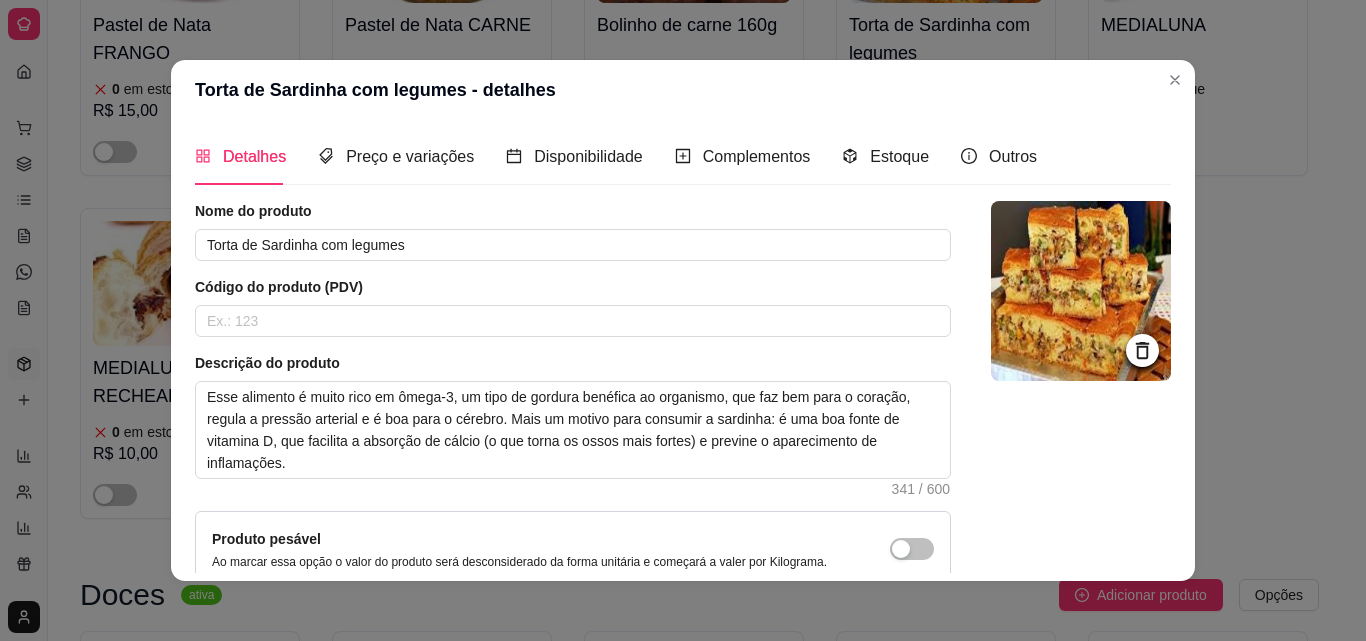 click on "Detalhes Preço e variações Disponibilidade Complementos Estoque Outros Nome do produto Torta de Sardinha com legumes Código do produto (PDV) Descrição do produto Esse alimento é muito rico em ômega-3, um tipo de gordura benéfica ao organismo, que faz bem para o coração, regula a pressão arterial e é boa para o cérebro. Mais um motivo para consumir a sardinha: é uma boa fonte de vitamina D, que facilita a absorção de cálcio (o que torna os ossos mais fortes) e previne o aparecimento de inflamações.  341 / 600 Produto pesável Ao marcar essa opção o valor do produto será desconsiderado da forma unitária e começará a valer por Kilograma. Quantidade miníma para pedido Ao habilitar seus clientes terão que pedir uma quantidade miníma desse produto. Copiar link do produto Deletar produto Salvar" at bounding box center [683, 350] 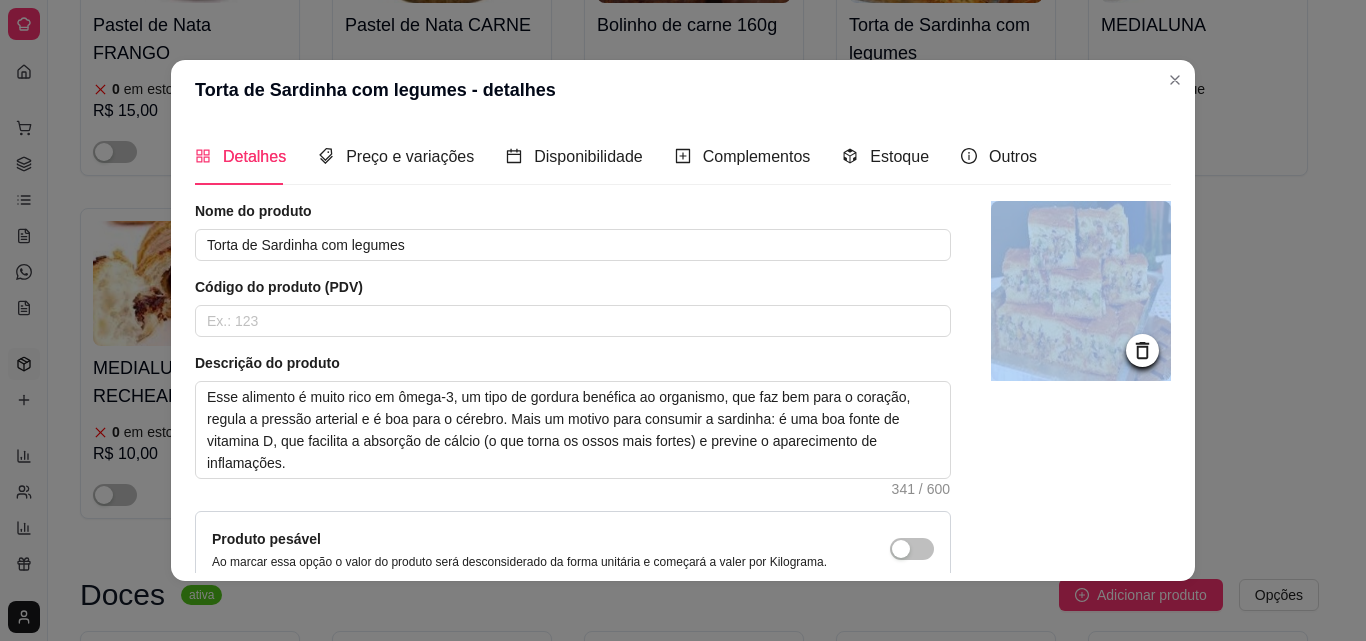 drag, startPoint x: 1168, startPoint y: 504, endPoint x: 1157, endPoint y: 506, distance: 11.18034 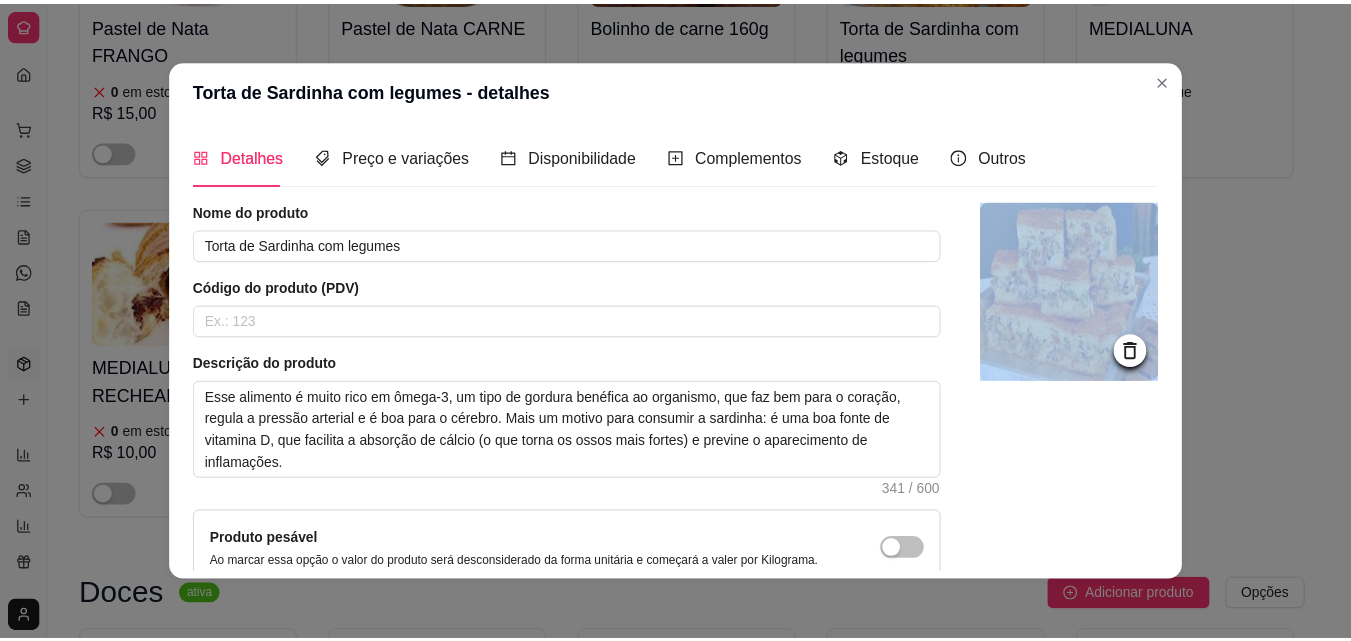 scroll, scrollTop: 195, scrollLeft: 0, axis: vertical 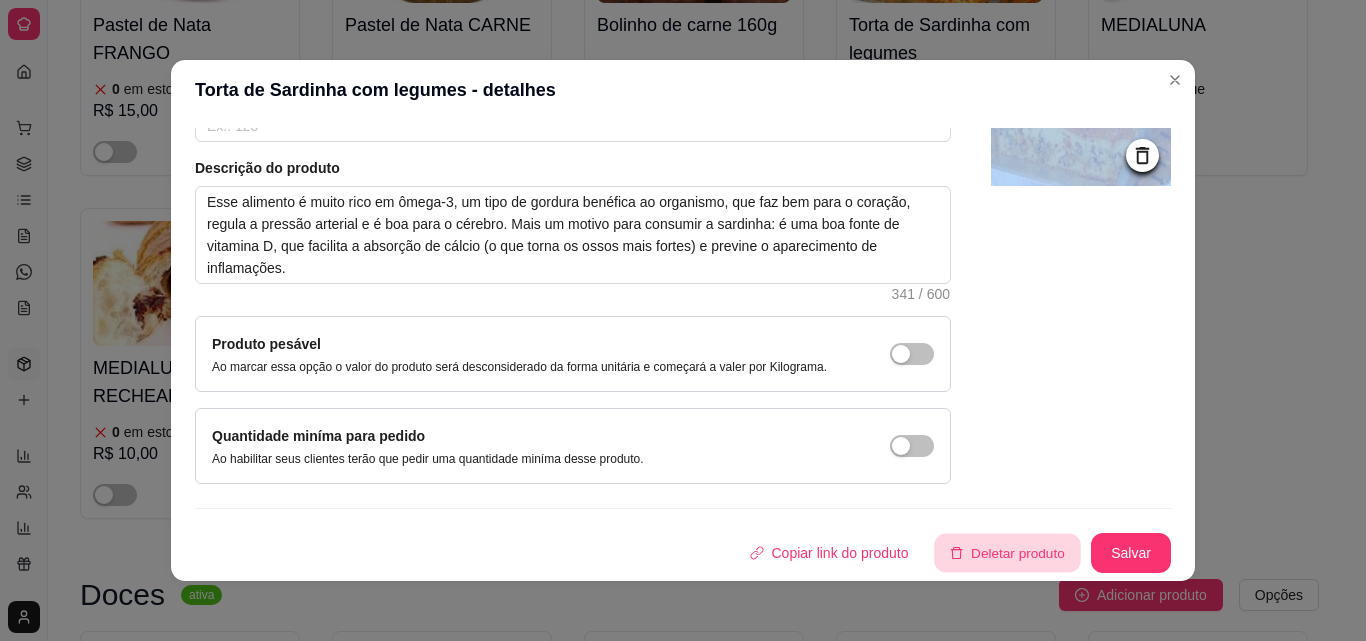 click on "Deletar produto" at bounding box center [1008, 553] 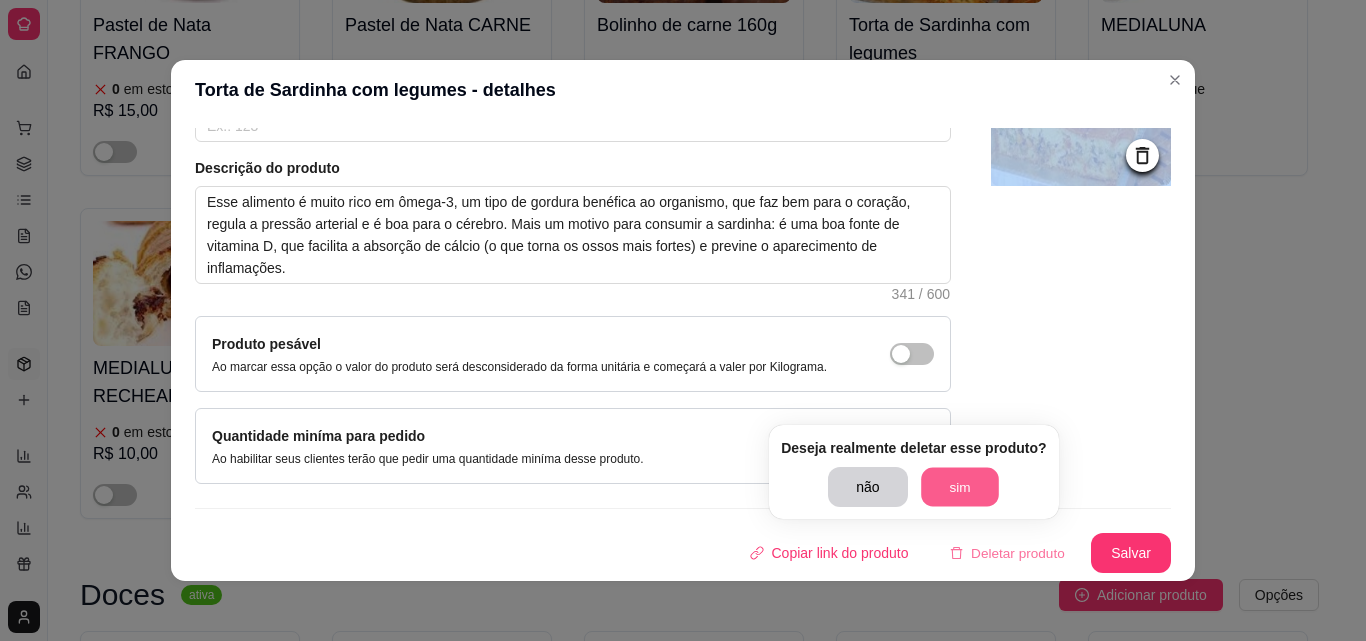click on "sim" at bounding box center [960, 487] 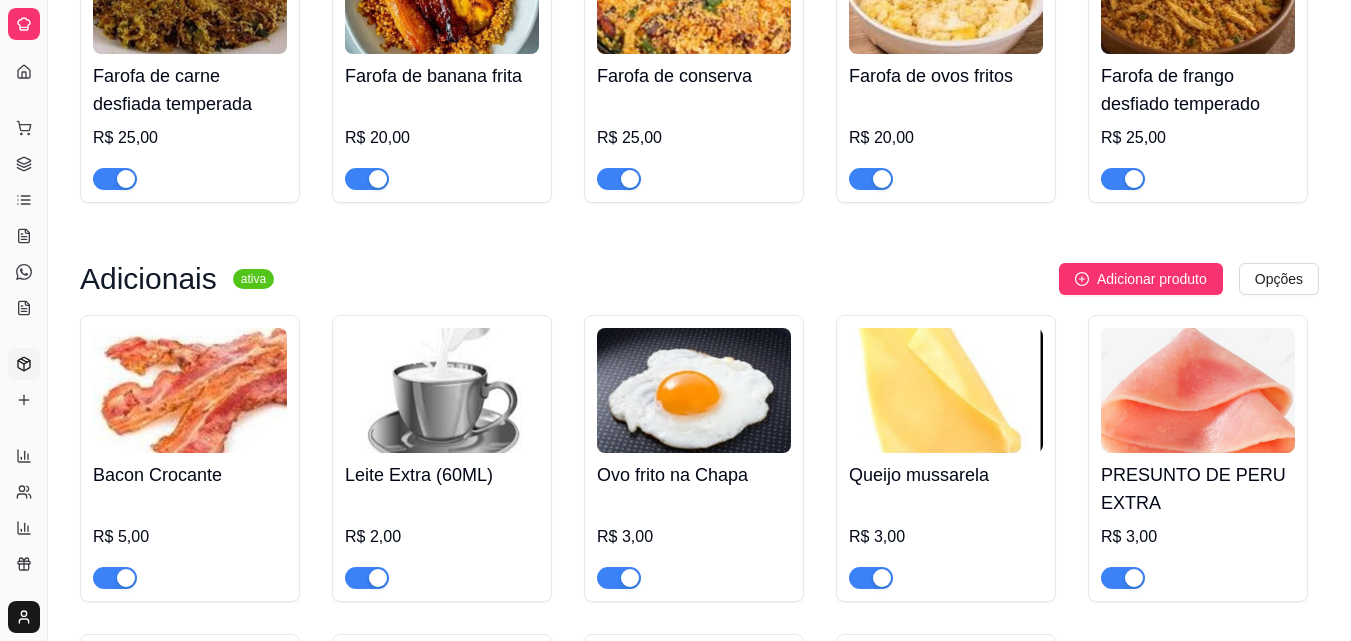 scroll, scrollTop: 10027, scrollLeft: 0, axis: vertical 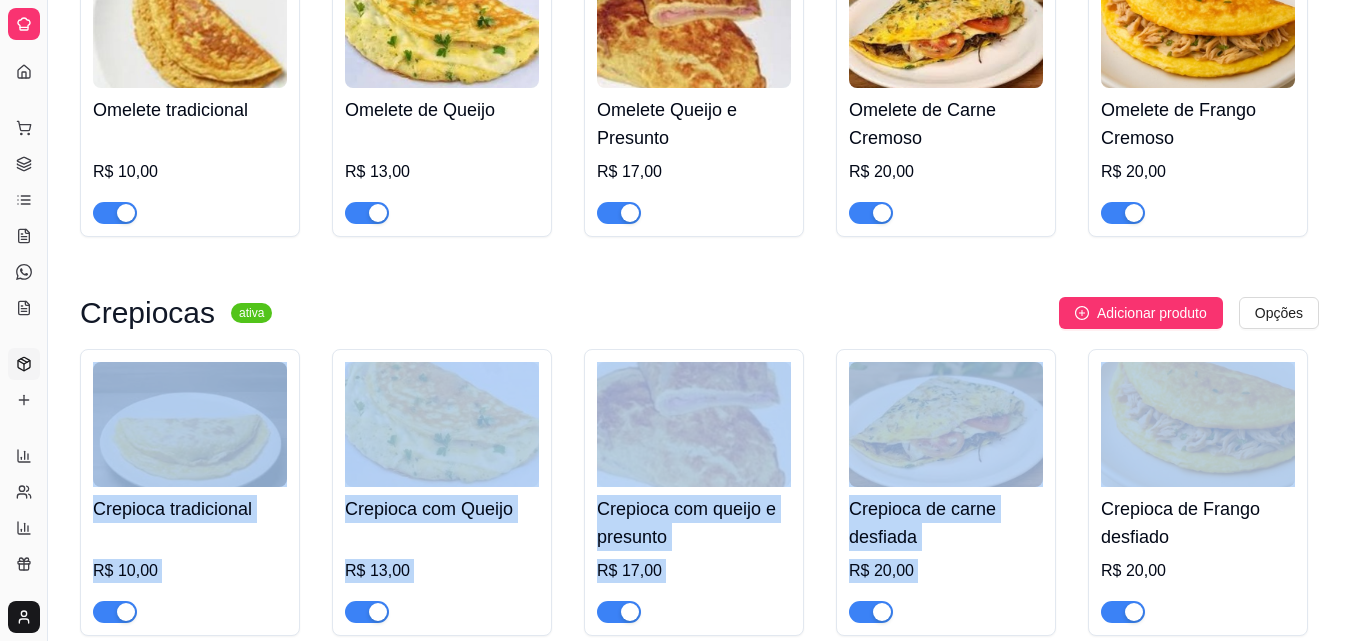 drag, startPoint x: 1336, startPoint y: 336, endPoint x: 1336, endPoint y: 352, distance: 16 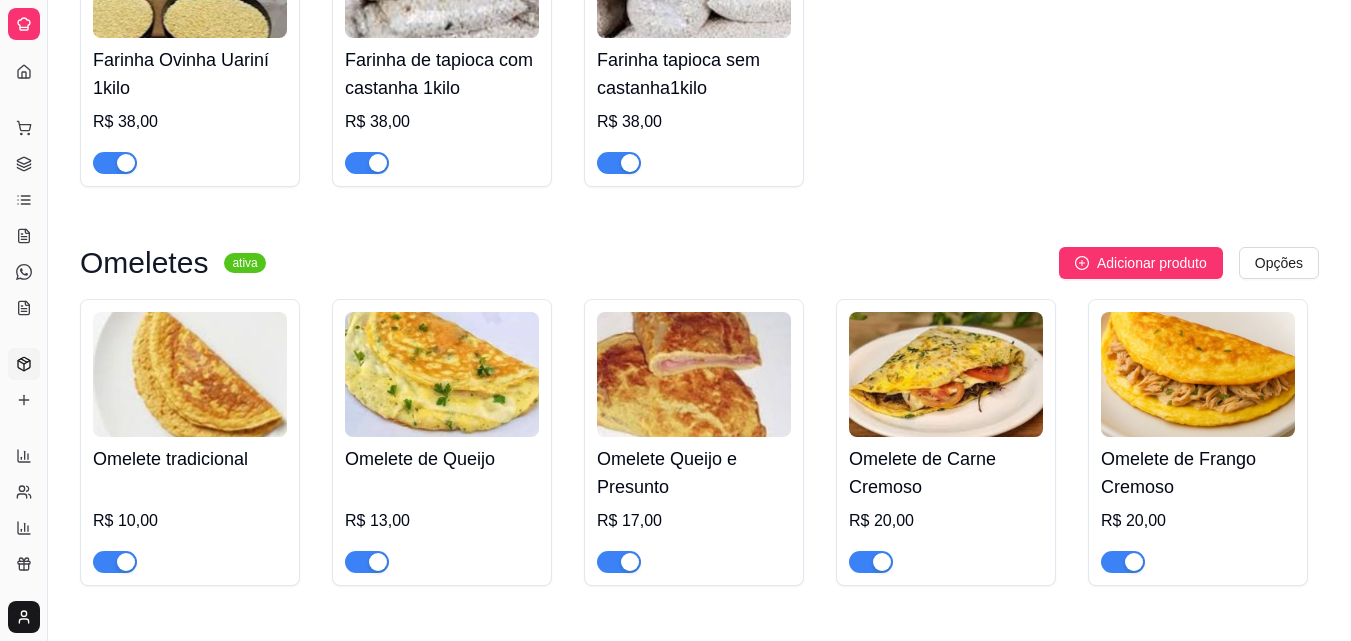 scroll, scrollTop: 5475, scrollLeft: 0, axis: vertical 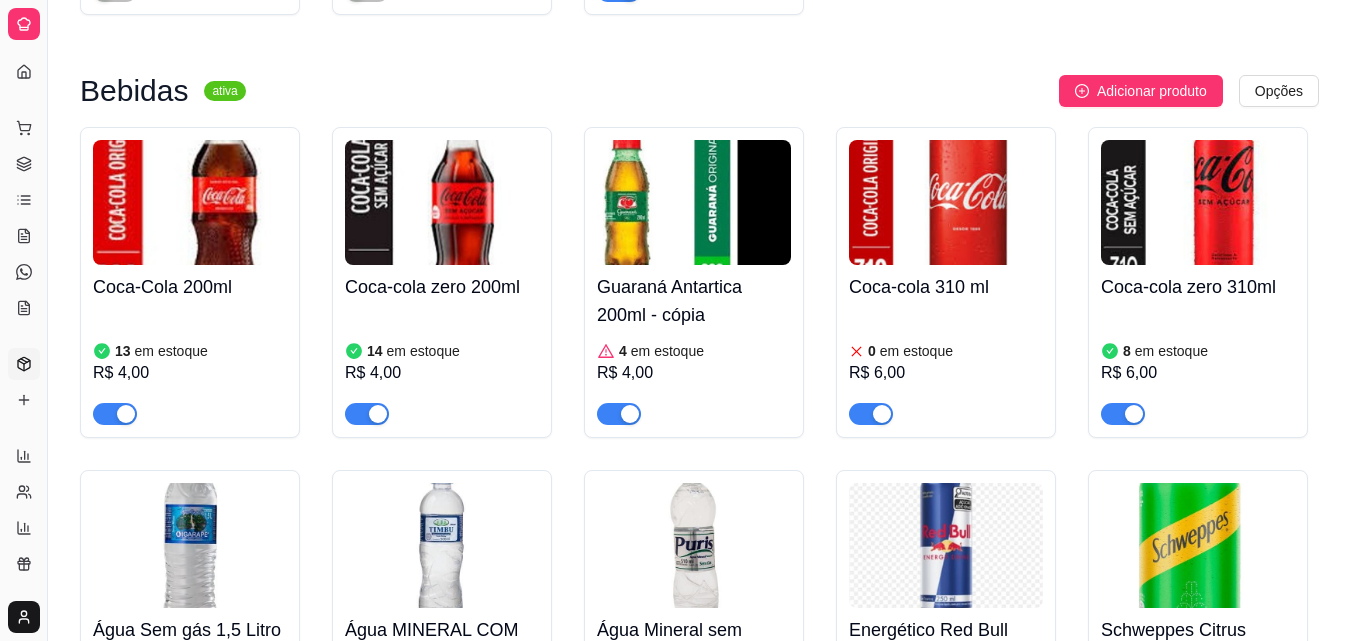 click on "Guaraná Antartica 200ml - cópia" at bounding box center (694, 301) 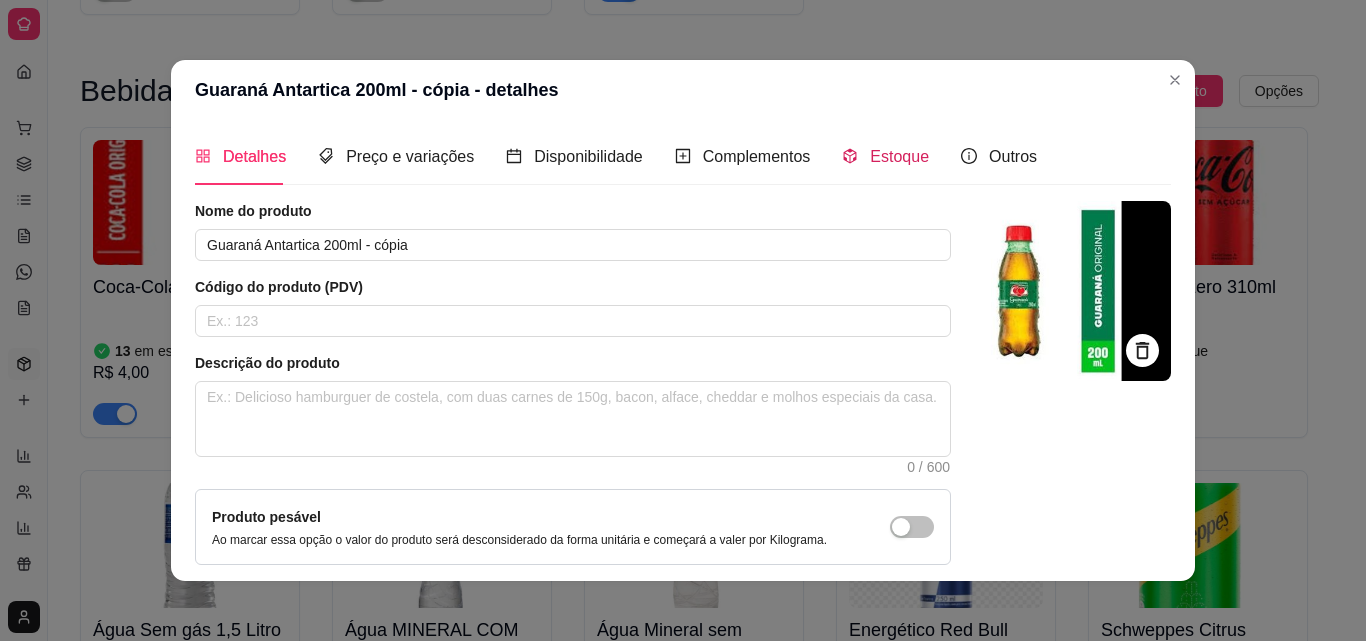 click on "Estoque" at bounding box center (899, 156) 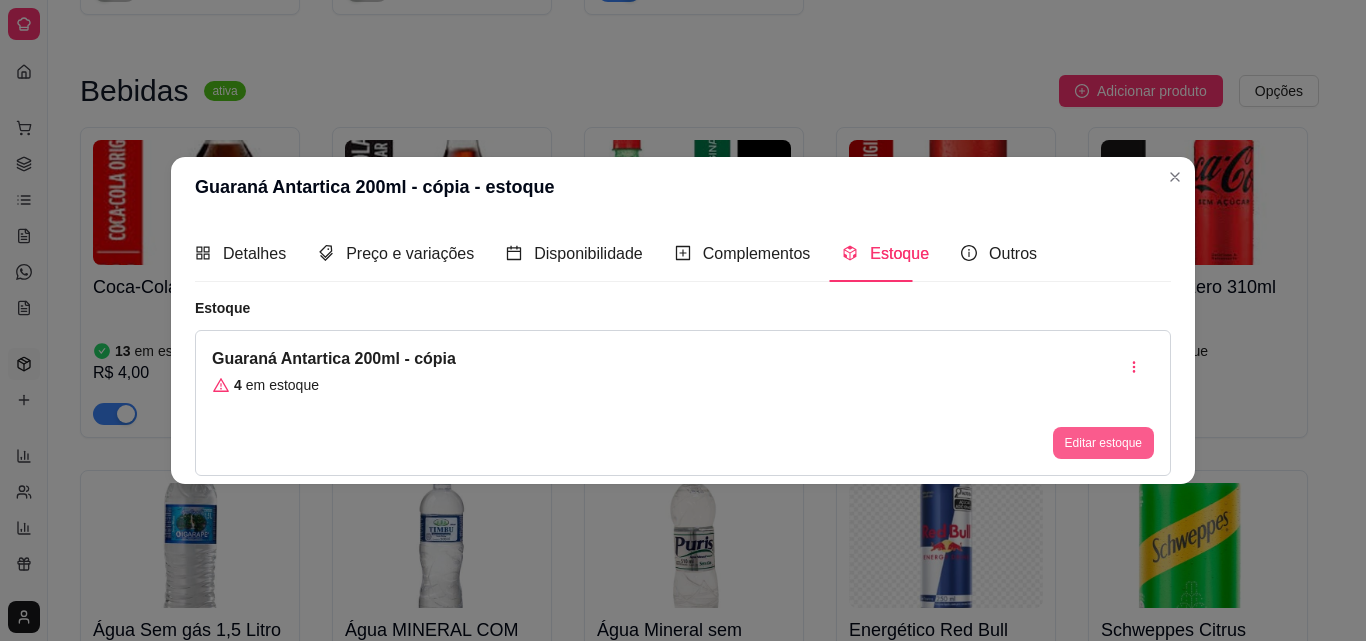 click on "Editar estoque" at bounding box center [1103, 443] 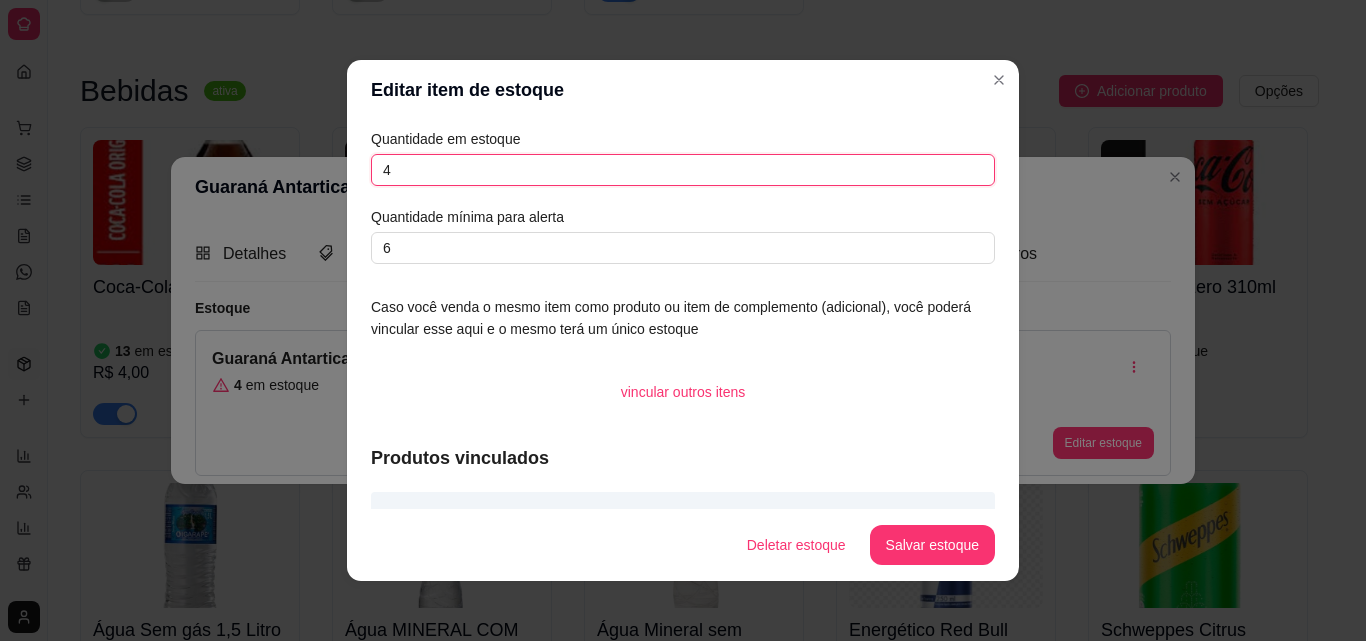 click on "4" at bounding box center (683, 170) 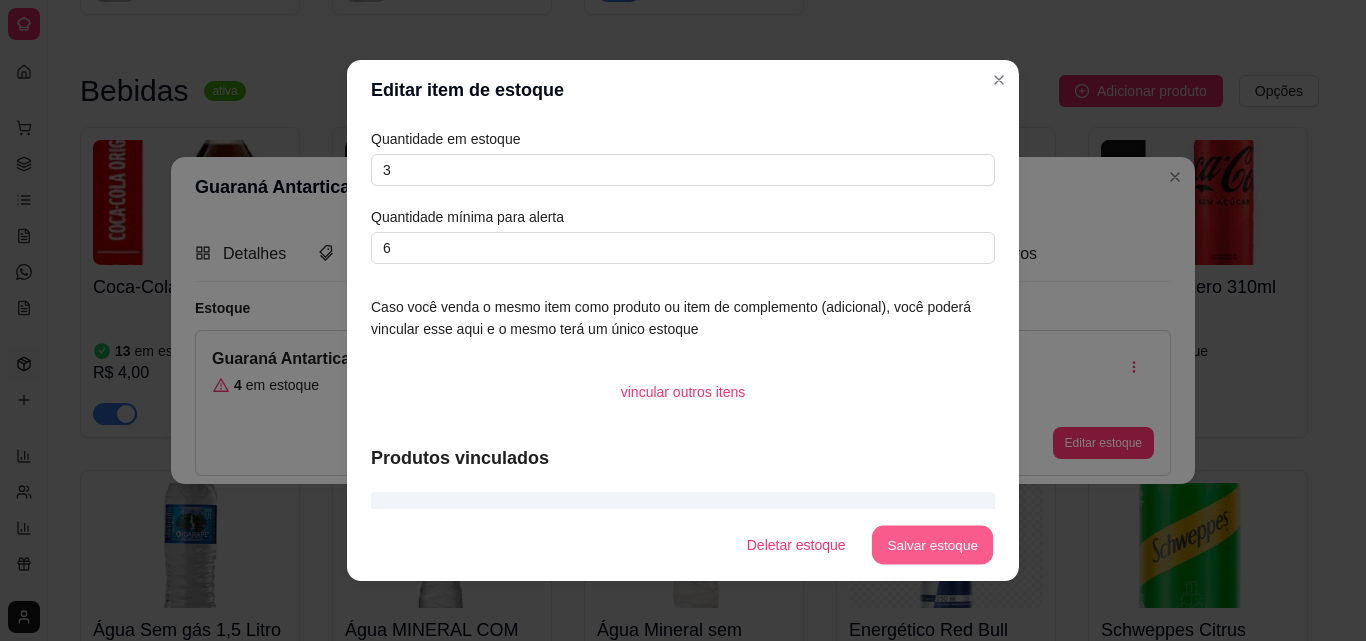 click on "Salvar estoque" at bounding box center [932, 545] 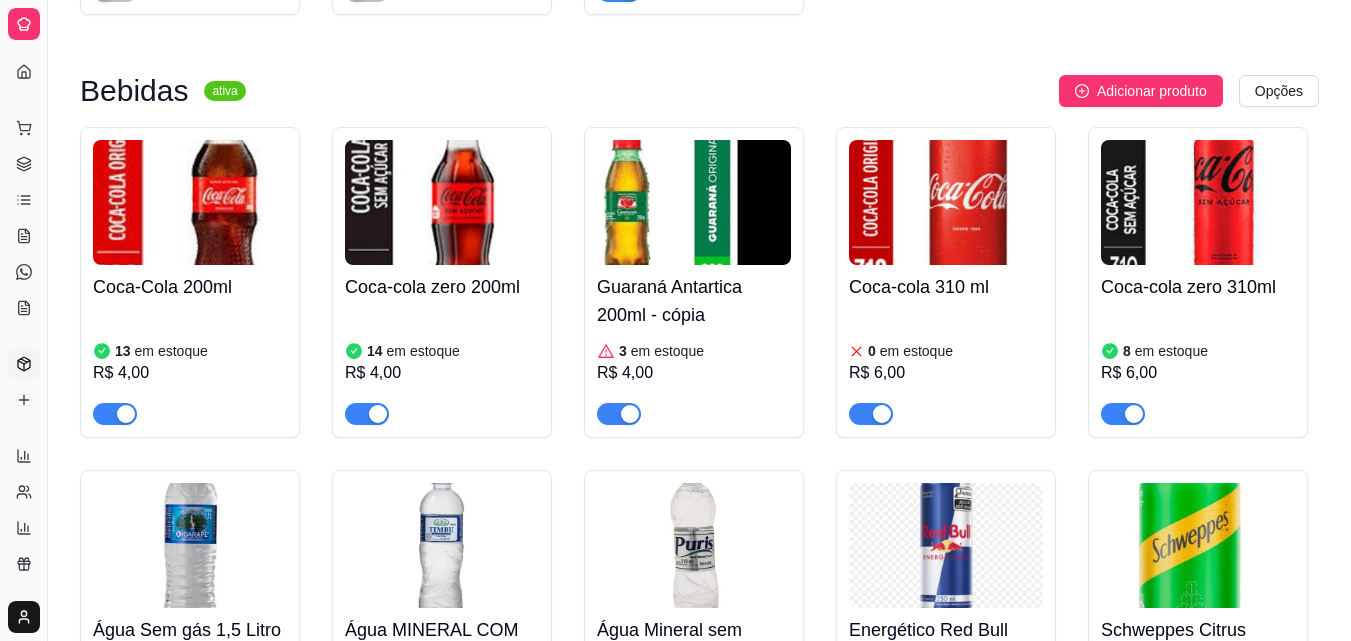 click on "14" at bounding box center [375, 351] 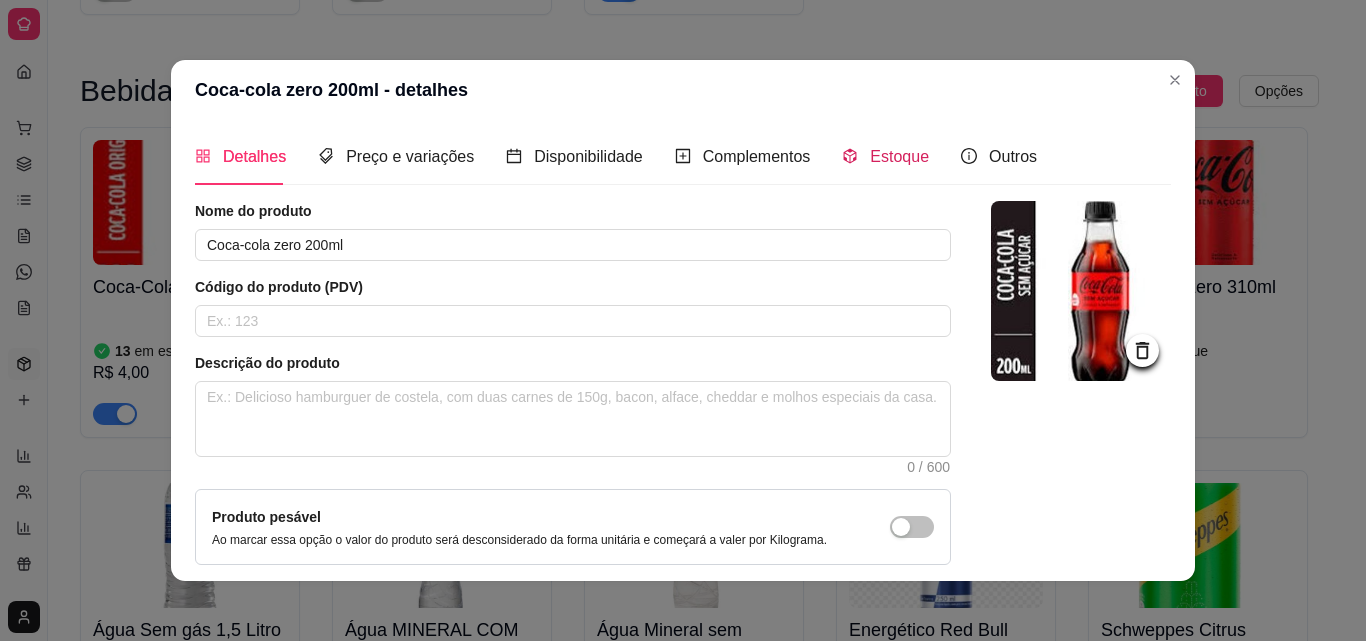 click at bounding box center (850, 156) 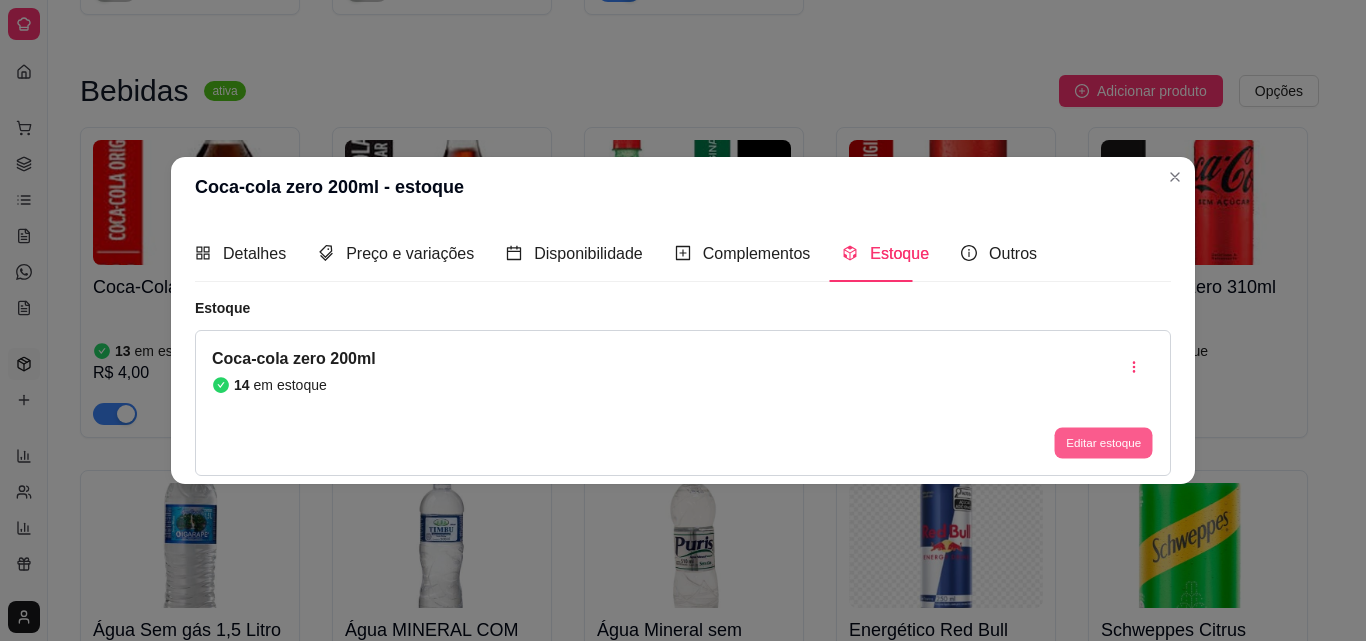 click on "Editar estoque" at bounding box center (1103, 443) 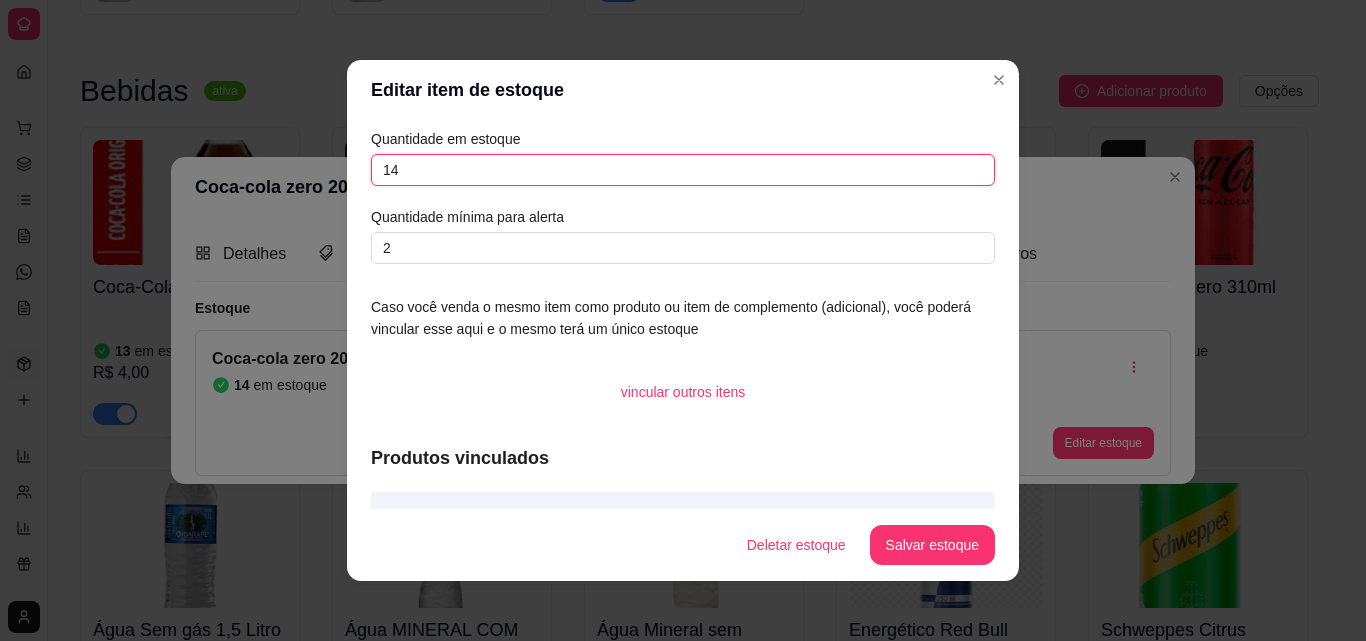 click on "14" at bounding box center [683, 170] 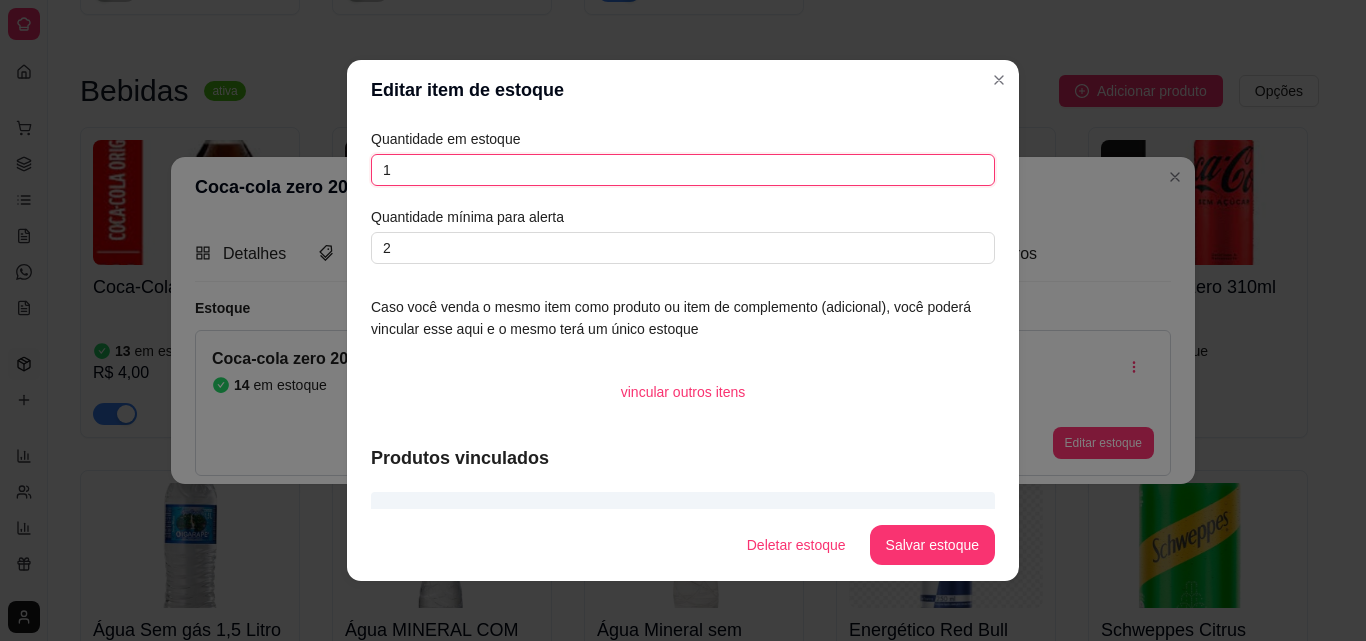 click on "1" at bounding box center (683, 170) 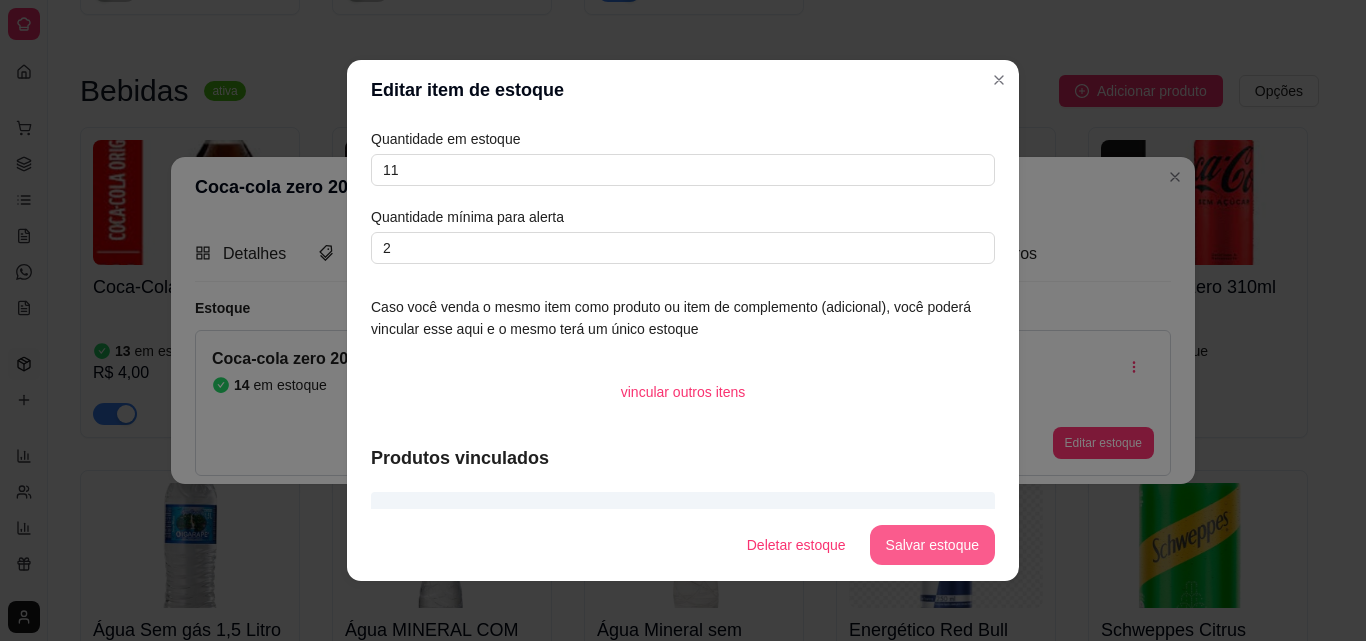 click on "Salvar estoque" at bounding box center (932, 545) 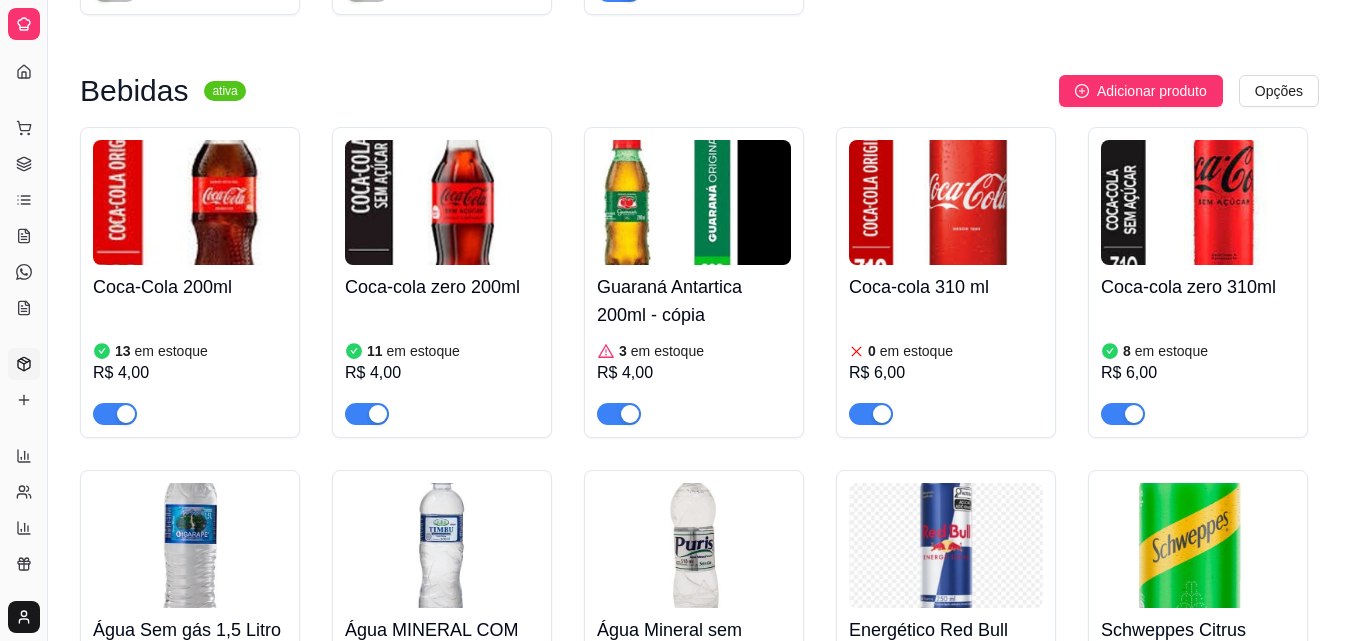 click on "13 em estoque R$ 4,00" at bounding box center [190, 367] 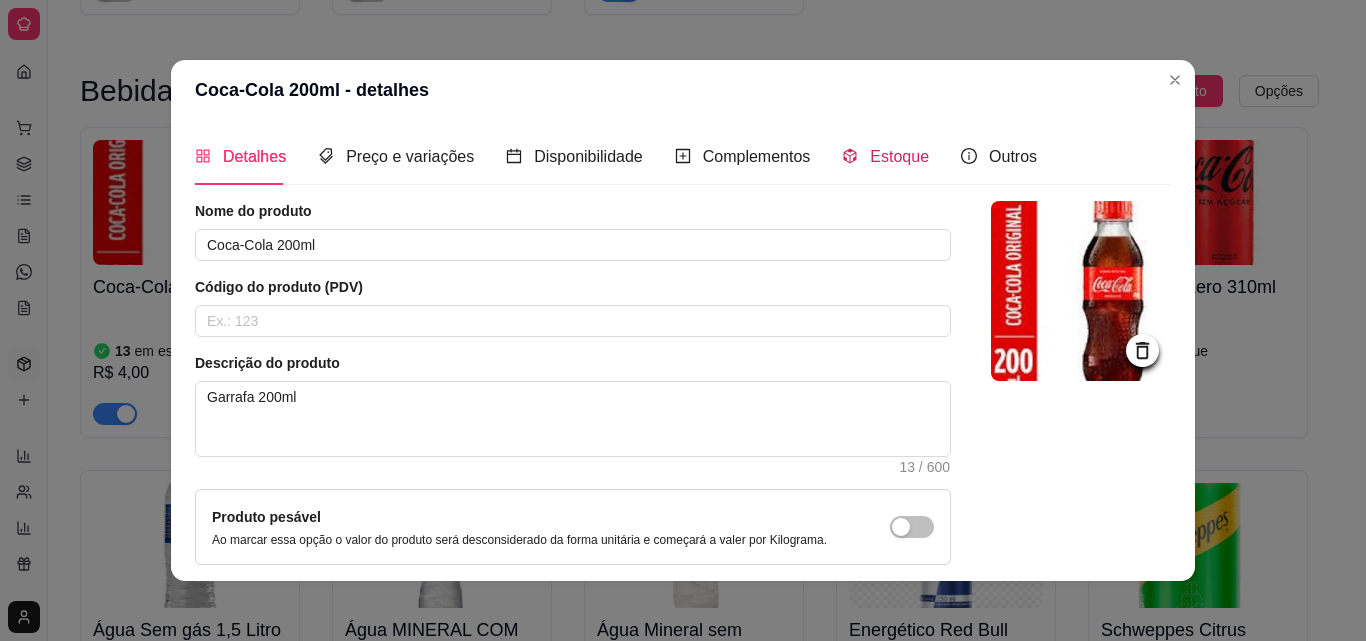 click on "Estoque" at bounding box center [885, 156] 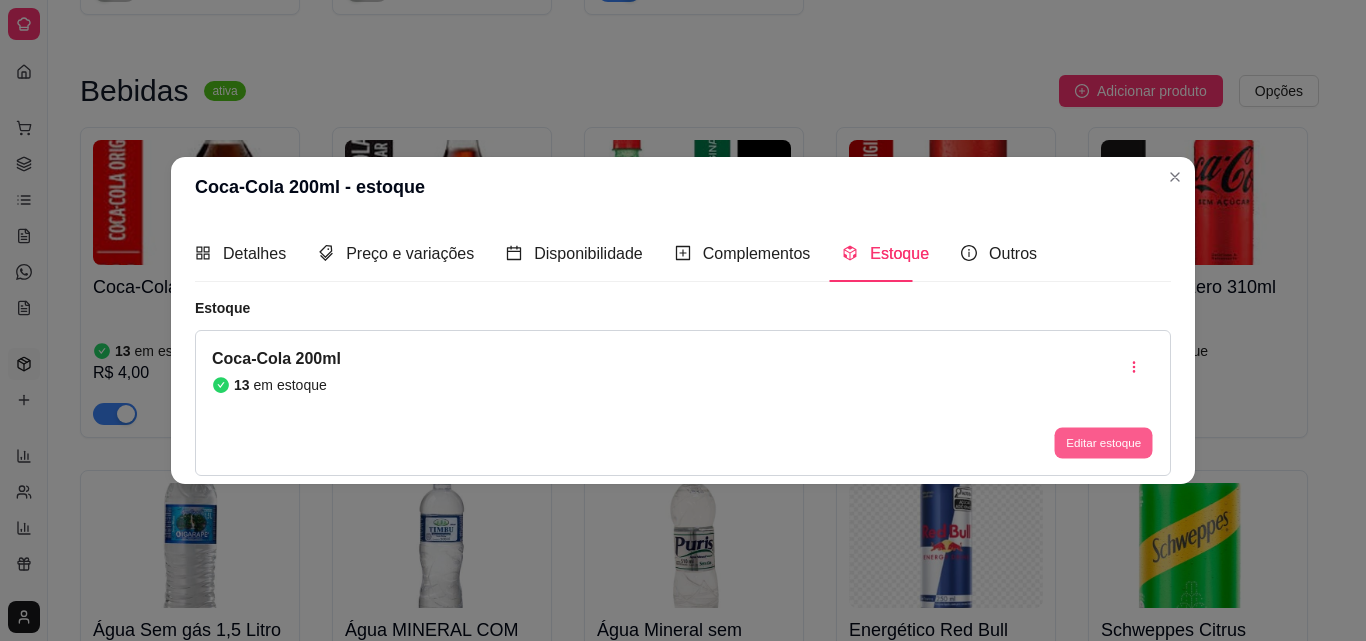 click on "Editar estoque" at bounding box center (1103, 443) 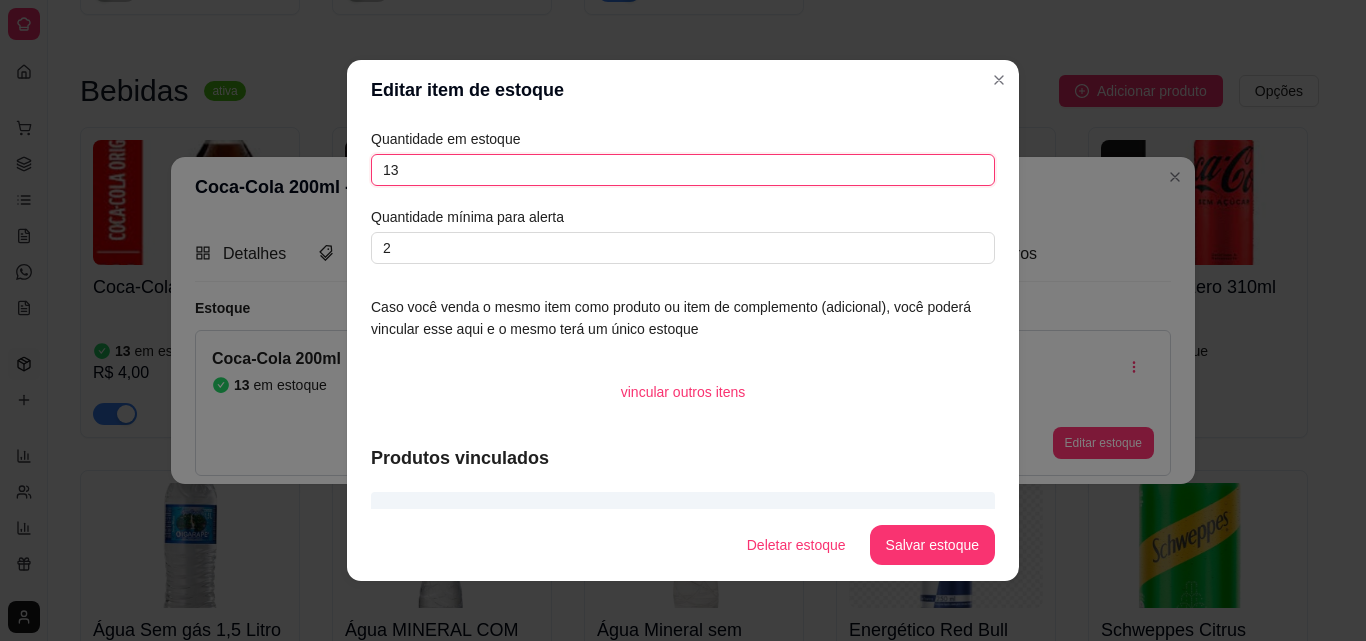 click on "13" at bounding box center [683, 170] 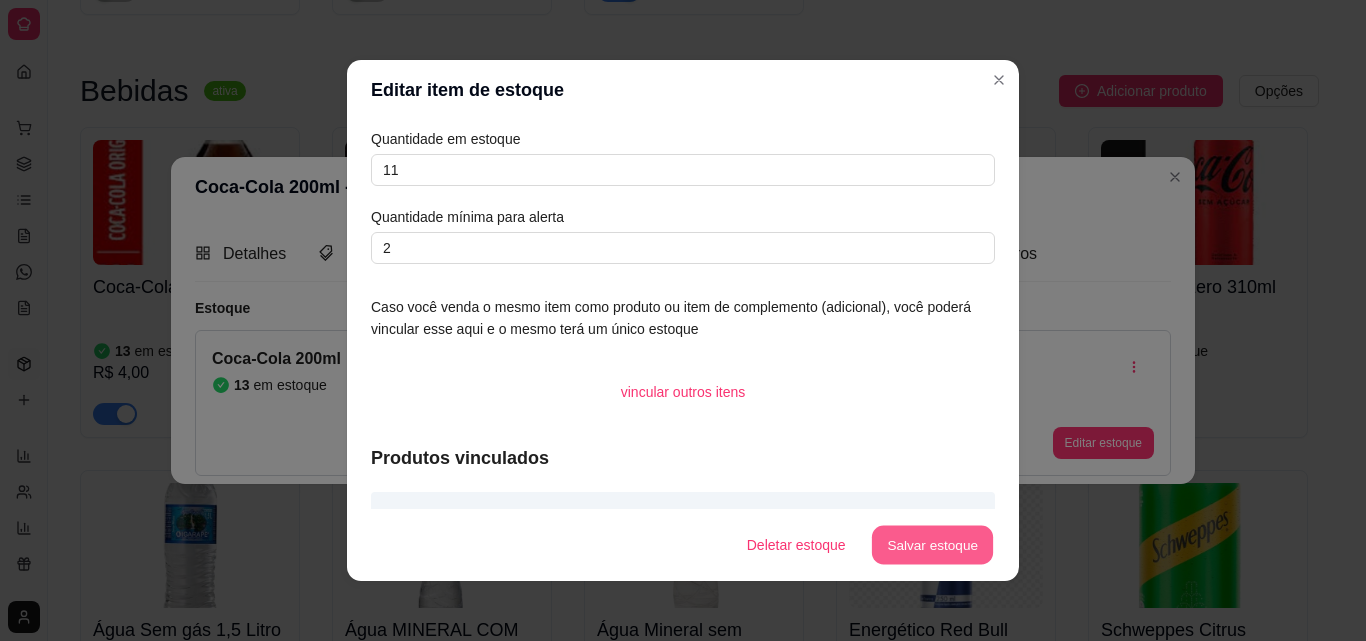 click on "Salvar estoque" at bounding box center [932, 545] 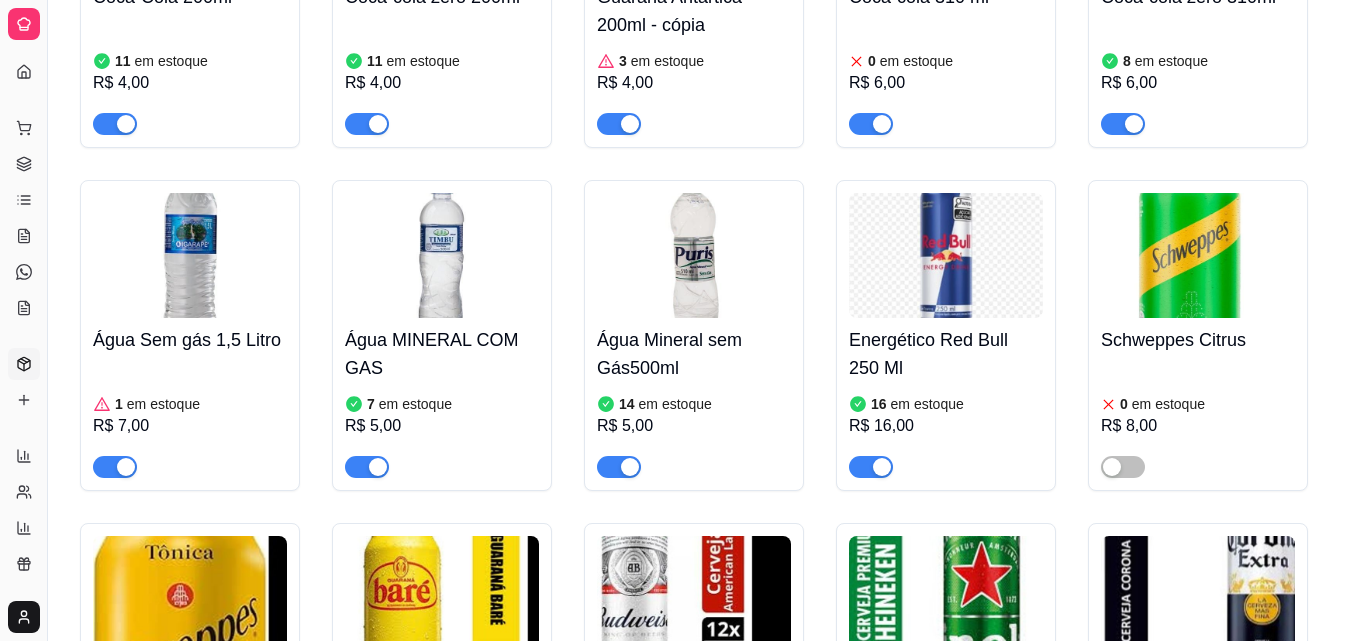 scroll, scrollTop: 4468, scrollLeft: 0, axis: vertical 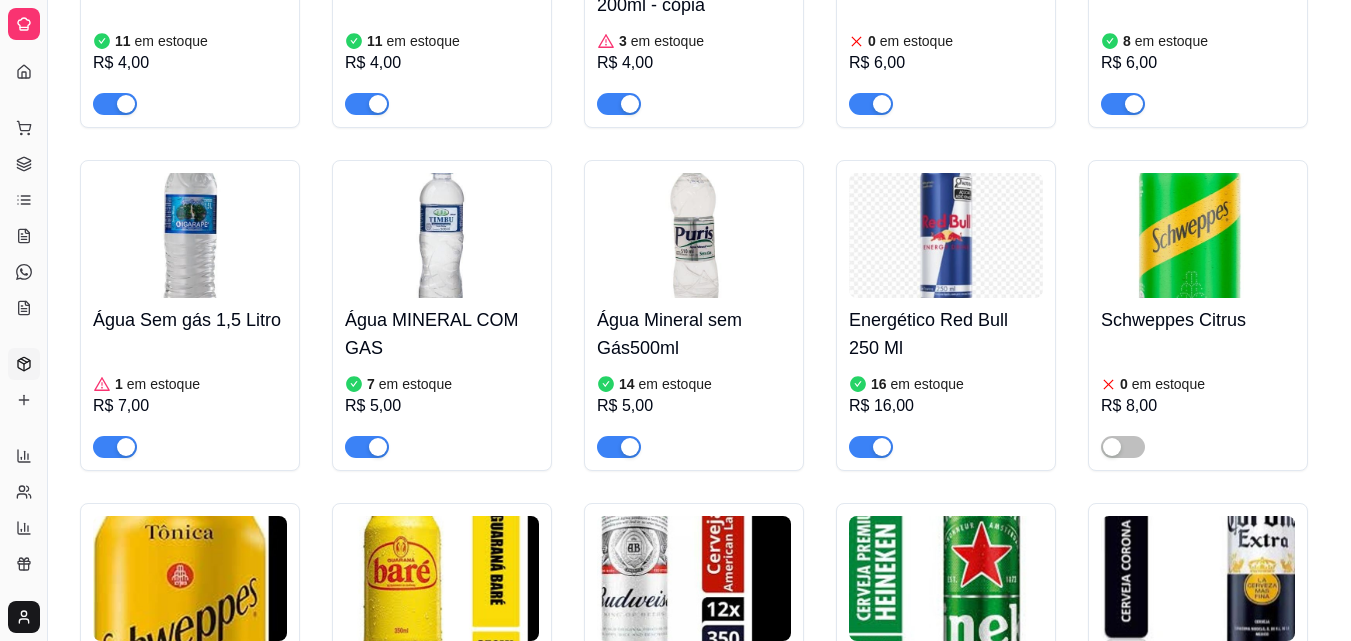 click on "Energético Red Bull 250 Ml" at bounding box center (946, 334) 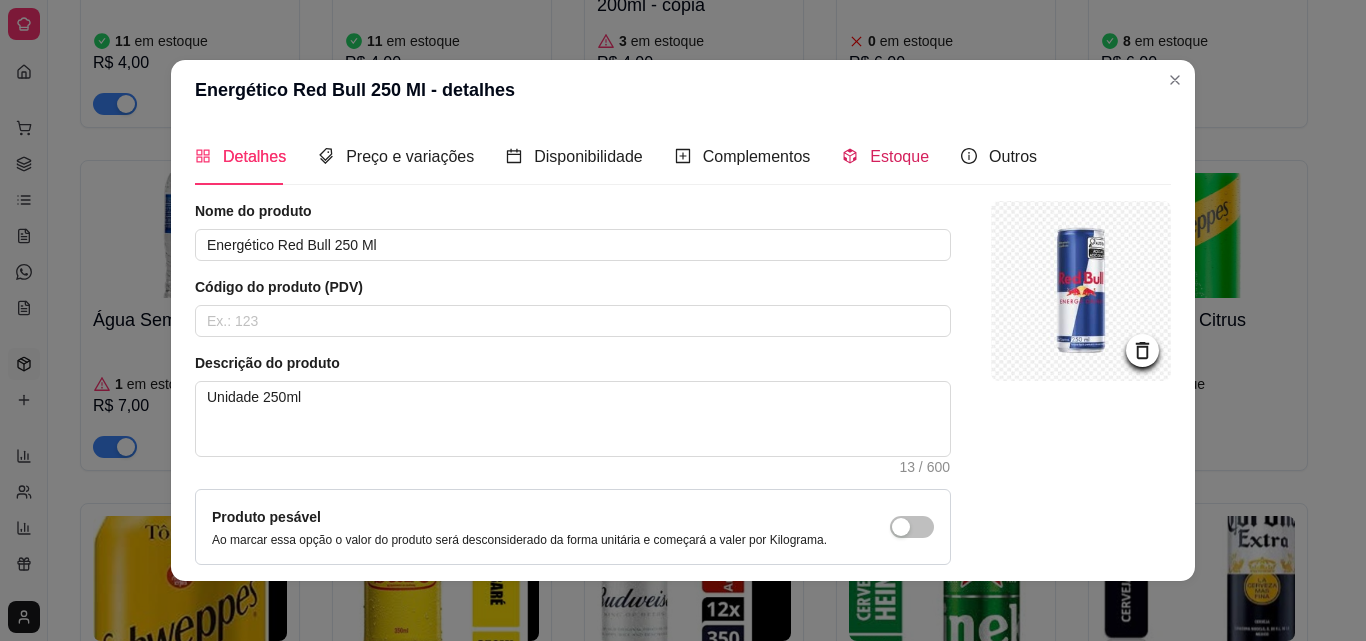 click on "Estoque" at bounding box center (899, 156) 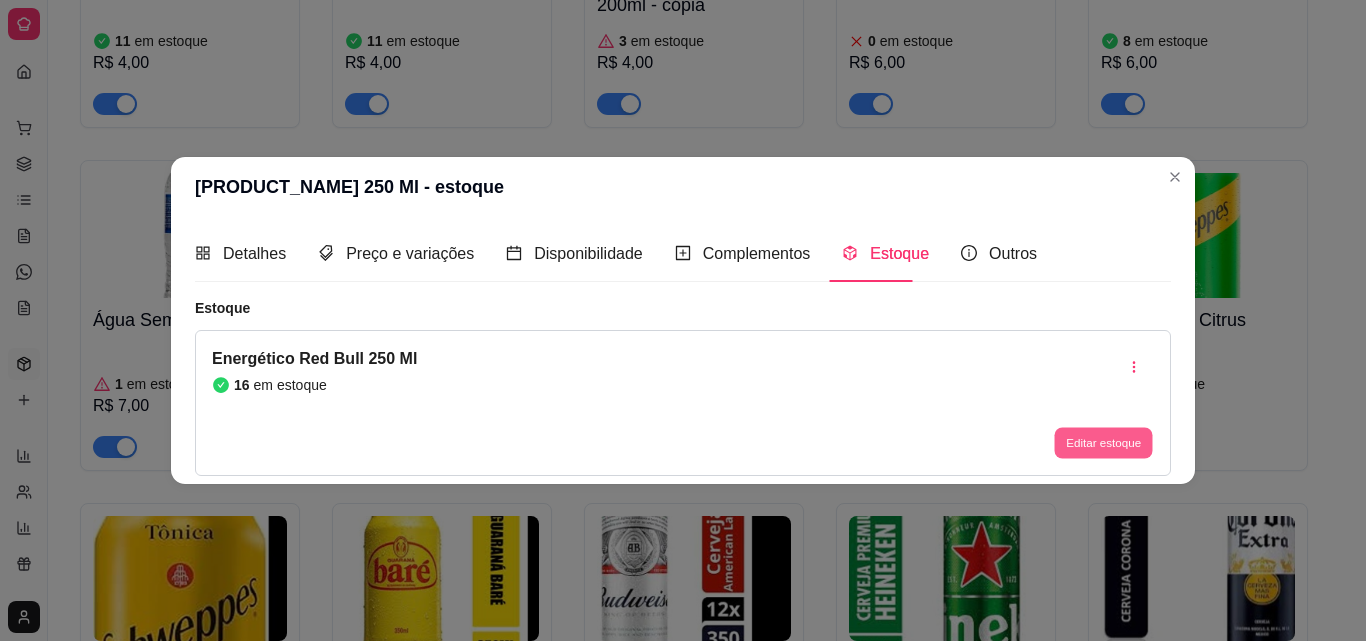 click on "Editar estoque" at bounding box center (1103, 443) 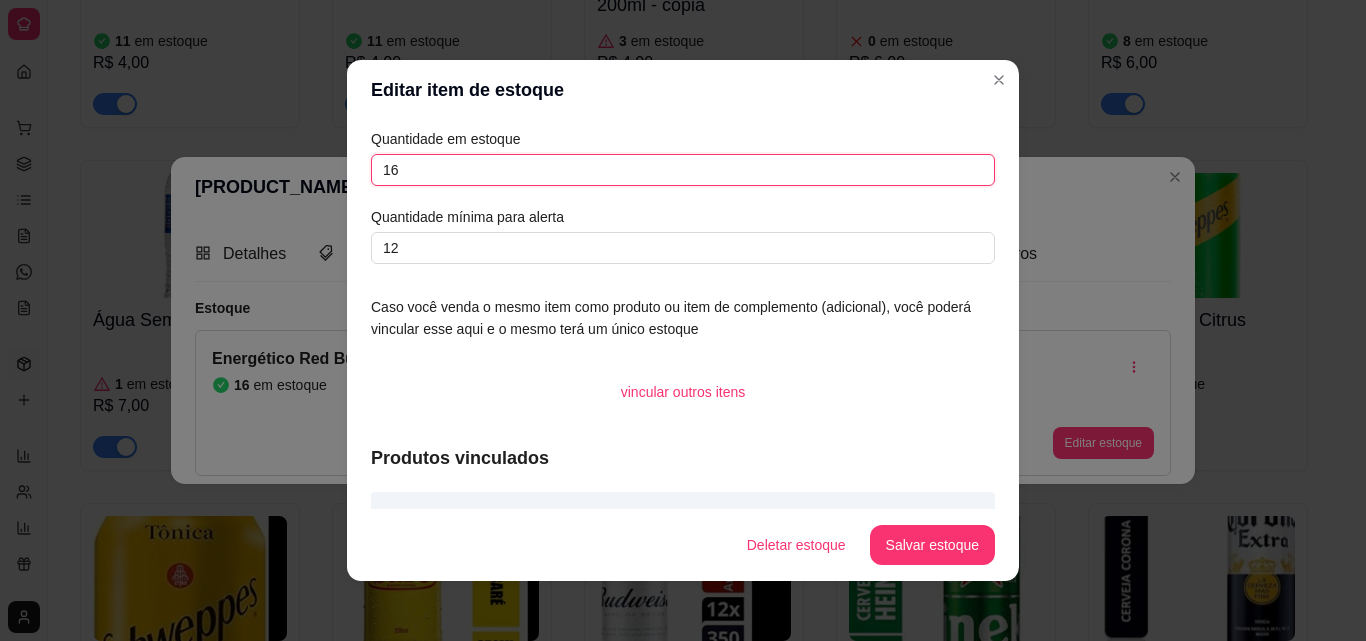 click on "16" at bounding box center (683, 170) 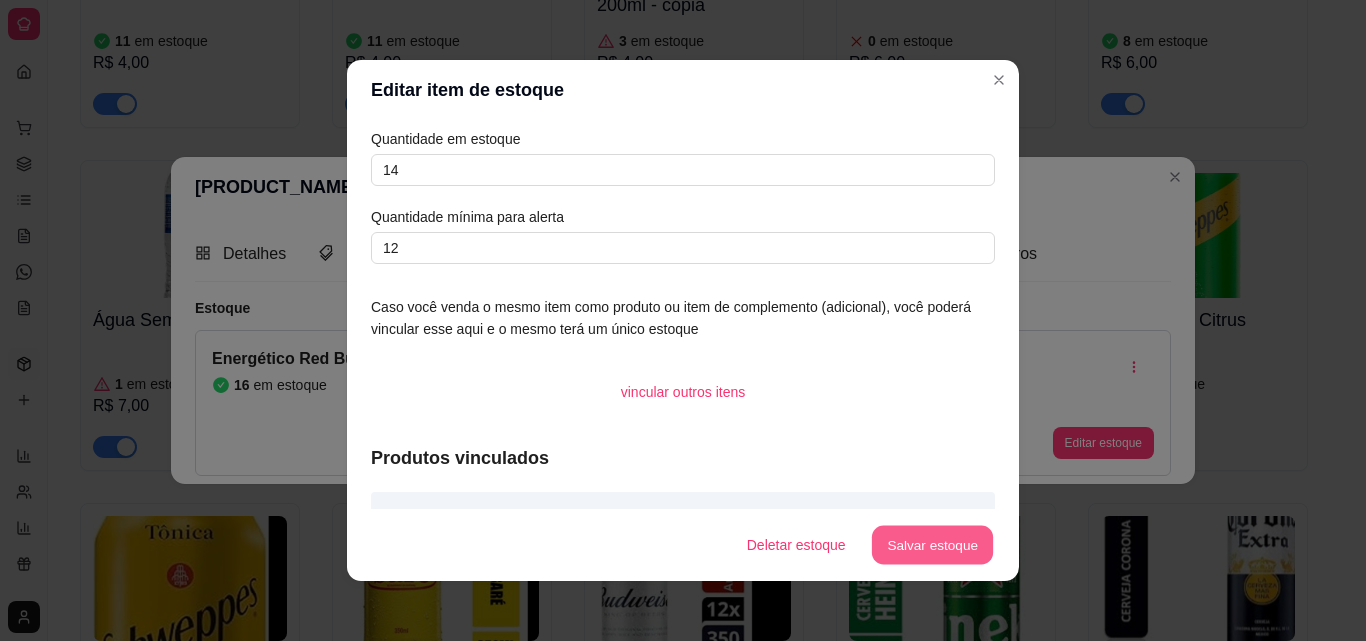click on "Salvar estoque" at bounding box center [932, 545] 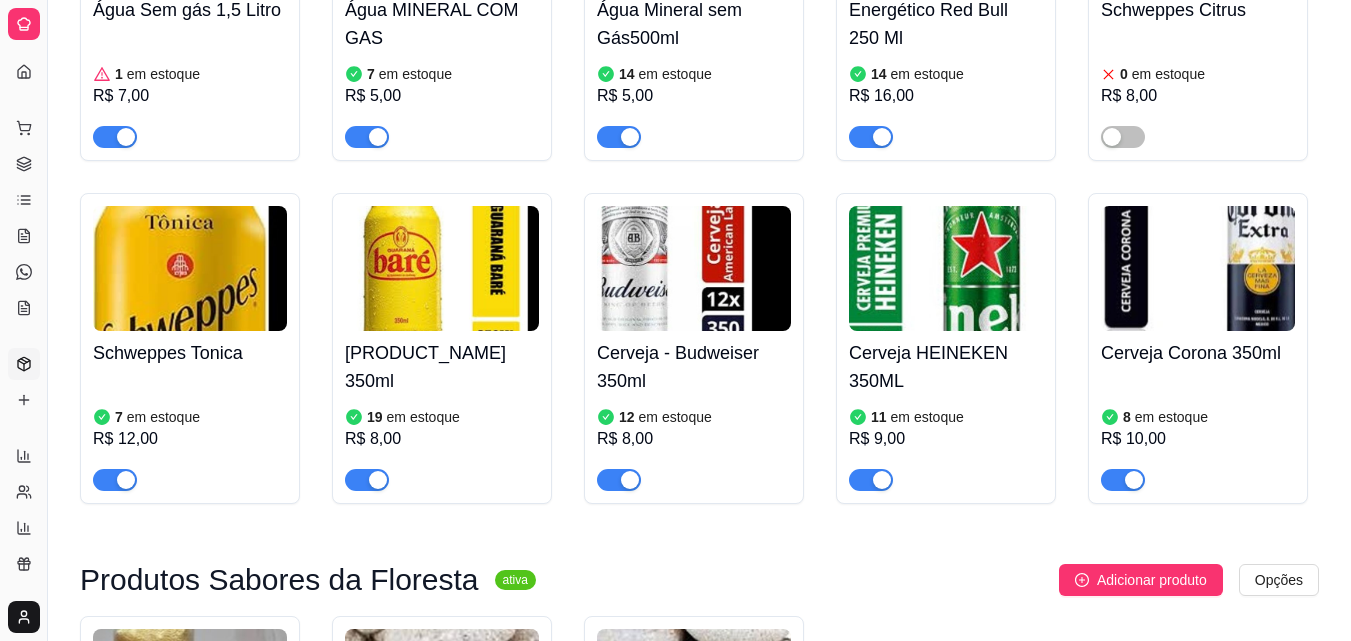 scroll, scrollTop: 4816, scrollLeft: 0, axis: vertical 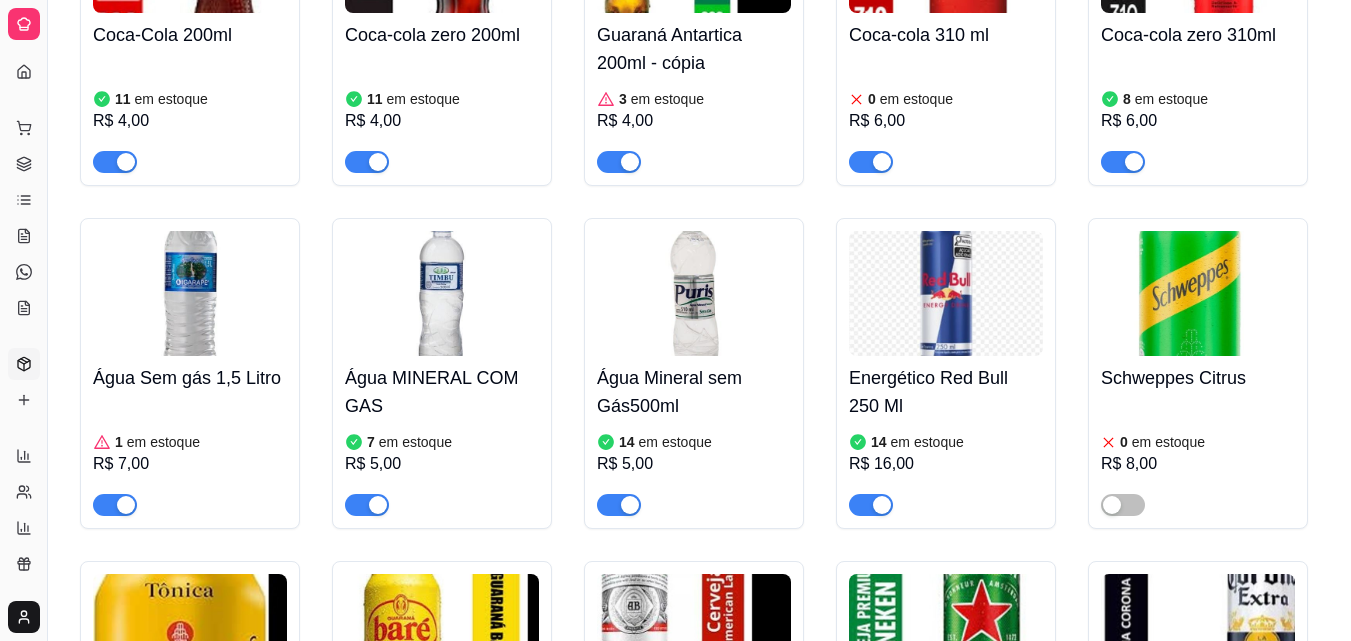click on "Água Mineral sem Gás500ml" at bounding box center [694, 392] 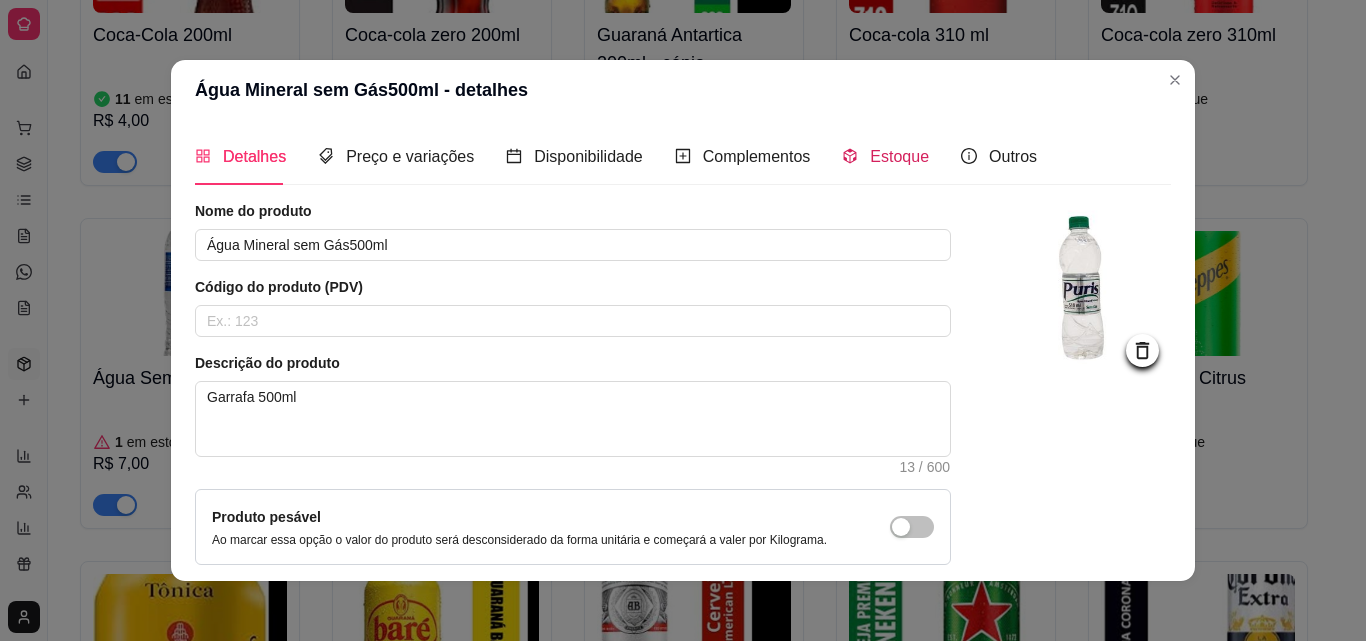 click on "Estoque" at bounding box center (899, 156) 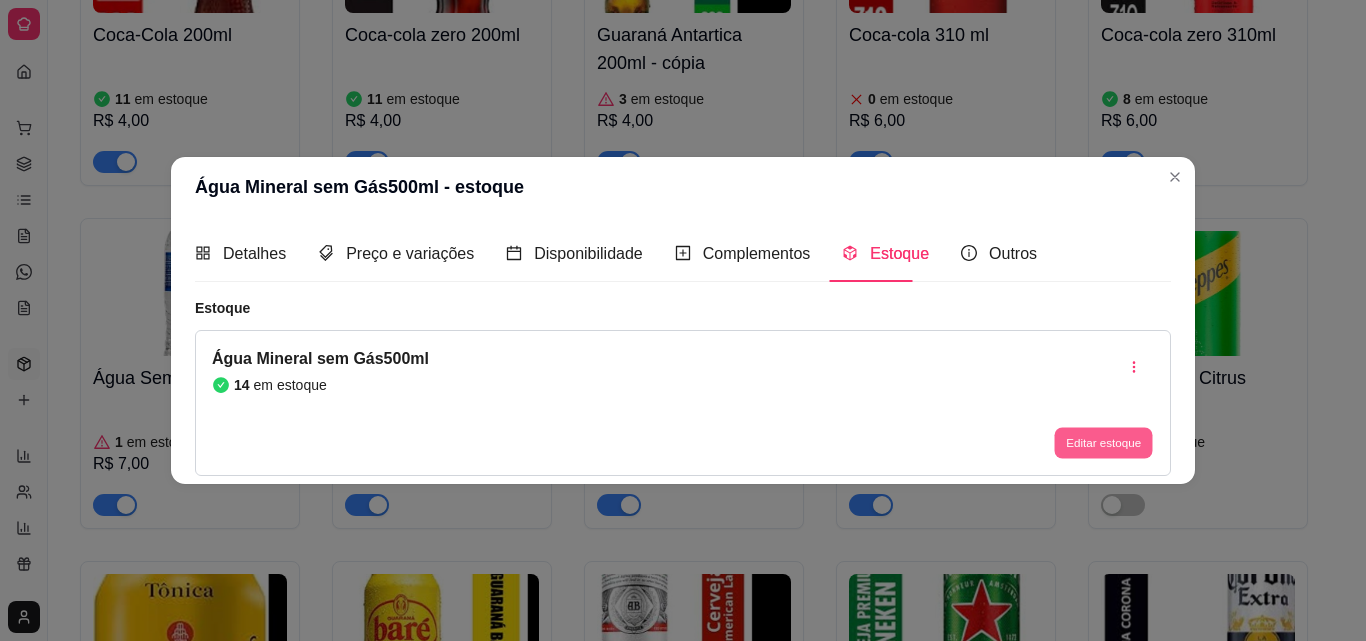 click on "Editar estoque" at bounding box center [1103, 443] 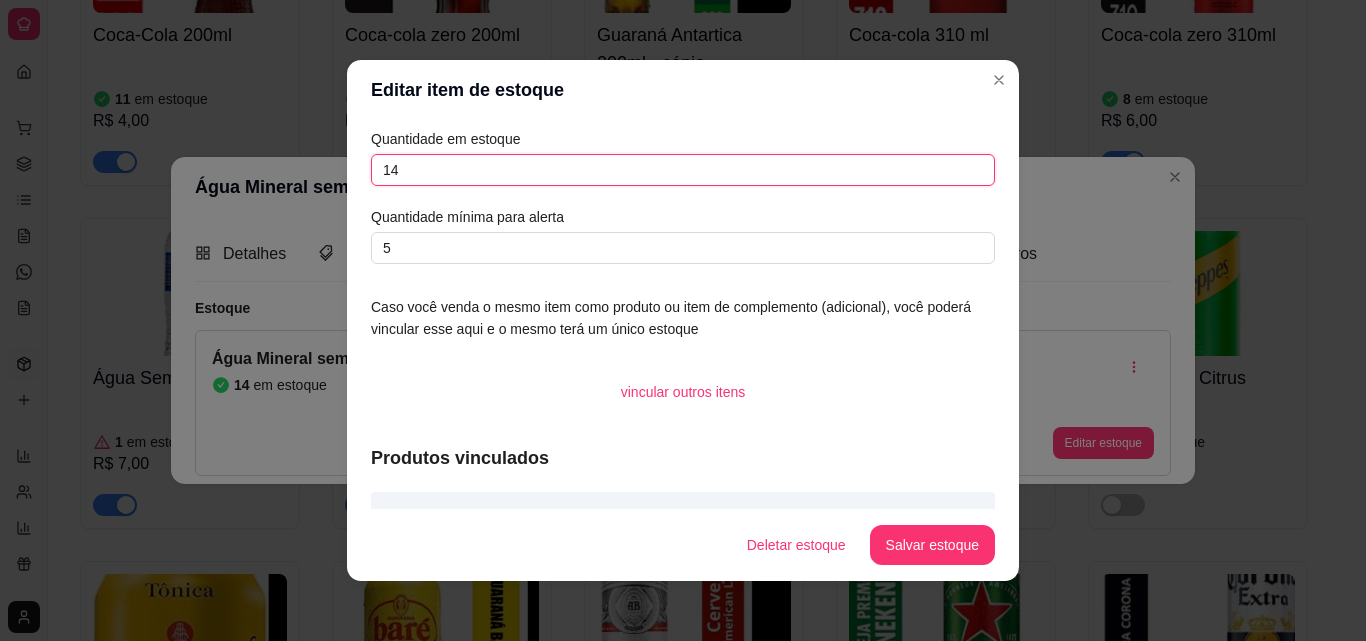 click on "14" at bounding box center [683, 170] 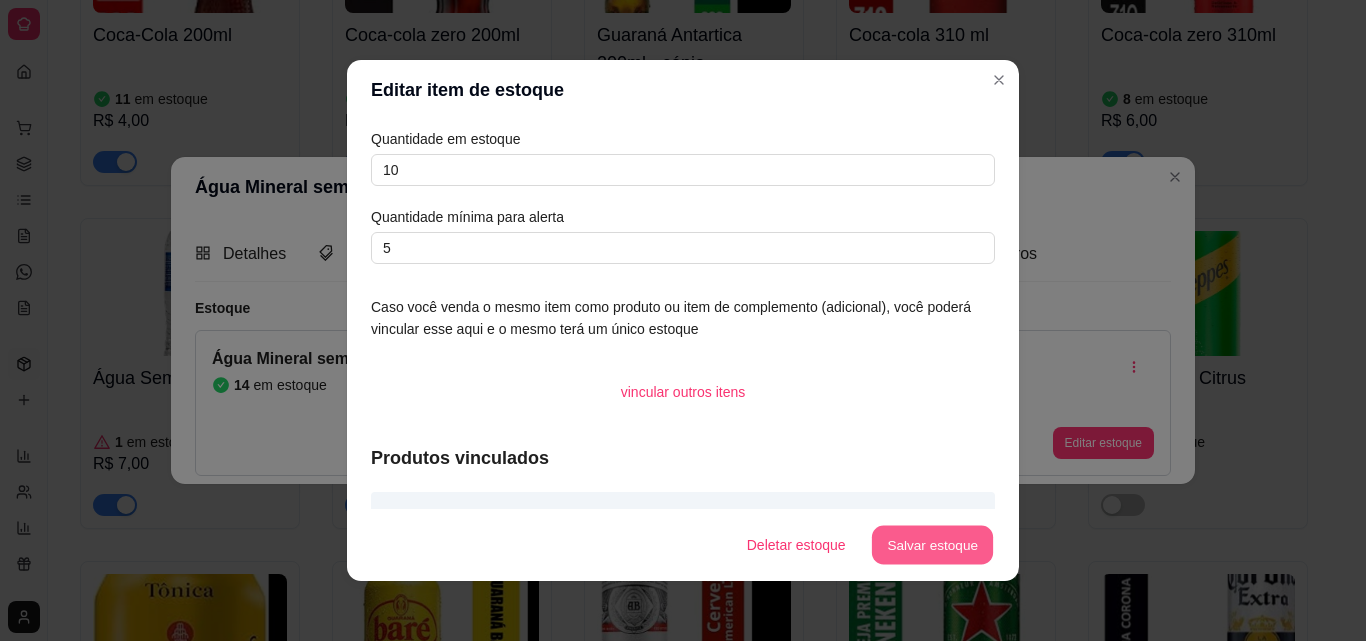 click on "Salvar estoque" at bounding box center [932, 545] 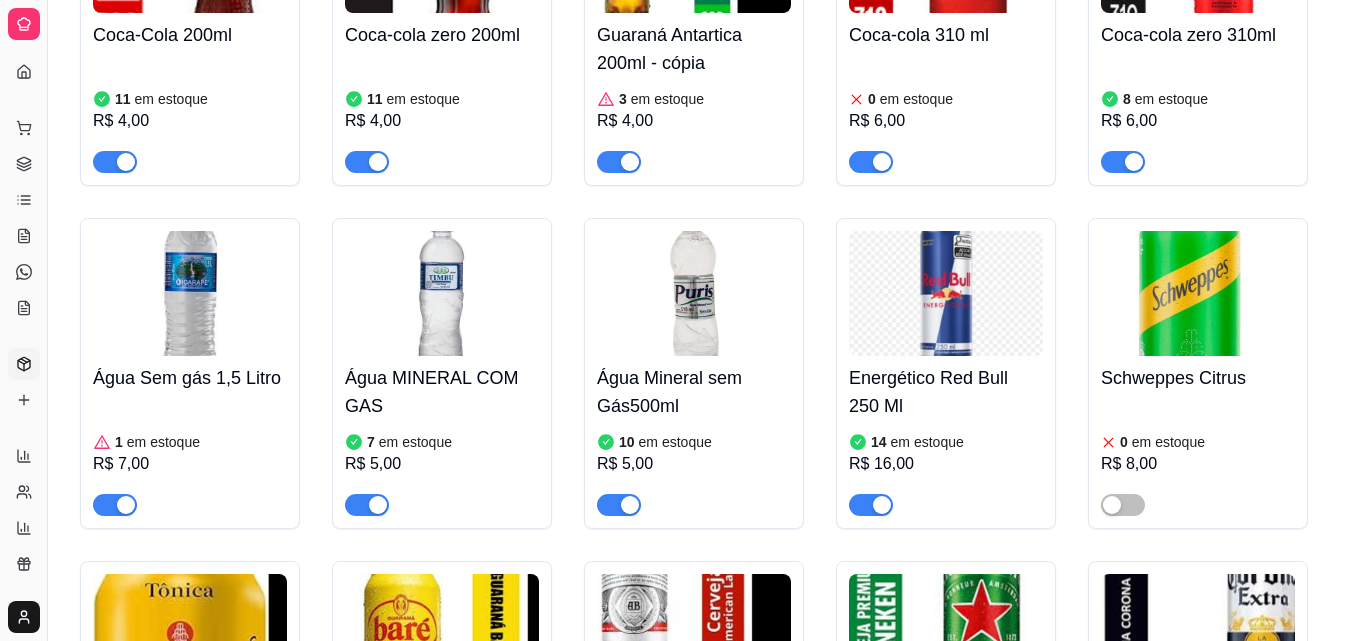 click on "em estoque" at bounding box center (415, 442) 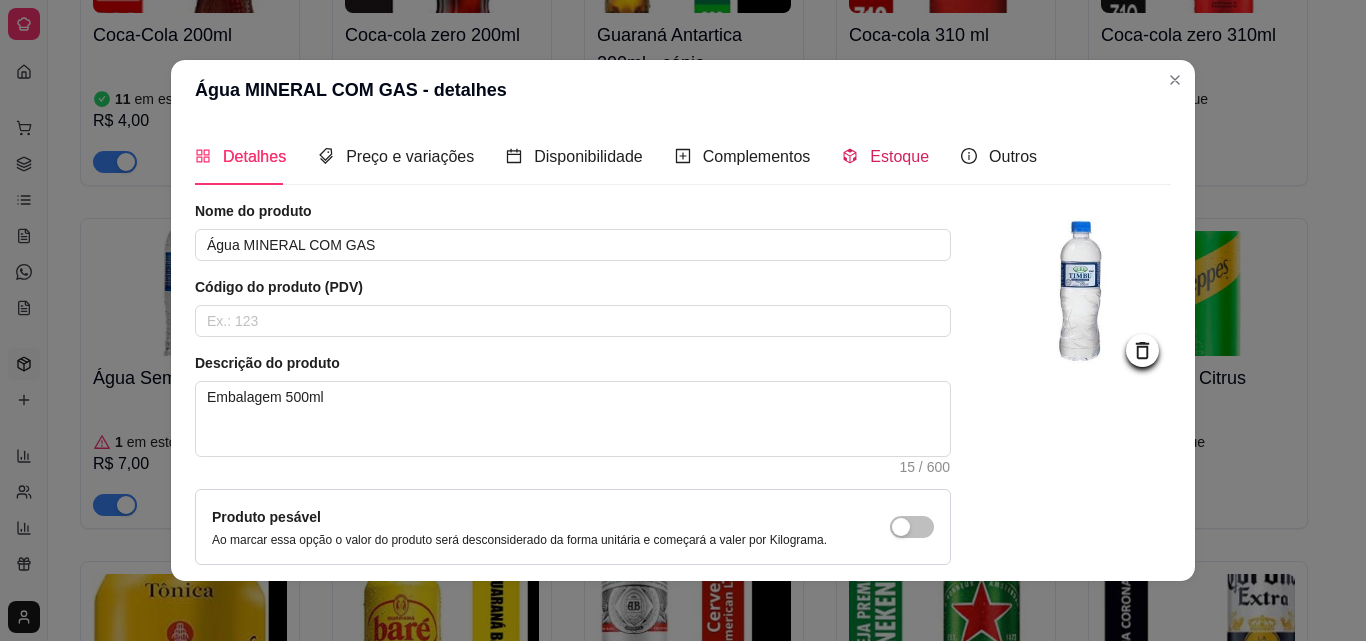 click on "Estoque" at bounding box center [899, 156] 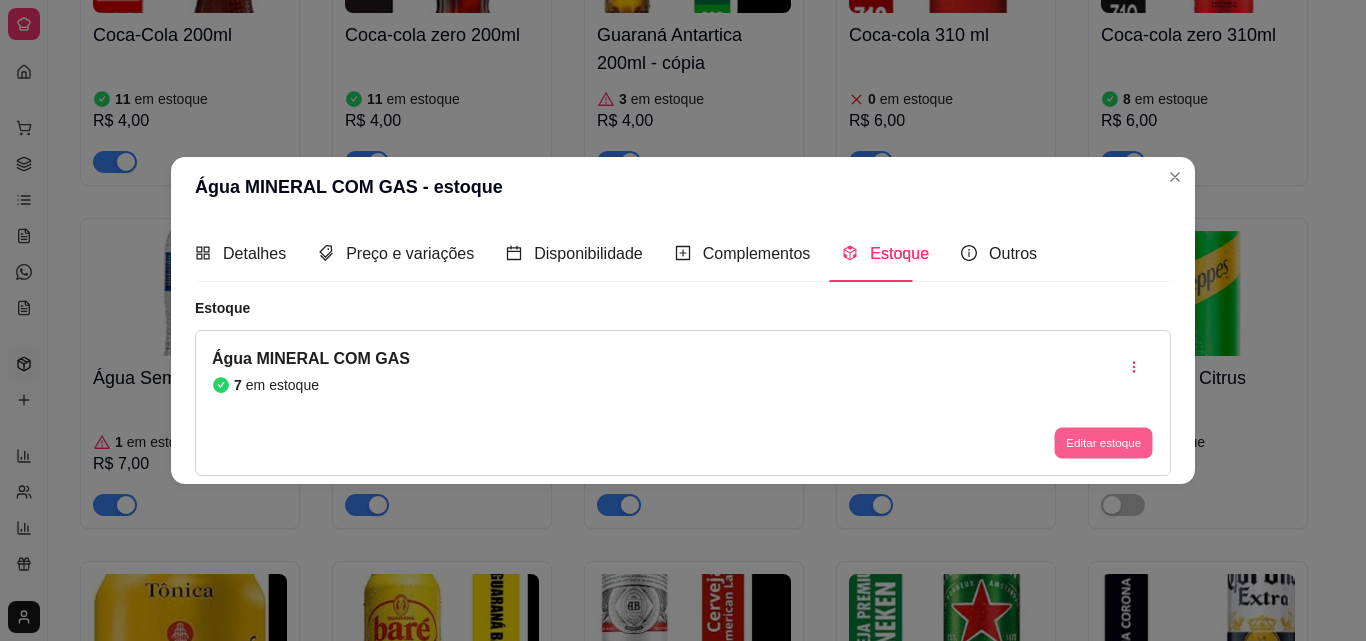 click on "Editar estoque" at bounding box center [1103, 443] 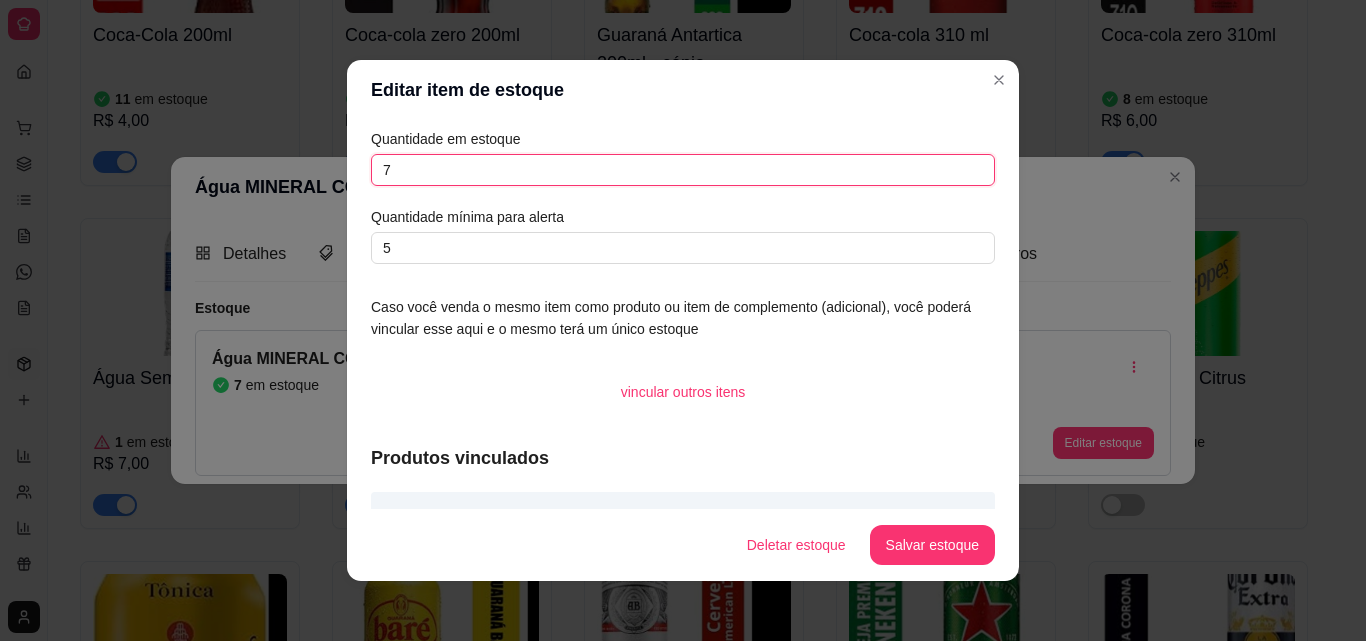 click on "7" at bounding box center (683, 170) 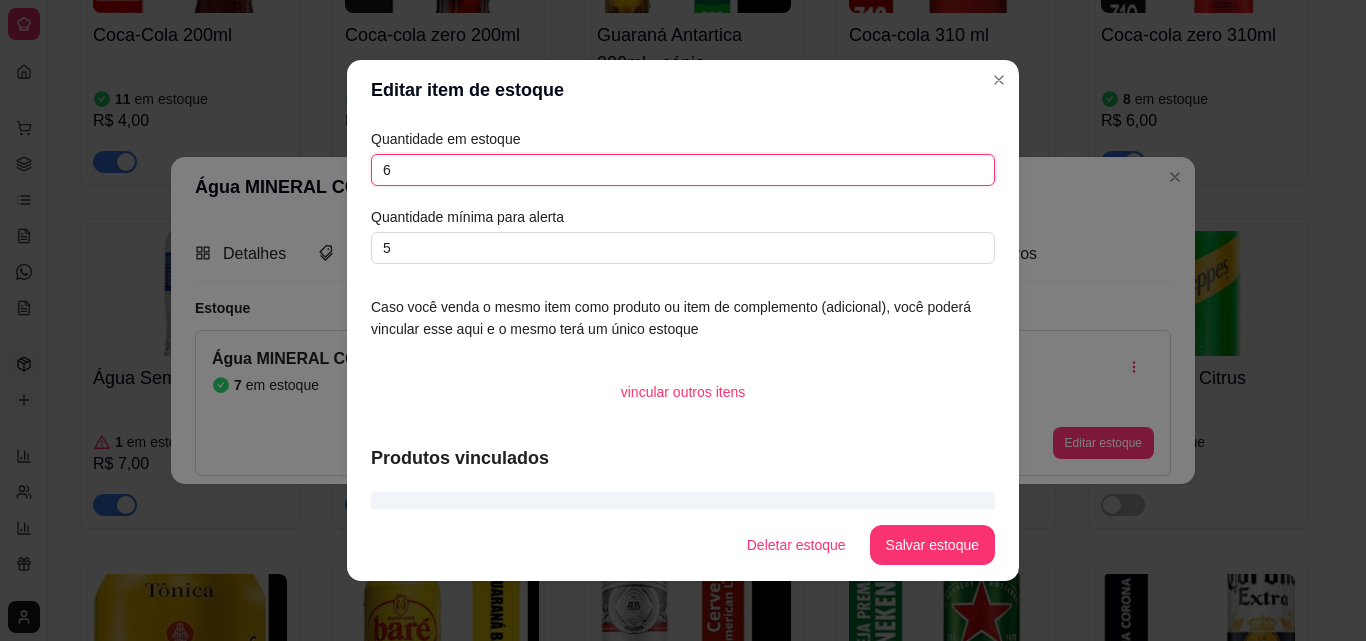 click on "6" at bounding box center (683, 170) 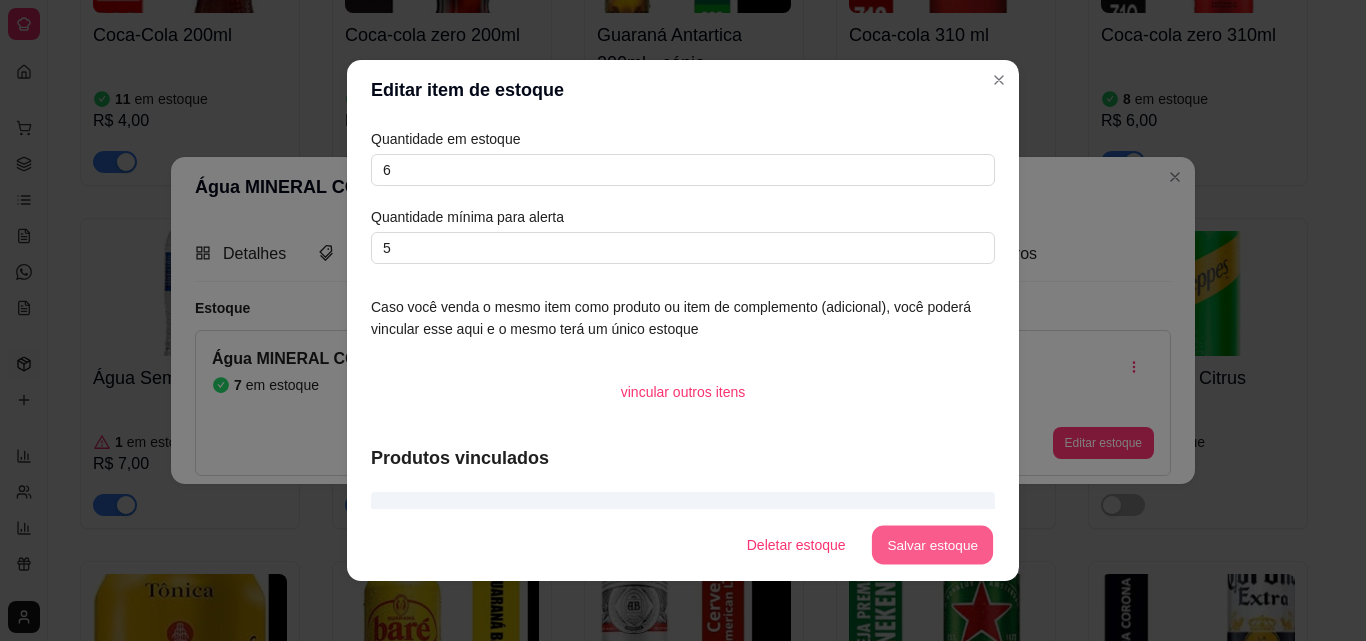 click on "Salvar estoque" at bounding box center [932, 545] 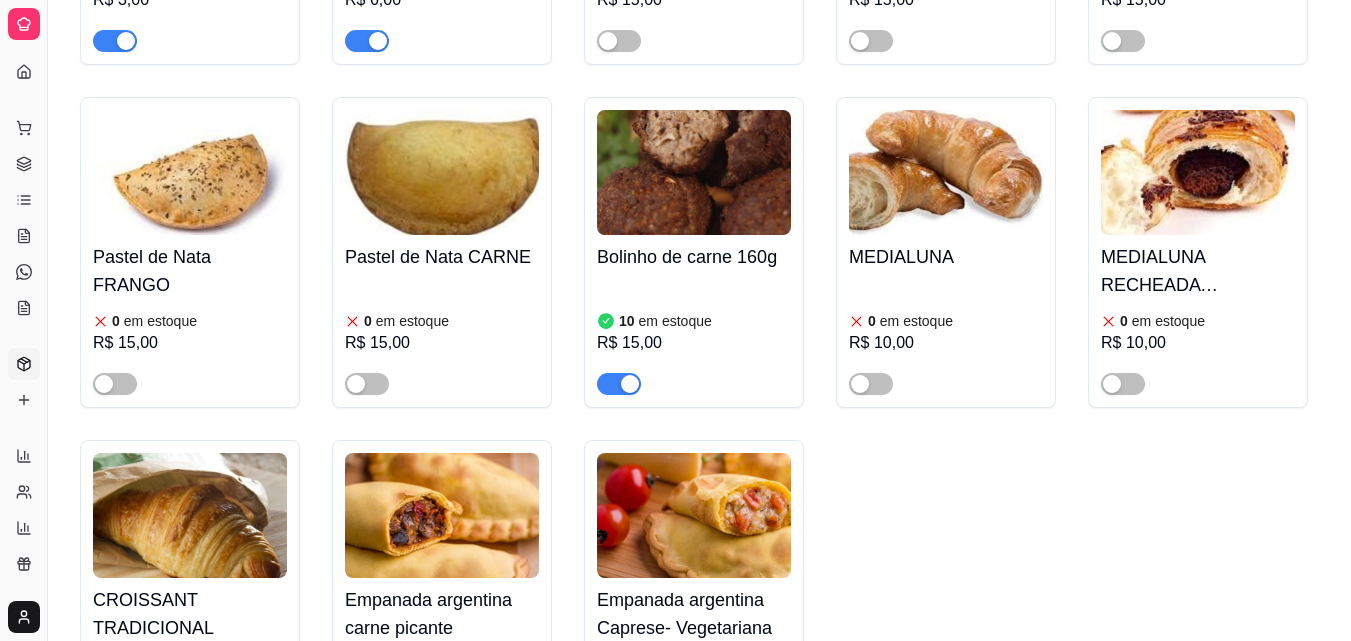 scroll, scrollTop: 7199, scrollLeft: 0, axis: vertical 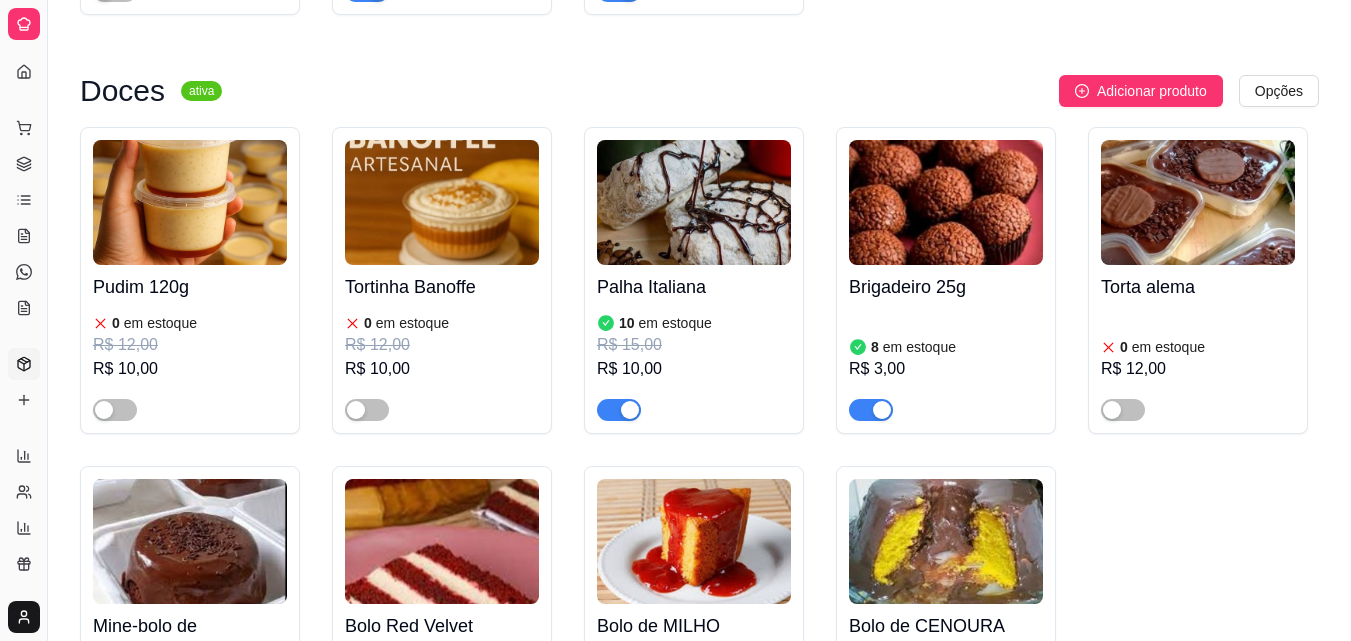 click on "Tortinha Banoffe" at bounding box center [442, 287] 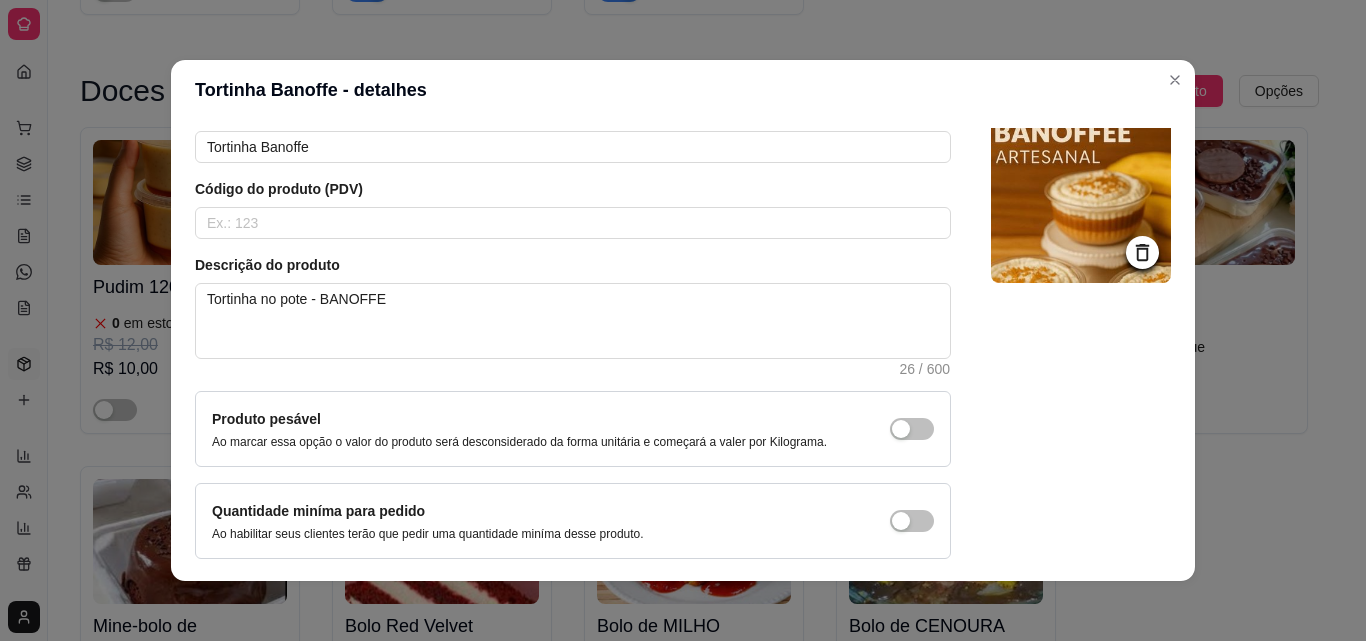 scroll, scrollTop: 173, scrollLeft: 0, axis: vertical 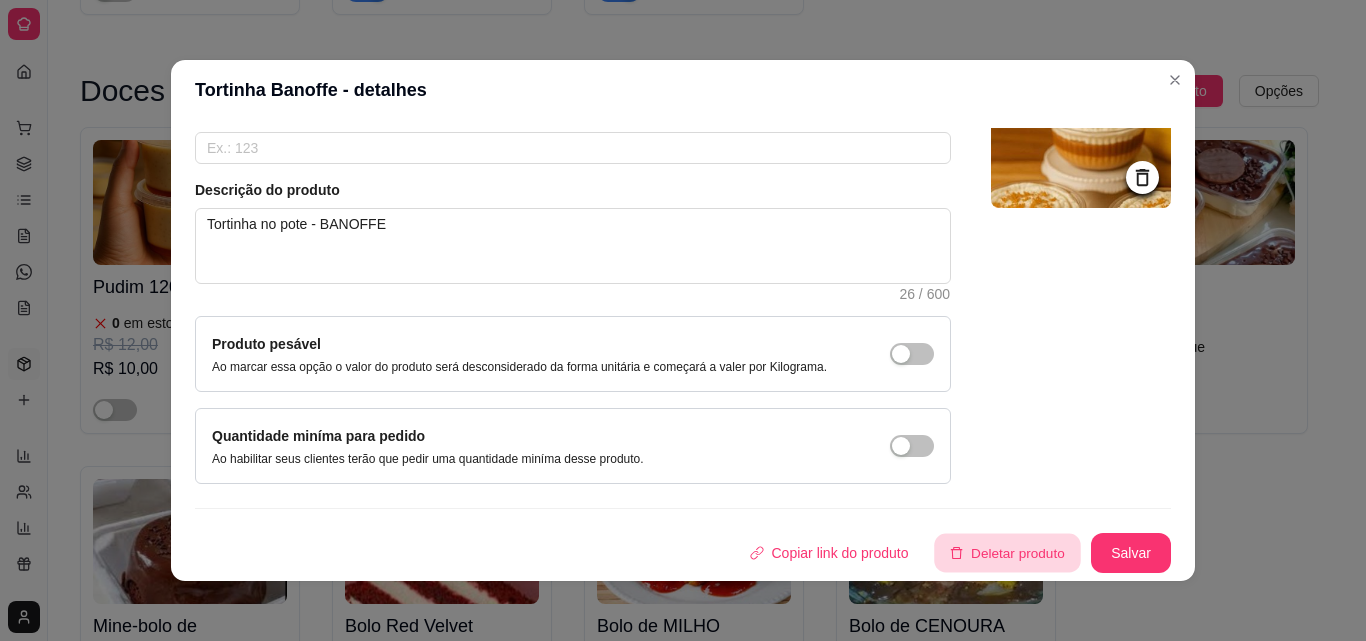 click on "Deletar produto" at bounding box center [1008, 553] 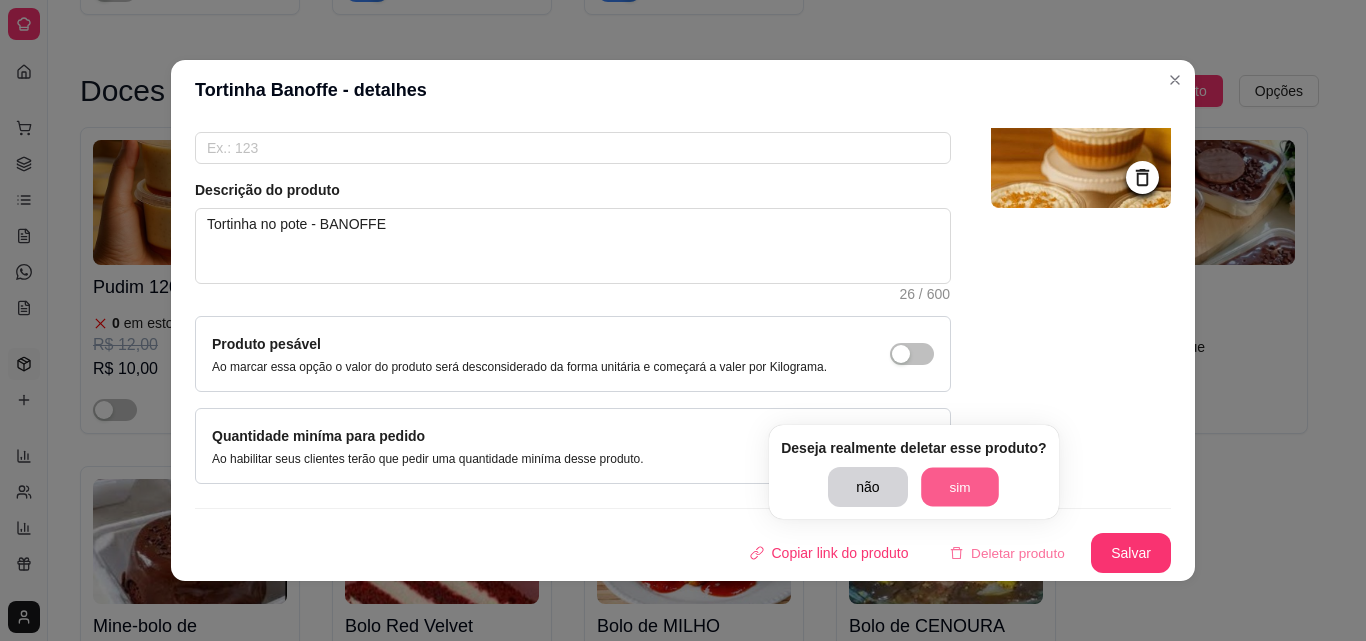 click on "sim" at bounding box center (960, 487) 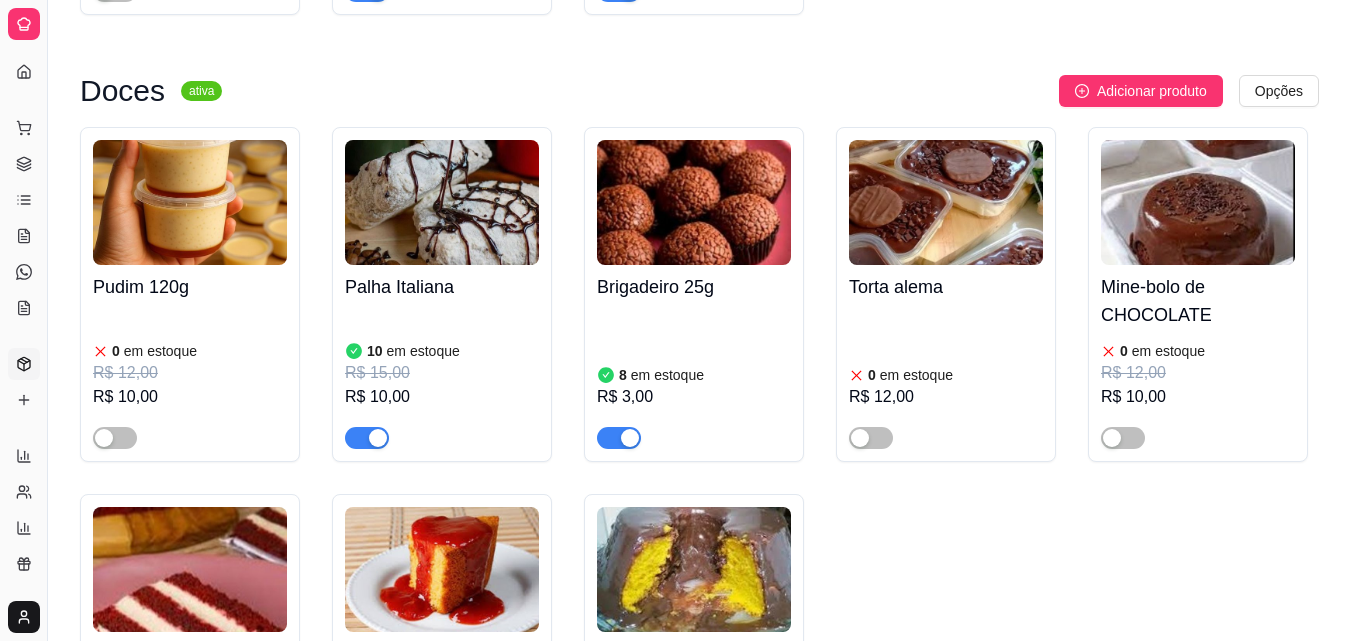 click at bounding box center [1198, 202] 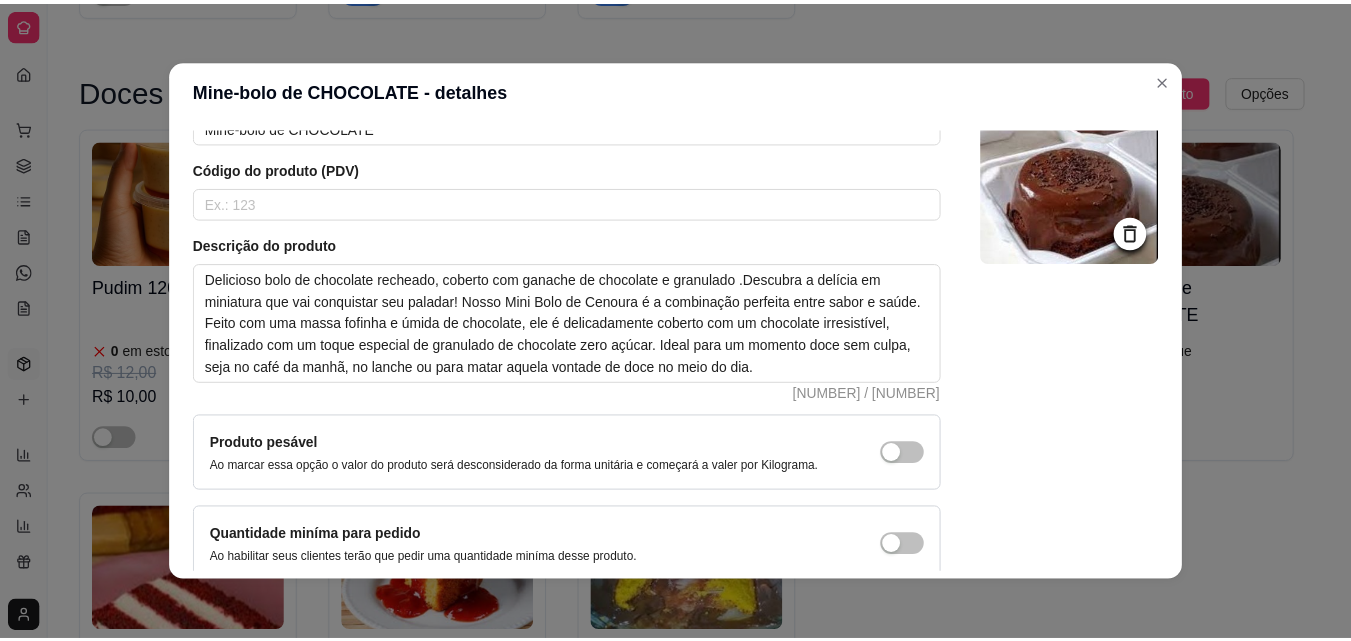 scroll, scrollTop: 217, scrollLeft: 0, axis: vertical 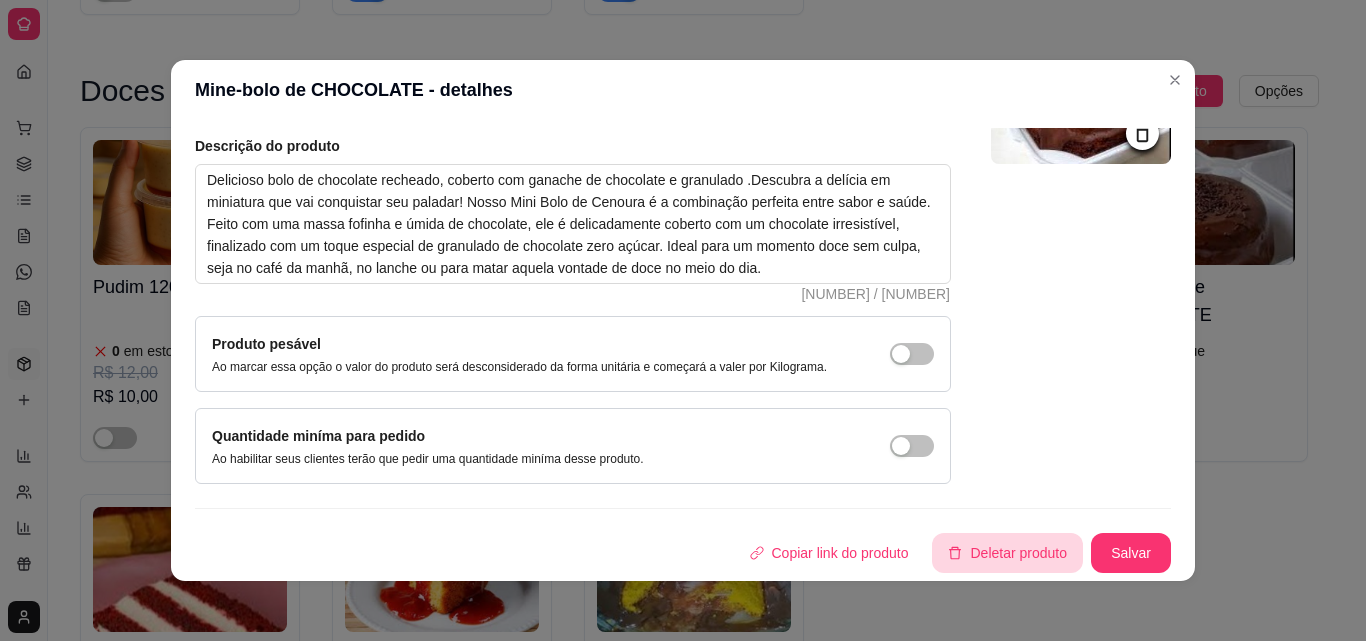 click on "Deletar produto" at bounding box center [1007, 553] 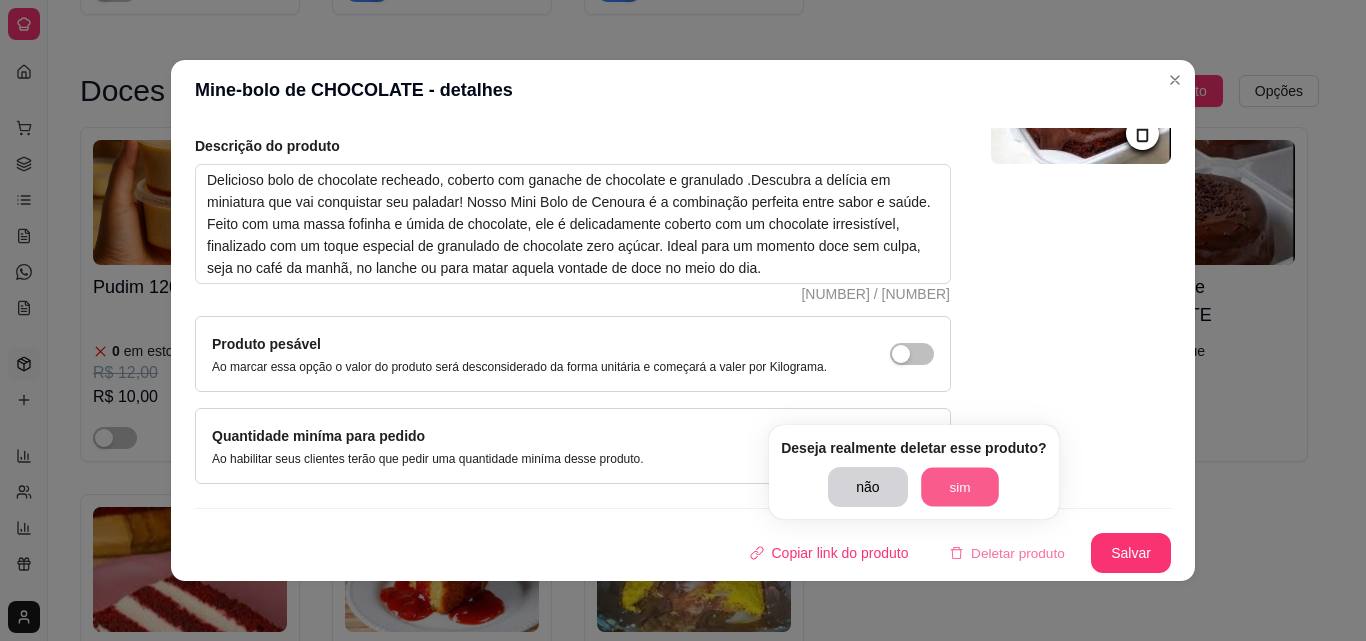 click on "sim" at bounding box center (960, 487) 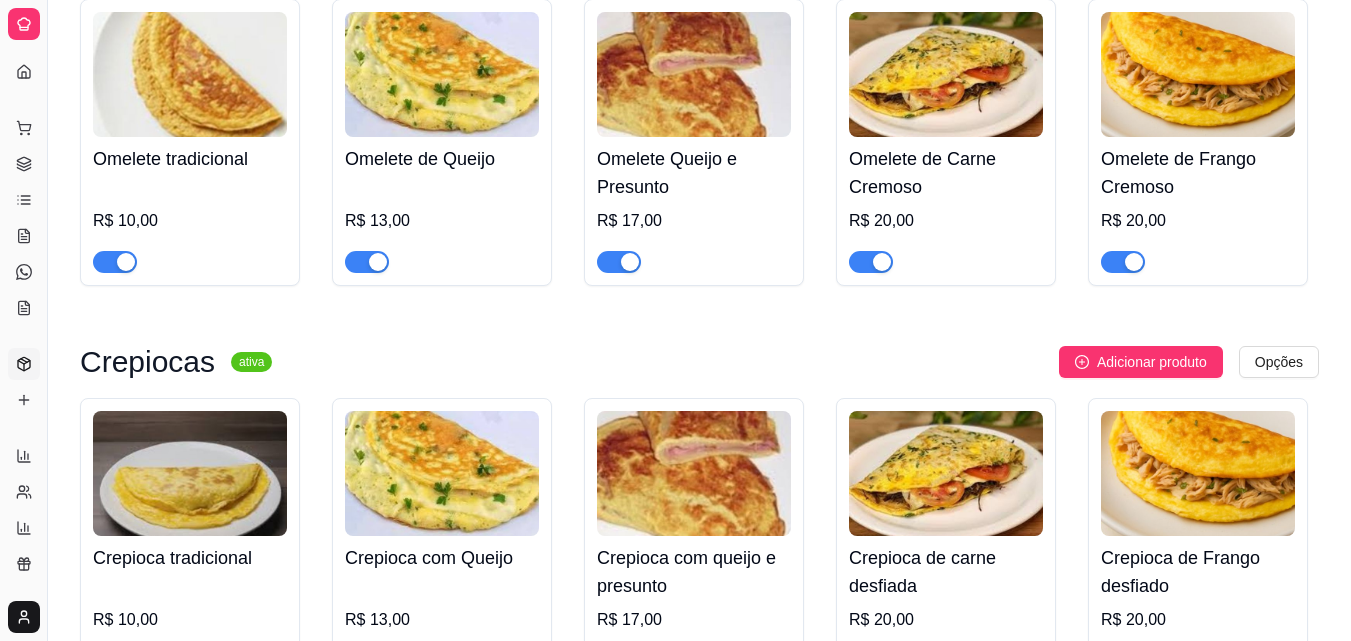 scroll, scrollTop: 5852, scrollLeft: 0, axis: vertical 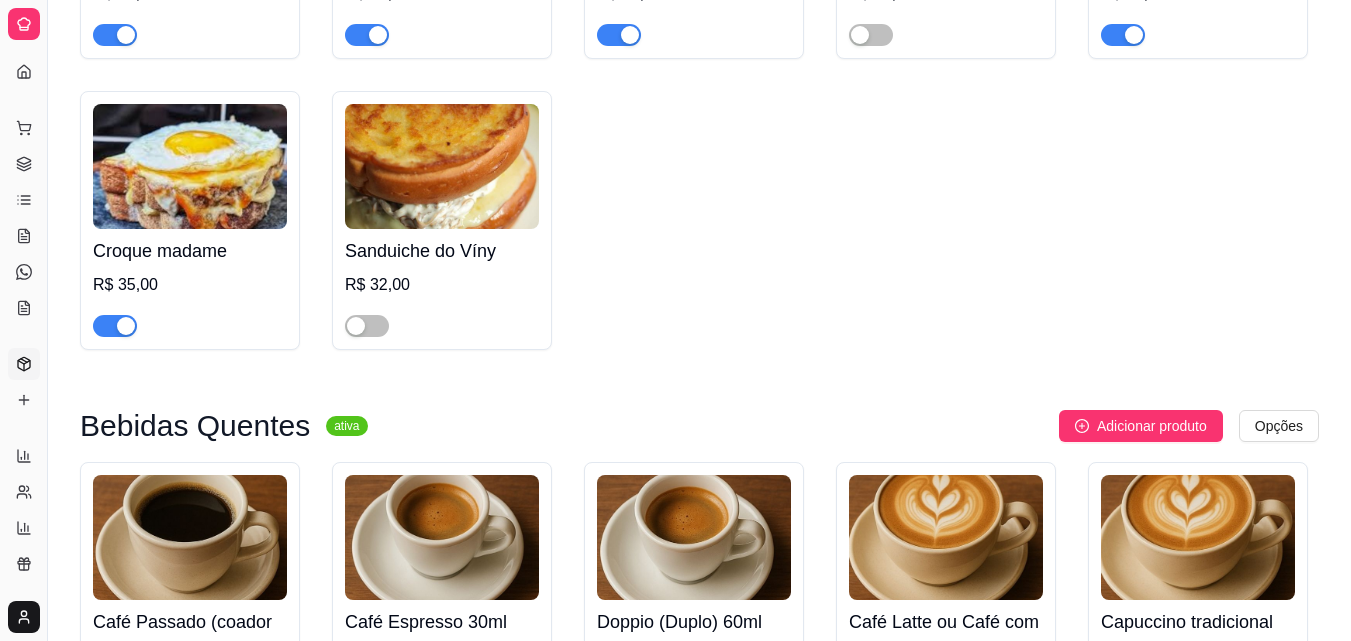 click at bounding box center [367, 325] 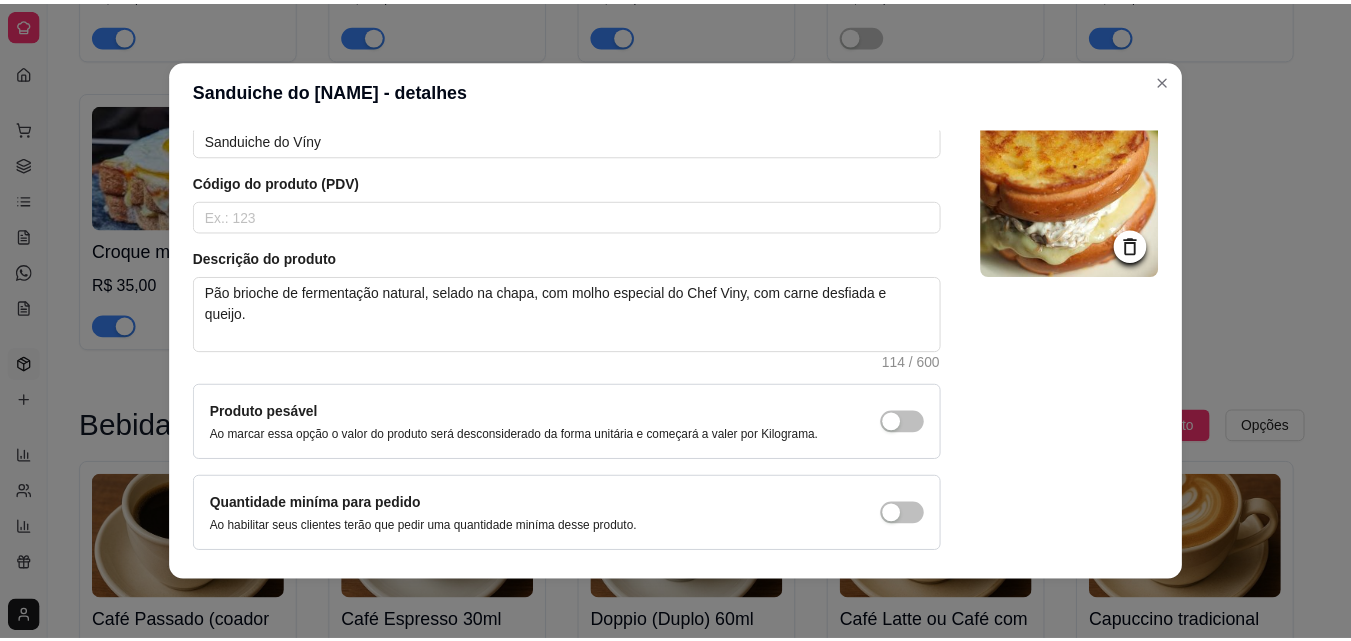 scroll, scrollTop: 173, scrollLeft: 0, axis: vertical 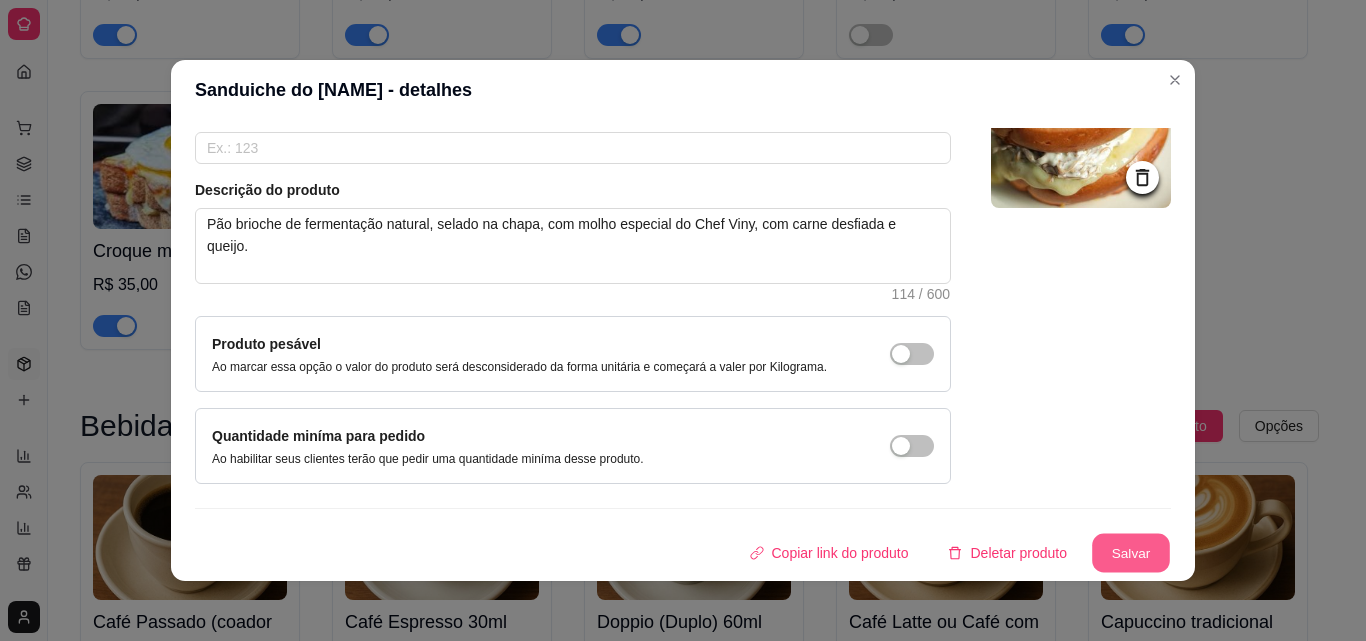 click on "Salvar" at bounding box center [1131, 553] 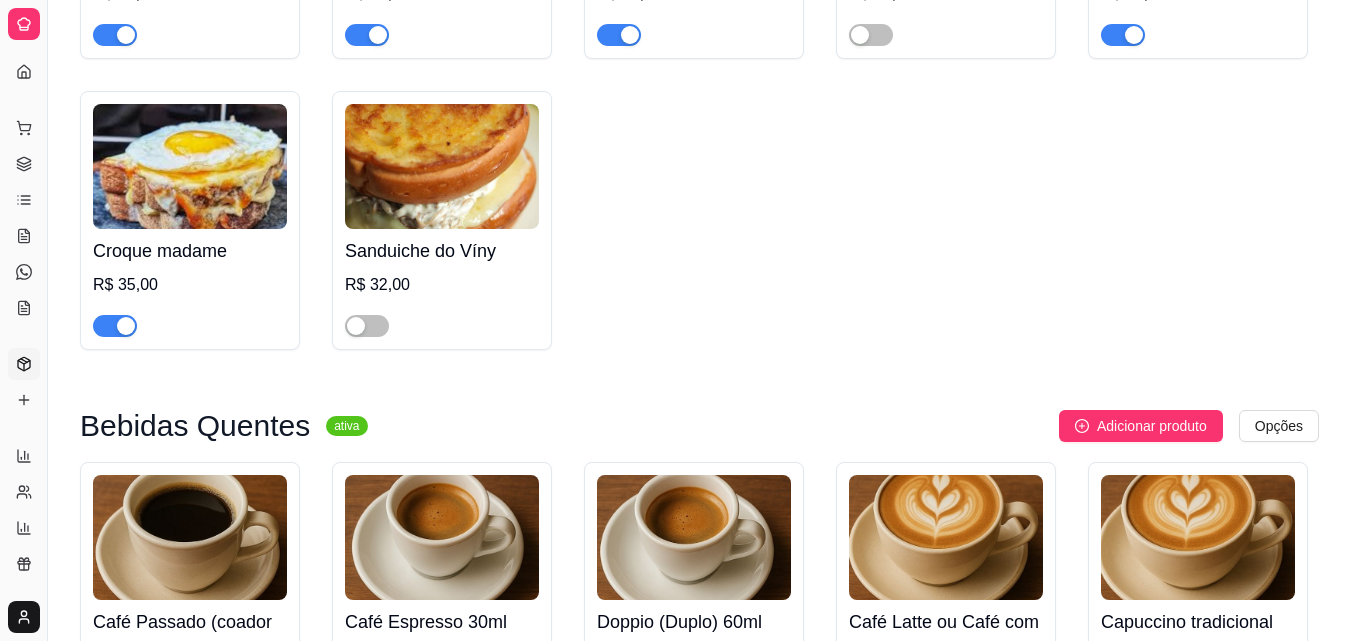 click on "Sanduiche do Víny" at bounding box center [442, 251] 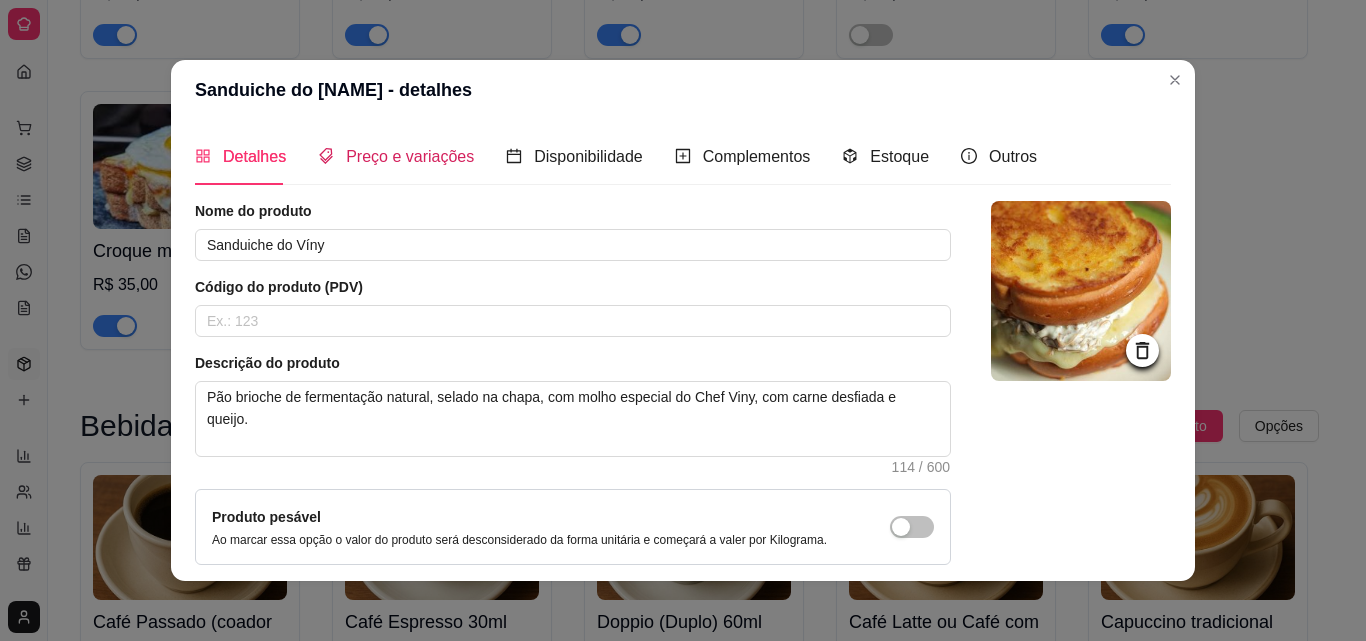 click on "Preço e variações" at bounding box center [410, 156] 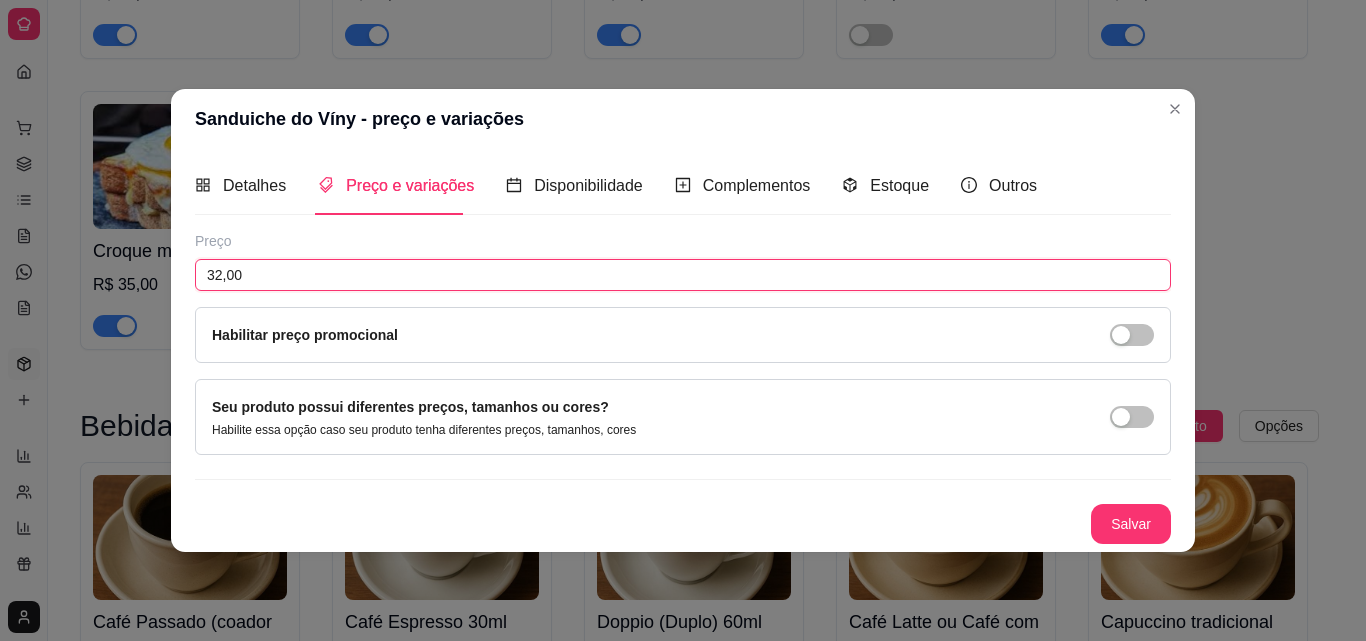 click on "32,00" at bounding box center (683, 275) 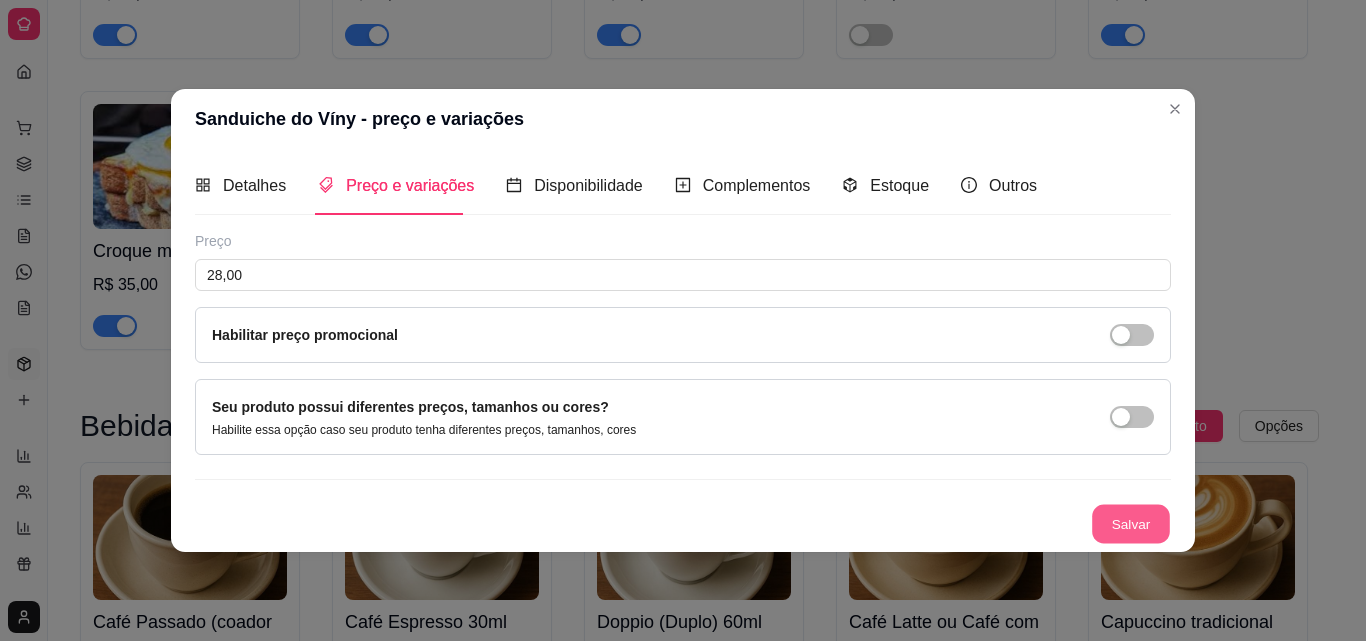 click on "Salvar" at bounding box center (1131, 523) 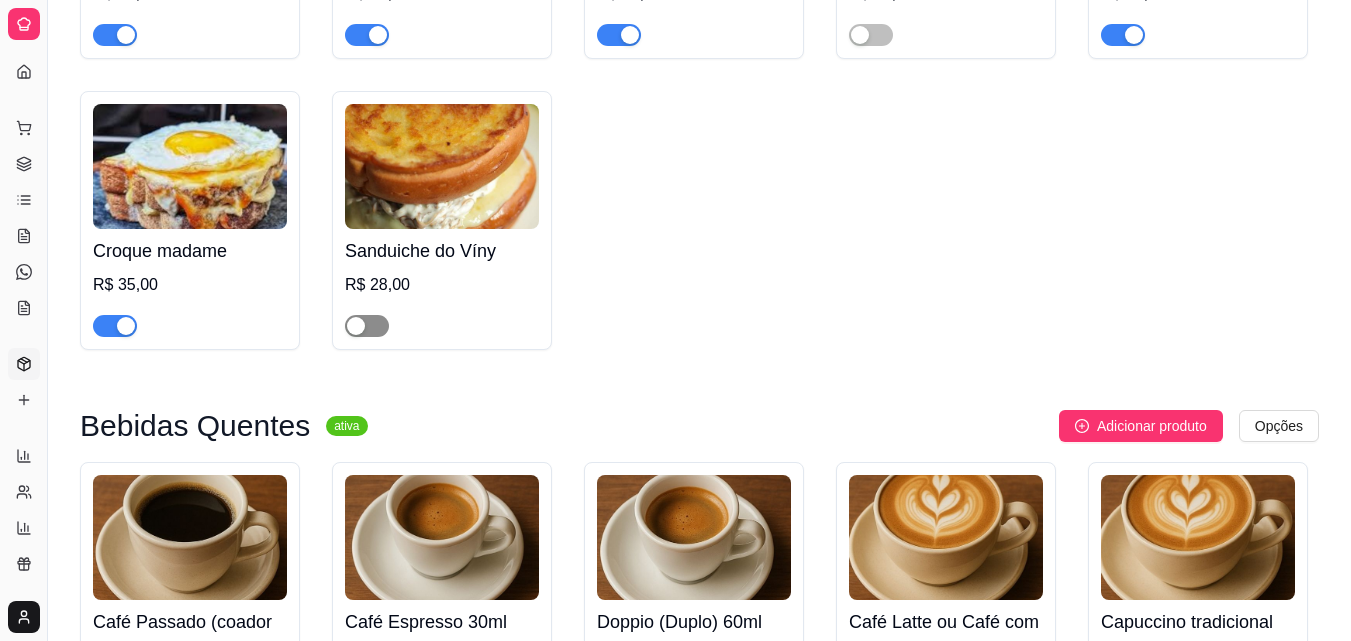 click at bounding box center [367, 326] 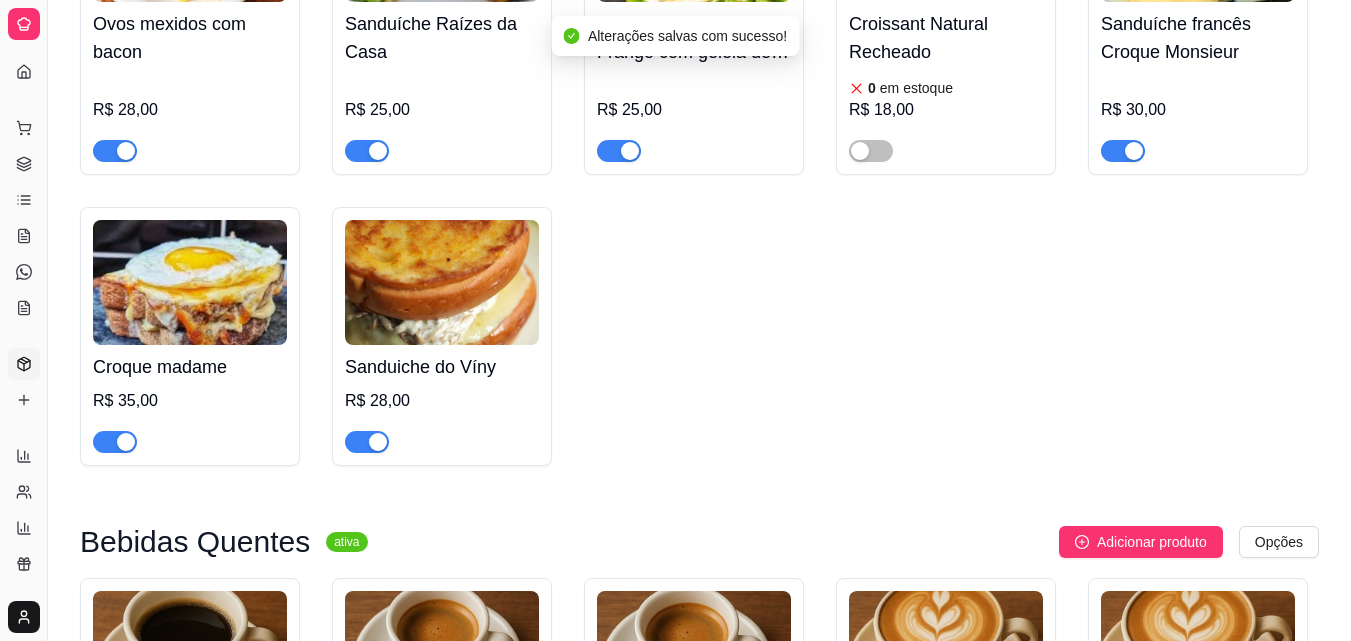 scroll, scrollTop: 2651, scrollLeft: 0, axis: vertical 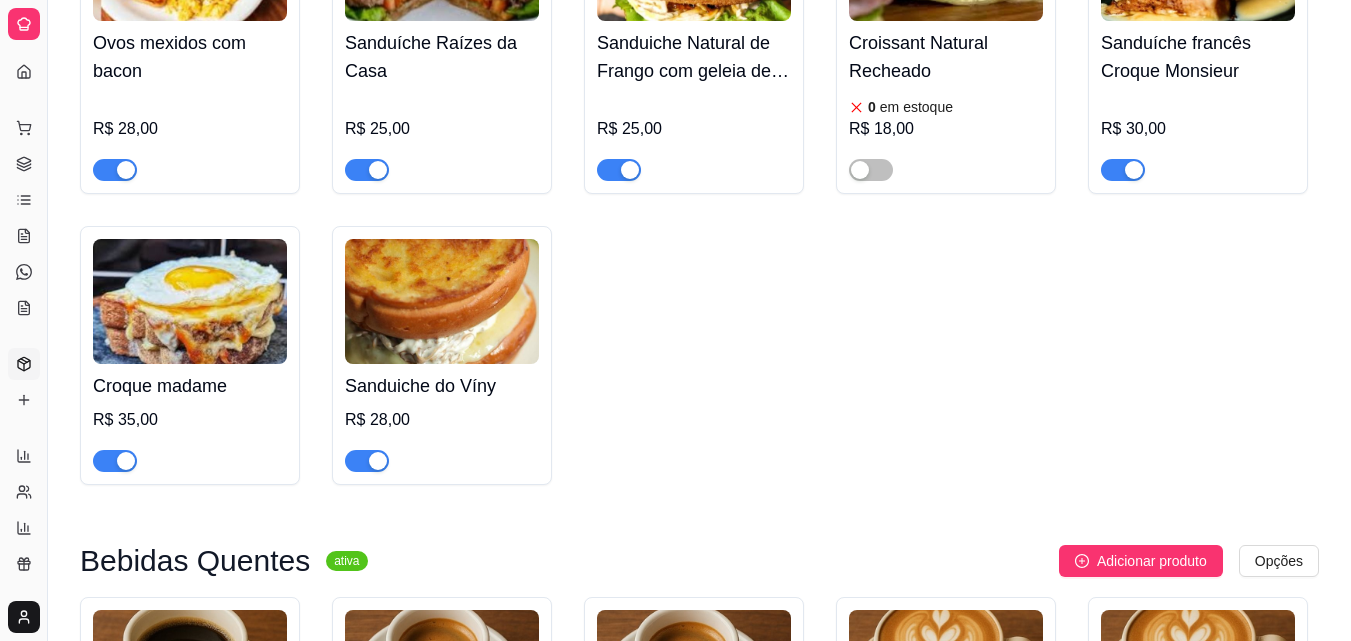click on "Sanduíche francês Croque Monsieur" at bounding box center [1198, 57] 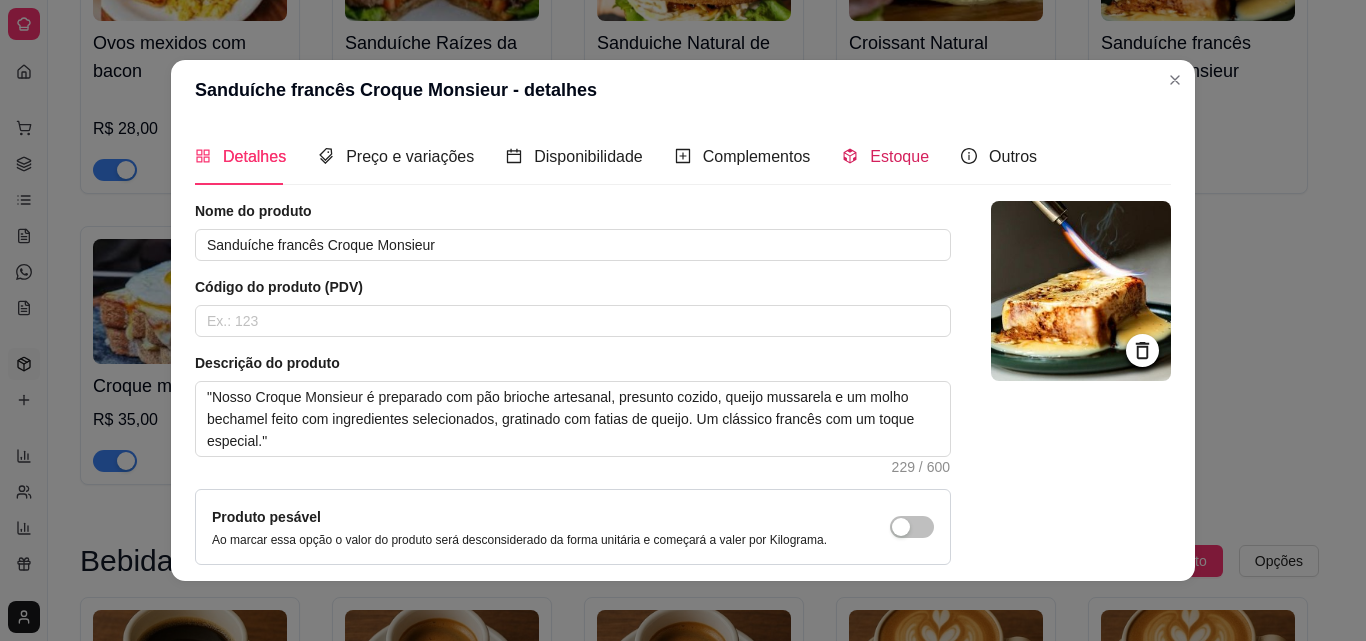 click on "Estoque" at bounding box center [899, 156] 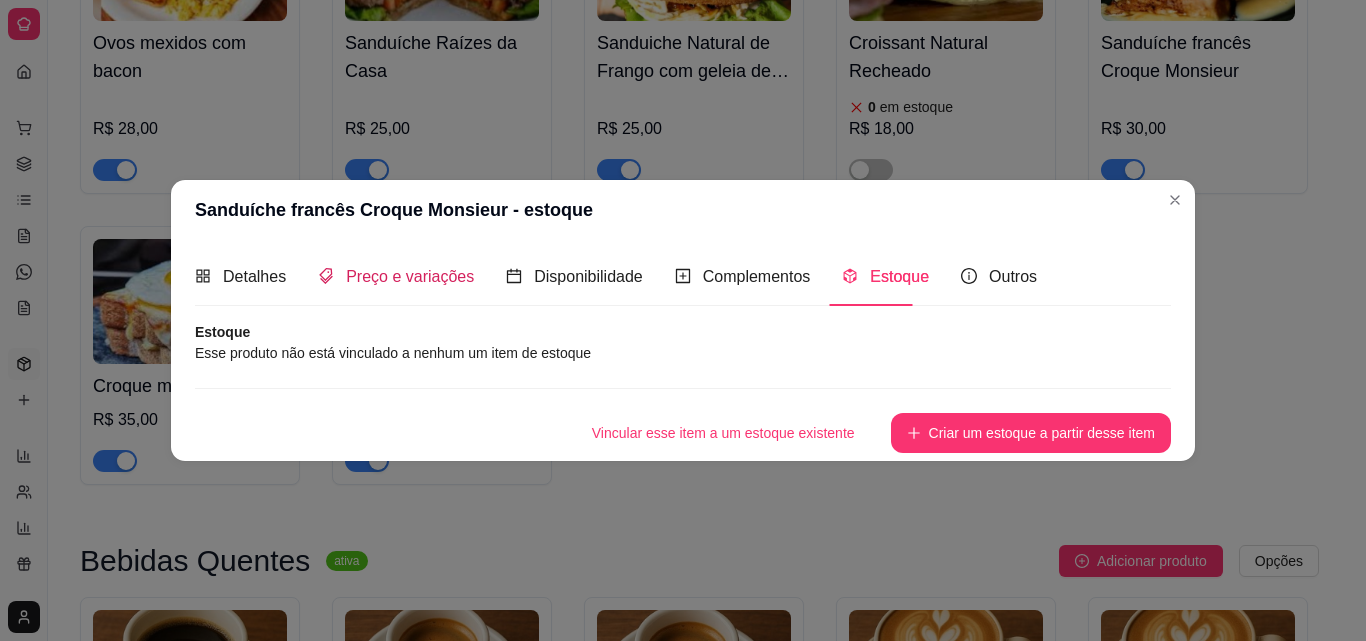 click on "Preço e variações" at bounding box center (410, 276) 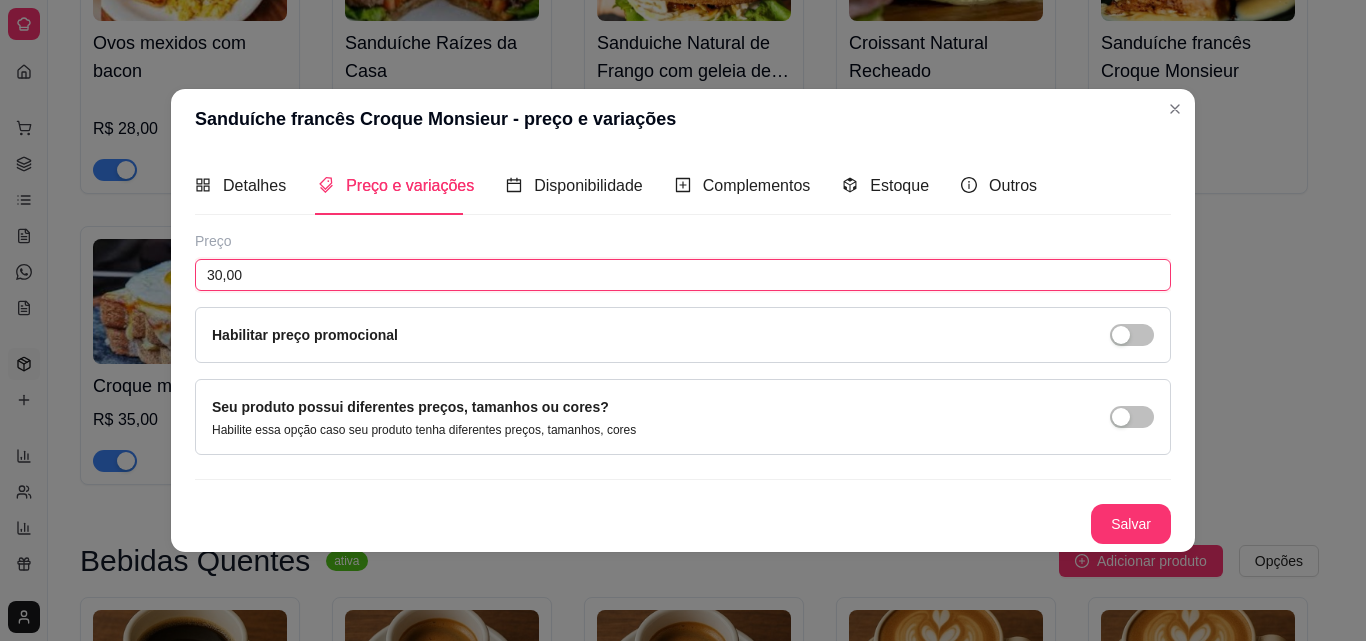 click on "30,00" at bounding box center (683, 275) 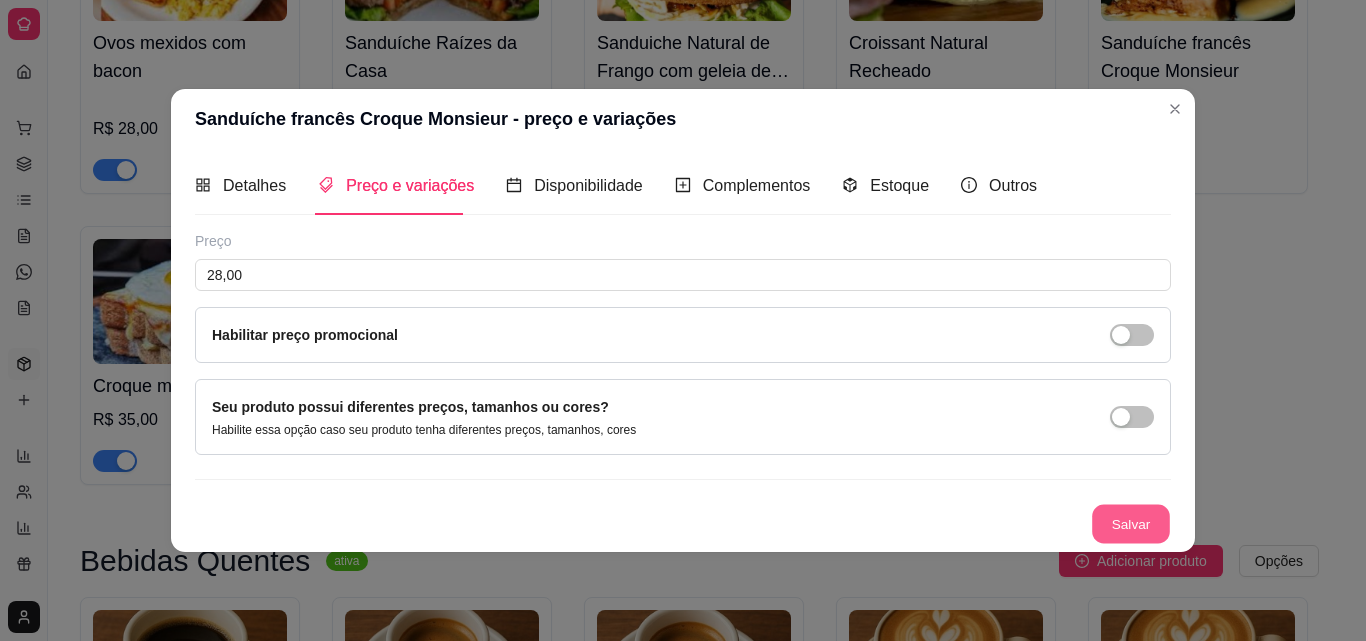 click on "Salvar" at bounding box center [1131, 523] 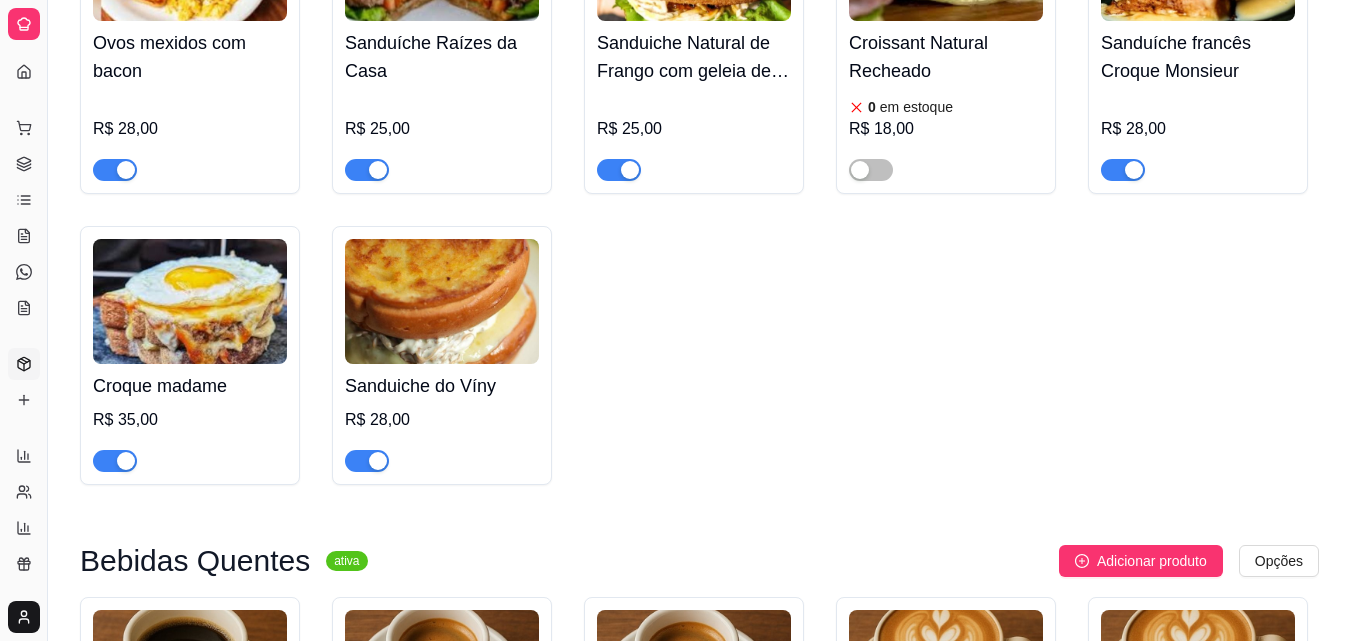 click on "Croque madame    R$ 35,00" at bounding box center (190, 418) 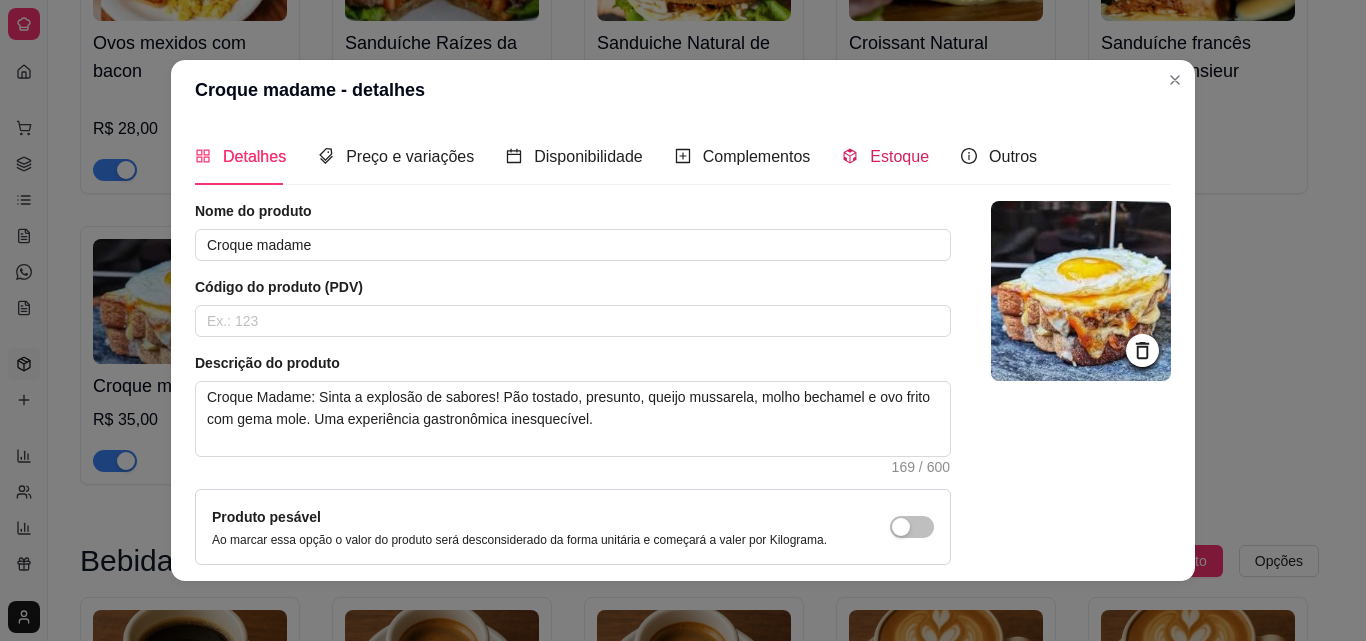 click on "Estoque" at bounding box center (899, 156) 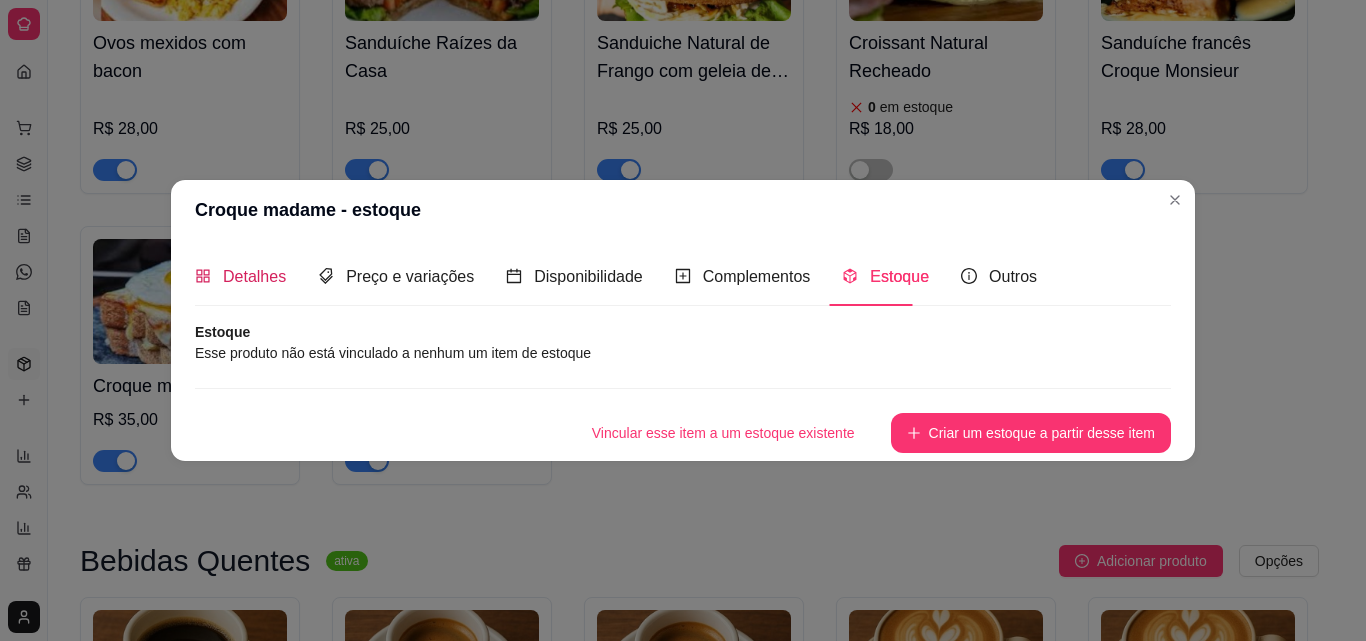 click on "Detalhes" at bounding box center [254, 276] 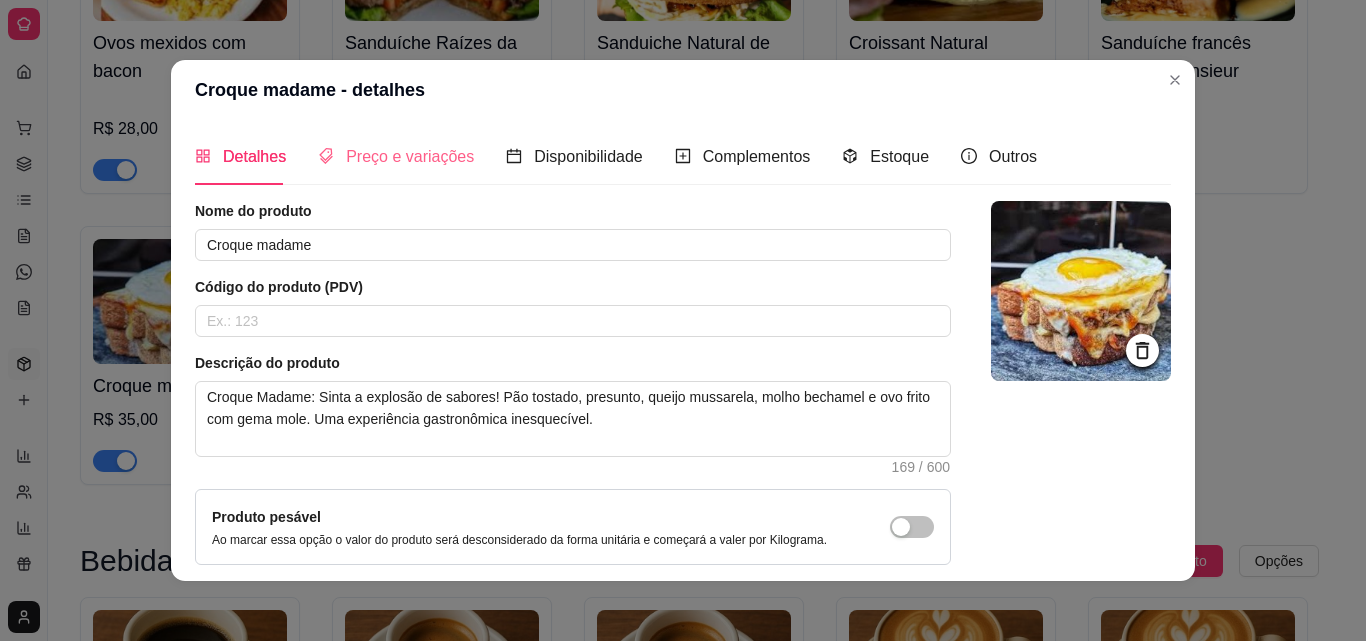 click on "Preço e variações" at bounding box center (396, 156) 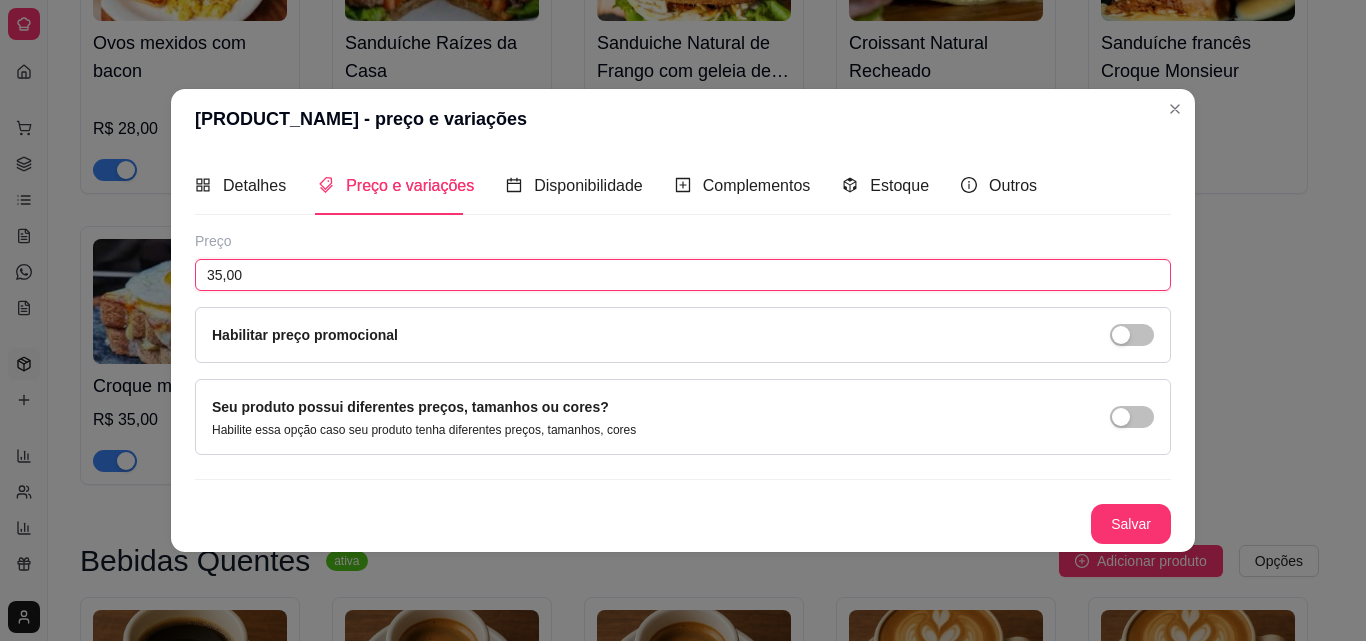 click on "35,00" at bounding box center (683, 275) 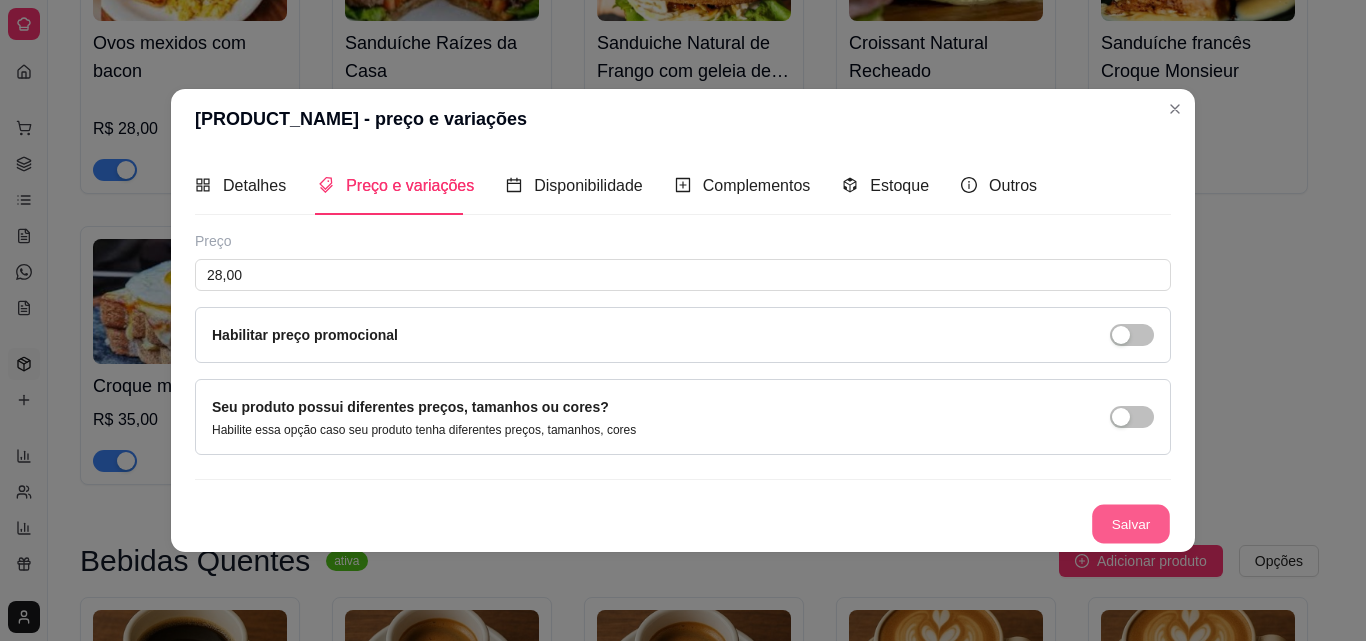 click on "Salvar" at bounding box center (1131, 523) 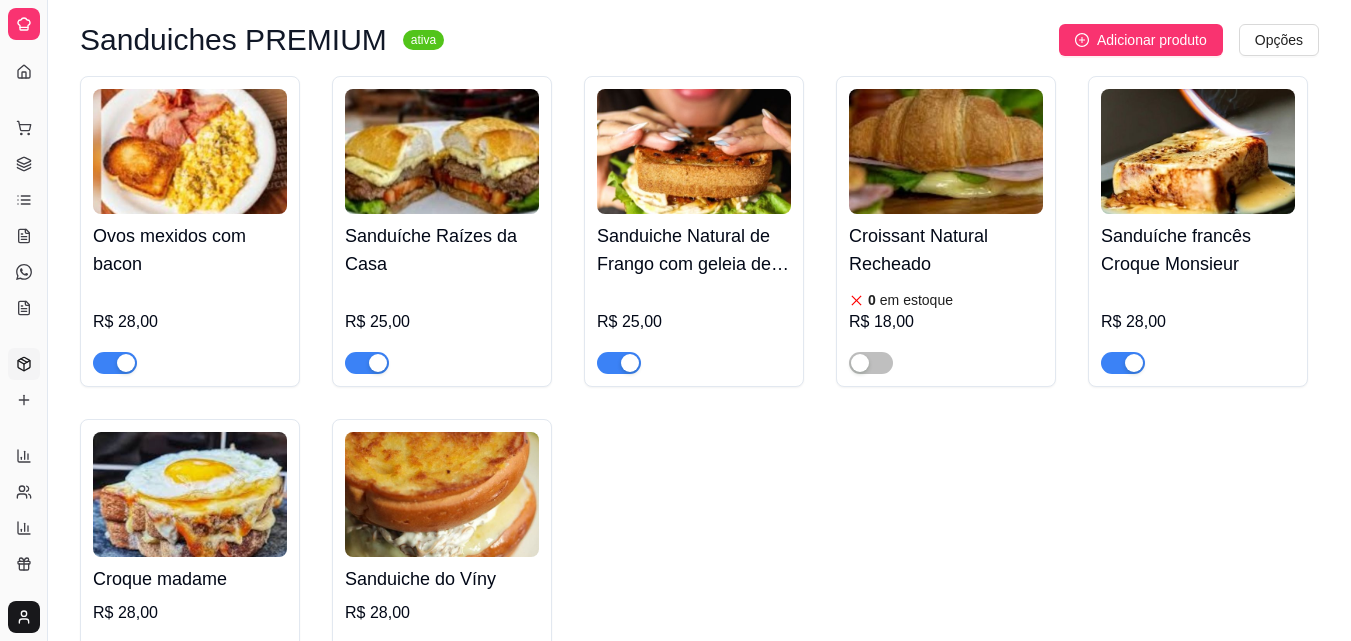 scroll, scrollTop: 2477, scrollLeft: 0, axis: vertical 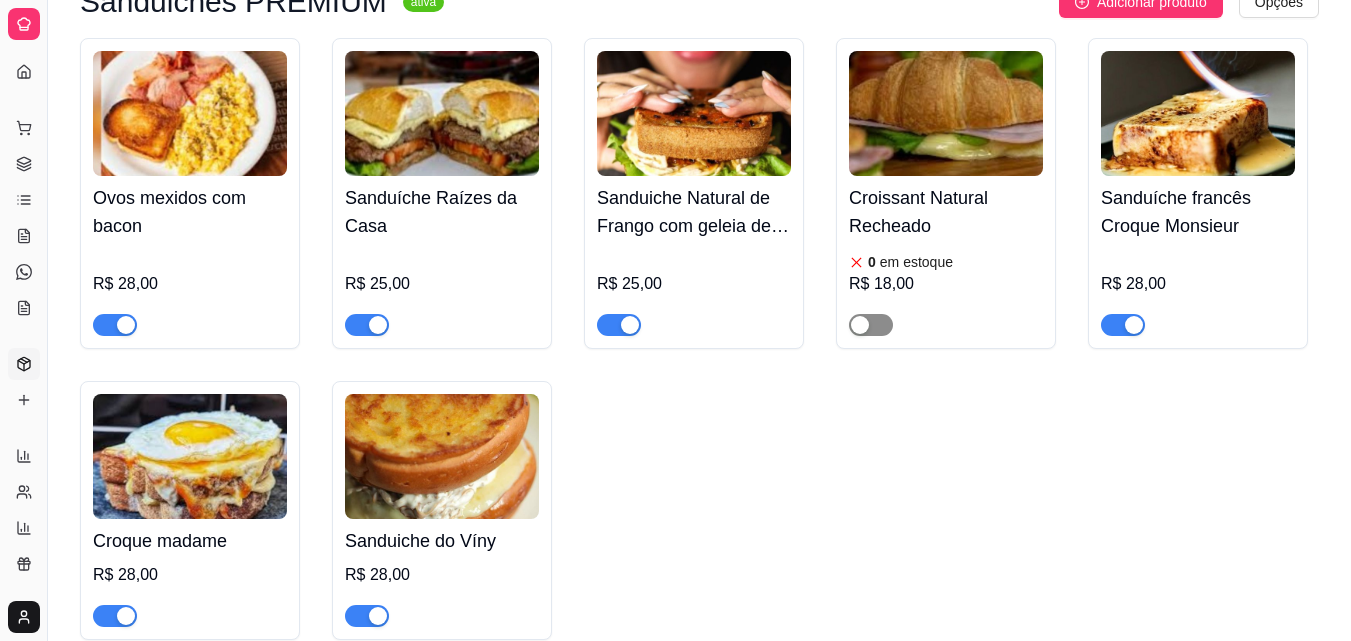 click at bounding box center (871, 325) 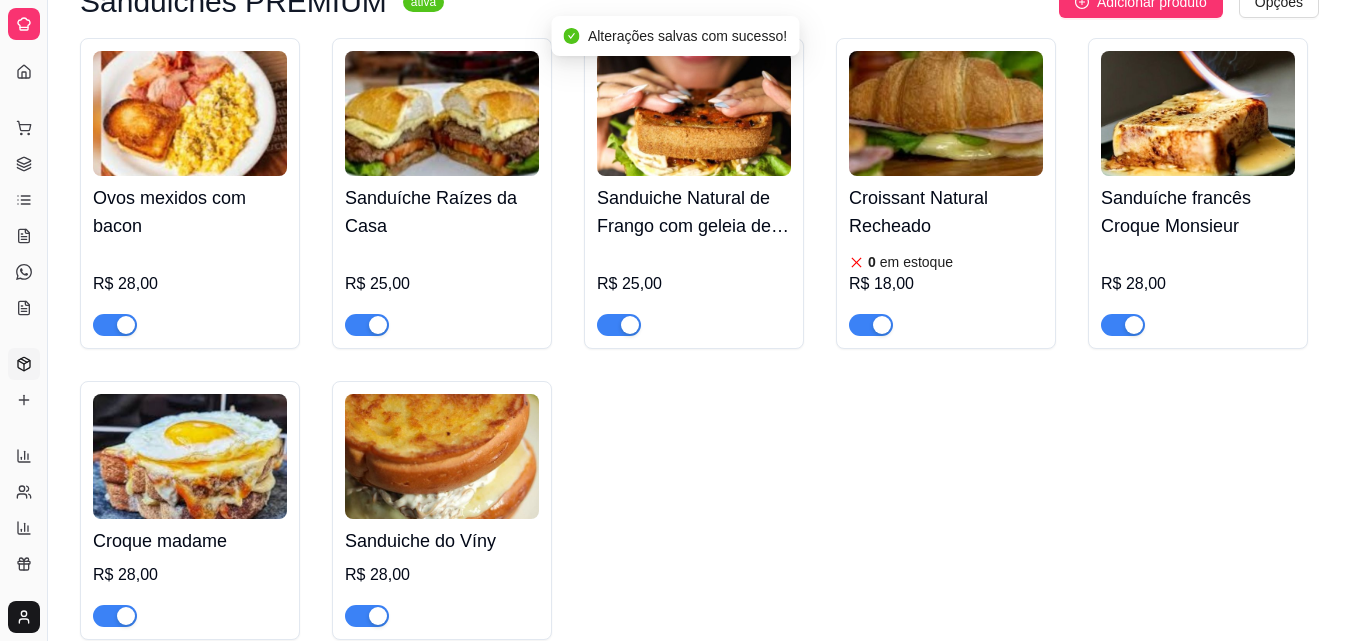 click on "Croissant Natural Recheado" at bounding box center [946, 212] 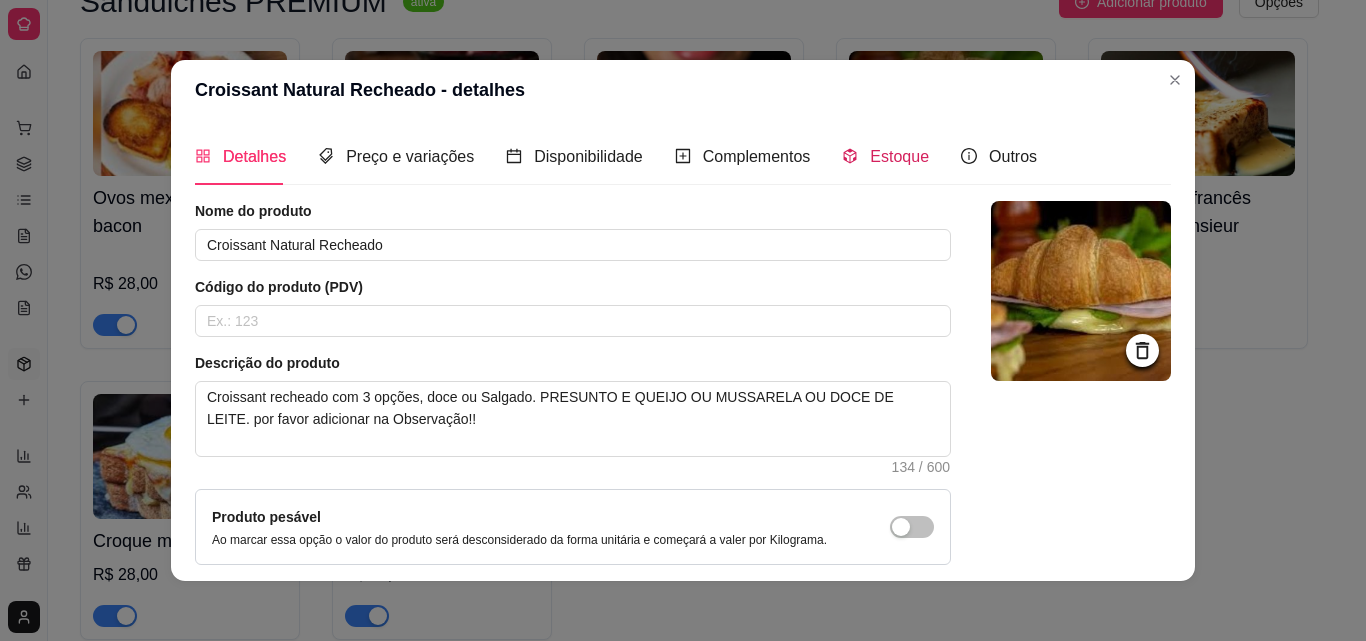 click on "Estoque" at bounding box center (899, 156) 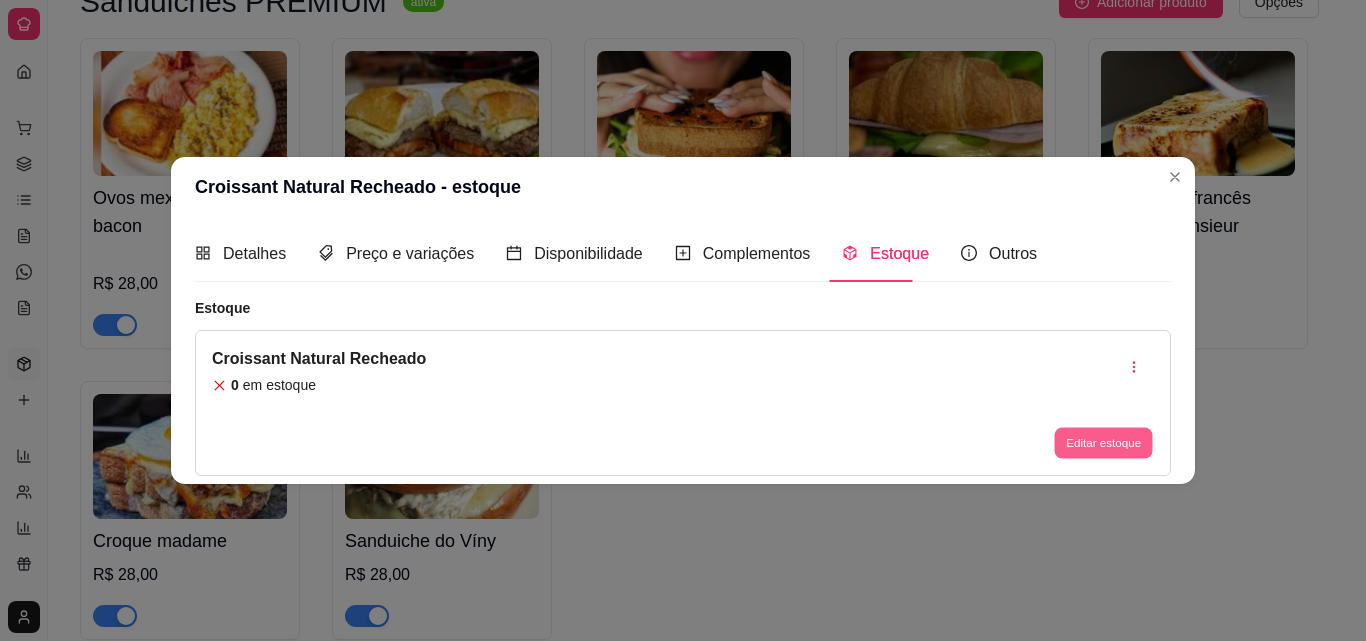 click on "Editar estoque" at bounding box center [1103, 443] 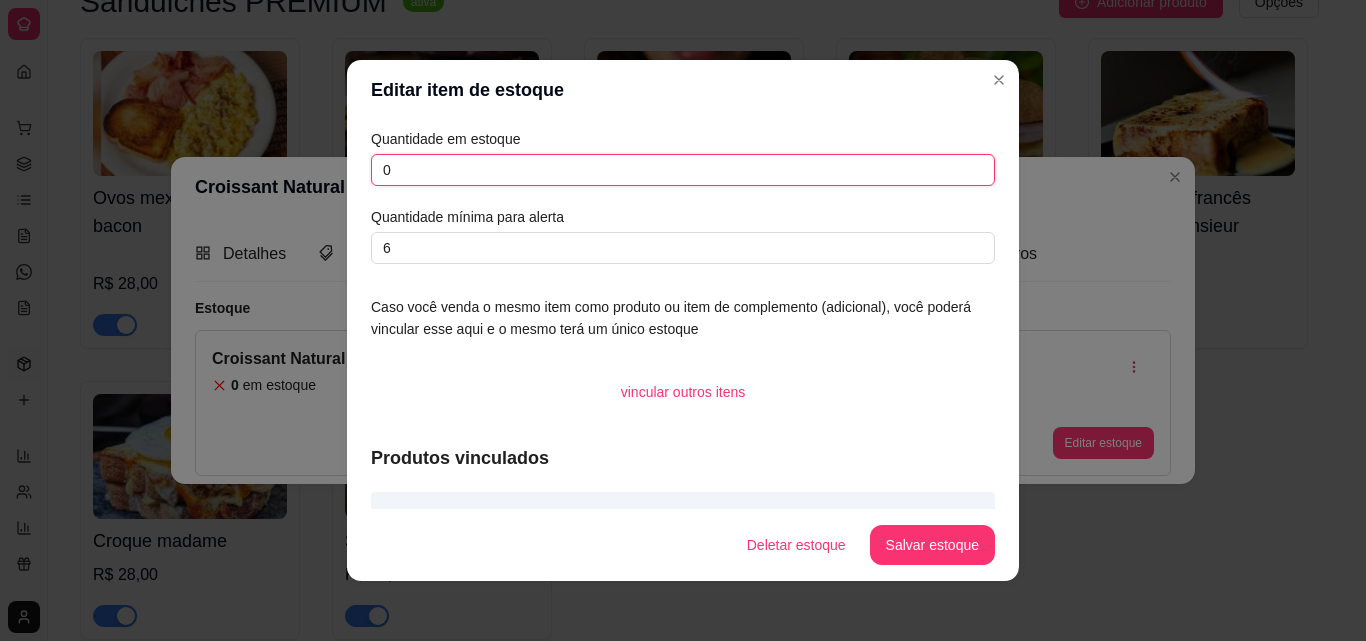 click on "0" at bounding box center [683, 170] 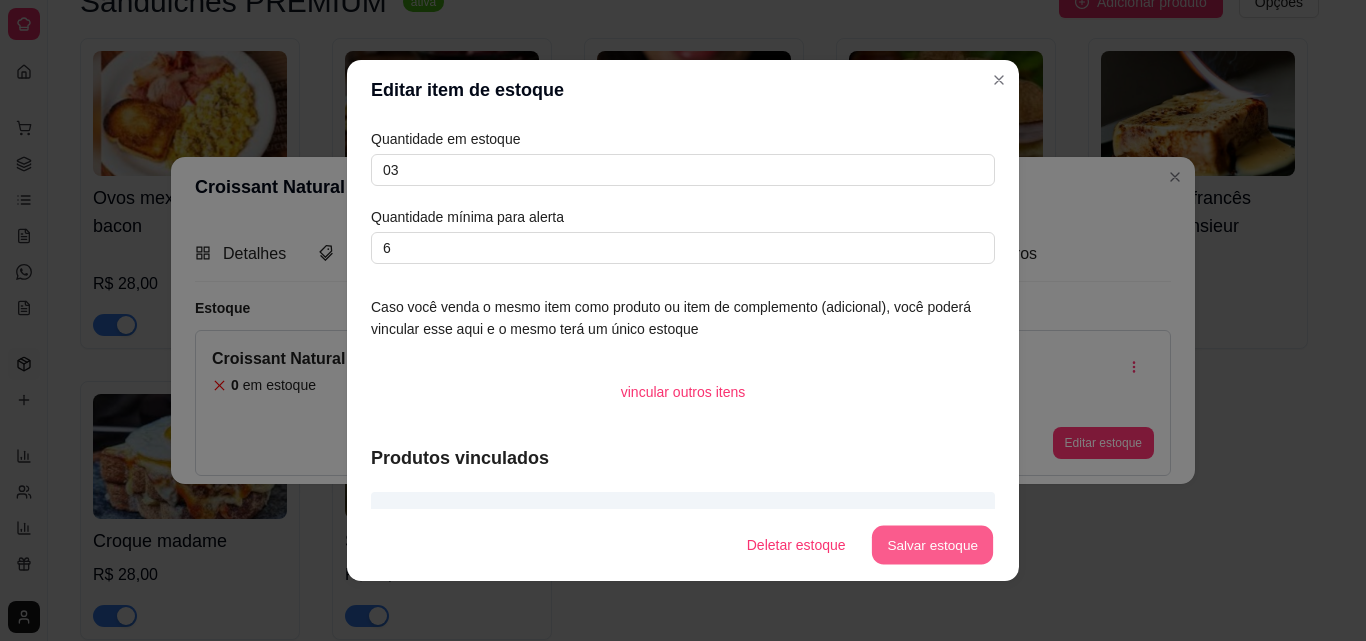 click on "Salvar estoque" at bounding box center (932, 545) 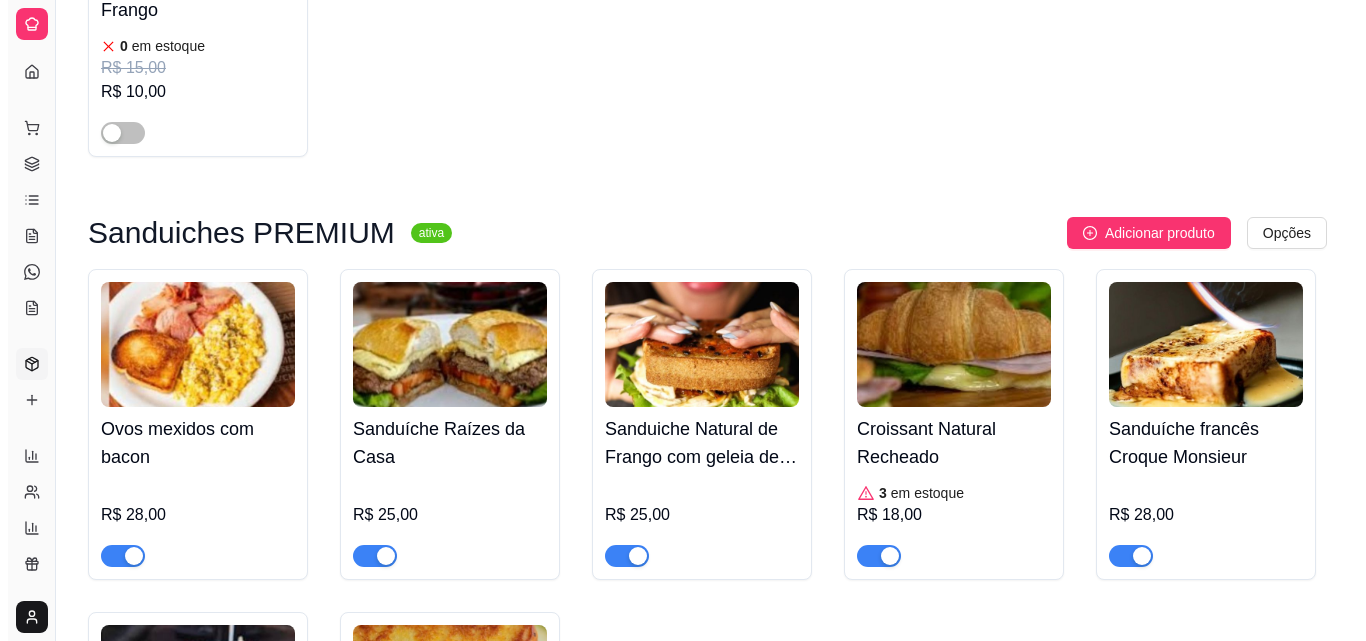 scroll, scrollTop: 2245, scrollLeft: 0, axis: vertical 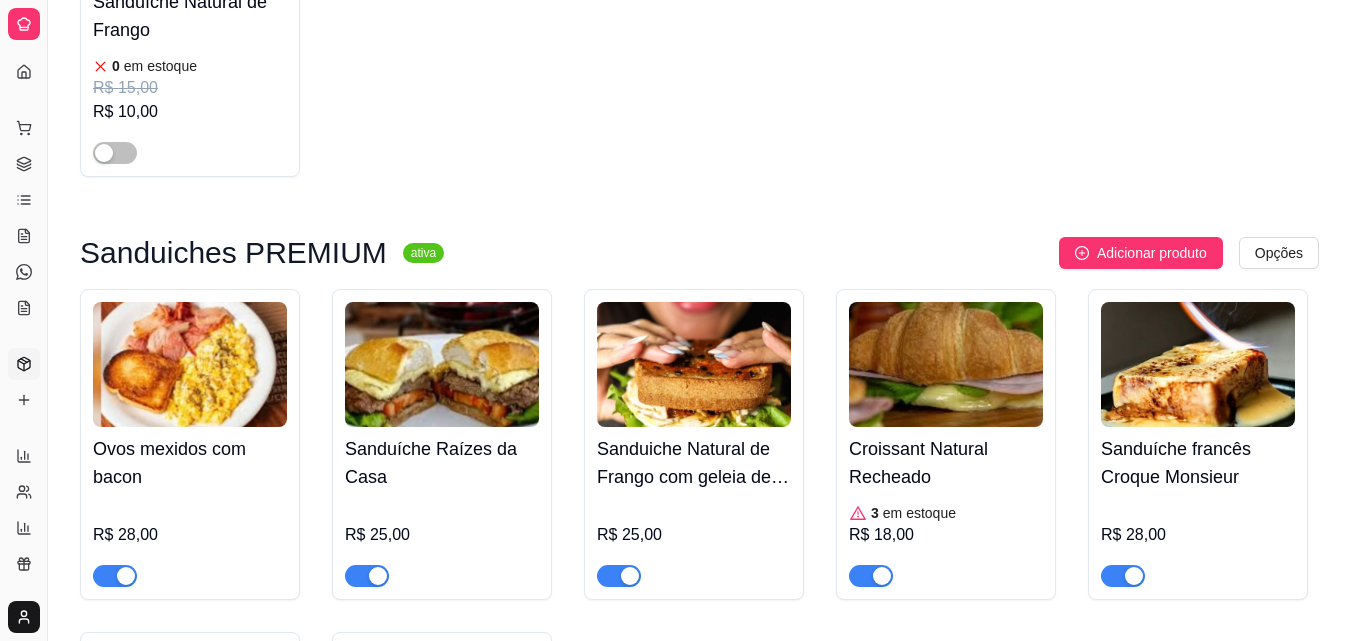 click on "Croissant Natural Recheado" at bounding box center [946, 463] 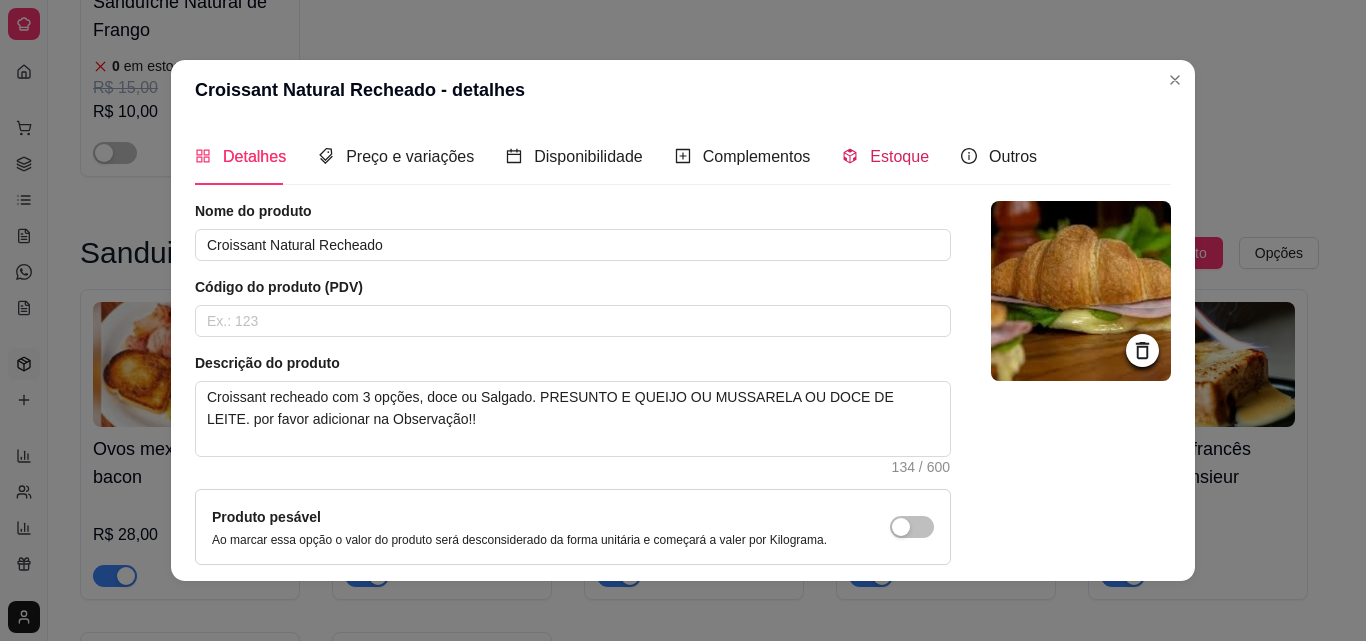 click on "Estoque" at bounding box center [885, 156] 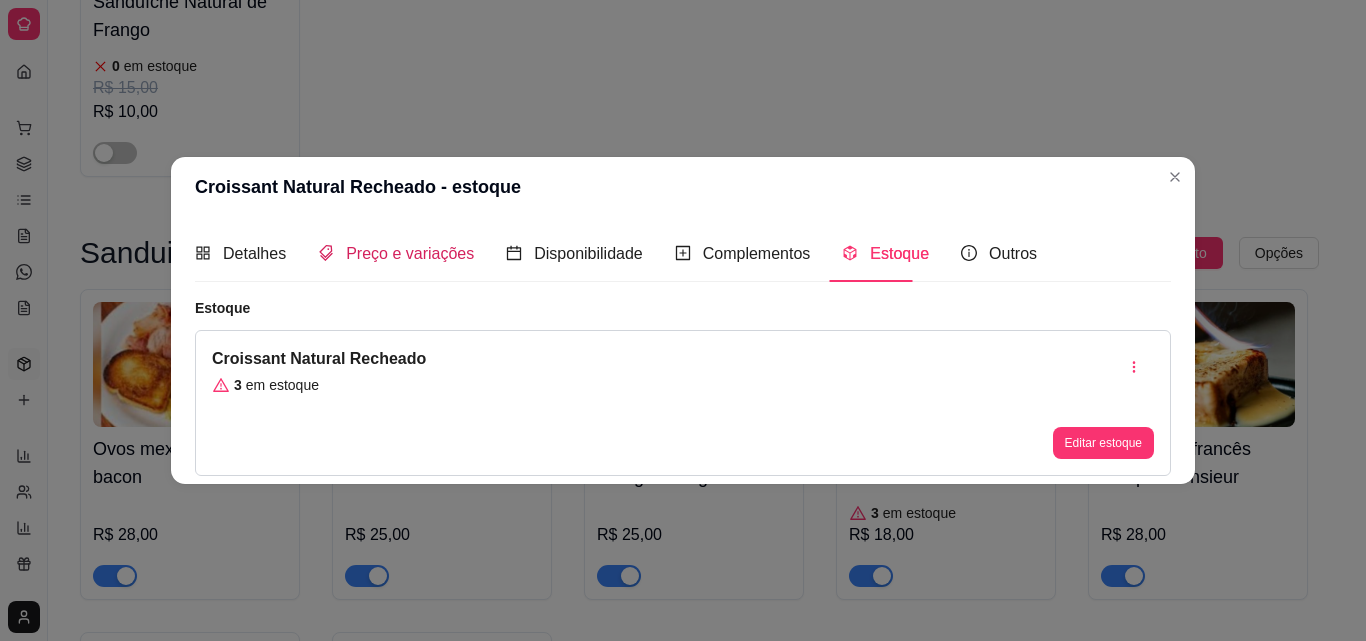click on "Preço e variações" at bounding box center (410, 253) 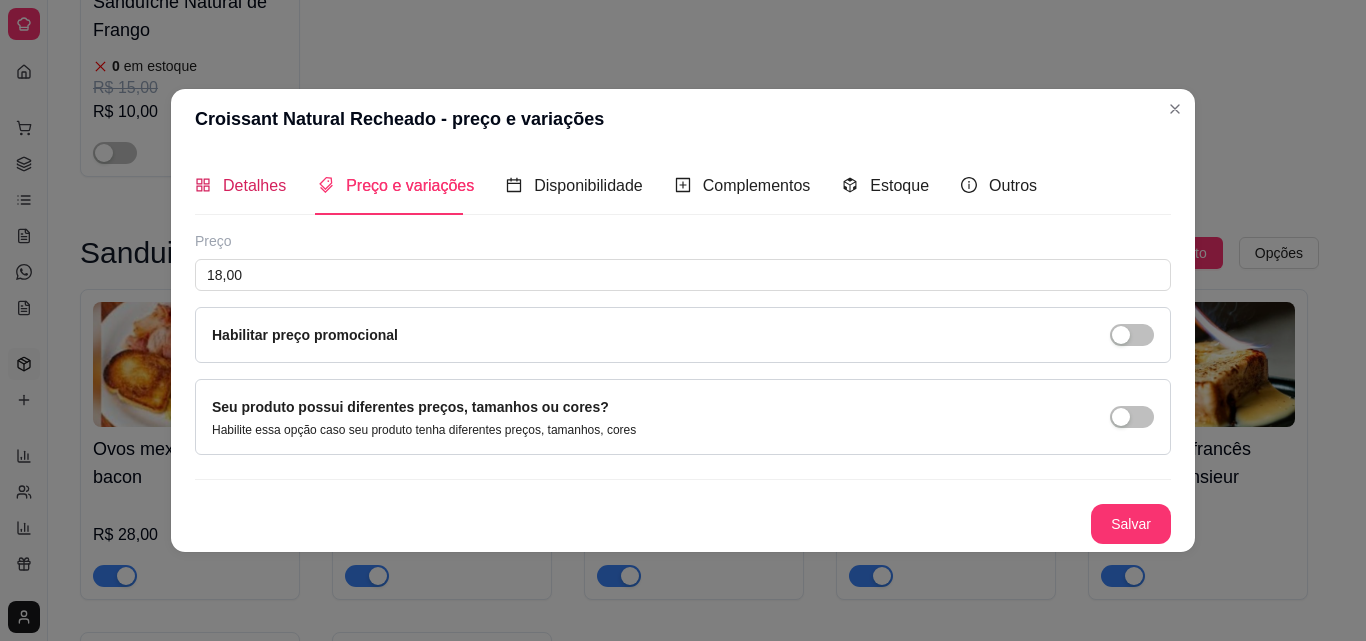 click on "Detalhes" at bounding box center (254, 185) 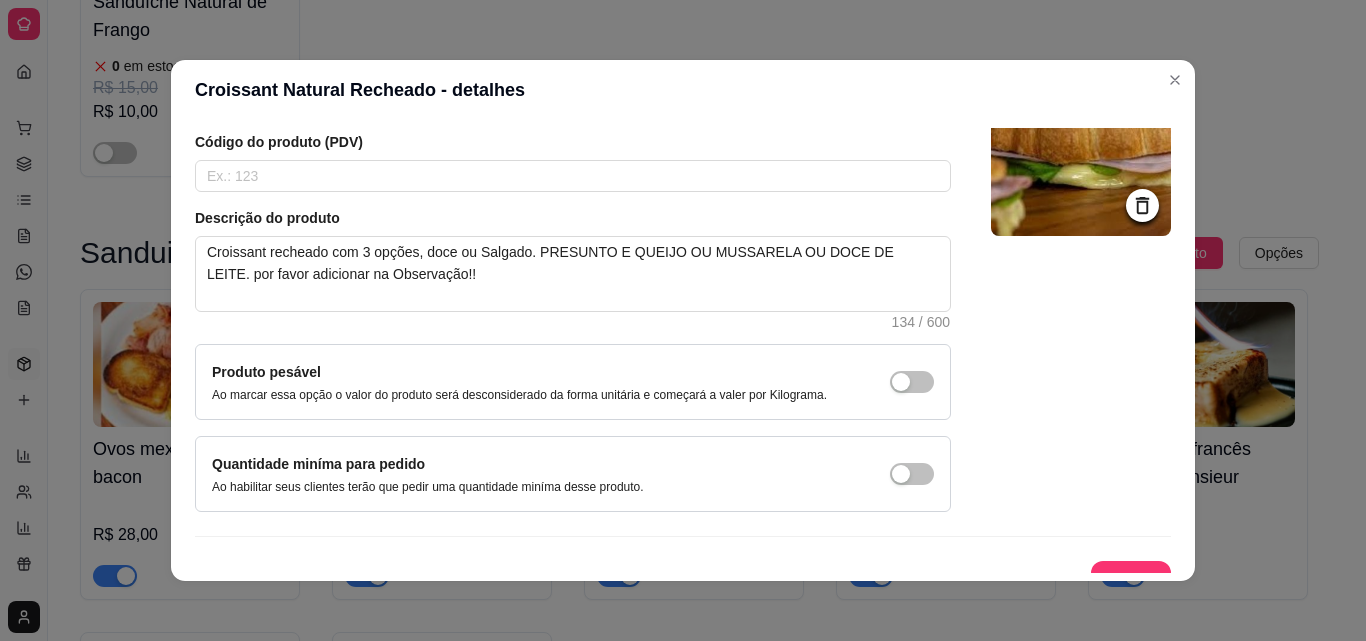 scroll, scrollTop: 148, scrollLeft: 0, axis: vertical 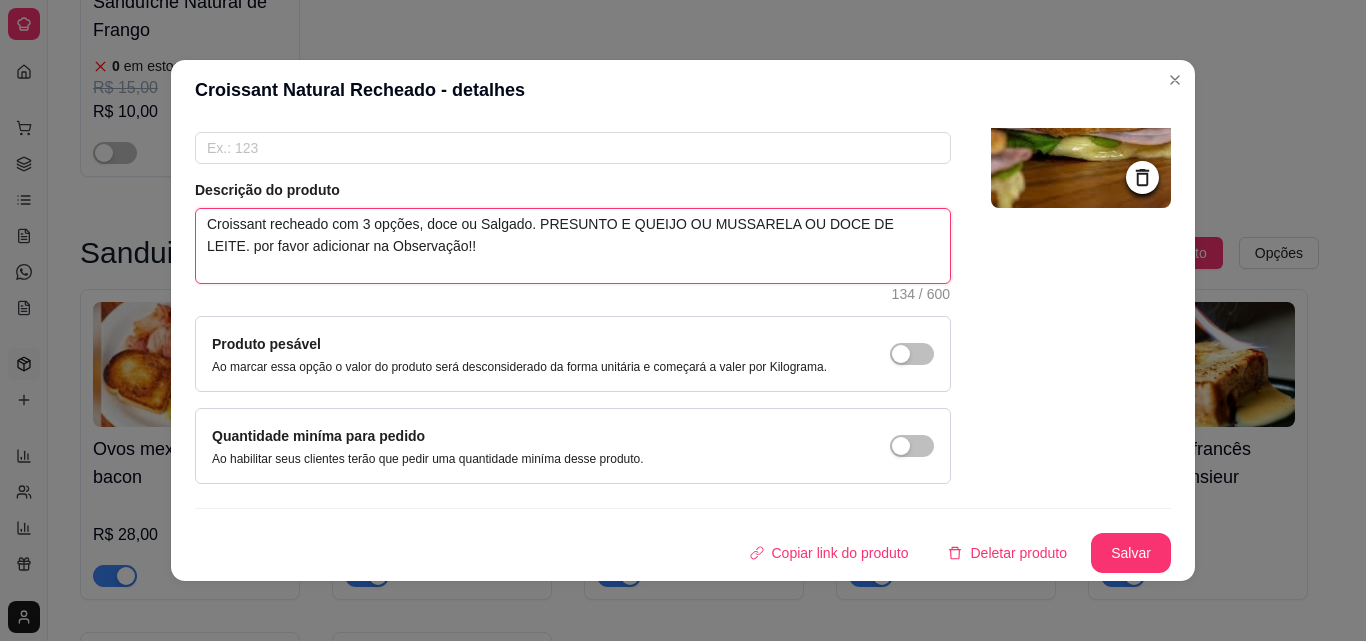 click on "Croissant recheado com 3 opções, doce ou Salgado. PRESUNTO E QUEIJO OU MUSSARELA OU DOCE DE LEITE. por favor adicionar na Observação!!" at bounding box center (573, 246) 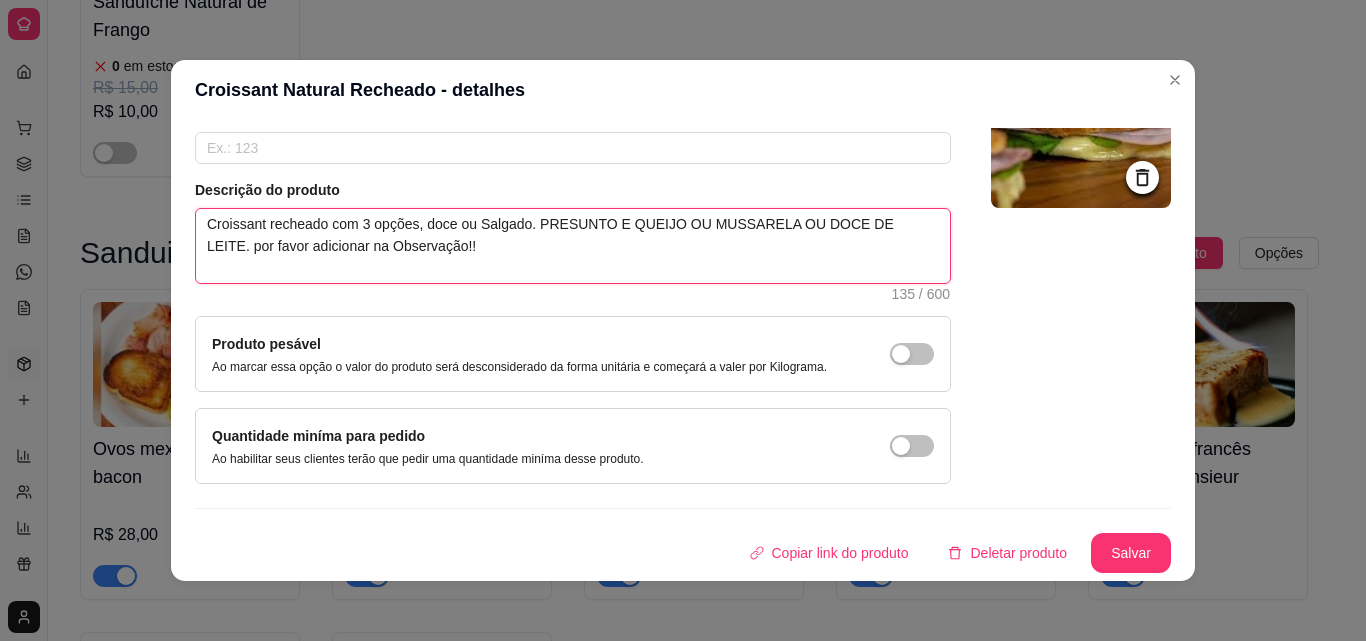 paste on "O croissant de fermentação natural é uma verdadeira joia da panificação artesanal — uma fusão da técnica francesa clássica com a profundidade de sabor da fermentação lenta com levain (fermento natural). Ele se destaca por ter mais sabor, digestibilidade e uma textura ainda mais complexa do que o croissant feito com fermento biológico tradicional." 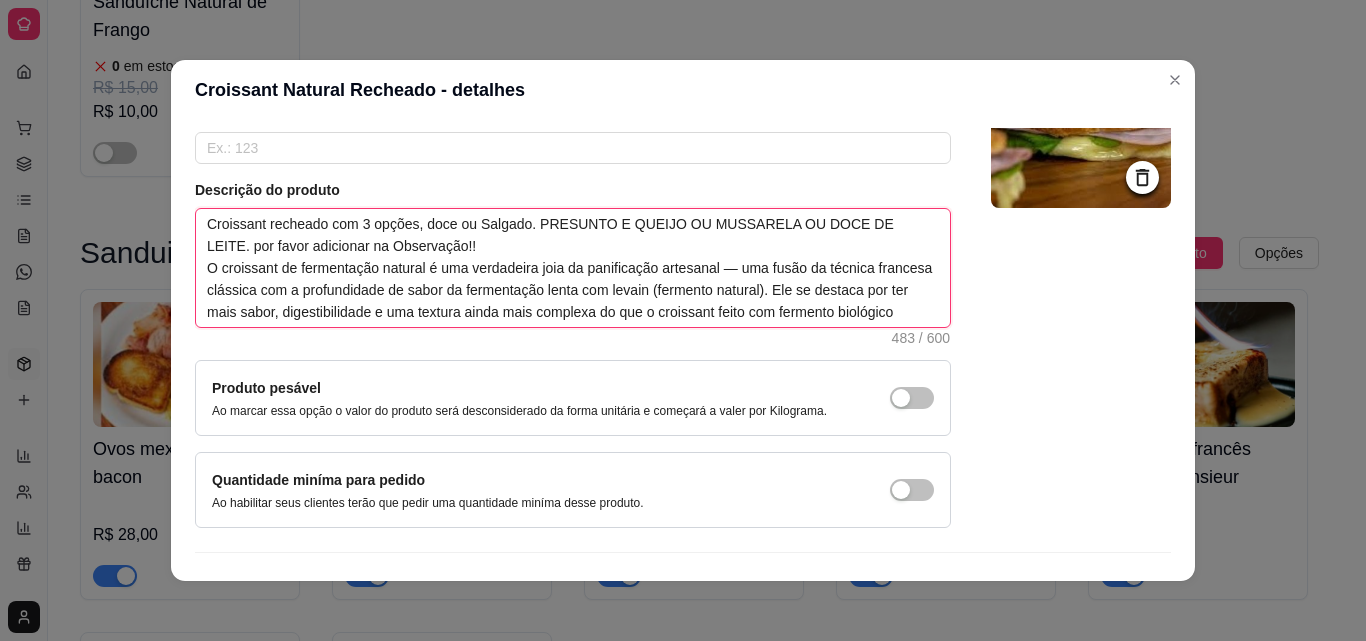 click on "Croissant recheado com 3 opções, doce ou Salgado. PRESUNTO E QUEIJO OU MUSSARELA OU DOCE DE LEITE. por favor adicionar na Observação!!
O croissant de fermentação natural é uma verdadeira joia da panificação artesanal — uma fusão da técnica francesa clássica com a profundidade de sabor da fermentação lenta com levain (fermento natural). Ele se destaca por ter mais sabor, digestibilidade e uma textura ainda mais complexa do que o croissant feito com fermento biológico tradicional." at bounding box center (573, 268) 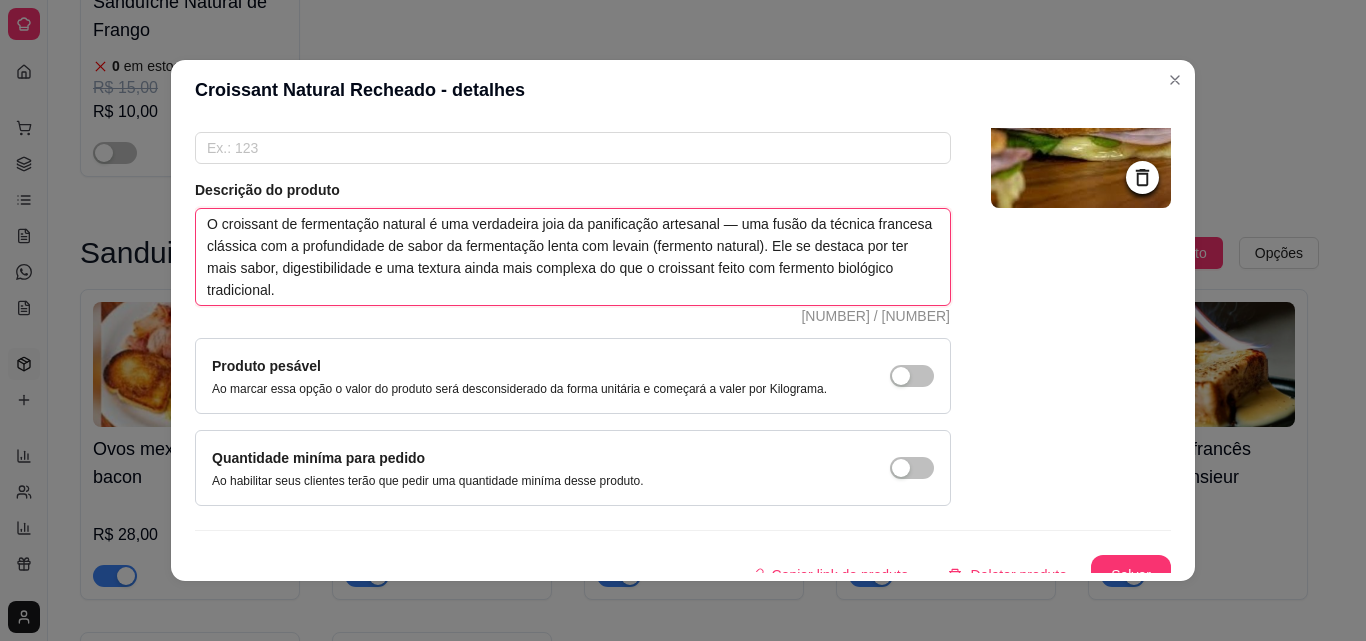 click on "O croissant de fermentação natural é uma verdadeira joia da panificação artesanal — uma fusão da técnica francesa clássica com a profundidade de sabor da fermentação lenta com levain (fermento natural). Ele se destaca por ter mais sabor, digestibilidade e uma textura ainda mais complexa do que o croissant feito com fermento biológico tradicional." at bounding box center [573, 257] 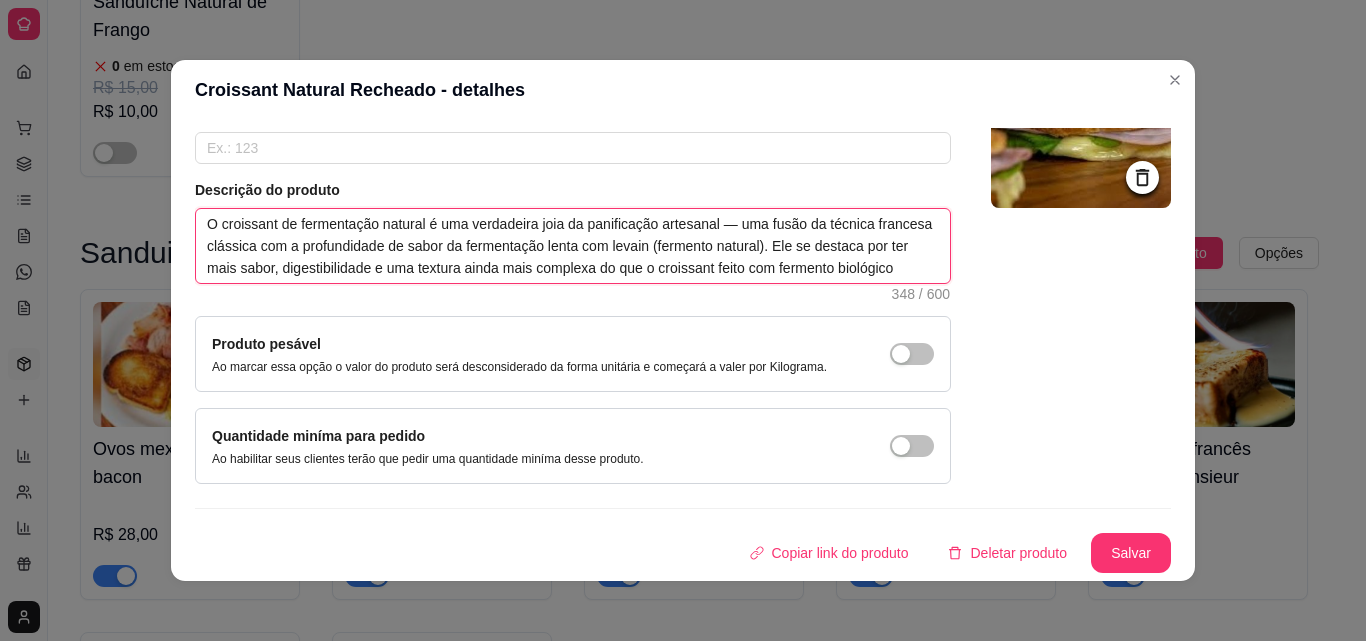 click on "O croissant de fermentação natural é uma verdadeira joia da panificação artesanal — uma fusão da técnica francesa clássica com a profundidade de sabor da fermentação lenta com levain (fermento natural). Ele se destaca por ter mais sabor, digestibilidade e uma textura ainda mais complexa do que o croissant feito com fermento biológico tradicional." at bounding box center (573, 246) 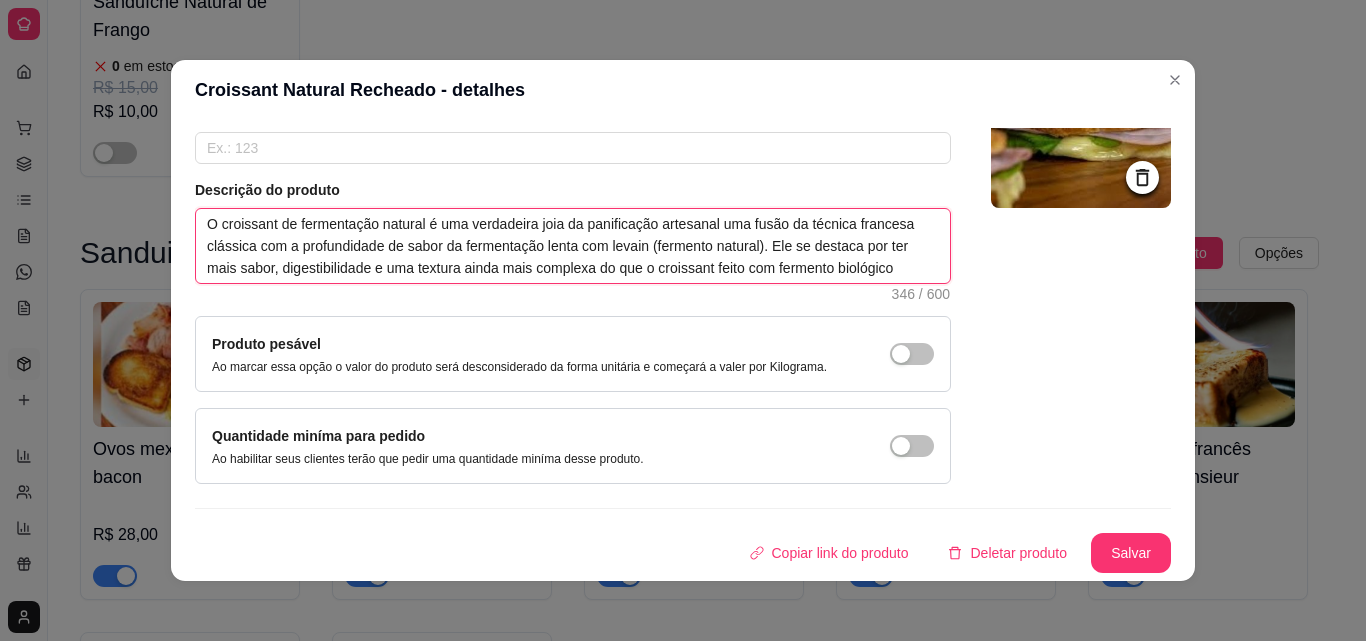 click on "O croissant de fermentação natural é uma verdadeira joia da panificação artesanal uma fusão da técnica francesa clássica com a profundidade de sabor da fermentação lenta com levain (fermento natural). Ele se destaca por ter mais sabor, digestibilidade e uma textura ainda mais complexa do que o croissant feito com fermento biológico tradicional." at bounding box center [573, 246] 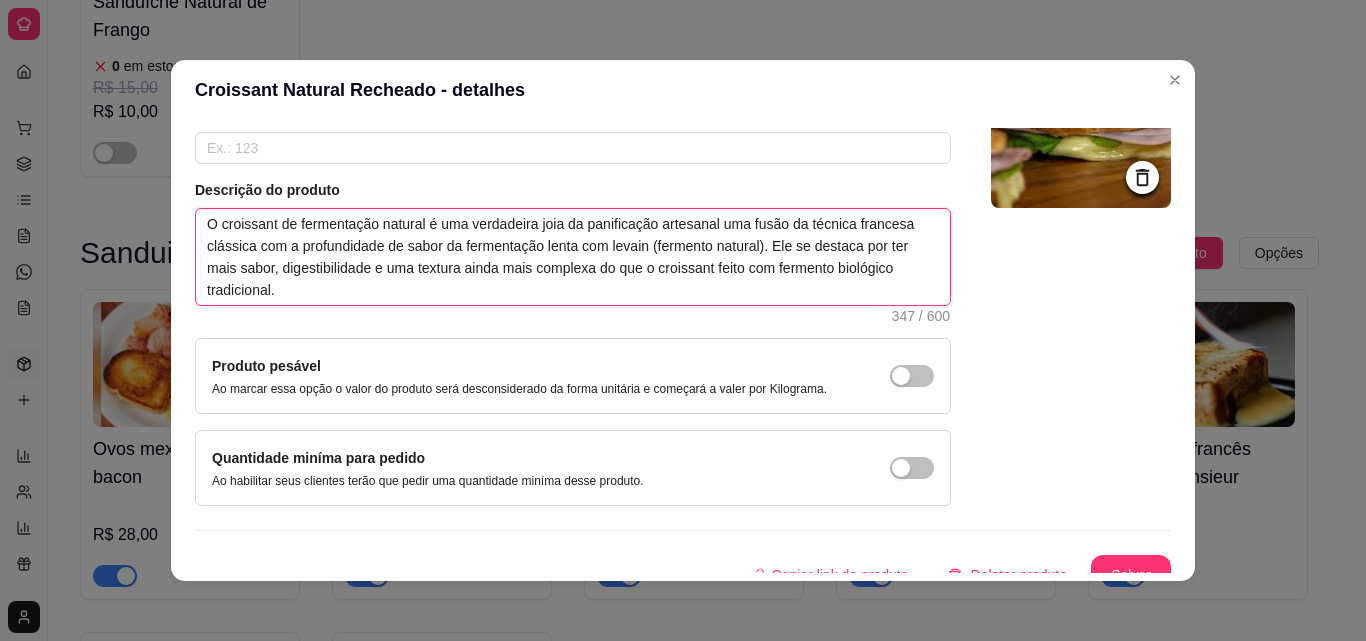 paste on "Croissant recheado com 3 opções, doce ou Salgado. PRESUNTO E QUEIJO OU MUSSARELA OU DOCE DE LEITE. por favor adicionar na Observação!!" 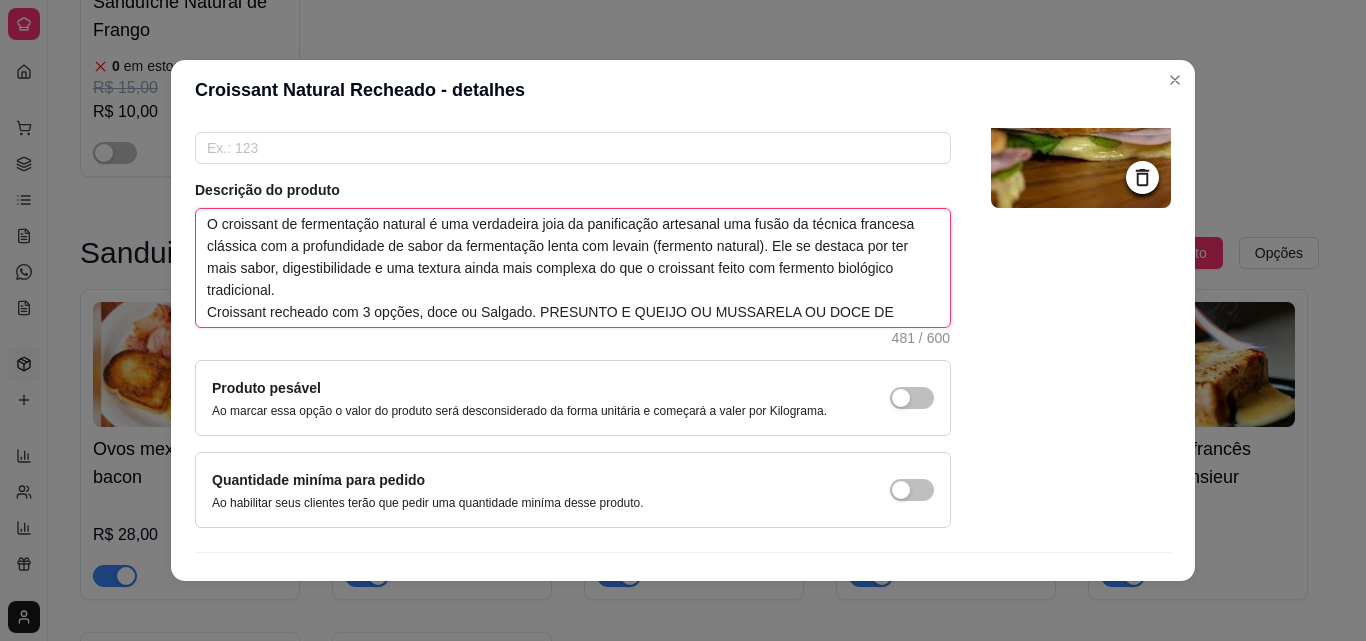 drag, startPoint x: 327, startPoint y: 290, endPoint x: 196, endPoint y: 293, distance: 131.03435 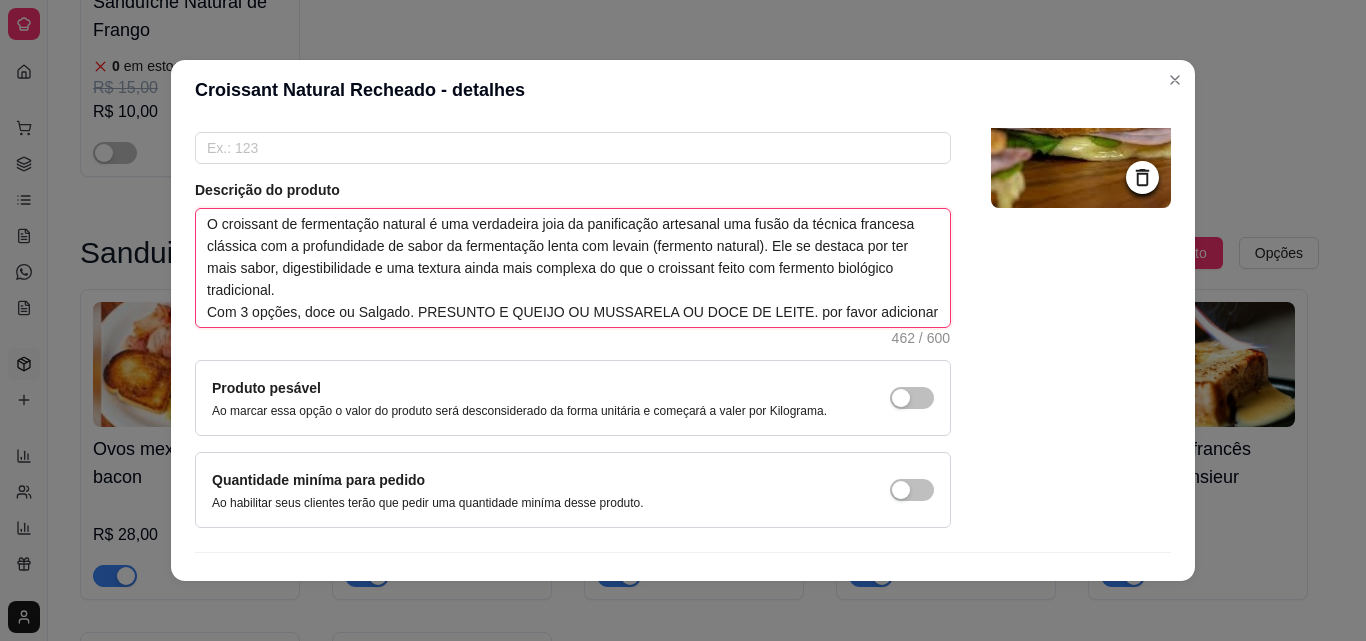 click on "O croissant de fermentação natural é uma verdadeira joia da panificação artesanal uma fusão da técnica francesa clássica com a profundidade de sabor da fermentação lenta com levain (fermento natural). Ele se destaca por ter mais sabor, digestibilidade e uma textura ainda mais complexa do que o croissant feito com fermento biológico tradicional.
Com 3 opções, doce ou Salgado. PRESUNTO E QUEIJO OU MUSSARELA OU DOCE DE LEITE. por favor adicionar na Observação!!" at bounding box center [573, 268] 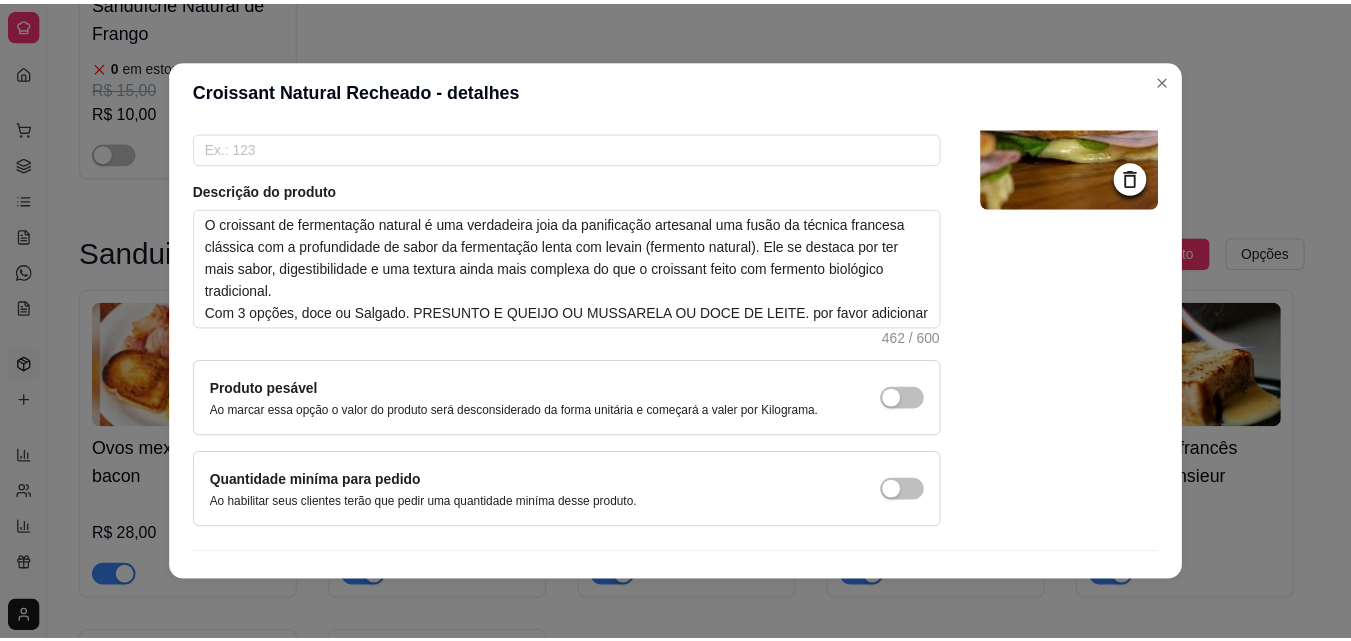 scroll, scrollTop: 217, scrollLeft: 0, axis: vertical 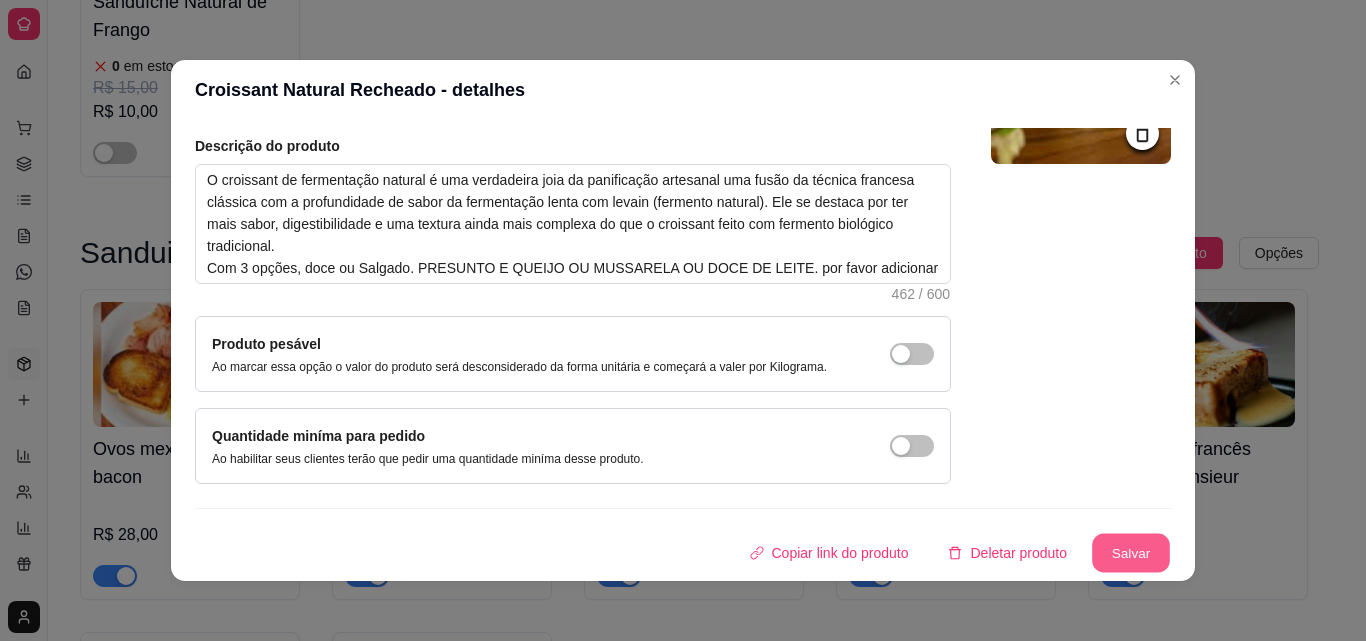 click on "Salvar" at bounding box center (1131, 553) 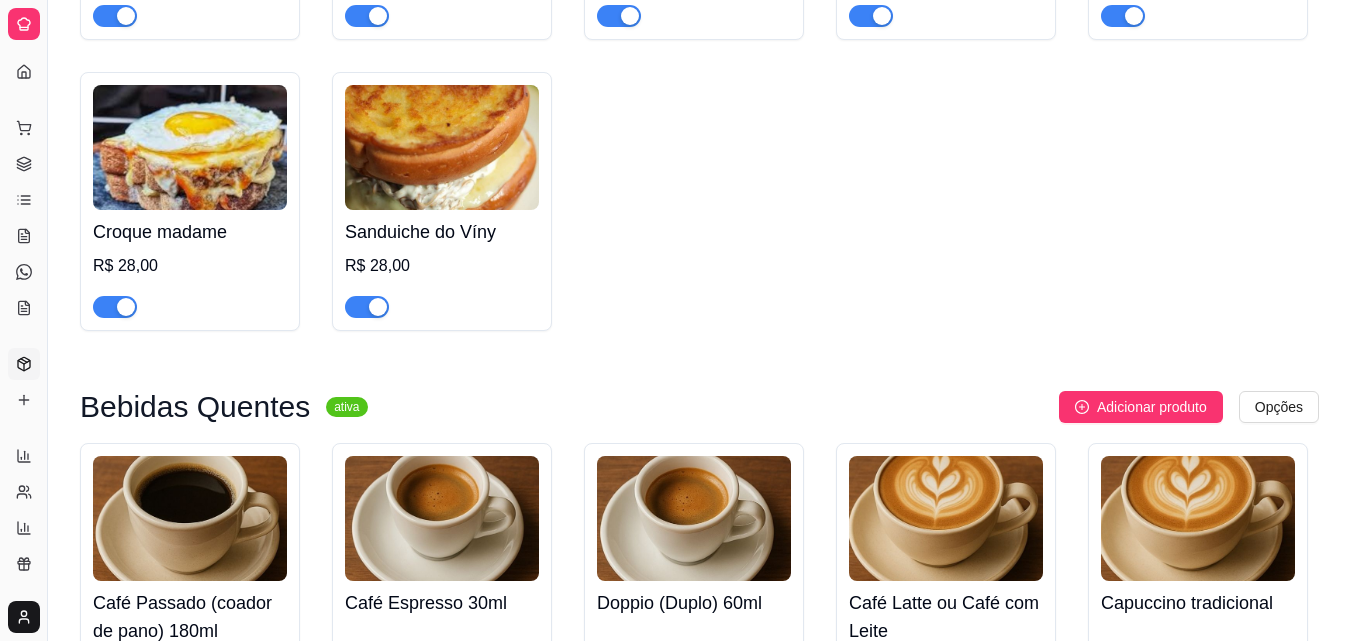 scroll, scrollTop: 2843, scrollLeft: 0, axis: vertical 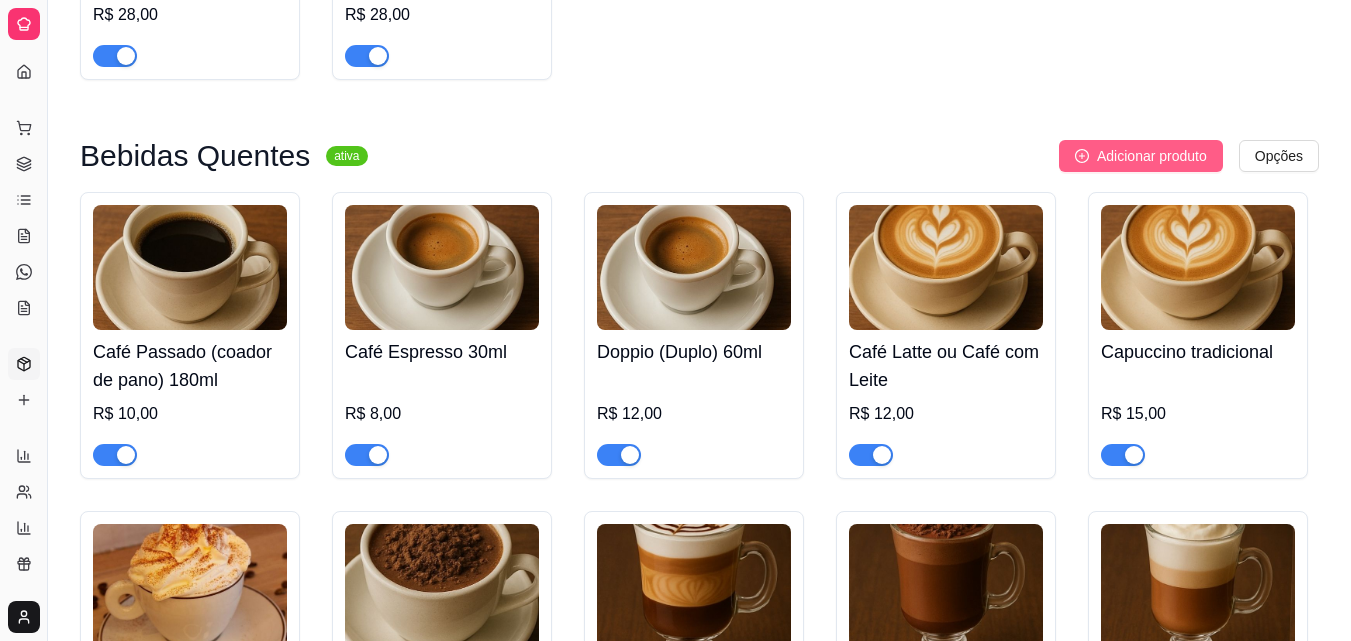 click on "Adicionar produto" at bounding box center (1141, 156) 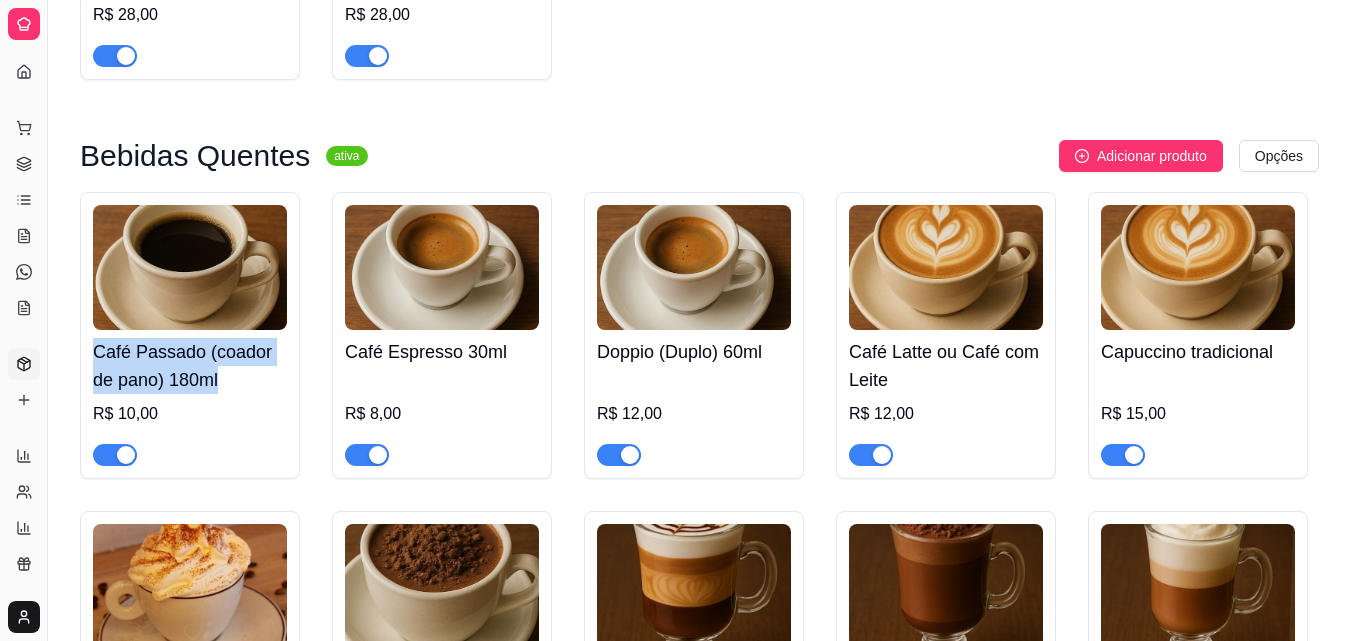 drag, startPoint x: 91, startPoint y: 361, endPoint x: 227, endPoint y: 378, distance: 137.05838 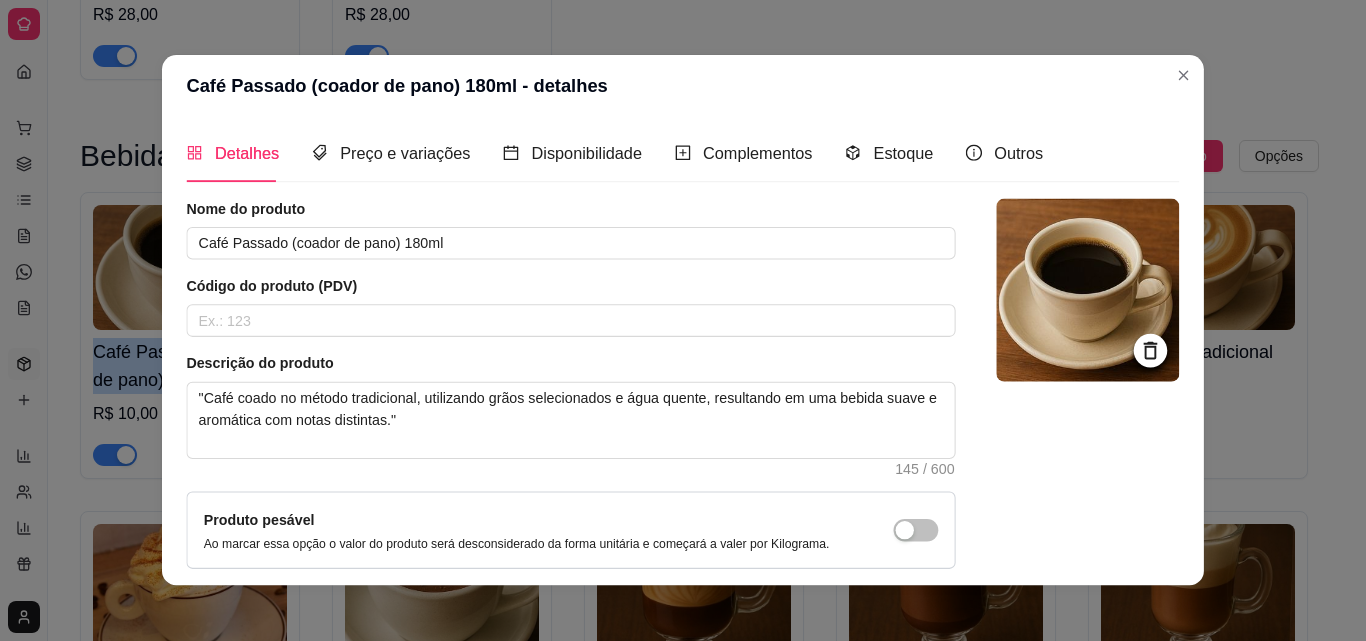 copy on "Café Passado (coador de pano) 180ml" 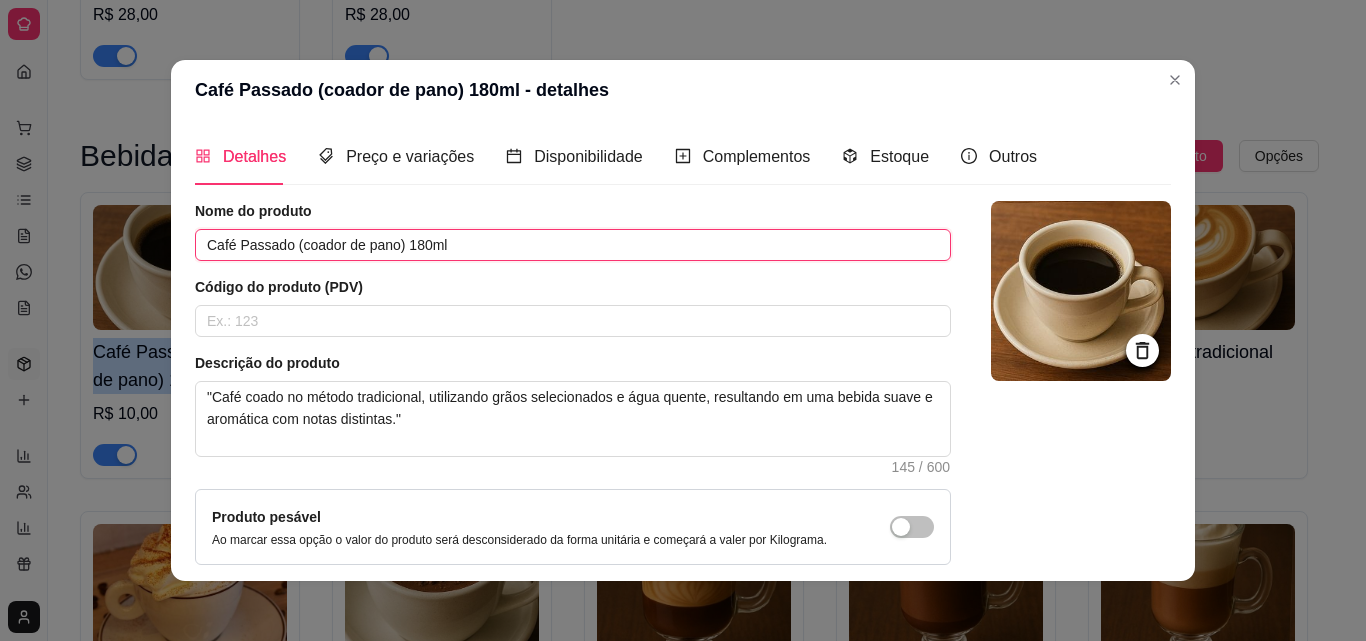 click on "Café Passado (coador de pano) 180ml" at bounding box center [573, 245] 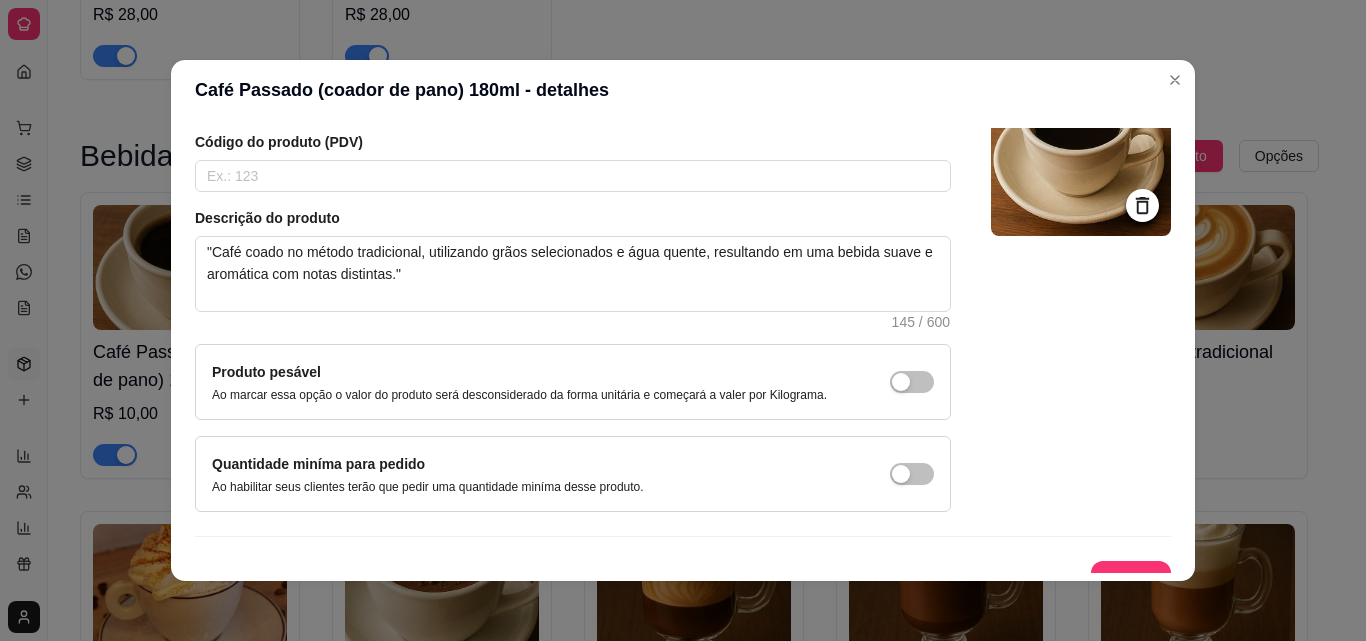 scroll, scrollTop: 173, scrollLeft: 0, axis: vertical 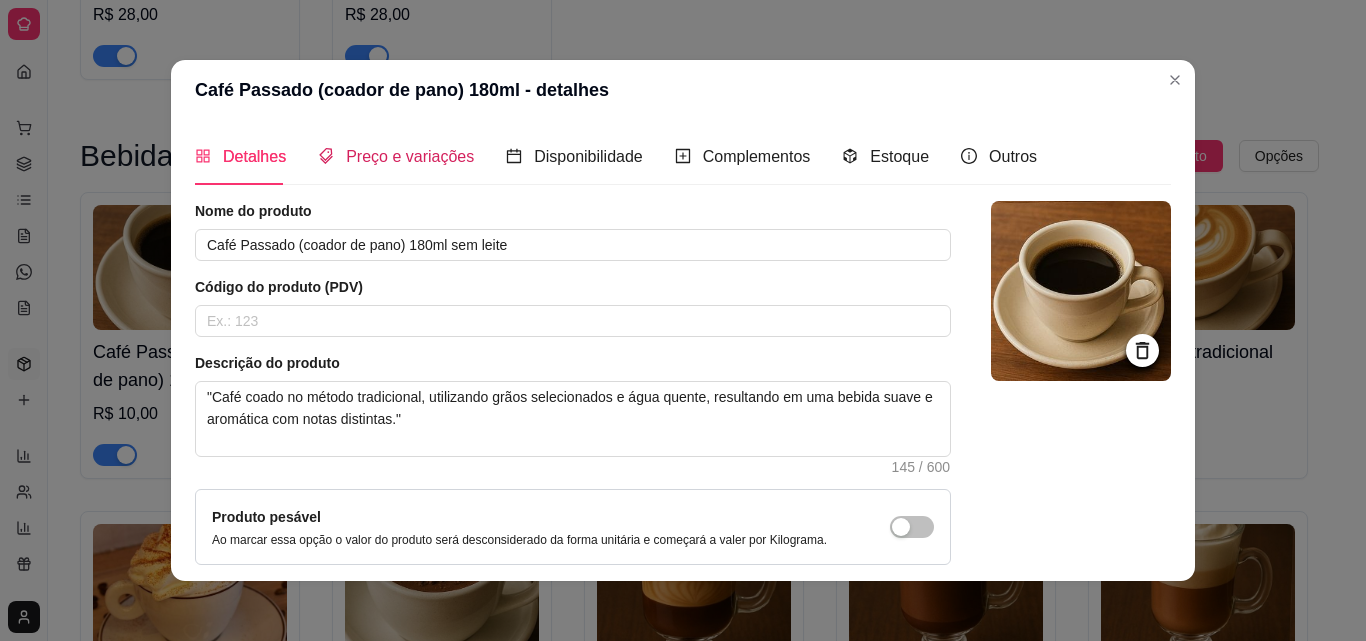 click on "Preço e variações" at bounding box center (410, 156) 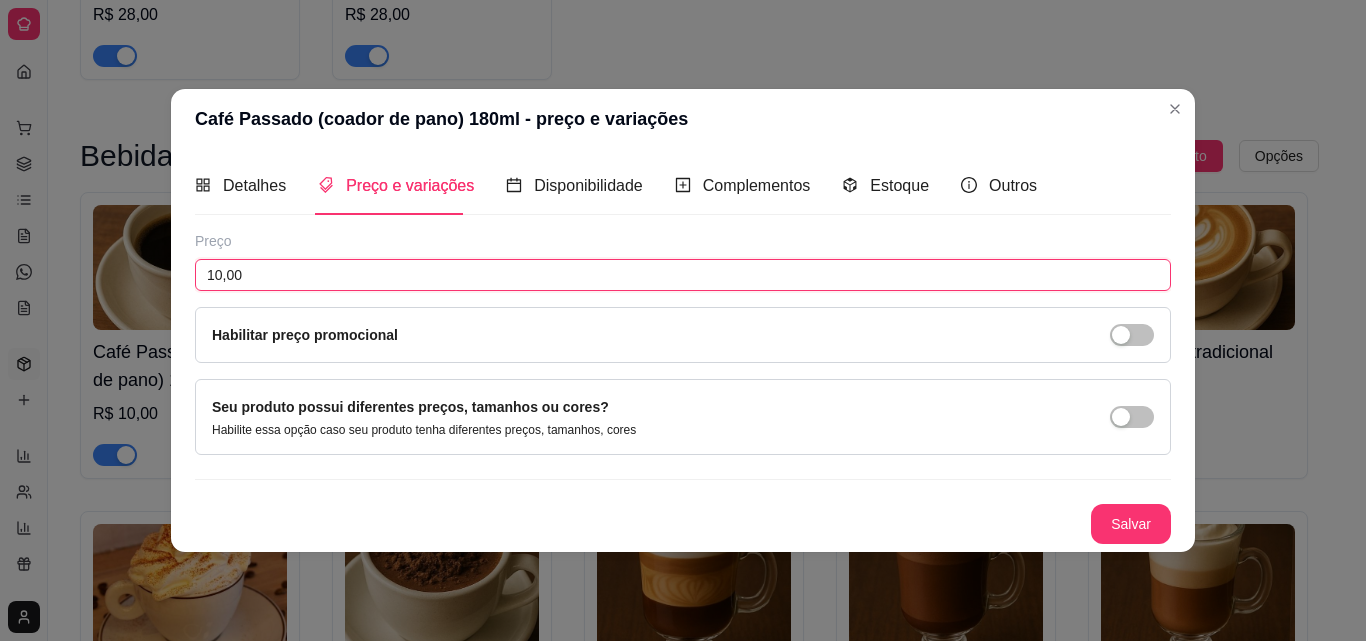 click on "10,00" at bounding box center [683, 275] 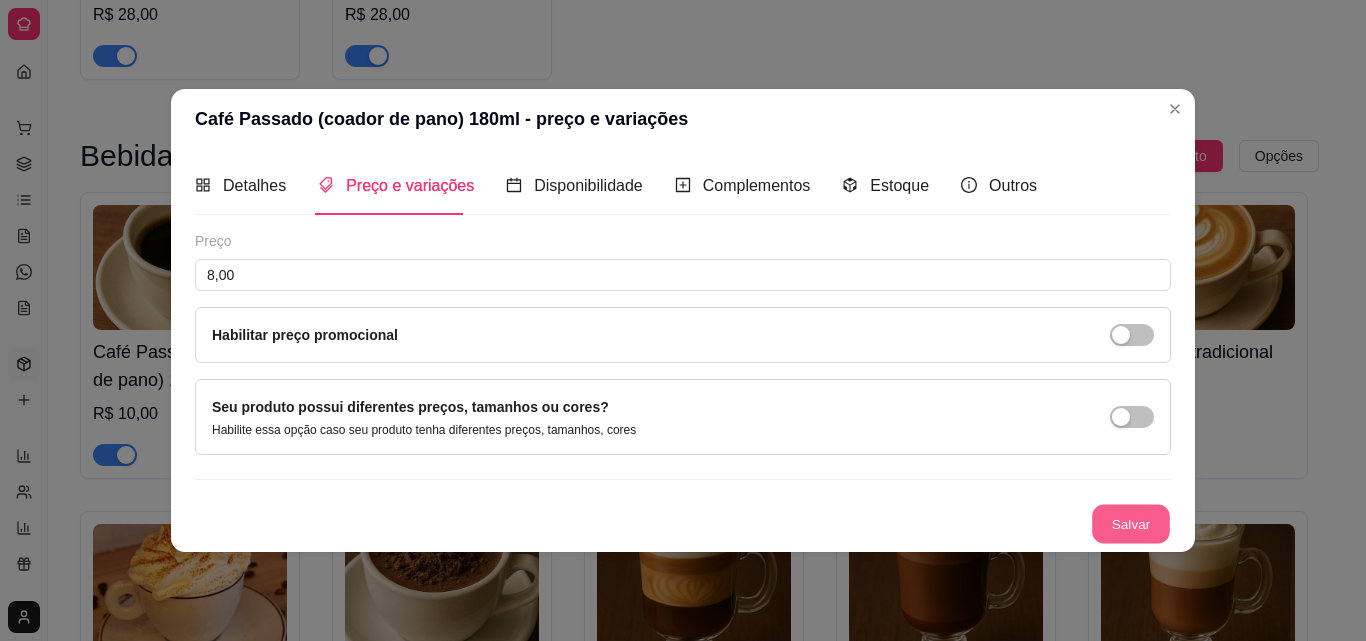 click on "Salvar" at bounding box center [1131, 523] 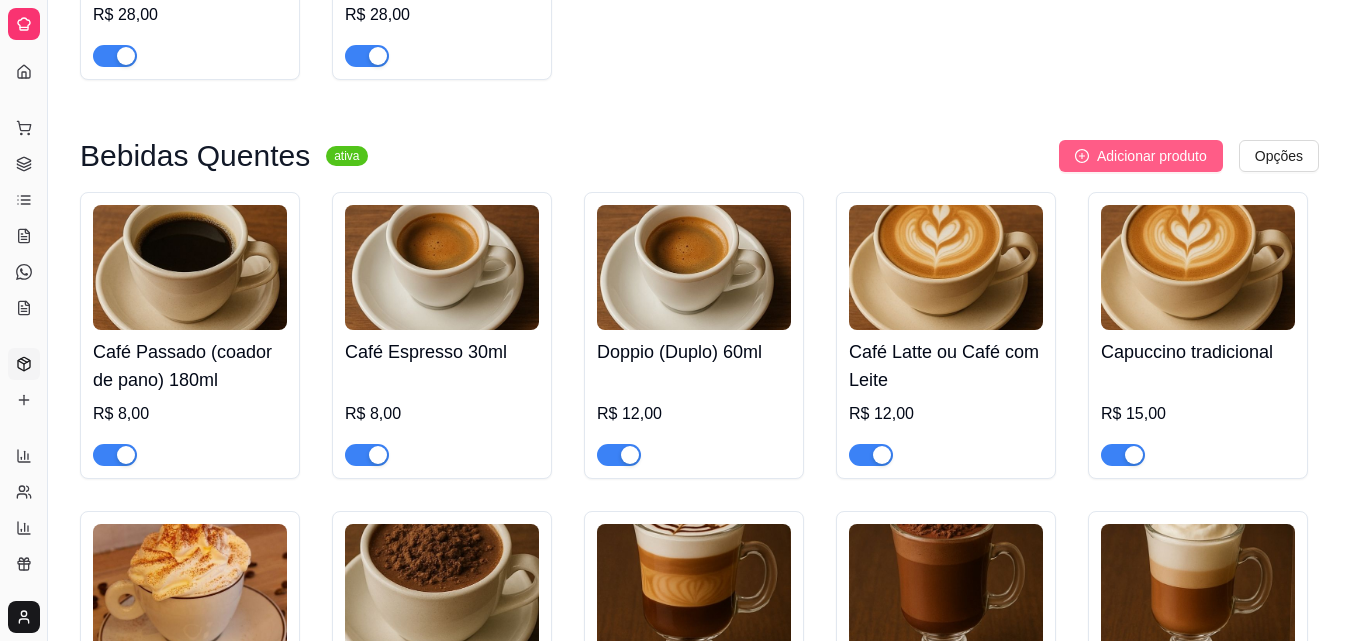 drag, startPoint x: 193, startPoint y: 369, endPoint x: 1082, endPoint y: 173, distance: 910.3499 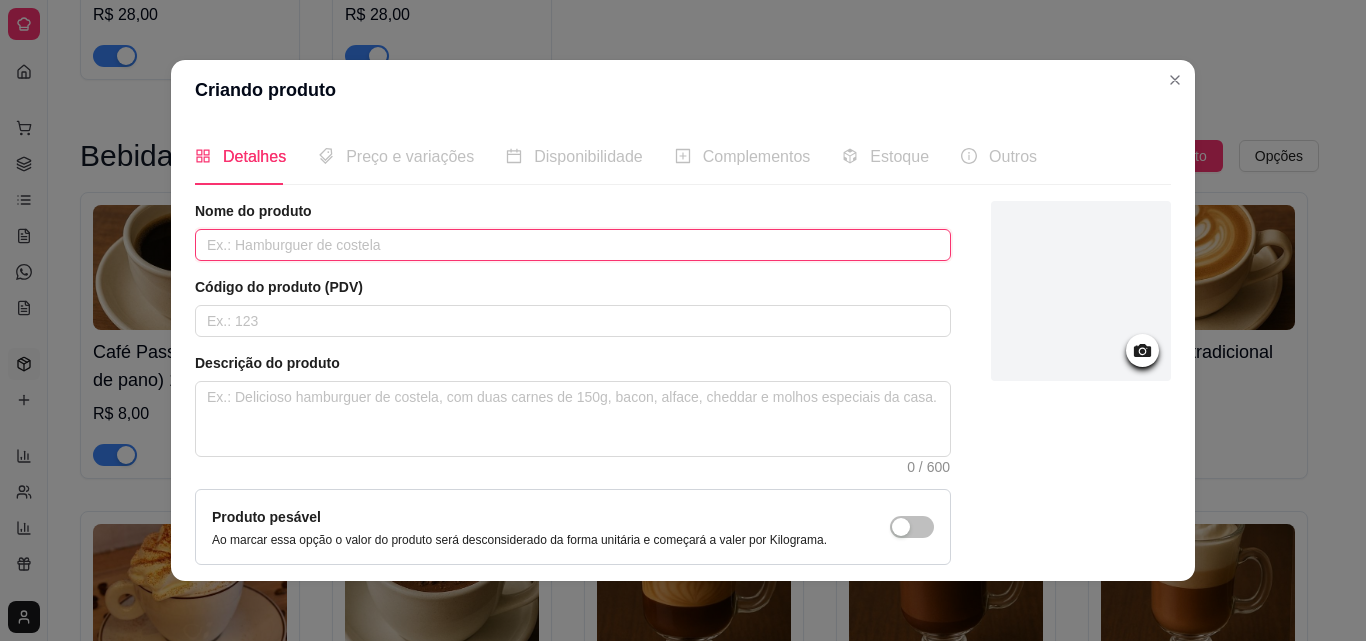 click at bounding box center [573, 245] 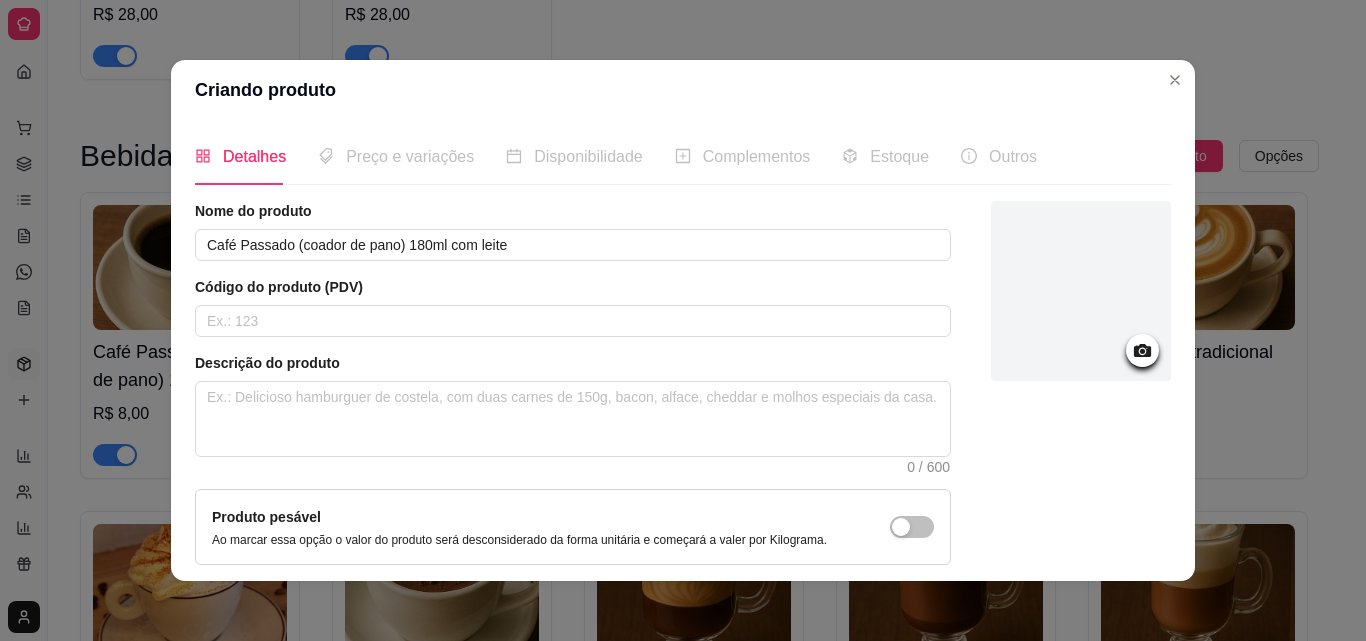 drag, startPoint x: 1136, startPoint y: 223, endPoint x: 1151, endPoint y: 235, distance: 19.209373 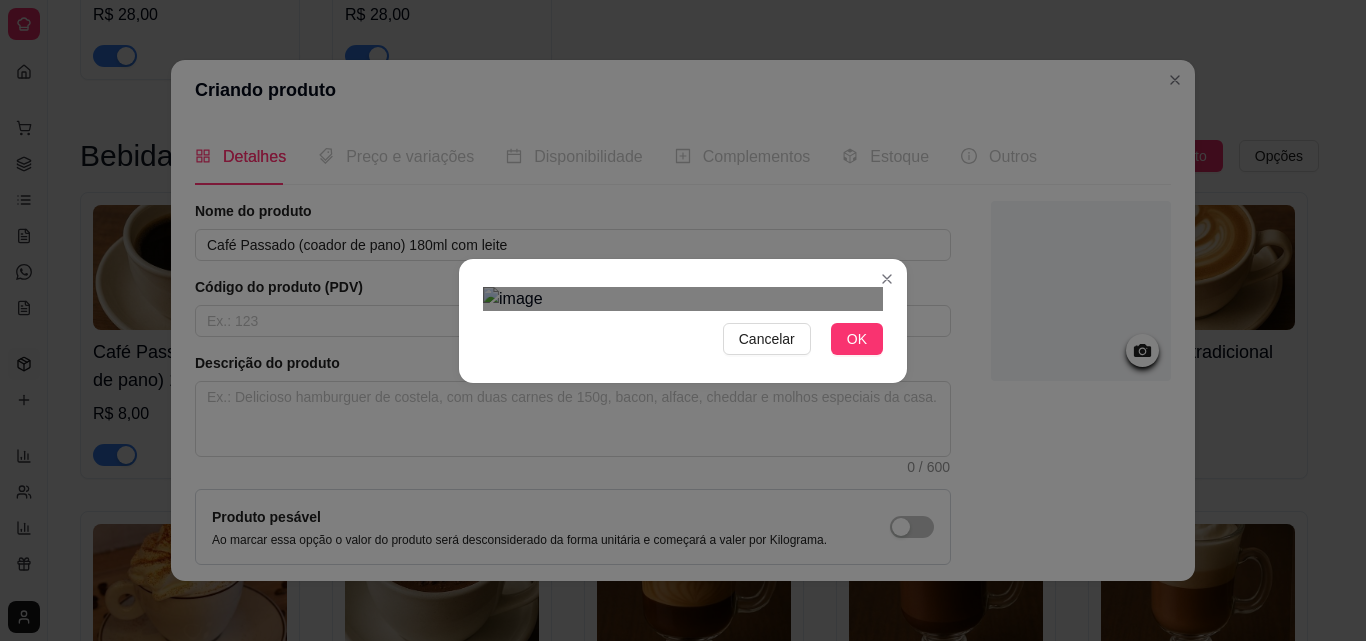 click at bounding box center (684, 549) 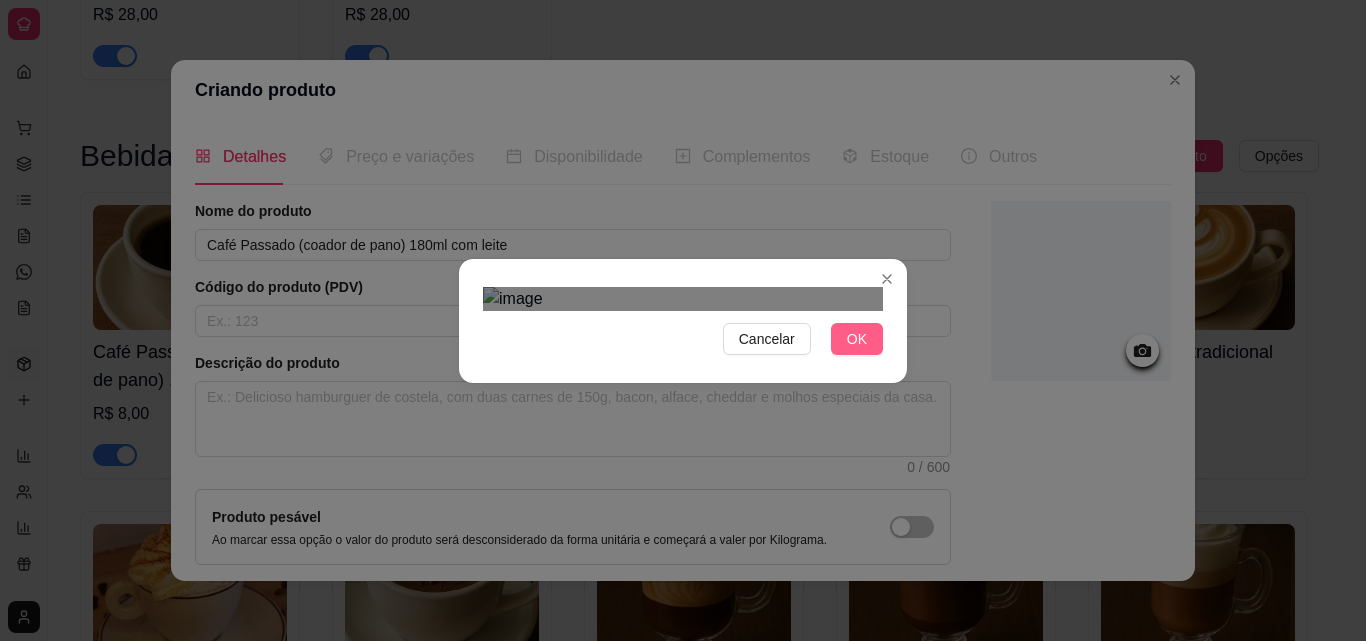 click on "OK" at bounding box center [857, 339] 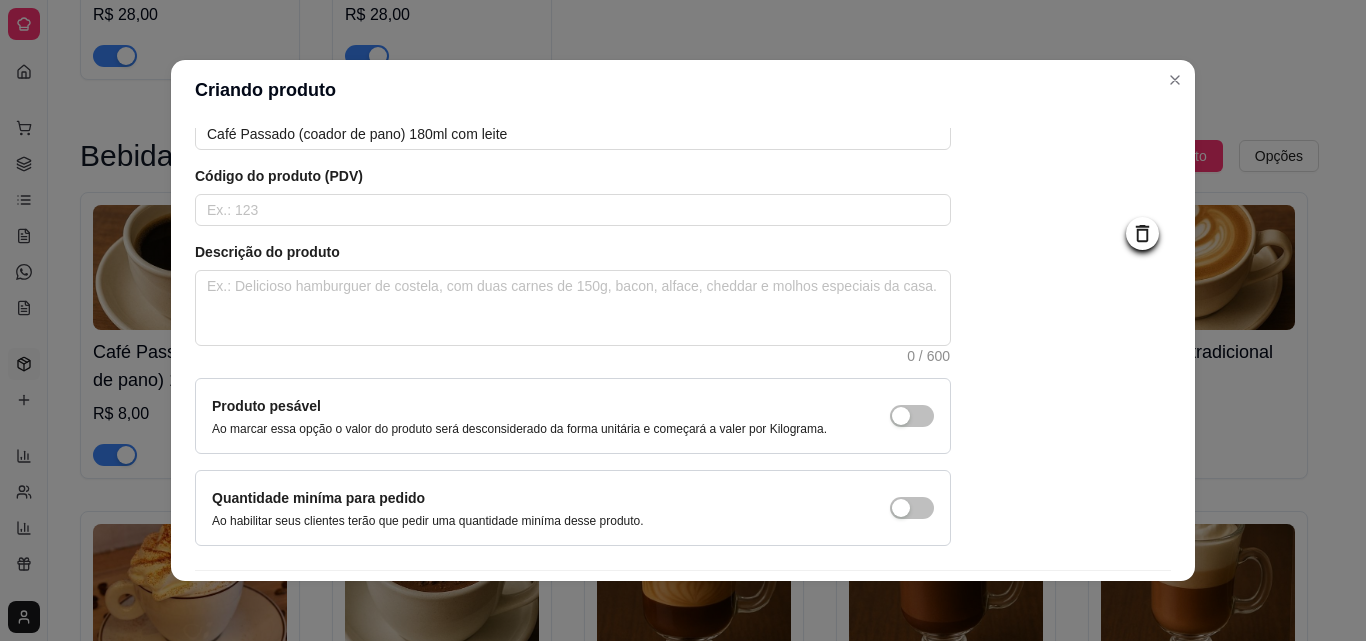 scroll, scrollTop: 123, scrollLeft: 0, axis: vertical 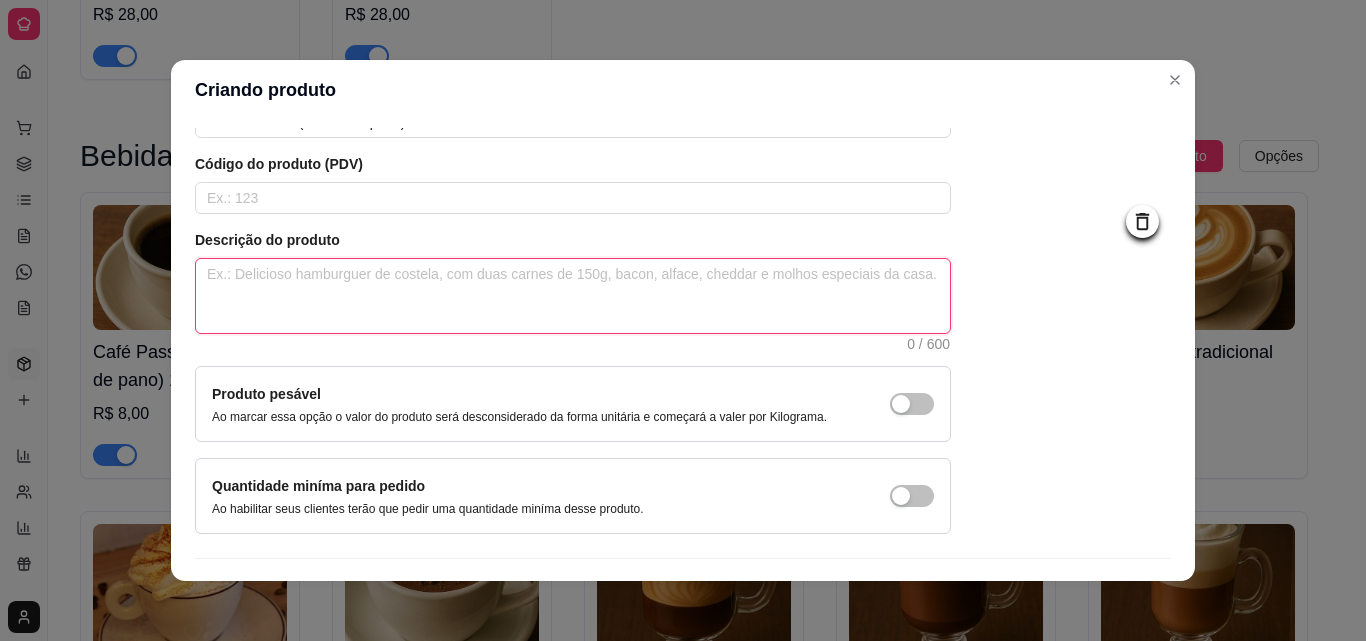 click at bounding box center (573, 296) 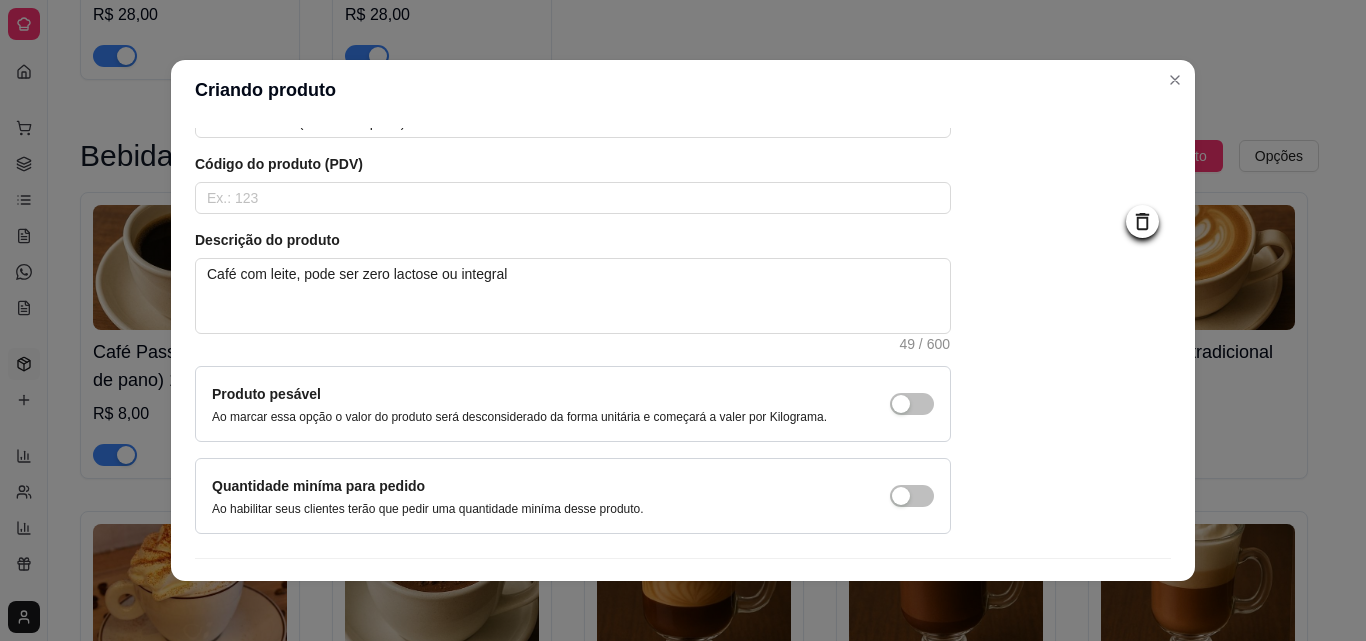 scroll, scrollTop: 173, scrollLeft: 0, axis: vertical 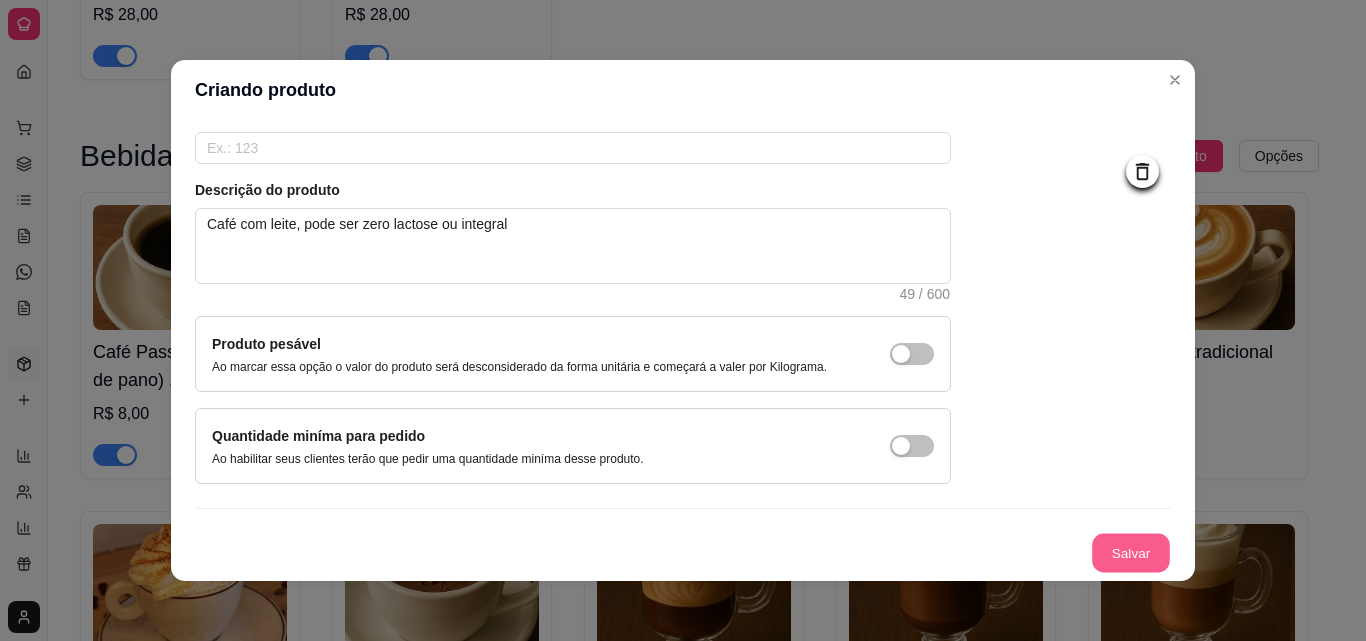 click on "Salvar" at bounding box center (1131, 553) 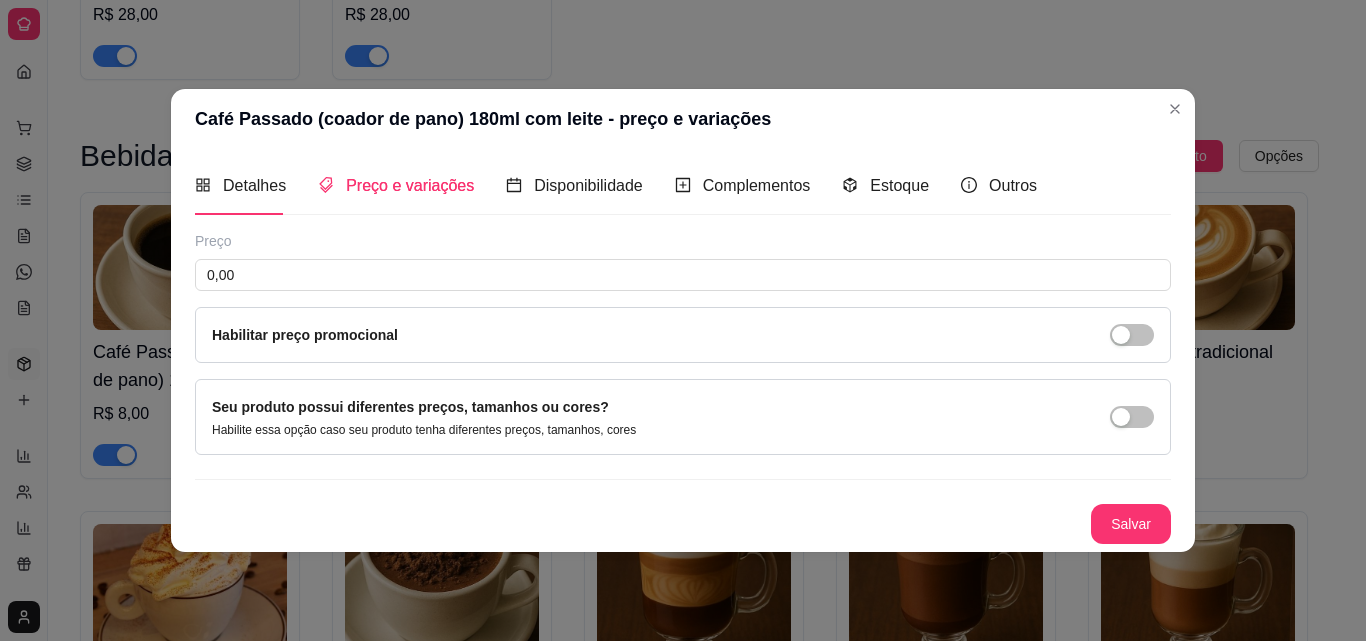 scroll, scrollTop: 0, scrollLeft: 0, axis: both 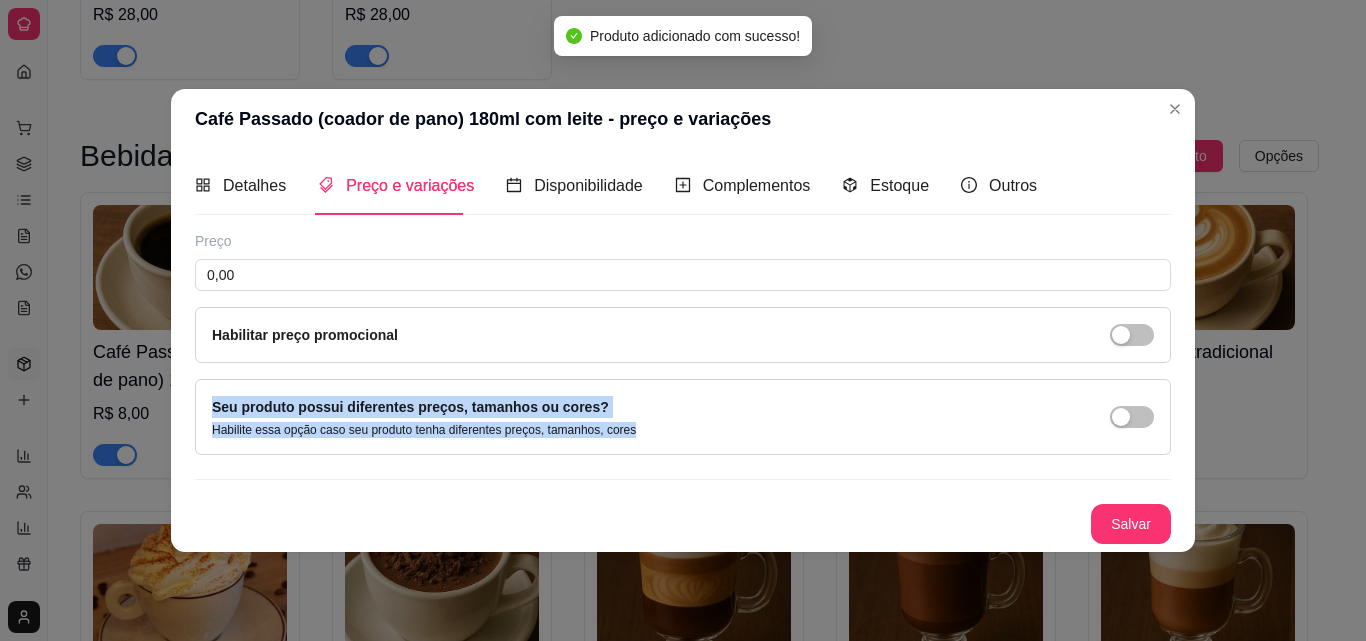 drag, startPoint x: 1154, startPoint y: 442, endPoint x: 1148, endPoint y: 345, distance: 97.18539 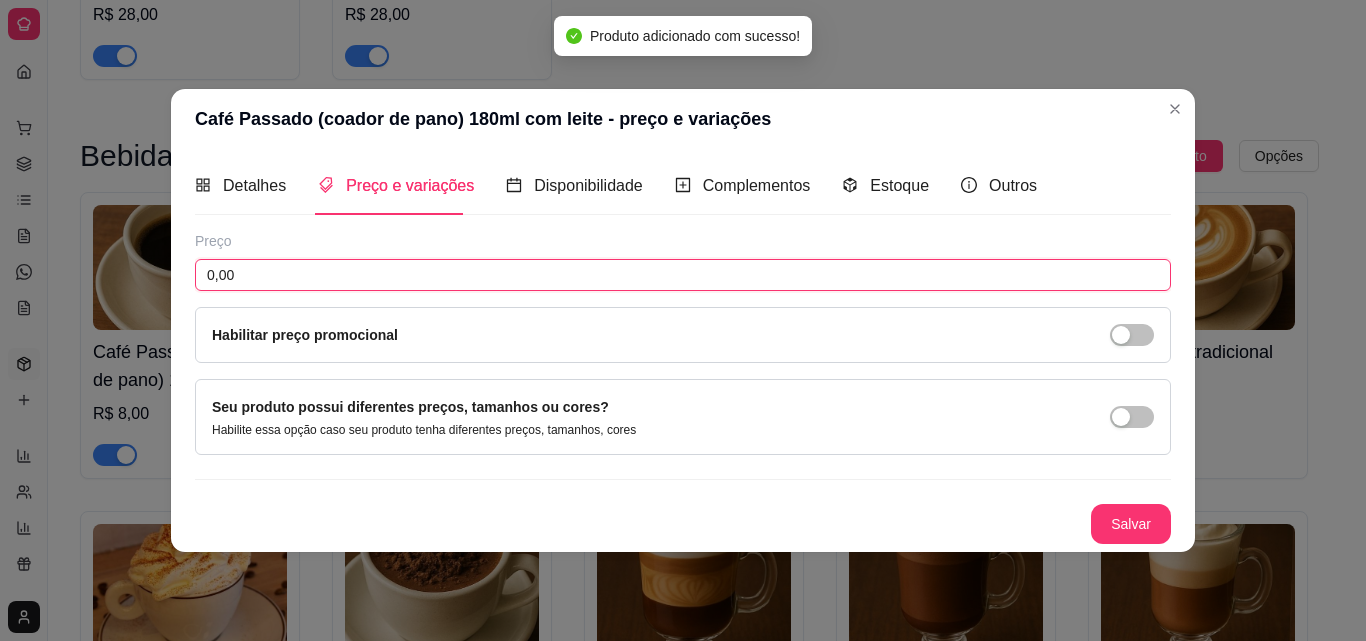 click on "0,00" at bounding box center (683, 275) 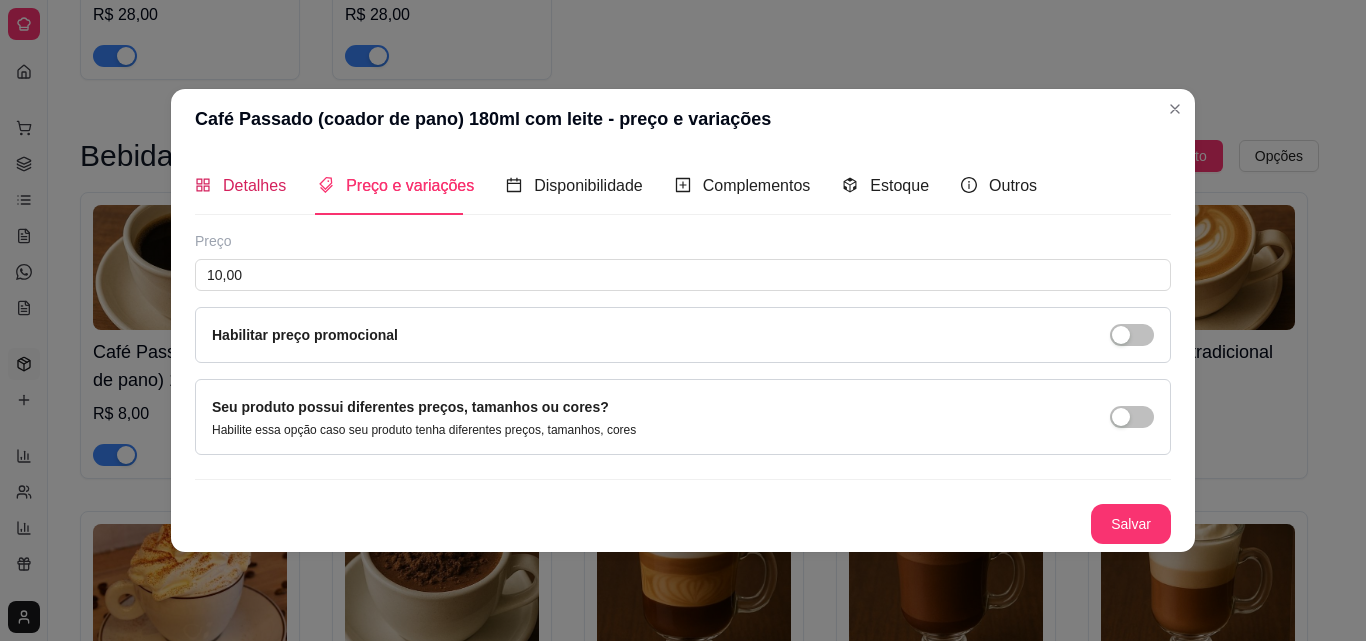 click on "Detalhes" at bounding box center [240, 185] 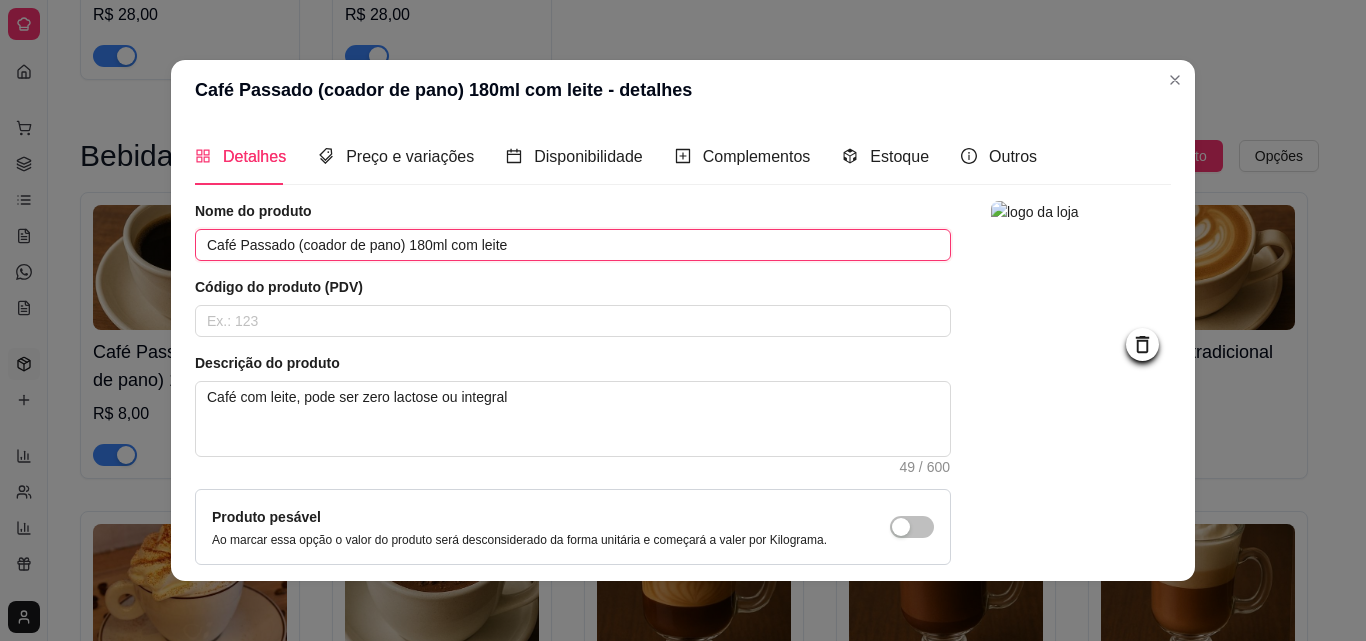click on "Café Passado (coador de pano) 180ml com leite" at bounding box center (573, 245) 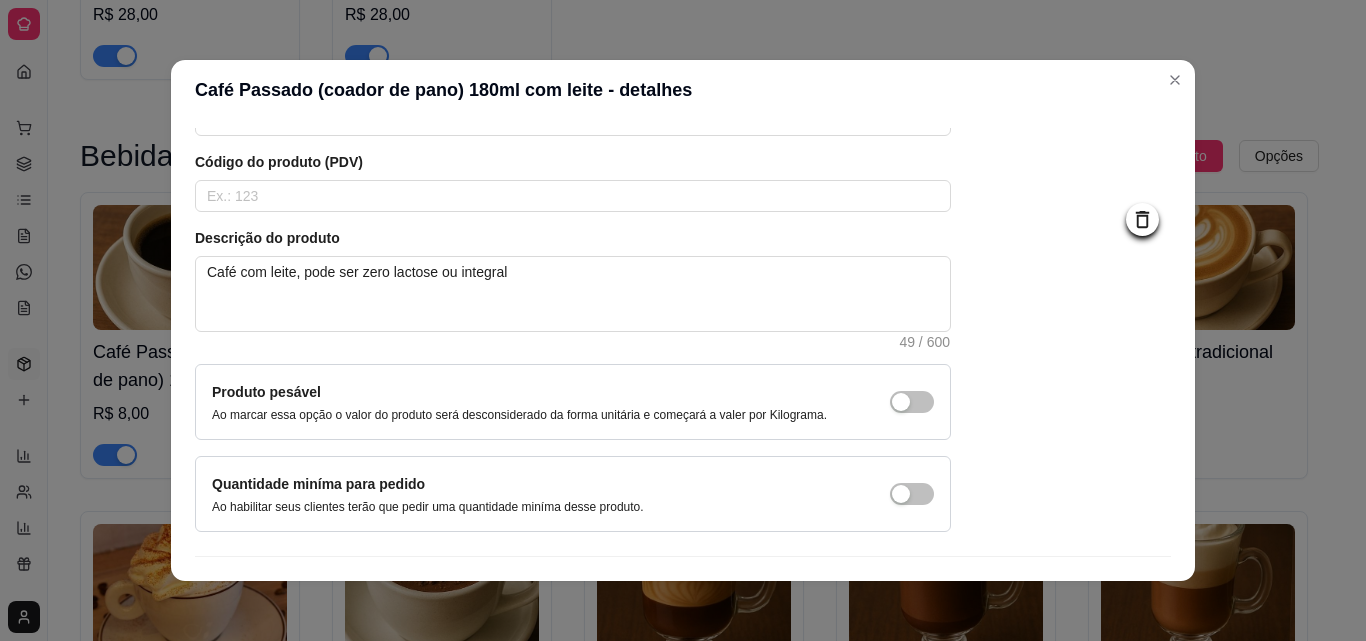 scroll, scrollTop: 173, scrollLeft: 0, axis: vertical 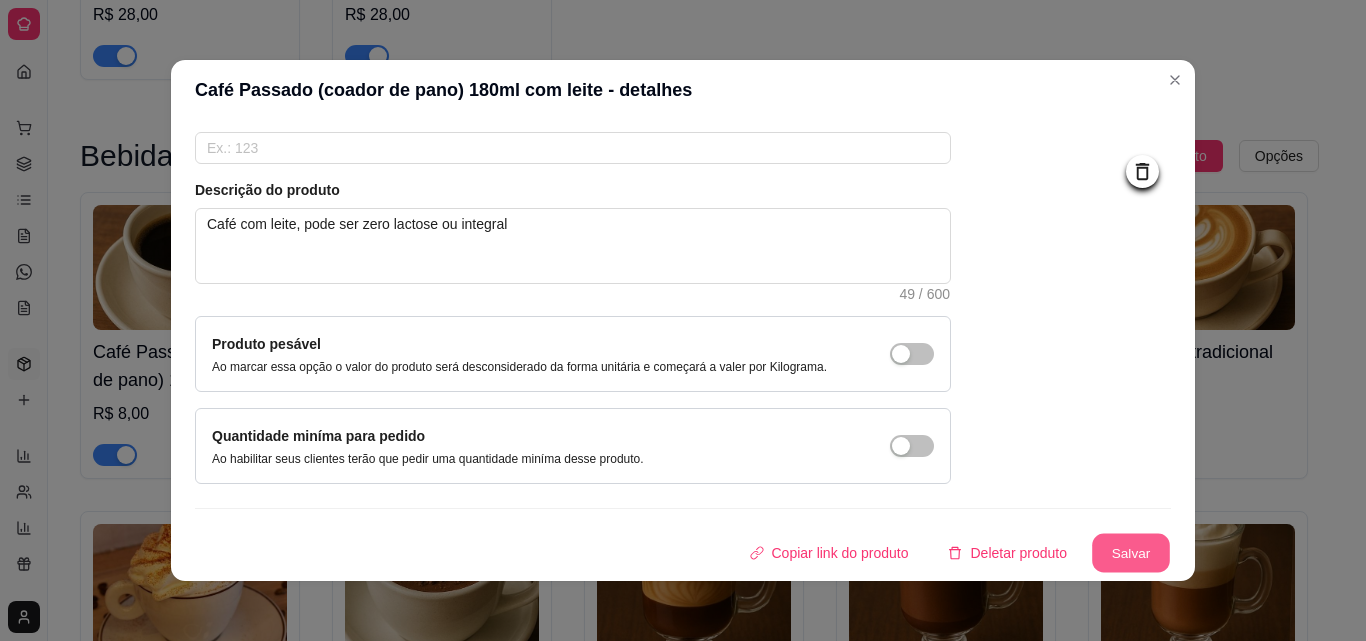 click on "Salvar" at bounding box center [1131, 553] 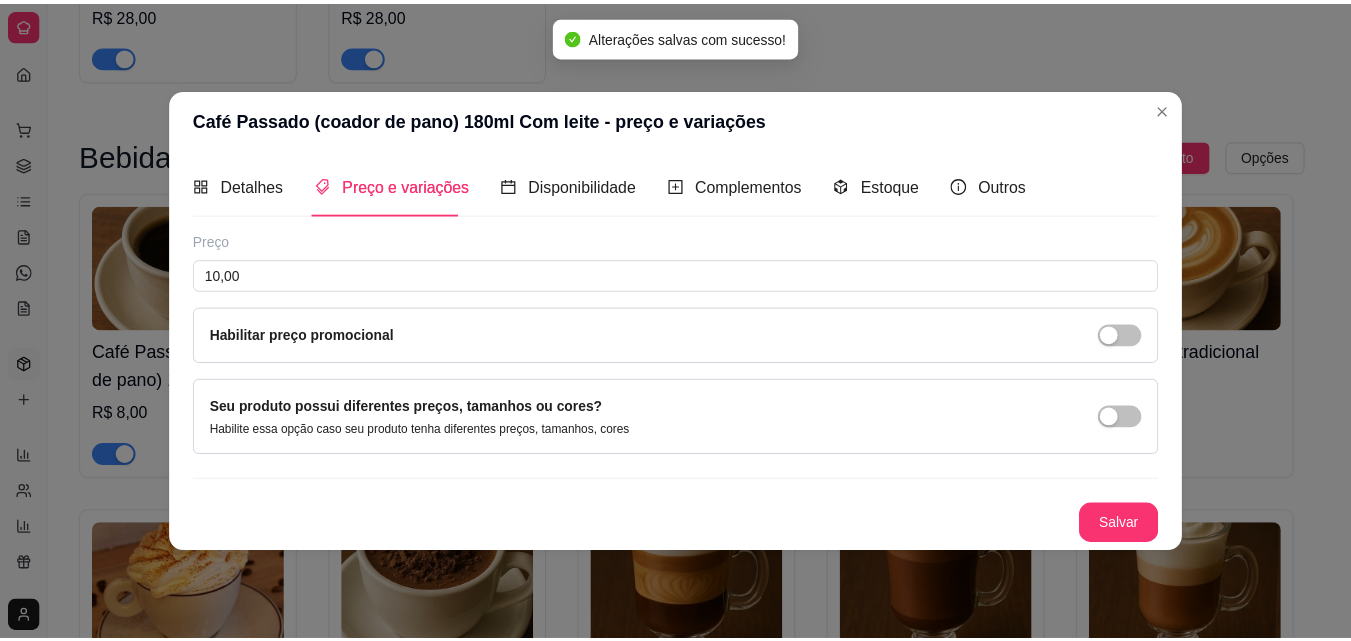 scroll, scrollTop: 0, scrollLeft: 0, axis: both 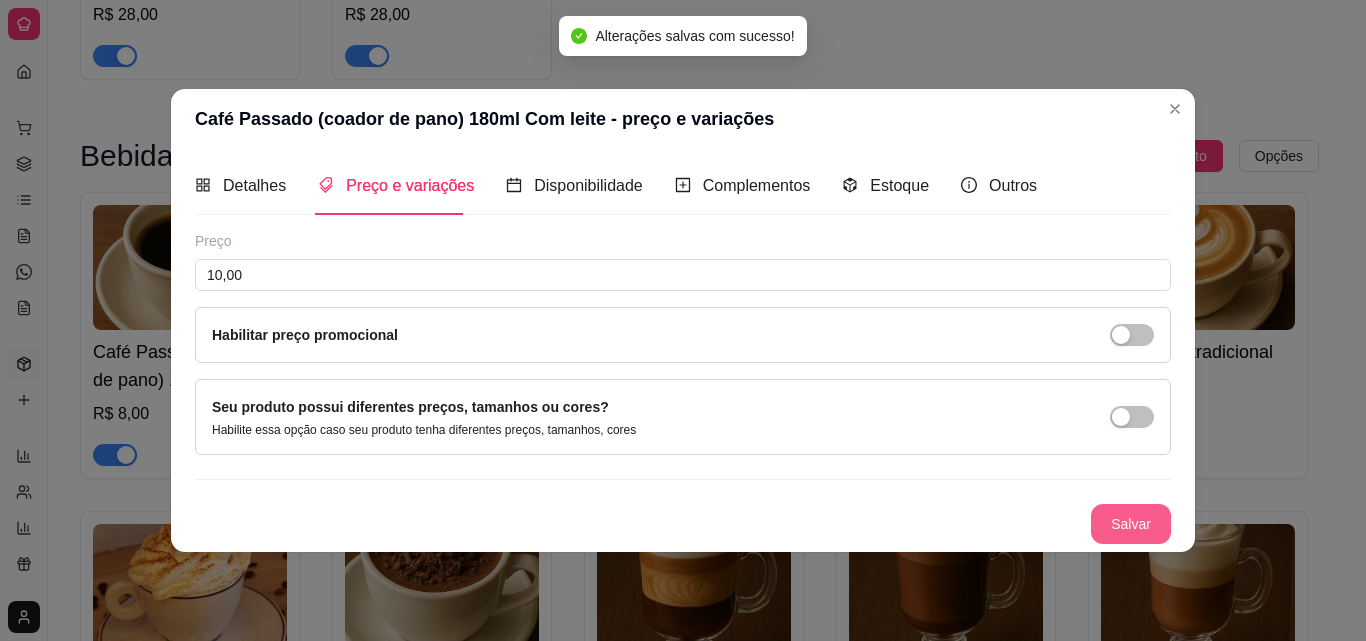 click on "Salvar" at bounding box center (1131, 524) 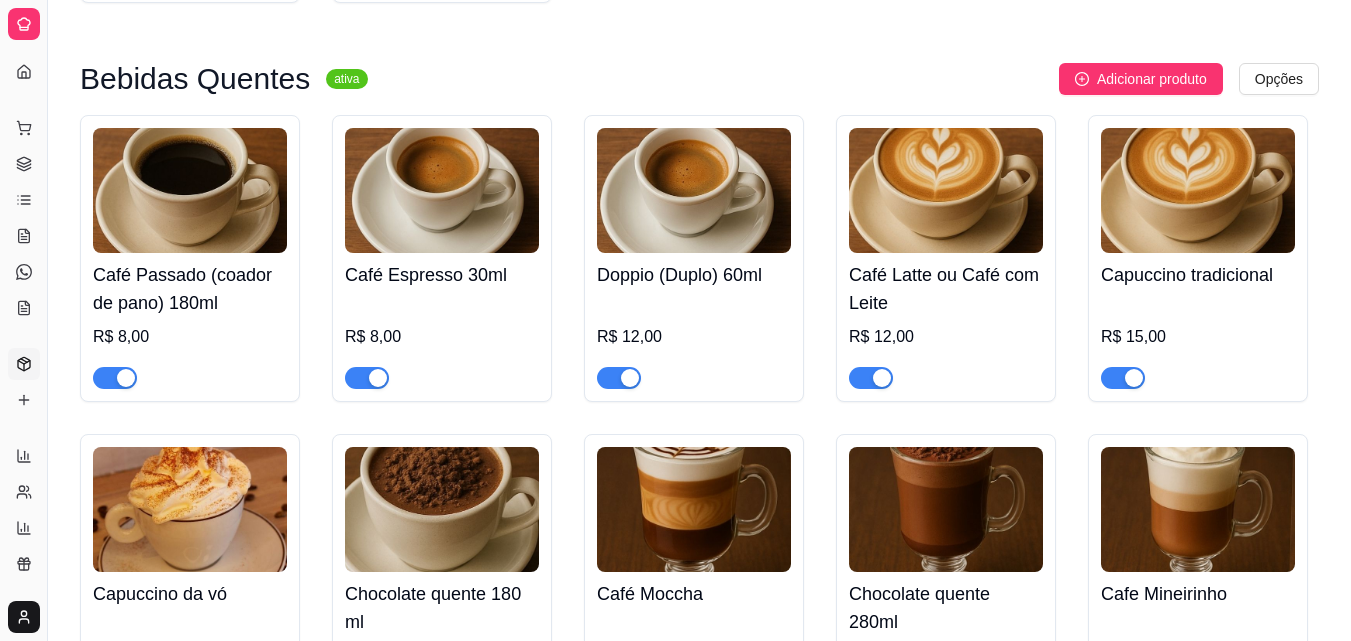 scroll, scrollTop: 3152, scrollLeft: 0, axis: vertical 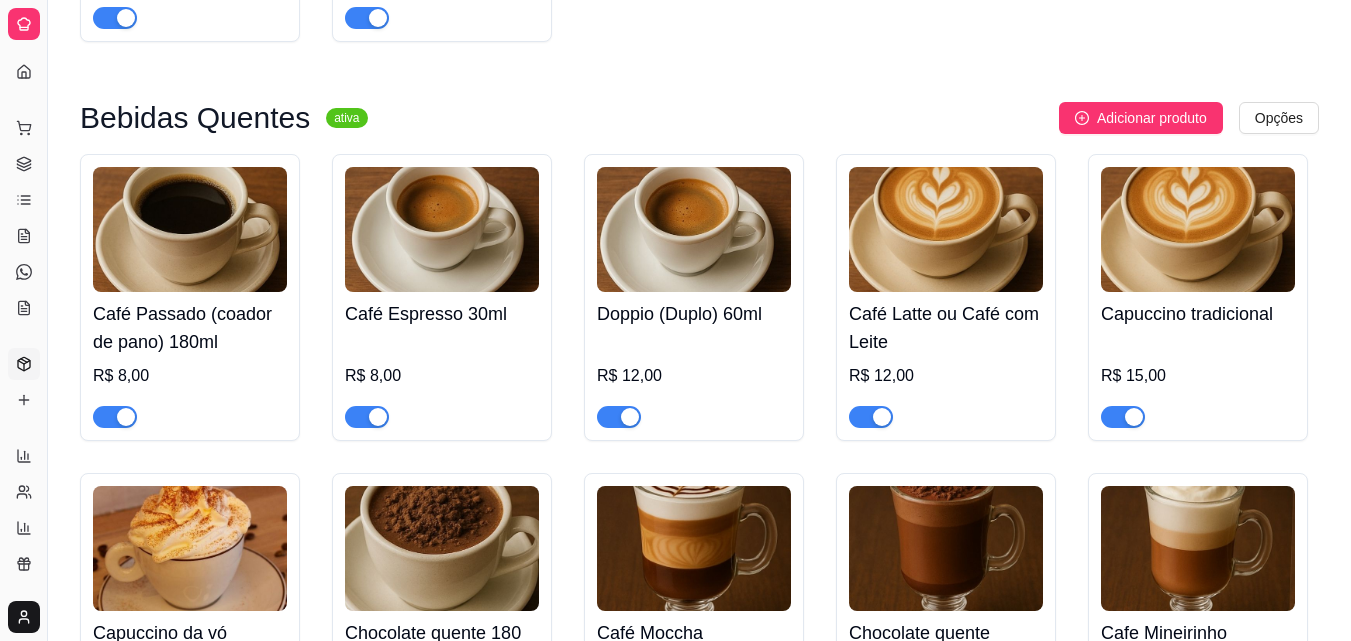 click at bounding box center (190, 229) 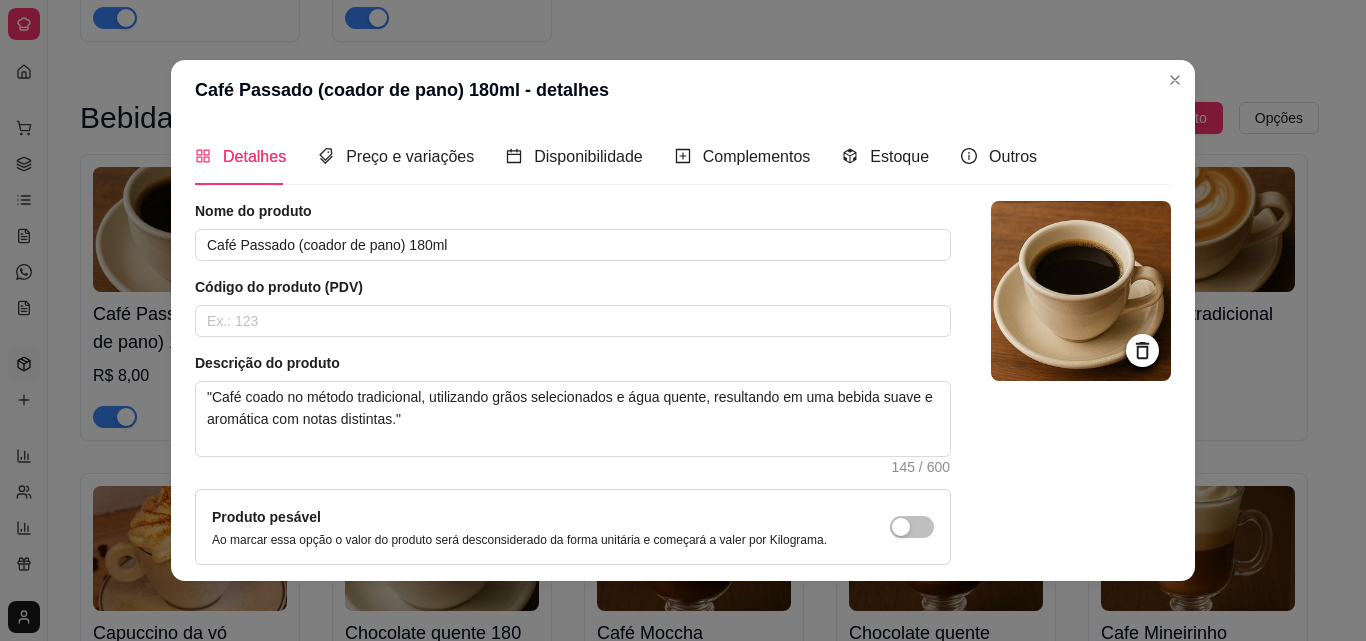 click at bounding box center (1081, 291) 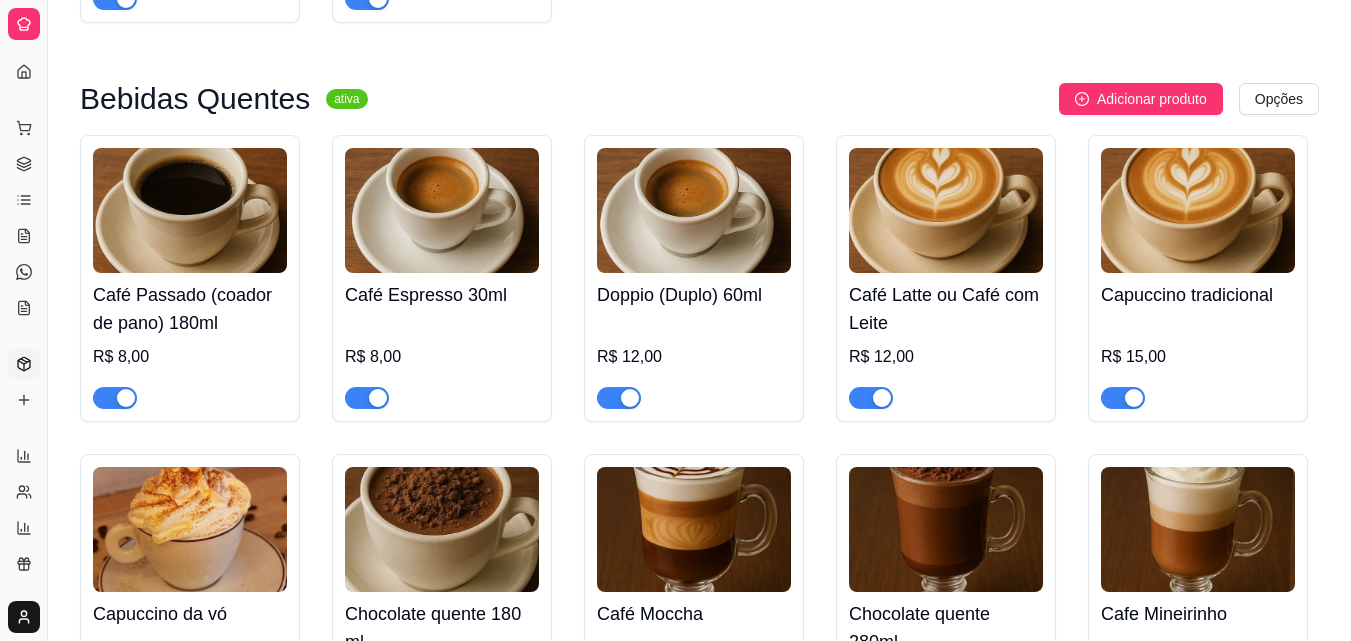 scroll, scrollTop: 3133, scrollLeft: 0, axis: vertical 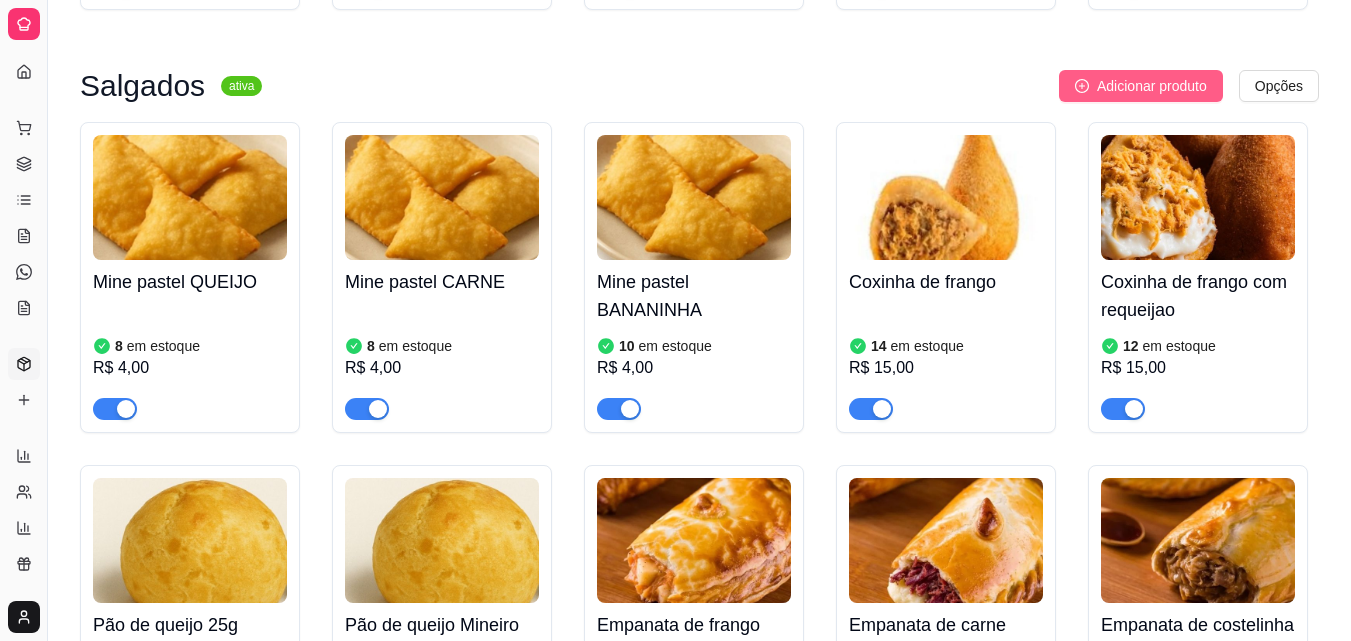 click on "Adicionar produto" at bounding box center (1141, 86) 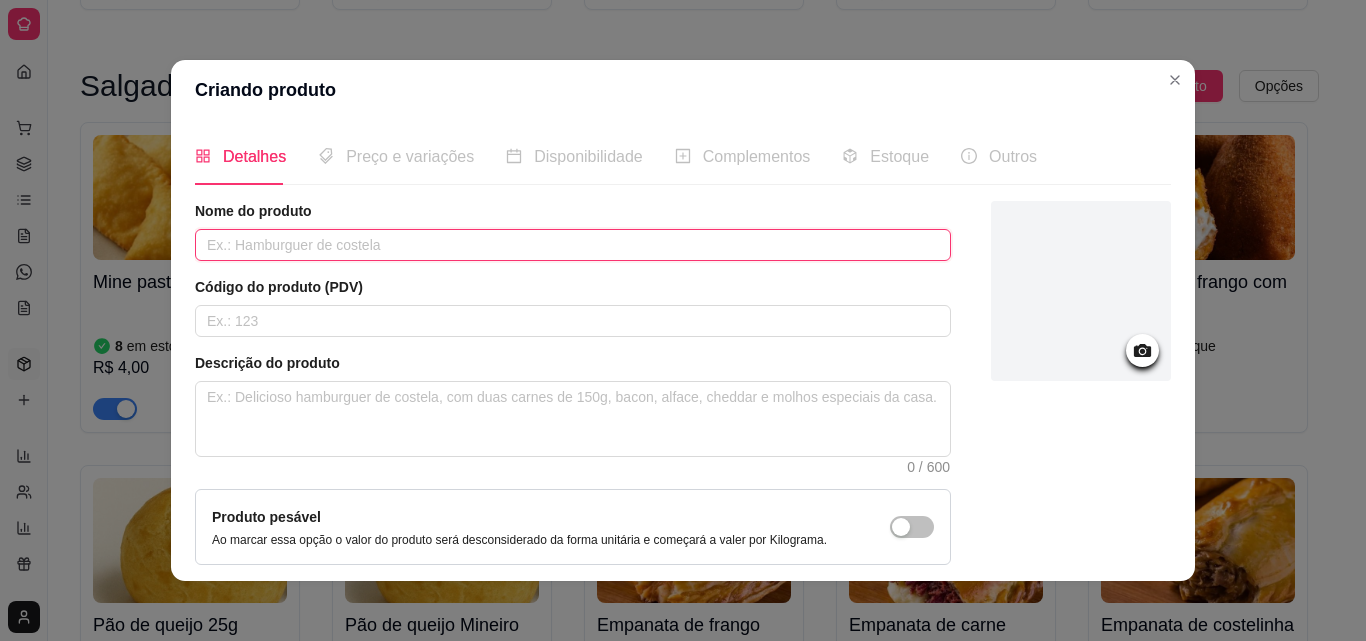 click at bounding box center [573, 245] 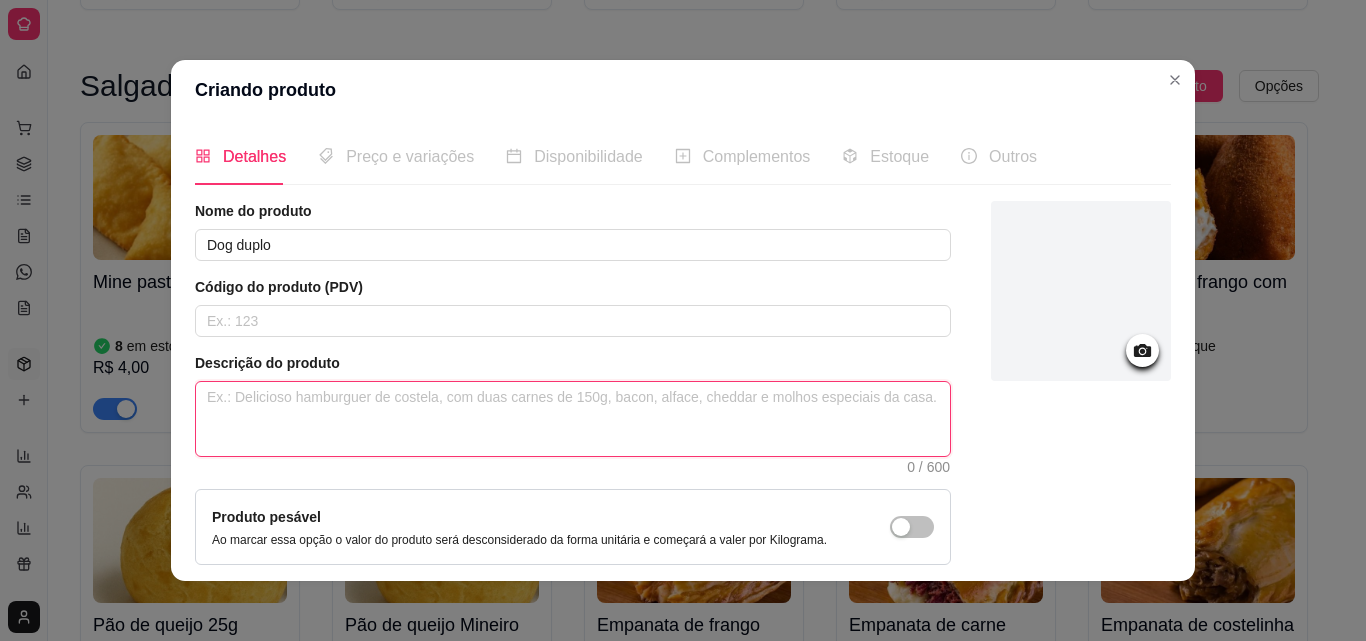 click at bounding box center (573, 419) 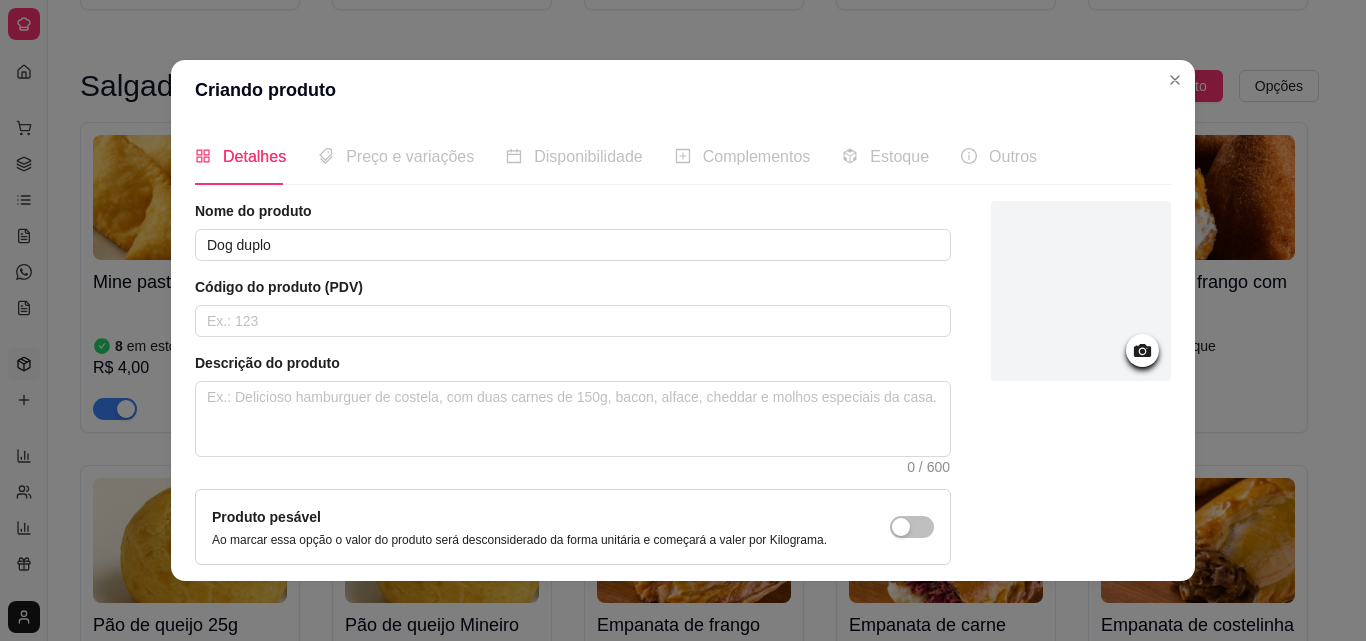 click on "Preço e variações" at bounding box center (410, 156) 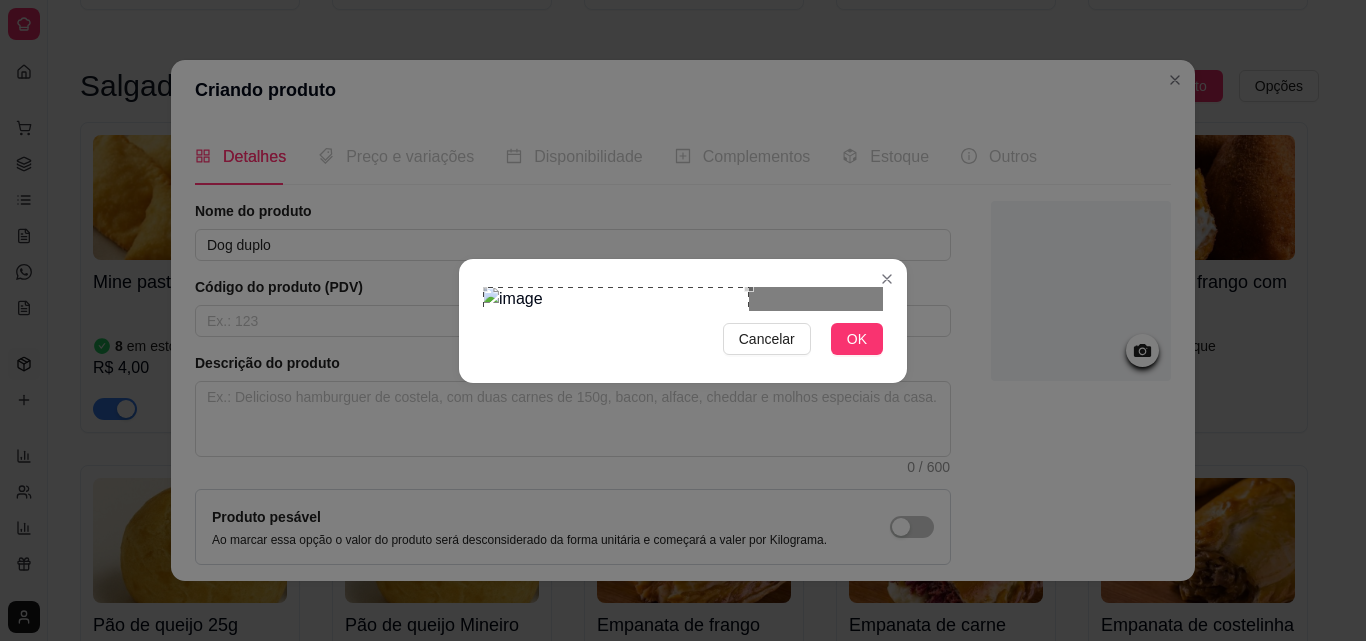 click at bounding box center (616, 420) 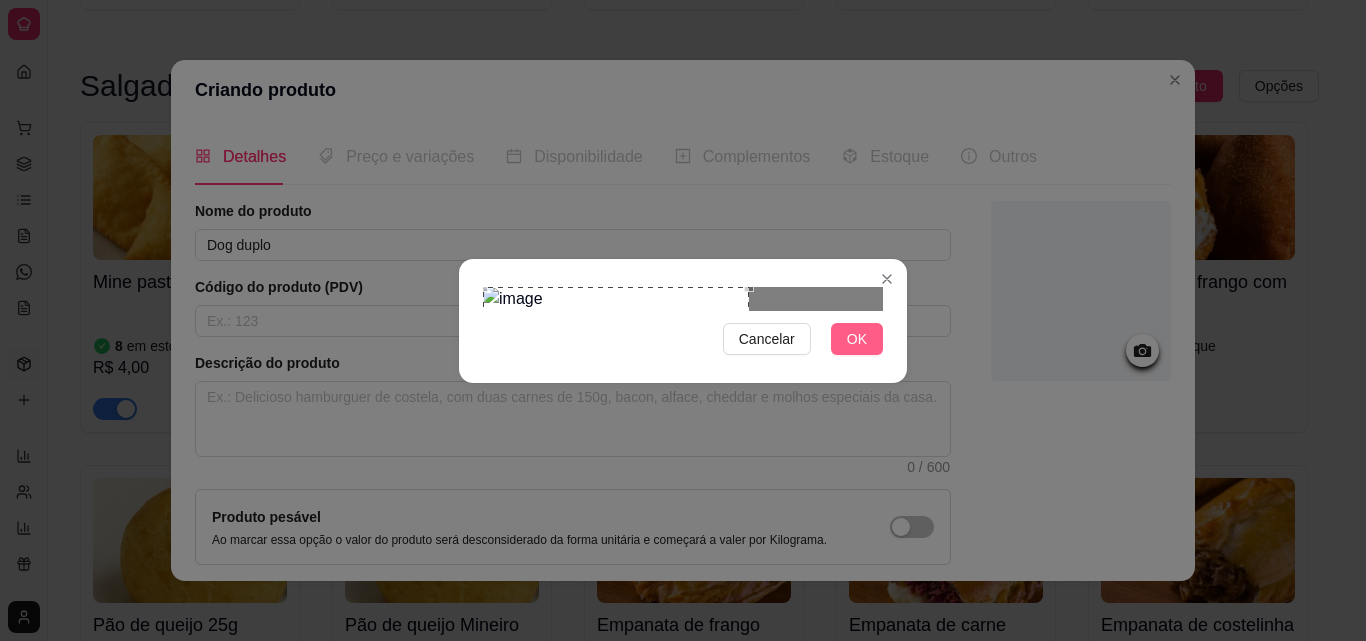 click on "OK" at bounding box center (857, 339) 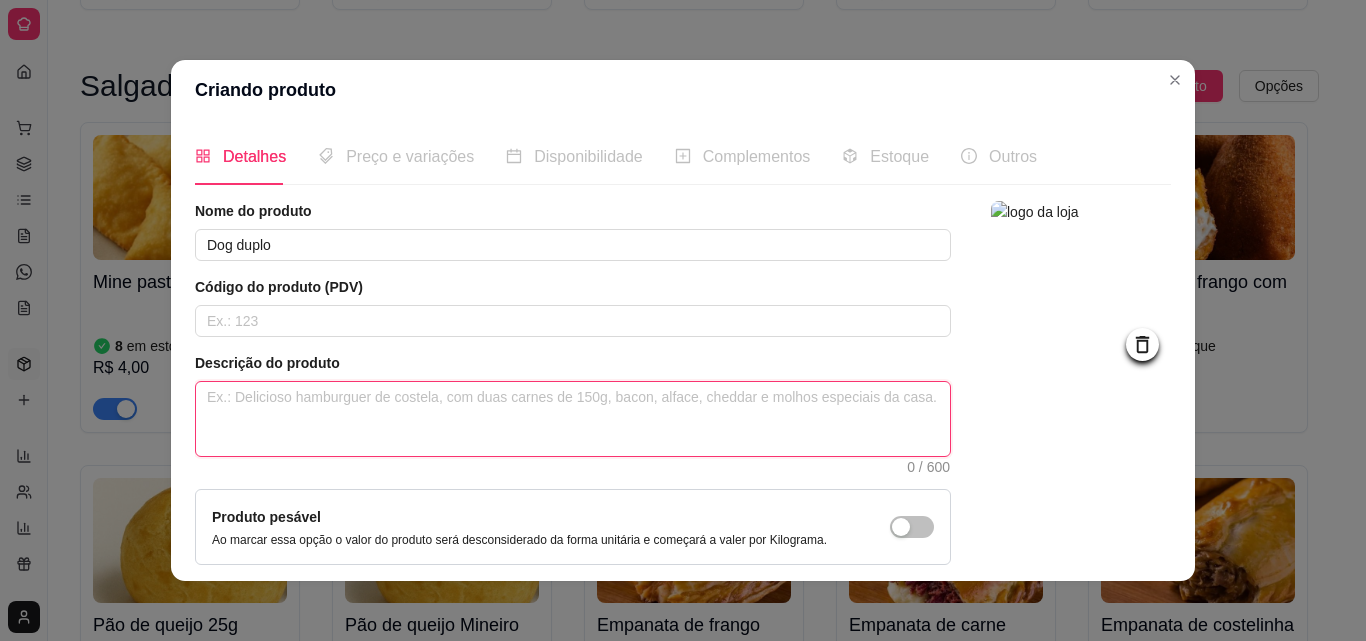 click at bounding box center (573, 419) 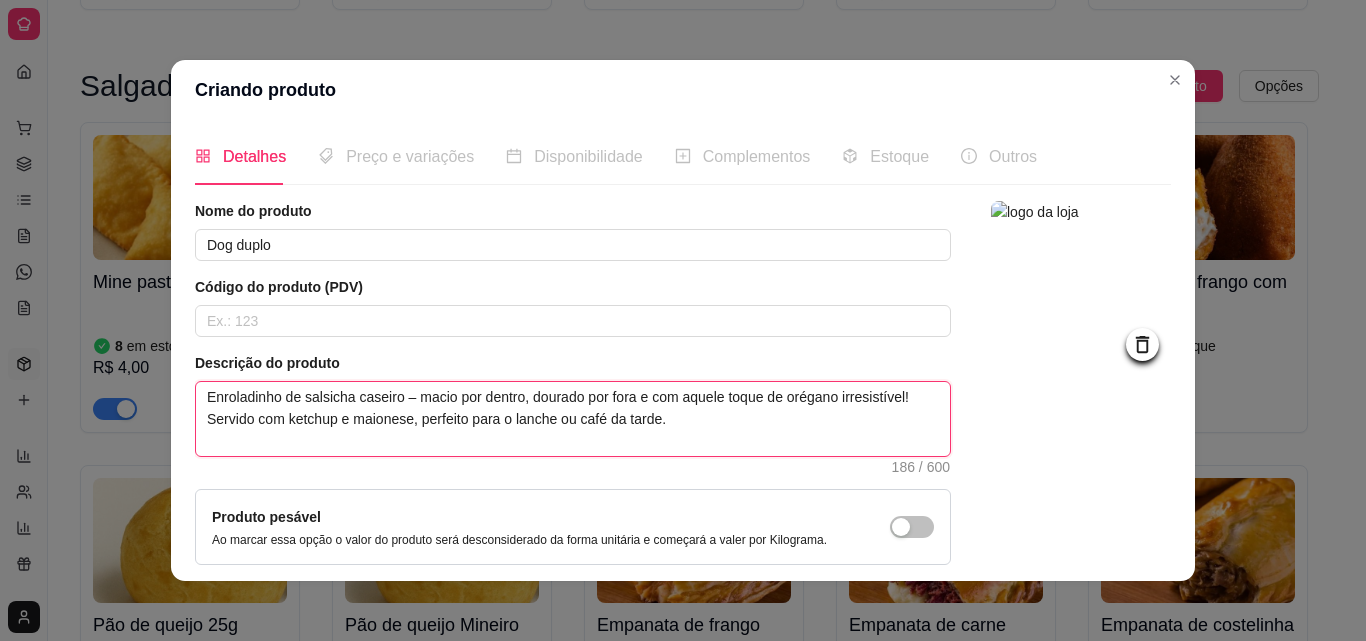 click on "Enroladinho de salsicha caseiro – macio por dentro, dourado por fora e com aquele toque de orégano irresistível! Servido com ketchup e maionese, perfeito para o lanche ou café da tarde." at bounding box center (573, 419) 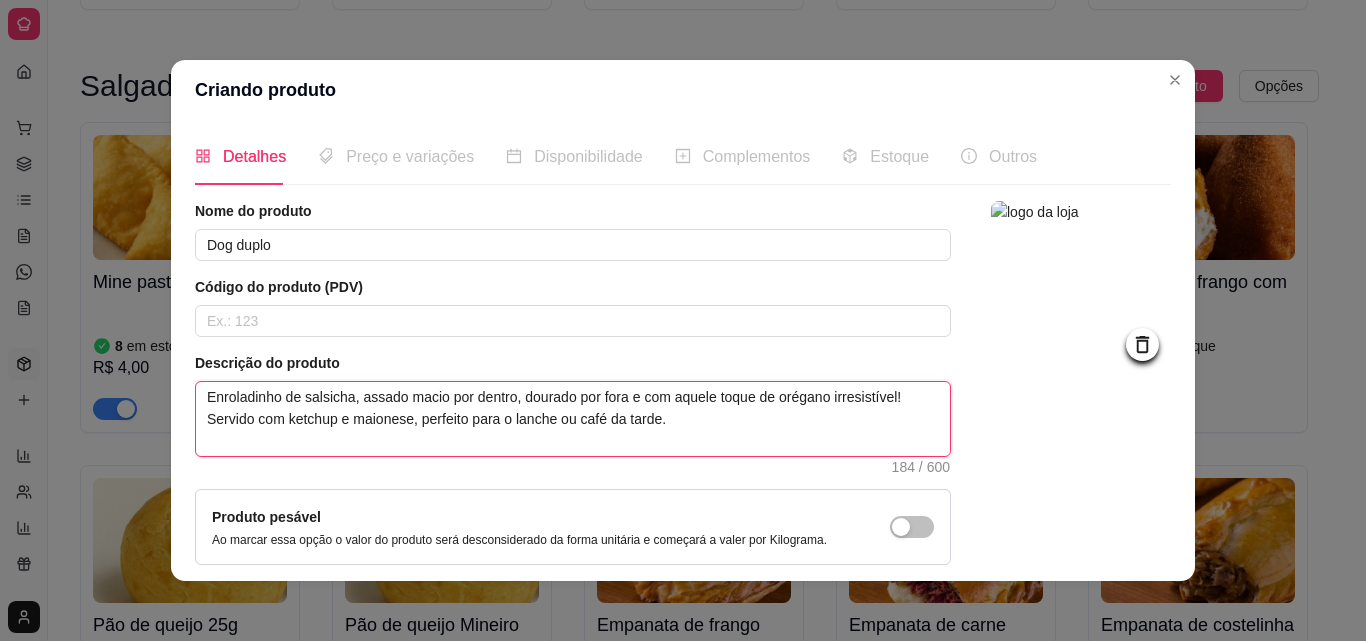 drag, startPoint x: 464, startPoint y: 413, endPoint x: 820, endPoint y: 440, distance: 357.0224 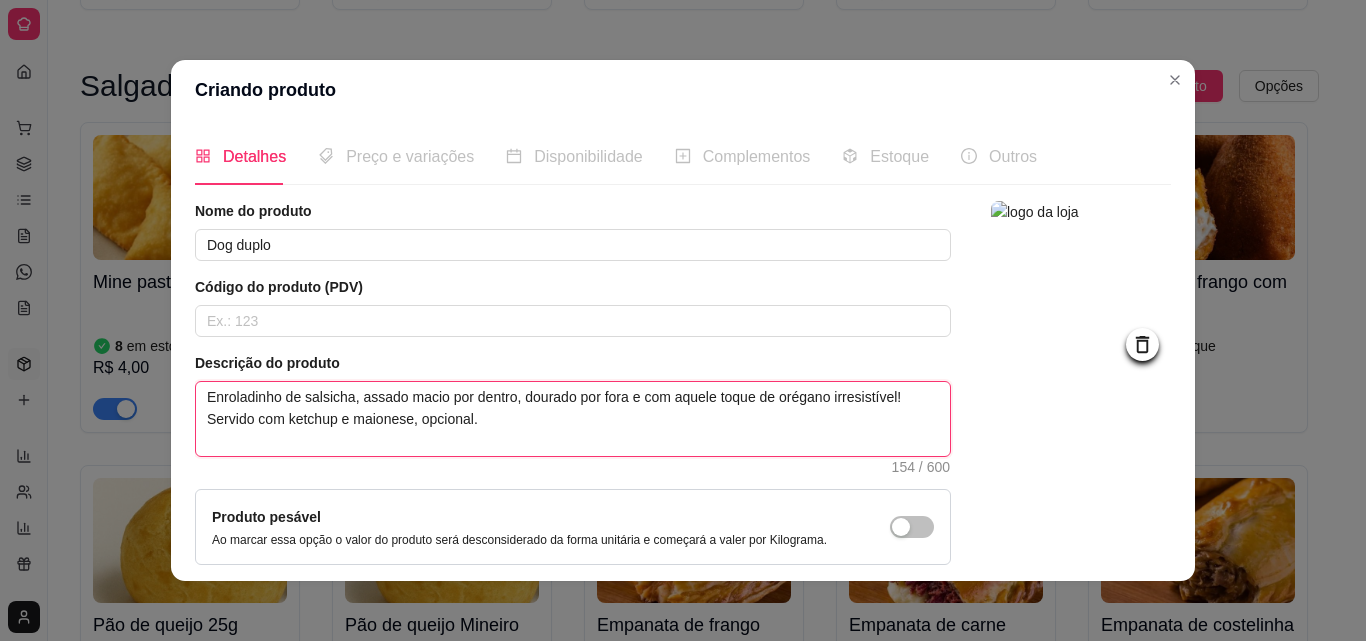 click on "Enroladinho de salsicha, assado macio por dentro, dourado por fora e com aquele toque de orégano irresistível! Servido com ketchup e maionese, opcional." at bounding box center [573, 419] 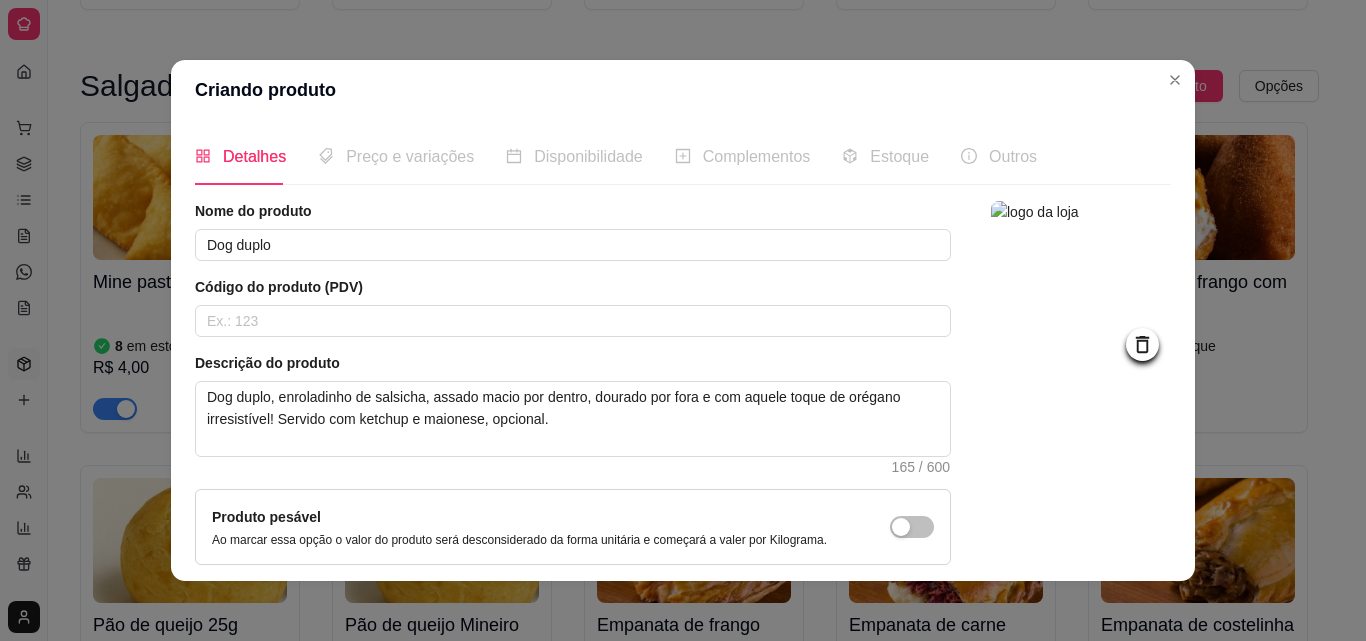 scroll, scrollTop: 173, scrollLeft: 0, axis: vertical 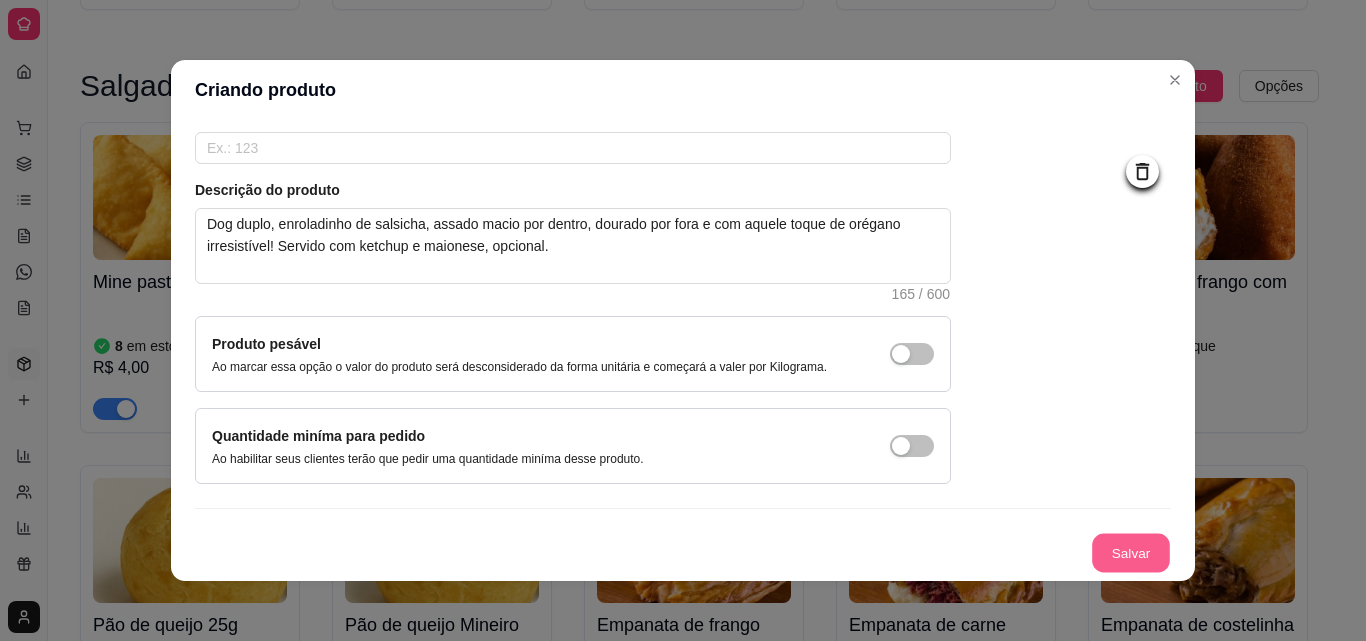 click on "Salvar" at bounding box center [1131, 553] 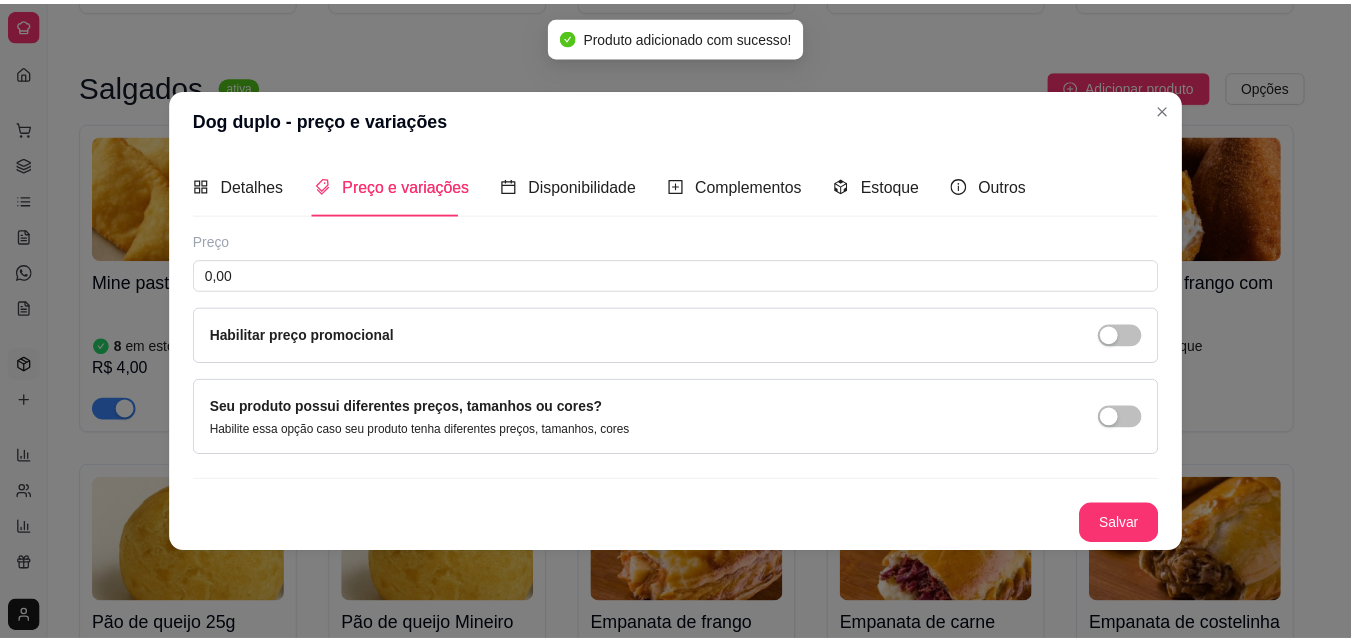 scroll, scrollTop: 0, scrollLeft: 0, axis: both 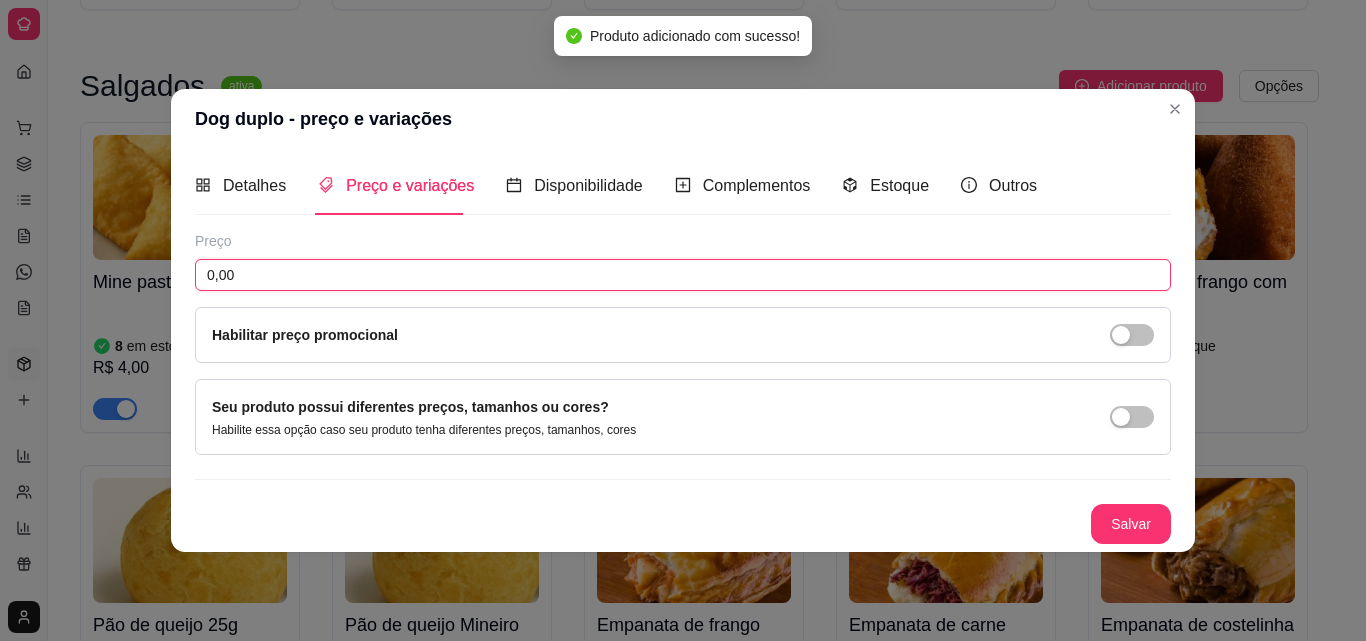 click on "0,00" at bounding box center [683, 275] 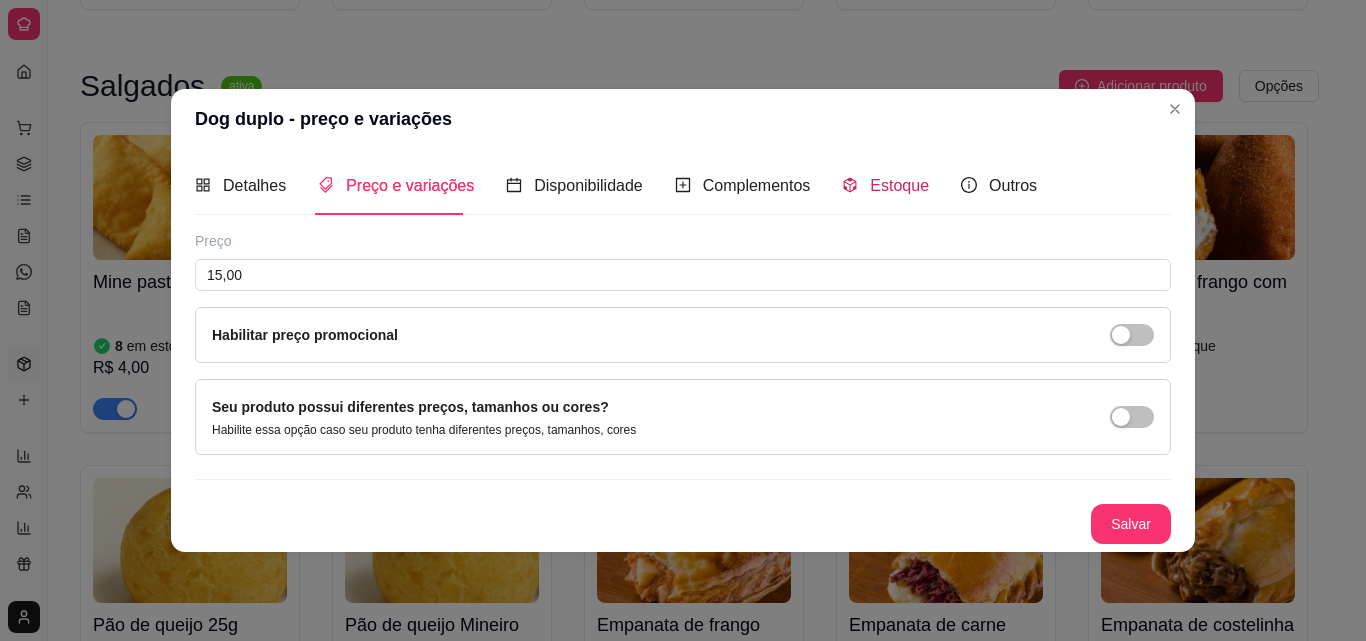 click on "Estoque" at bounding box center [899, 185] 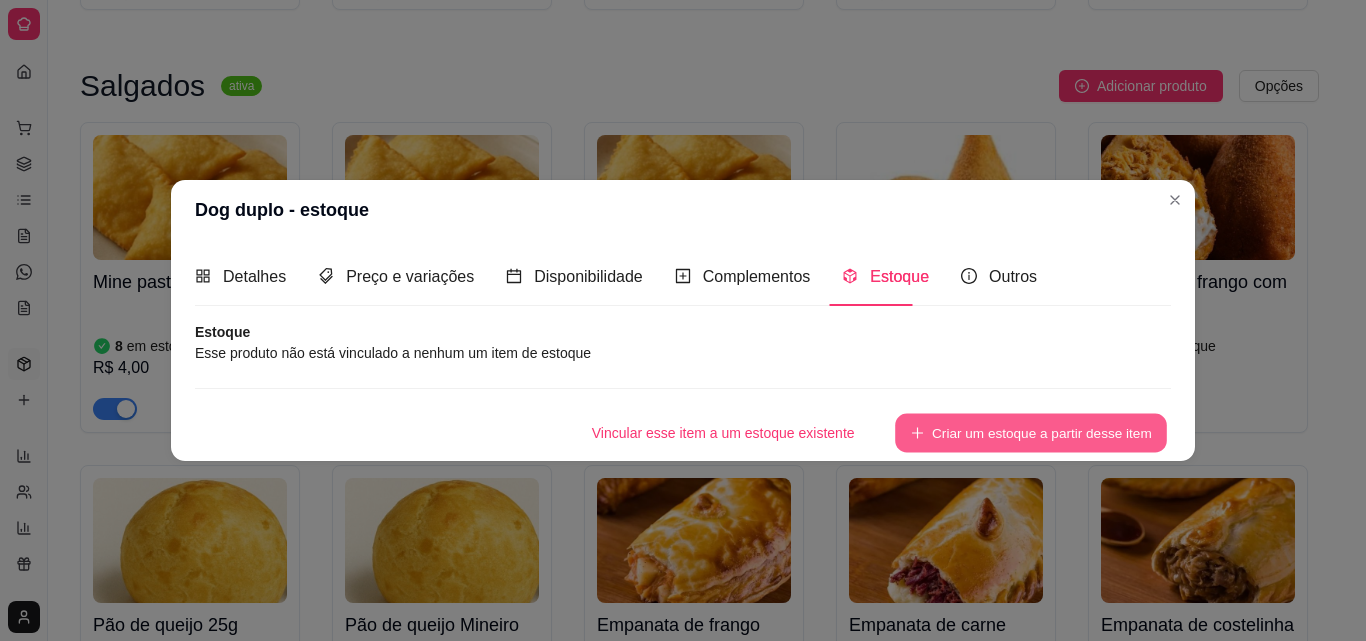 click on "Criar um estoque a partir desse item" at bounding box center [1031, 432] 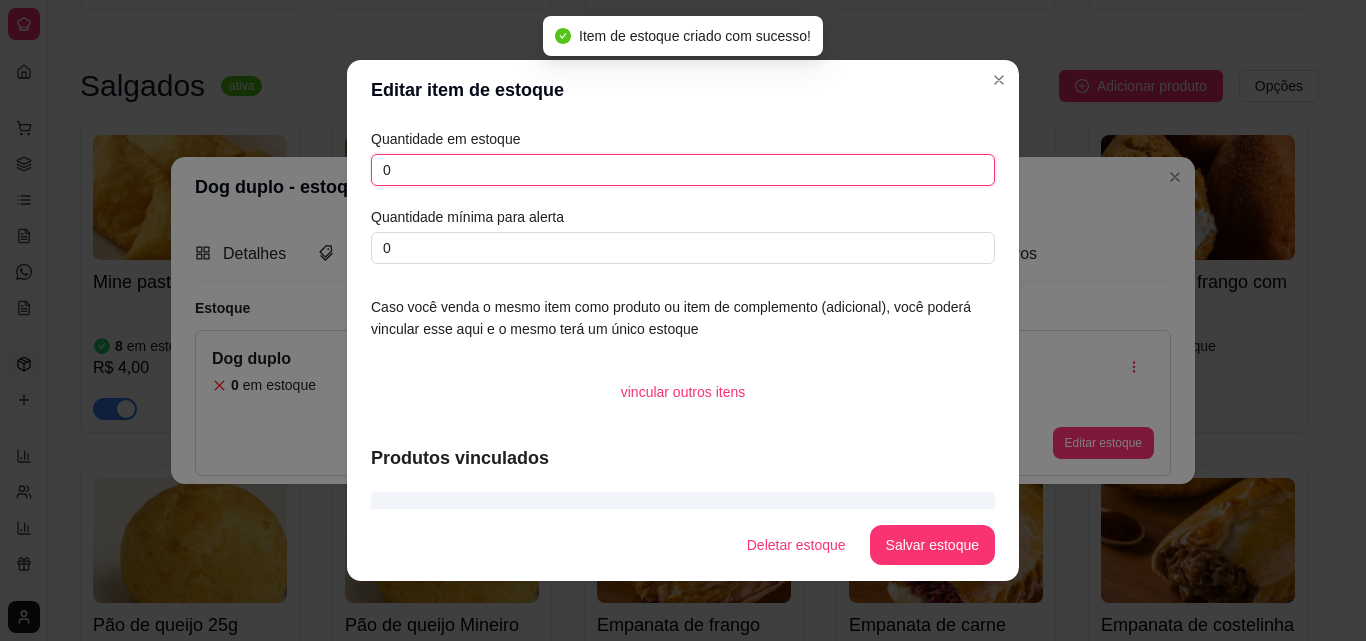 click on "0" at bounding box center [683, 170] 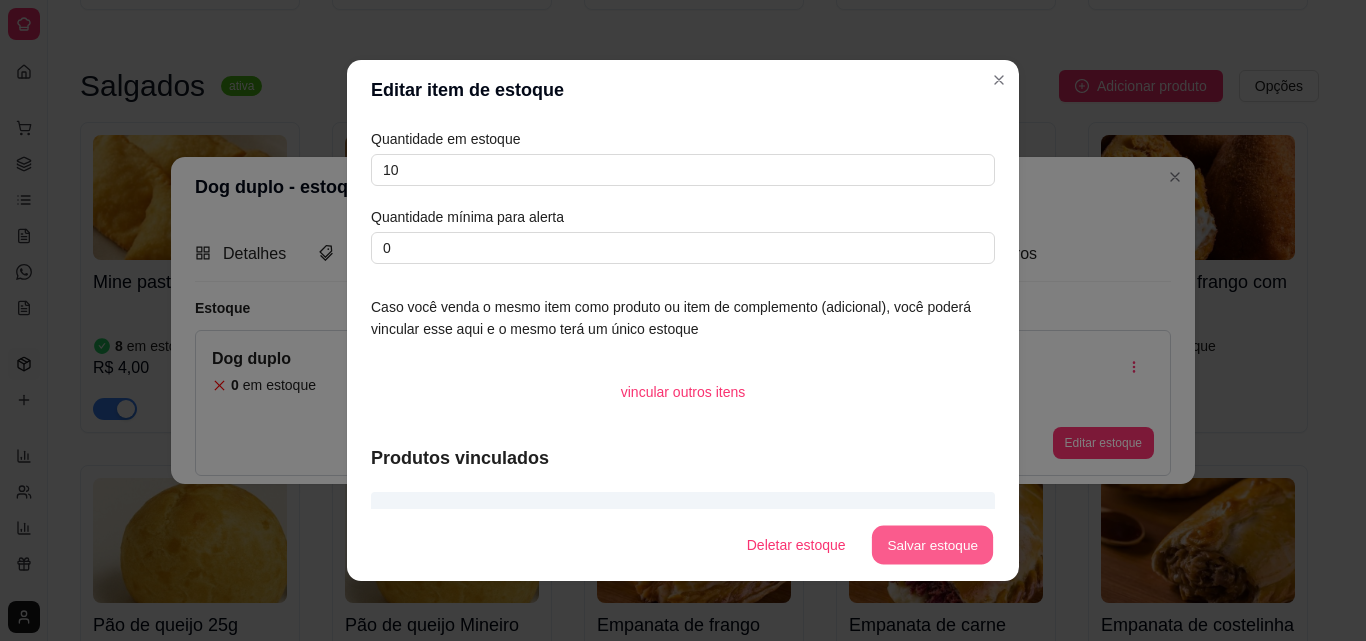 click on "Salvar estoque" at bounding box center [932, 545] 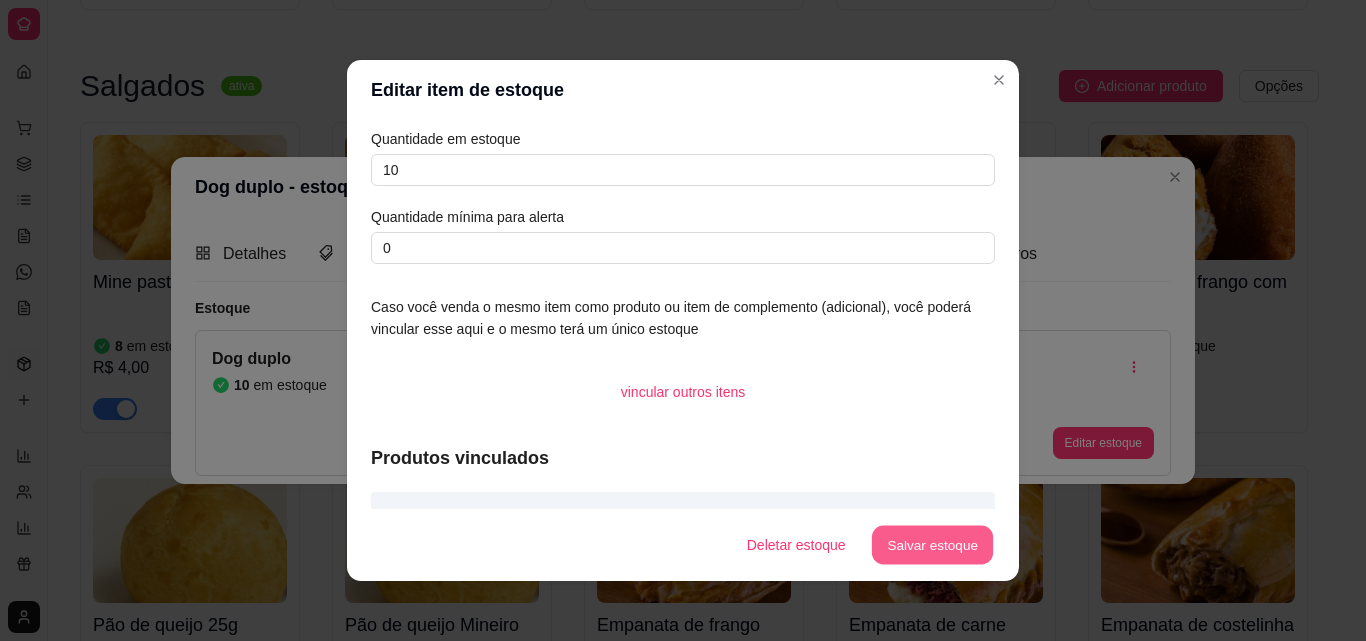 click on "Salvar estoque" at bounding box center (932, 545) 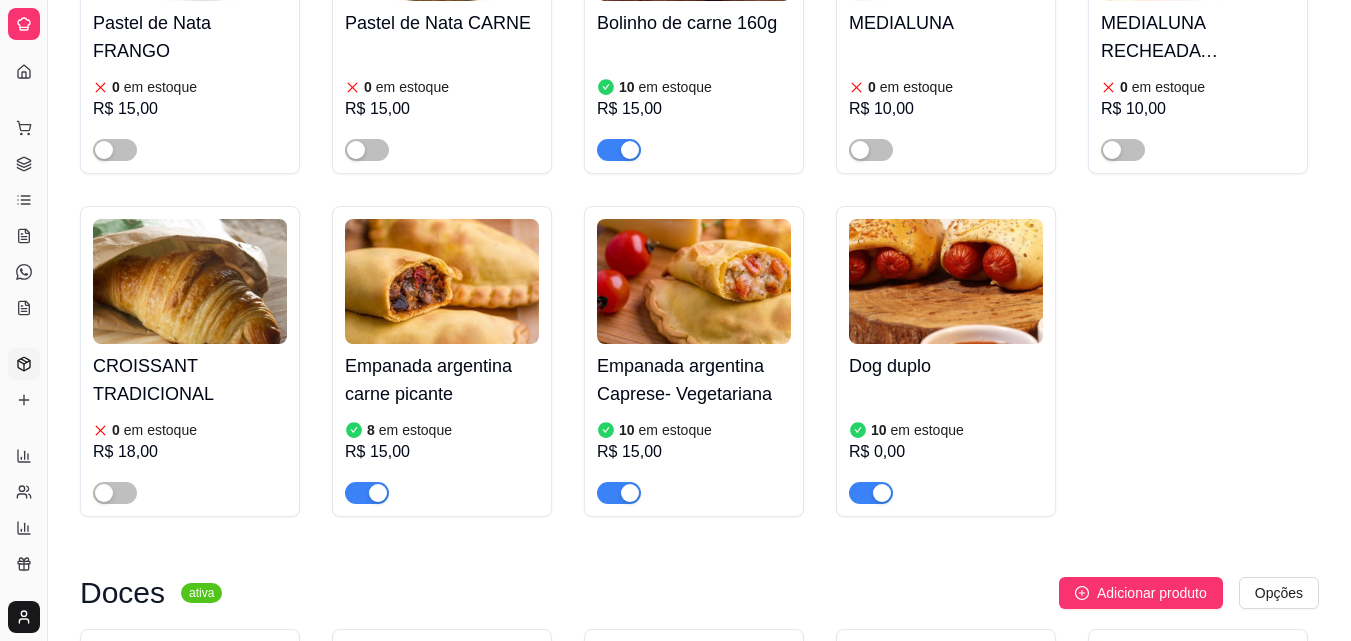 scroll, scrollTop: 7453, scrollLeft: 0, axis: vertical 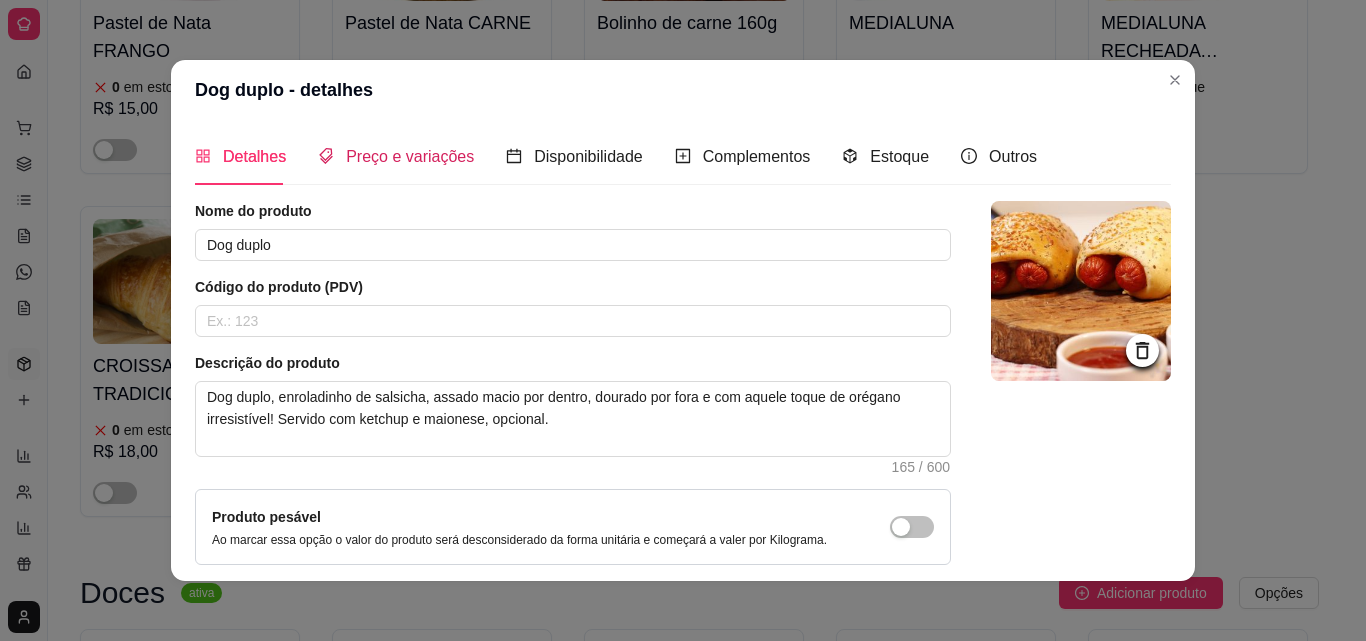 click on "Preço e variações" at bounding box center (410, 156) 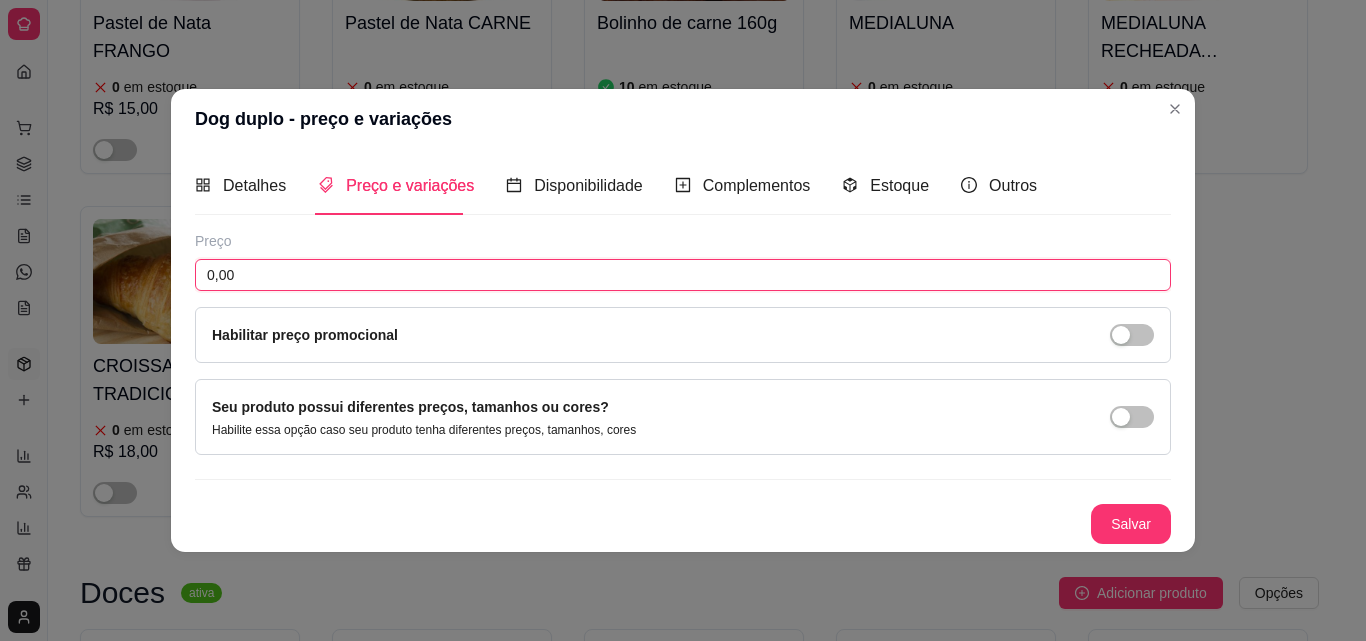 click on "0,00" at bounding box center [683, 275] 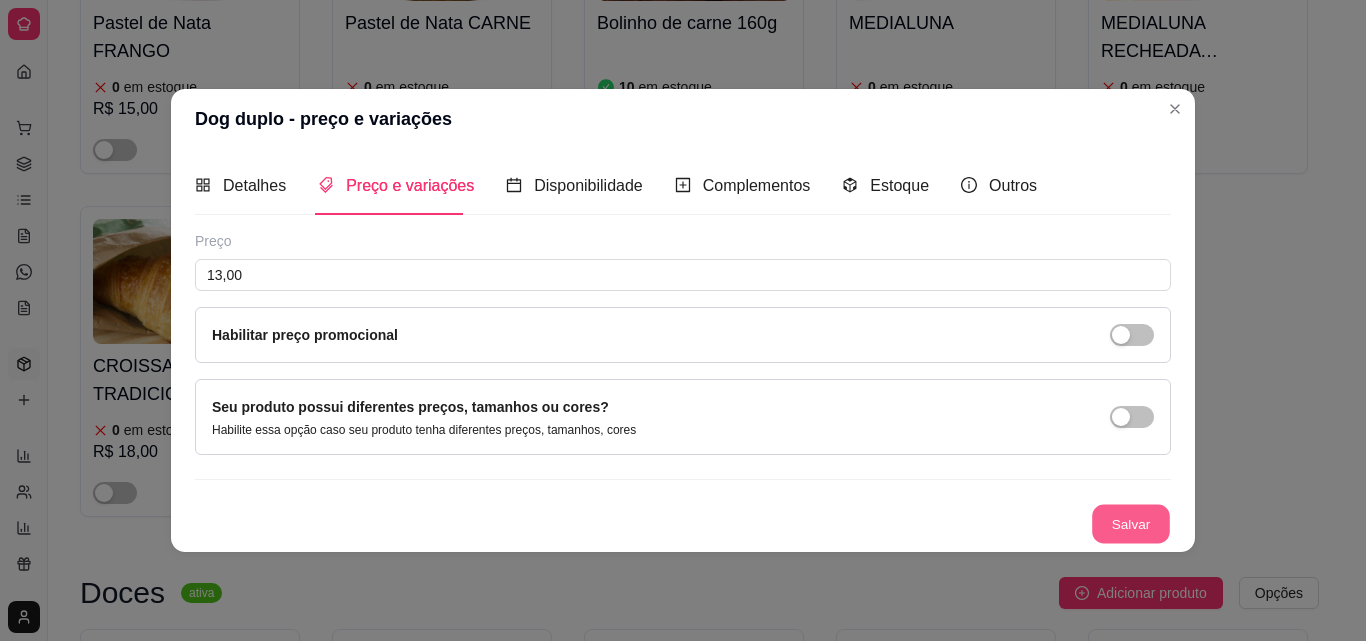 click on "Salvar" at bounding box center (1131, 523) 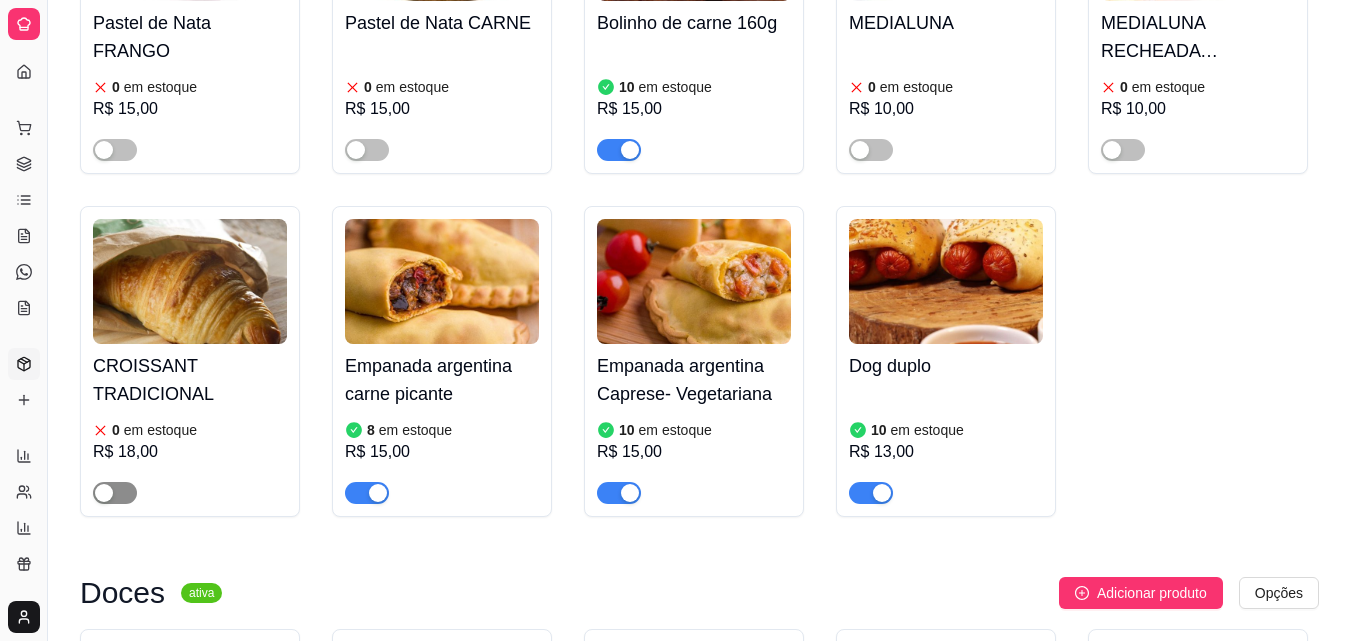 click at bounding box center [115, 493] 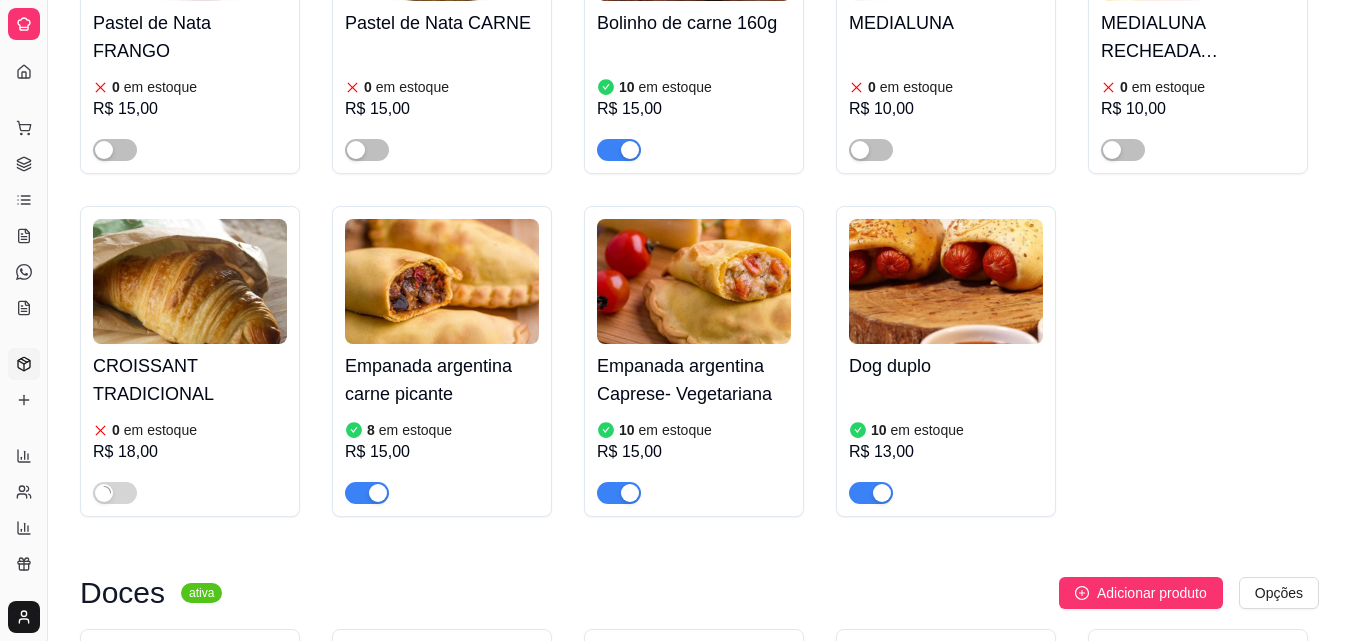 click on "CROISSANT TRADICIONAL" at bounding box center (190, 380) 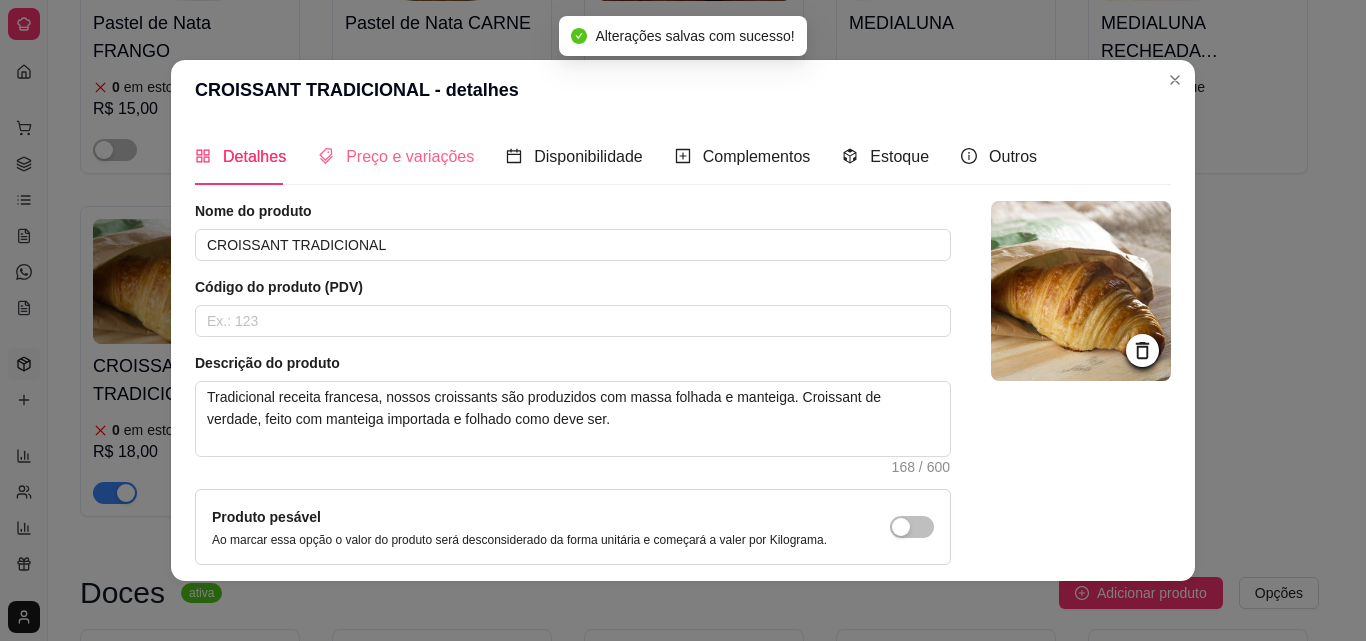 click on "Preço e variações" at bounding box center [396, 156] 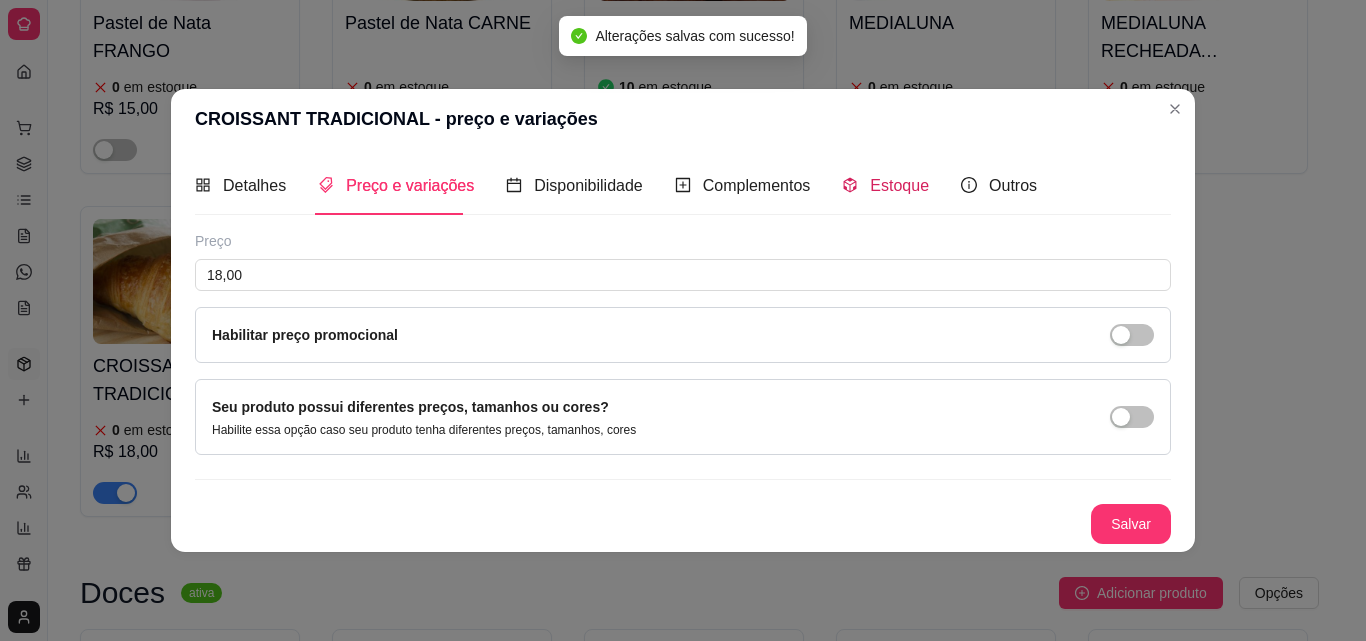 click on "Estoque" at bounding box center (899, 185) 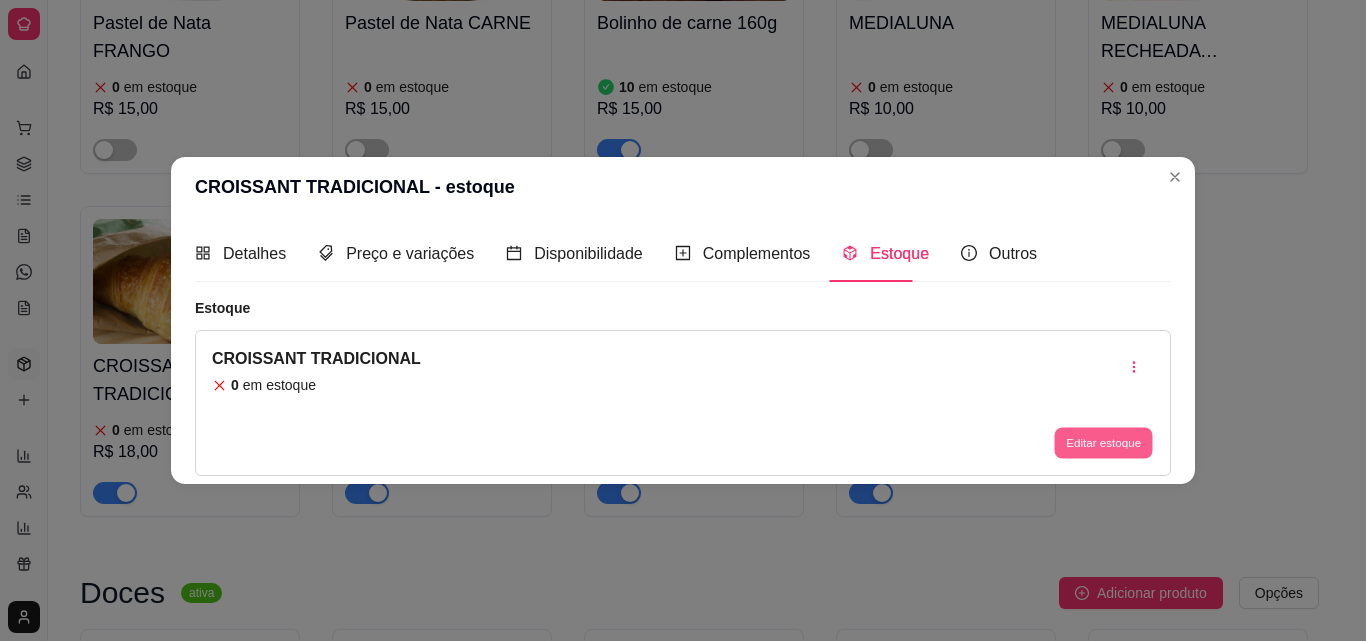 click on "Editar estoque" at bounding box center [1103, 443] 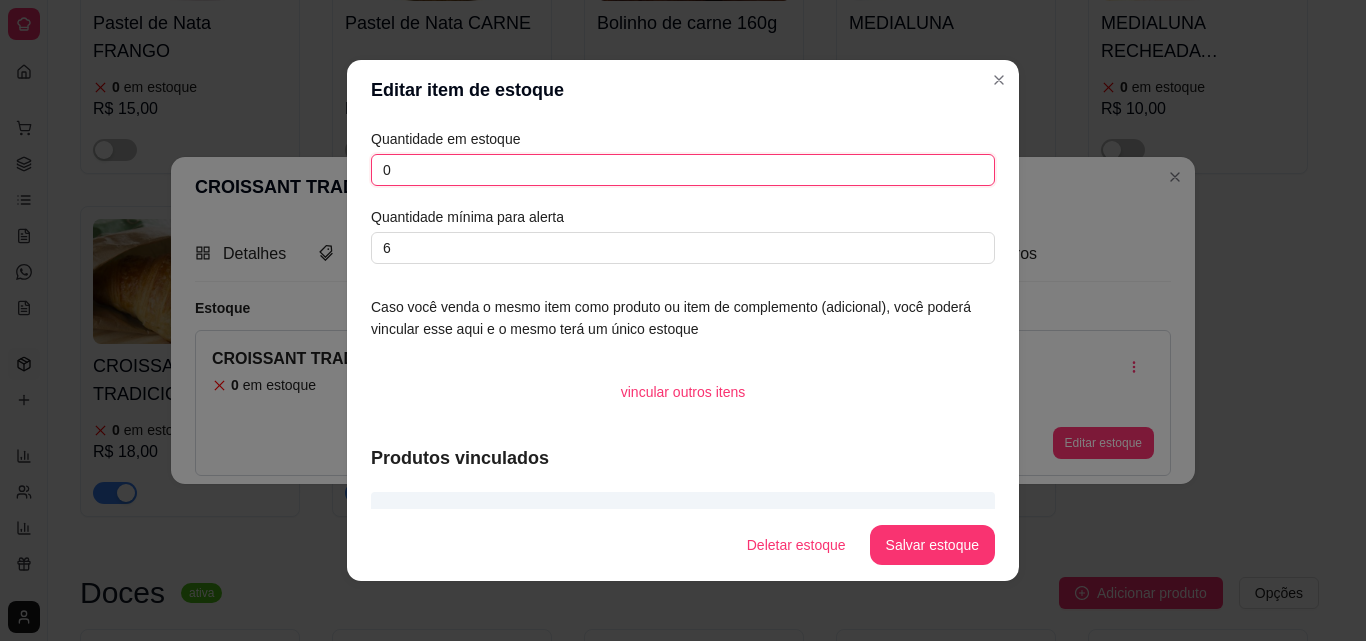 click on "0" at bounding box center (683, 170) 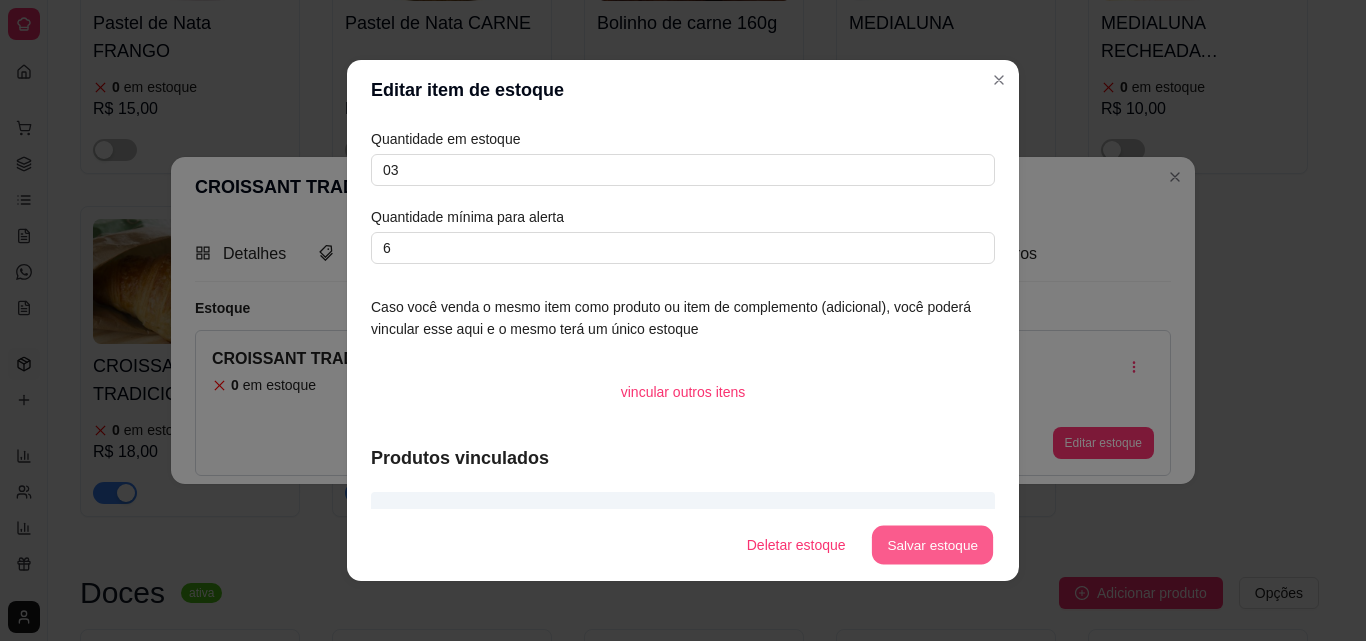 click on "Salvar estoque" at bounding box center [932, 545] 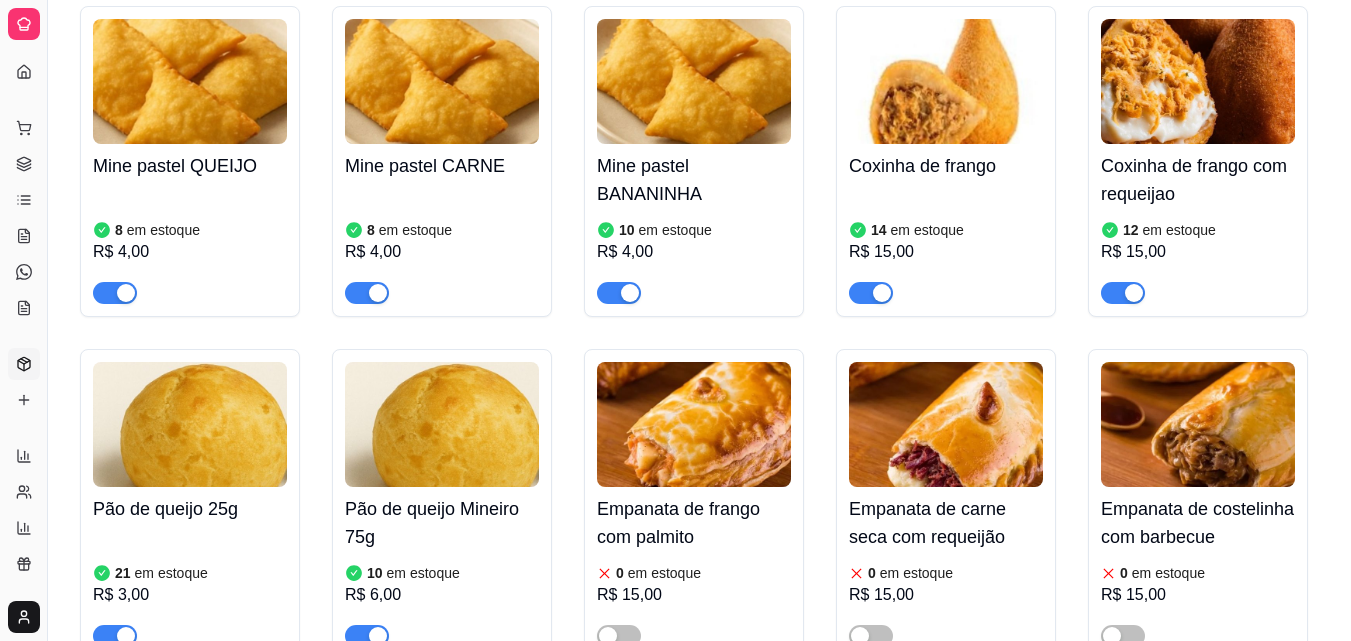 scroll, scrollTop: 6411, scrollLeft: 0, axis: vertical 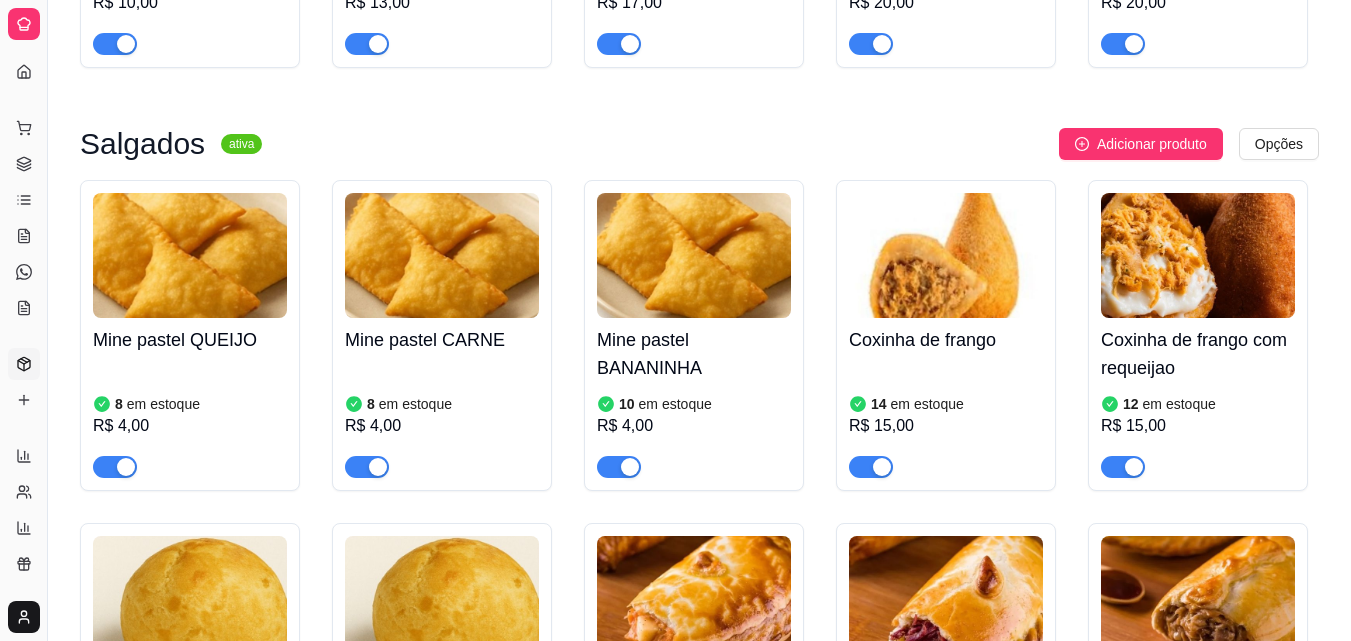 click on "Coxinha de frango com requeijao" at bounding box center (1198, 354) 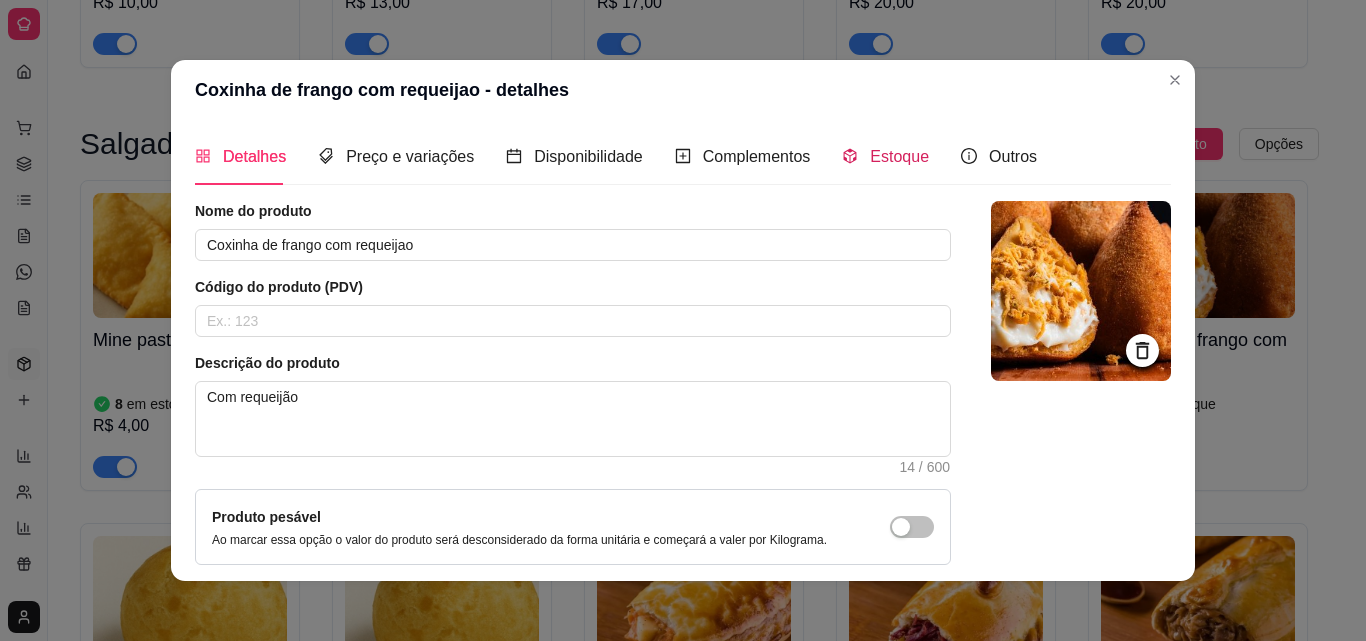 click on "Estoque" at bounding box center [899, 156] 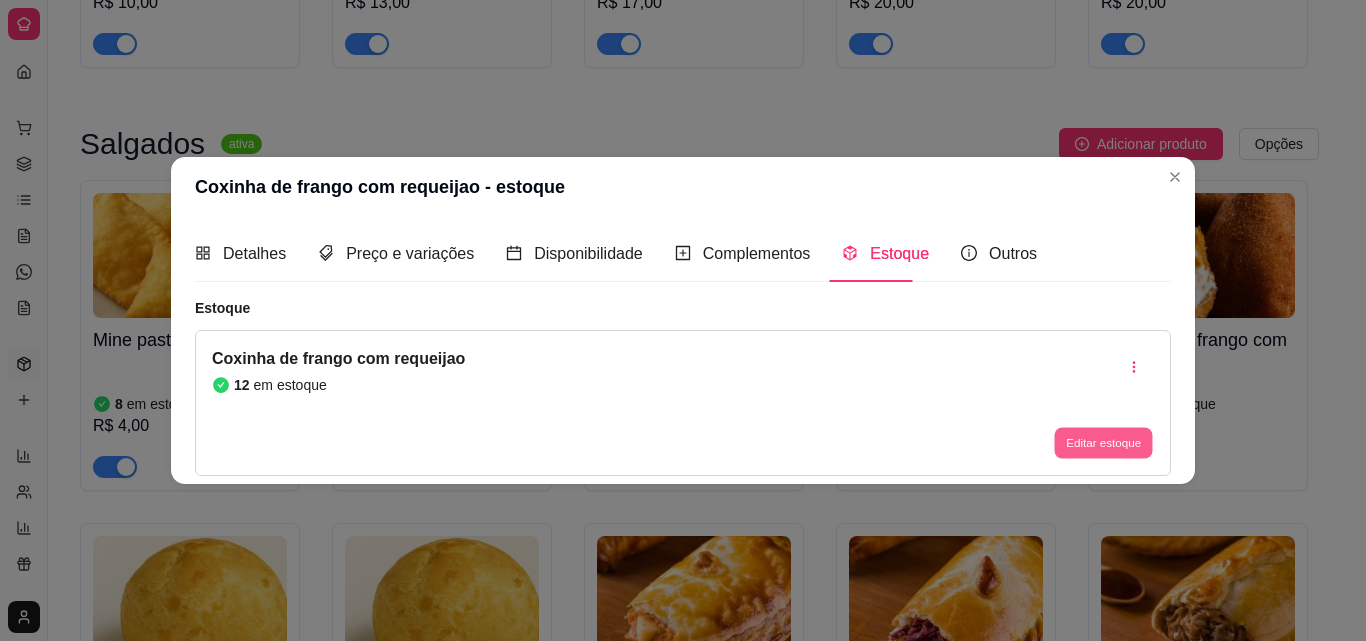 click on "Editar estoque" at bounding box center (1103, 443) 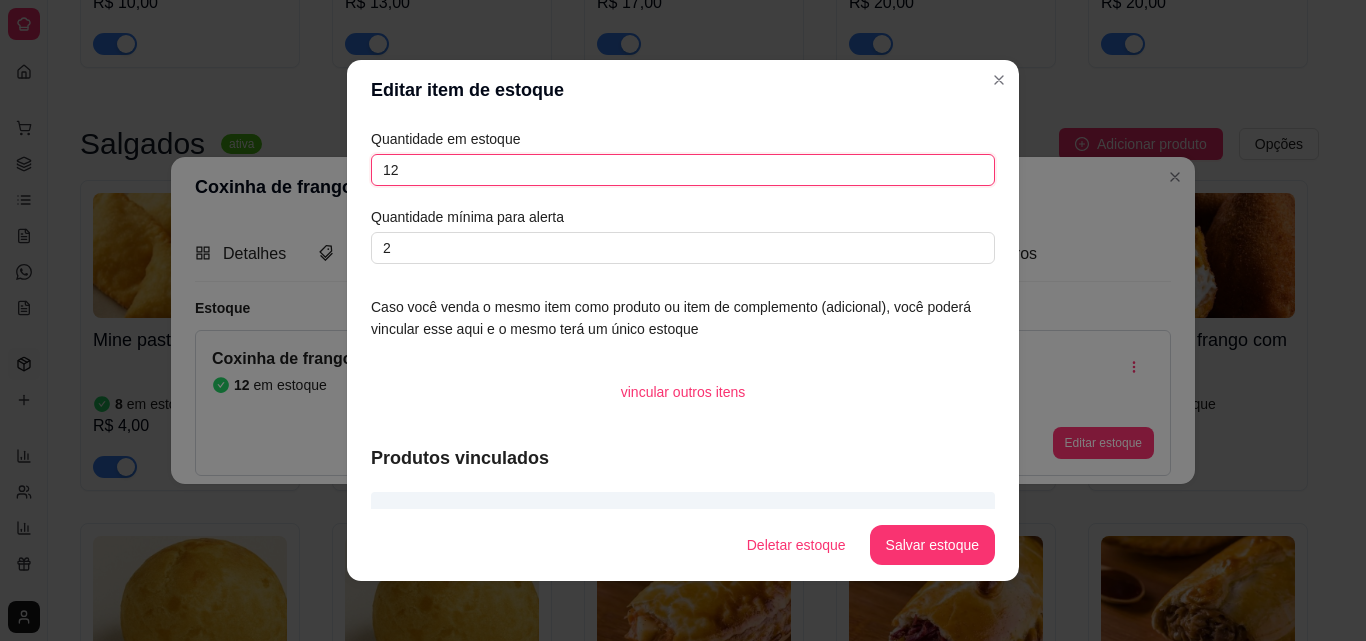 click on "12" at bounding box center [683, 170] 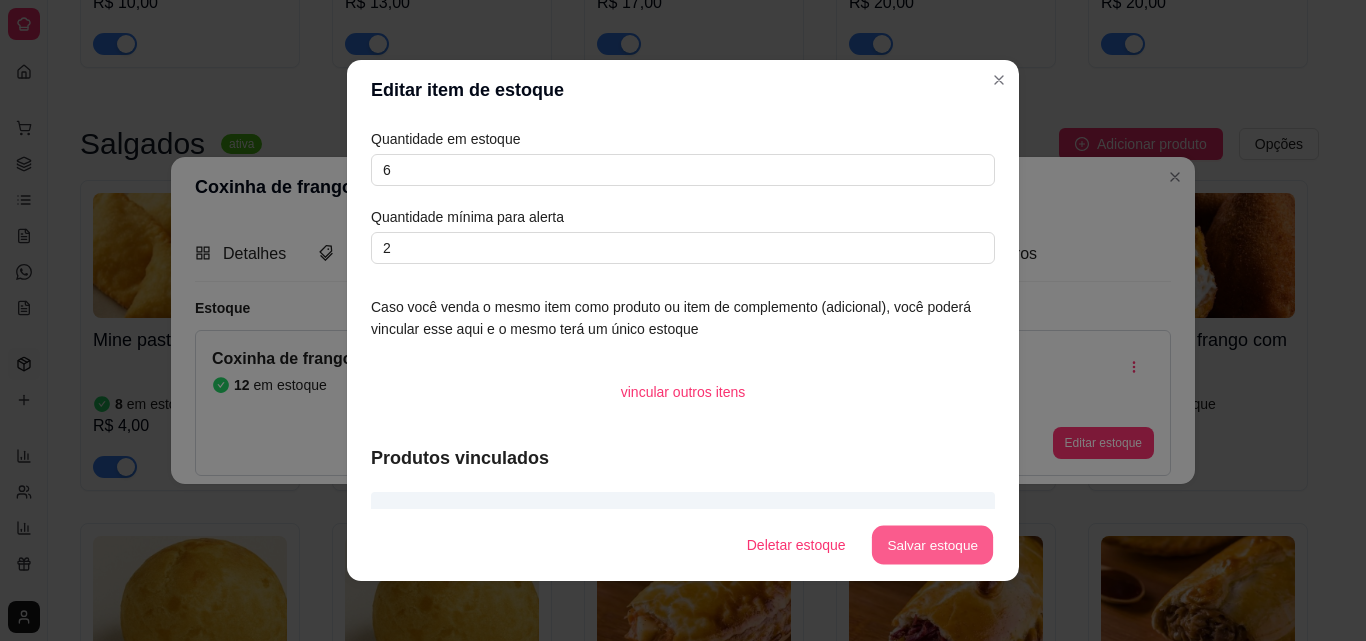 click on "Salvar estoque" at bounding box center (932, 545) 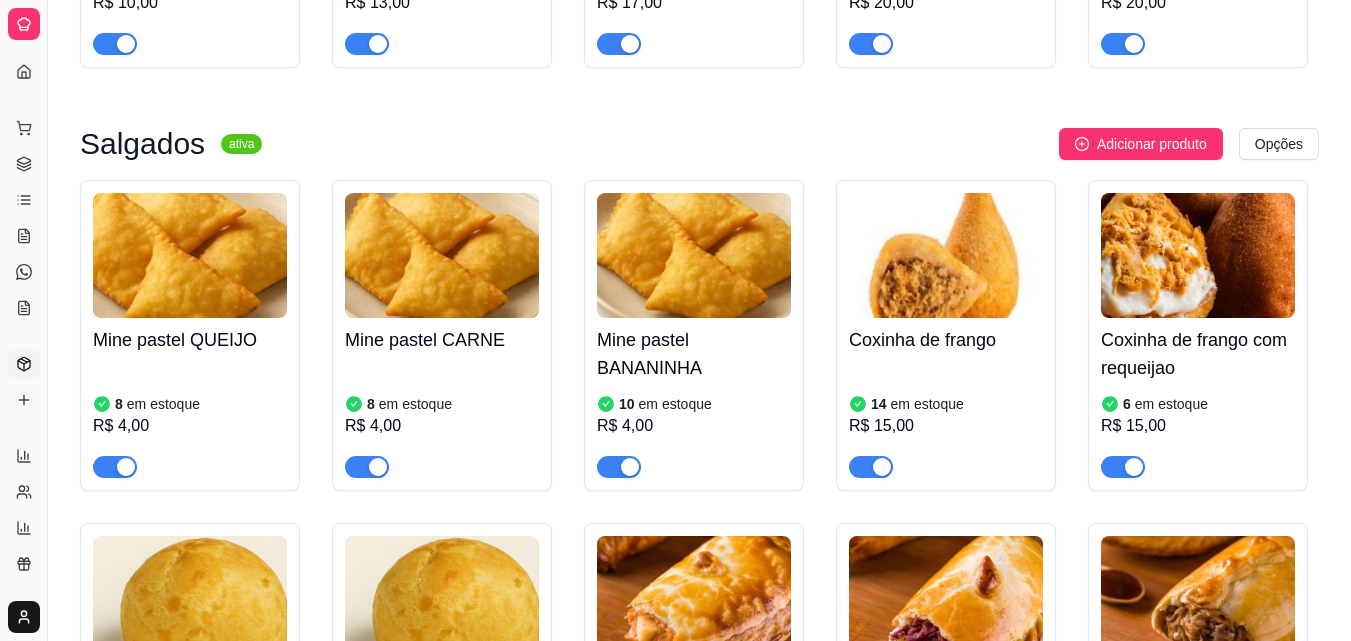 click on "14 em estoque R$ 15,00" at bounding box center [946, 420] 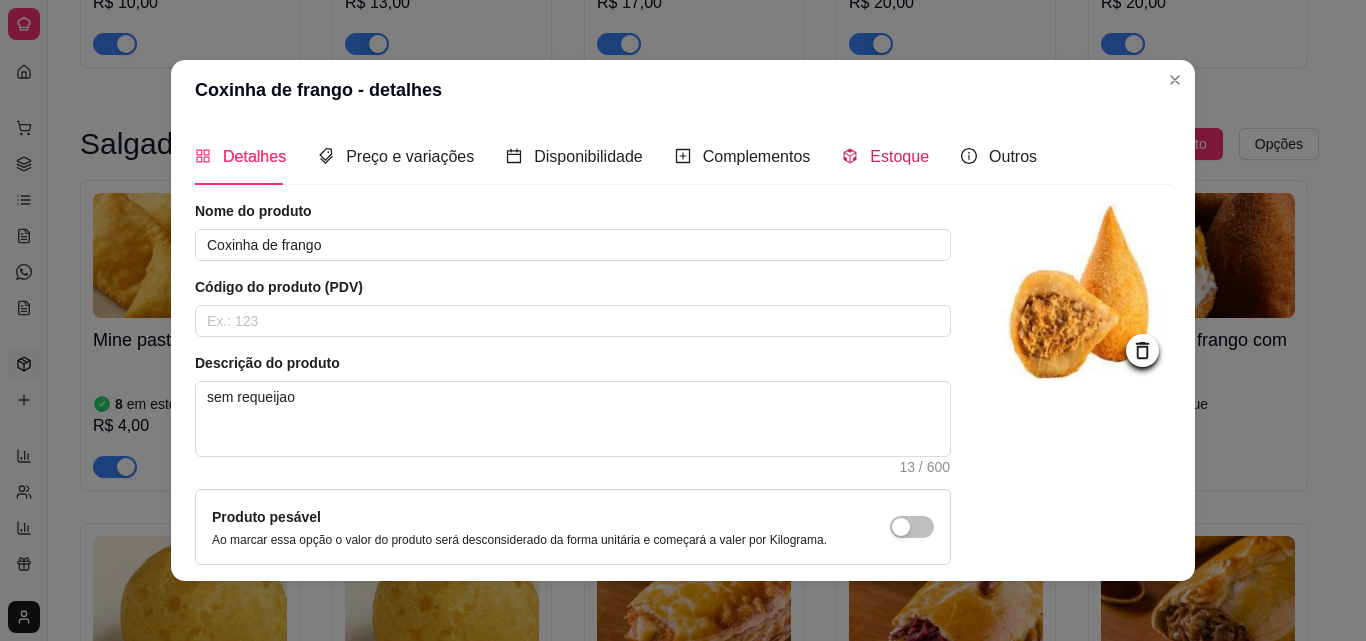 click on "Estoque" at bounding box center [885, 156] 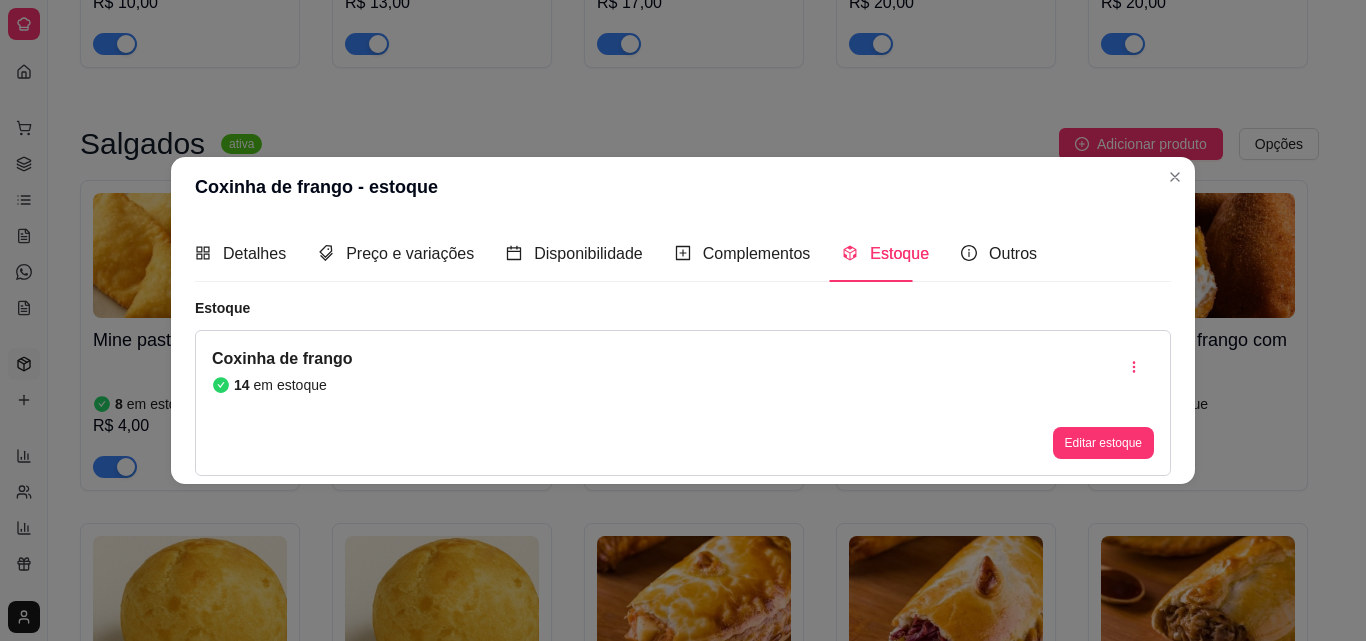 click on "Coxinha de frango - estoque" at bounding box center [683, 187] 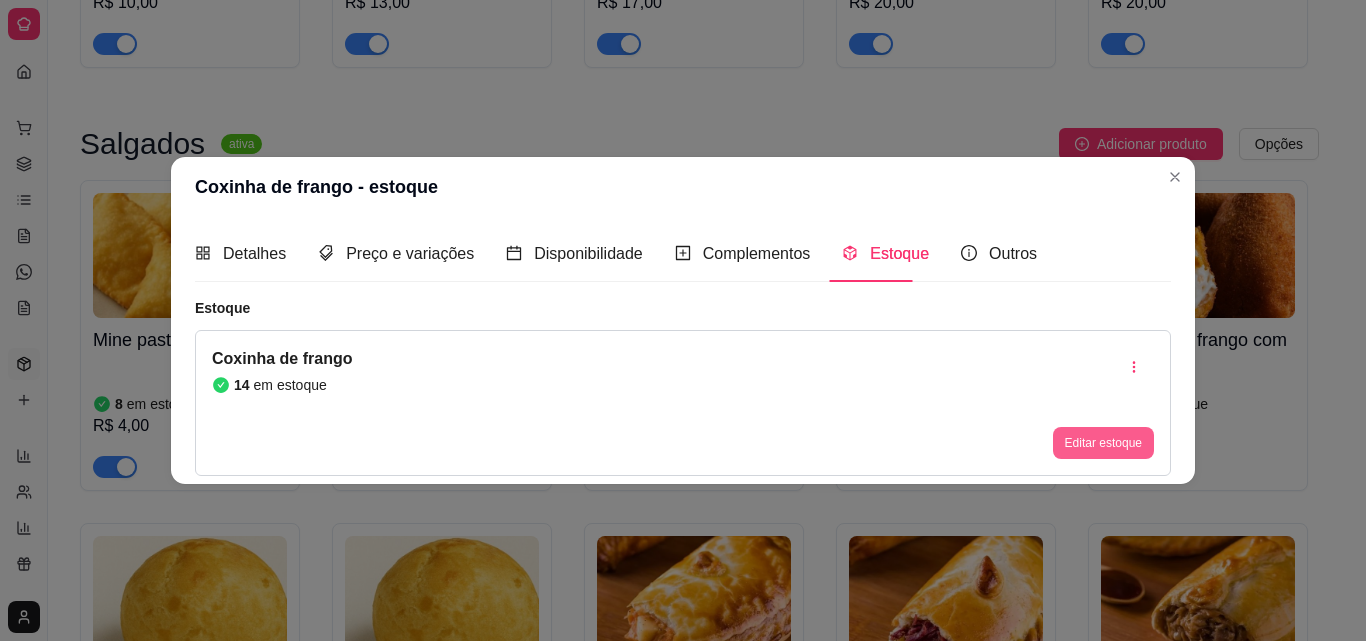 click on "Editar estoque" at bounding box center (1103, 443) 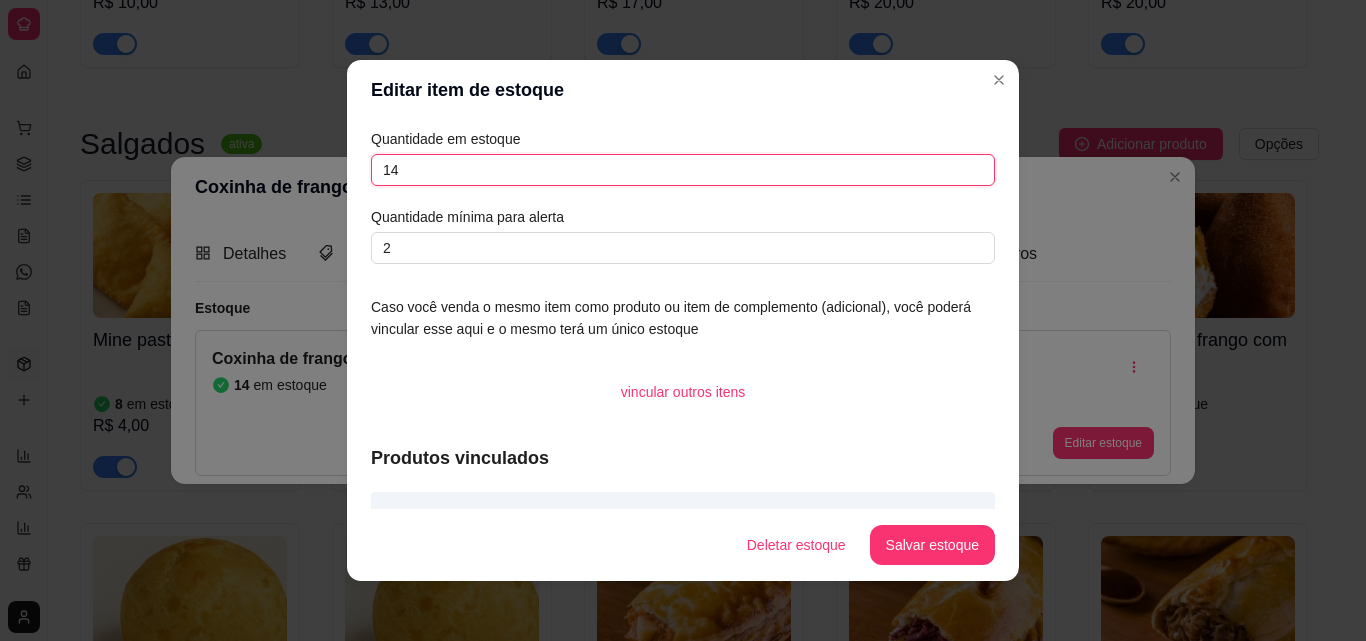 click on "14" at bounding box center (683, 170) 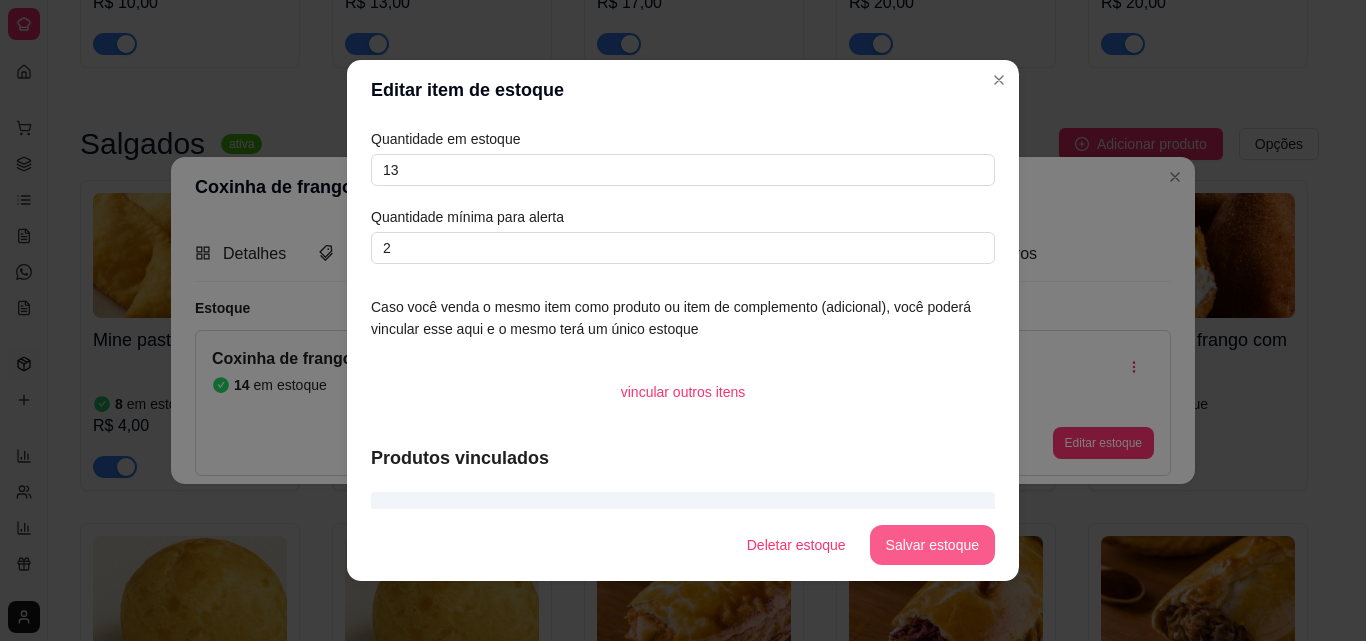 click on "Salvar estoque" at bounding box center (932, 545) 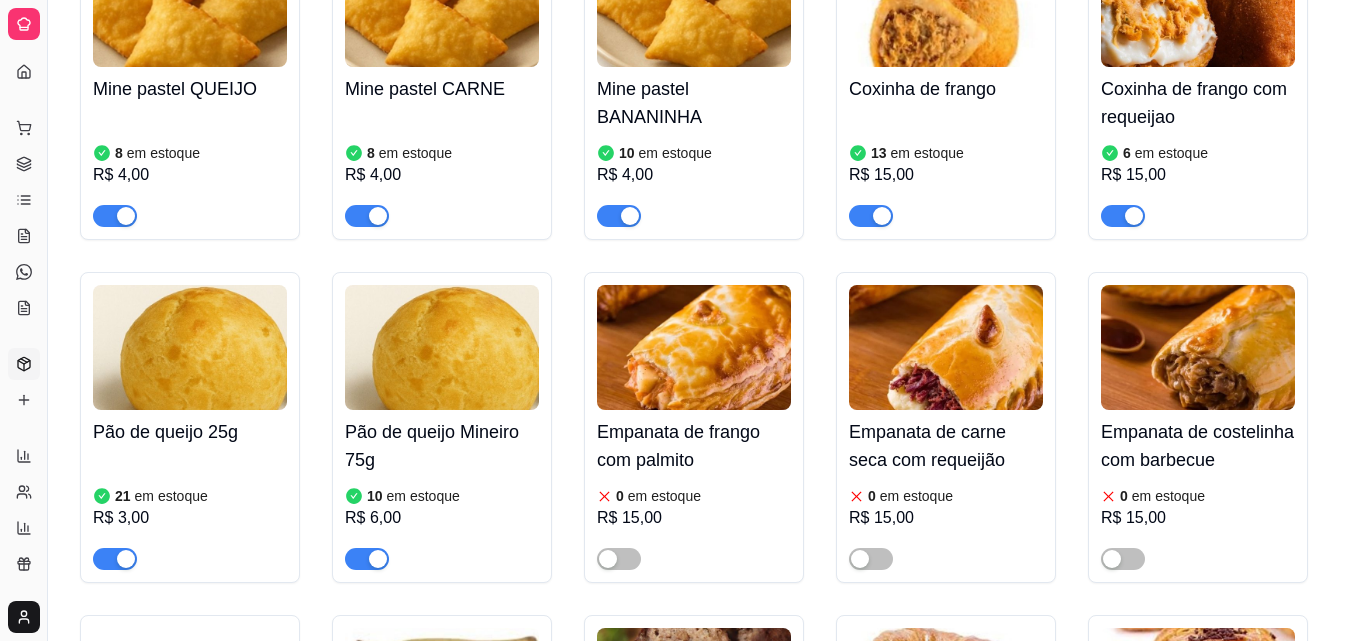 scroll, scrollTop: 6739, scrollLeft: 0, axis: vertical 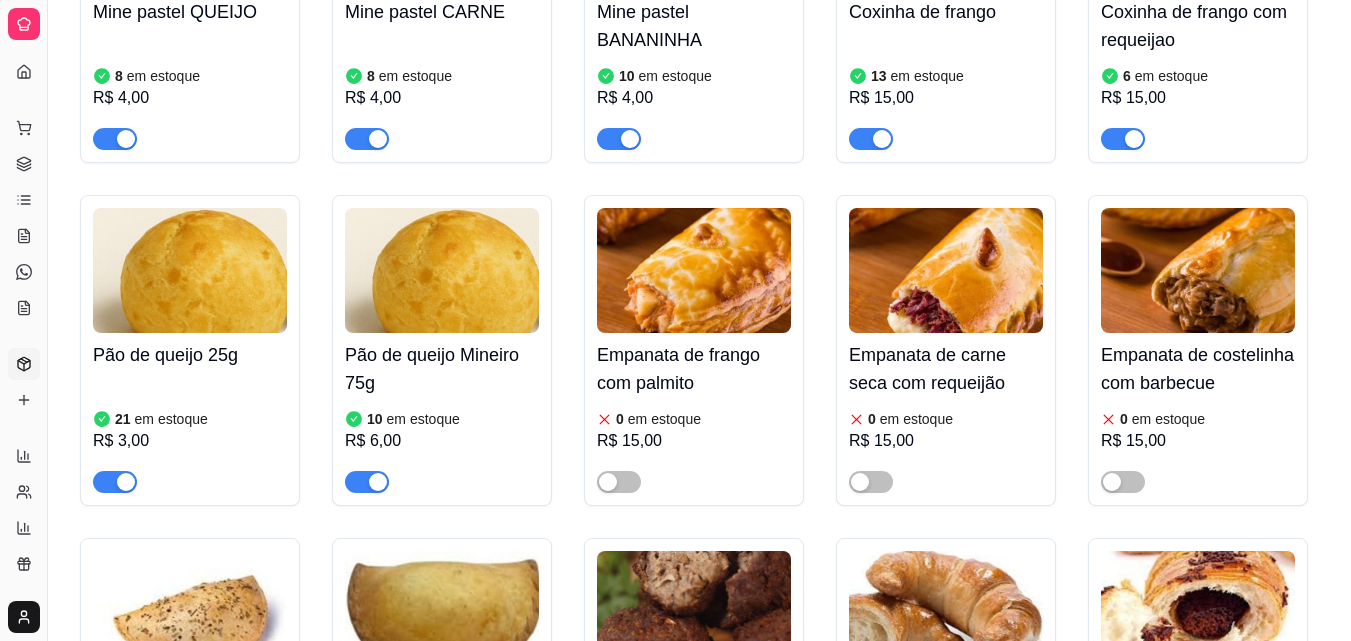 click on "em estoque" at bounding box center [171, 419] 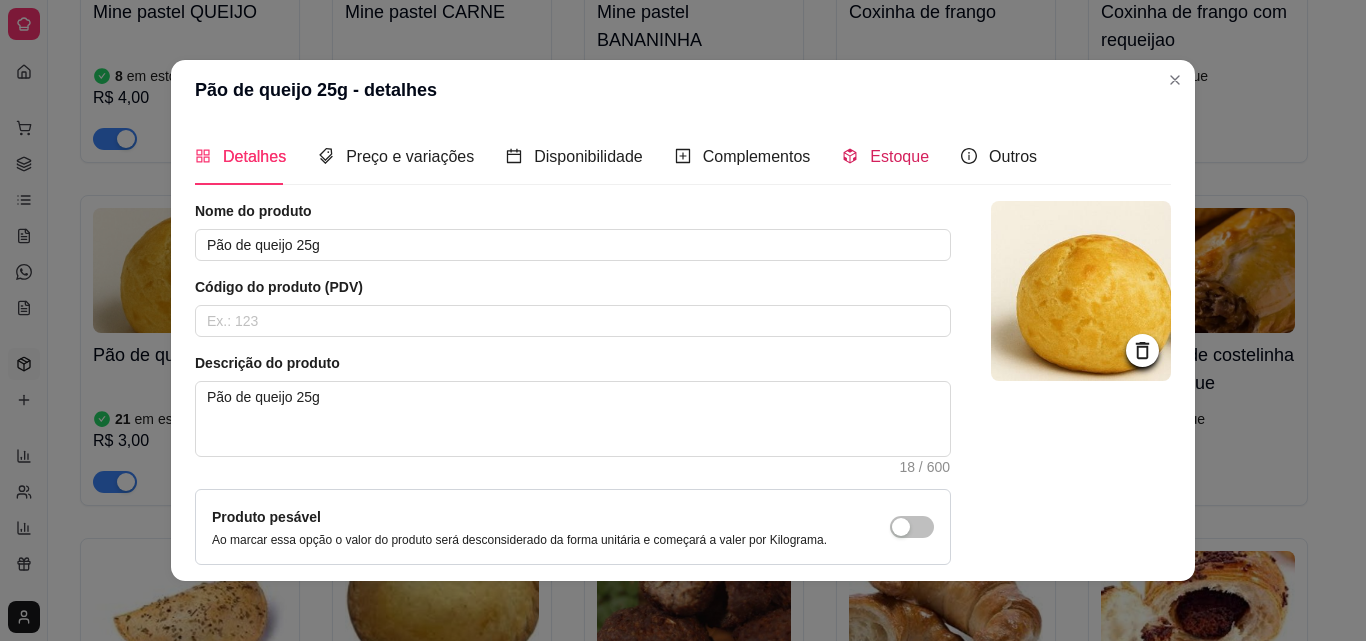 click on "Estoque" at bounding box center (899, 156) 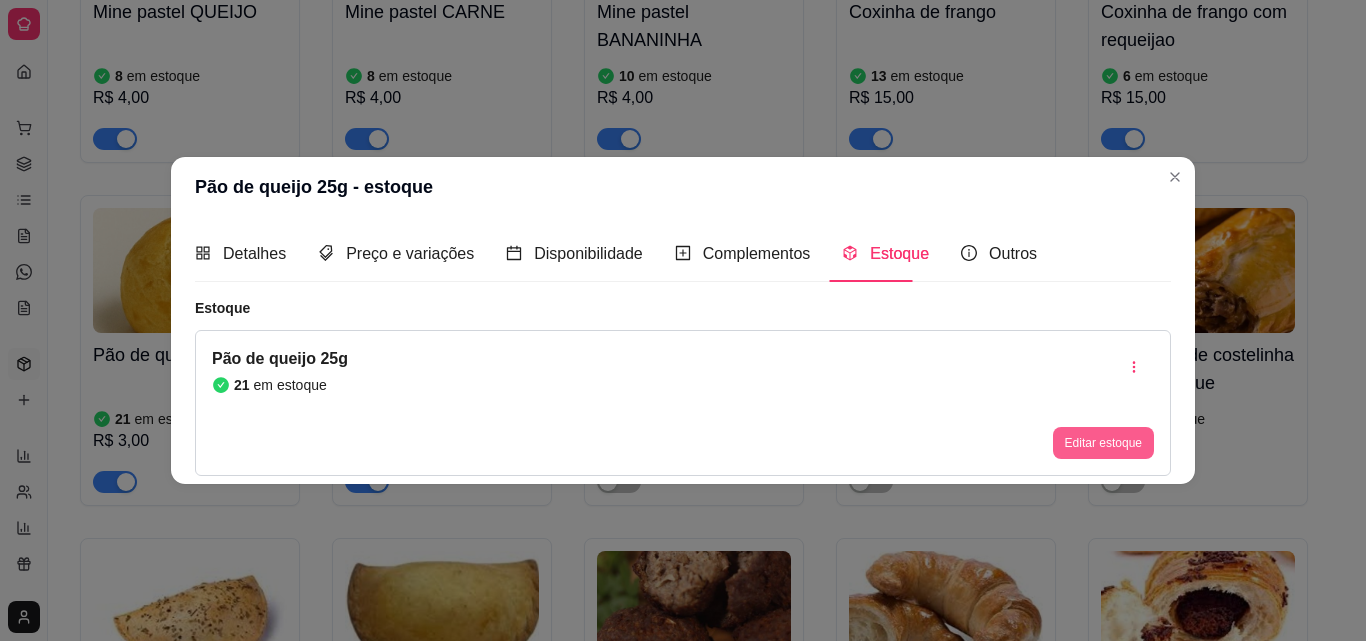 click on "Editar estoque" at bounding box center (1103, 443) 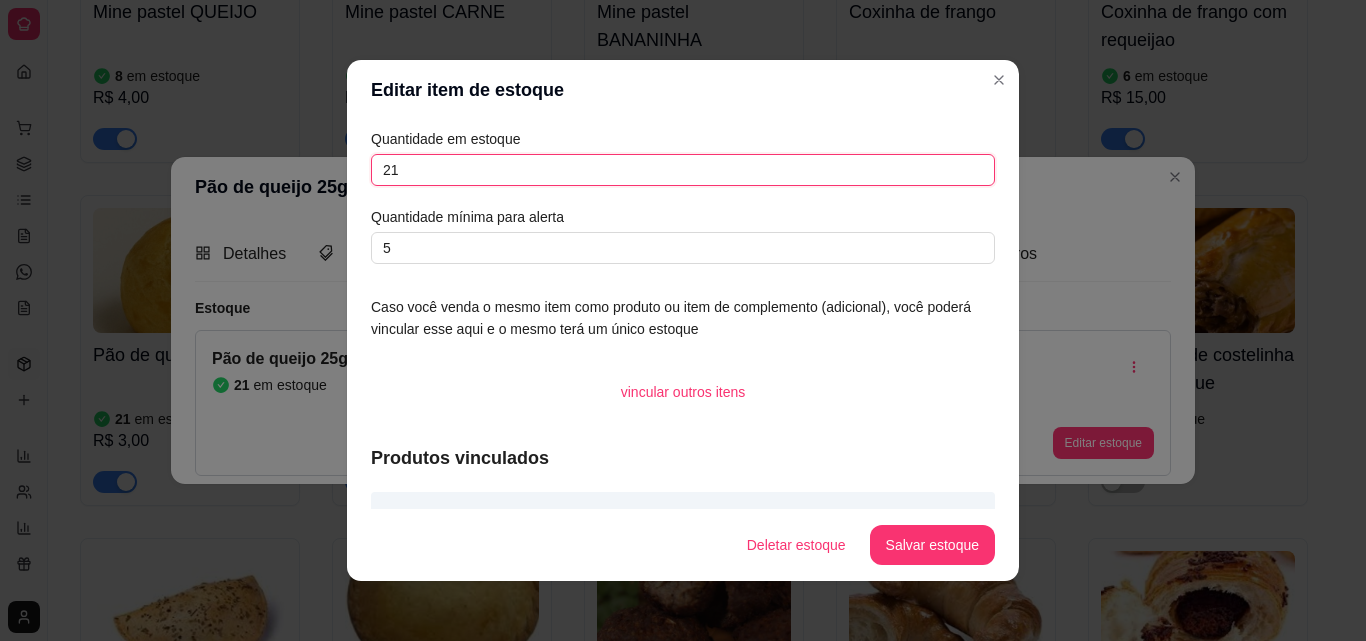 click on "21" at bounding box center [683, 170] 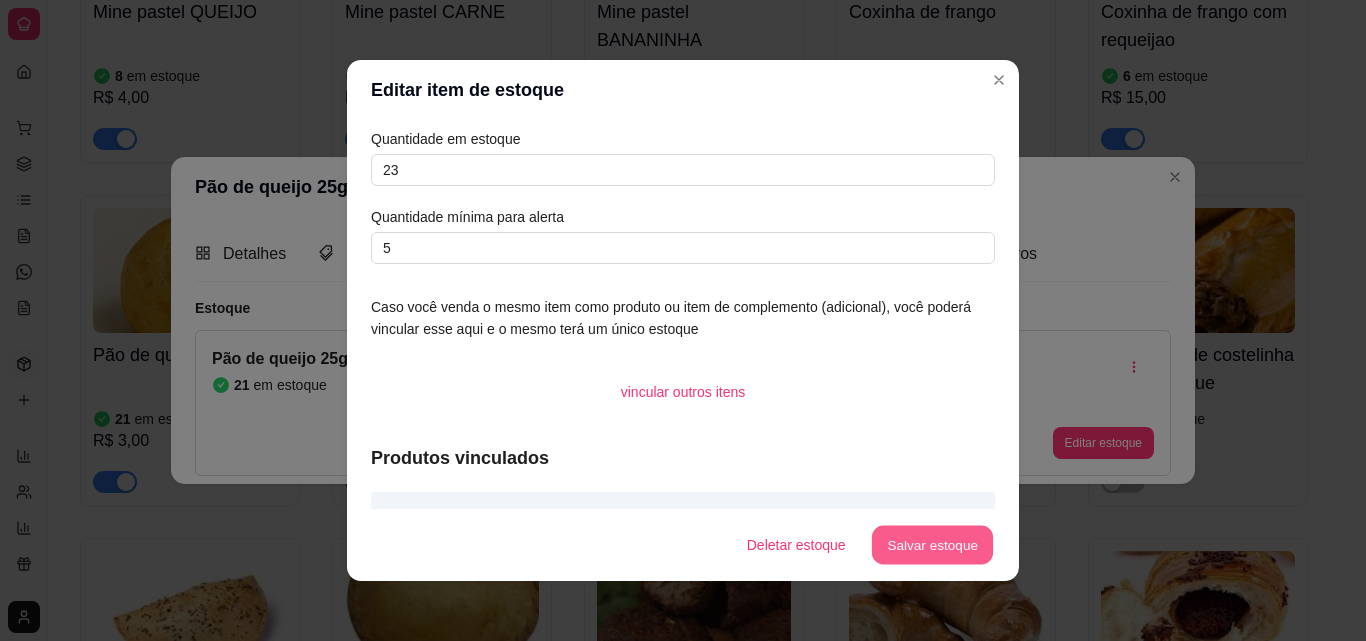 click on "Salvar estoque" at bounding box center (932, 545) 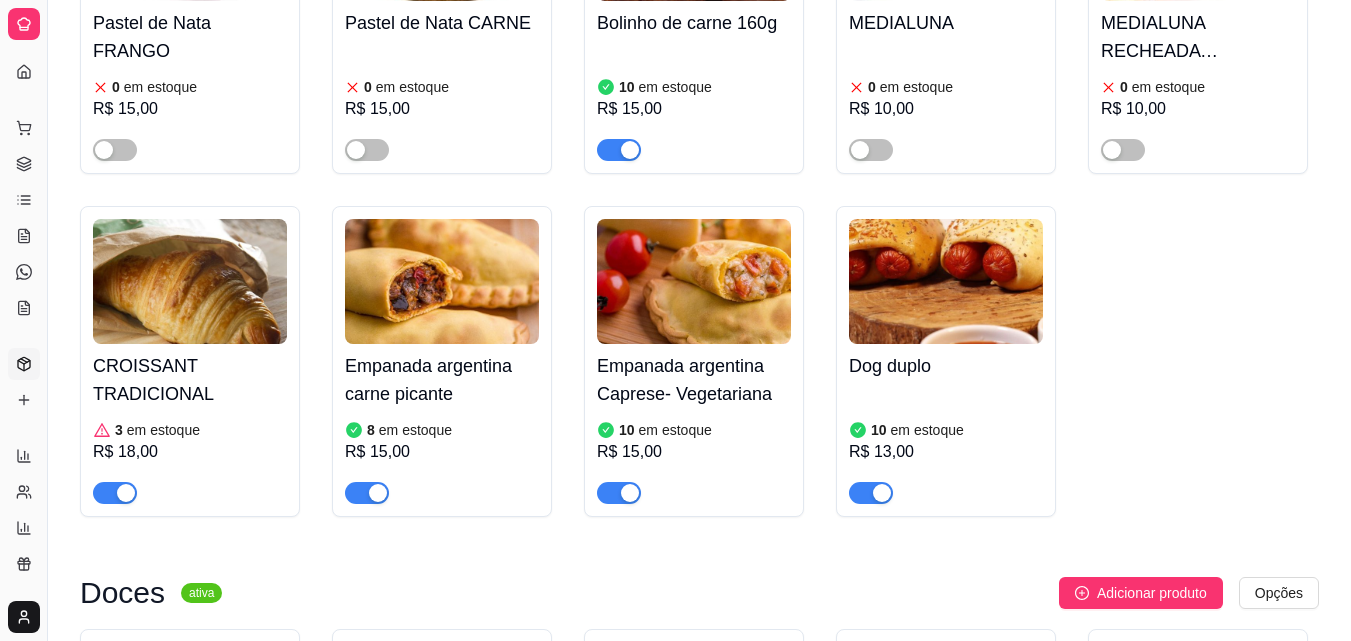 scroll, scrollTop: 7549, scrollLeft: 0, axis: vertical 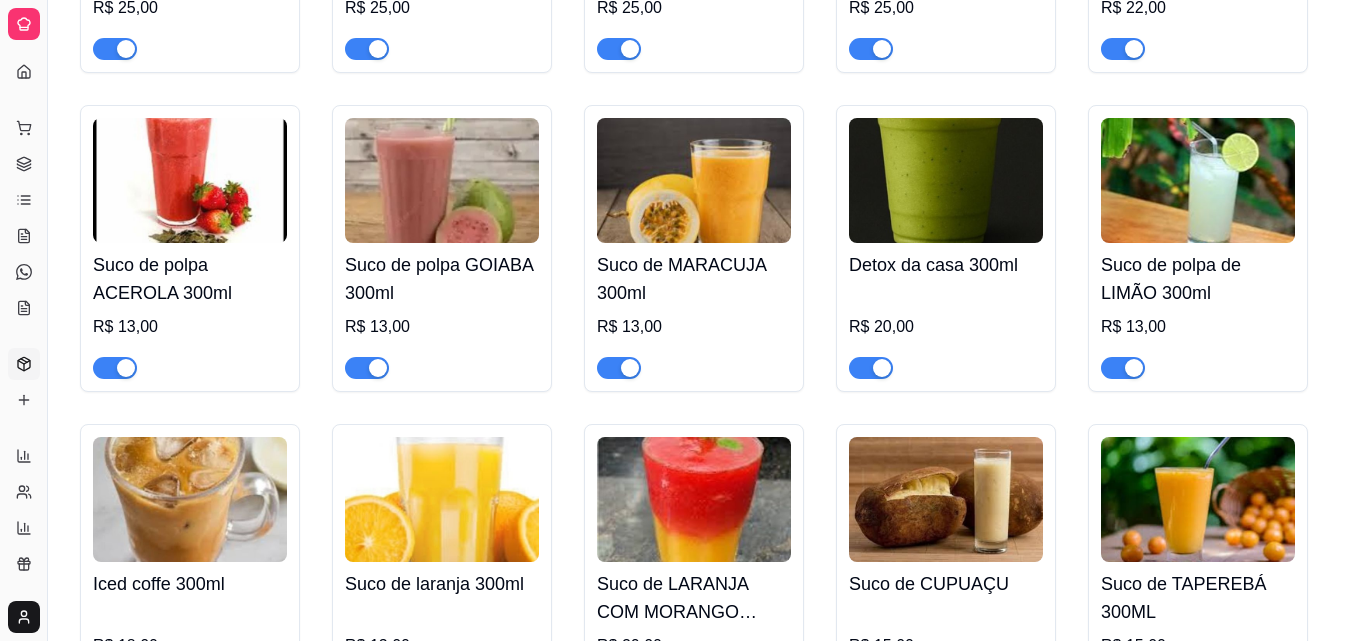 drag, startPoint x: 1350, startPoint y: 497, endPoint x: 1352, endPoint y: 519, distance: 22.090721 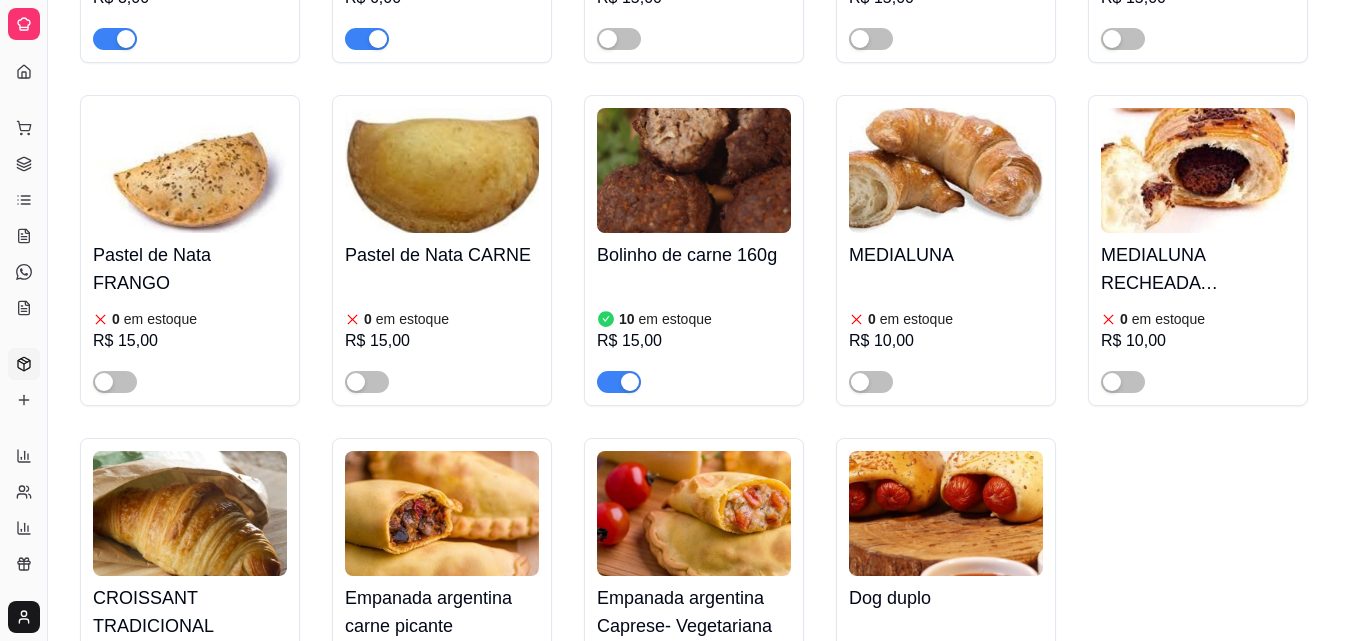scroll, scrollTop: 7144, scrollLeft: 0, axis: vertical 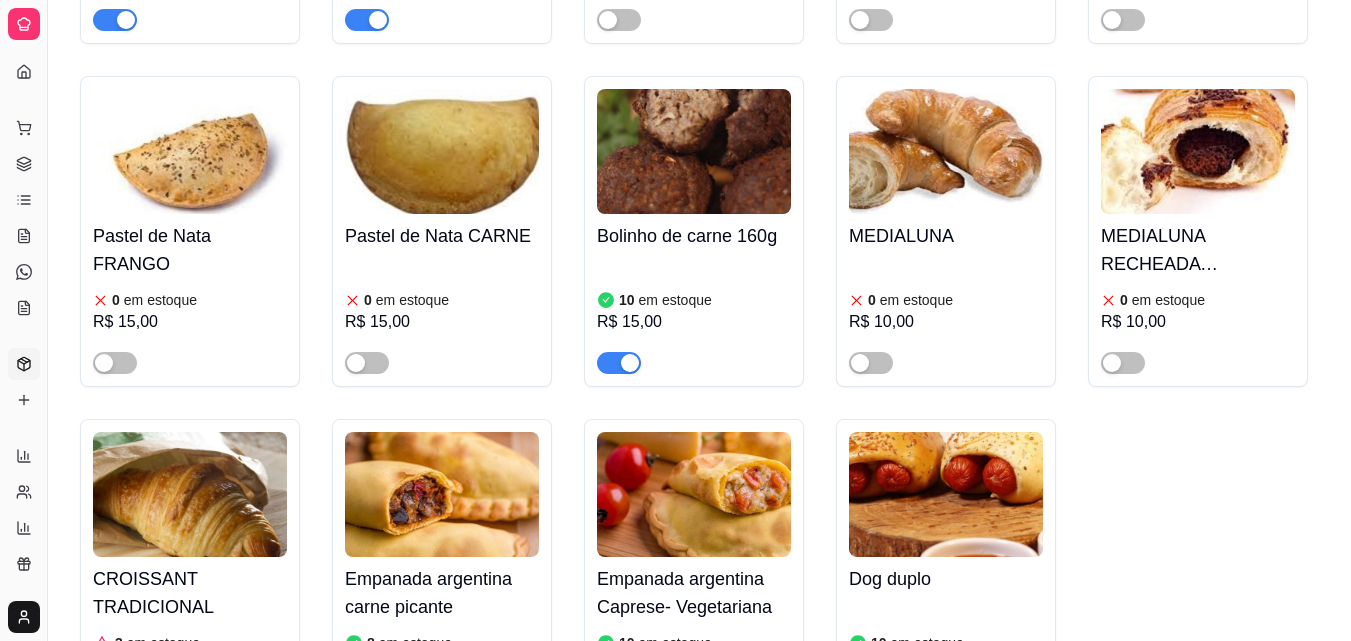 click on "Bolinho de carne 160g" at bounding box center (694, 236) 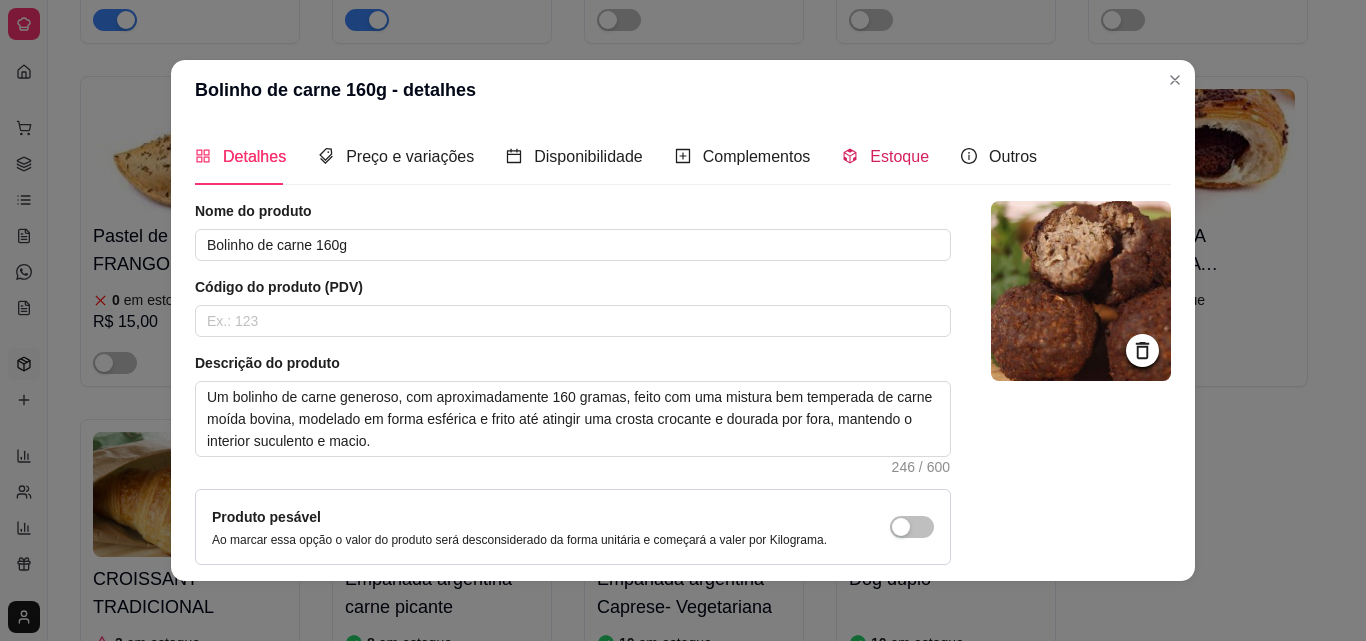 click on "Estoque" at bounding box center [899, 156] 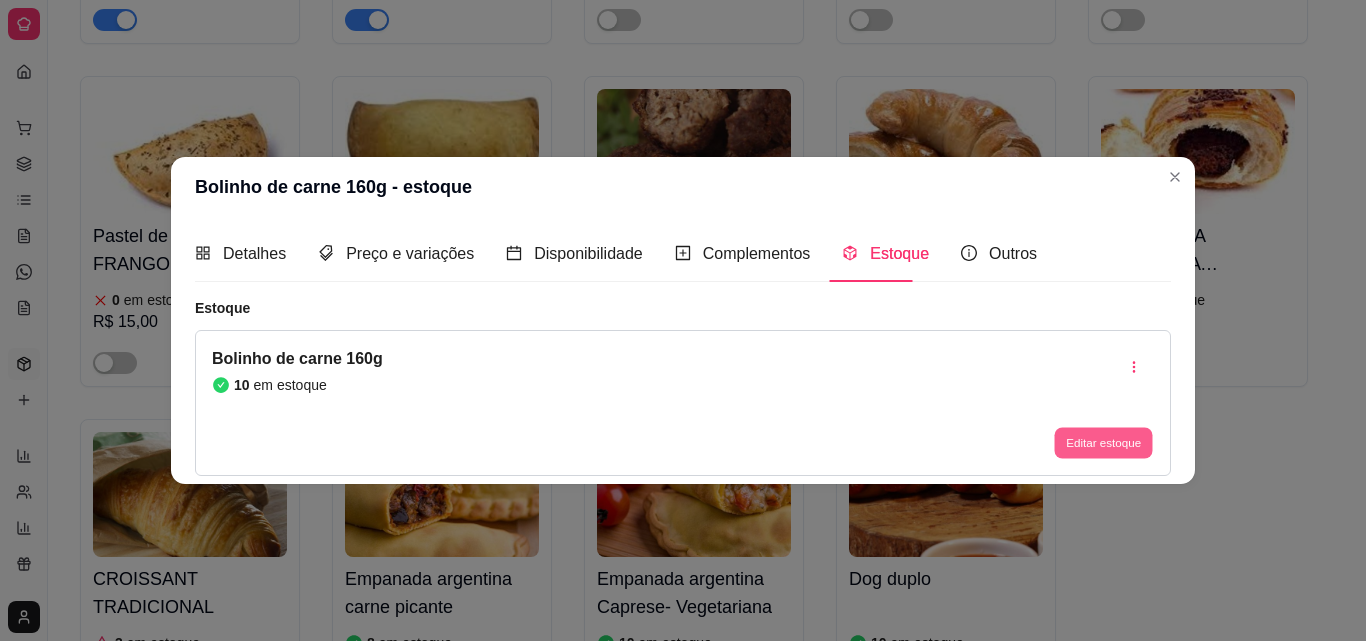 click on "Editar estoque" at bounding box center (1103, 443) 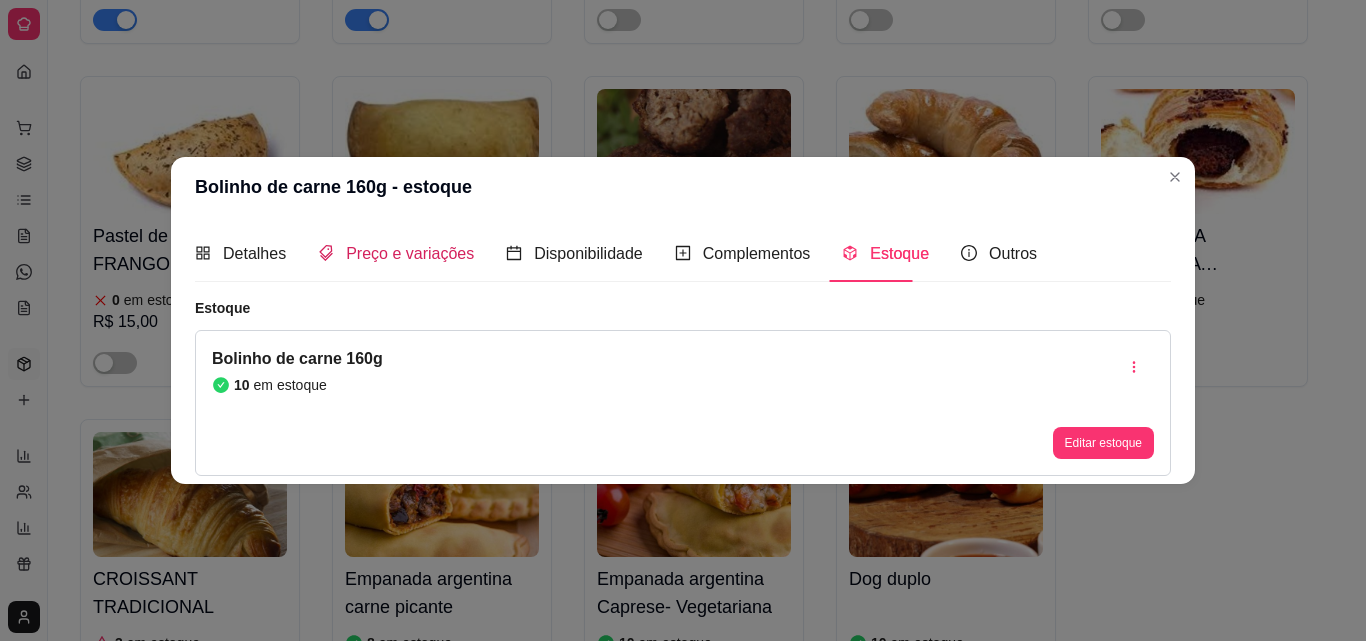 click on "Preço e variações" at bounding box center (410, 253) 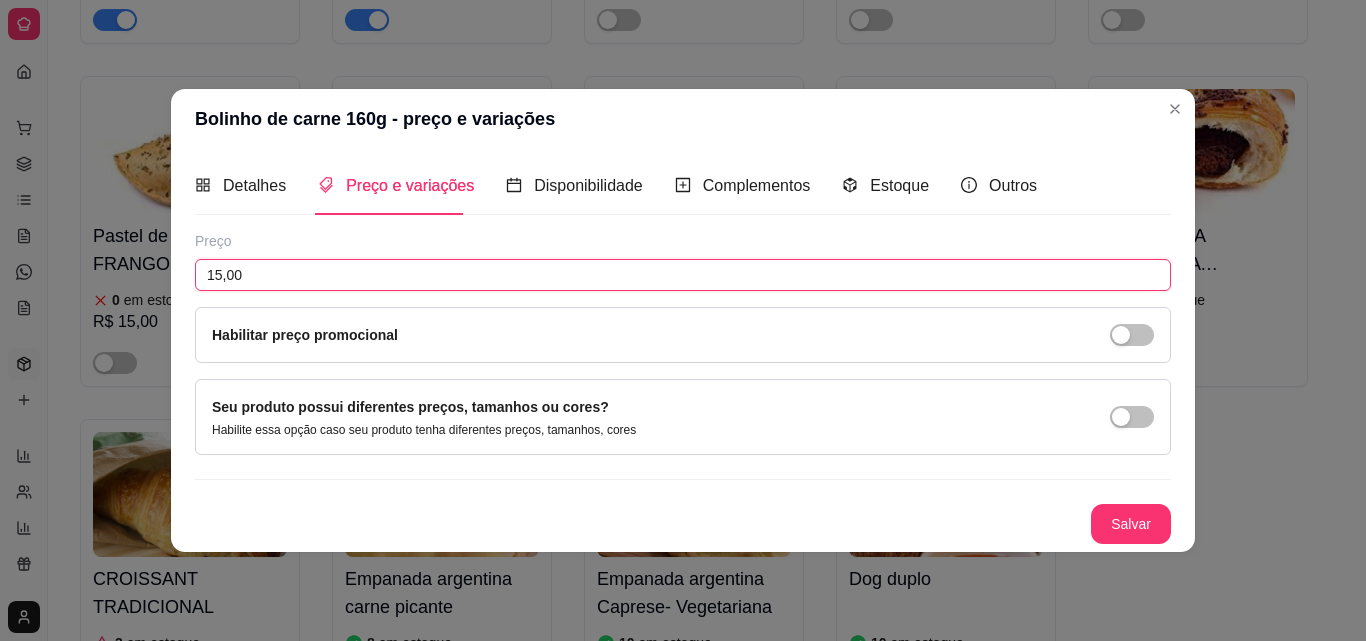 click on "15,00" at bounding box center (683, 275) 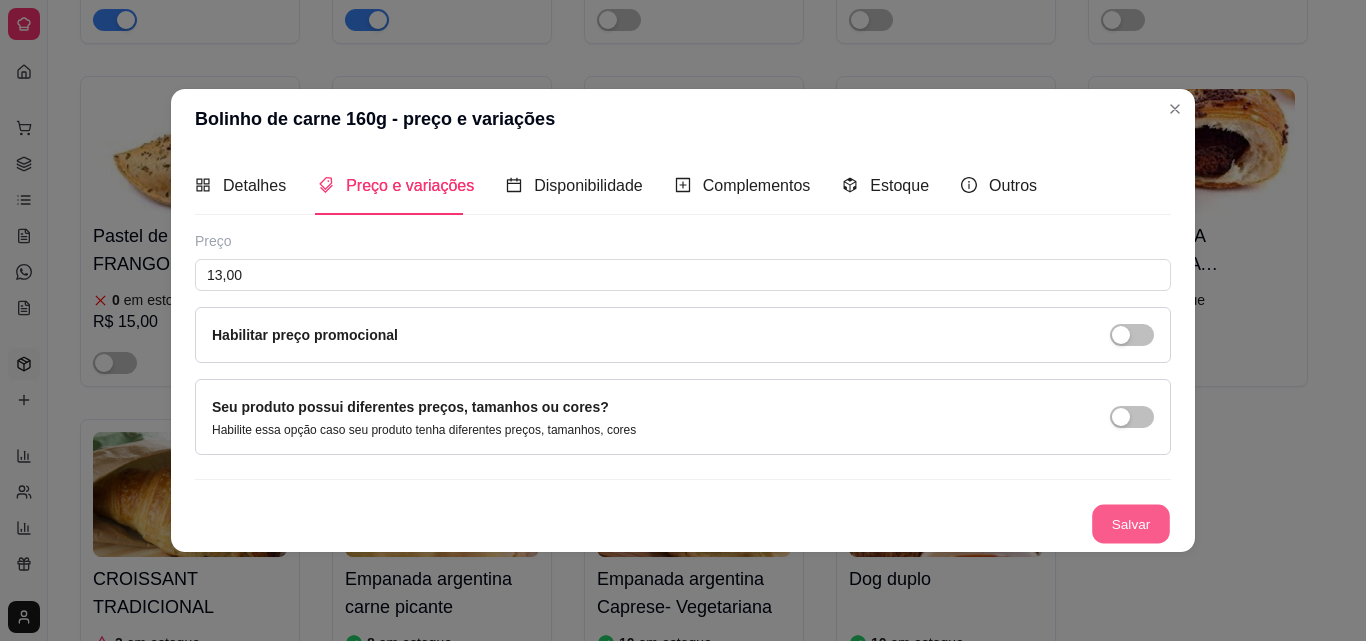 click on "Salvar" at bounding box center [1131, 523] 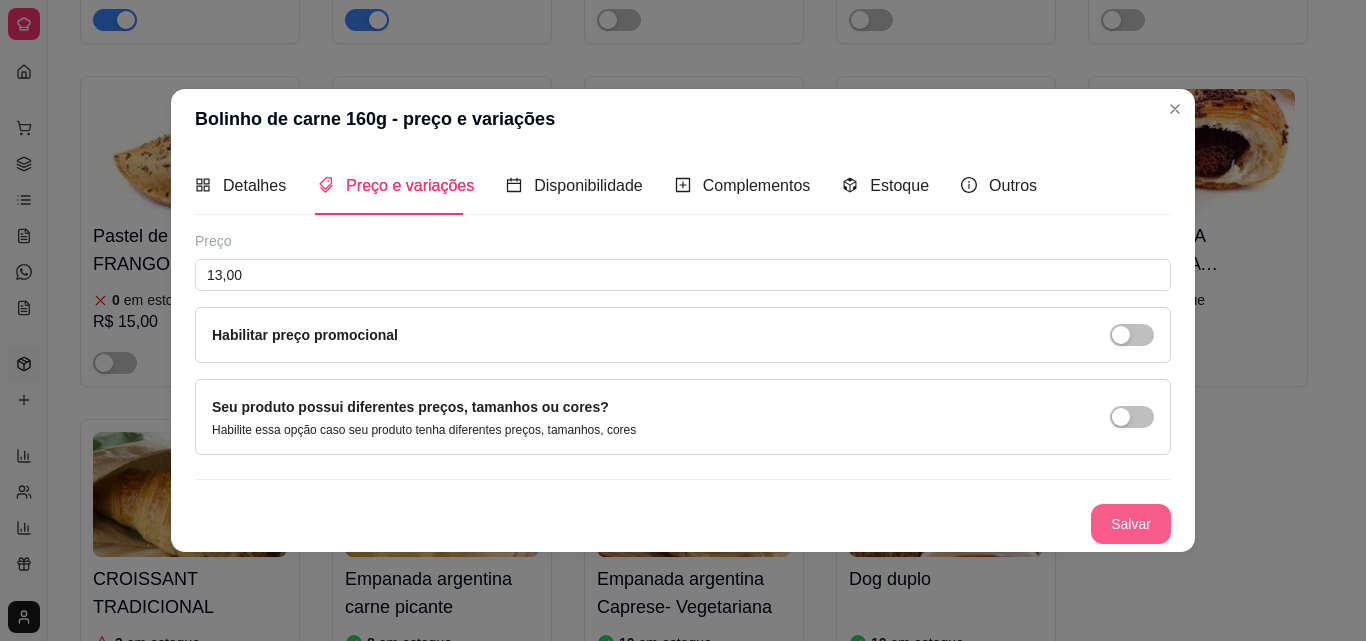 click on "Salvar" at bounding box center (1131, 524) 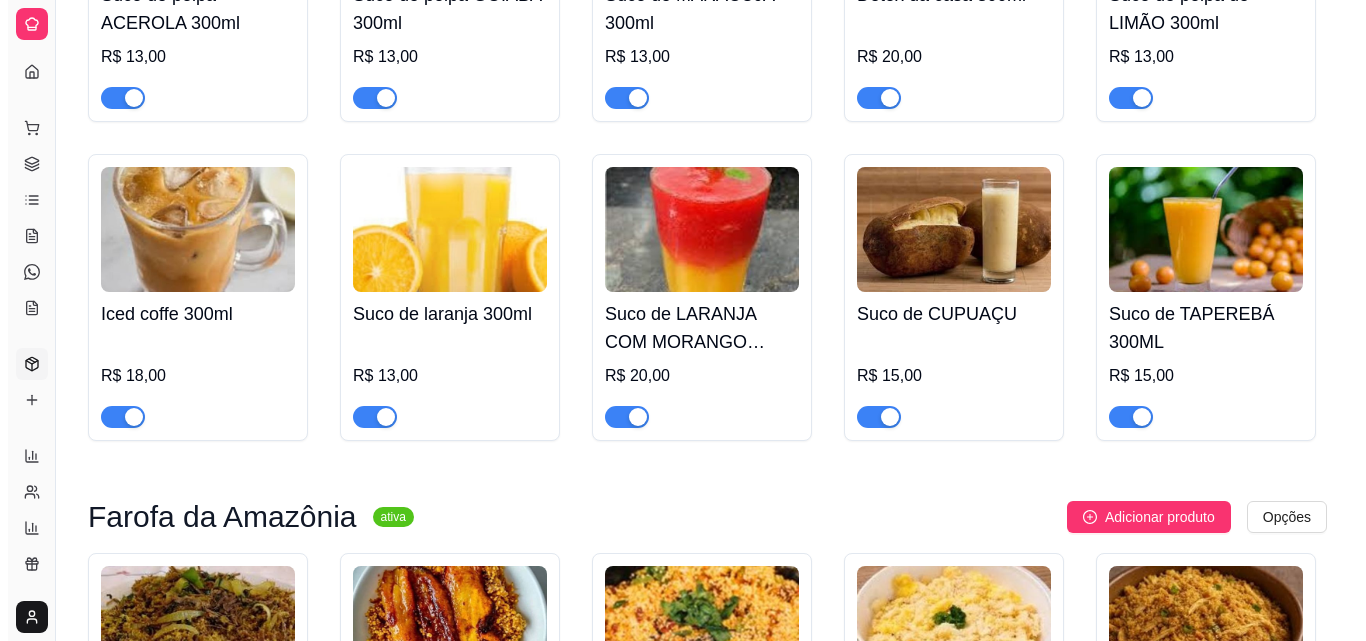 scroll, scrollTop: 9284, scrollLeft: 0, axis: vertical 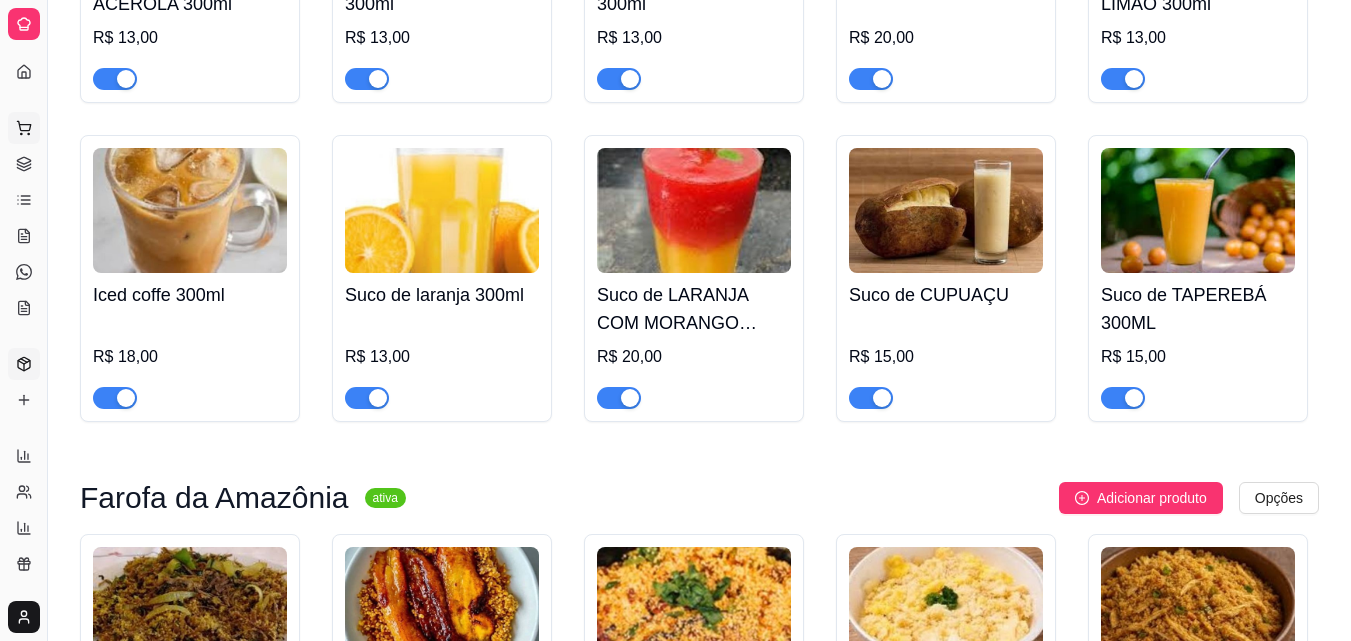 click 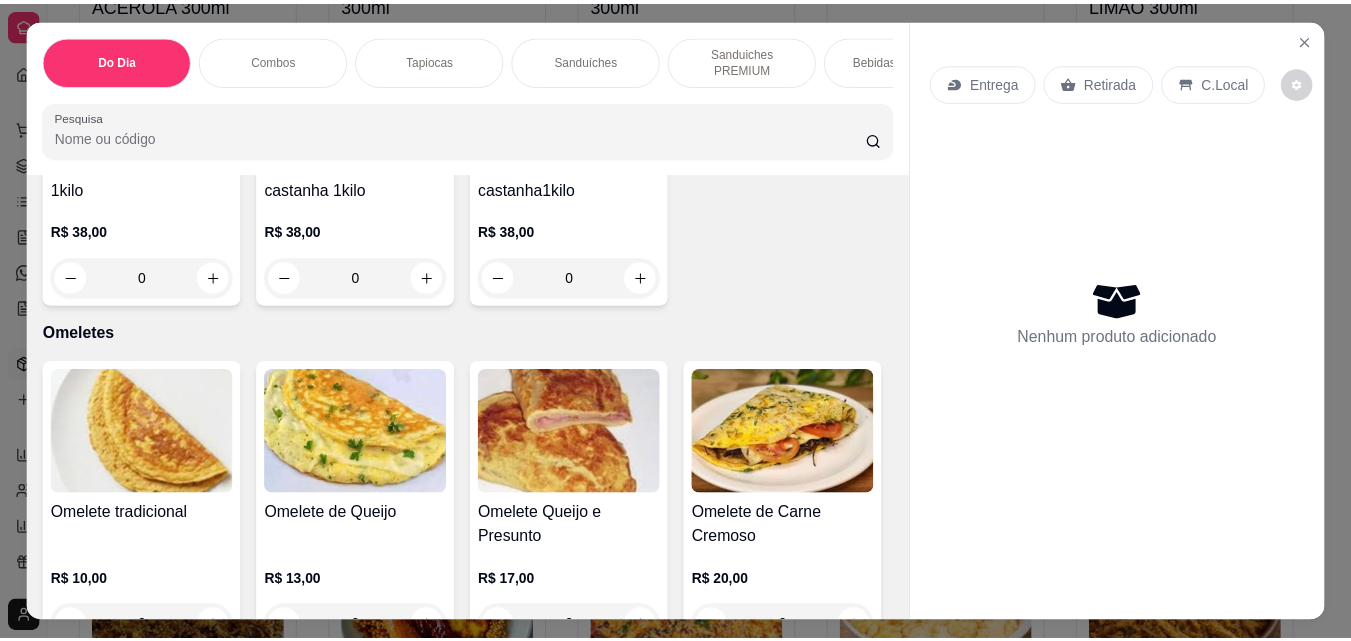 scroll, scrollTop: 5422, scrollLeft: 0, axis: vertical 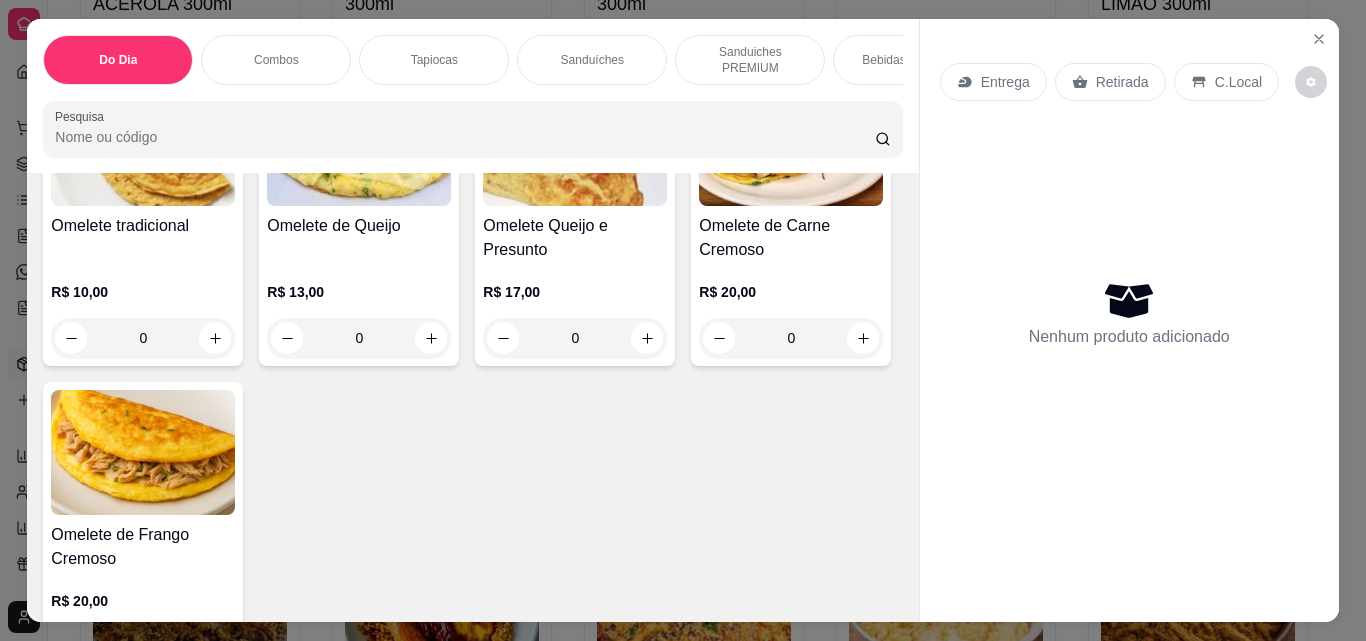 click 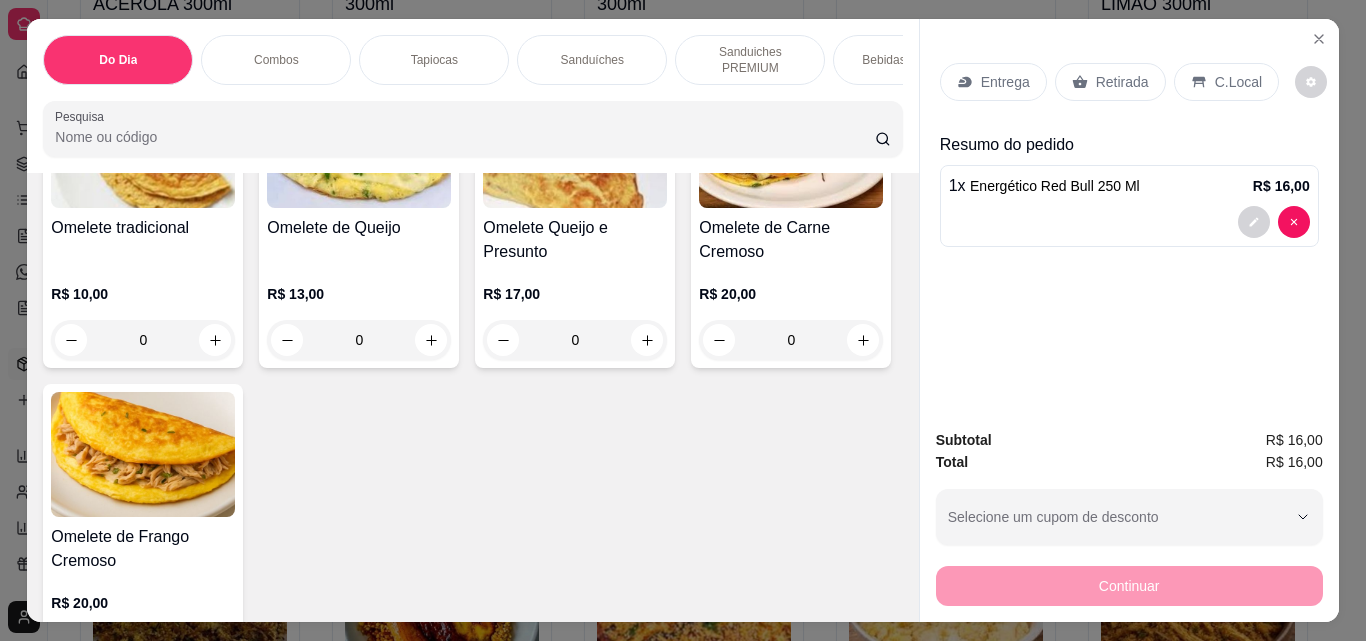 click on "Retirada" at bounding box center [1122, 82] 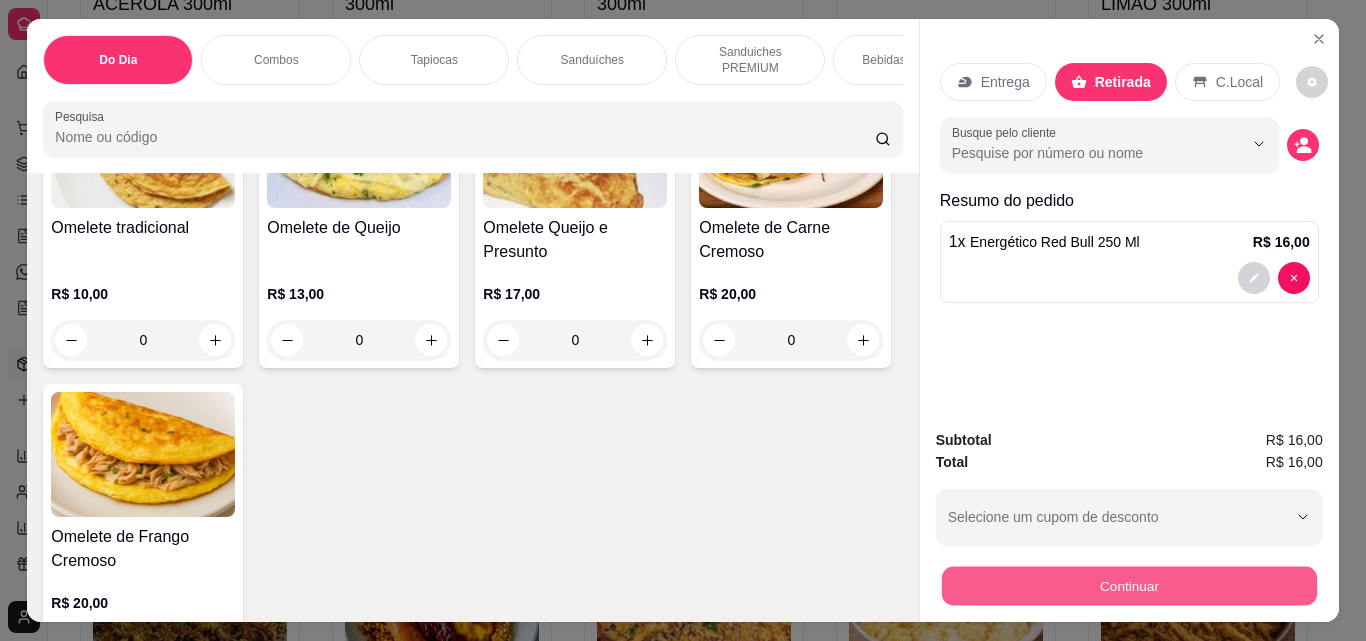 click on "Continuar" at bounding box center [1128, 585] 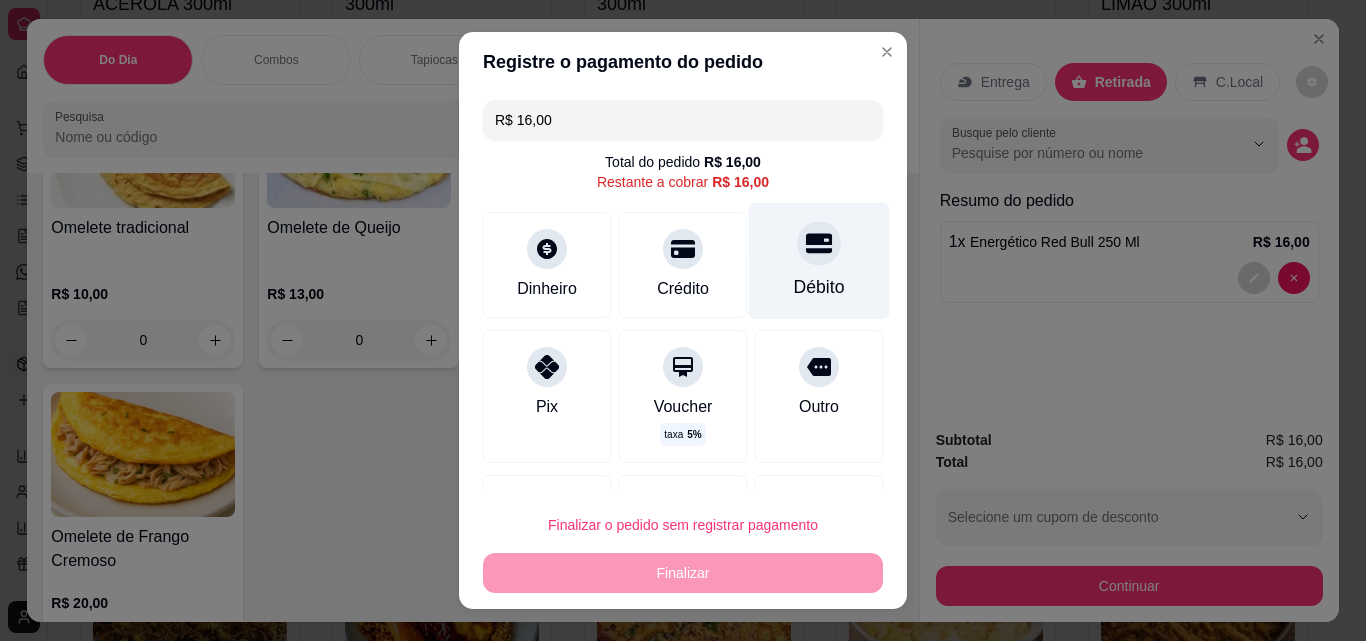 click at bounding box center (819, 243) 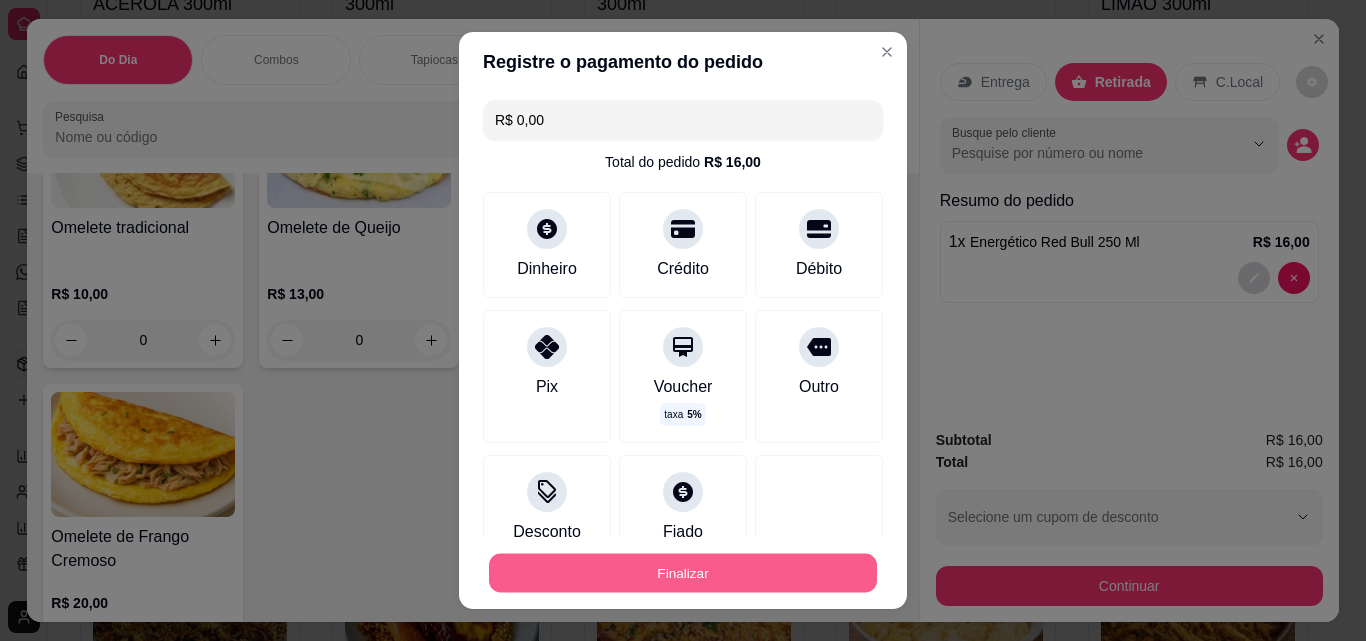 click on "Finalizar" at bounding box center [683, 573] 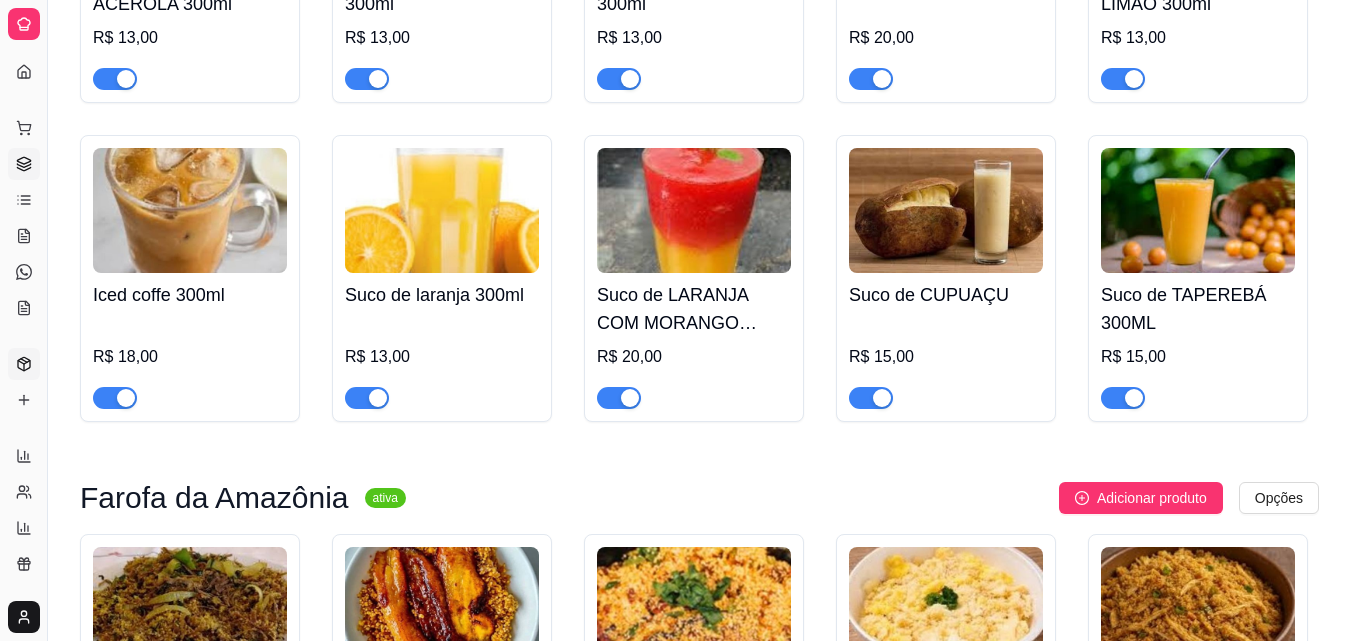 click 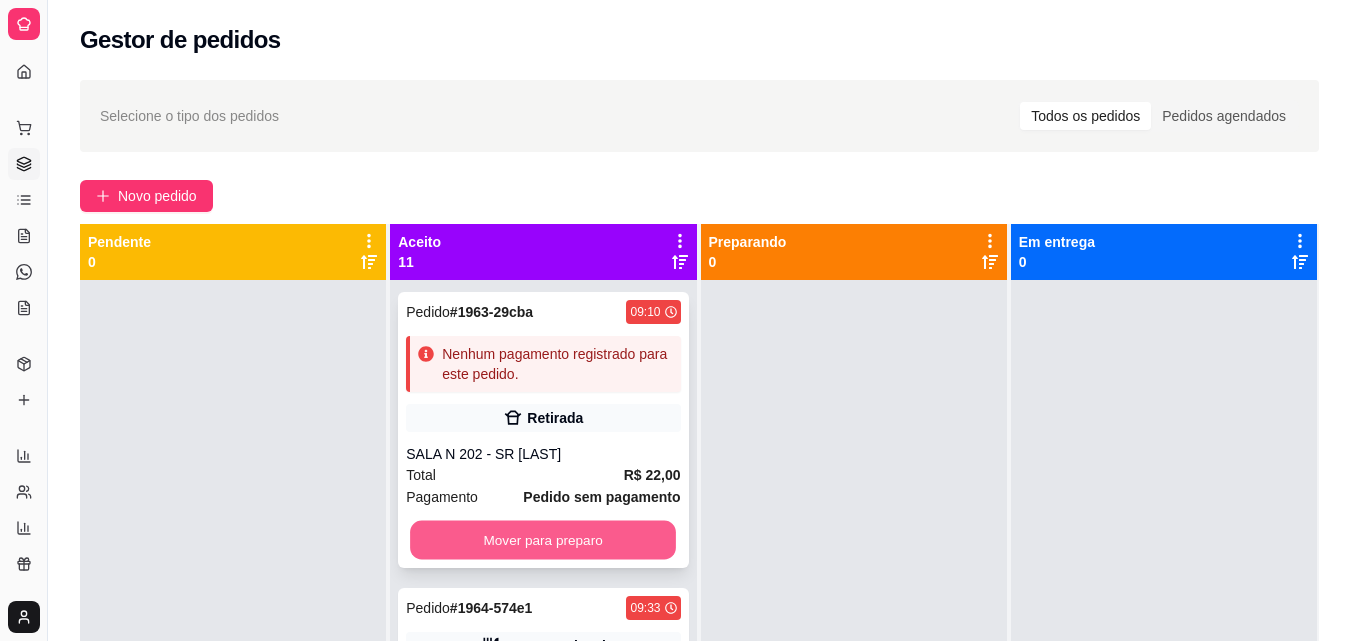 click on "Mover para preparo" at bounding box center [543, 540] 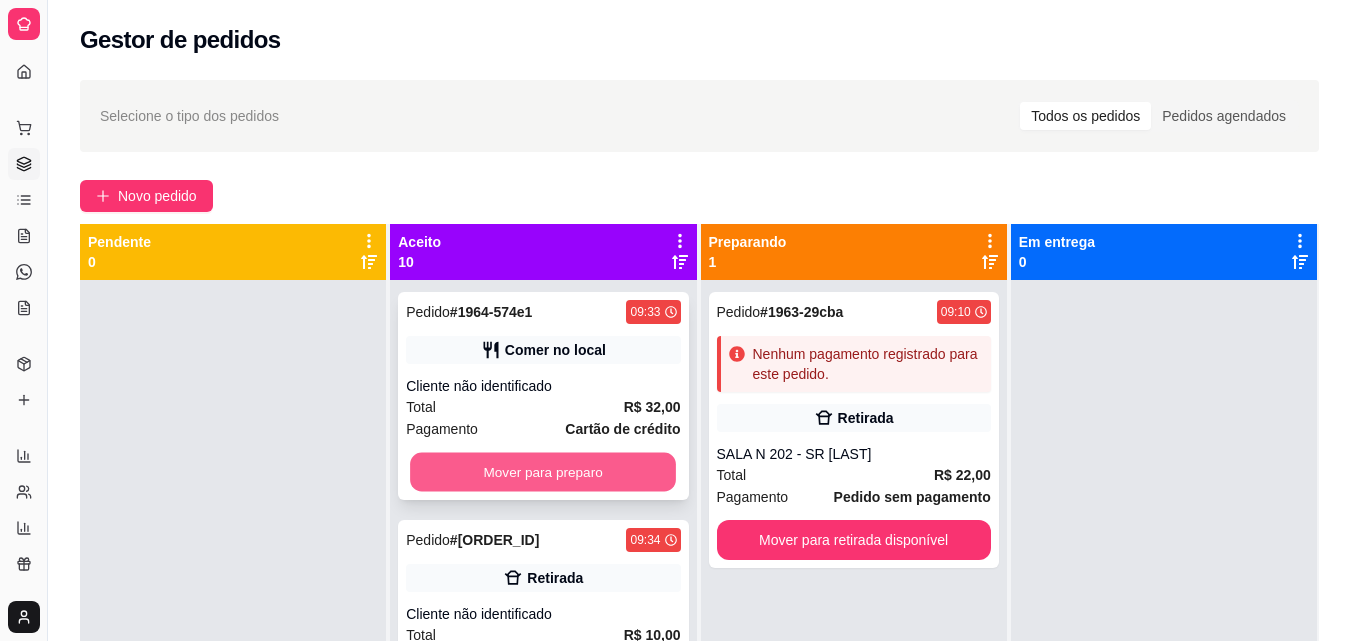 click on "Mover para preparo" at bounding box center [543, 472] 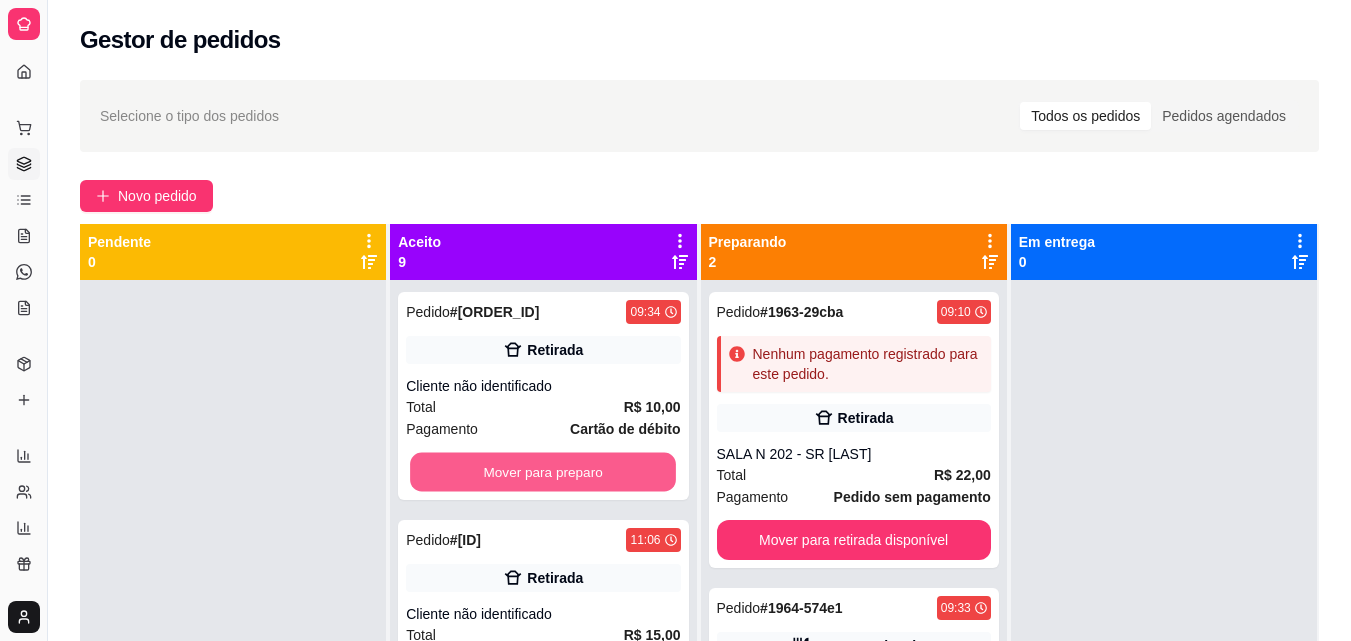 click on "Mover para preparo" at bounding box center [543, 472] 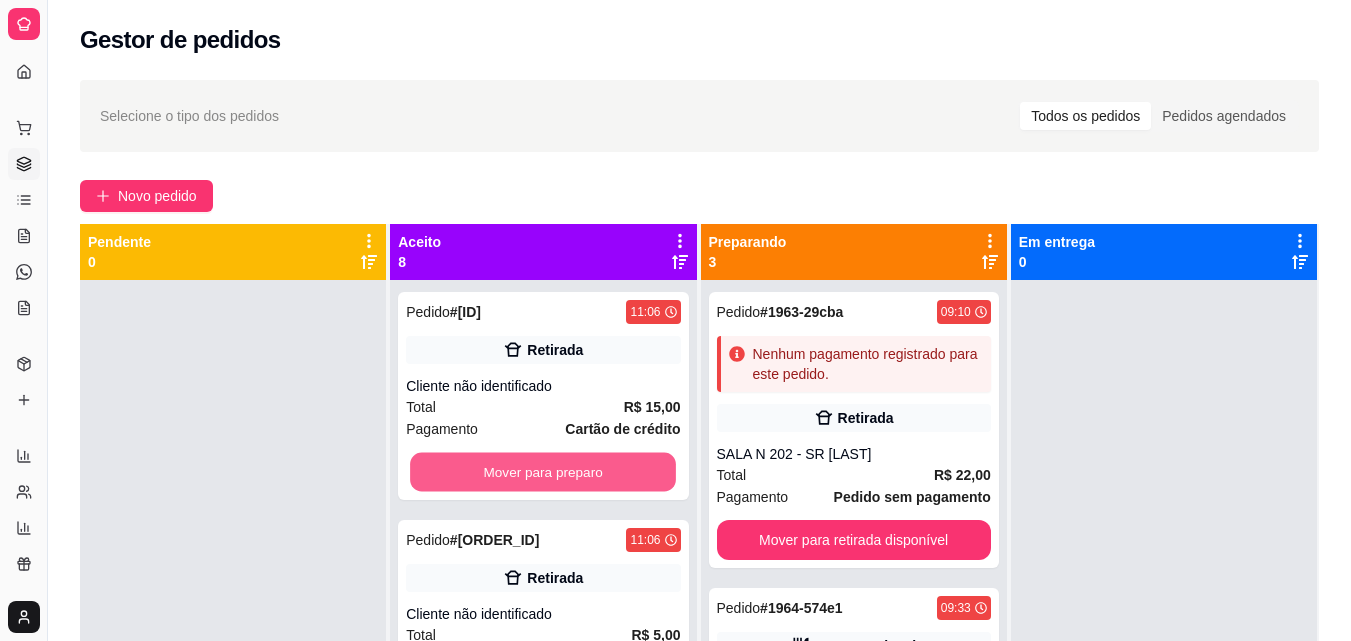 click on "Mover para preparo" at bounding box center [543, 472] 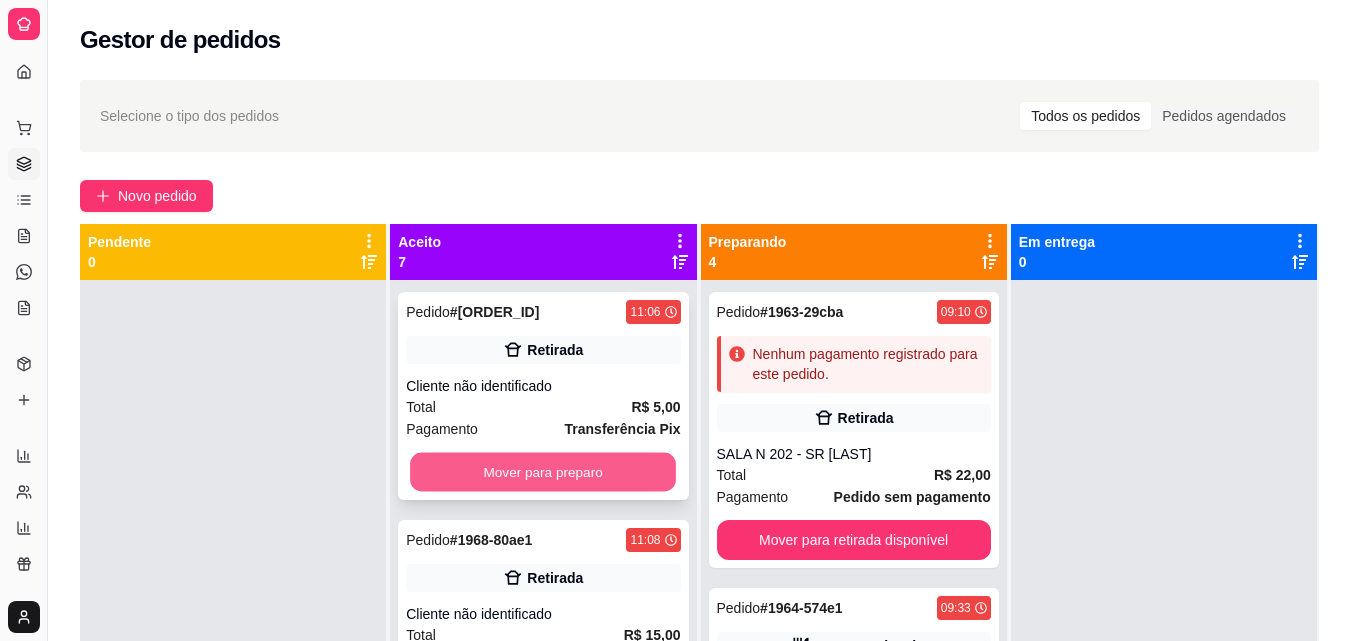 click on "Mover para preparo" at bounding box center (543, 472) 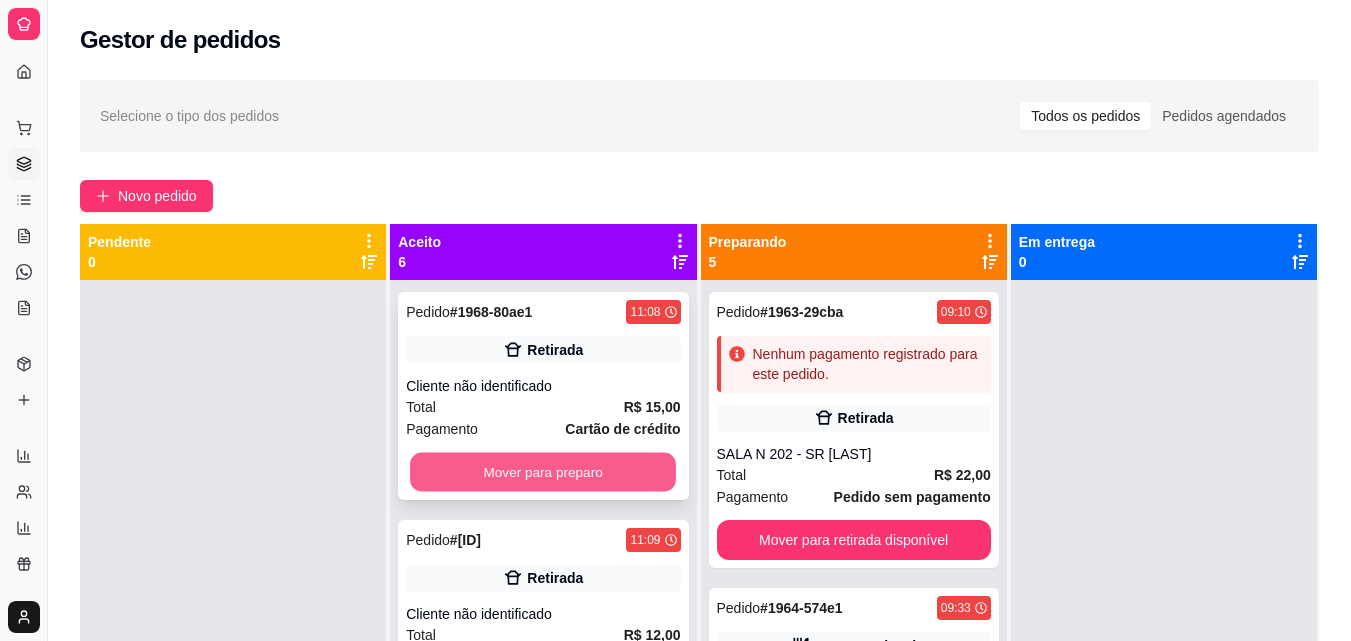 click on "Mover para preparo" at bounding box center [543, 472] 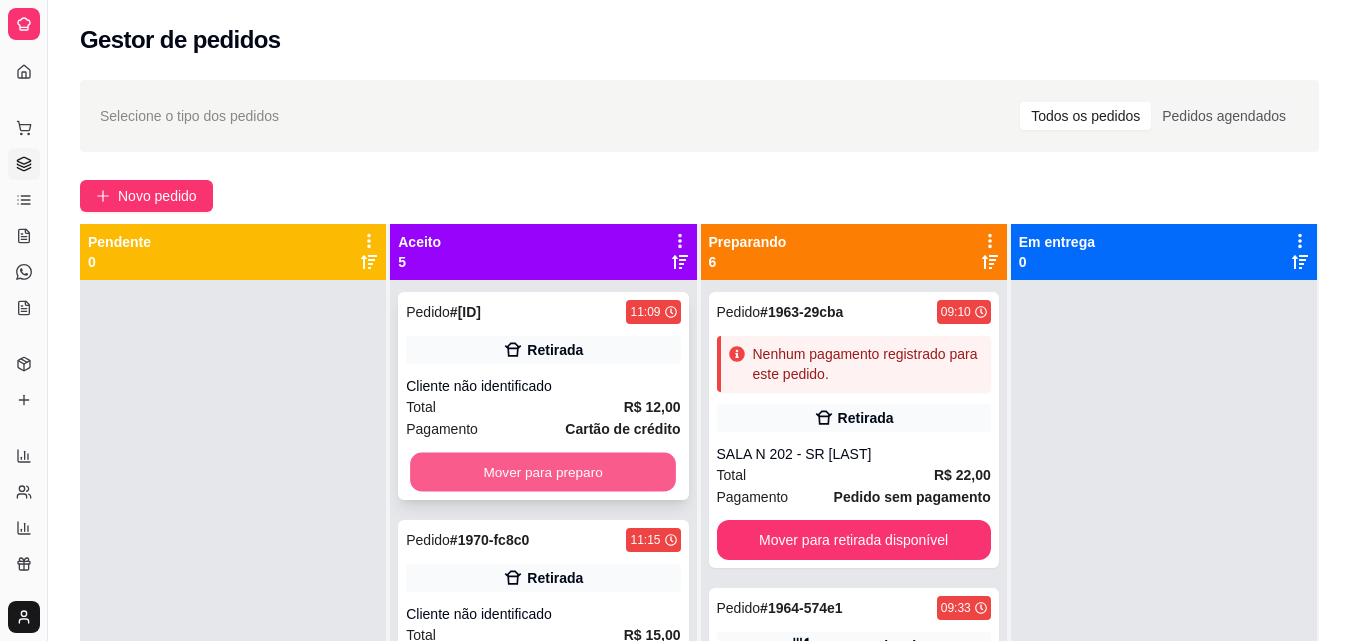 click on "Mover para preparo" at bounding box center (543, 472) 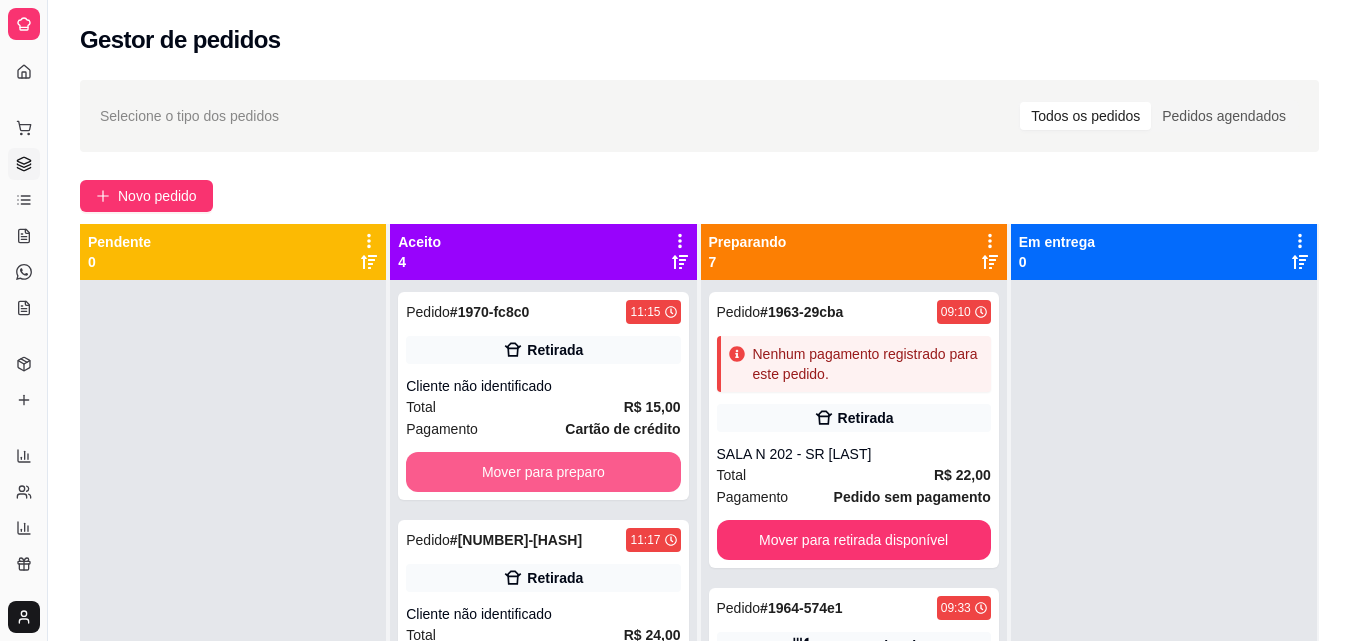 click on "Mover para preparo" at bounding box center (543, 472) 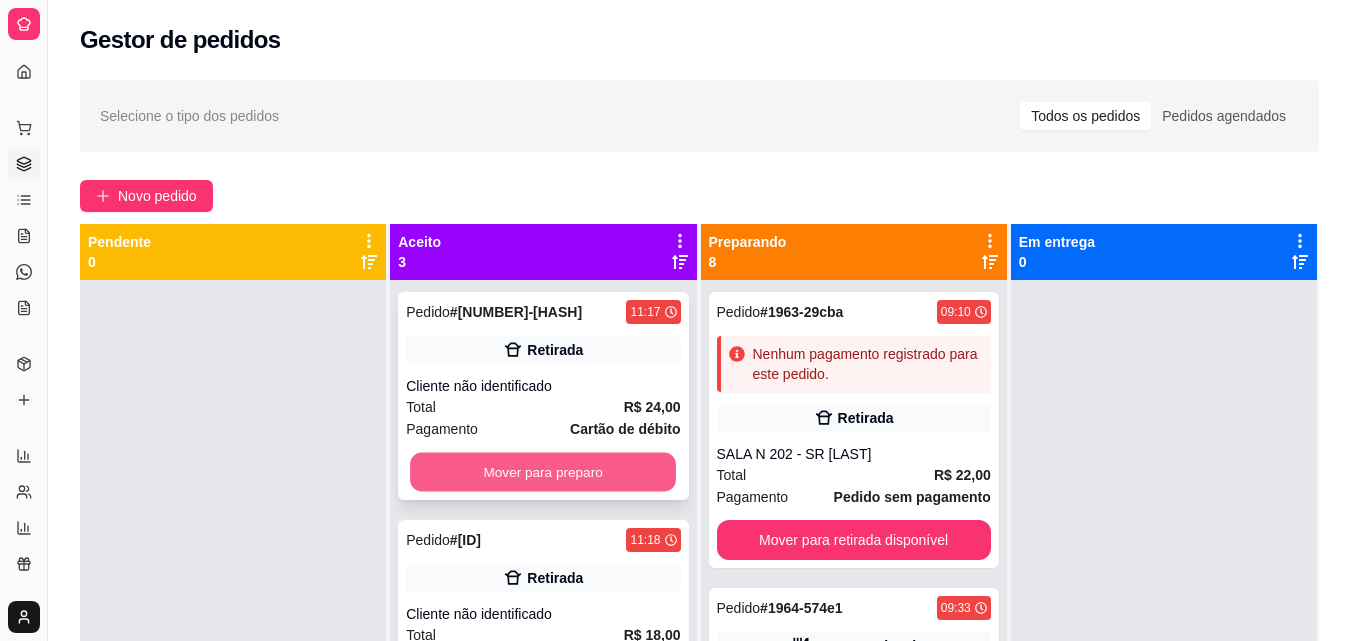 click on "Mover para preparo" at bounding box center (543, 472) 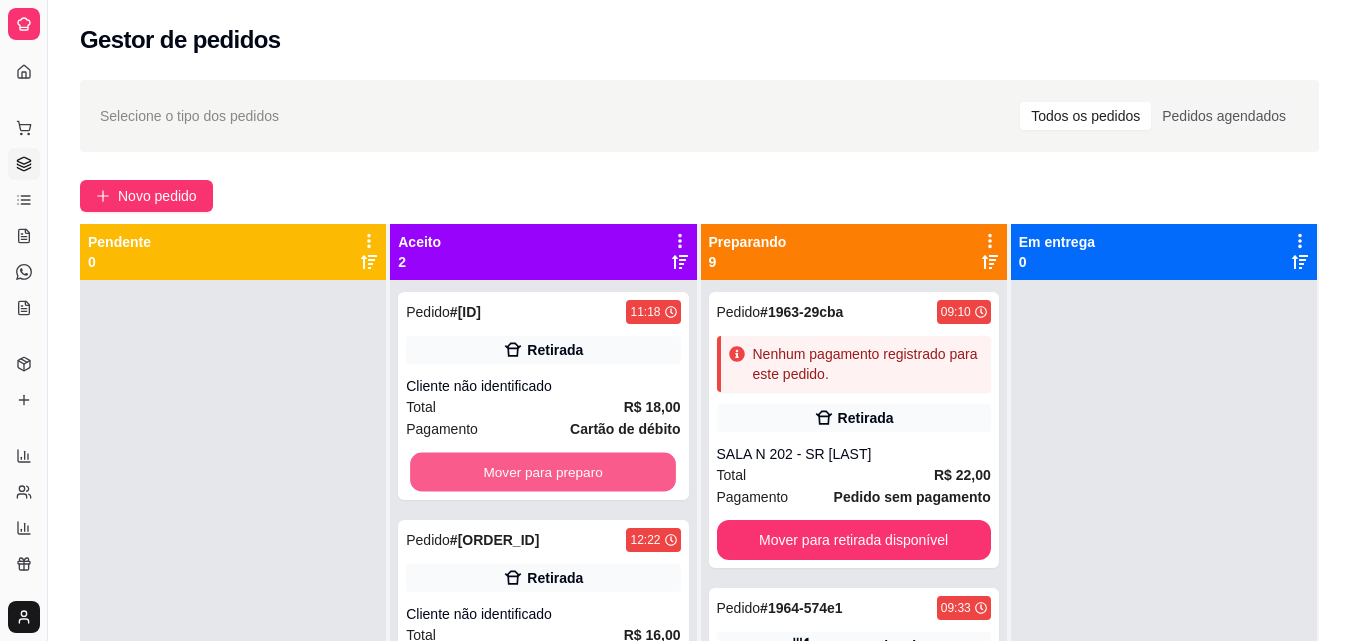 click on "Mover para preparo" at bounding box center [543, 472] 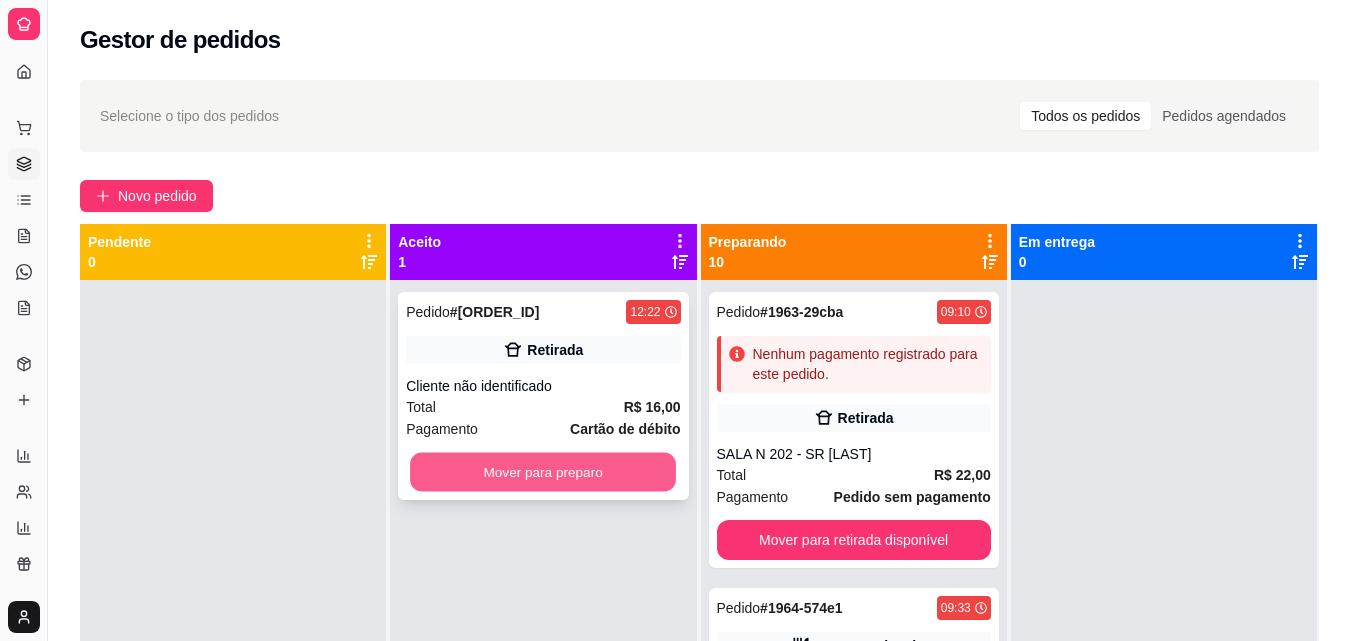 click on "Mover para preparo" at bounding box center [543, 472] 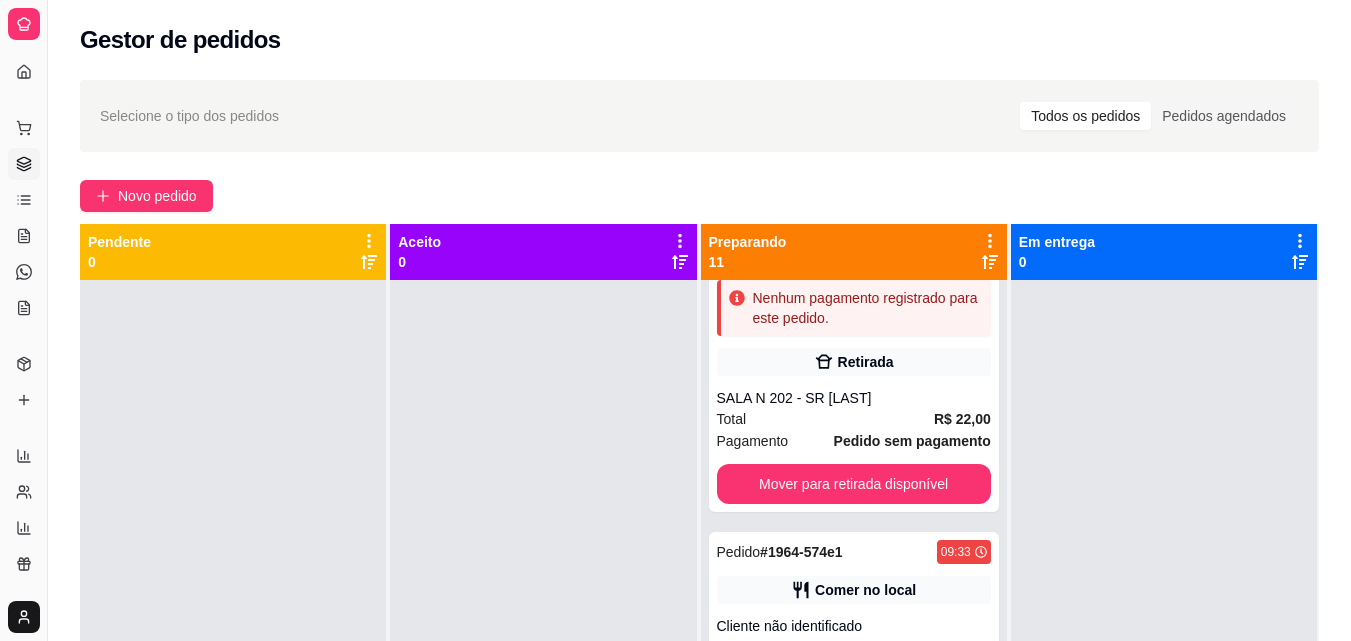 scroll, scrollTop: 0, scrollLeft: 0, axis: both 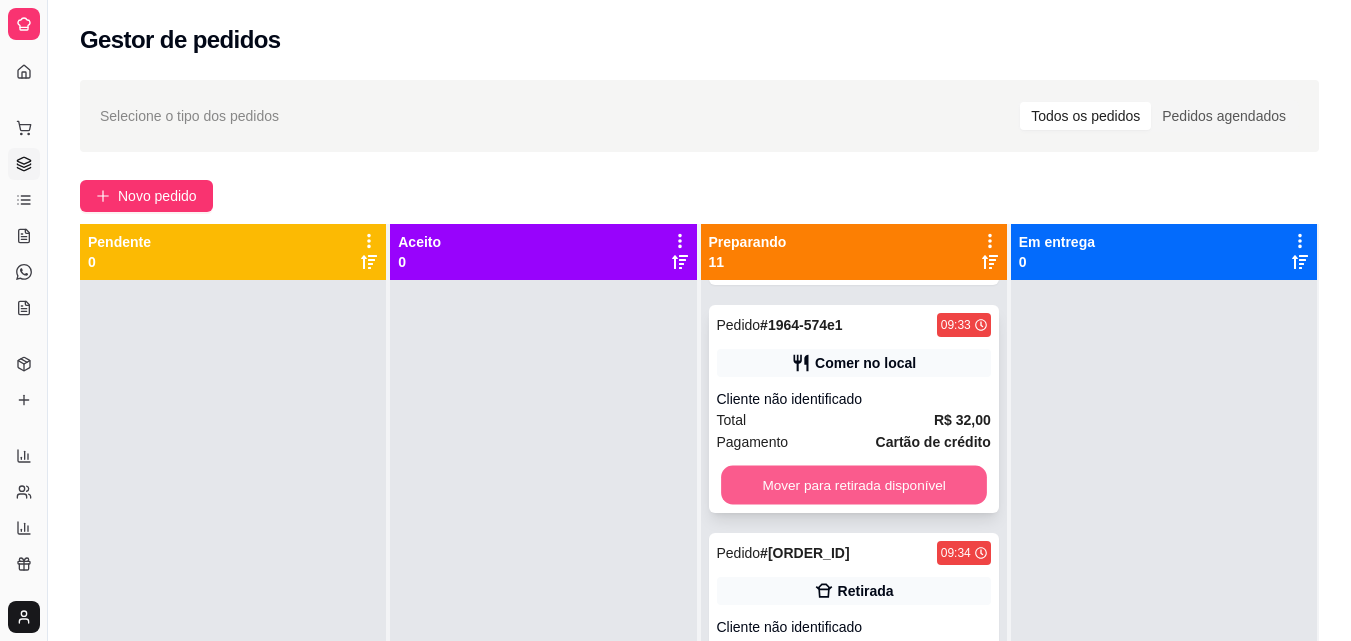 click on "Mover para retirada disponível" at bounding box center (854, 485) 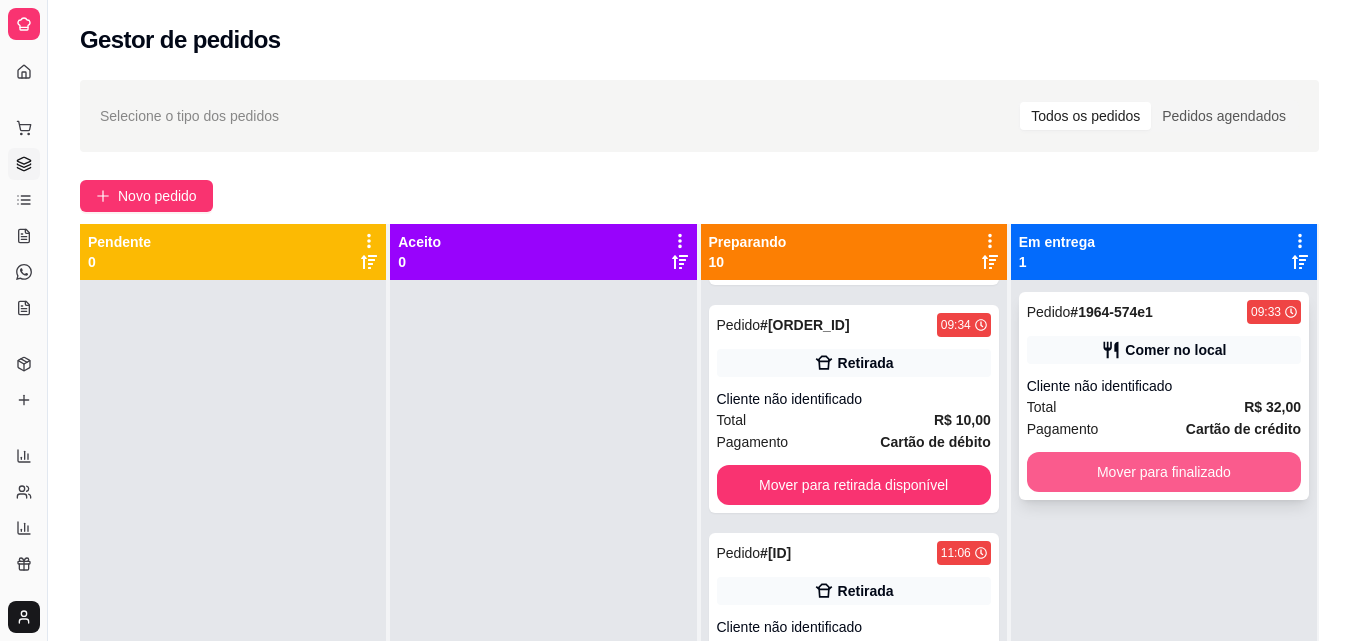 click on "Mover para finalizado" at bounding box center [1164, 472] 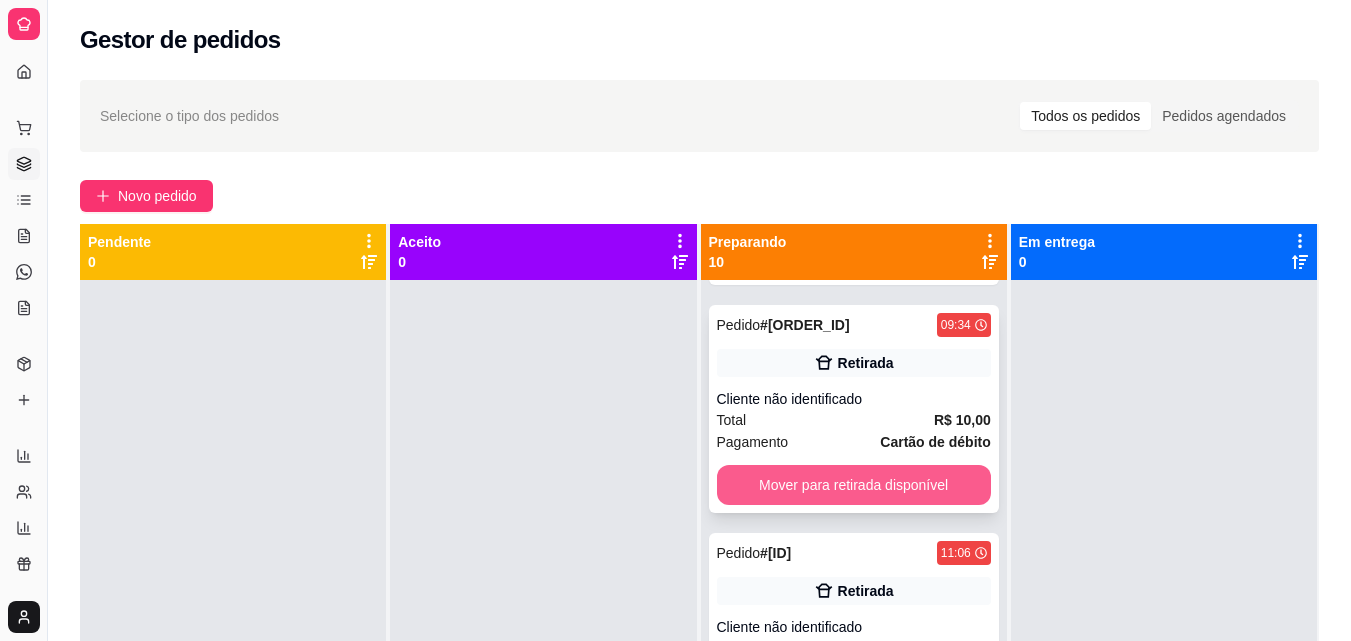 click on "Mover para retirada disponível" at bounding box center (854, 485) 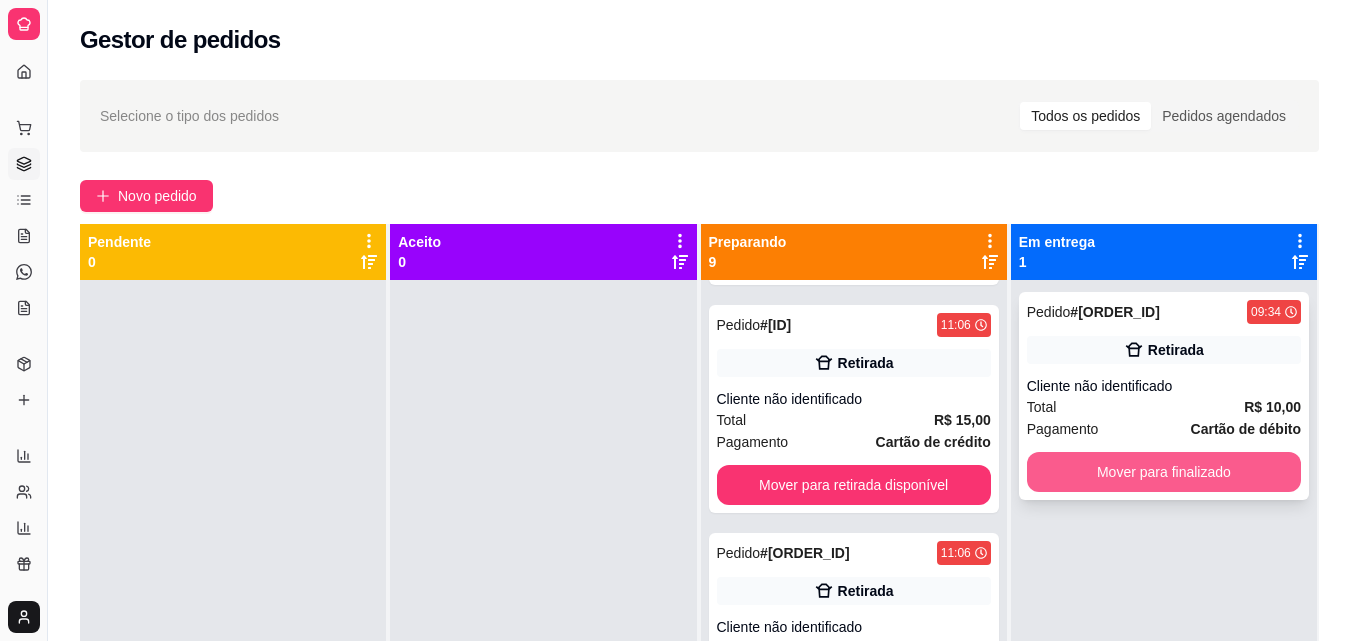 click on "Mover para finalizado" at bounding box center [1164, 472] 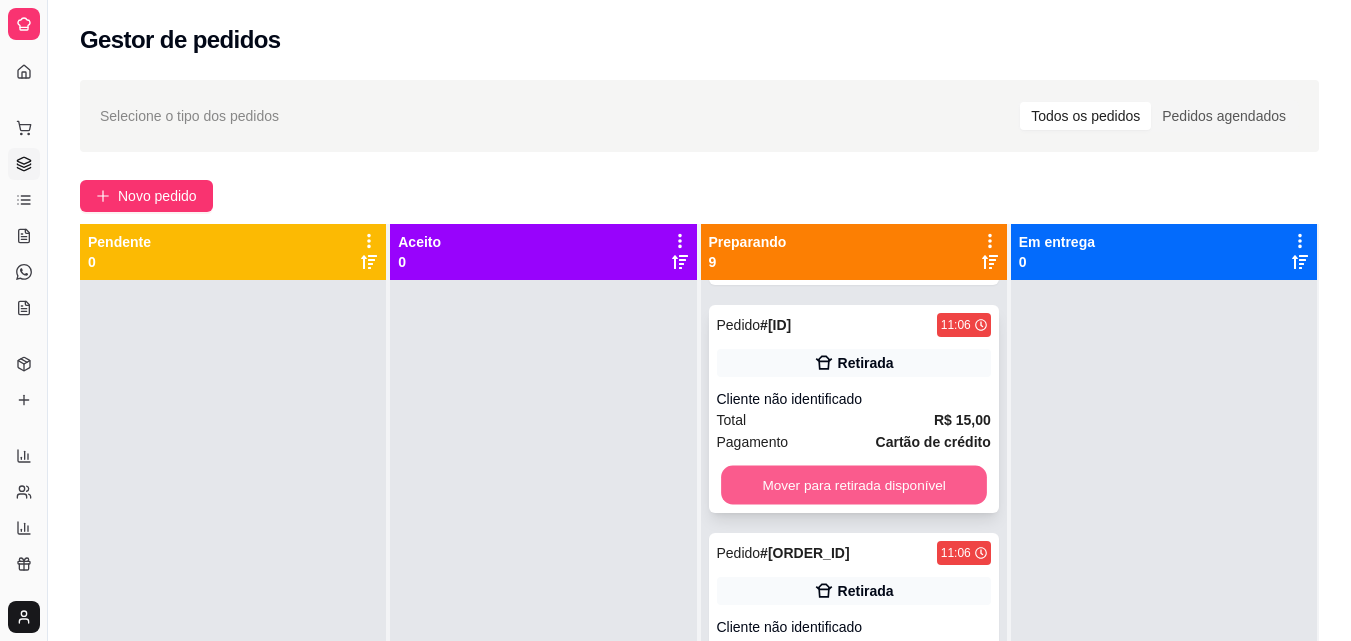 click on "Mover para retirada disponível" at bounding box center [854, 485] 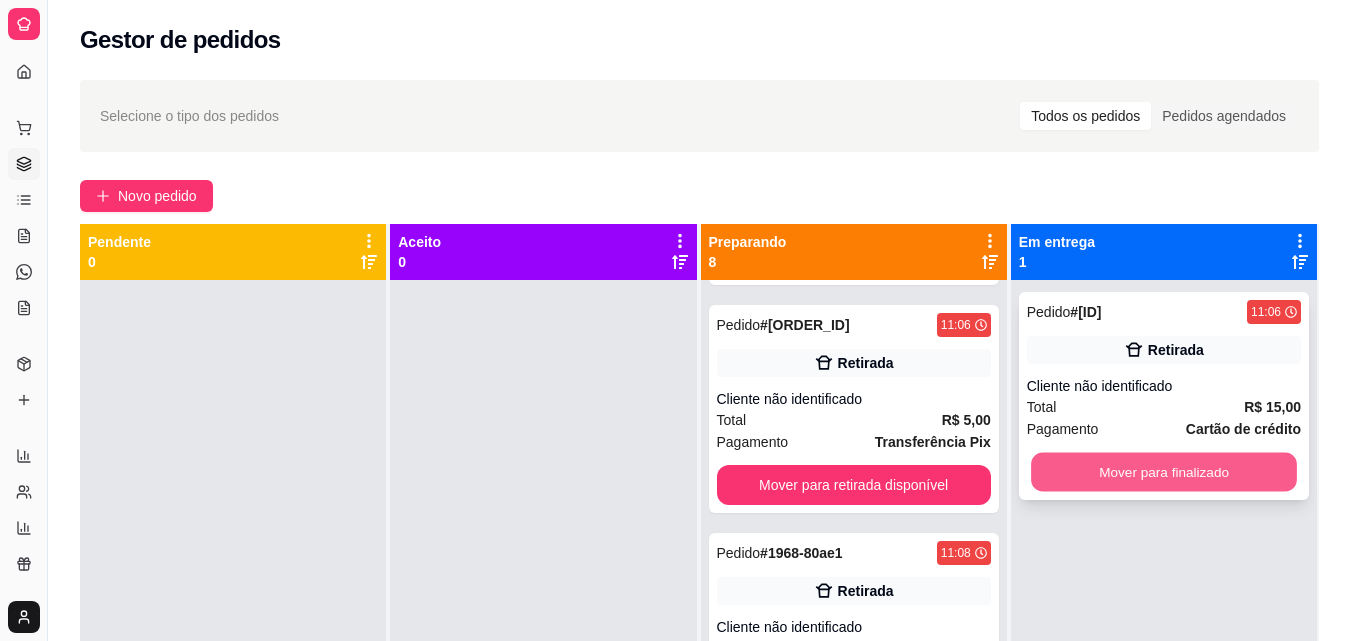 click on "Mover para finalizado" at bounding box center [1164, 472] 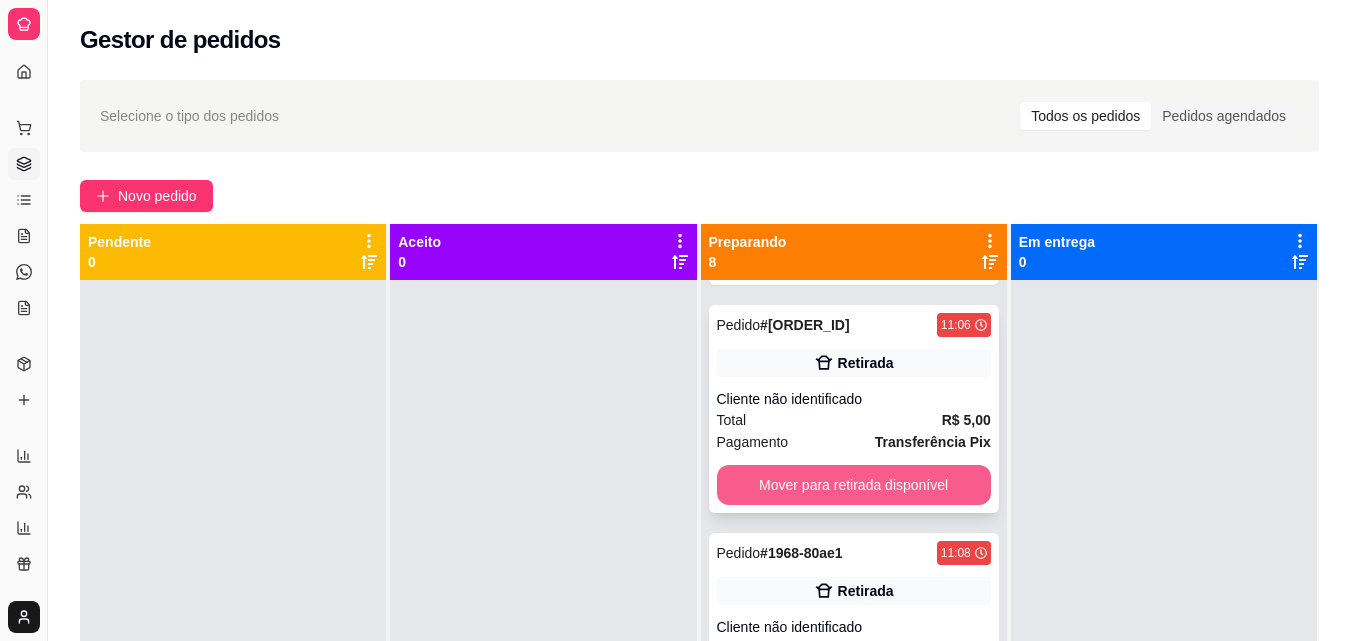 click on "Mover para retirada disponível" at bounding box center [854, 485] 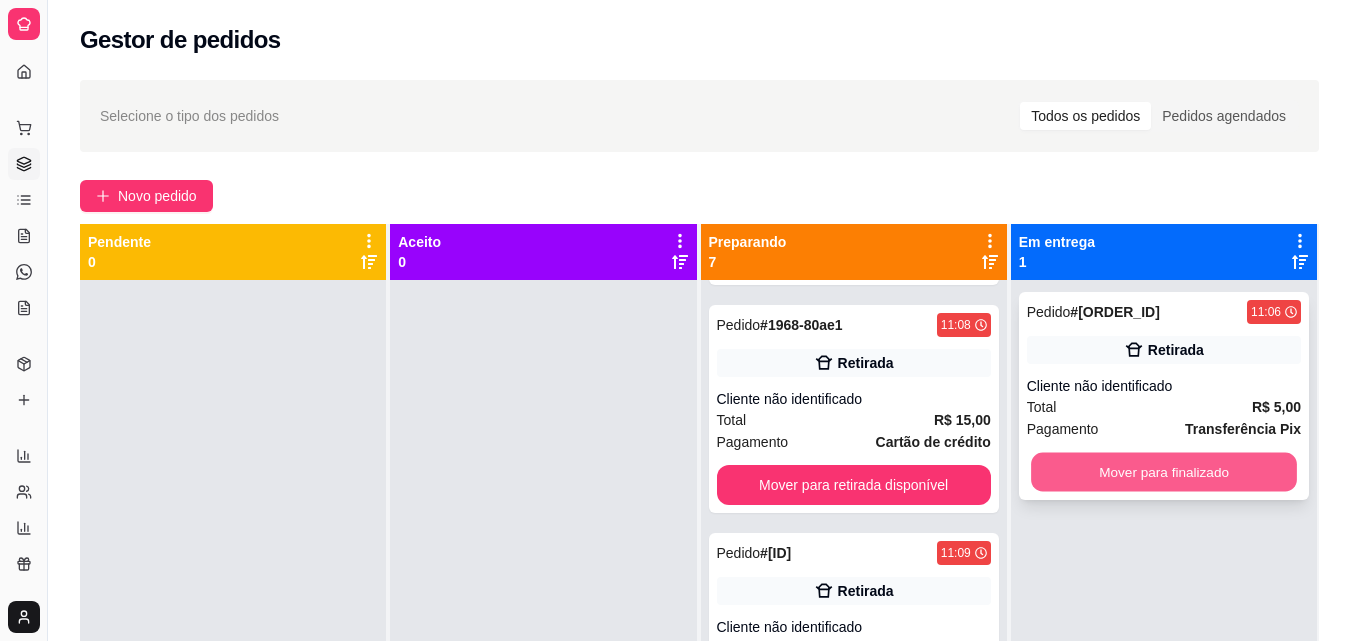 click on "Mover para finalizado" at bounding box center (1164, 472) 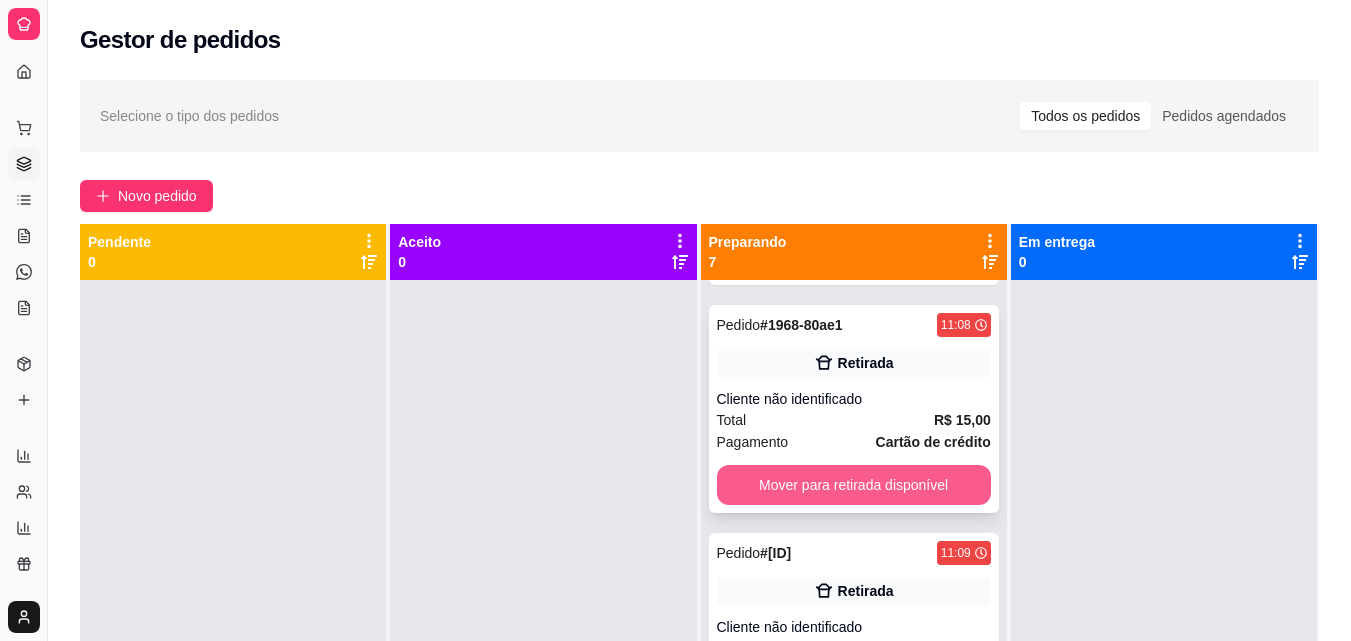 click on "Mover para retirada disponível" at bounding box center [854, 485] 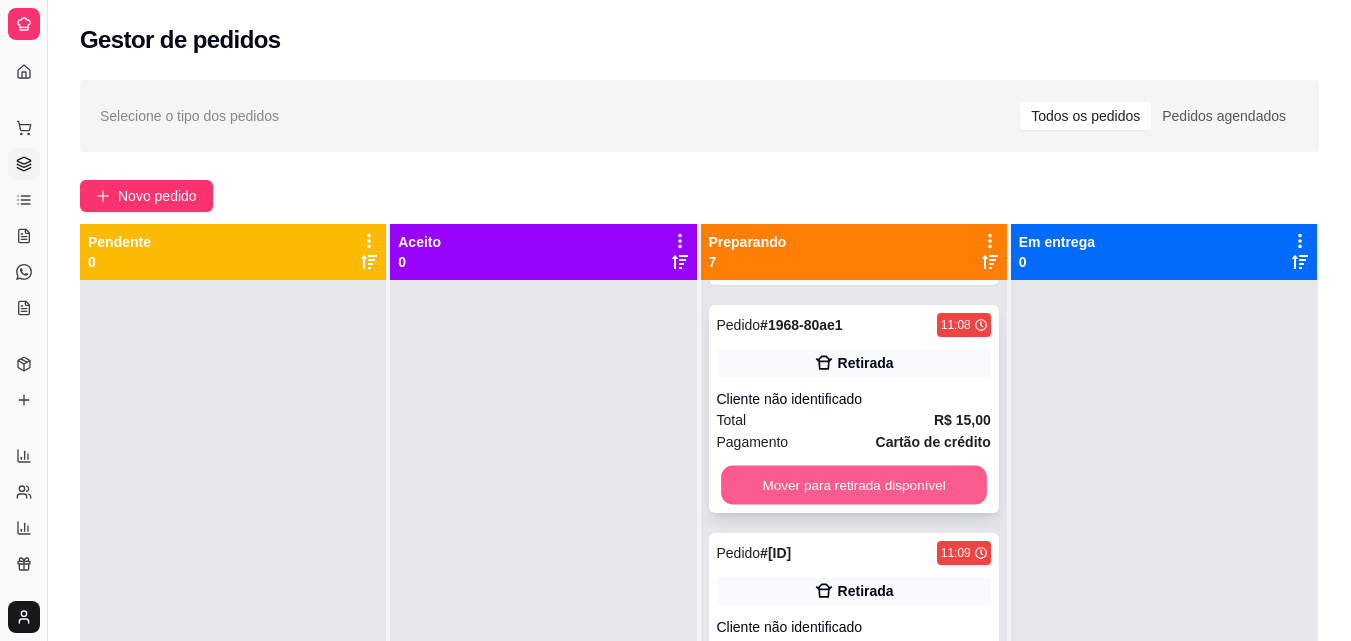 click on "Mover para retirada disponível" at bounding box center [854, 485] 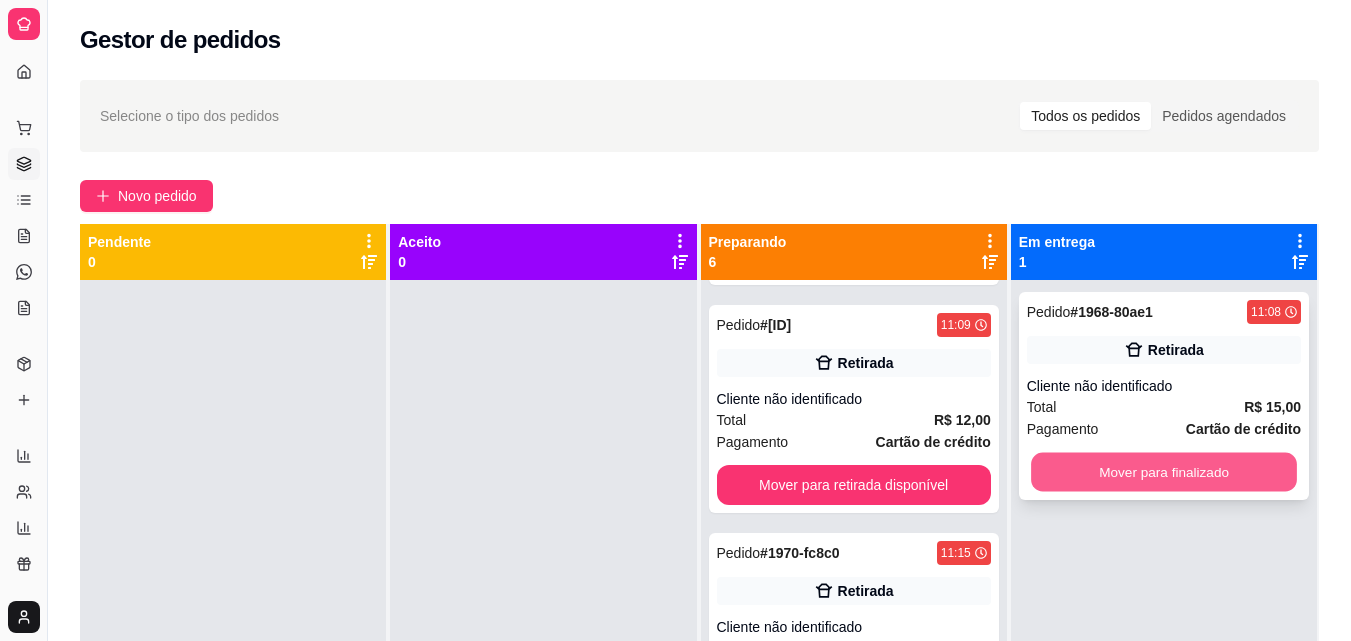 click on "Mover para finalizado" at bounding box center (1164, 472) 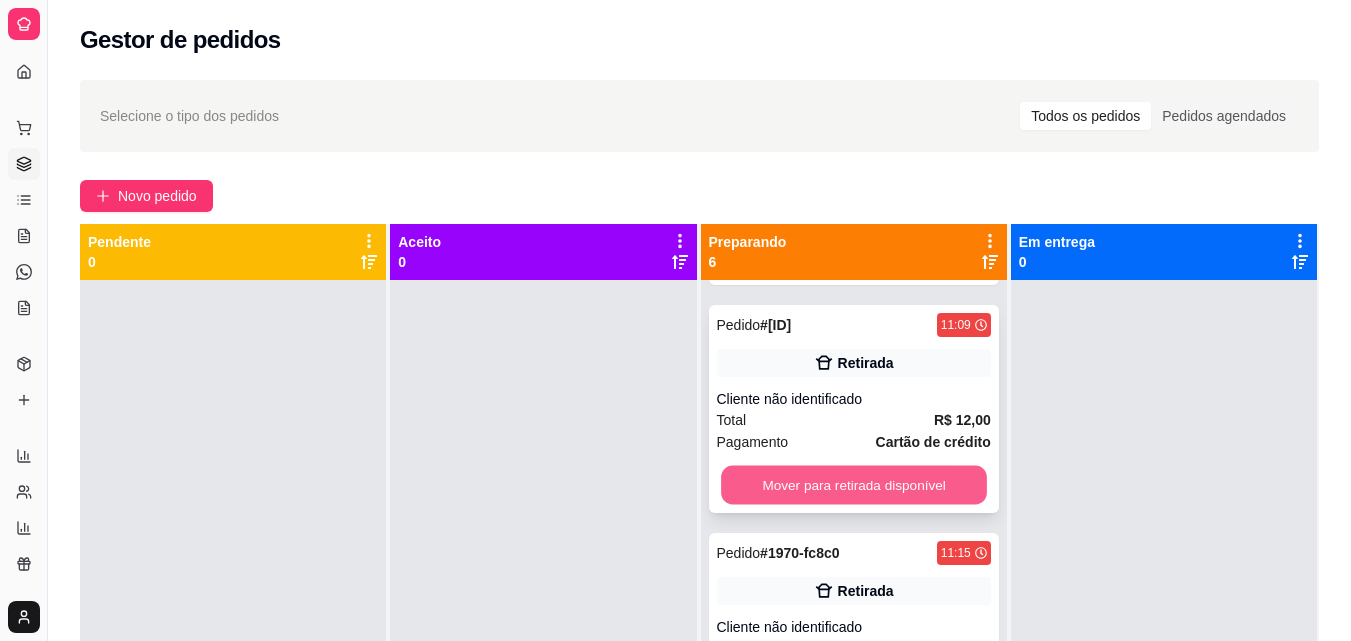 click on "Mover para retirada disponível" at bounding box center [854, 485] 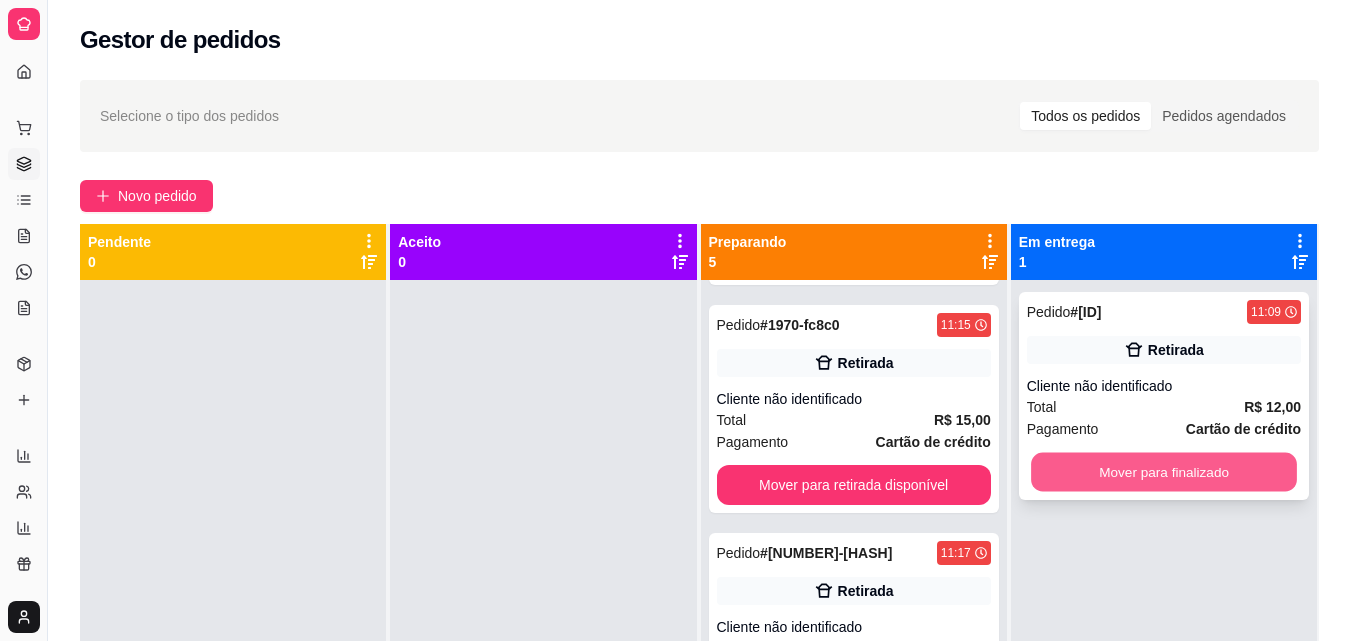 click on "Mover para finalizado" at bounding box center [1164, 472] 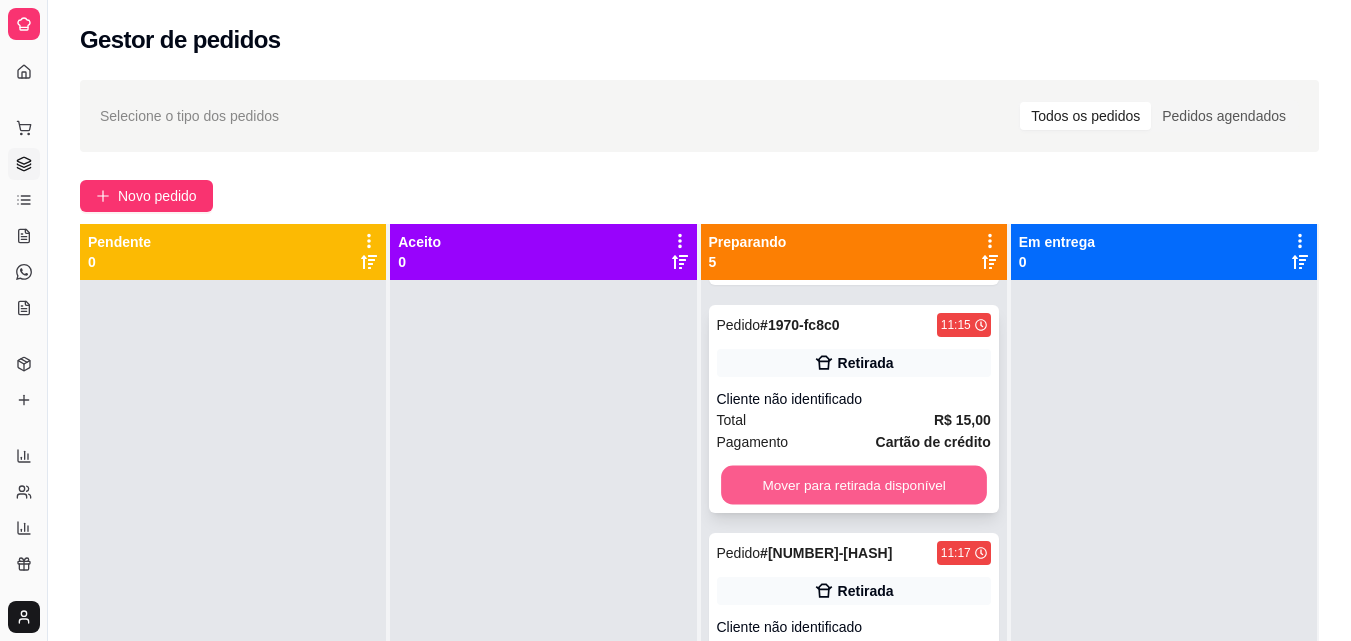 click on "Mover para retirada disponível" at bounding box center [854, 485] 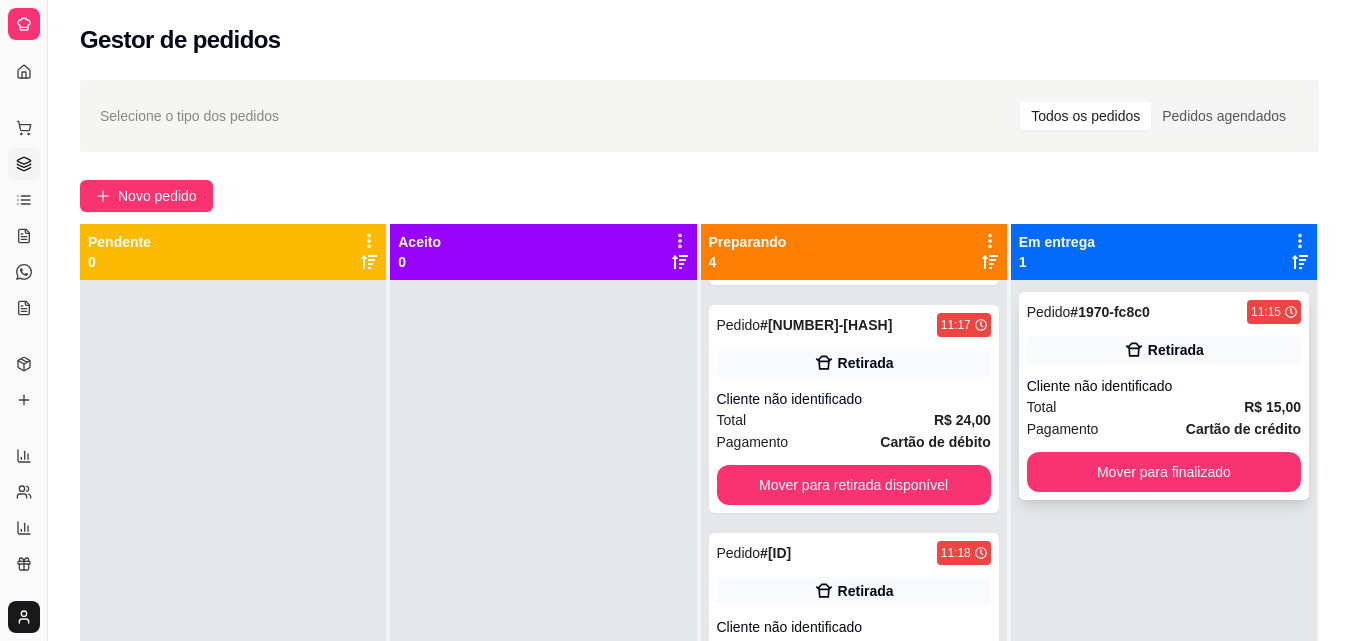 click on "Cartão de crédito" at bounding box center (1243, 429) 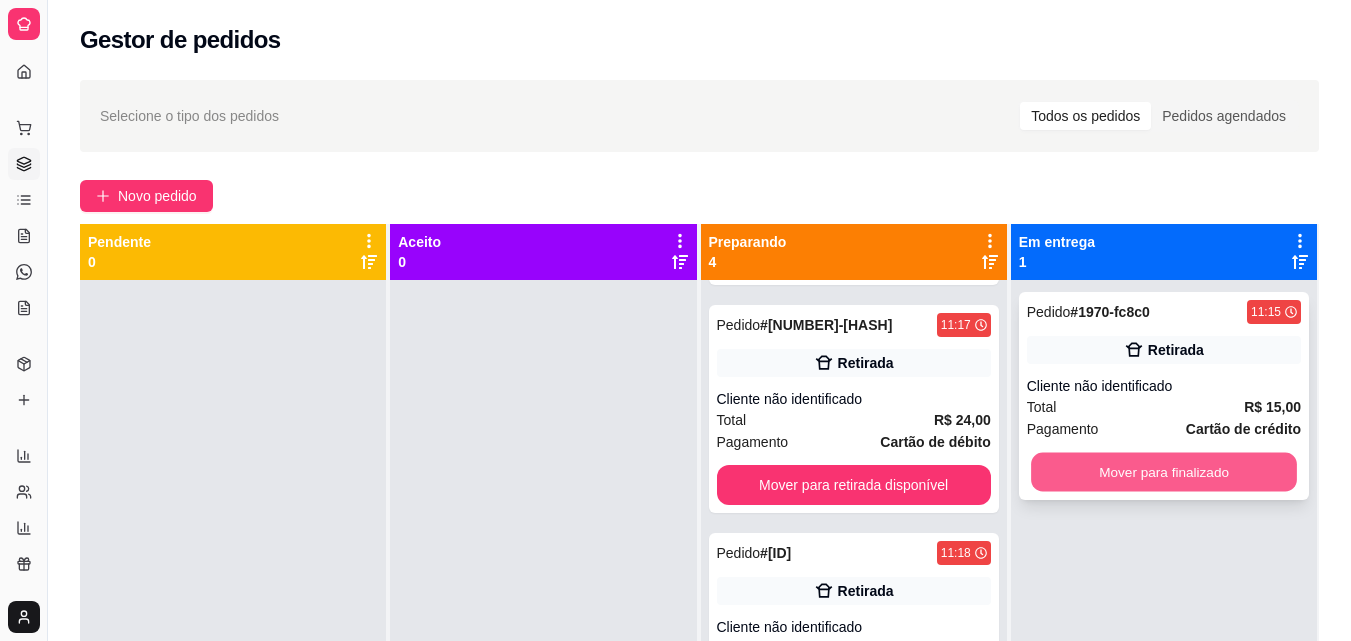 click on "Mover para finalizado" at bounding box center (1164, 472) 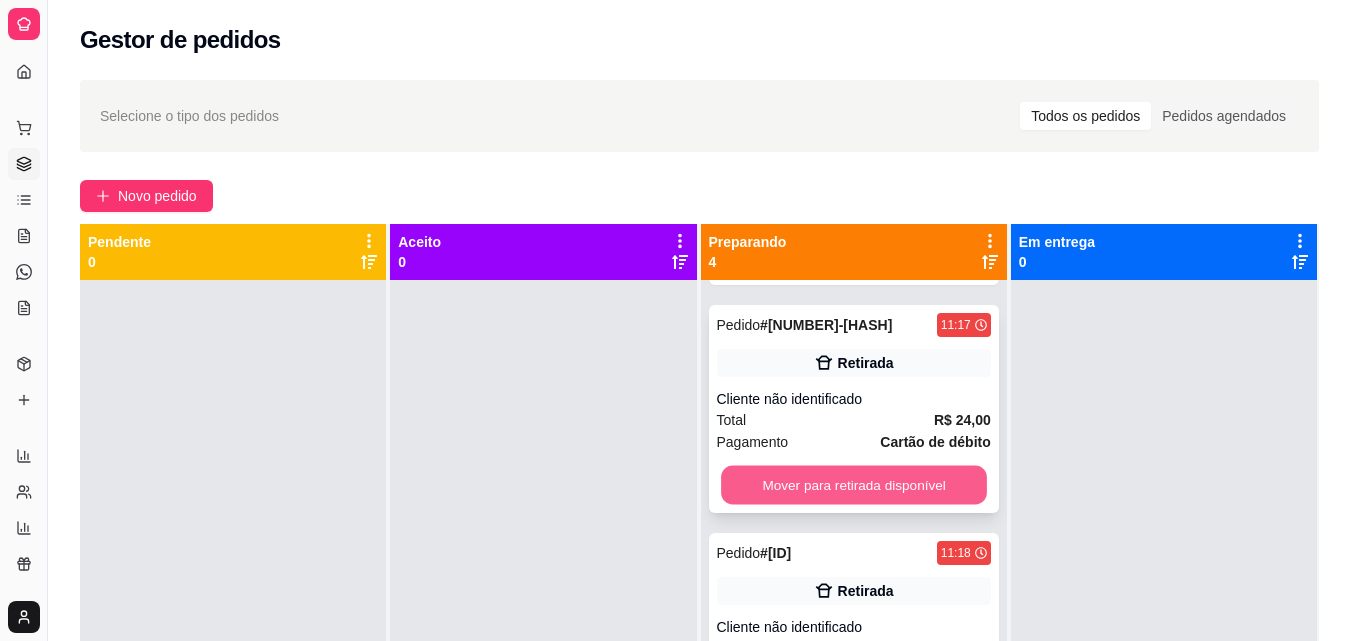 click on "Mover para retirada disponível" at bounding box center [854, 485] 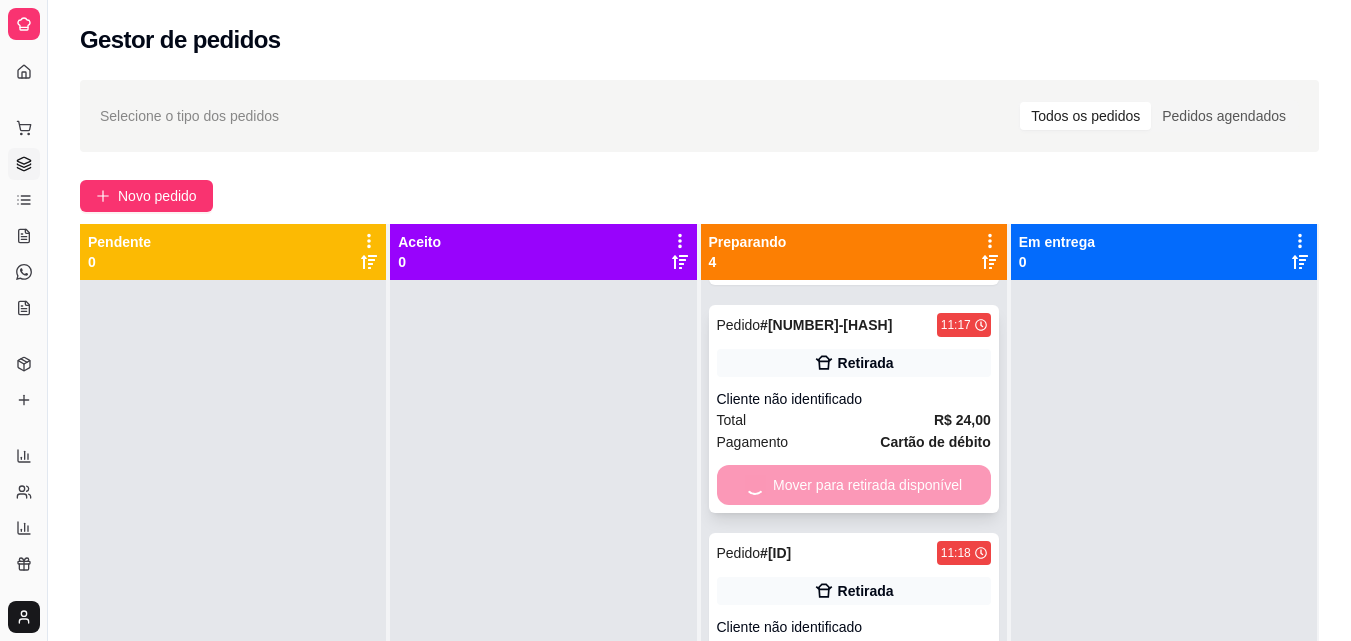 scroll, scrollTop: 131, scrollLeft: 0, axis: vertical 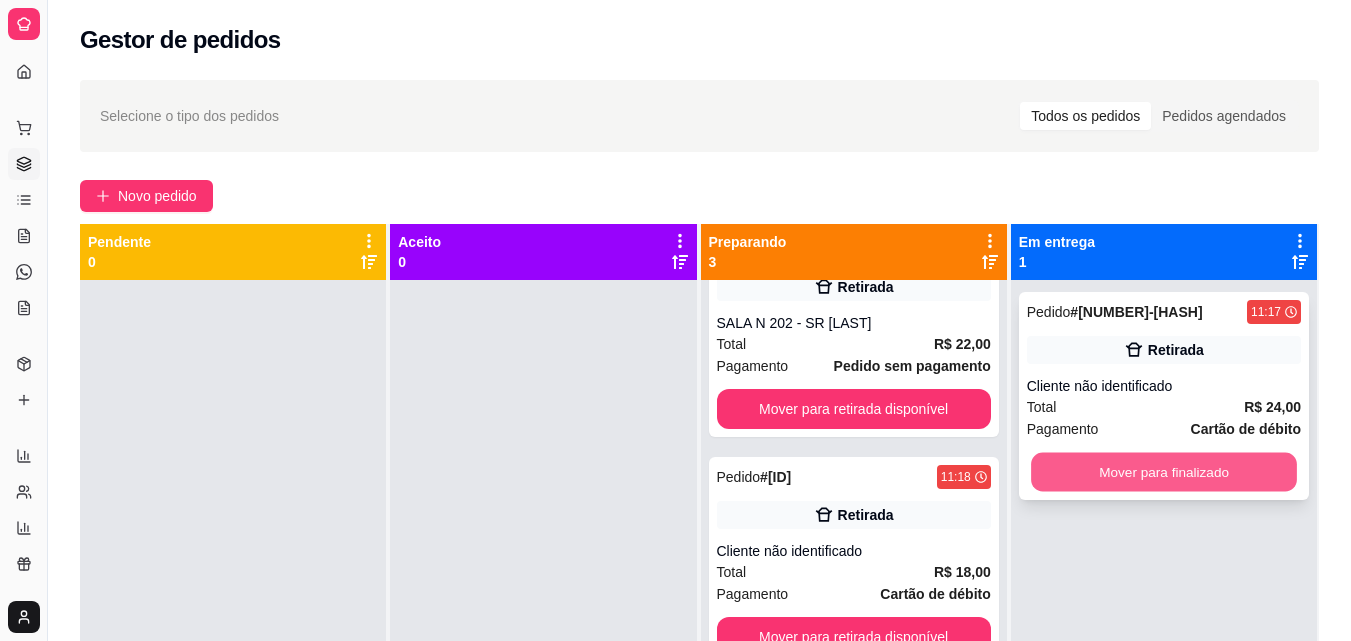 click on "Mover para finalizado" at bounding box center (1164, 472) 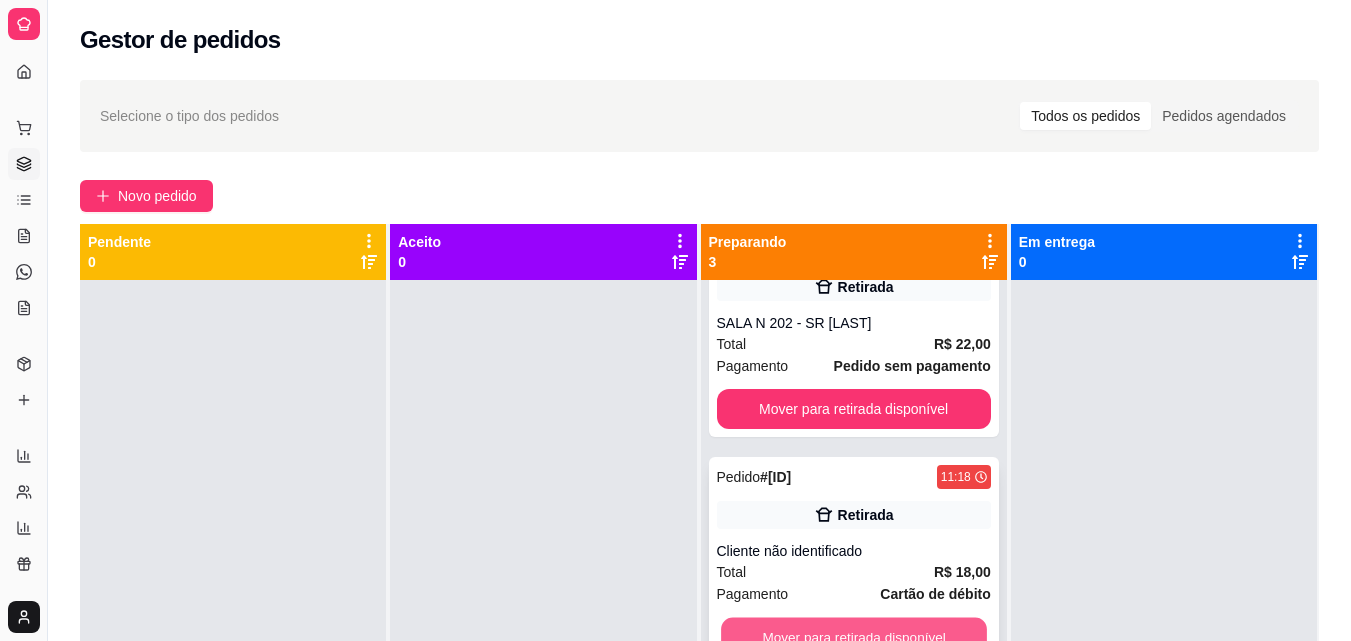 click on "Mover para retirada disponível" at bounding box center (854, 637) 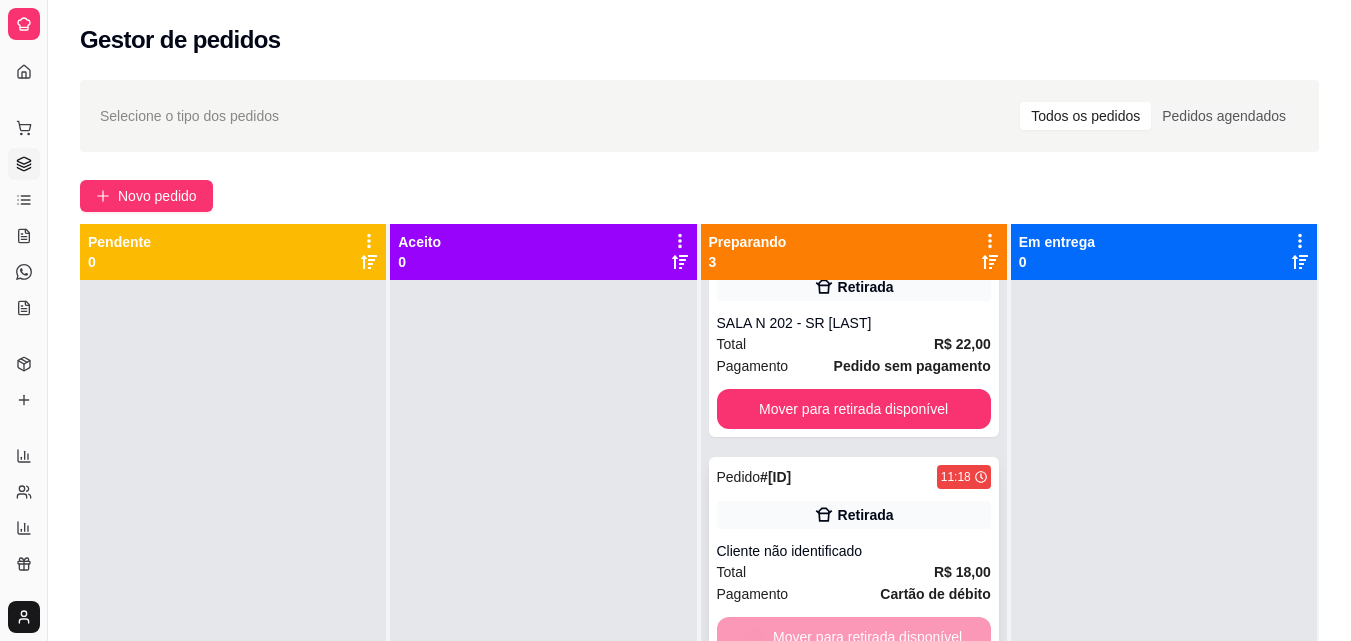 scroll, scrollTop: 0, scrollLeft: 0, axis: both 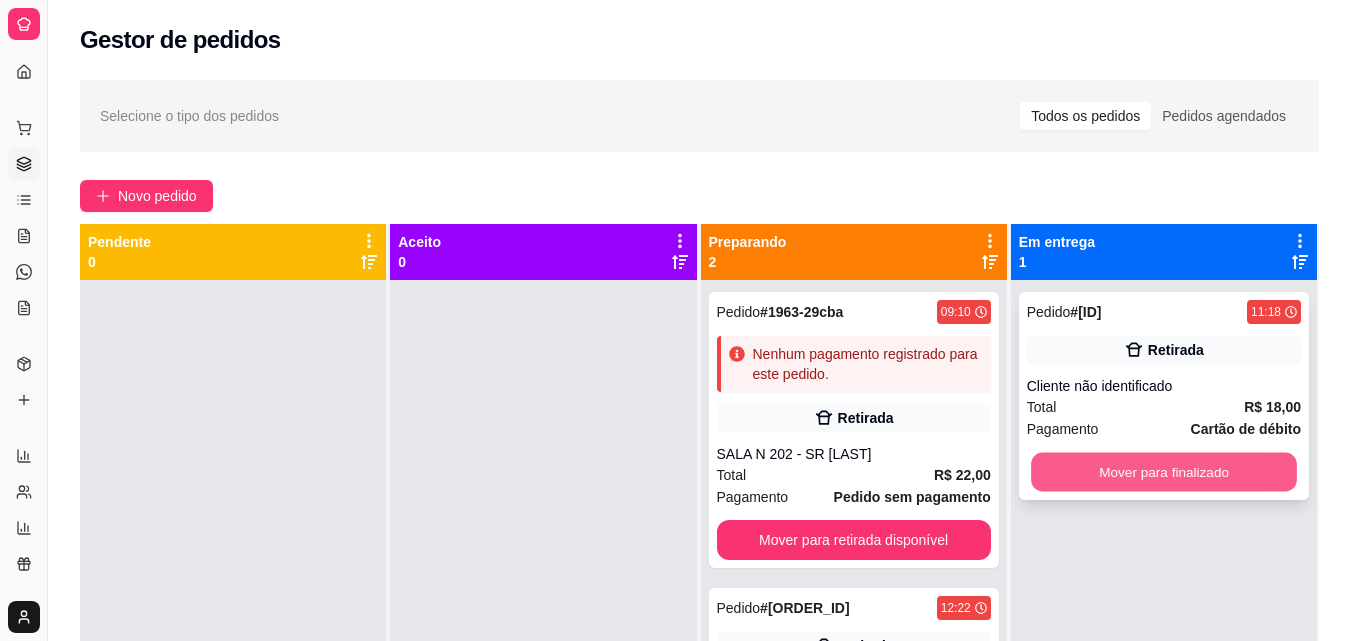 click on "Mover para finalizado" at bounding box center (1164, 472) 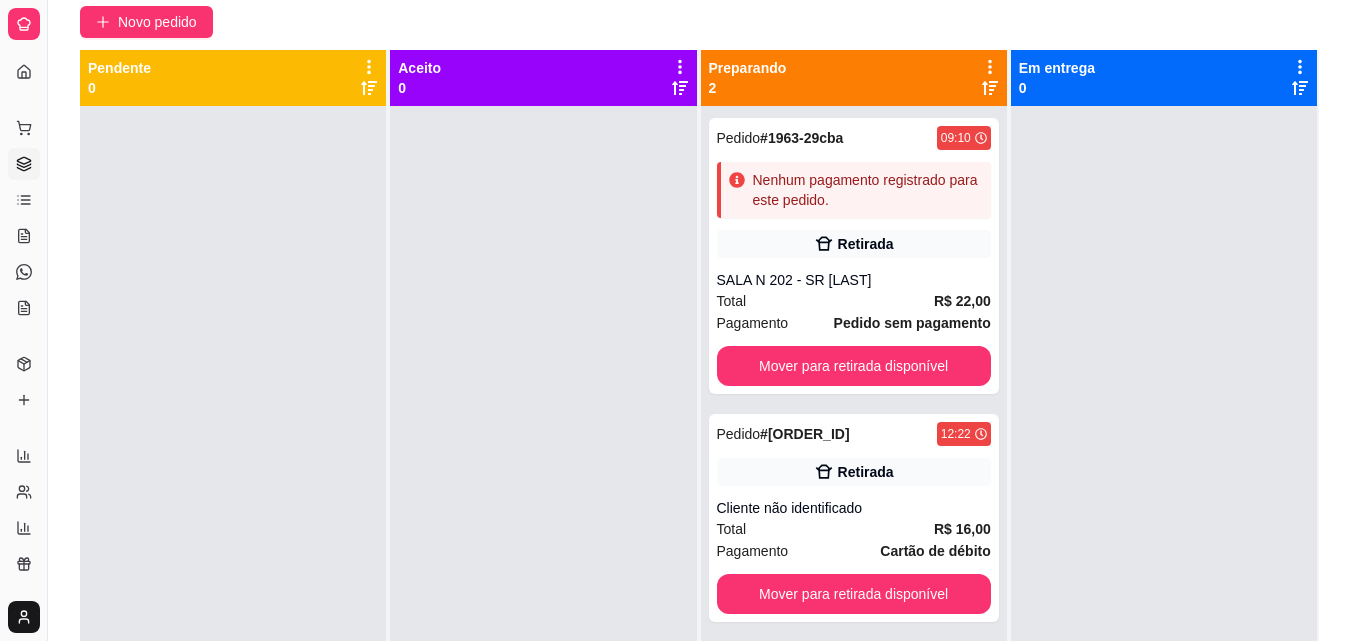 scroll, scrollTop: 305, scrollLeft: 0, axis: vertical 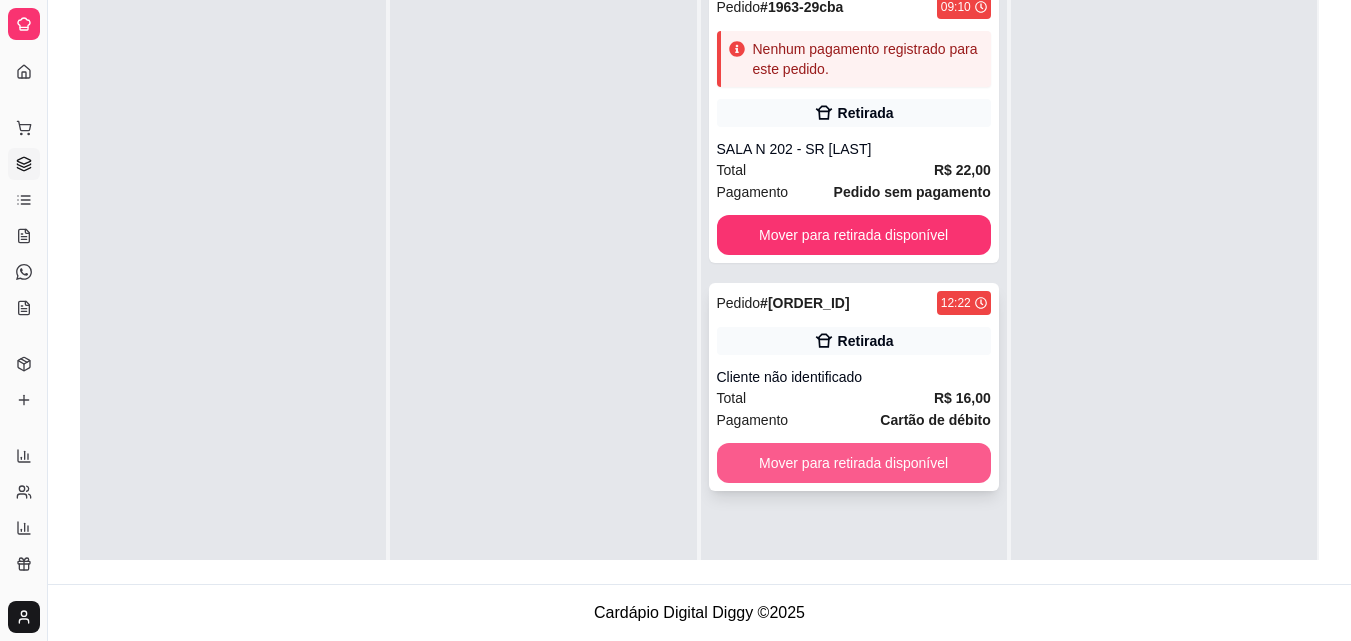 click on "Mover para retirada disponível" at bounding box center (854, 463) 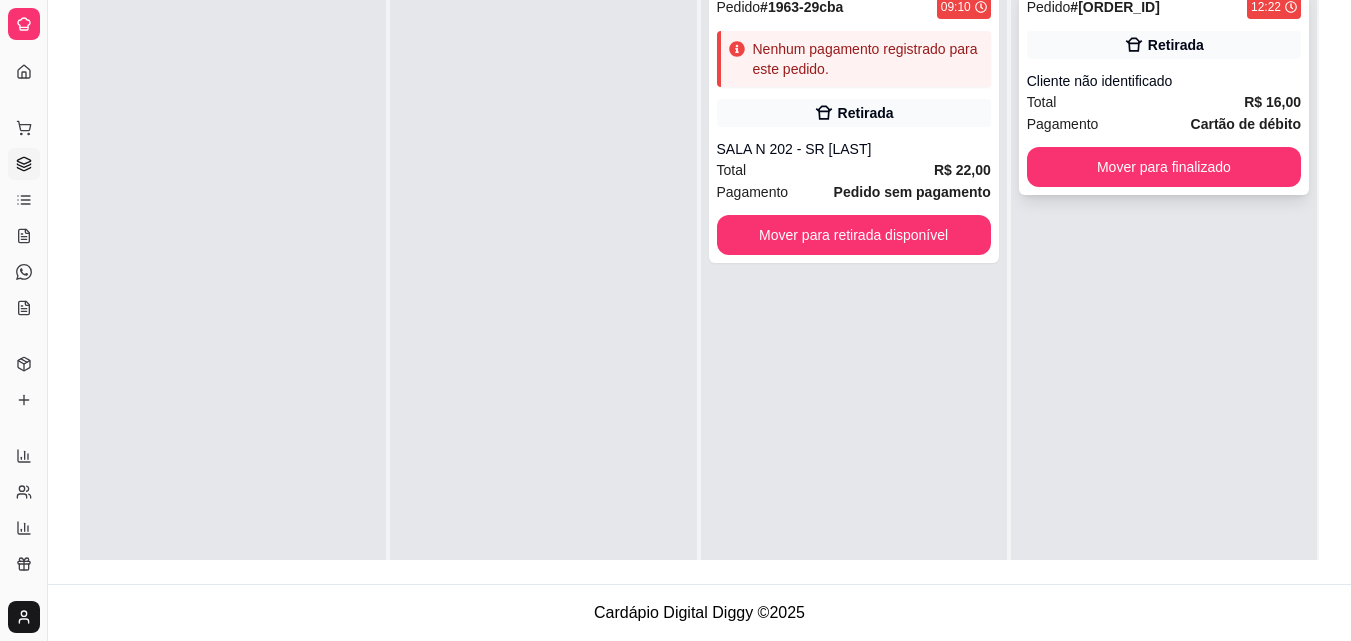 click on "Pedido # [ID] [TIME] Retirada Cliente não identificado Total R$ 16,00 Pagamento Cartão de débito Mover para finalizado" at bounding box center [1164, 91] 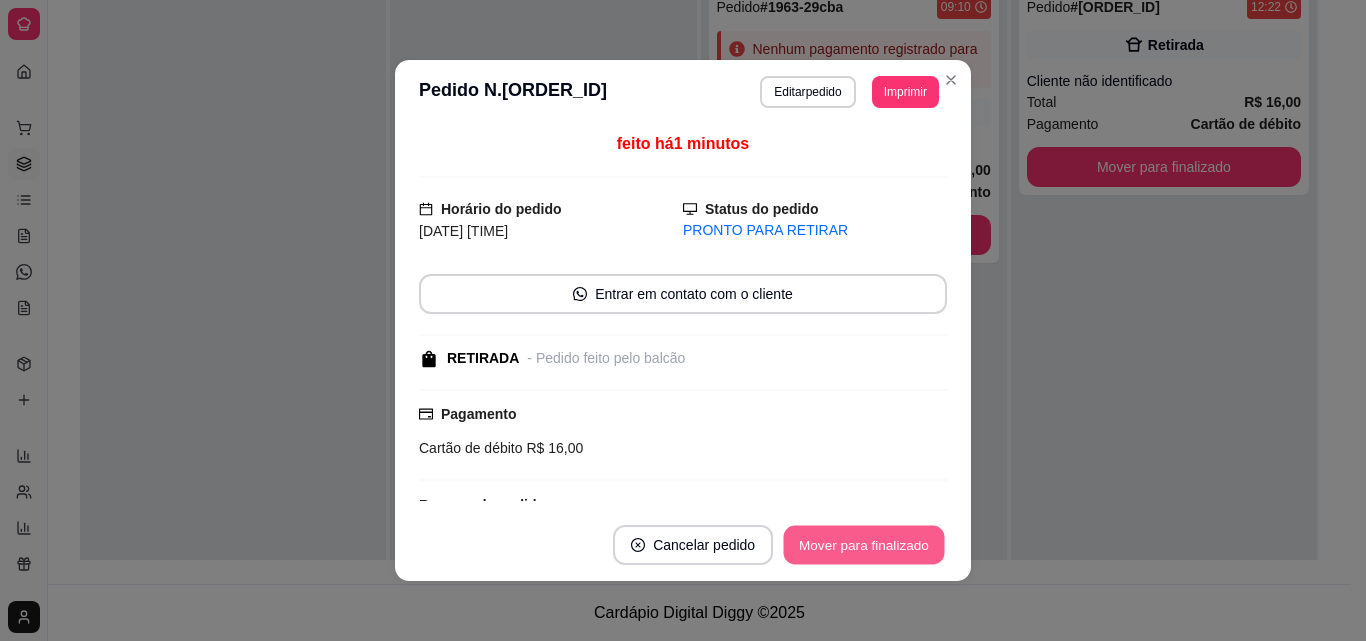 click on "Mover para finalizado" at bounding box center [864, 545] 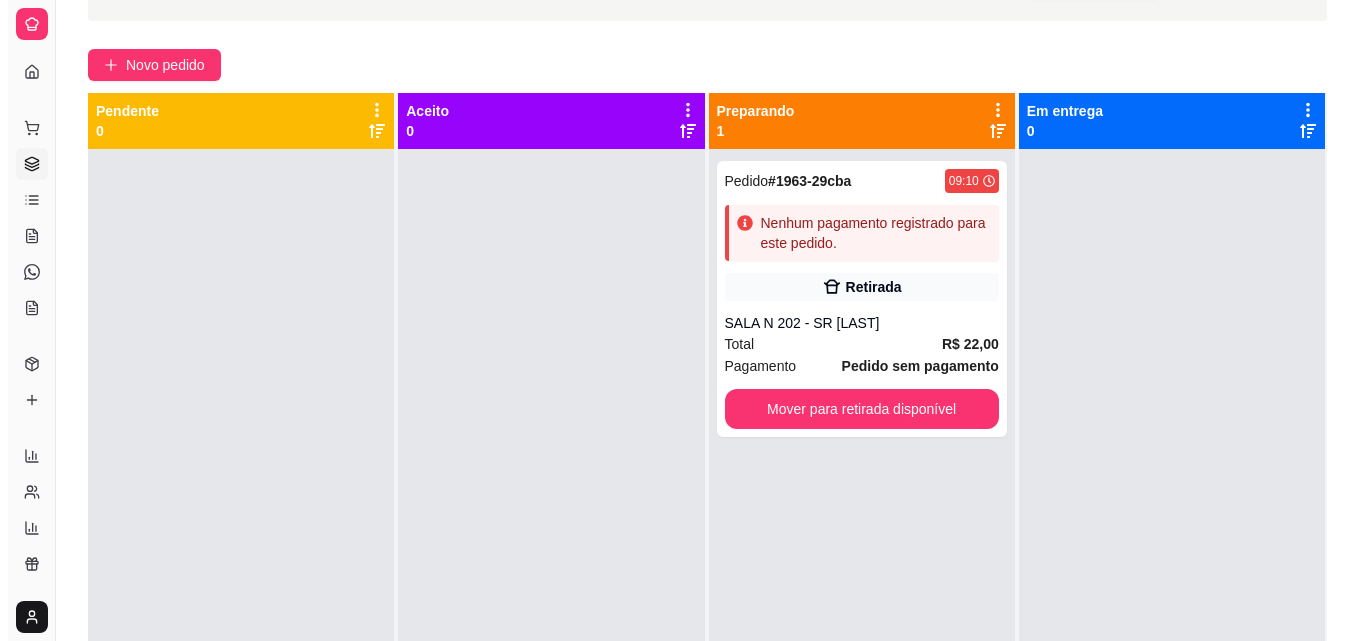 scroll, scrollTop: 0, scrollLeft: 0, axis: both 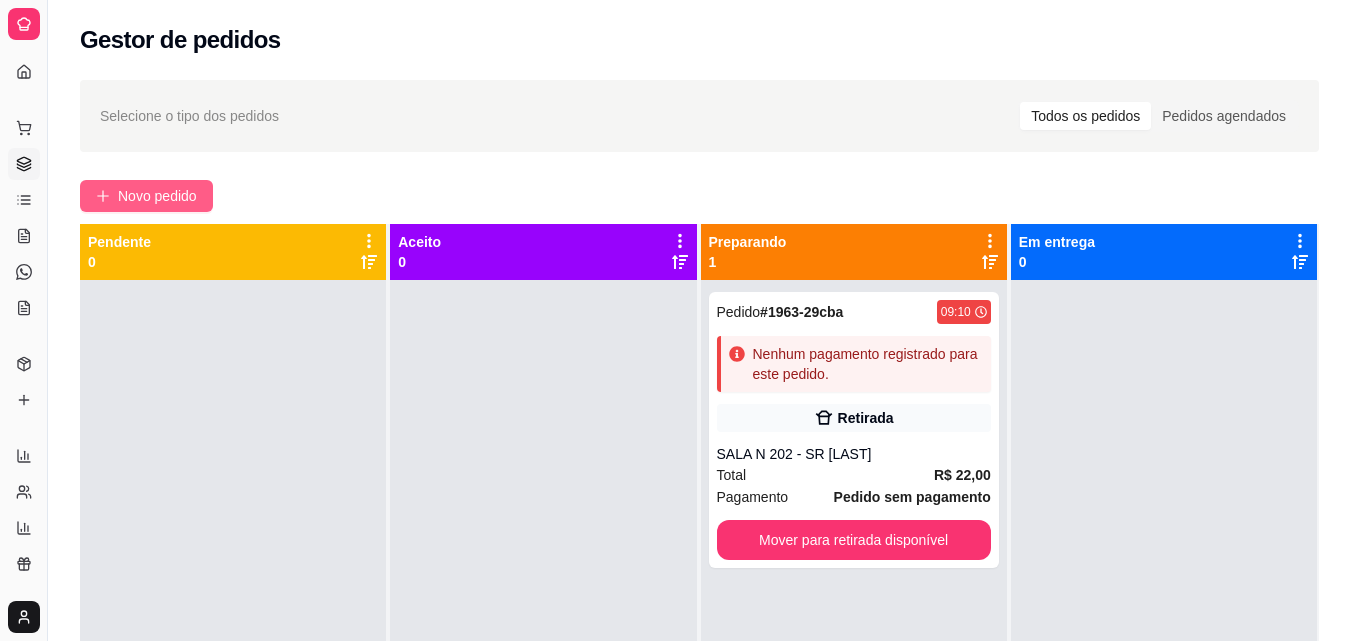 click on "Novo pedido" at bounding box center (146, 196) 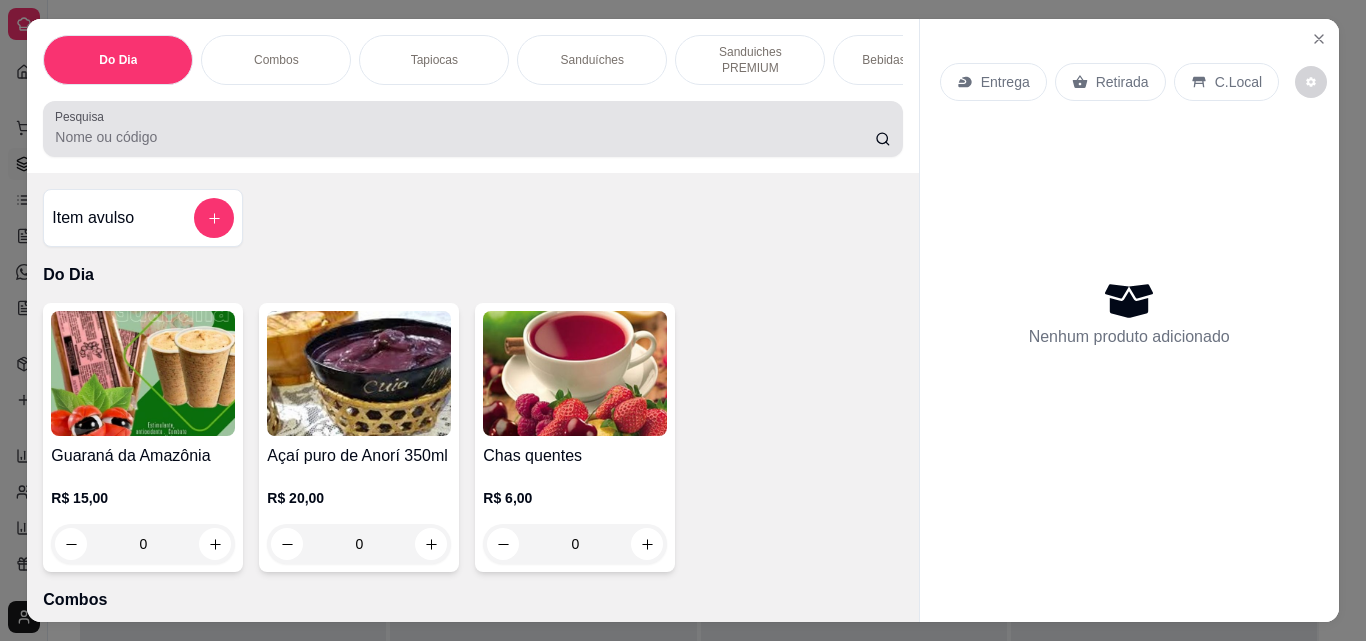 click at bounding box center (472, 129) 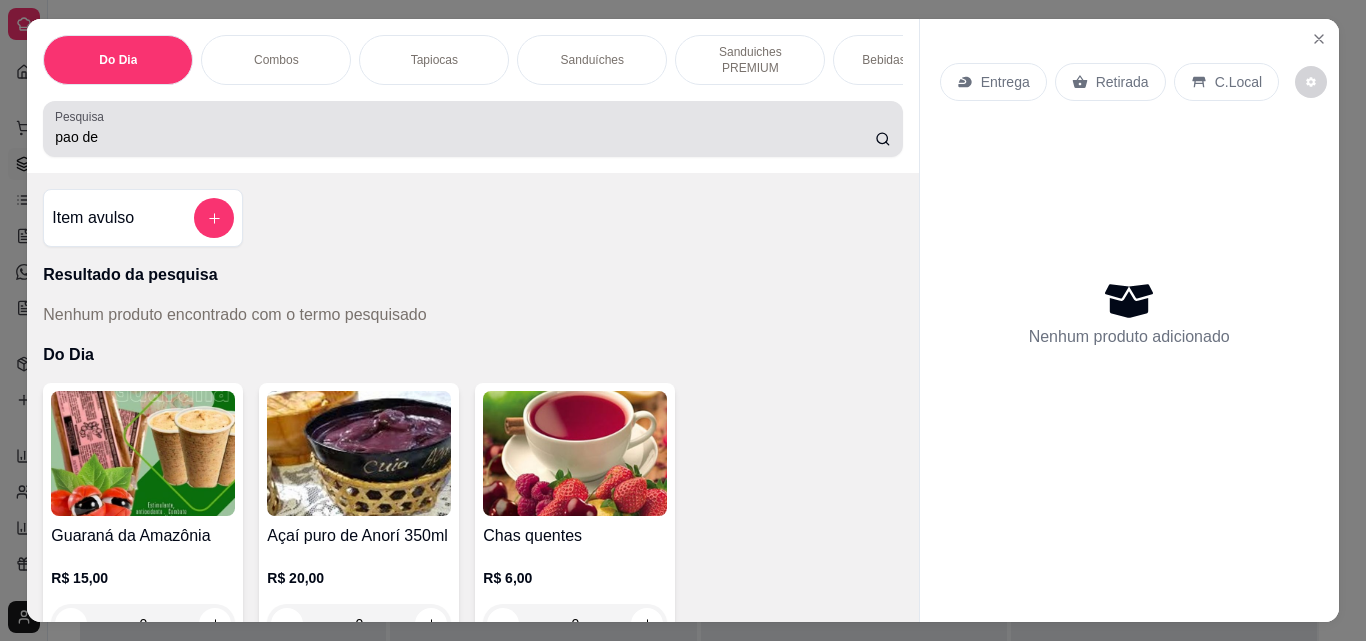 click on "pao de" at bounding box center (472, 129) 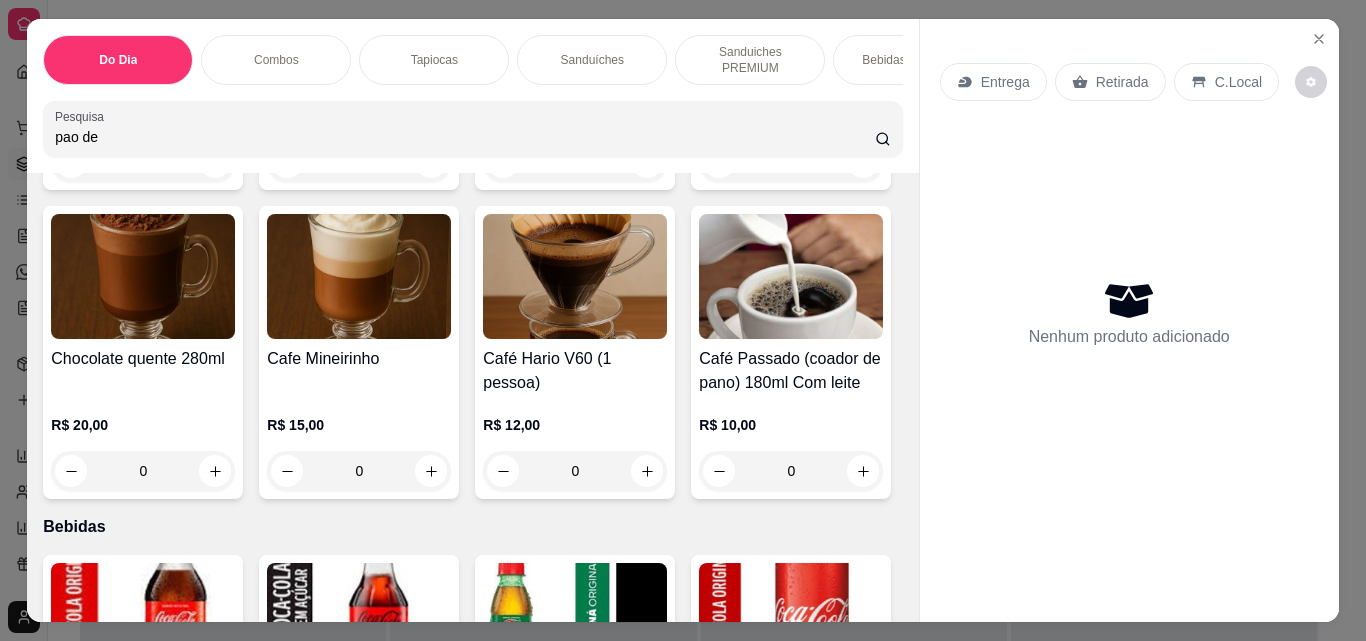 scroll, scrollTop: 3575, scrollLeft: 0, axis: vertical 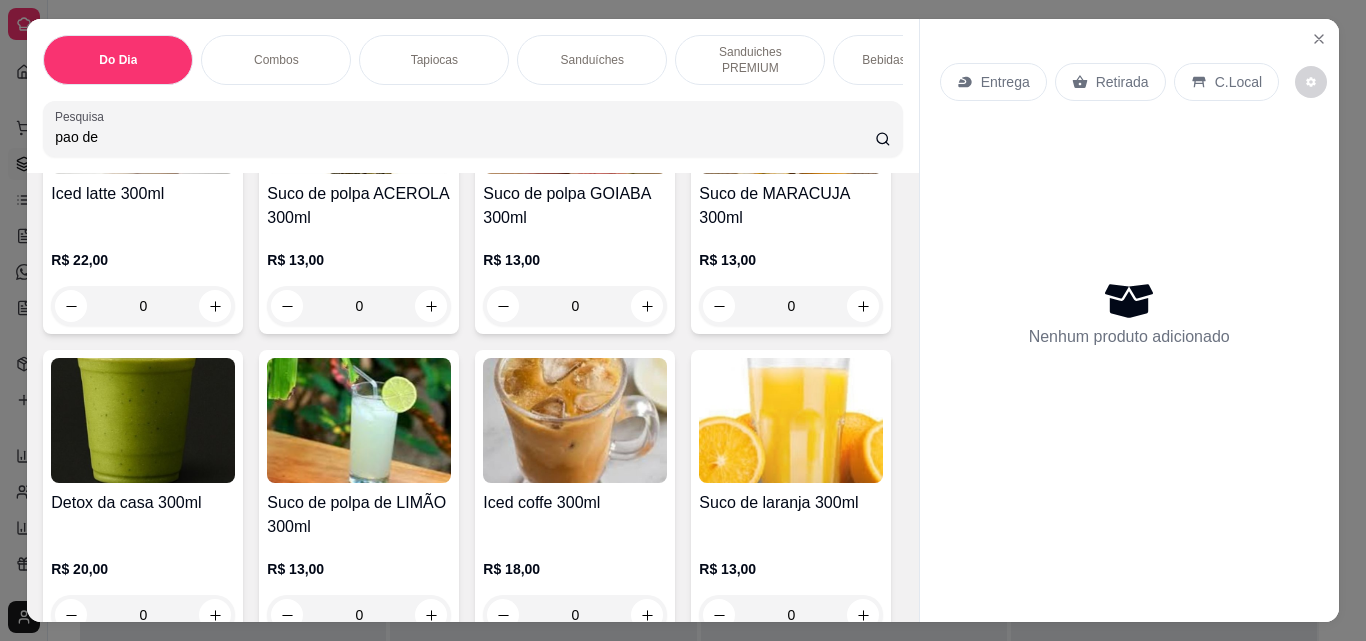 click 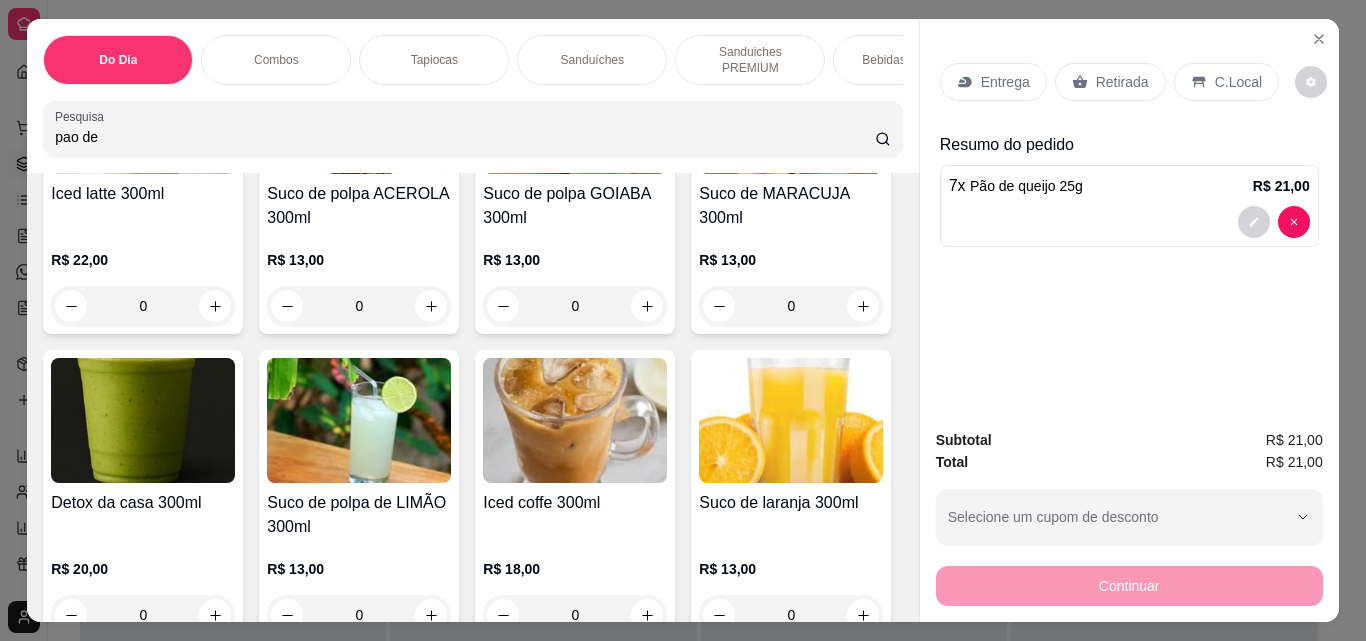 click 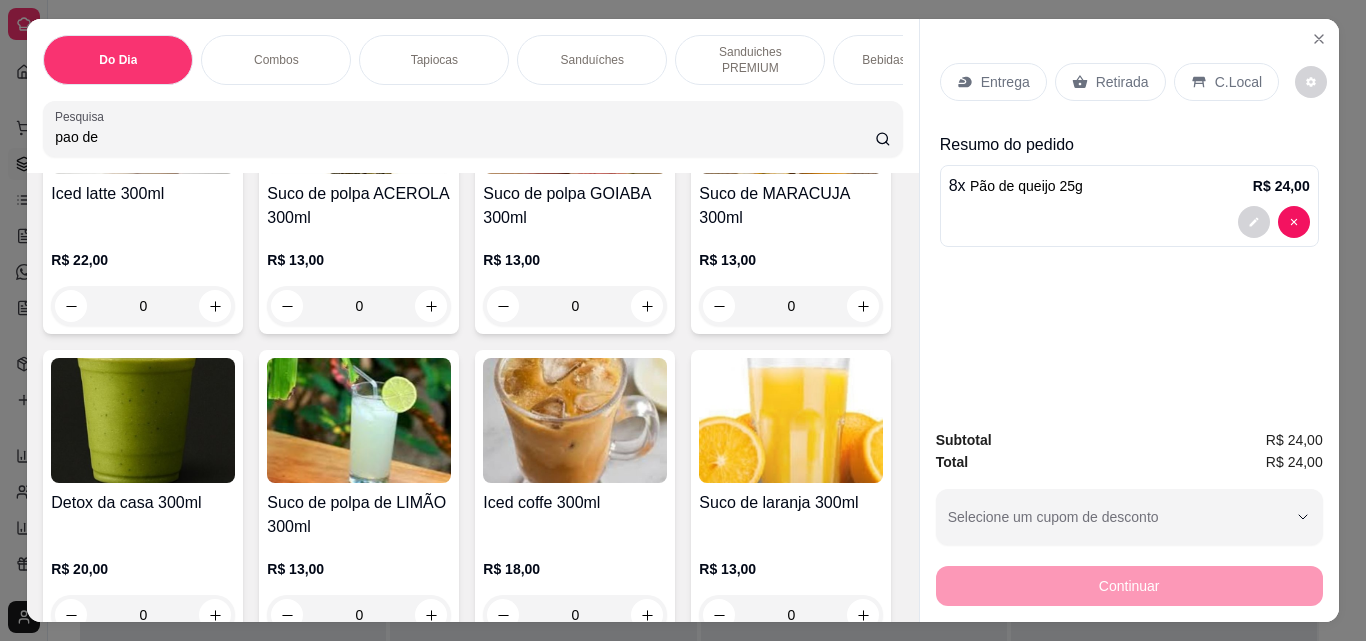 click at bounding box center [288, -1011] 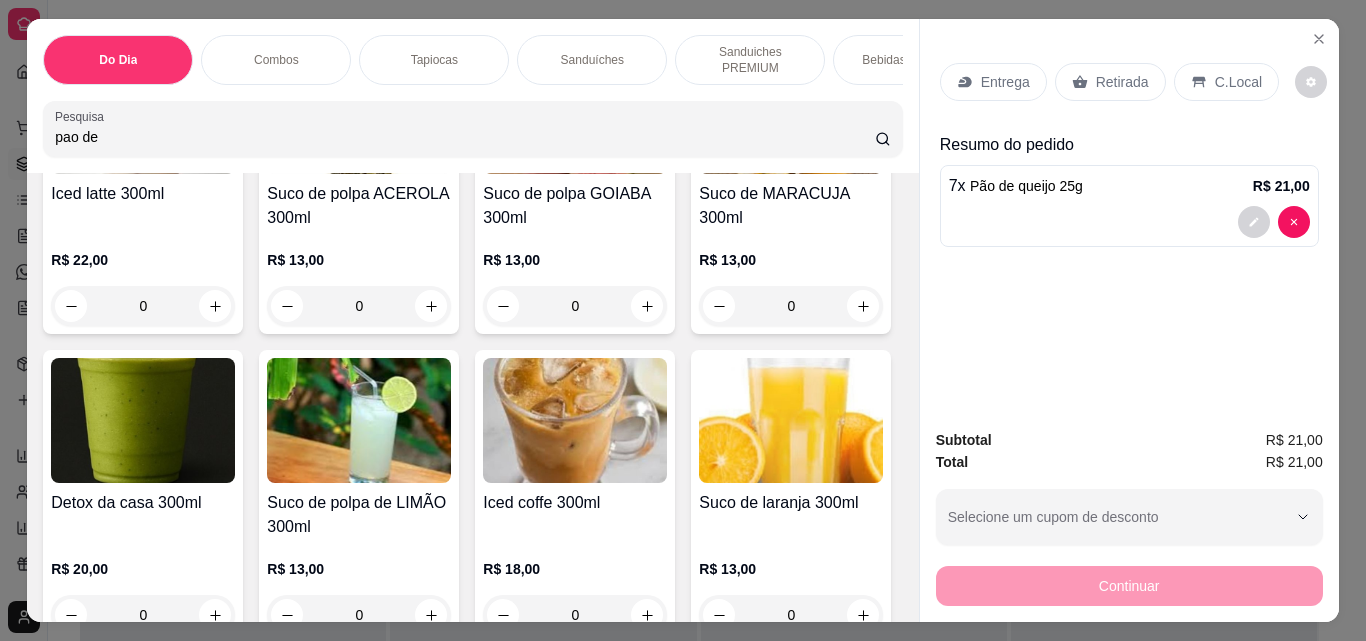 click on "Retirada" at bounding box center (1122, 82) 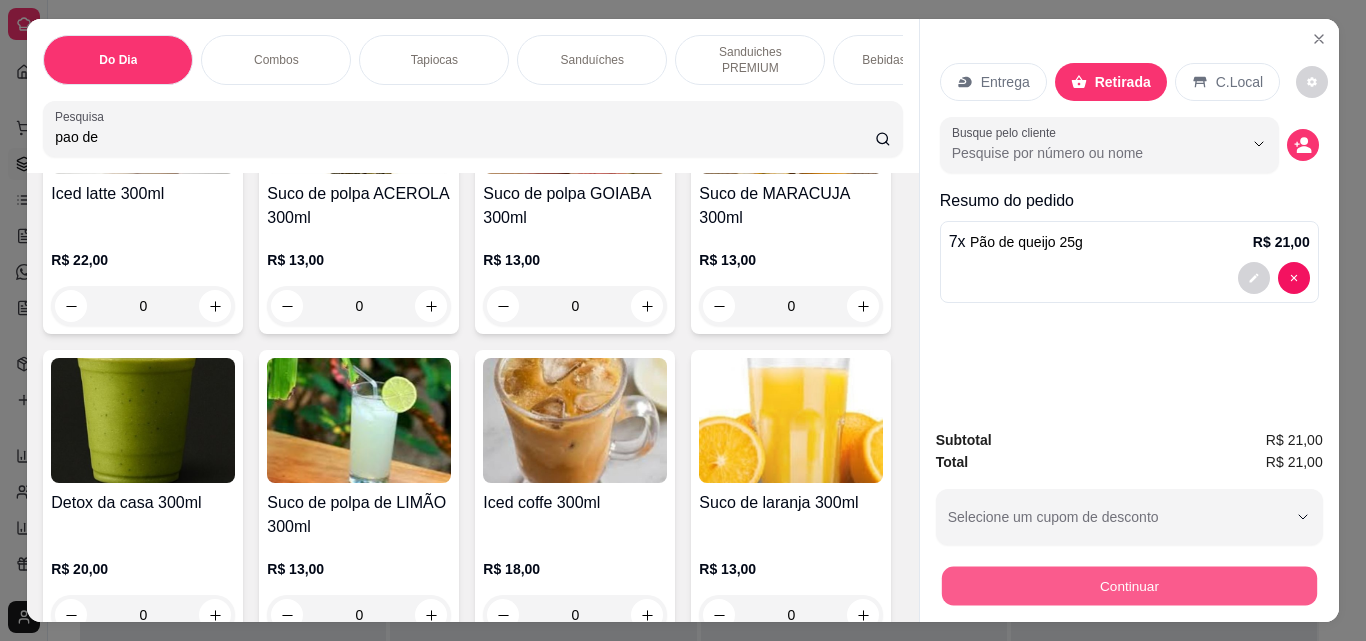 click on "Continuar" at bounding box center [1128, 585] 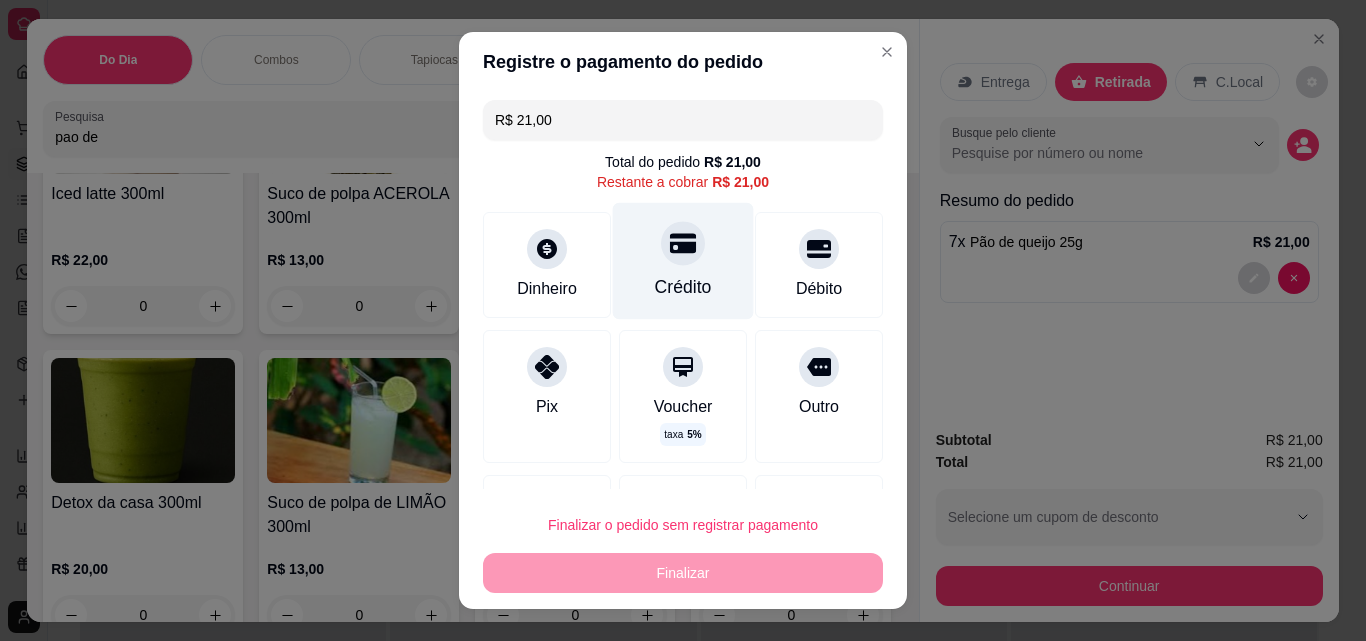 click on "Crédito" at bounding box center (683, 287) 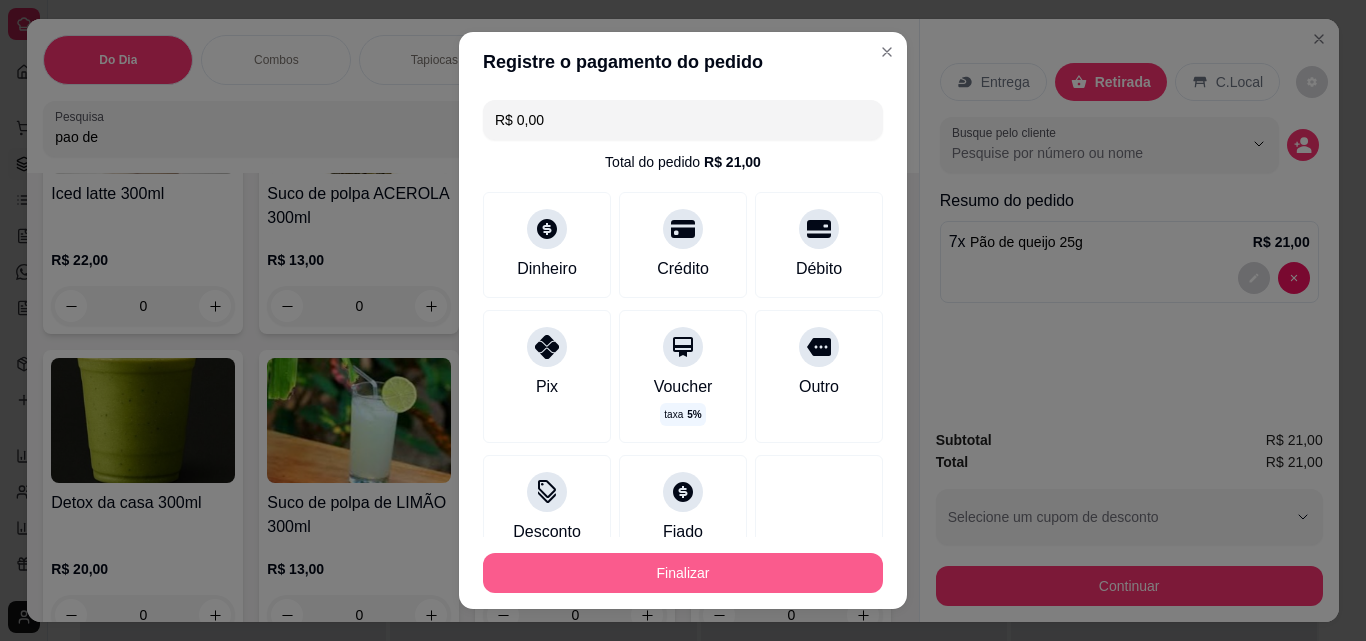 click on "Finalizar" at bounding box center (683, 573) 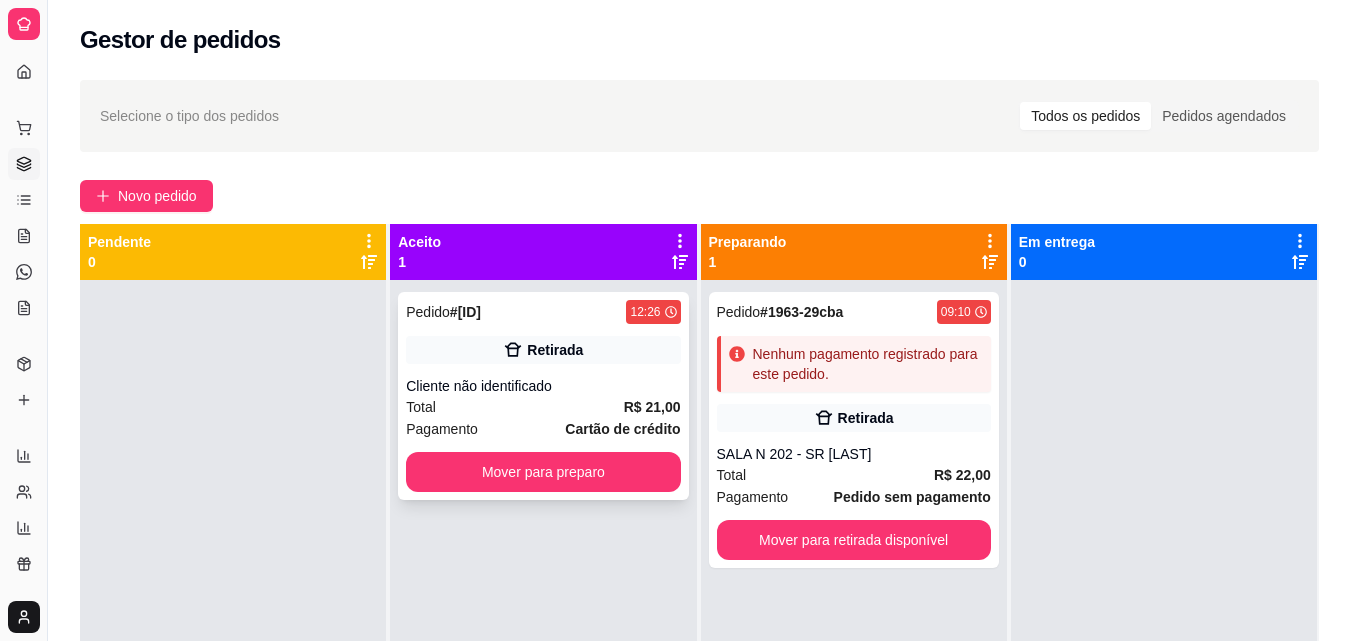 click on "Total R$ 21,00" at bounding box center (543, 407) 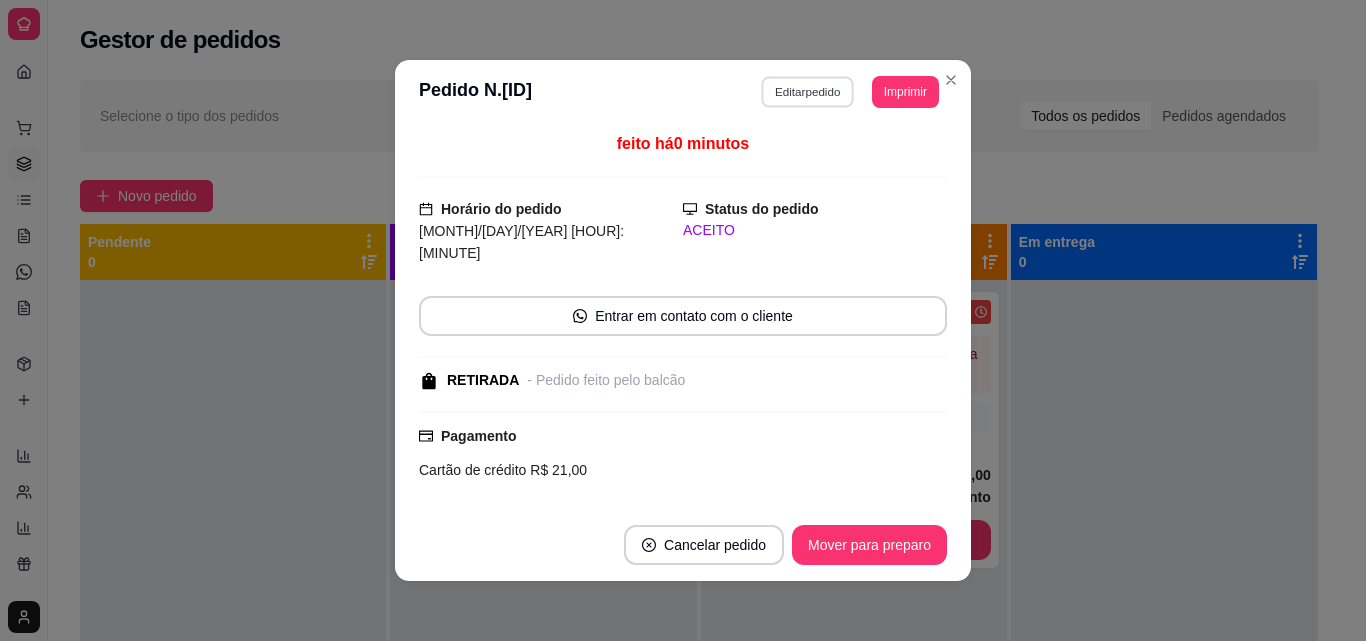 click on "Editar  pedido" at bounding box center [808, 91] 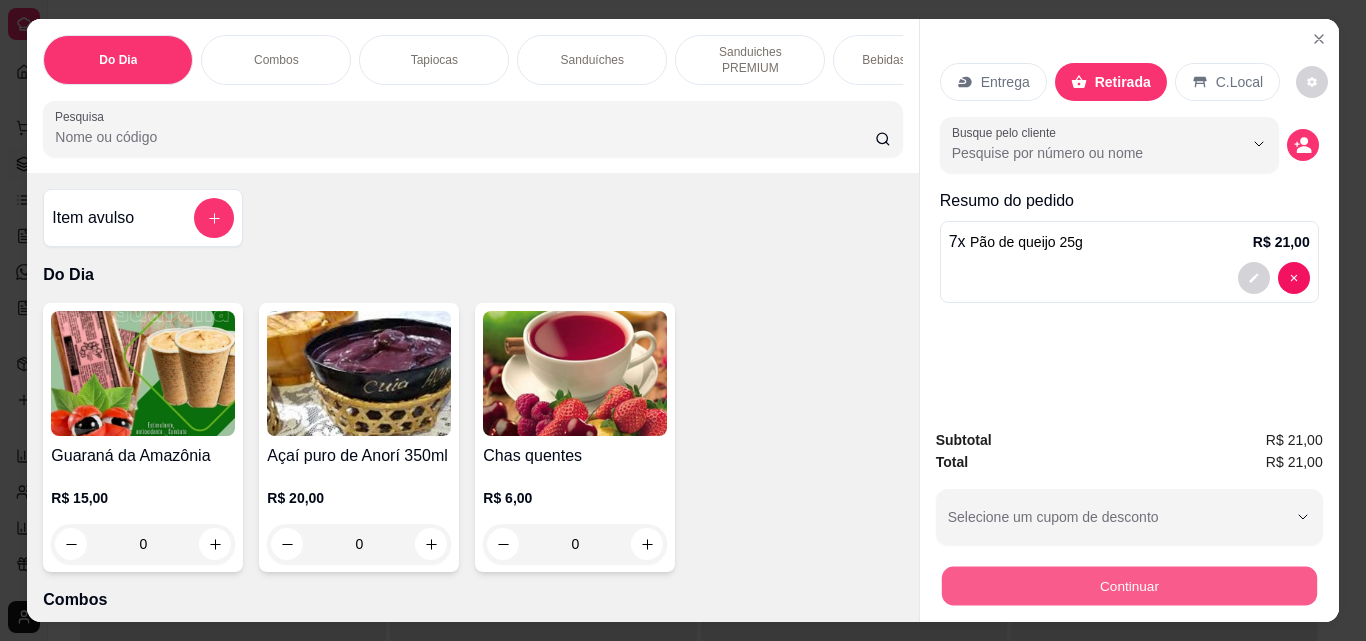 click on "Continuar" at bounding box center (1128, 585) 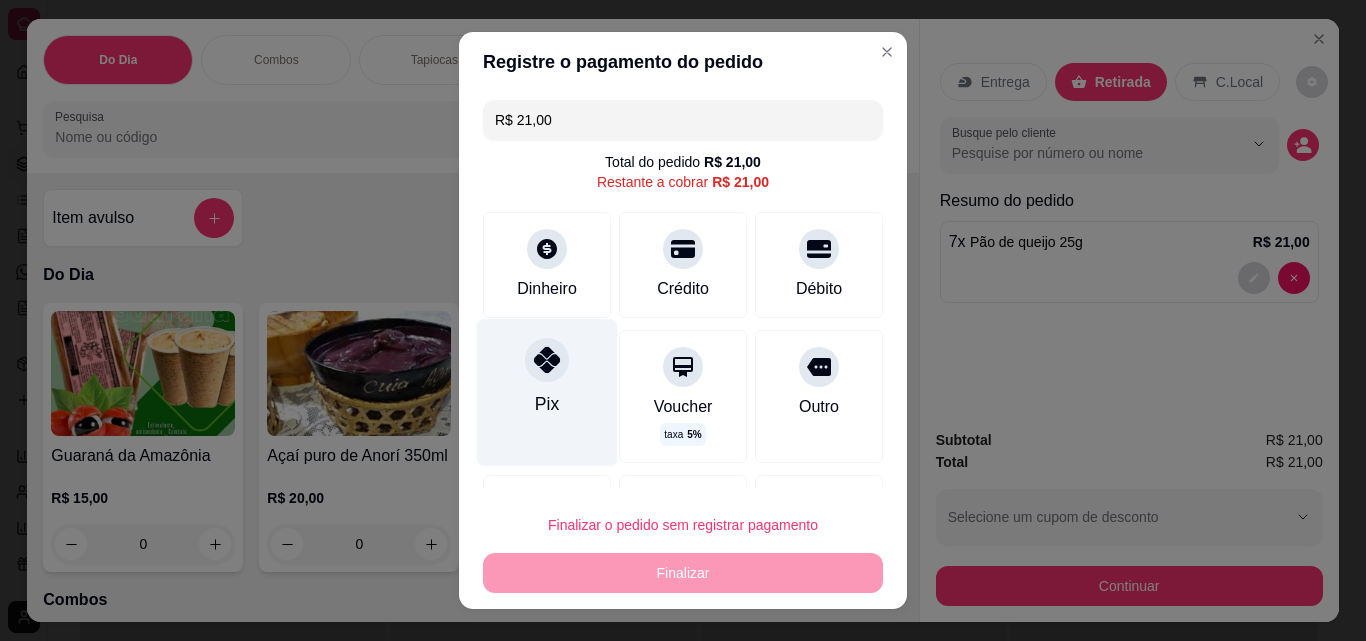 click at bounding box center (547, 360) 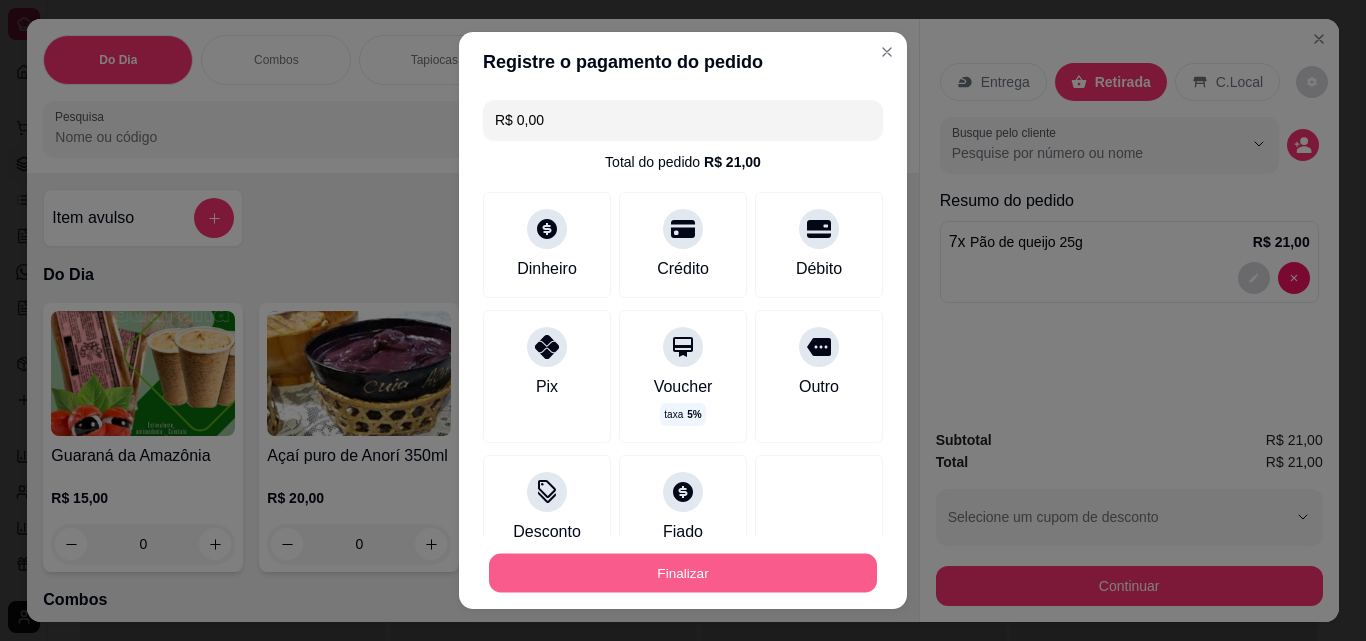 click on "Finalizar" at bounding box center (683, 573) 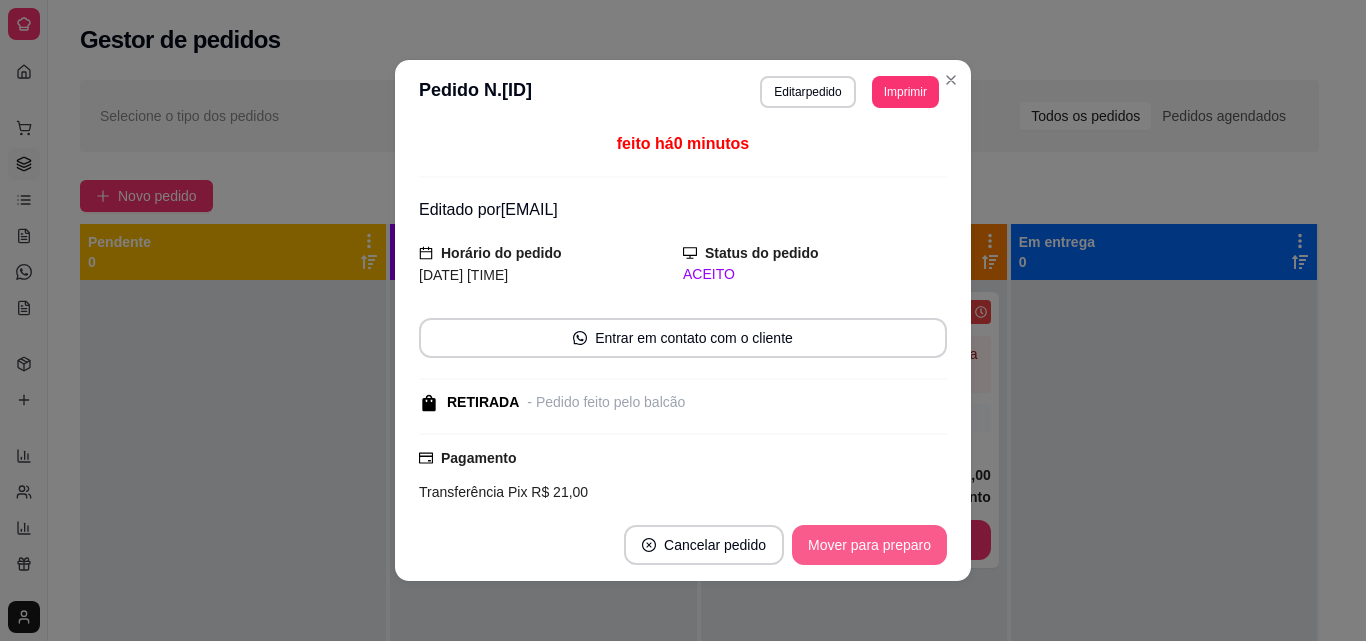 click on "Mover para preparo" at bounding box center [869, 545] 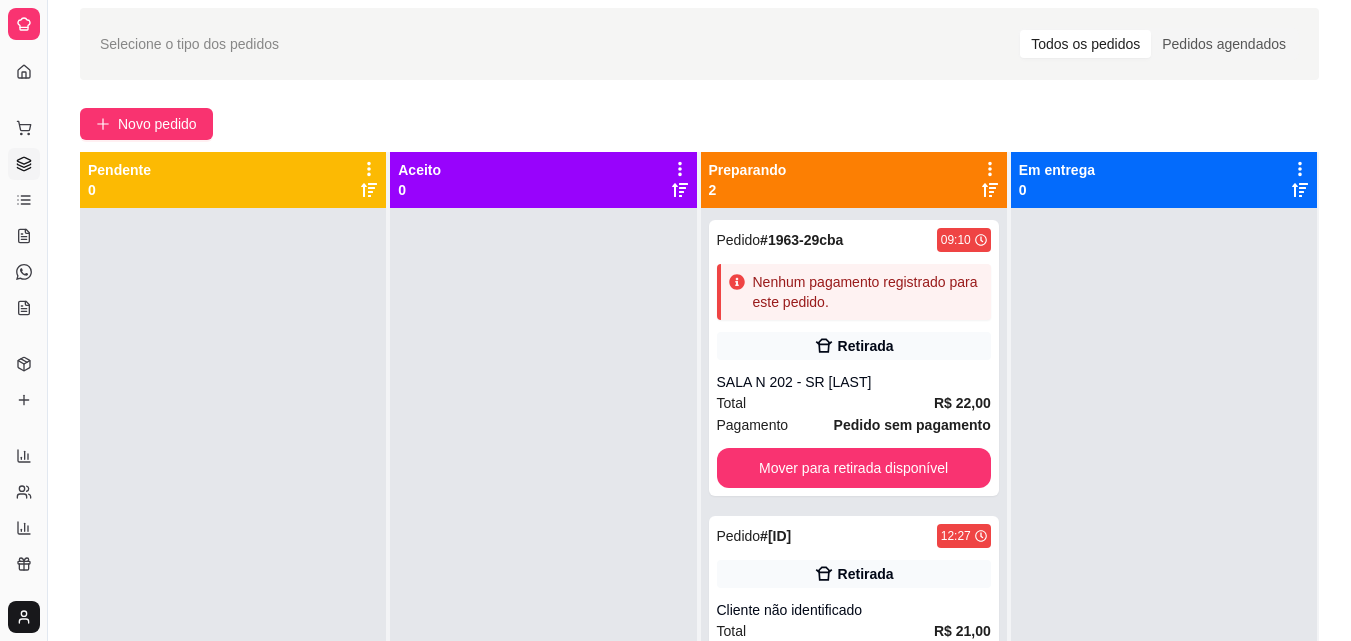 scroll, scrollTop: 105, scrollLeft: 0, axis: vertical 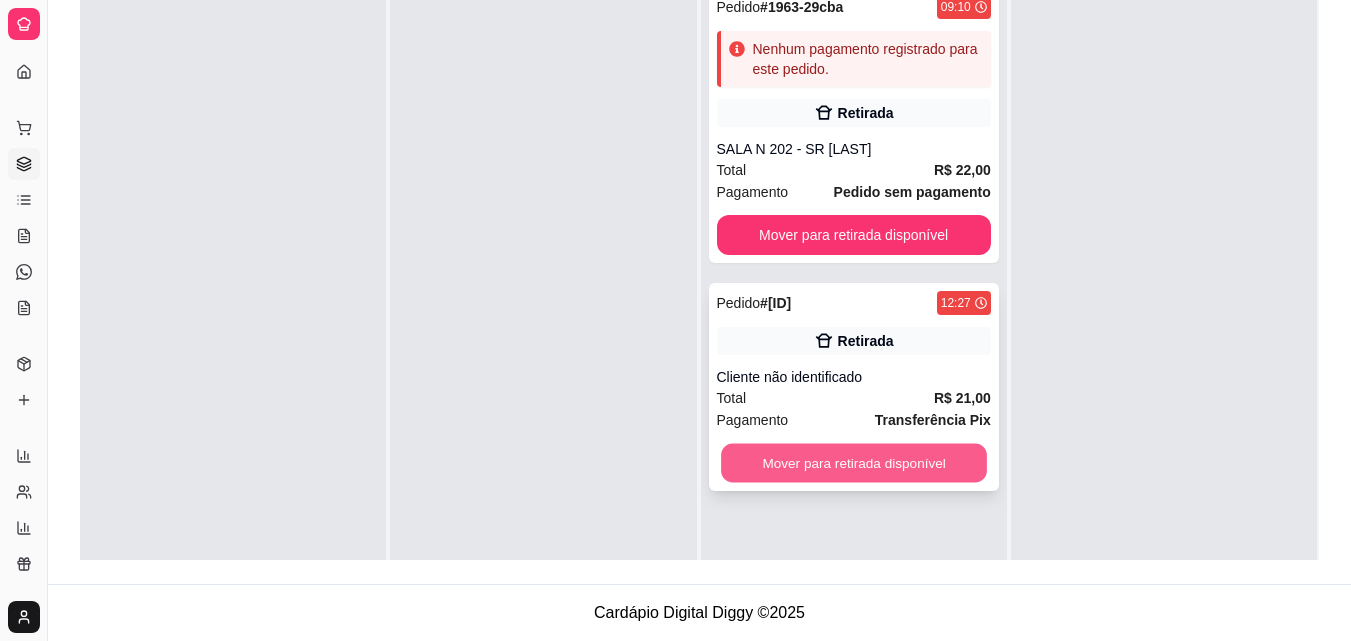 click on "Mover para retirada disponível" at bounding box center (854, 463) 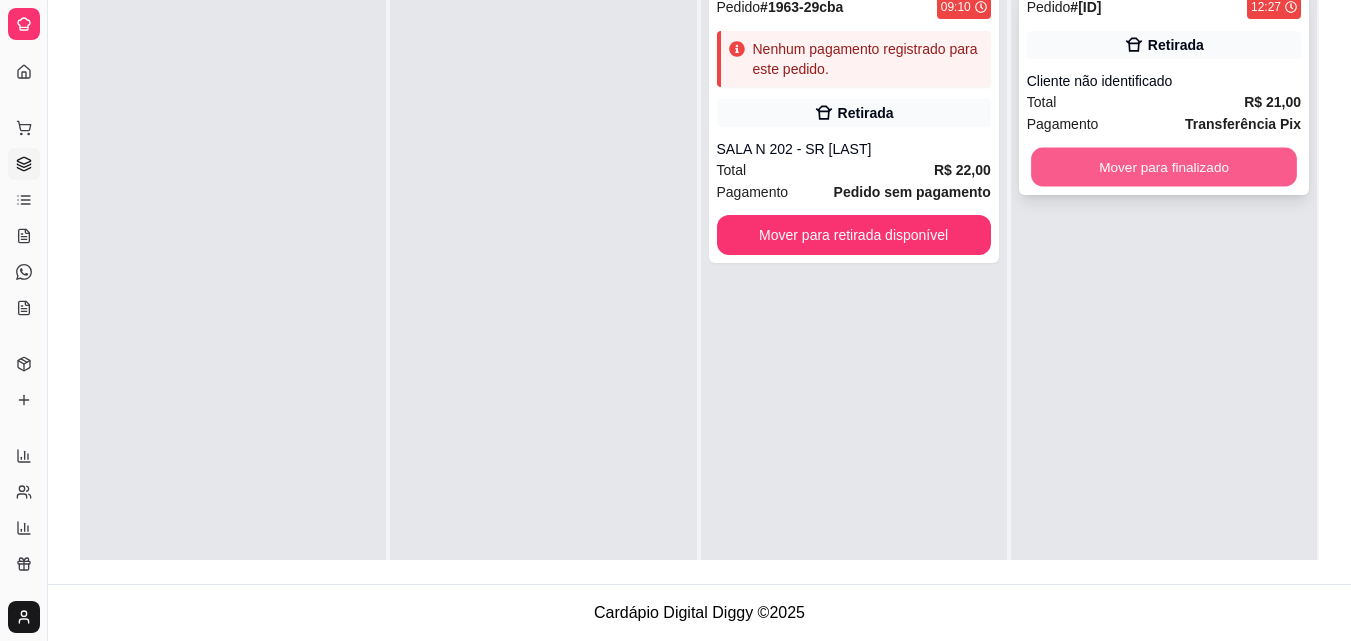 click on "Mover para finalizado" at bounding box center [1164, 167] 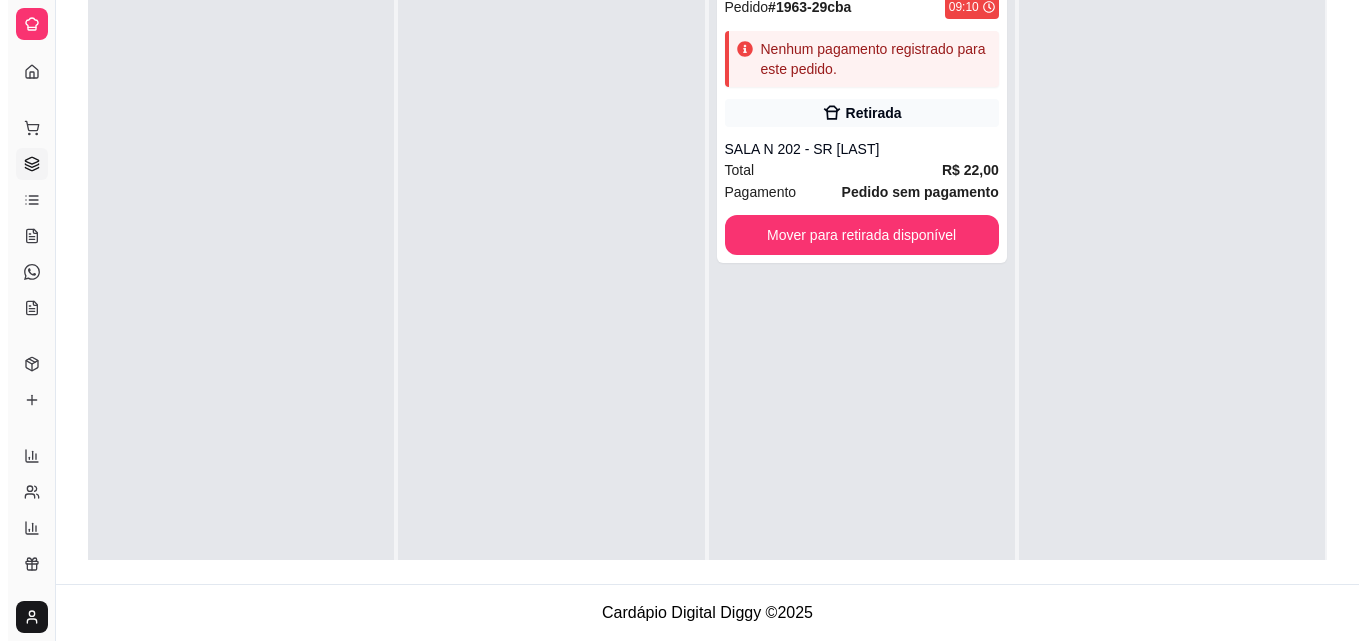 scroll, scrollTop: 0, scrollLeft: 0, axis: both 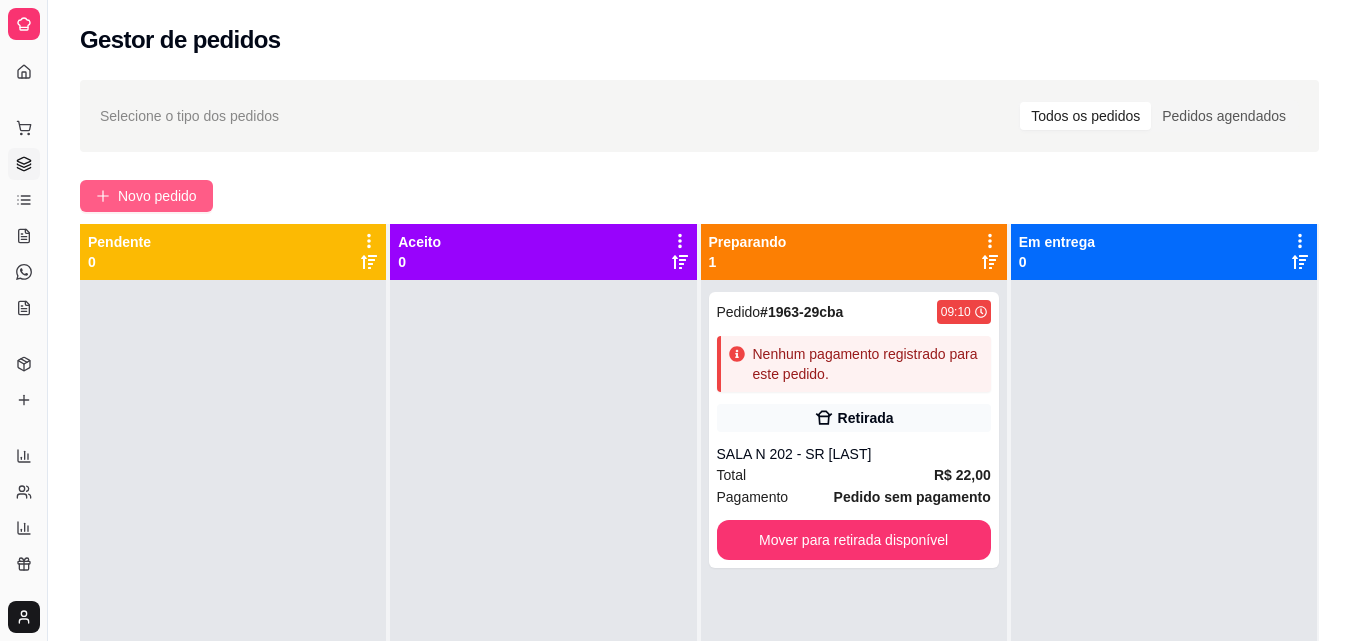 click on "Novo pedido" at bounding box center [157, 196] 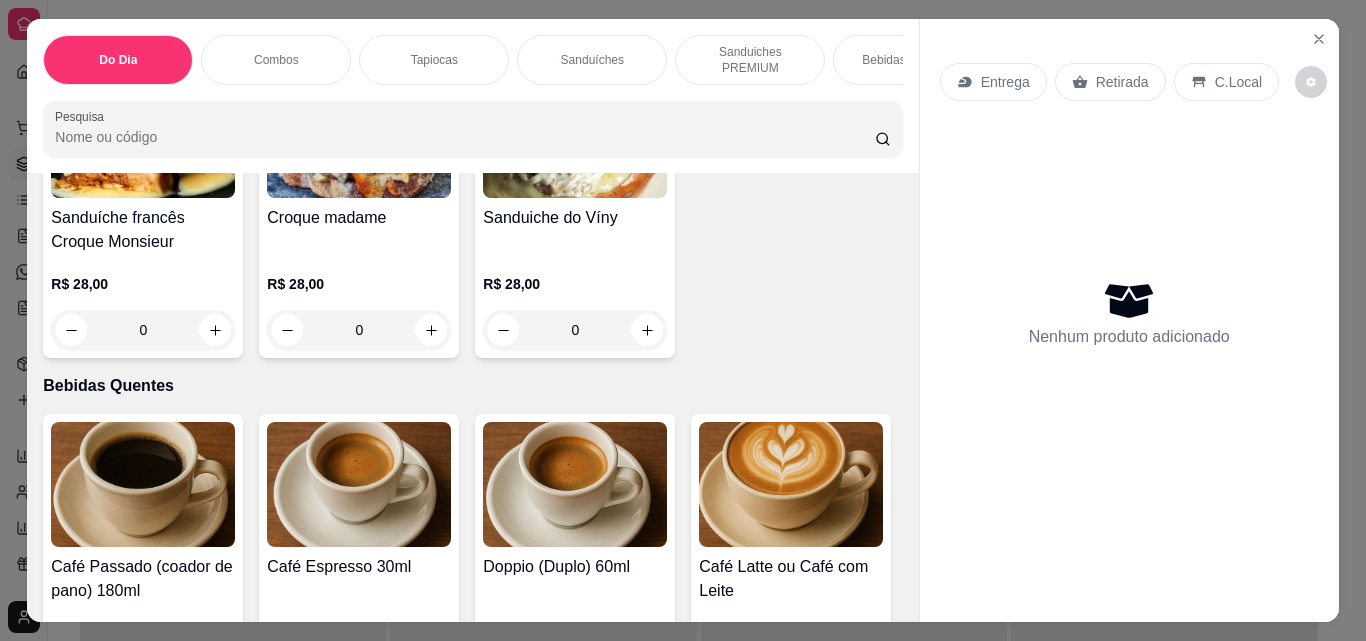 scroll, scrollTop: 2837, scrollLeft: 0, axis: vertical 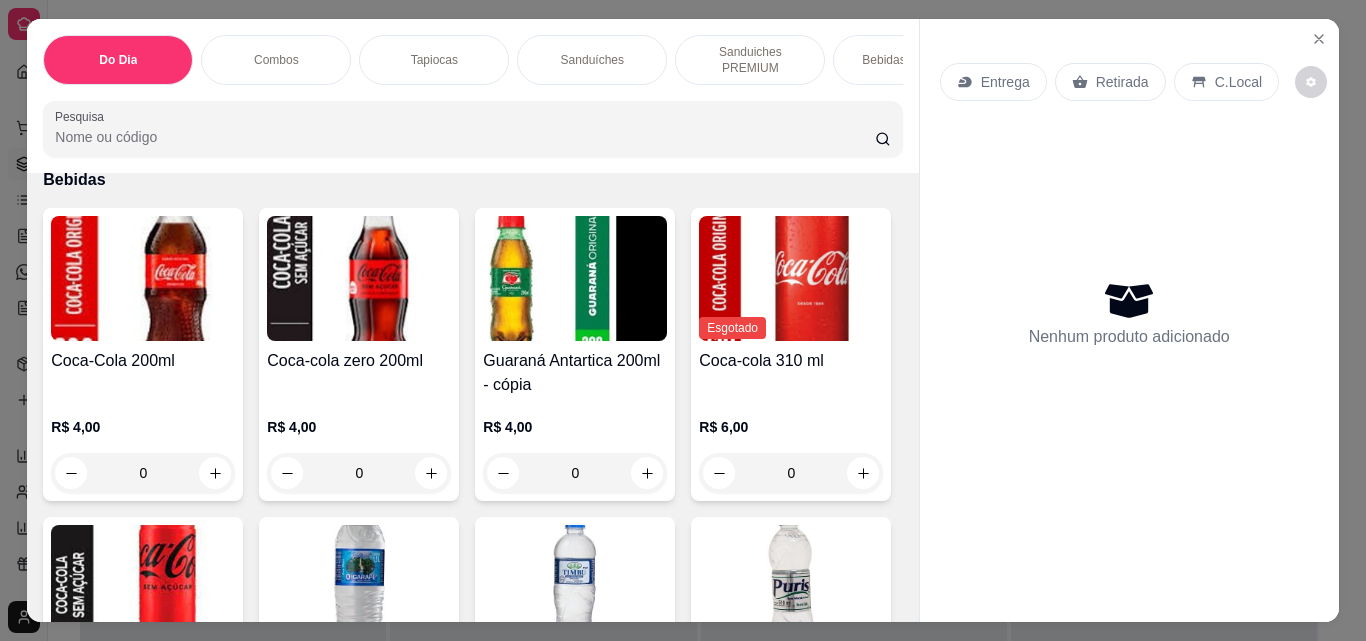 click 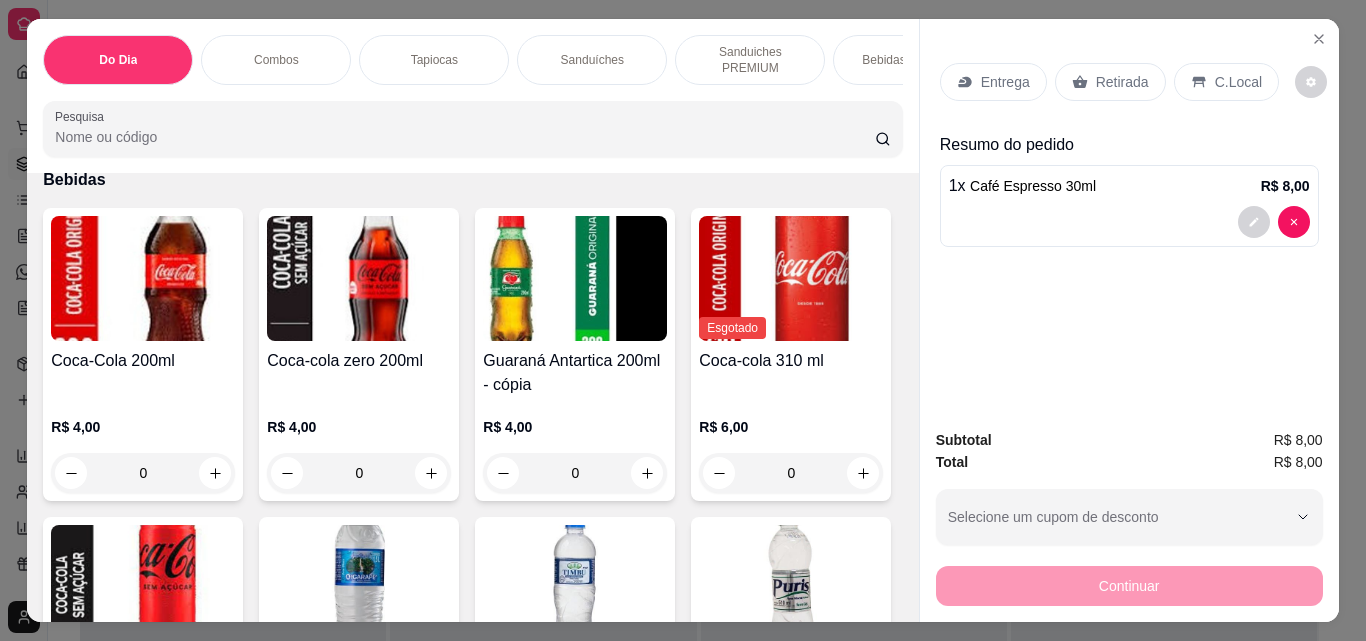 click on "Retirada" at bounding box center (1122, 82) 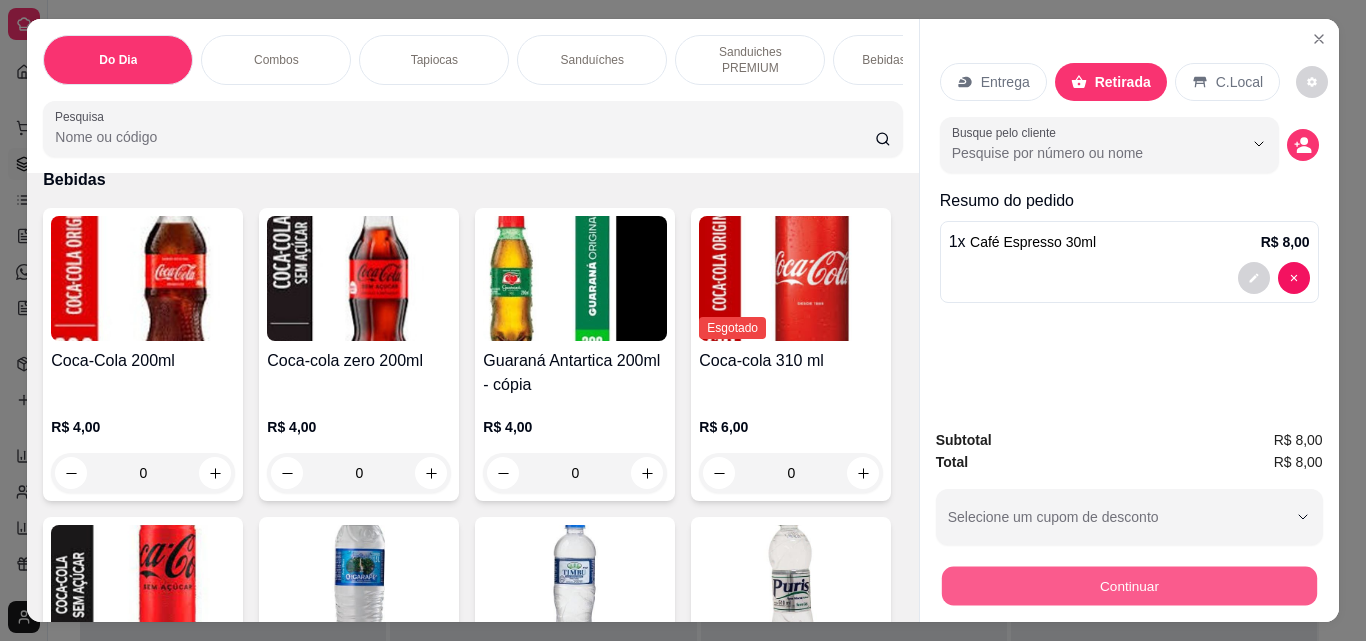 click on "Continuar" at bounding box center (1128, 585) 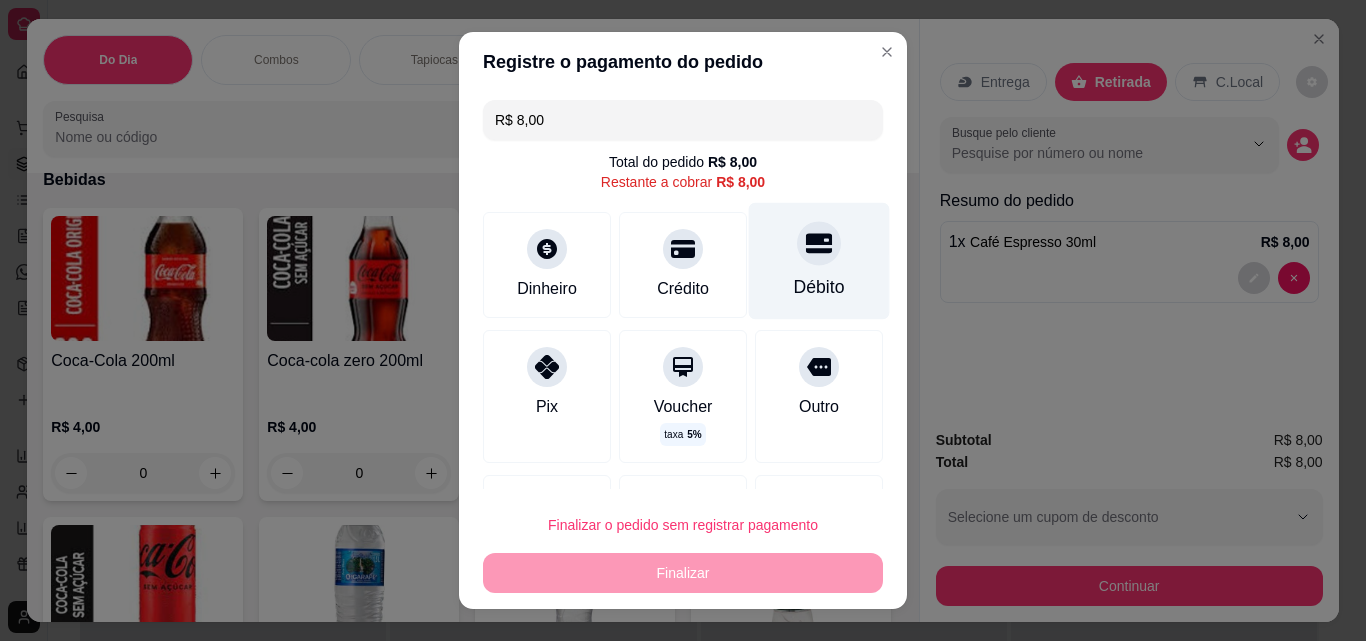 click on "Débito" at bounding box center (819, 261) 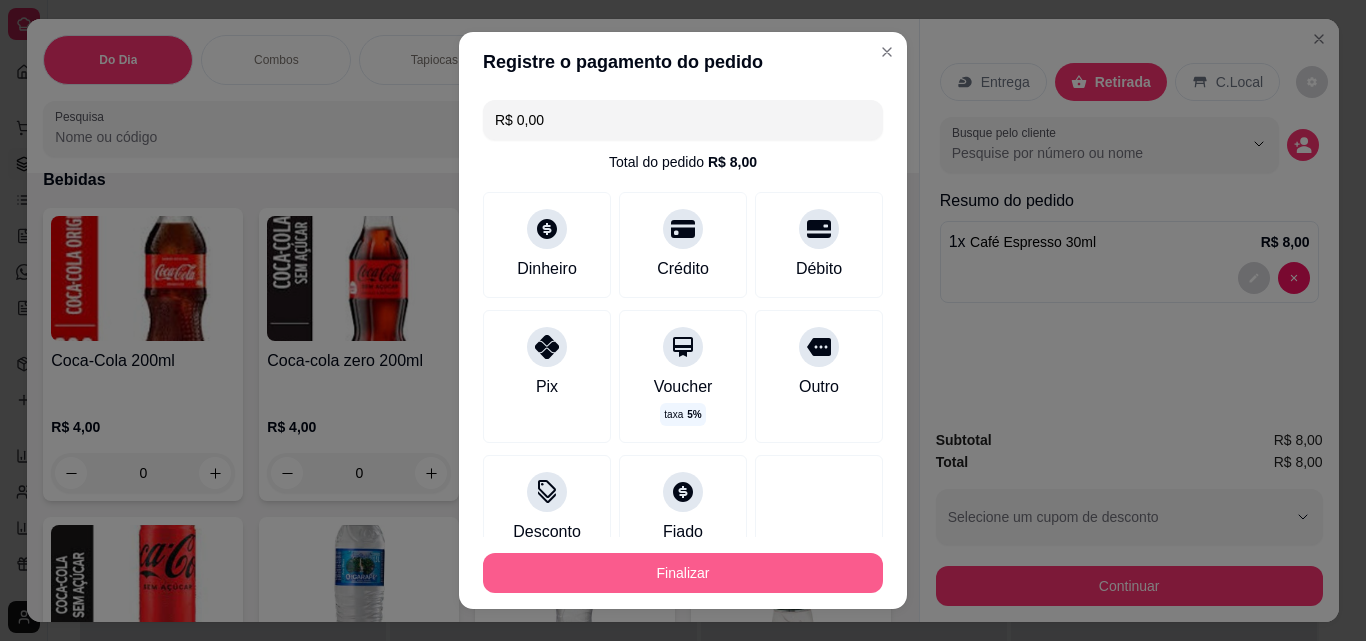 click on "Finalizar" at bounding box center [683, 573] 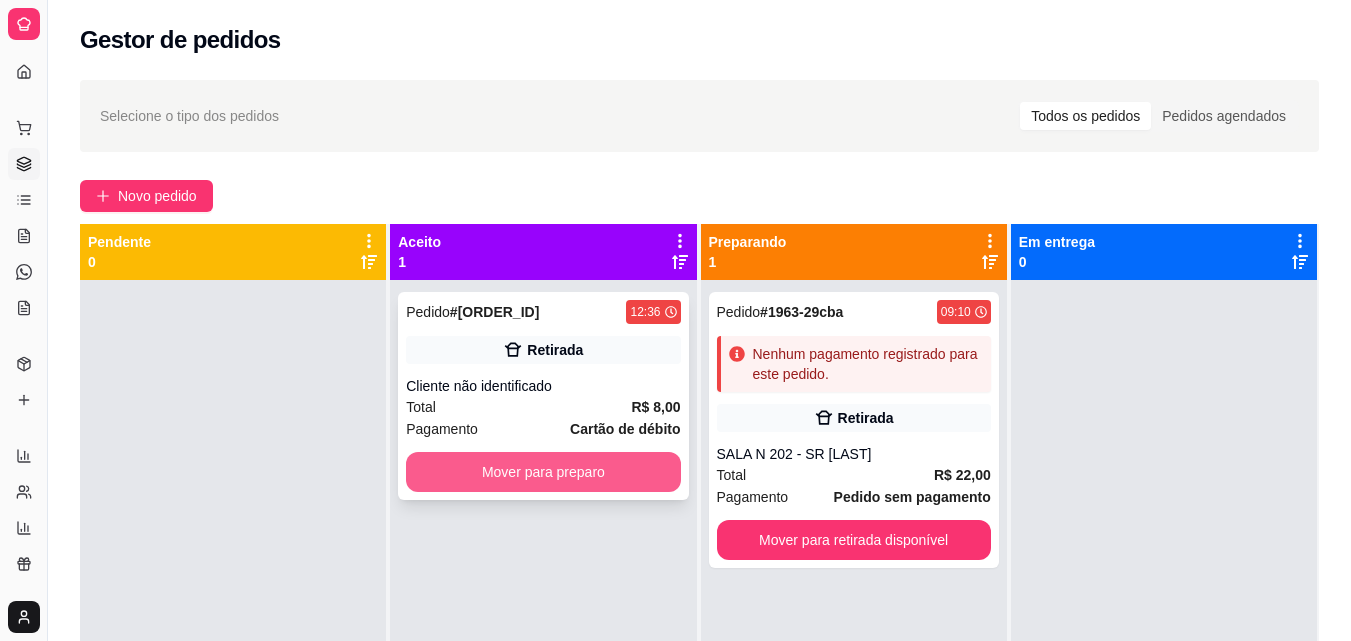click on "Mover para preparo" at bounding box center (543, 472) 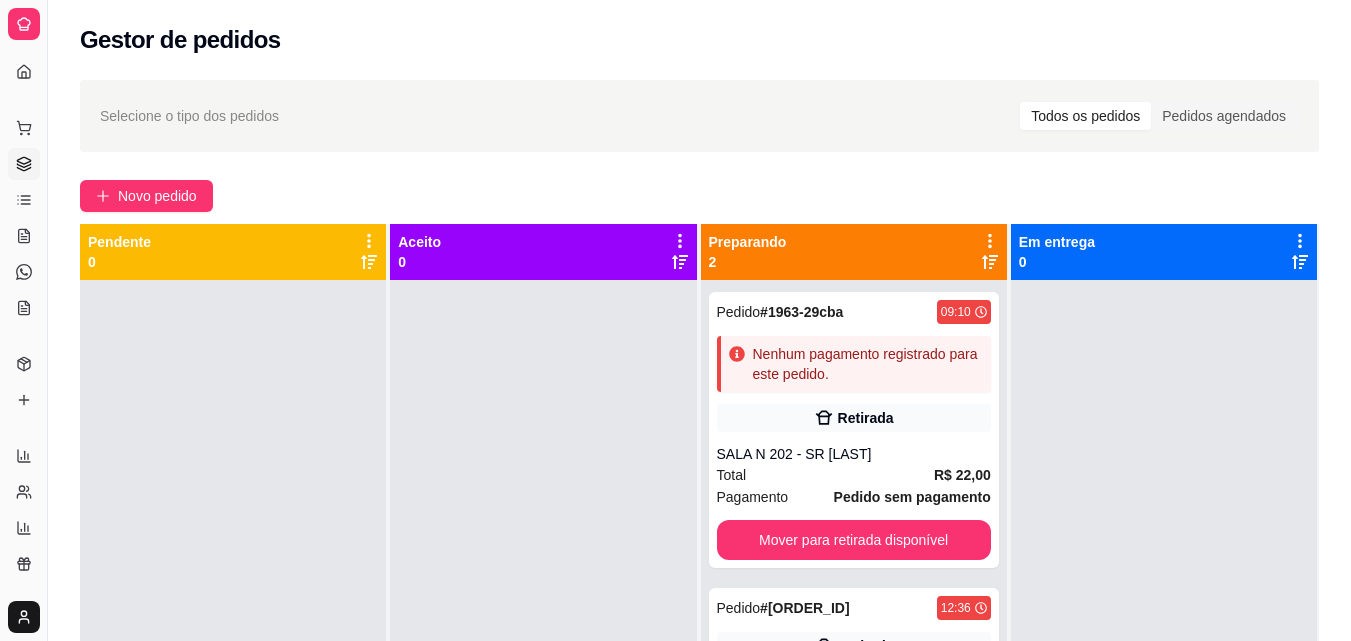 scroll, scrollTop: 0, scrollLeft: 0, axis: both 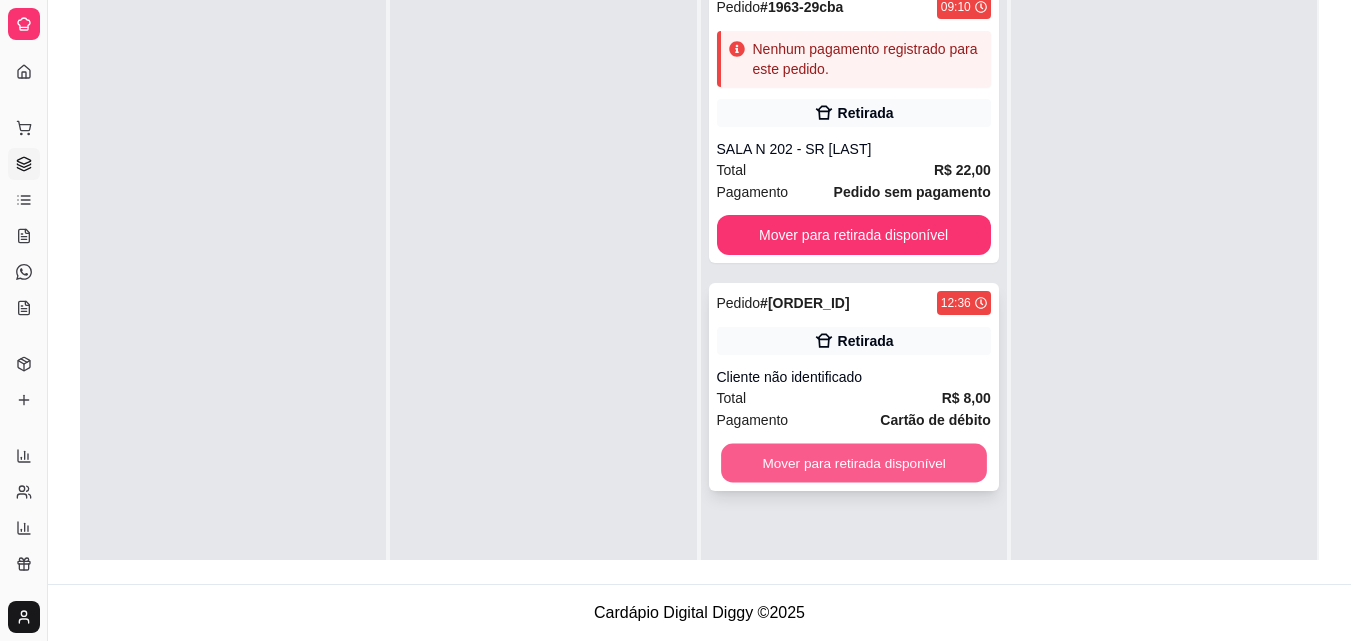 click on "Mover para retirada disponível" at bounding box center [854, 463] 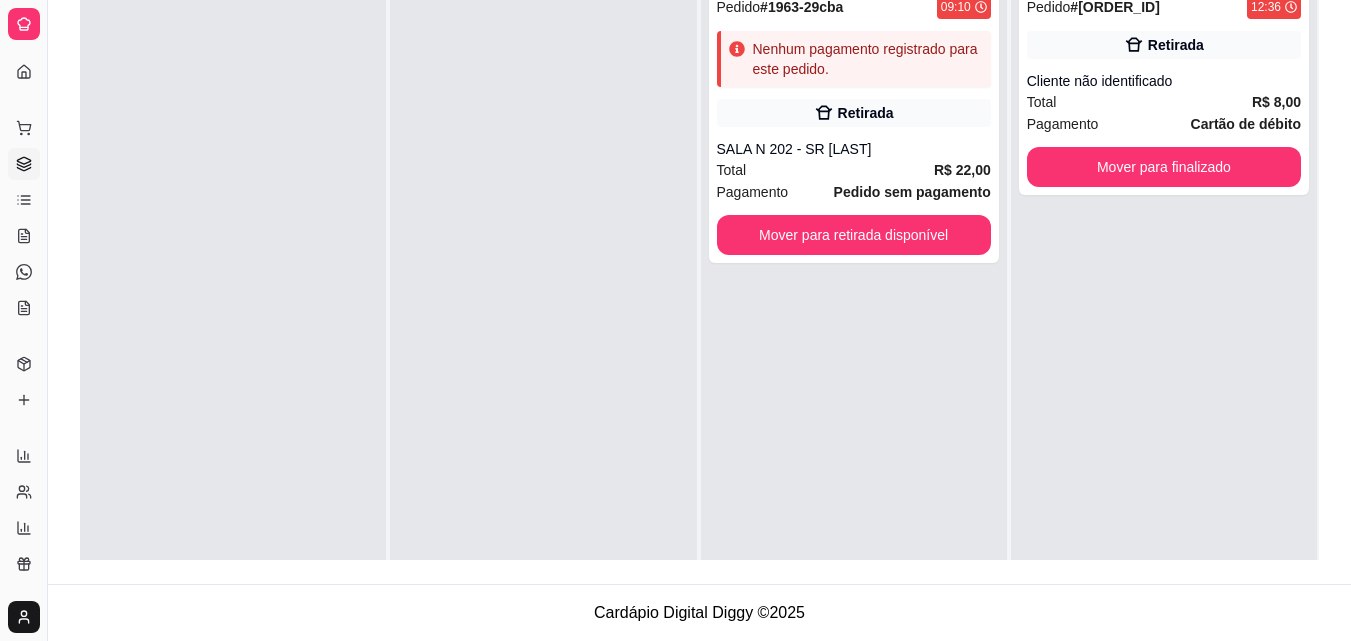 scroll, scrollTop: 217, scrollLeft: 0, axis: vertical 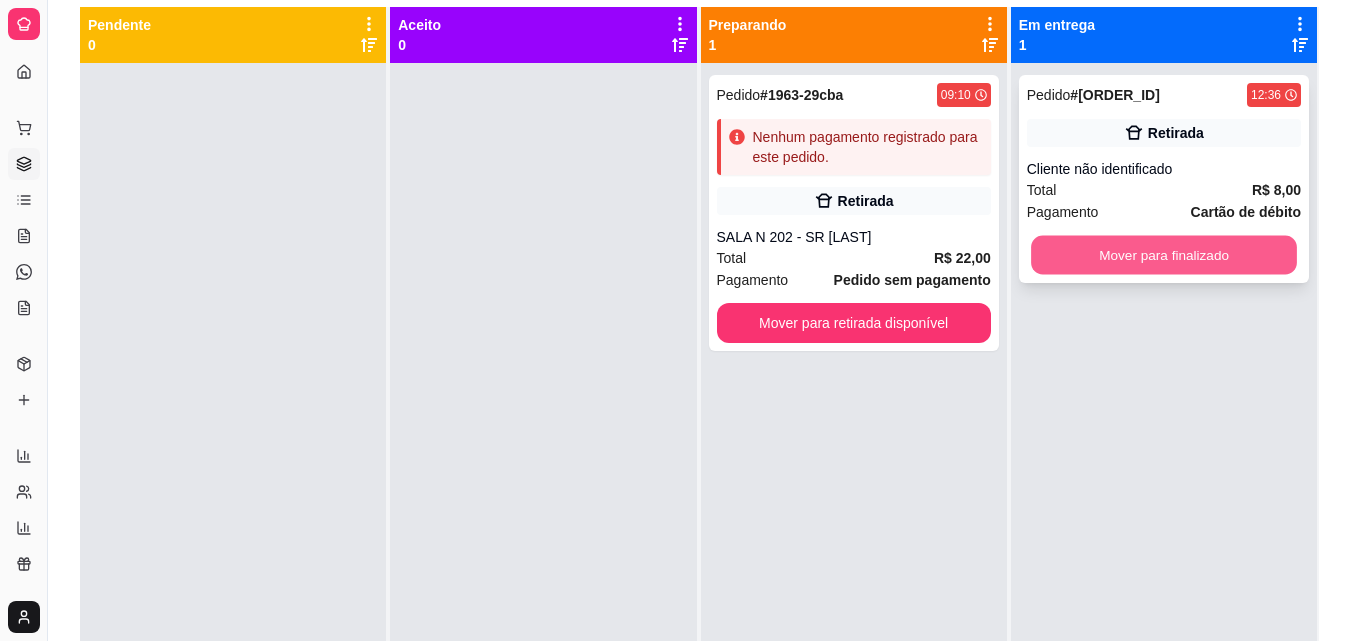 click on "Mover para finalizado" at bounding box center (1164, 255) 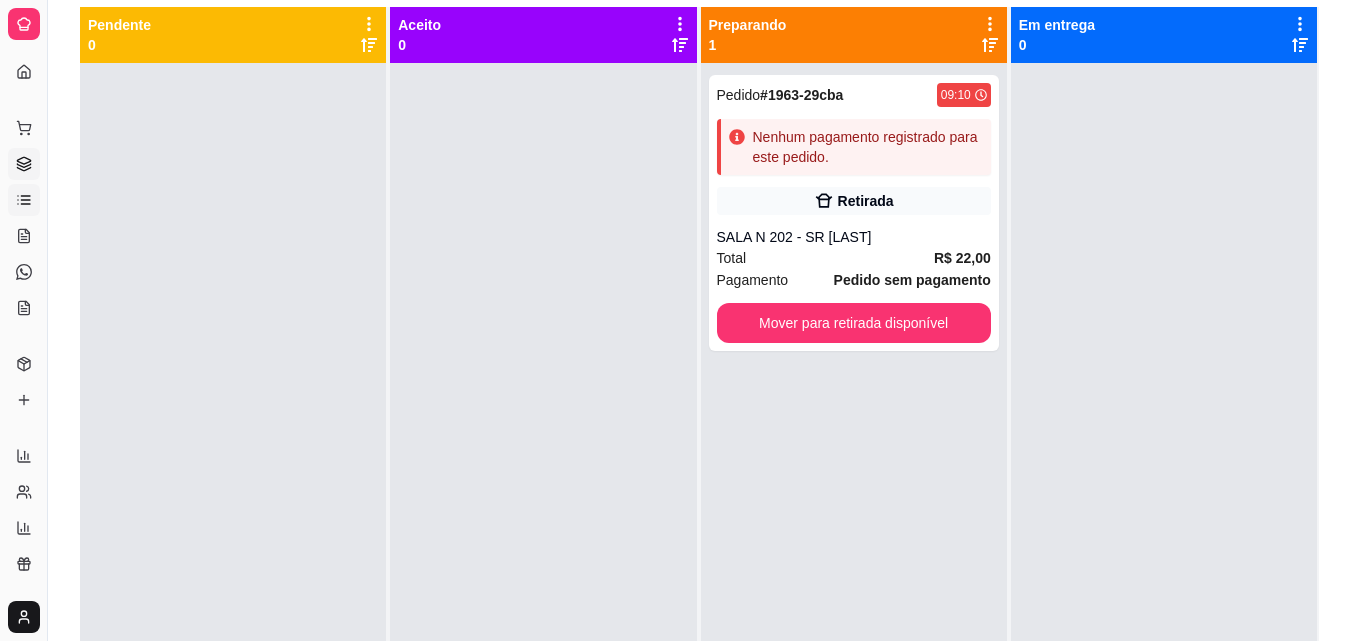 click 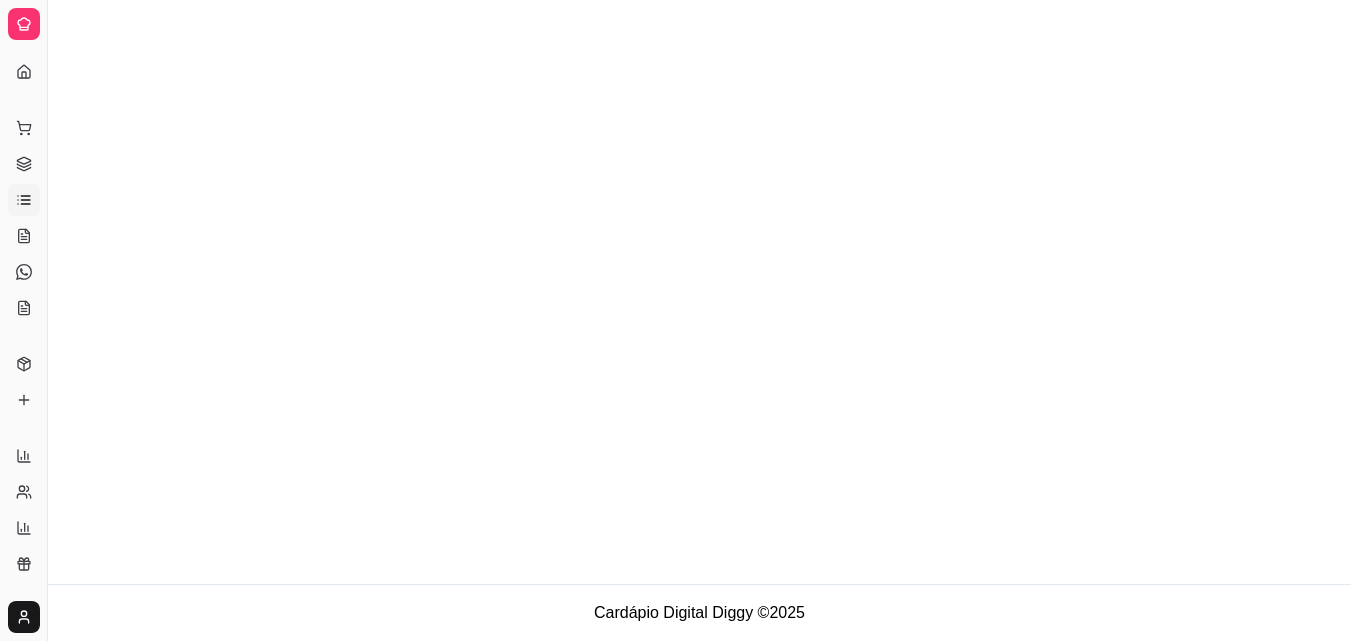 scroll, scrollTop: 0, scrollLeft: 0, axis: both 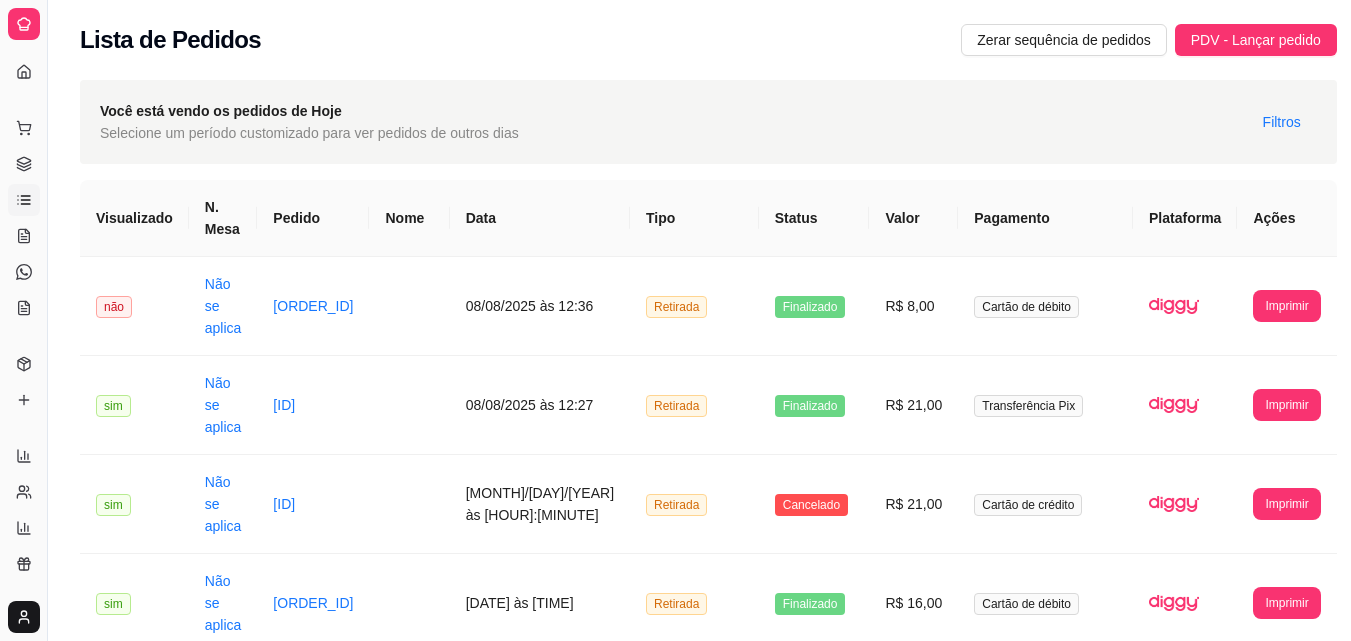 drag, startPoint x: 50, startPoint y: 235, endPoint x: 158, endPoint y: 245, distance: 108.461975 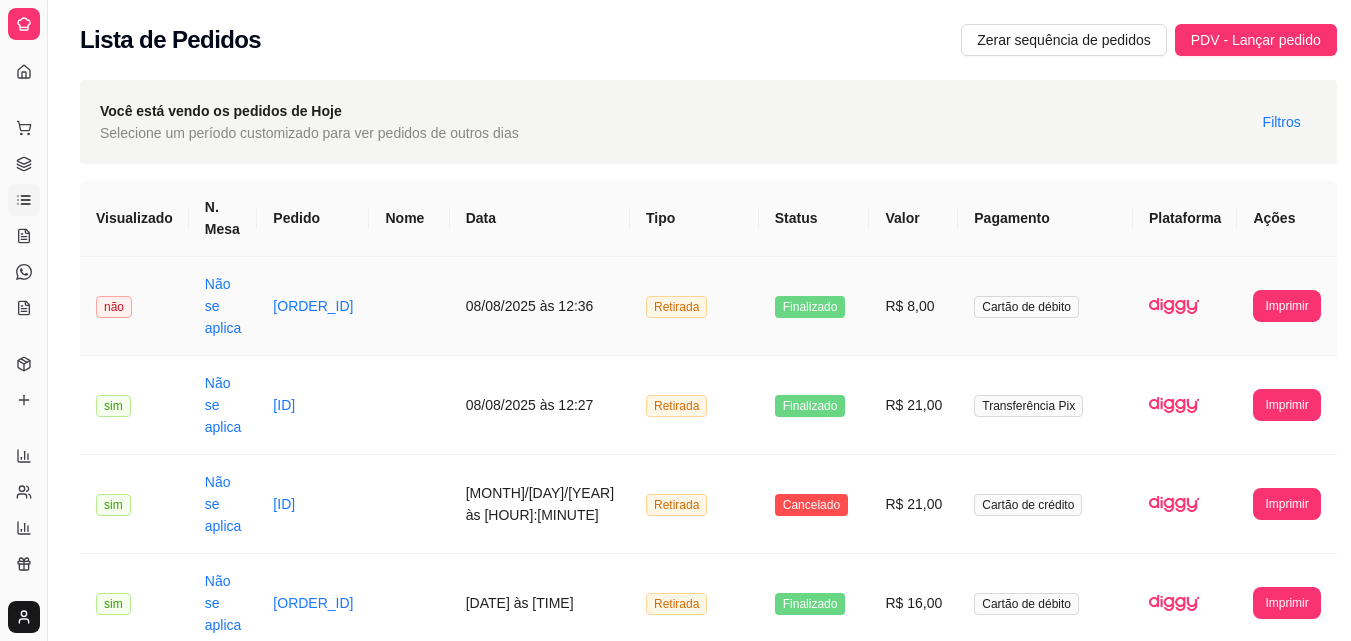 drag, startPoint x: 52, startPoint y: 299, endPoint x: 125, endPoint y: 302, distance: 73.061615 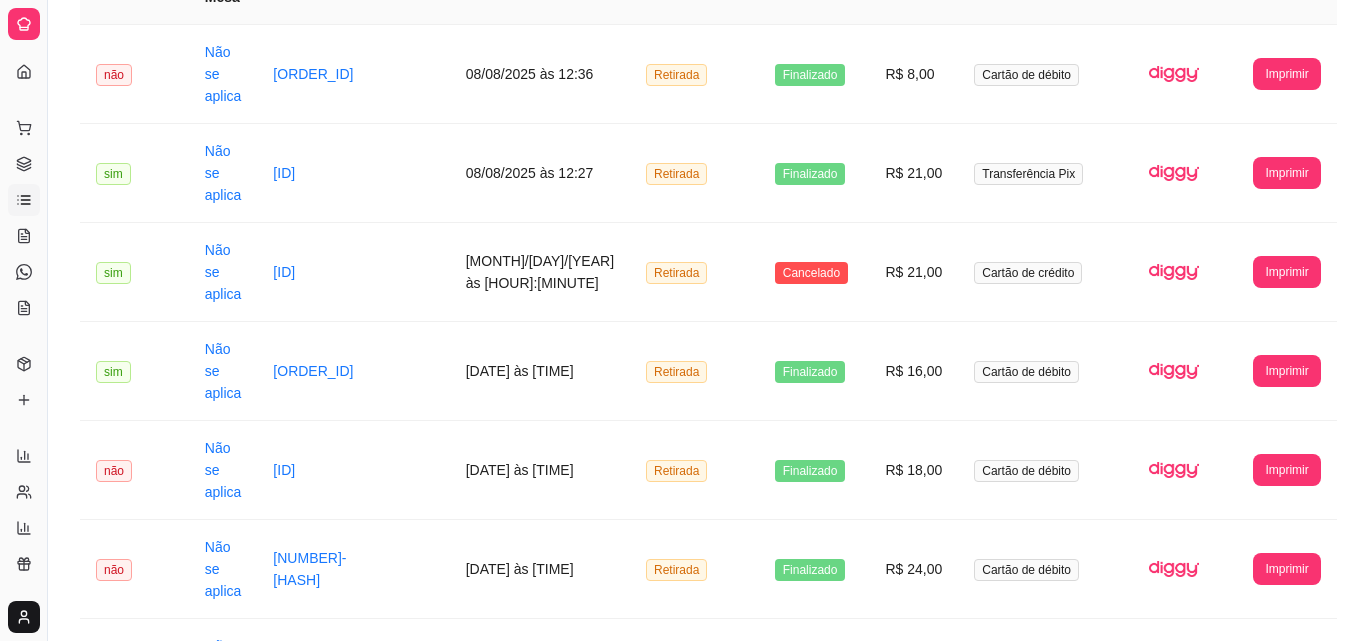 scroll, scrollTop: 242, scrollLeft: 0, axis: vertical 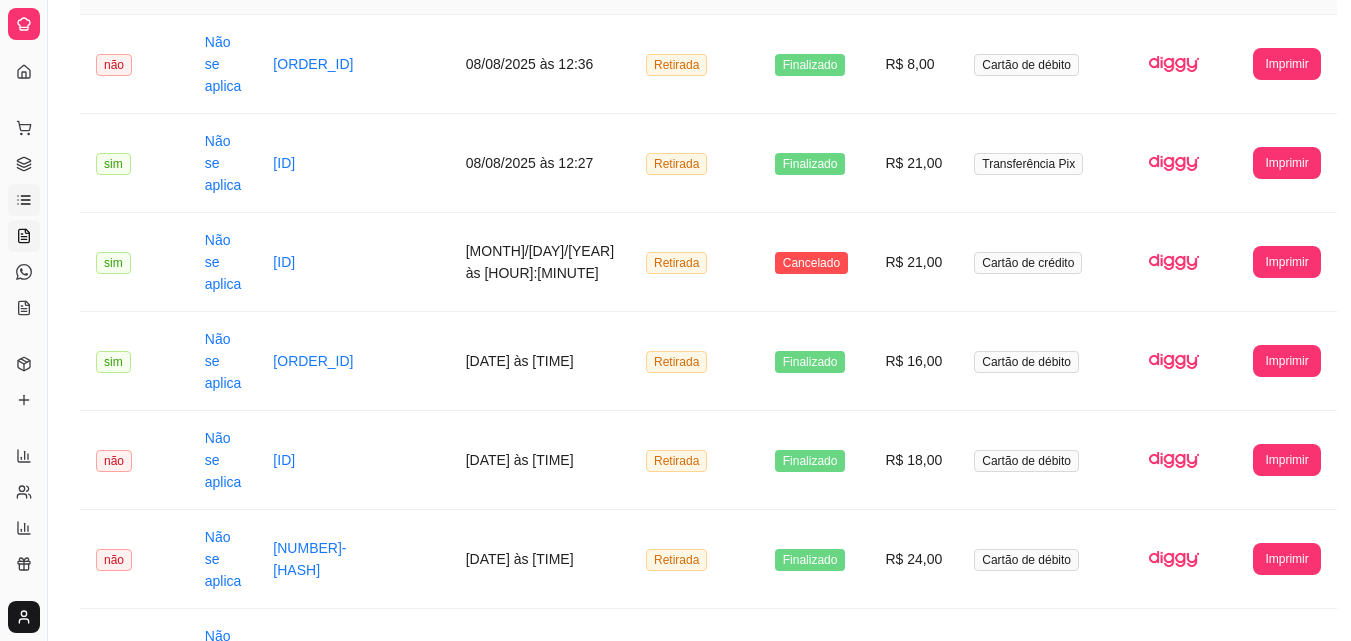 click 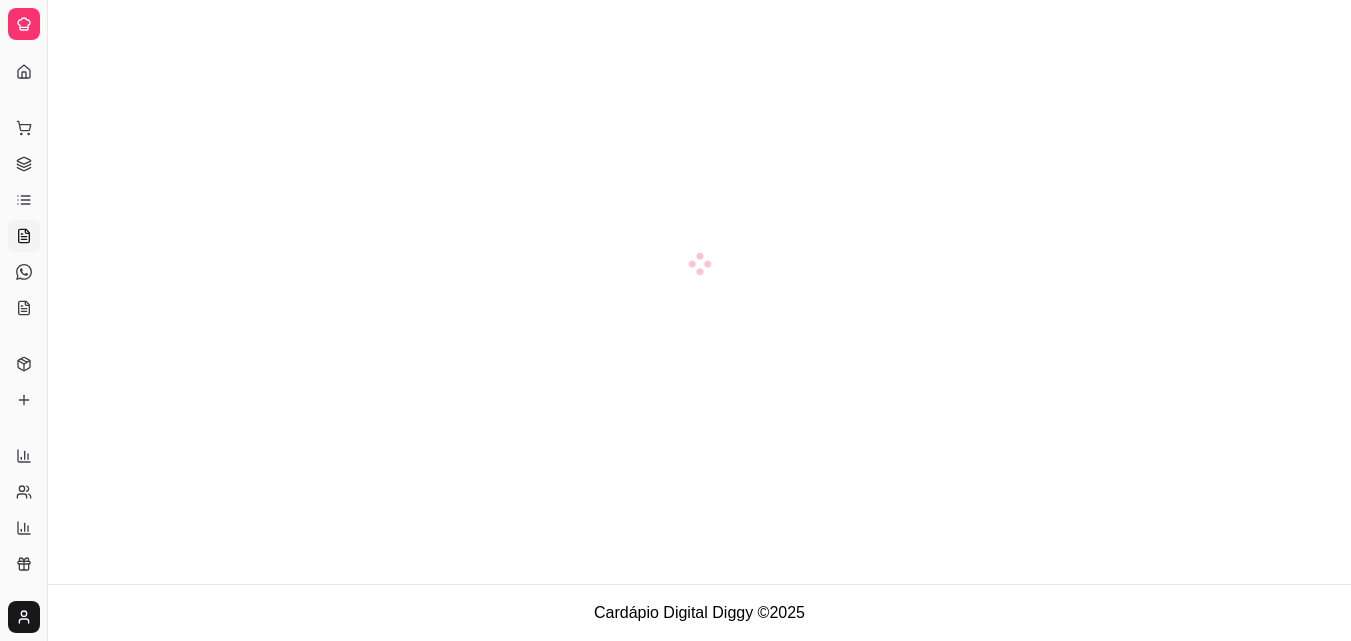 scroll, scrollTop: 0, scrollLeft: 0, axis: both 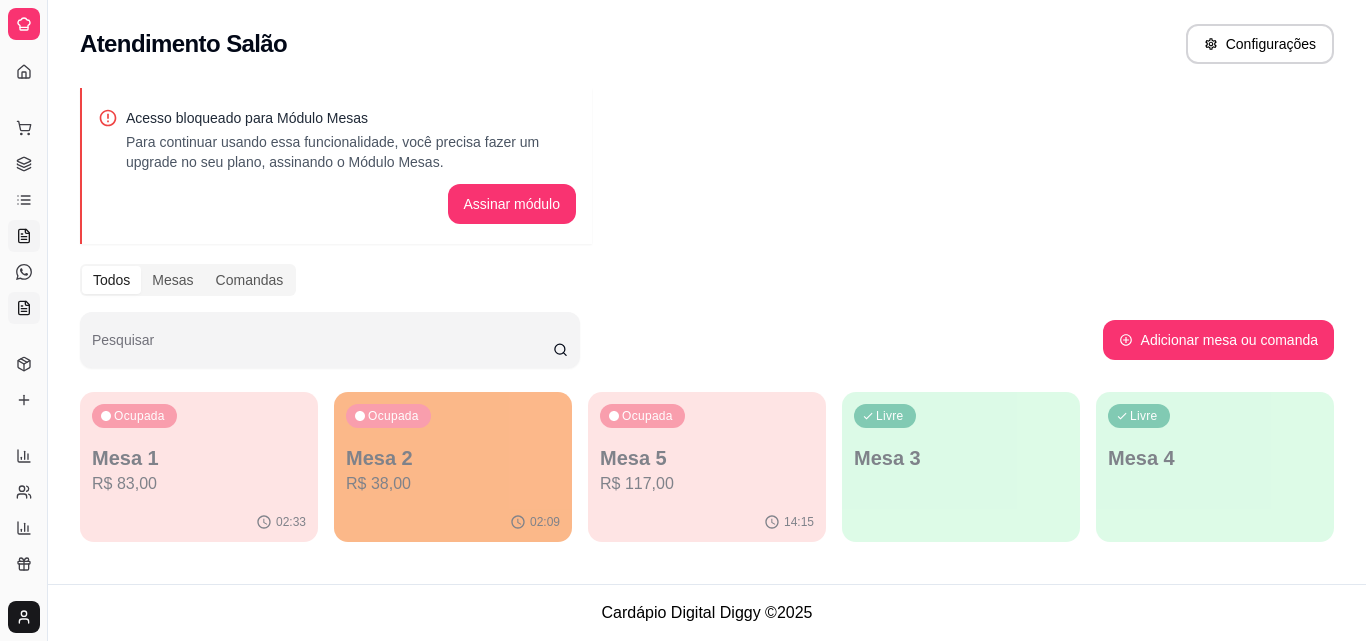 click 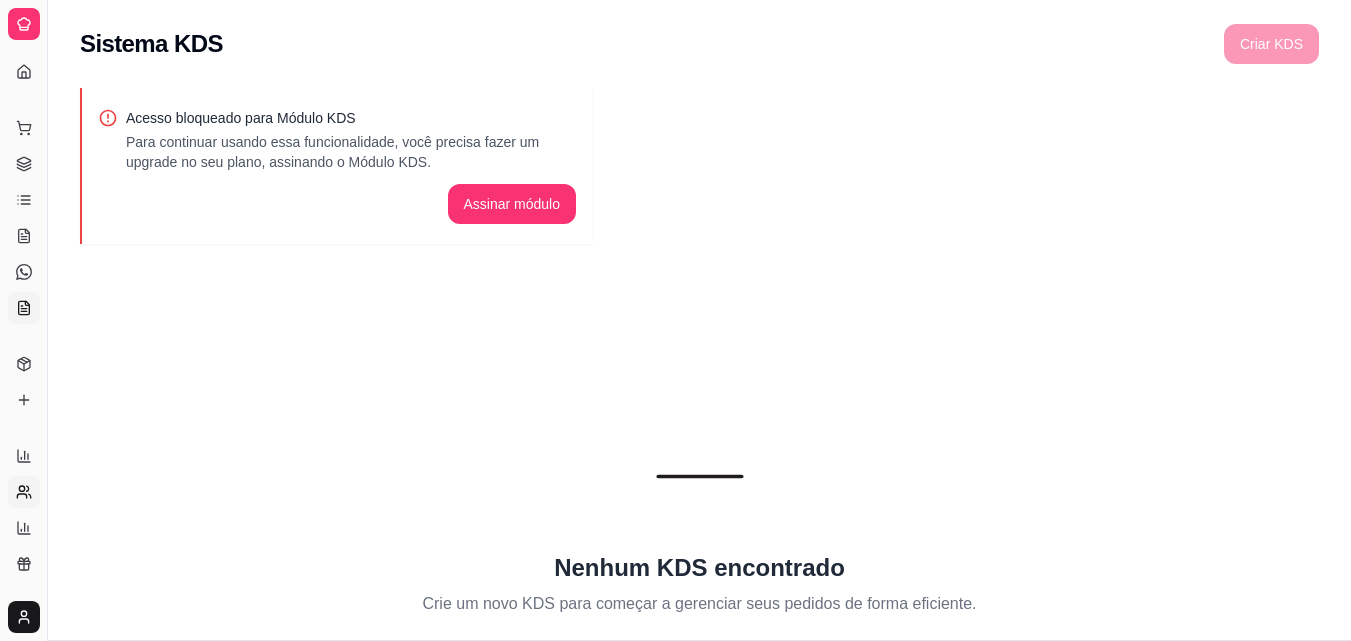 click 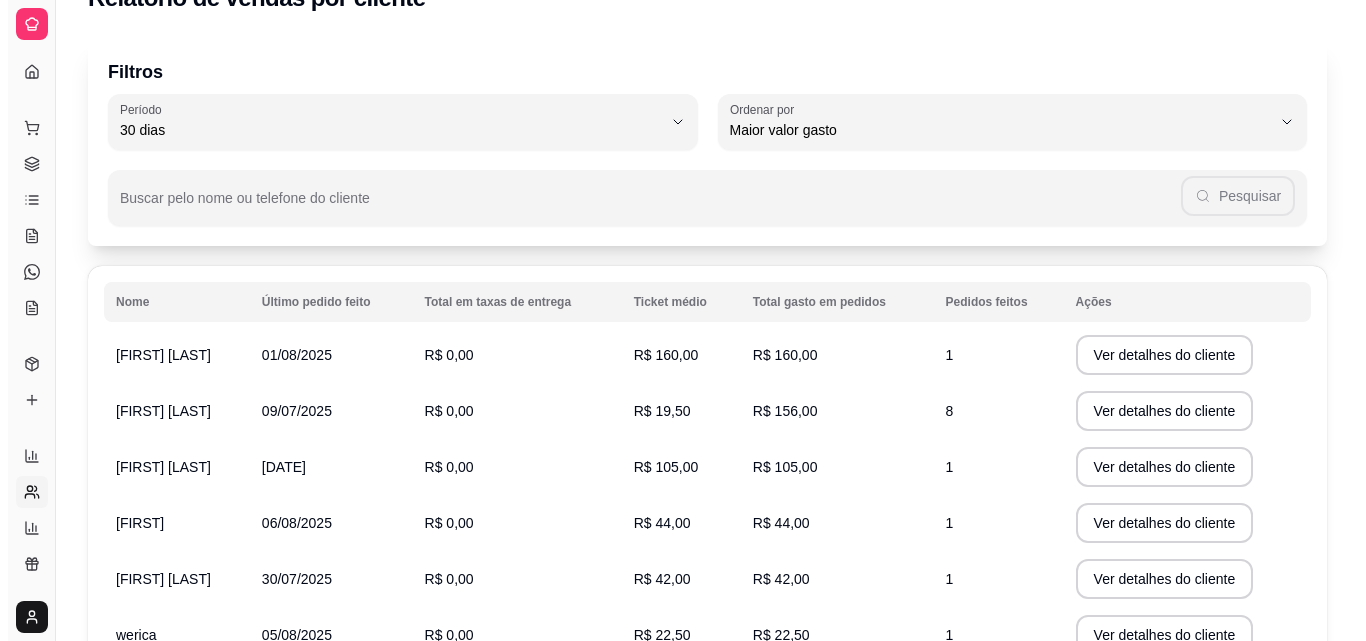 scroll, scrollTop: 0, scrollLeft: 0, axis: both 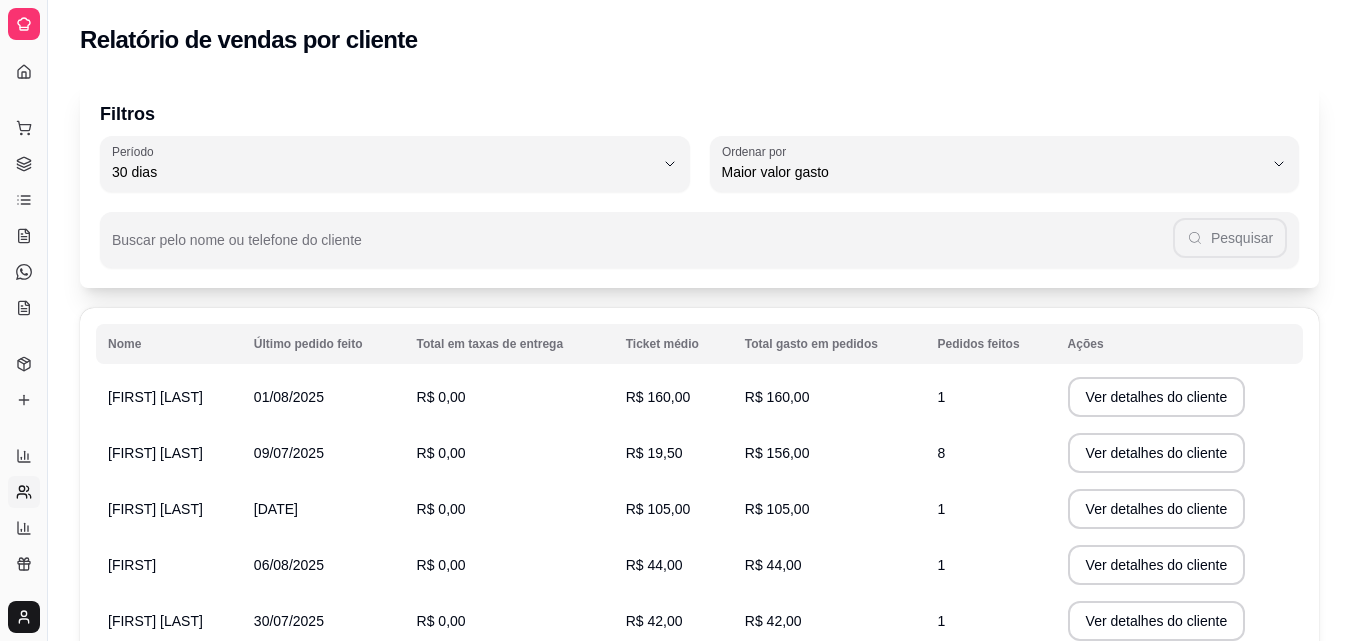 click 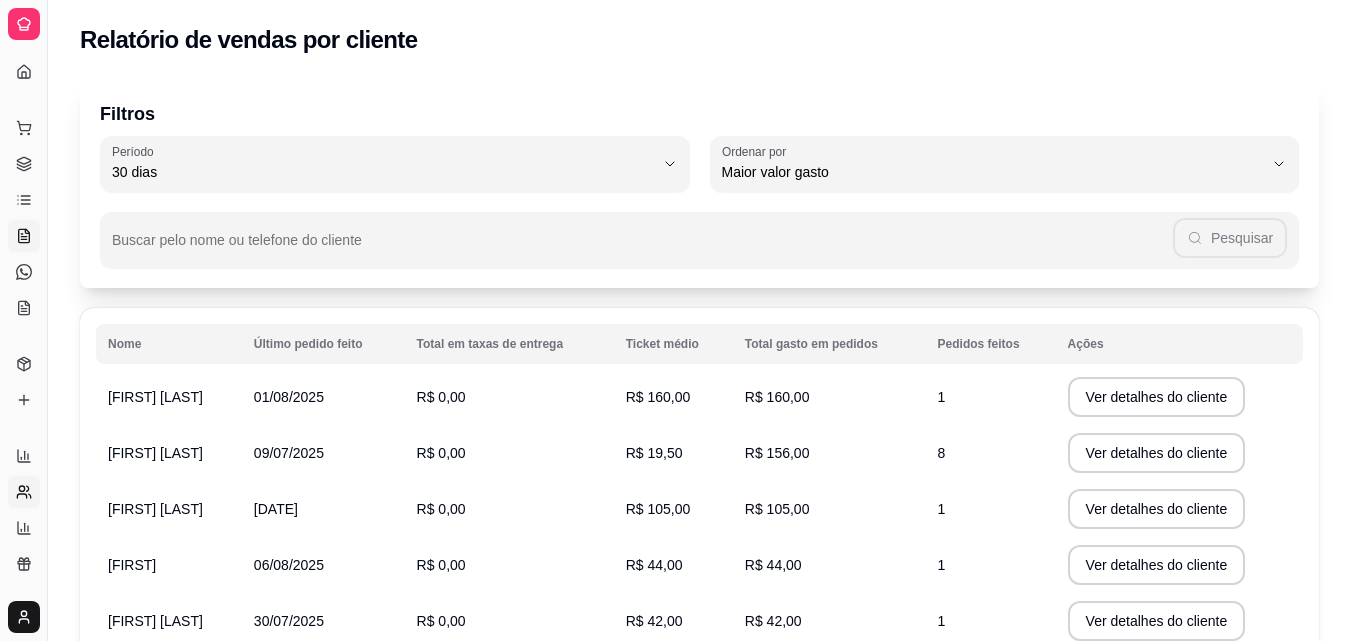 click 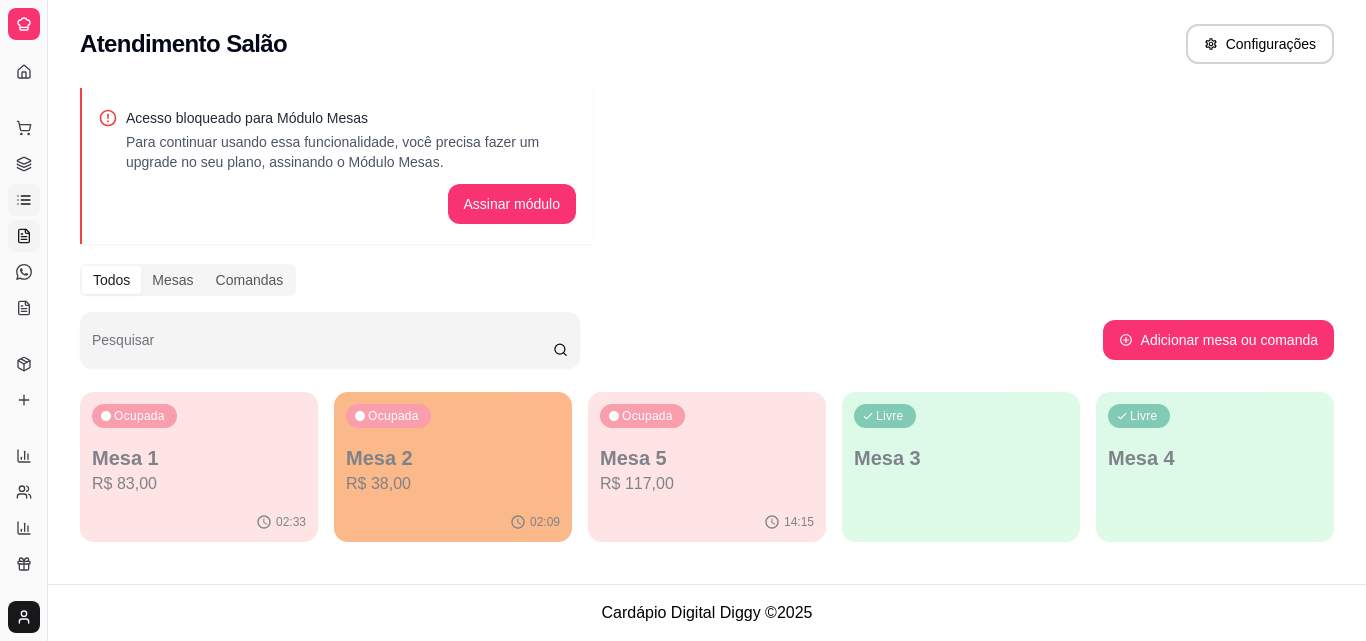 click 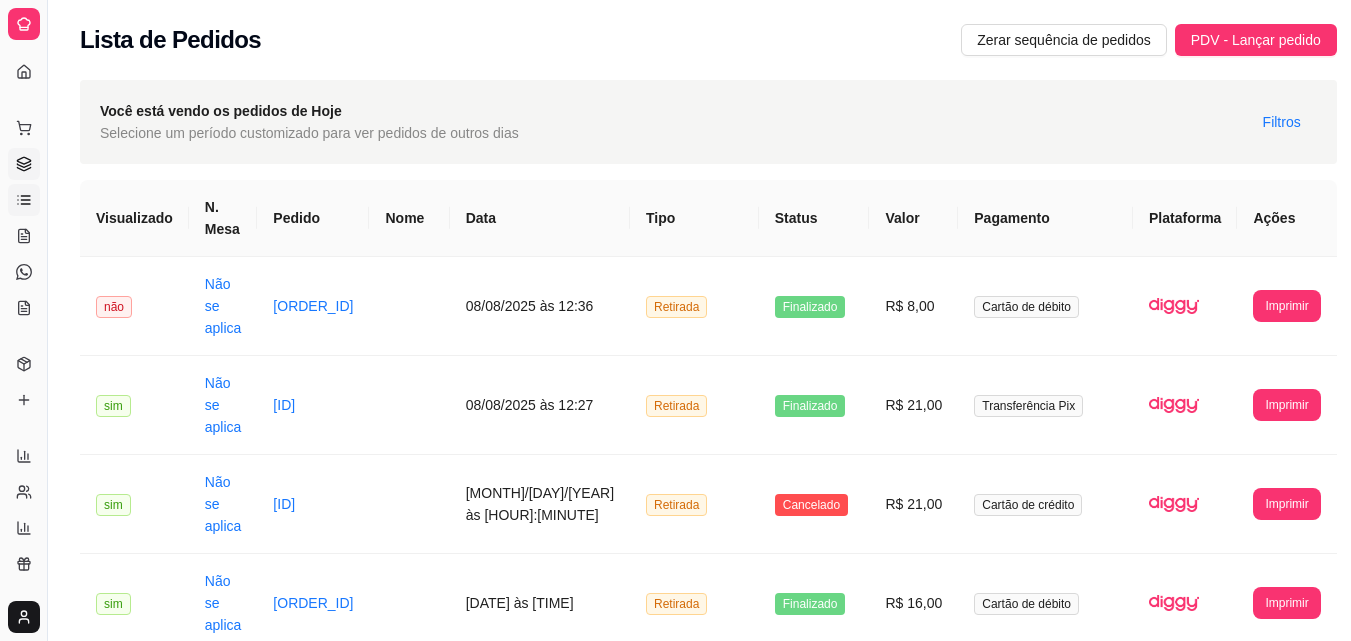click 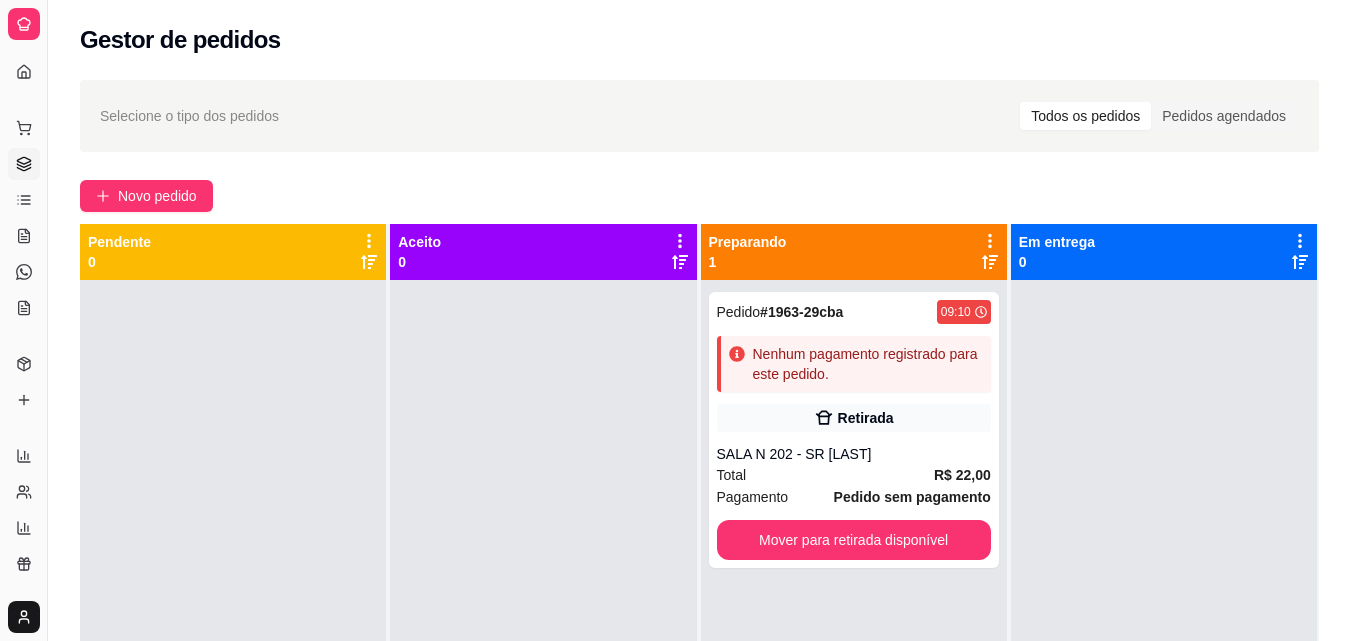 click on "Todos os pedidos" at bounding box center [1085, 116] 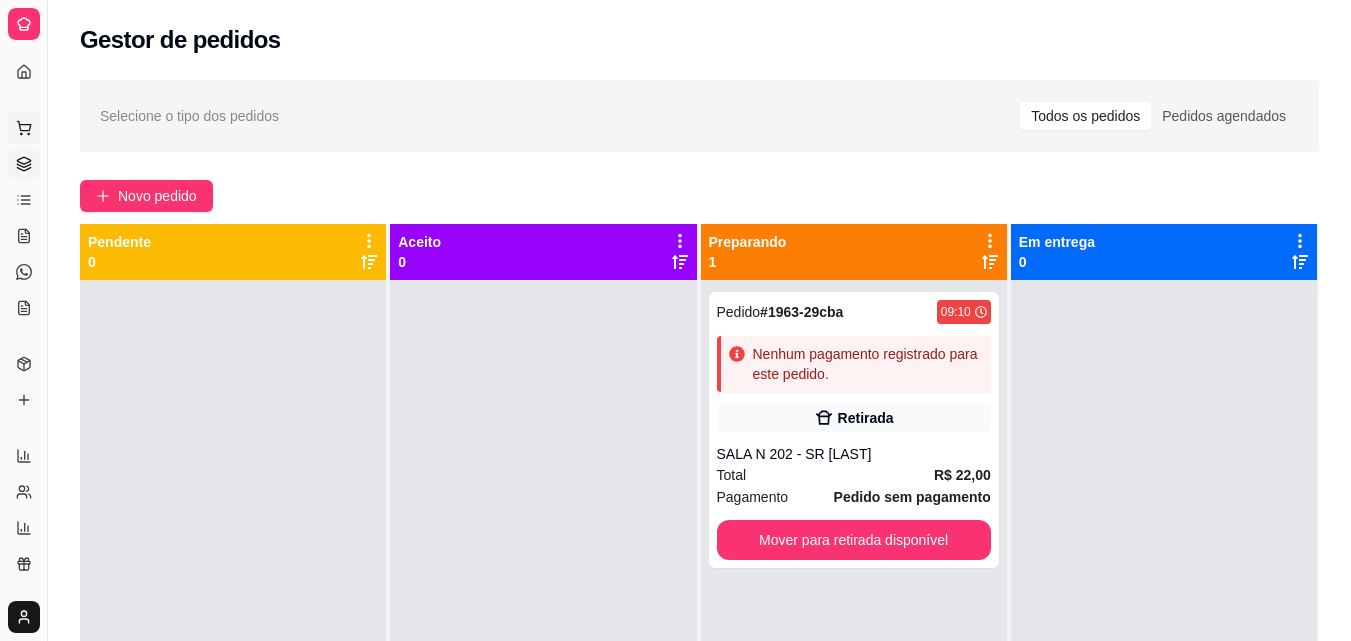 click on "Pedidos balcão (PDV)" at bounding box center [24, 128] 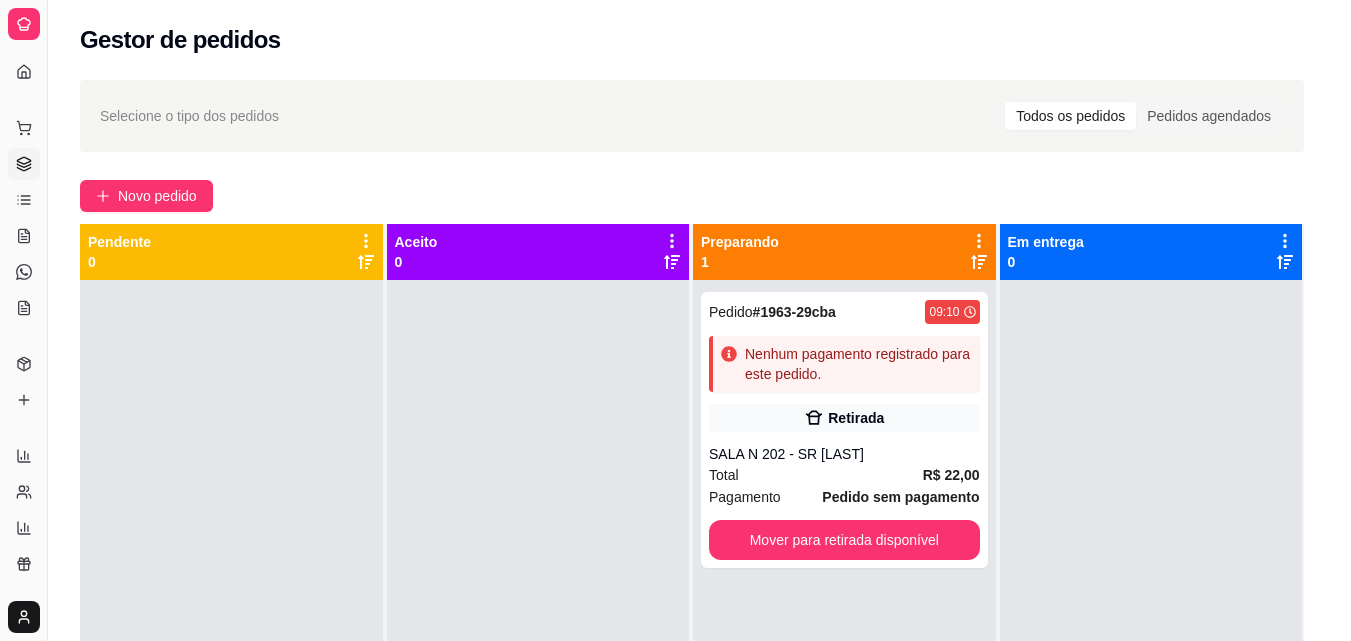 click on "Do Dia  Combos Tapiocas Sanduíches  Sanduiches PREMIUM  Bebidas Quentes  Bebidas Produtos Sabores da Floresta Omeletes Crepiocas Salgados  Doces  Bebidas geladas com Cafe ou Shake  Farofa da Amazônia Adicionais Bombons  Pesquisa" at bounding box center [464, 94] 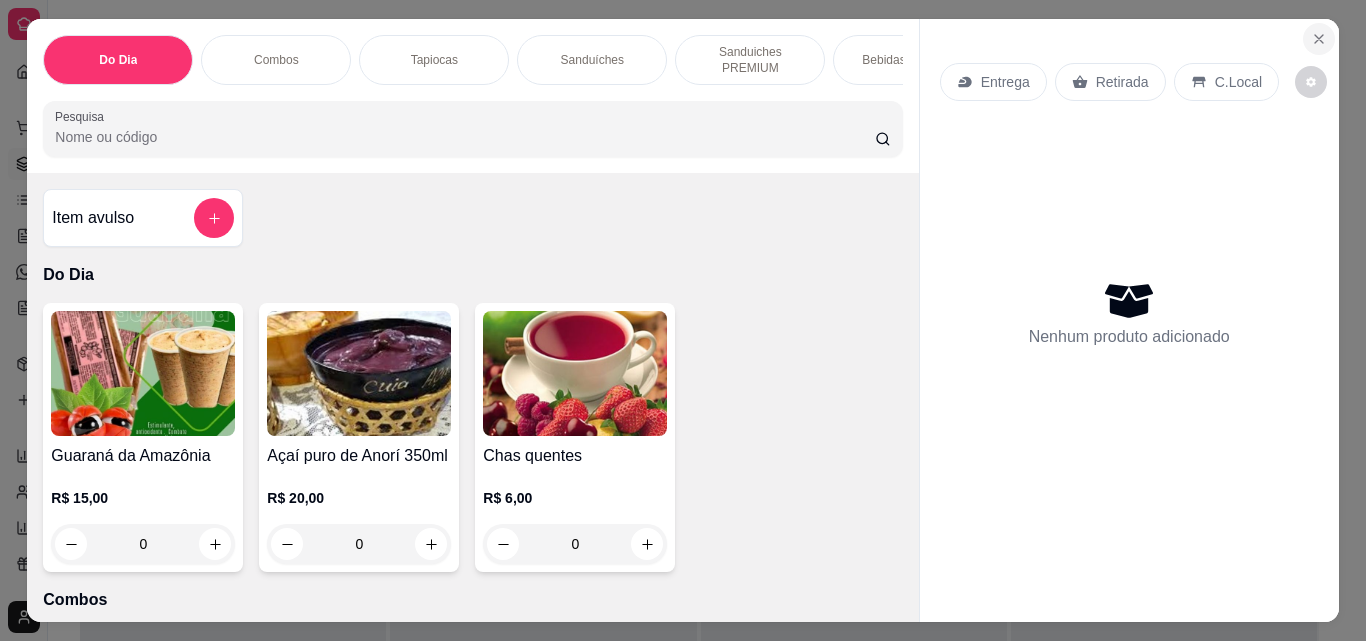 click 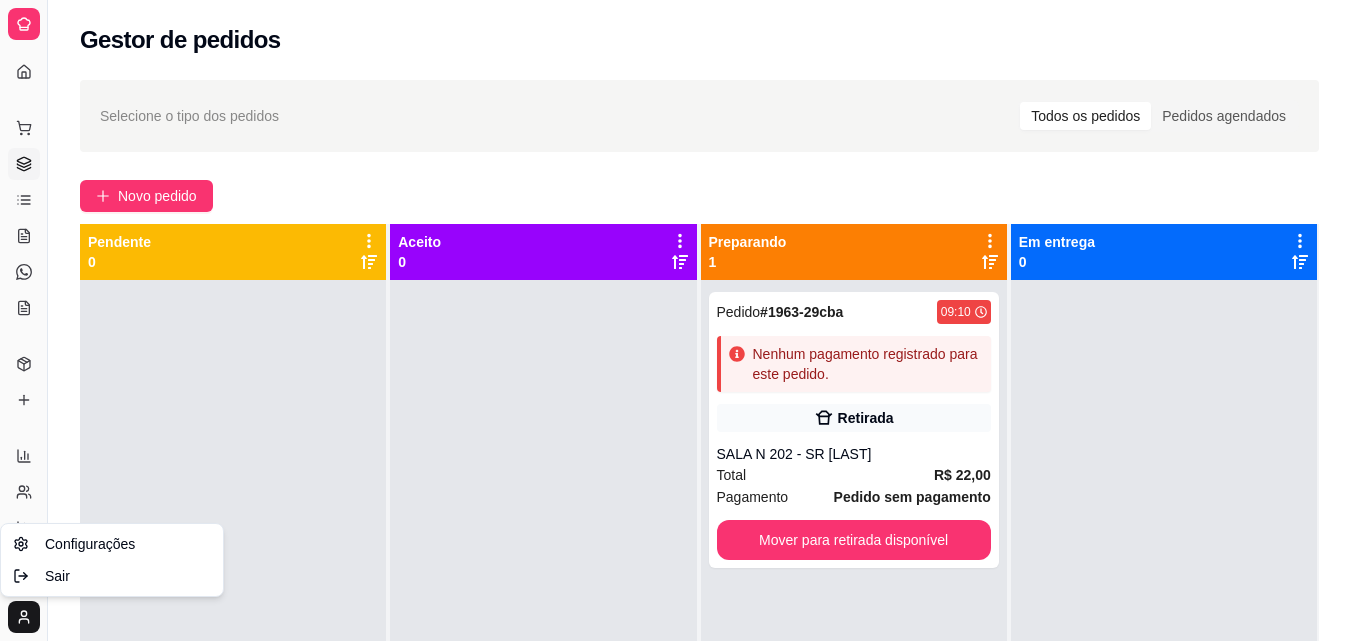 click on "Diggy Sistema de Gestão    URBAN CAFÉ - ... Loja  aberta Plano Customizado até 09/08 Acesso Rápido Dashboard Dia a dia Pedidos balcão (PDV) Gestor de Pedidos Lista de Pedidos Salão / Mesas Diggy Bot novo KDS Catálogo Produtos Complementos Relatórios Relatórios de vendas Relatório de clientes Relatório de mesas Relatório de fidelidade novo Gerenciar Entregadores novo Nota Fiscal (NFC-e) Controle de caixa Controle de fiado Cupons Clientes Estoque Configurações Diggy Planos Precisa de ajuda? [EMAIL] Toggle Sidebar Sistema de Gestão Diggy Gestor de pedidos Selecione o tipo dos pedidos Todos os pedidos Pedidos agendados Novo pedido Pendente 0 Aceito 0 Preparando 1 Pedido  # [ORDER_ID] [TIME] Nenhum pagamento registrado para este pedido. Retirada [LOCATION] Total R$ 22,00 Pagamento Pedido sem pagamento Mover para retirada disponível Em entrega 0 Cardápio Digital Diggy © 2025 Configurações Sair" at bounding box center [683, 320] 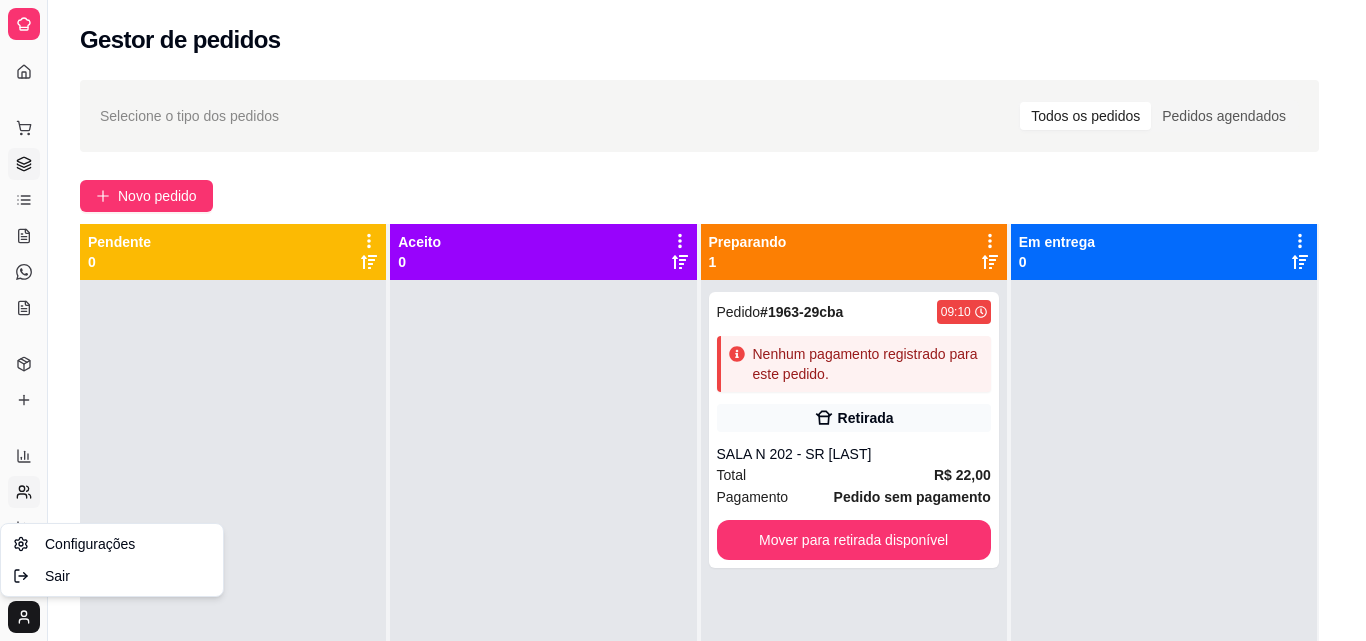 click on "Diggy Sistema de Gestão    URBAN CAFÉ - ... Loja  aberta Plano Customizado até 09/08 Acesso Rápido Dashboard Dia a dia Pedidos balcão (PDV) Gestor de Pedidos Lista de Pedidos Salão / Mesas Diggy Bot novo KDS Catálogo Produtos Complementos Relatórios Relatórios de vendas Relatório de clientes Relatório de mesas Relatório de fidelidade novo Gerenciar Entregadores novo Nota Fiscal (NFC-e) Controle de caixa Controle de fiado Cupons Clientes Estoque Configurações Diggy Planos Precisa de ajuda? [EMAIL] Toggle Sidebar Sistema de Gestão Diggy Gestor de pedidos Selecione o tipo dos pedidos Todos os pedidos Pedidos agendados Novo pedido Pendente 0 Aceito 0 Preparando 1 Pedido  # [ORDER_ID] [TIME] Nenhum pagamento registrado para este pedido. Retirada [LOCATION] Total R$ 22,00 Pagamento Pedido sem pagamento Mover para retirada disponível Em entrega 0 Cardápio Digital Diggy © 2025 Configurações Sair" at bounding box center [683, 320] 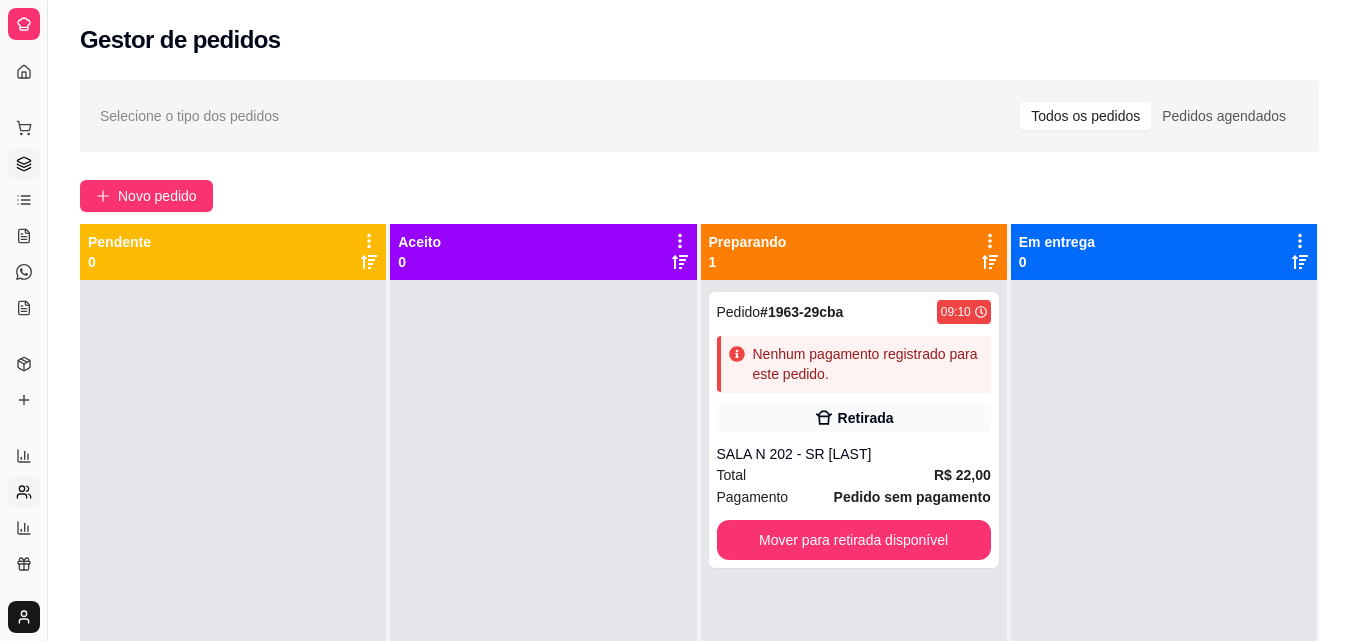 click 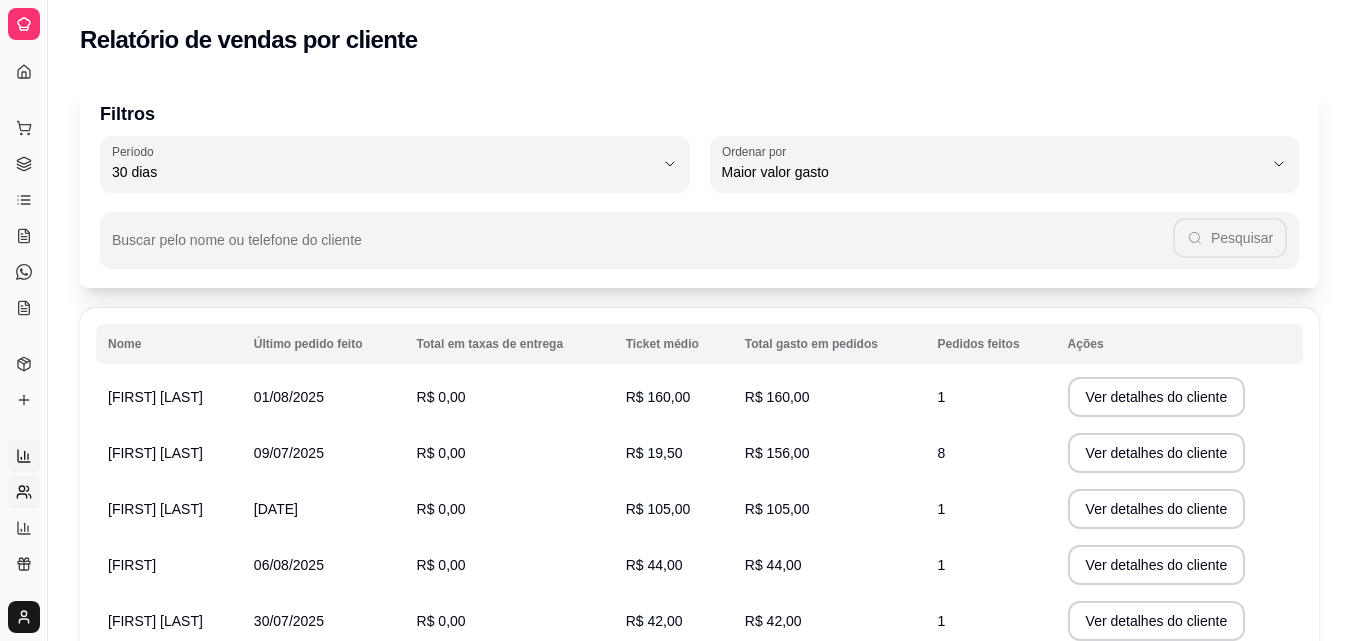 click 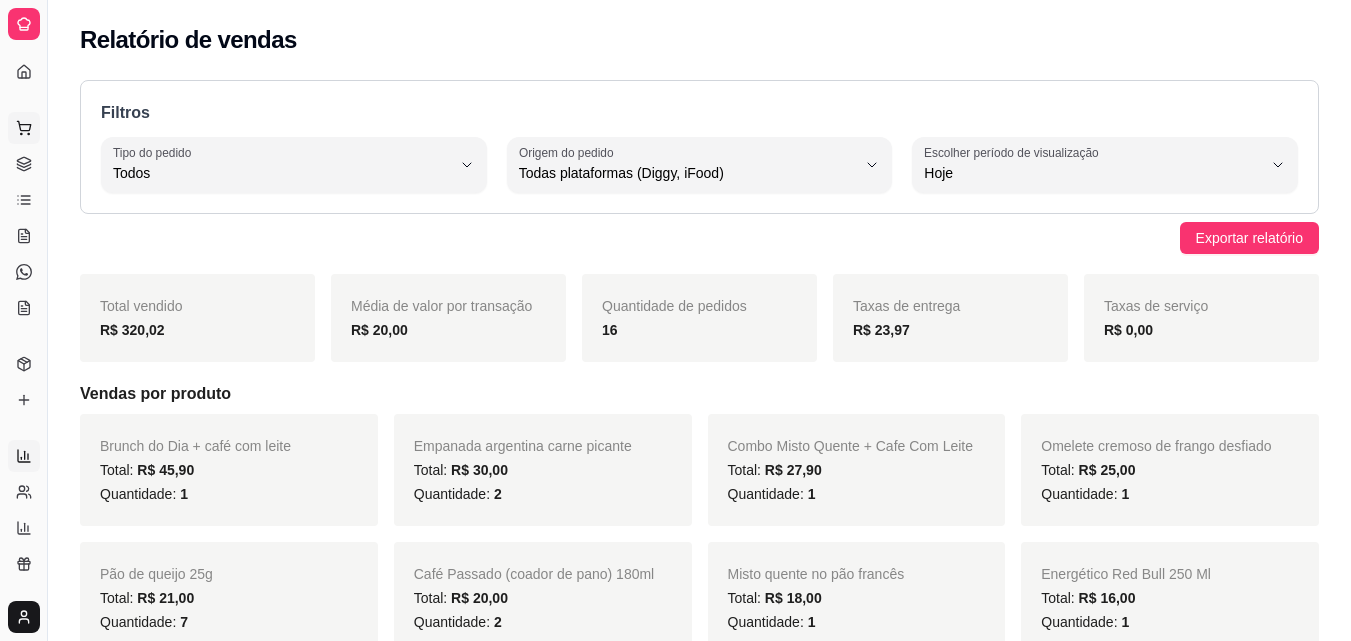 click 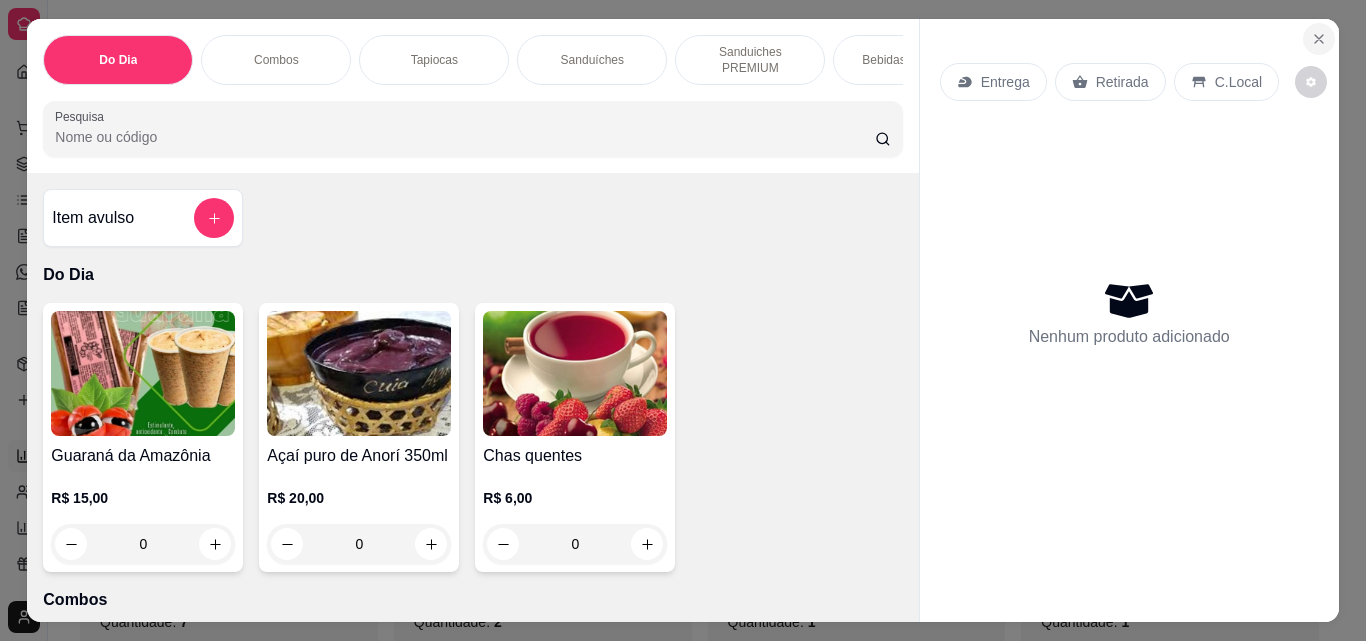 click 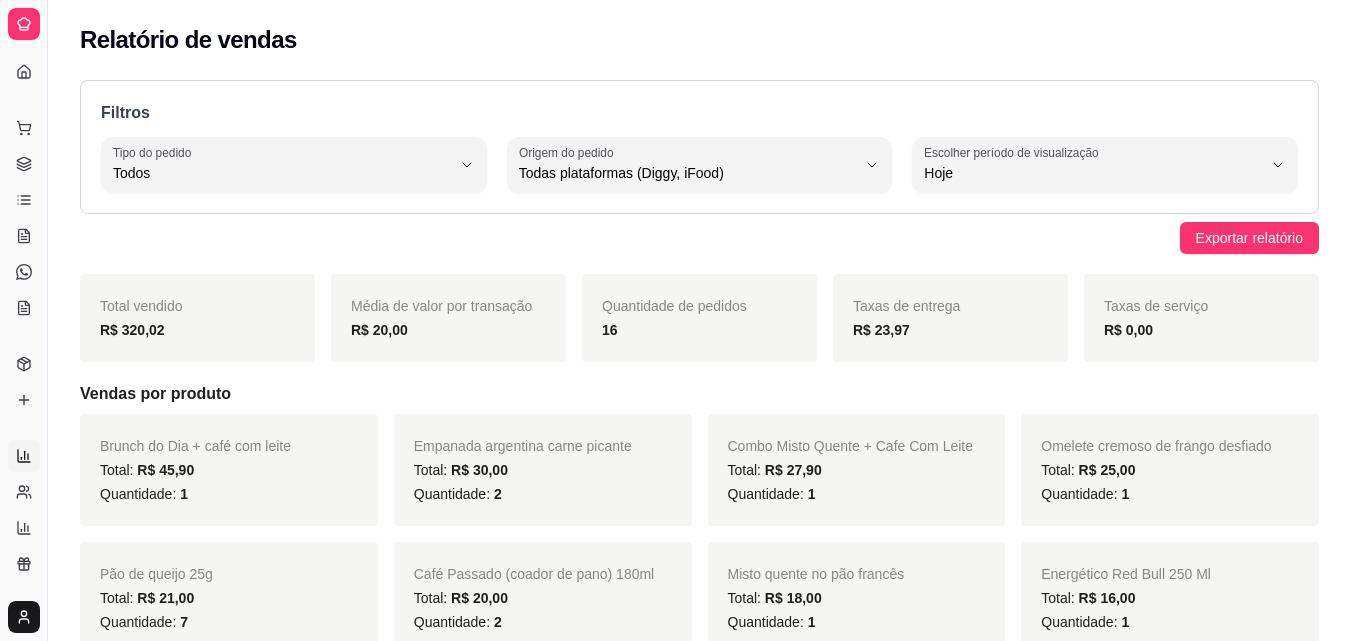click on "Dia a dia" at bounding box center [23, 96] 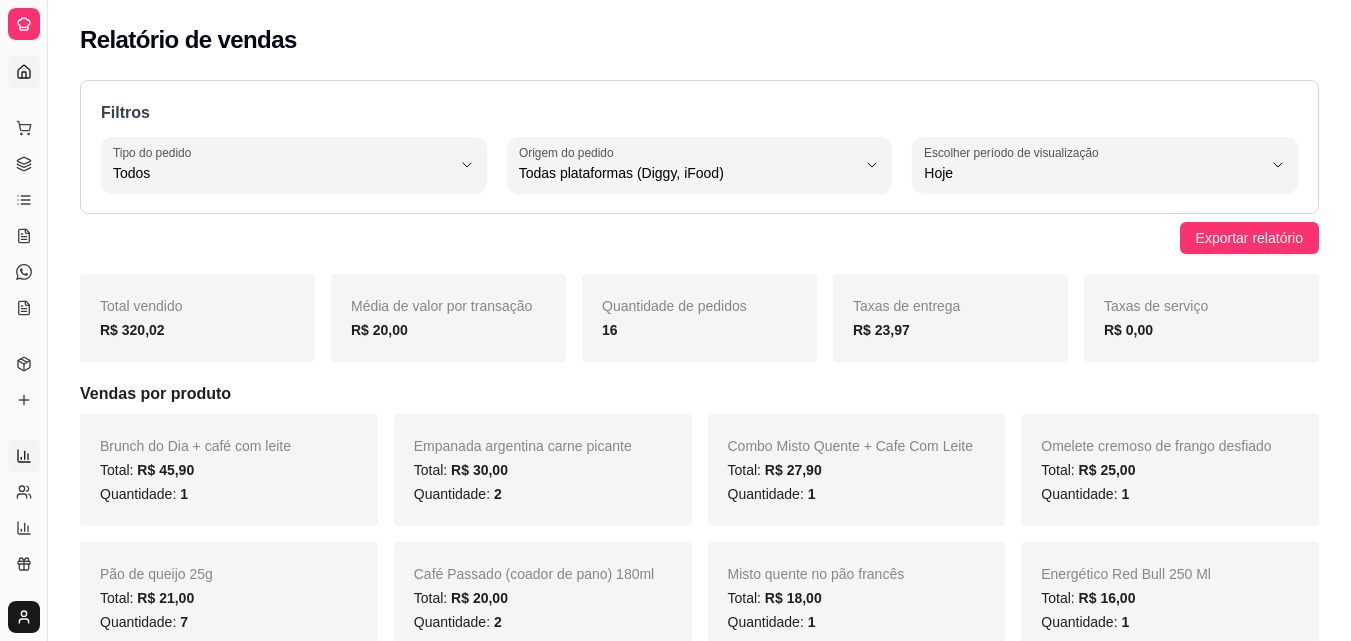 click 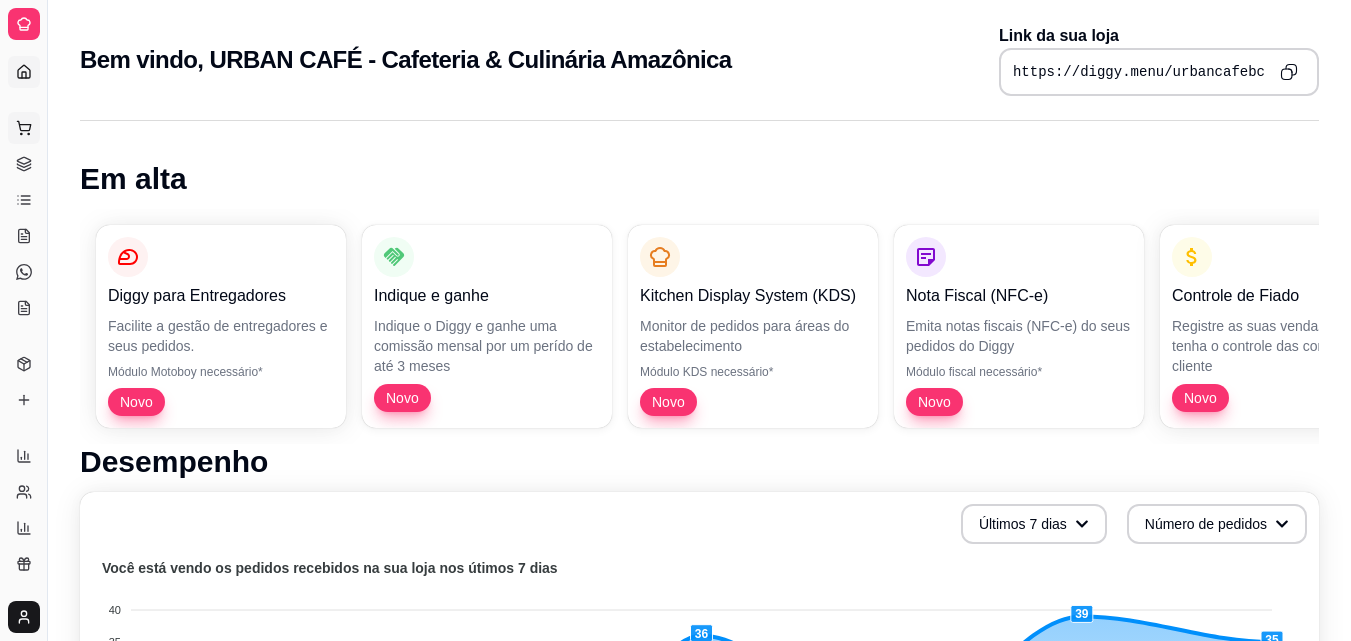 click on "Pedidos balcão (PDV)" at bounding box center (24, 128) 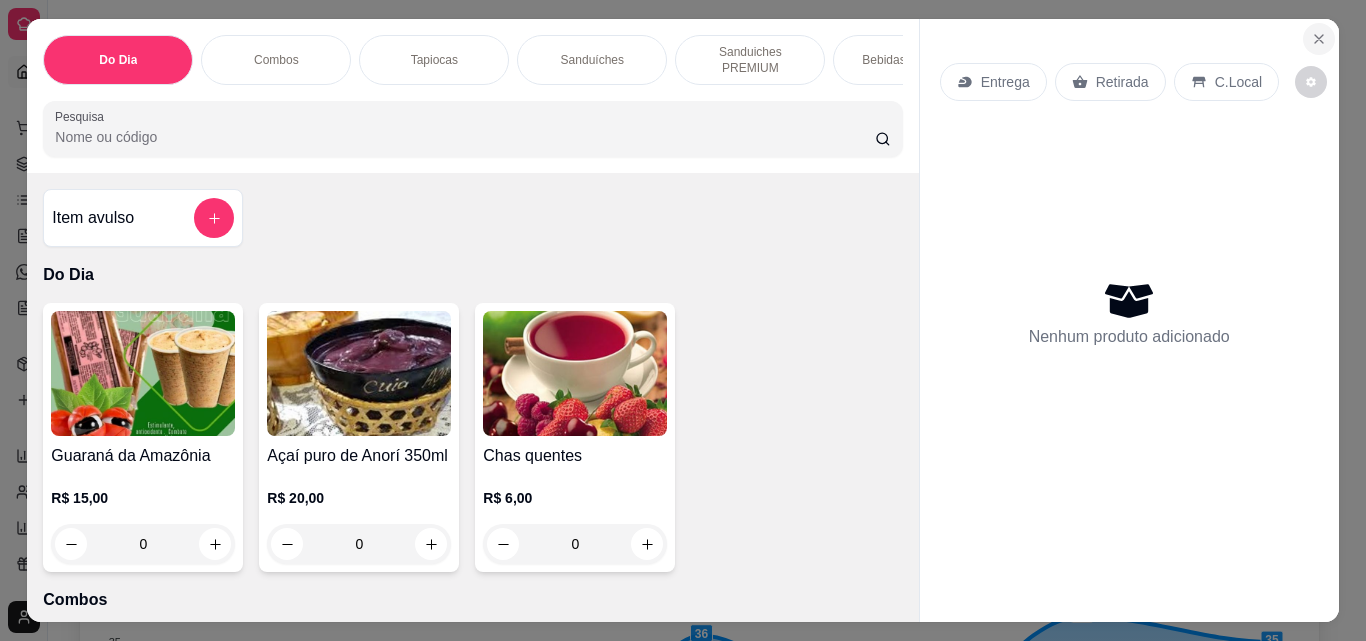 click 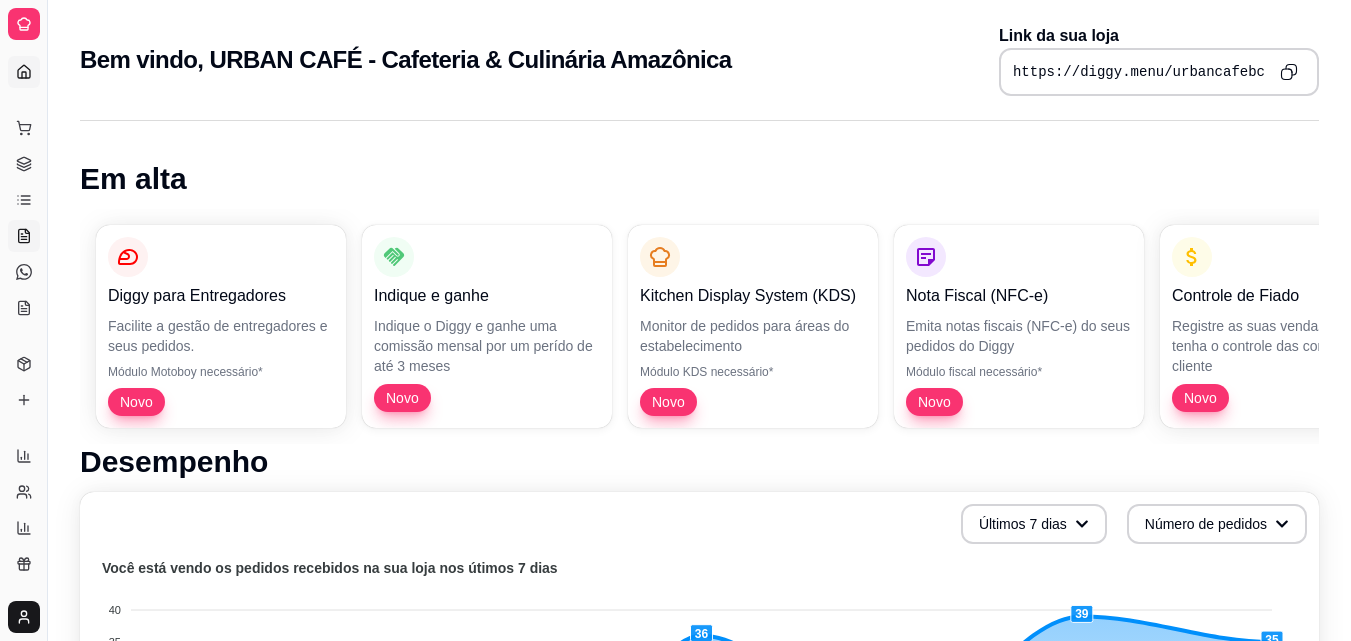 click 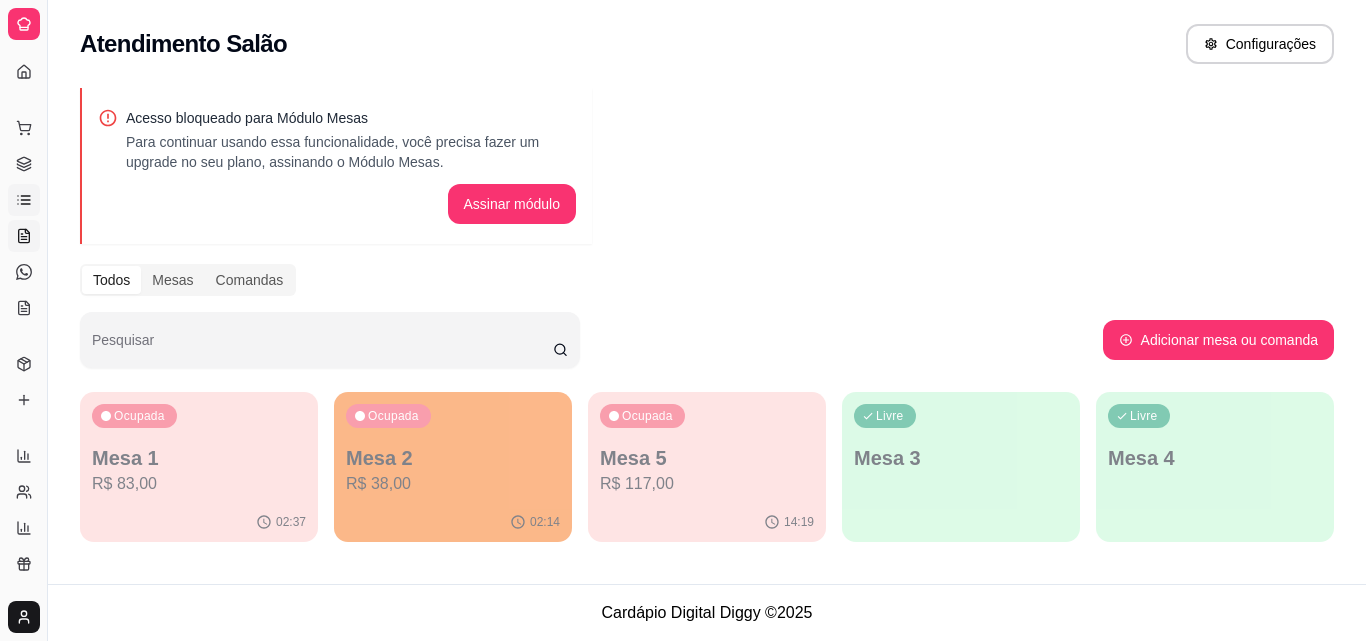 click 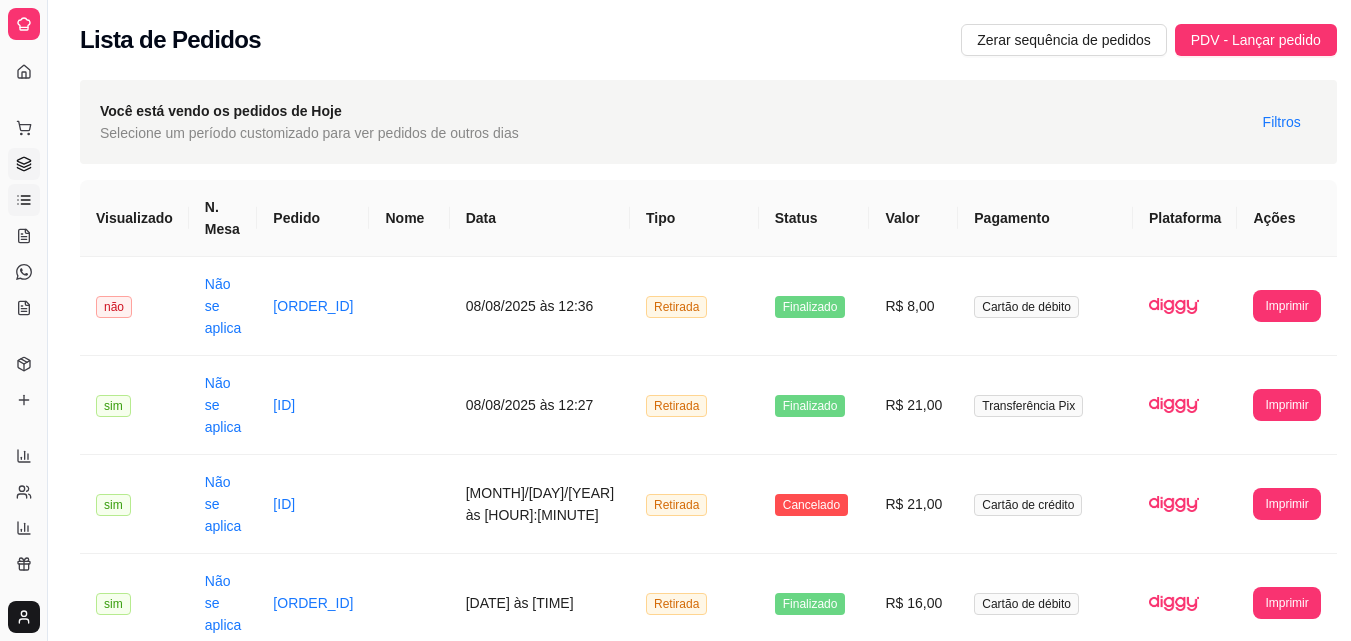 click 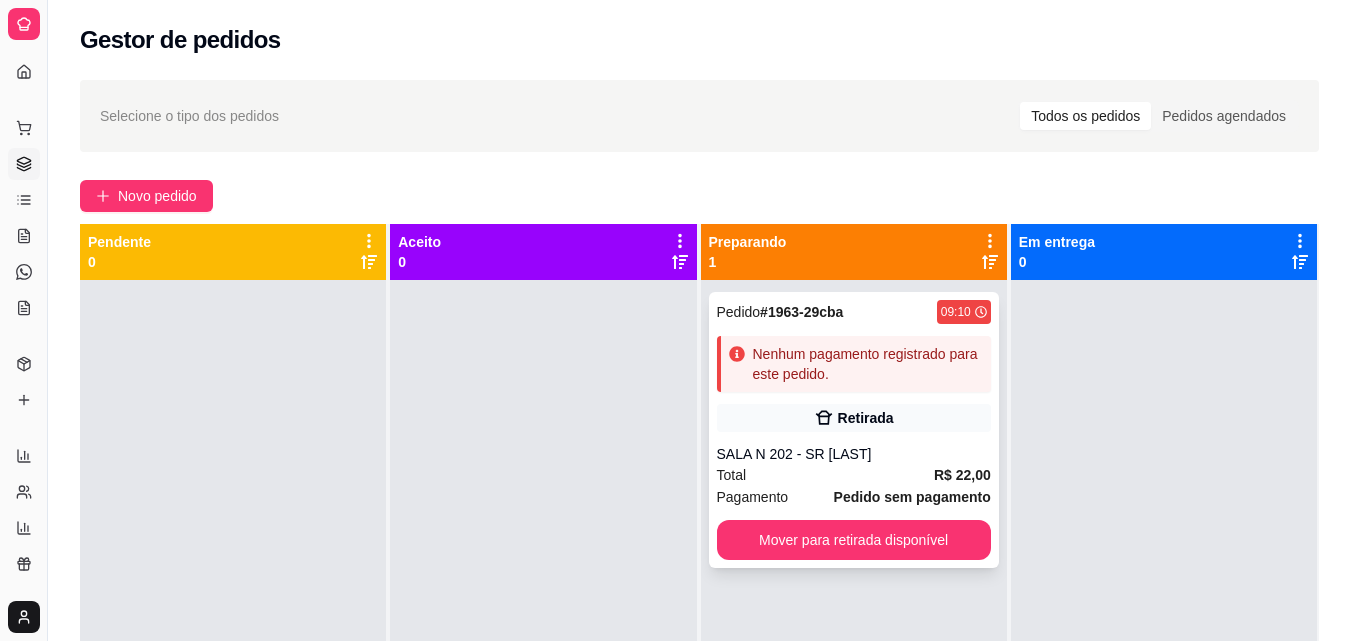 click on "Nenhum pagamento registrado para este pedido." at bounding box center [868, 364] 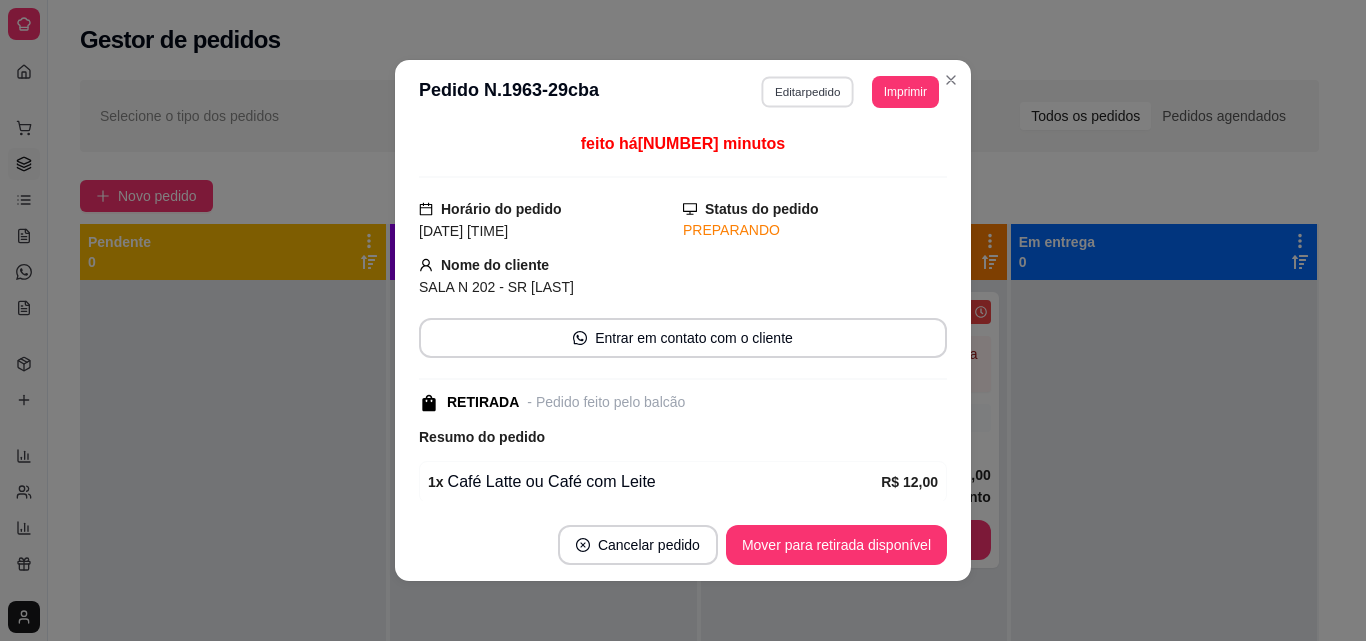 click on "Editar  pedido" at bounding box center (808, 91) 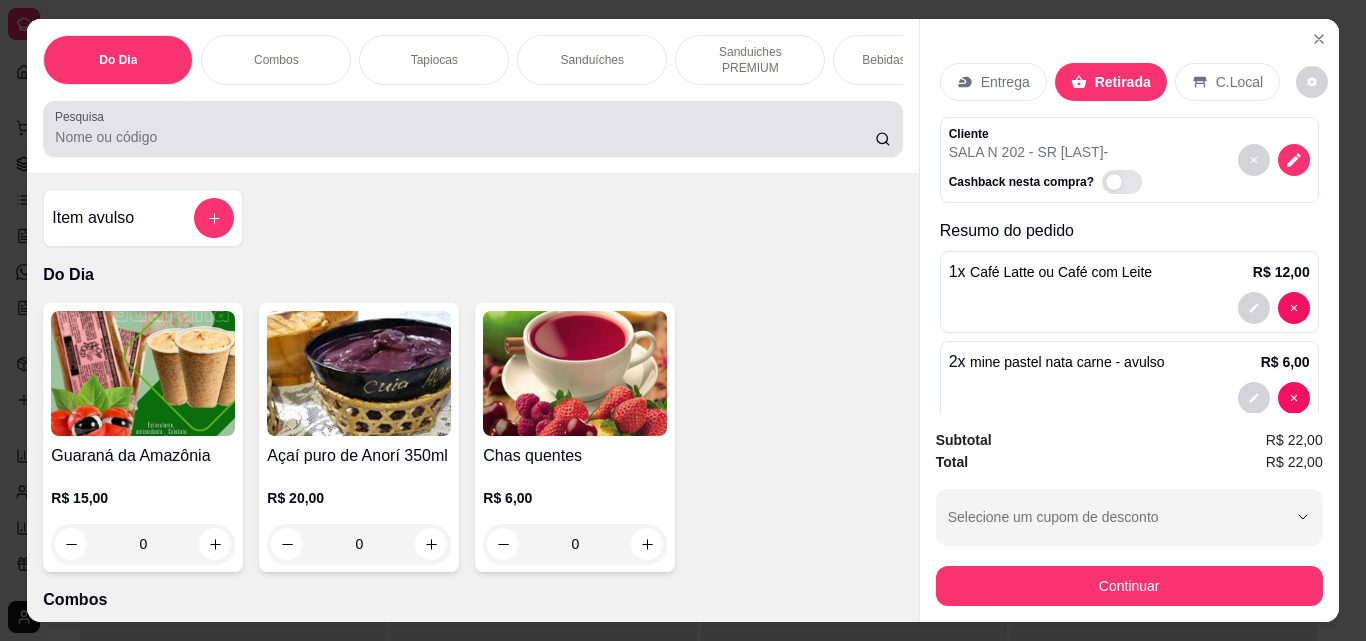 click at bounding box center (472, 129) 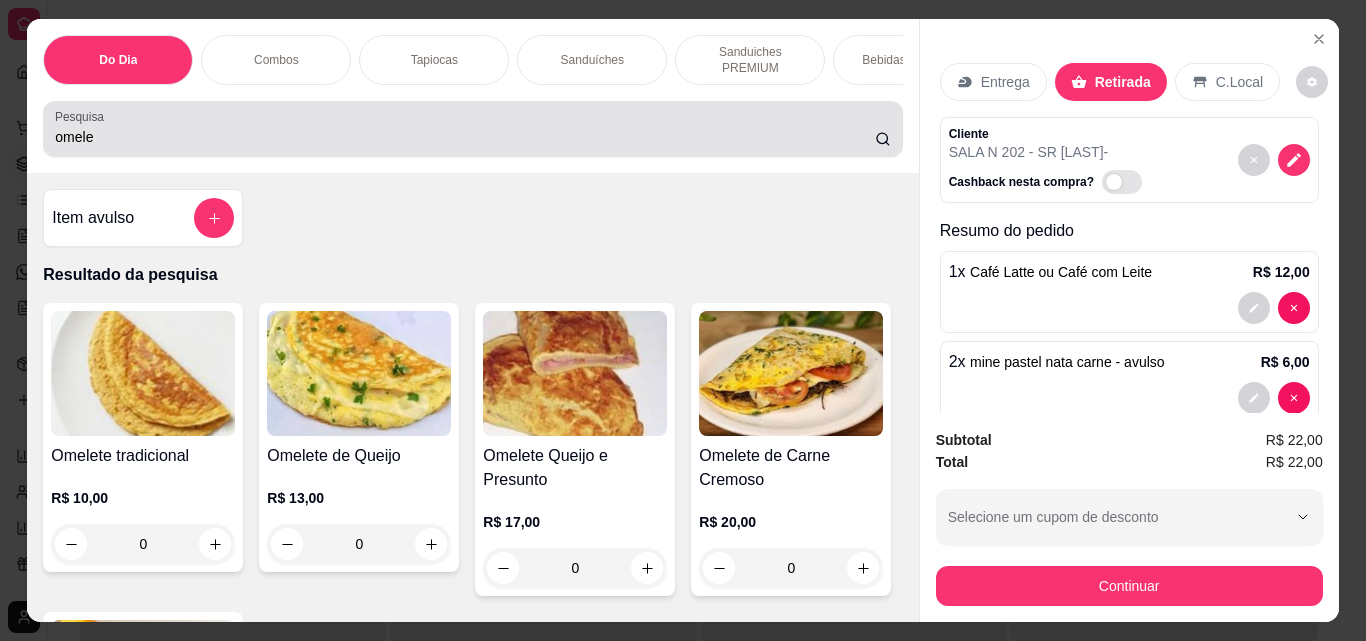 click on "omele" at bounding box center [472, 129] 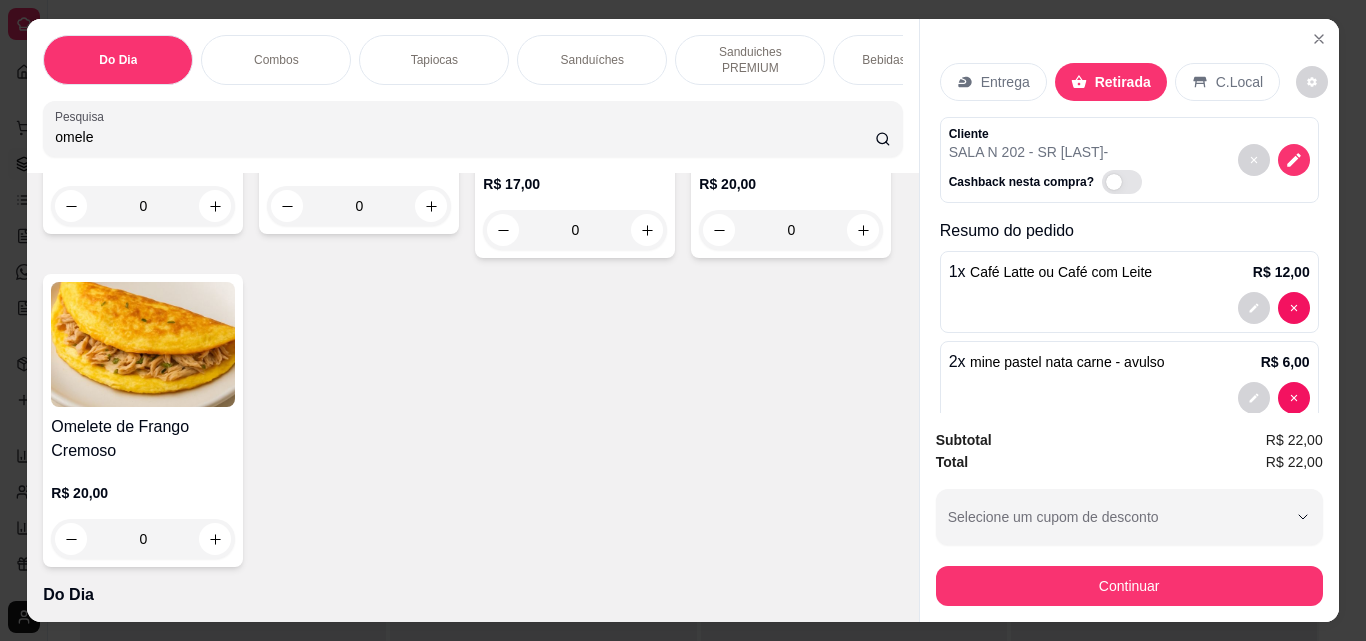 scroll, scrollTop: 603, scrollLeft: 0, axis: vertical 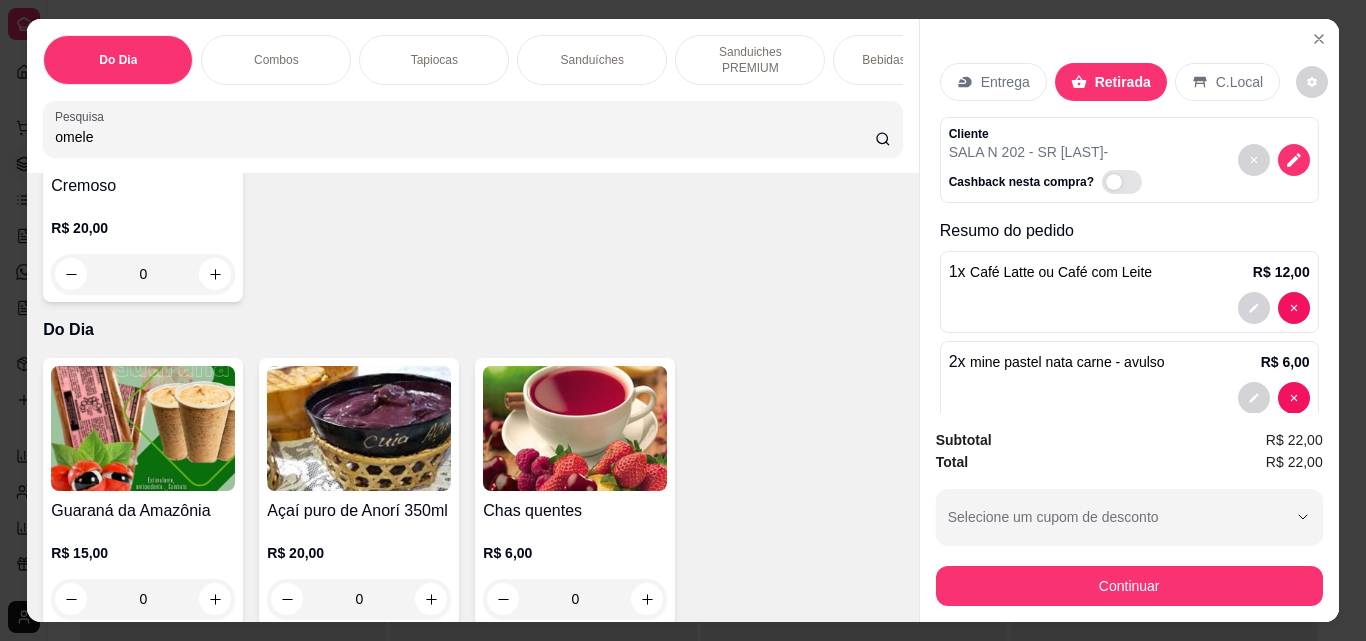 click 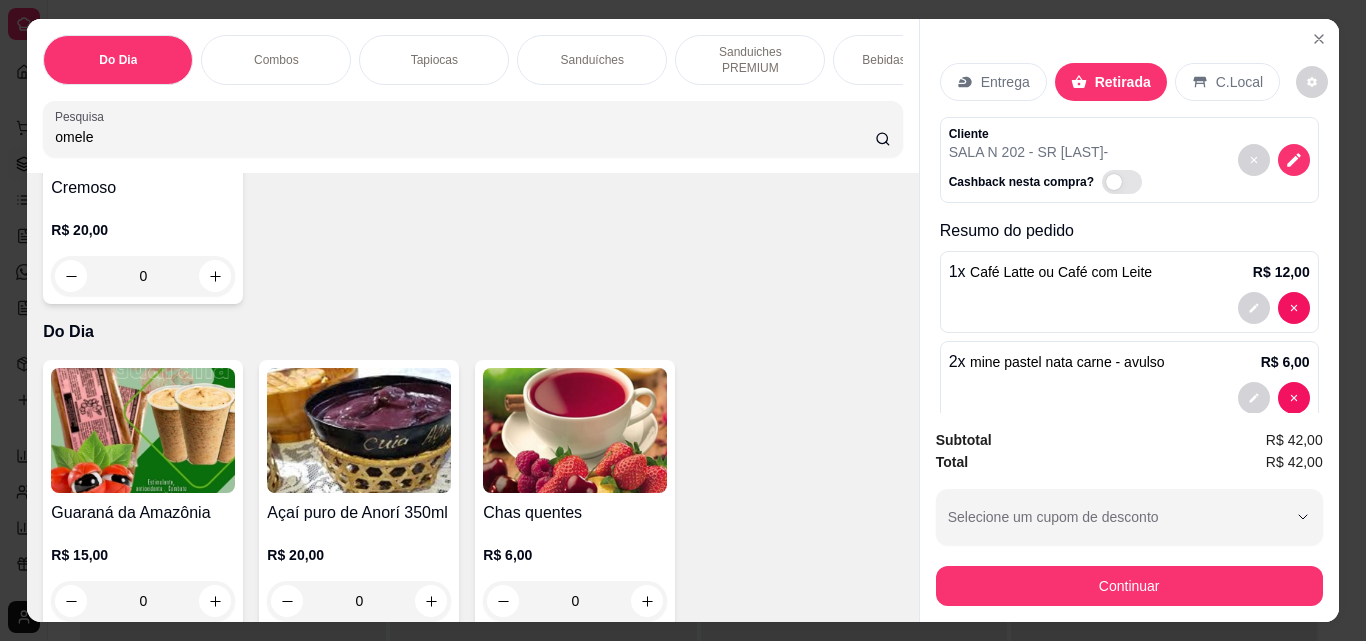 scroll, scrollTop: 604, scrollLeft: 0, axis: vertical 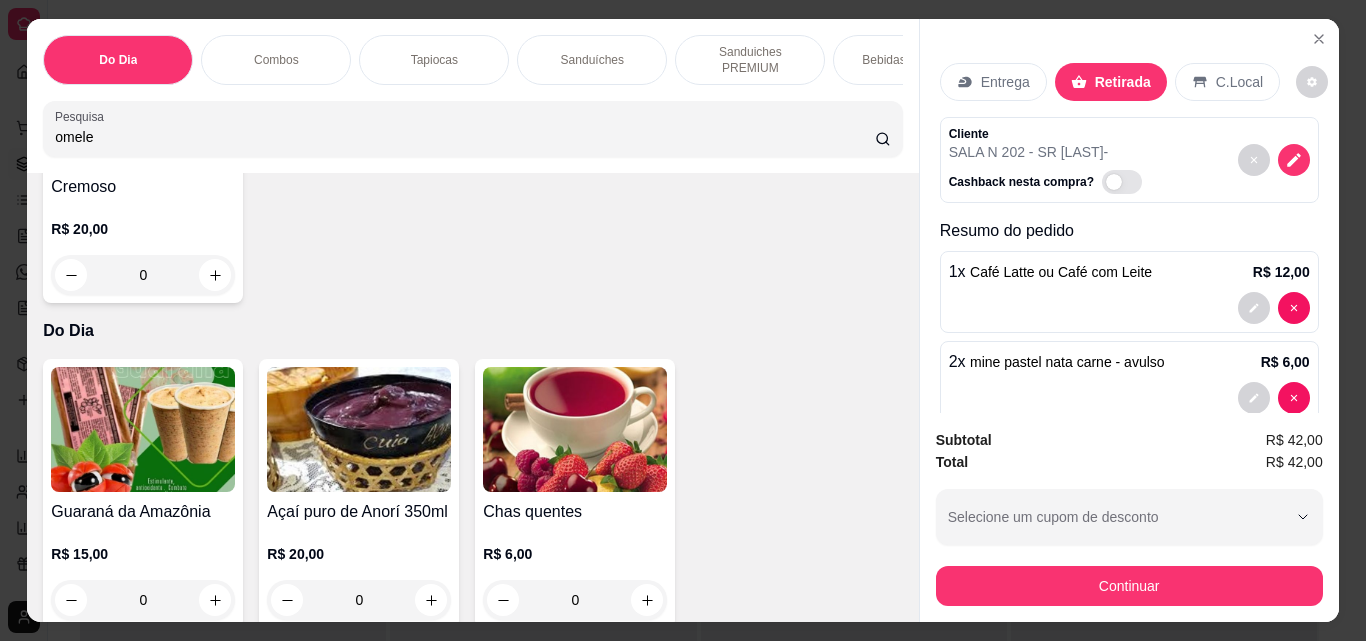 click 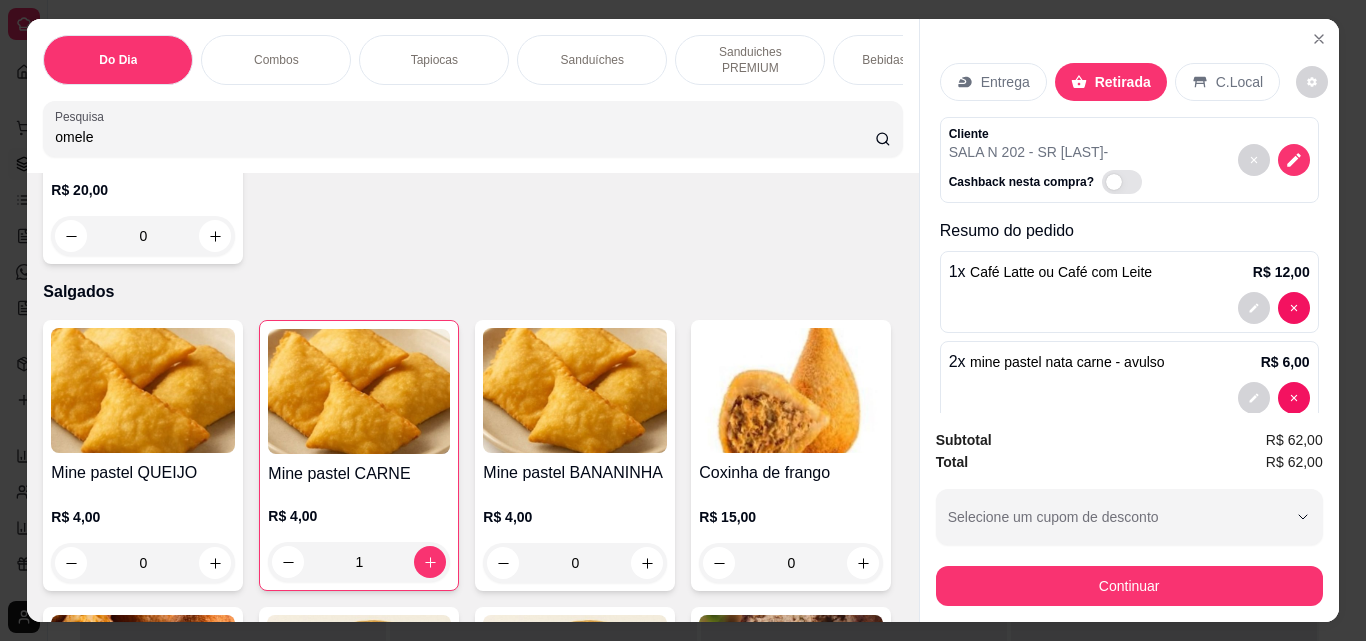 scroll, scrollTop: 14310, scrollLeft: 0, axis: vertical 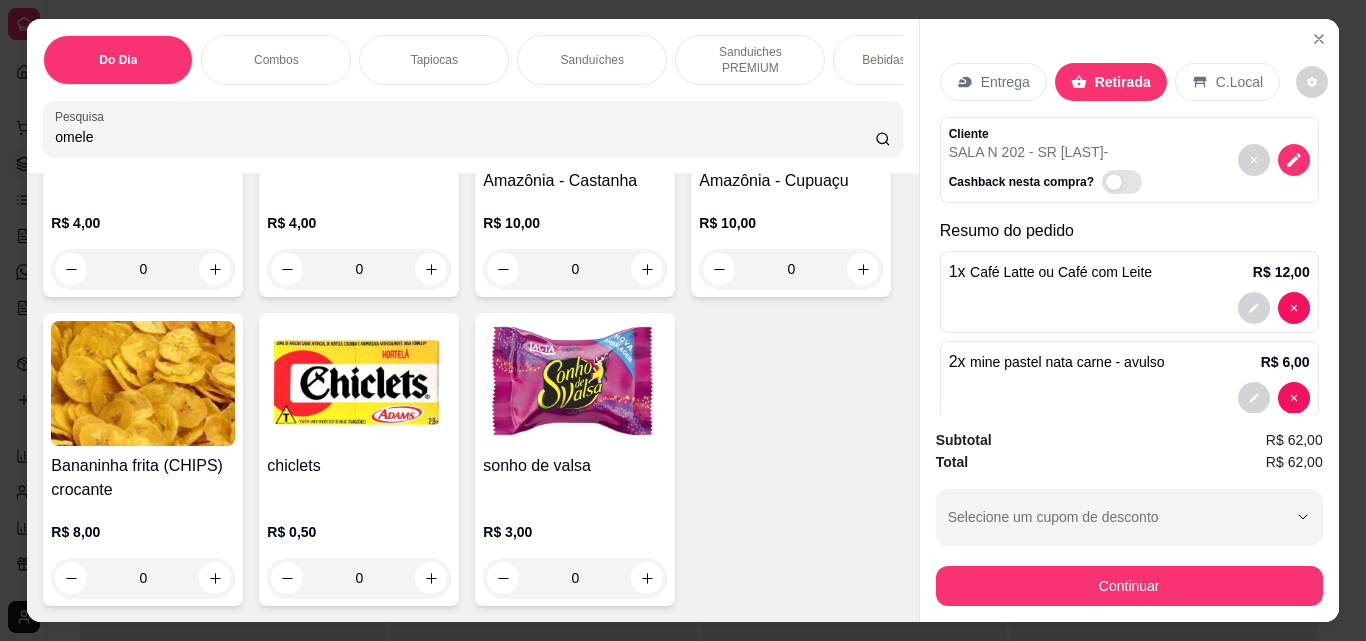 click 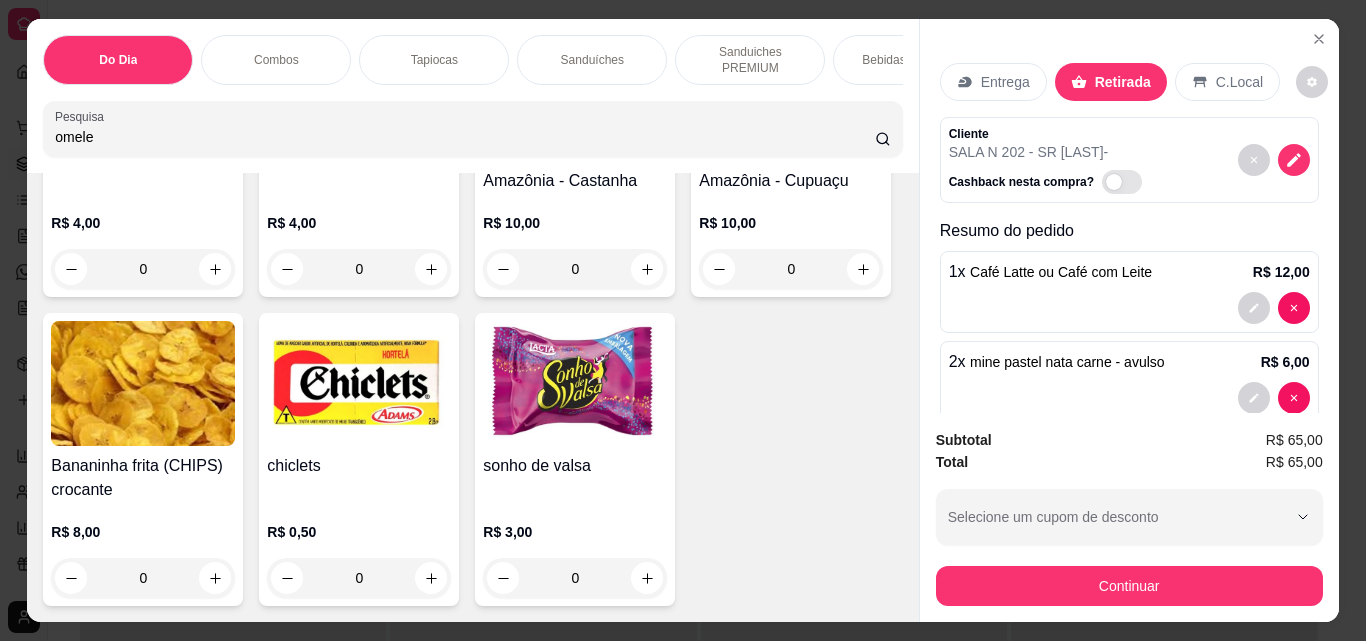 click on "Bebidas Quentes" at bounding box center (908, 60) 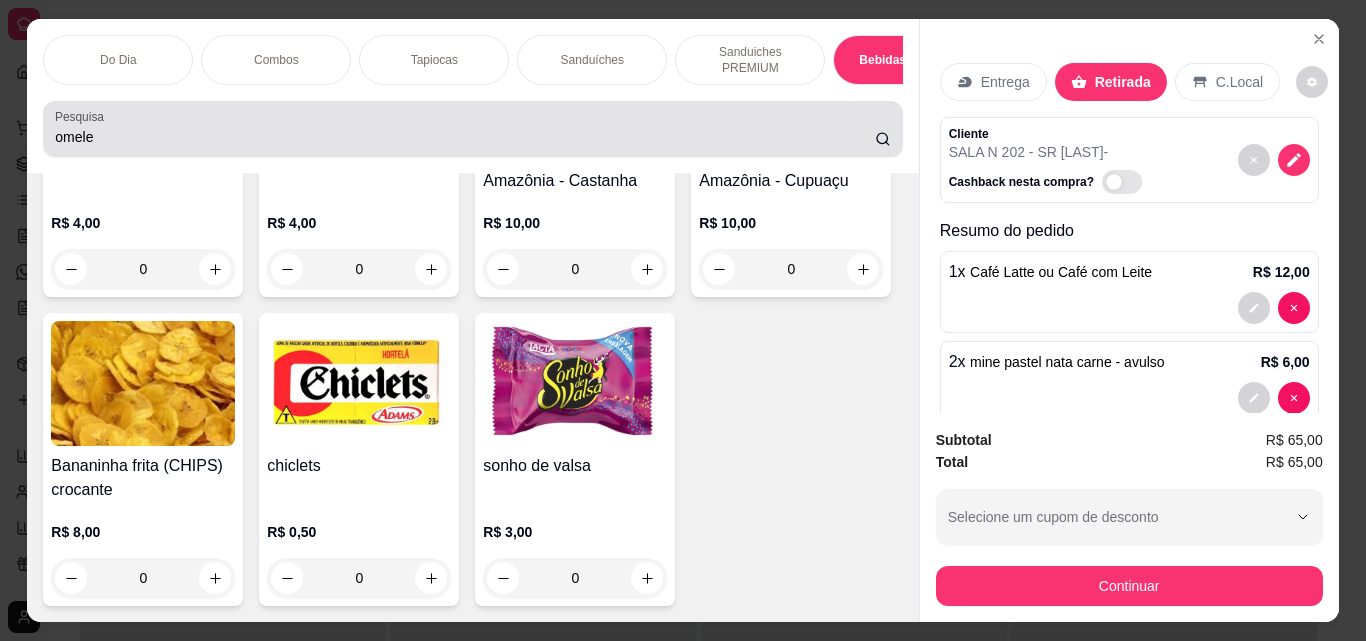 scroll, scrollTop: 4253, scrollLeft: 0, axis: vertical 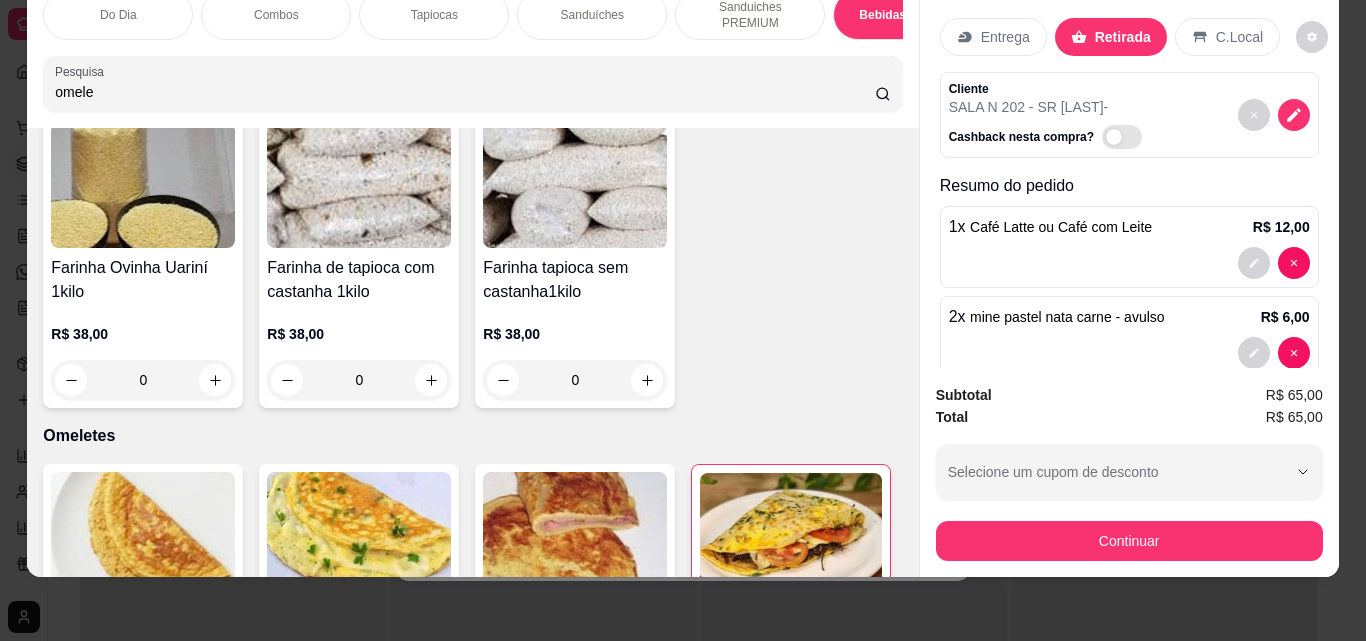 click 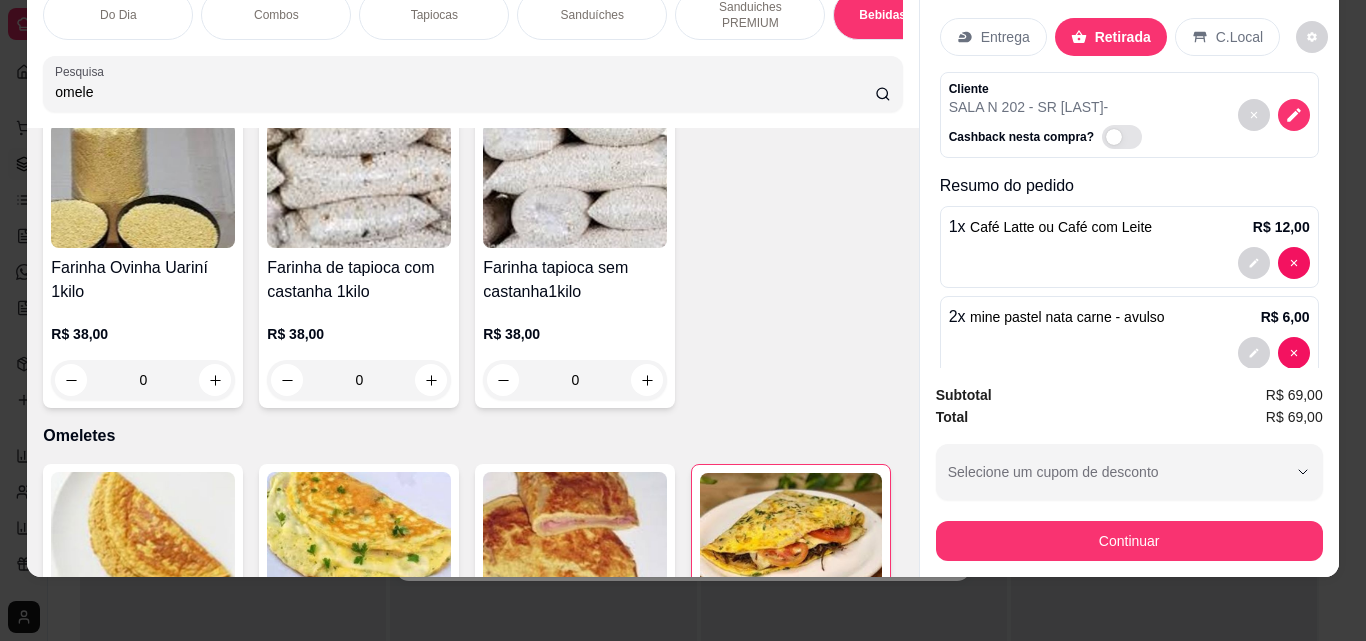 click 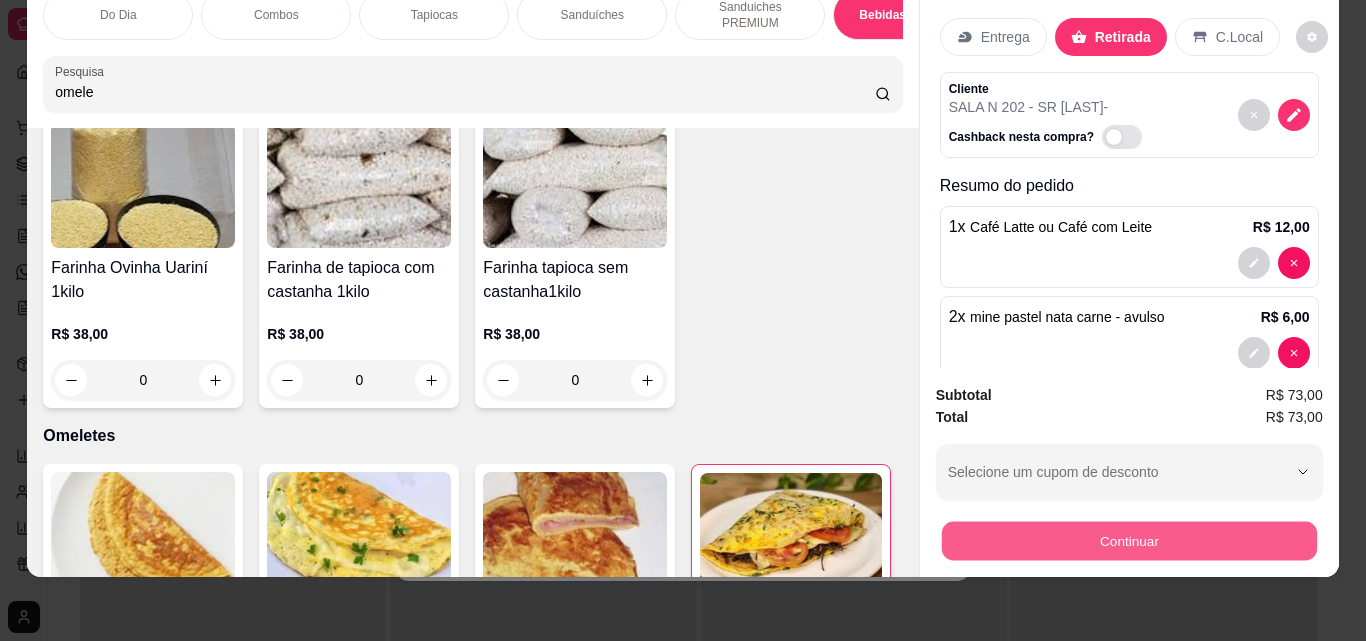 click on "Continuar" at bounding box center (1128, 540) 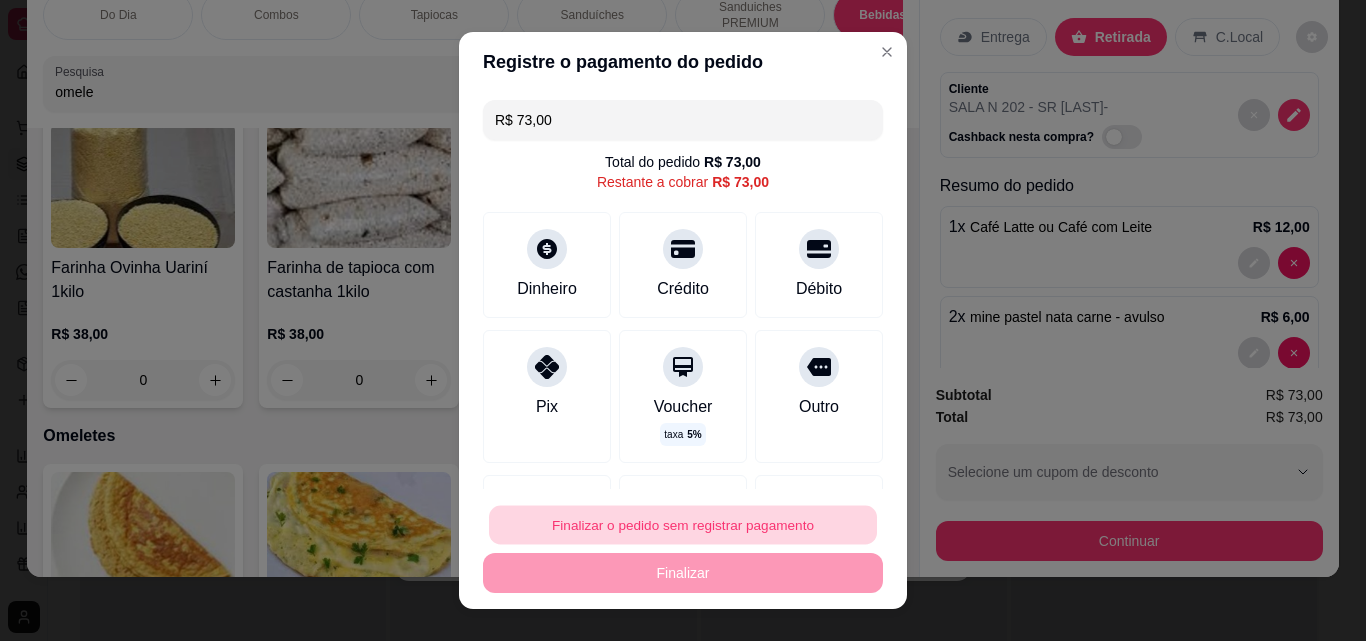 click on "Finalizar o pedido sem registrar pagamento" at bounding box center (683, 525) 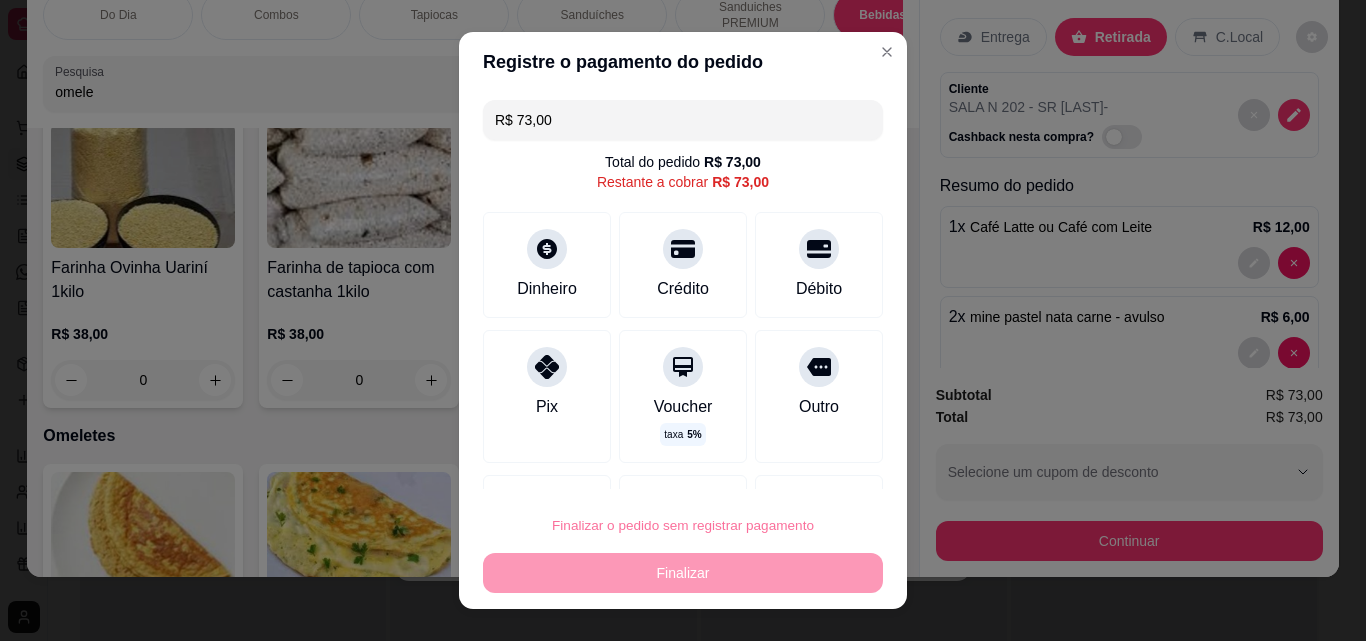 click on "Confirmar" at bounding box center [796, 468] 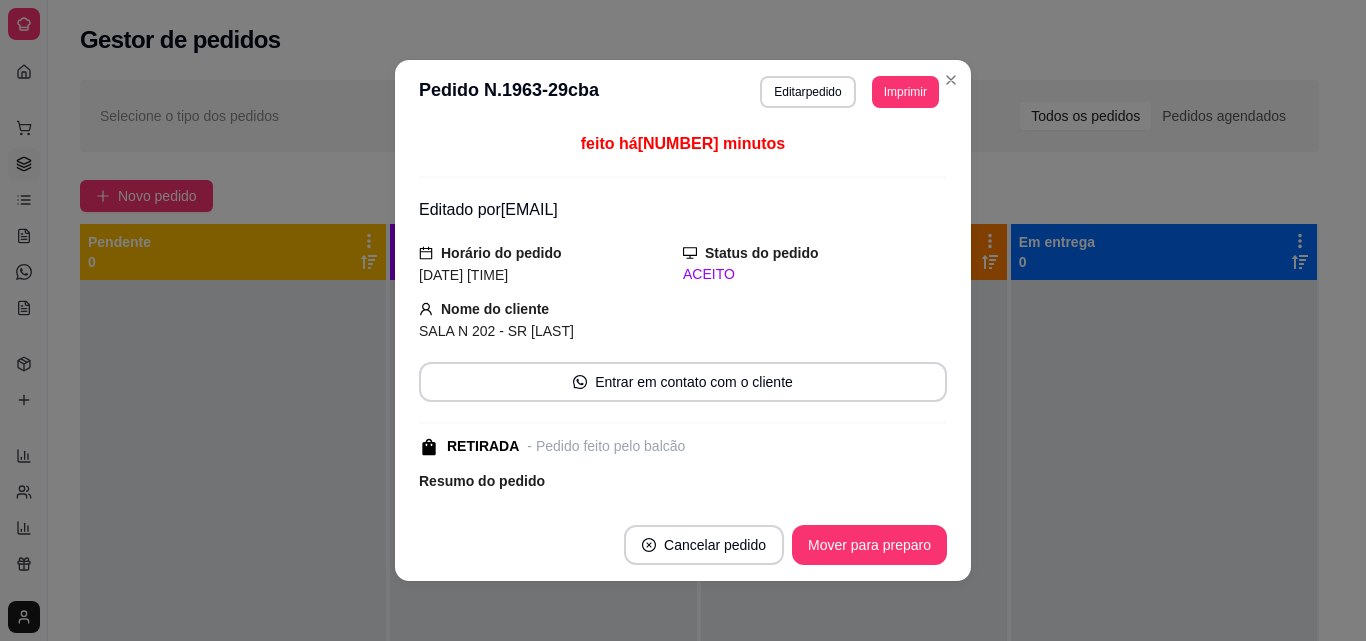 drag, startPoint x: 944, startPoint y: 219, endPoint x: 920, endPoint y: 209, distance: 26 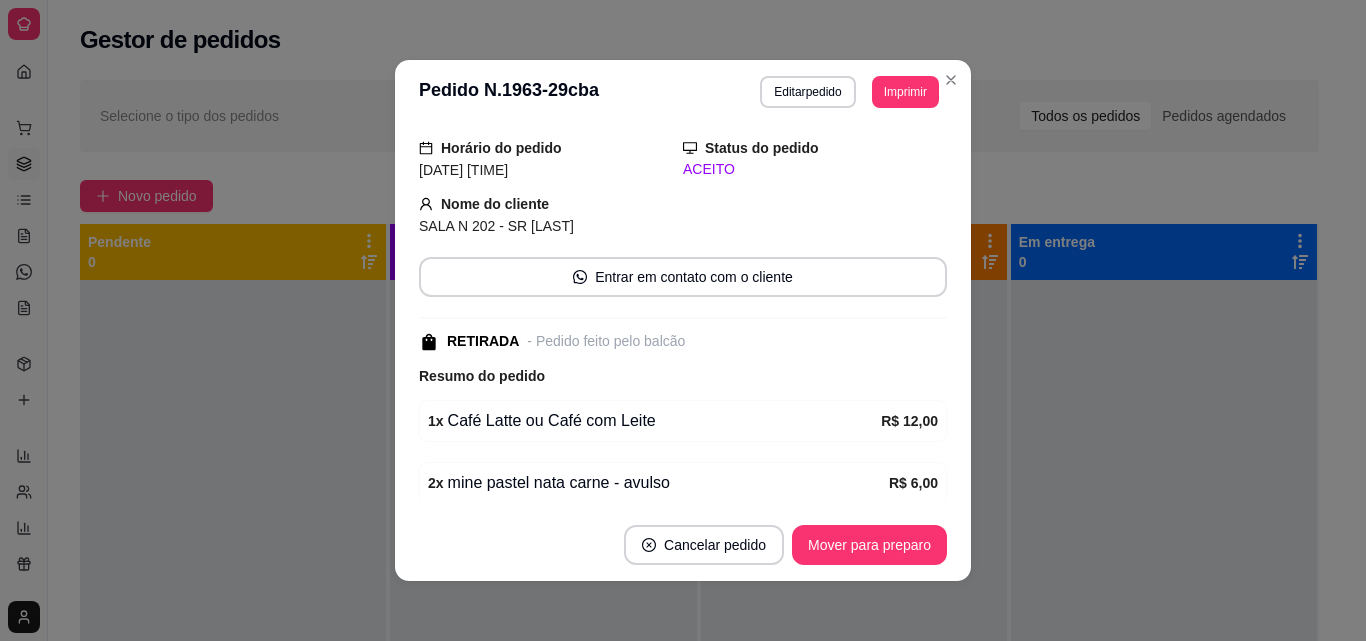 scroll, scrollTop: 503, scrollLeft: 0, axis: vertical 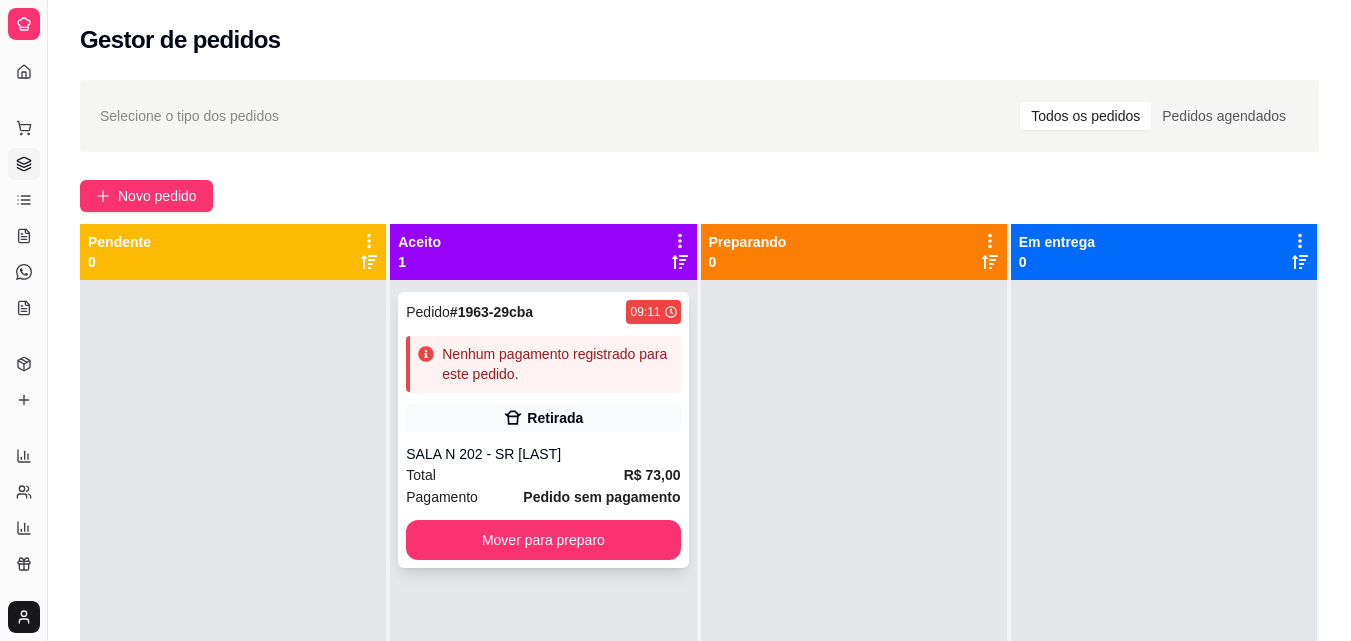 click on "Pedido  # [ORDER_ID] [TIME] Nenhum pagamento registrado para este pedido. Retirada [ROOM] - SR [NAME] Total R$ 73,00 Pagamento Pedido sem pagamento Mover para preparo" at bounding box center [543, 430] 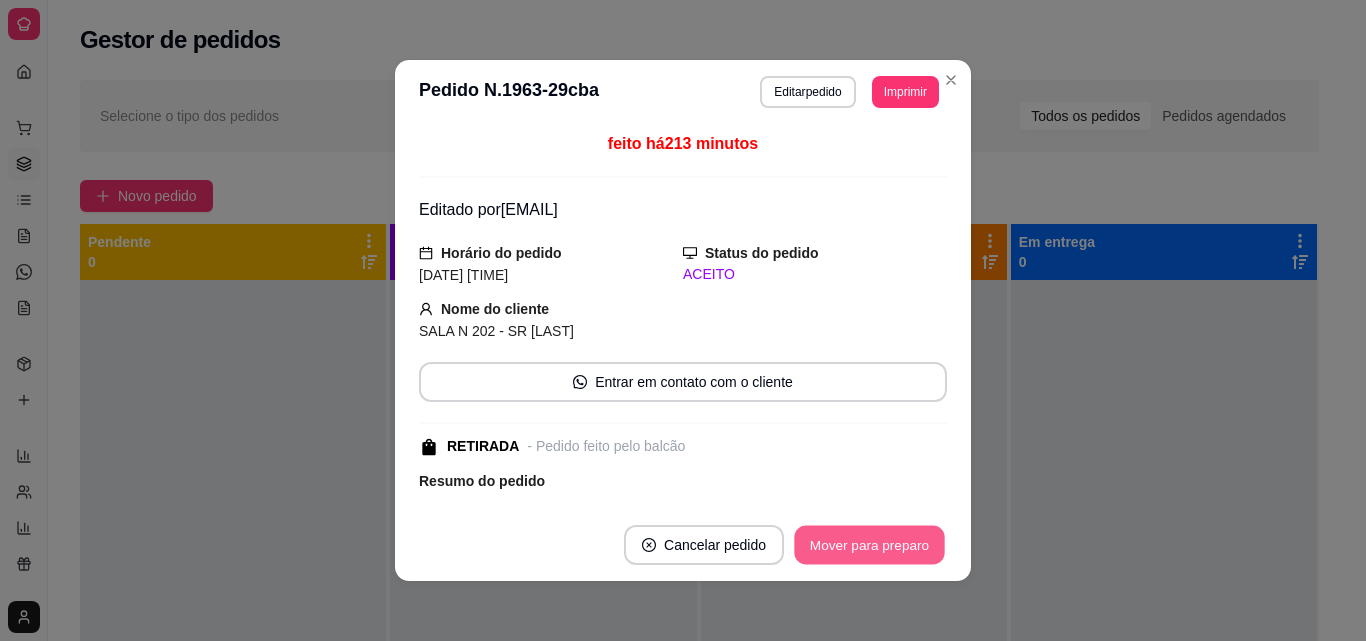 click on "Mover para preparo" at bounding box center (869, 545) 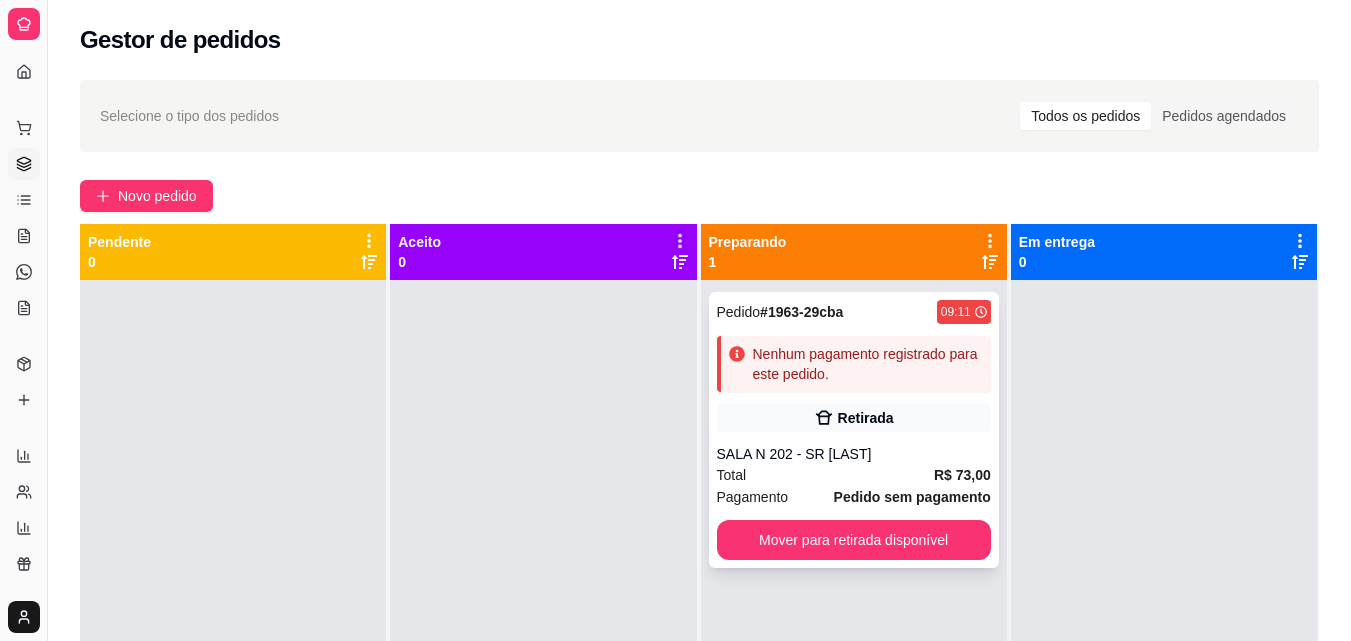 click on "SALA N 202 - SR [LAST]" at bounding box center (854, 454) 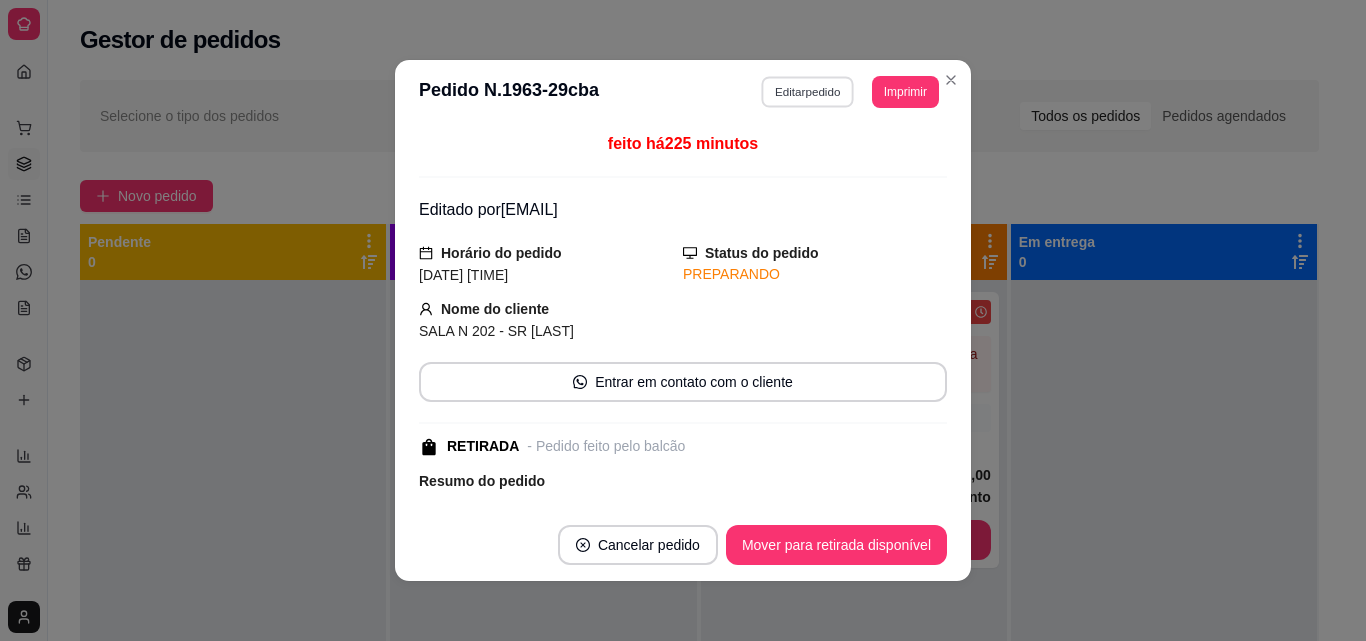 click on "Editar  pedido" at bounding box center [808, 91] 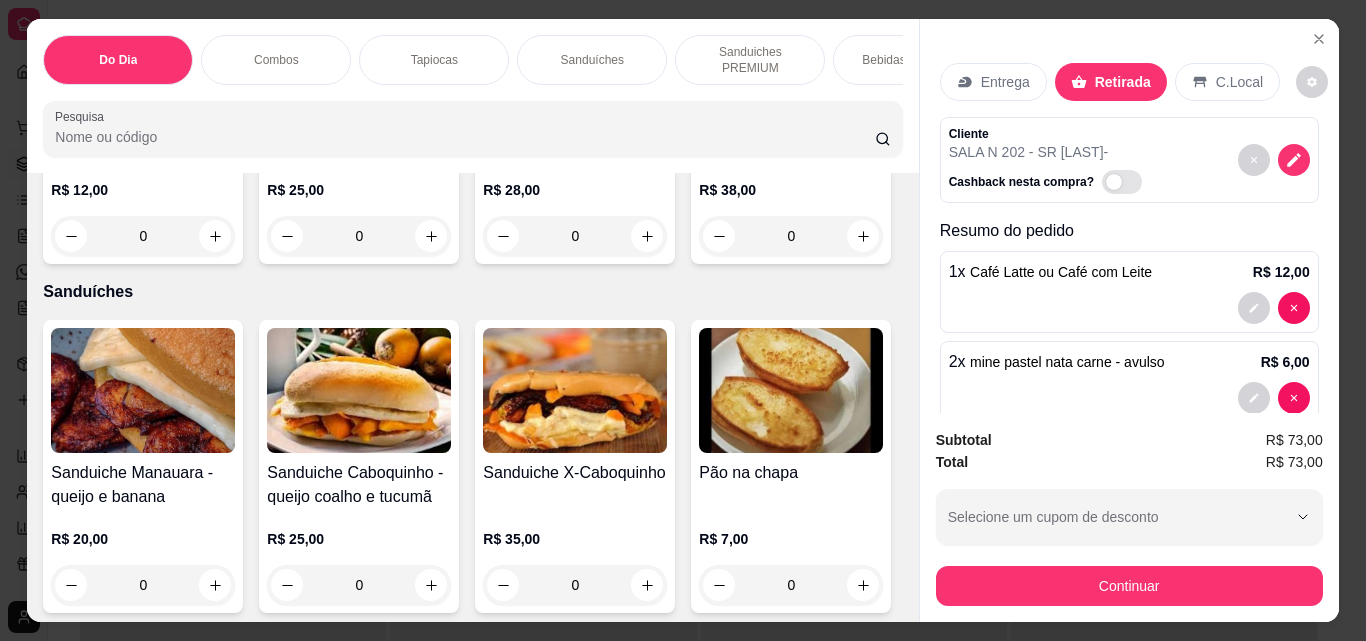 scroll, scrollTop: 1186, scrollLeft: 0, axis: vertical 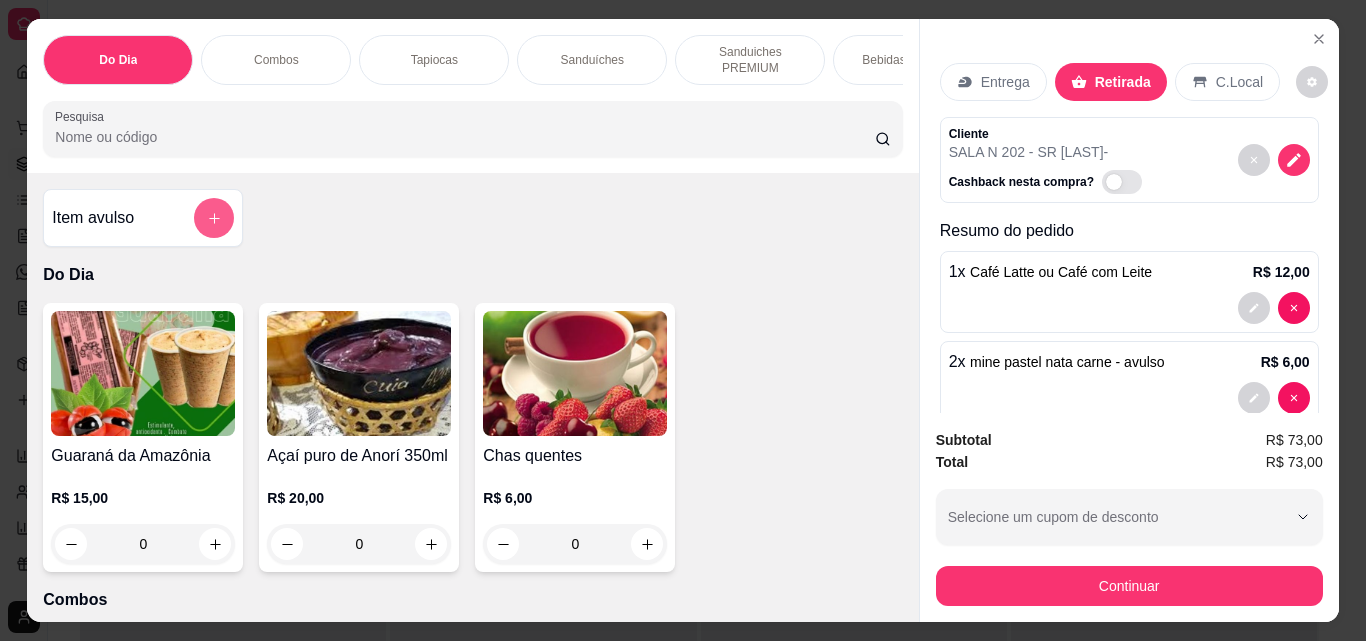 click 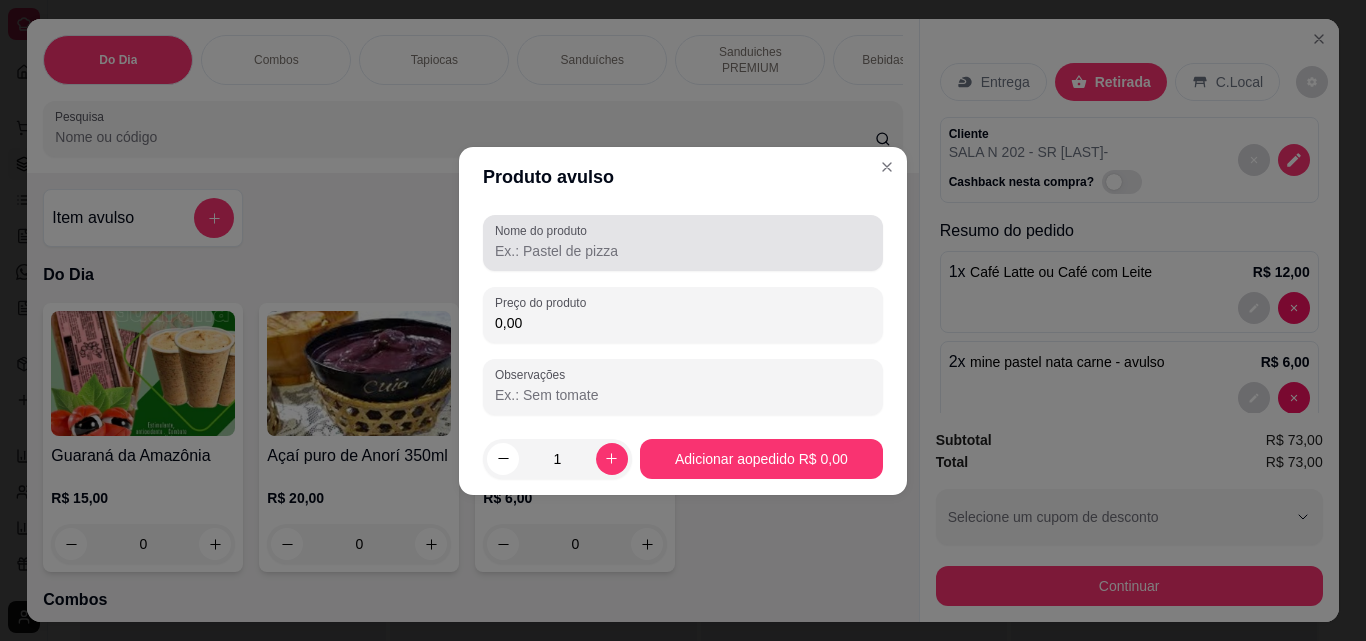 click at bounding box center (683, 243) 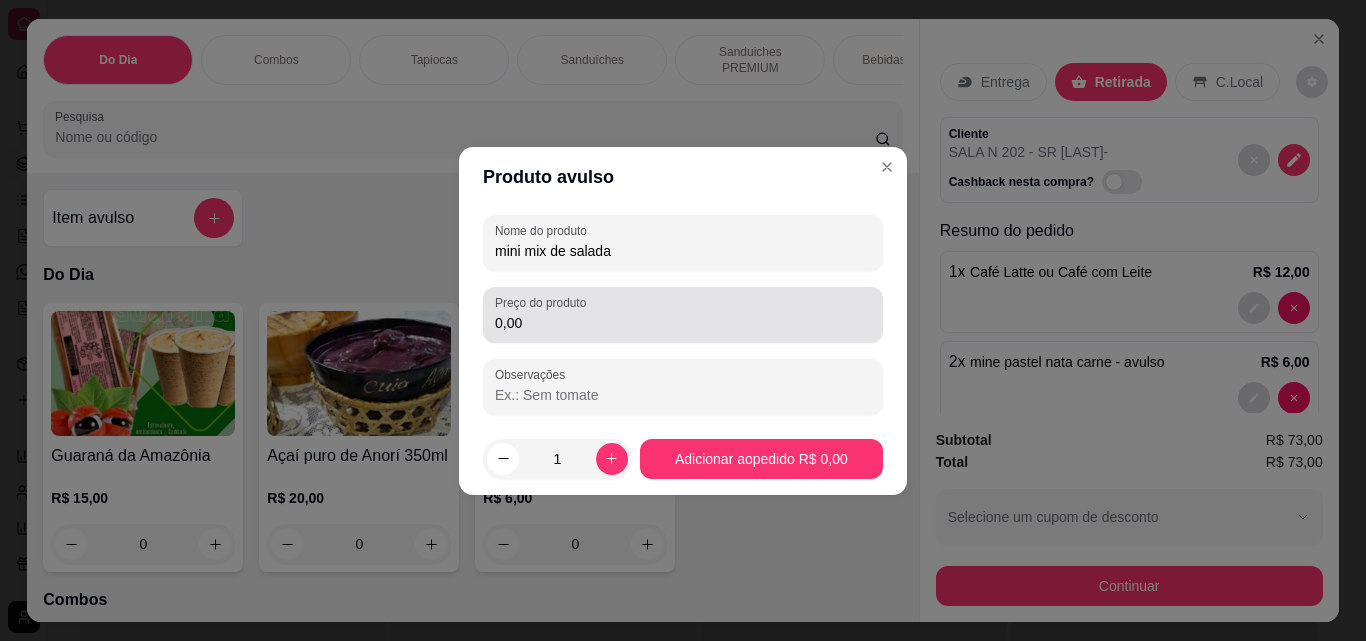 click on "0,00" at bounding box center [683, 315] 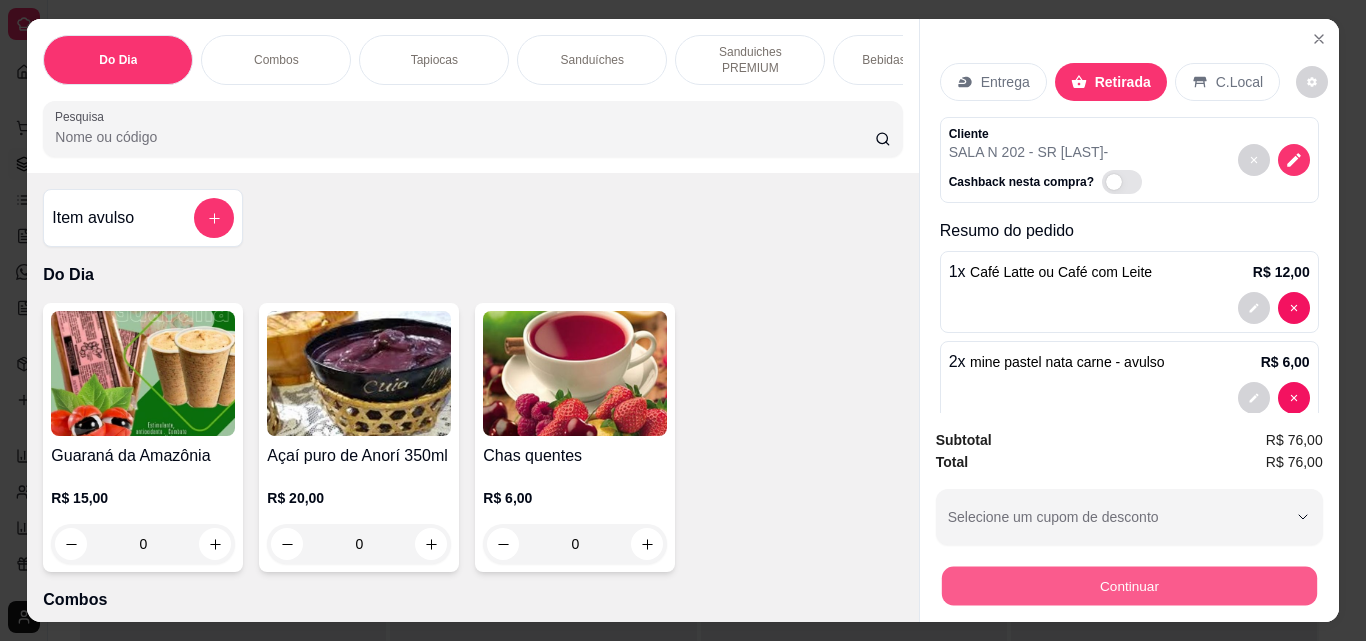 click on "Continuar" at bounding box center (1128, 585) 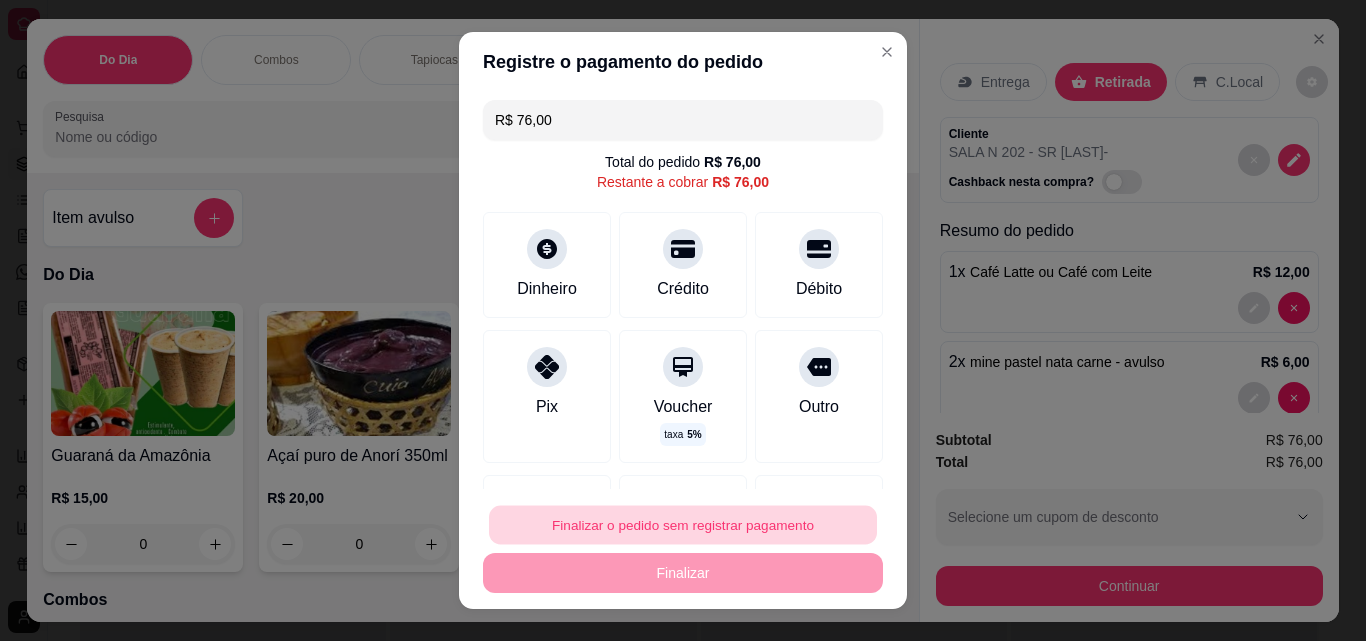 click on "Finalizar o pedido sem registrar pagamento" at bounding box center [683, 525] 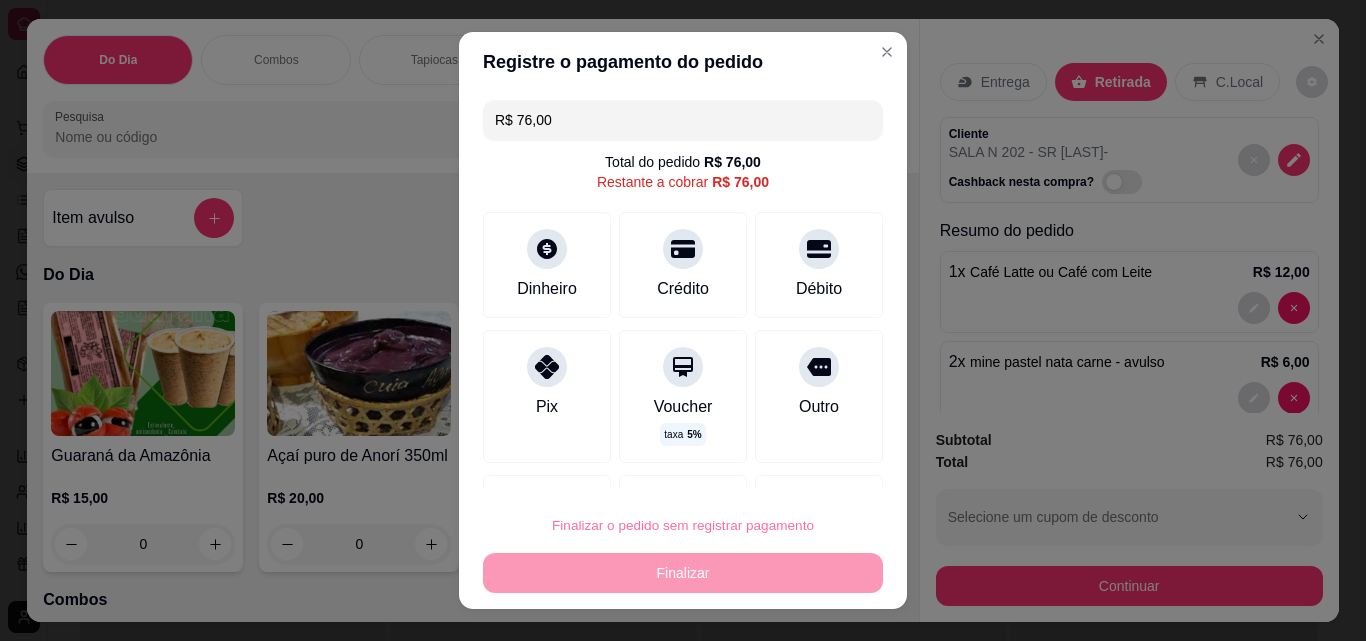 click on "Confirmar" at bounding box center (796, 468) 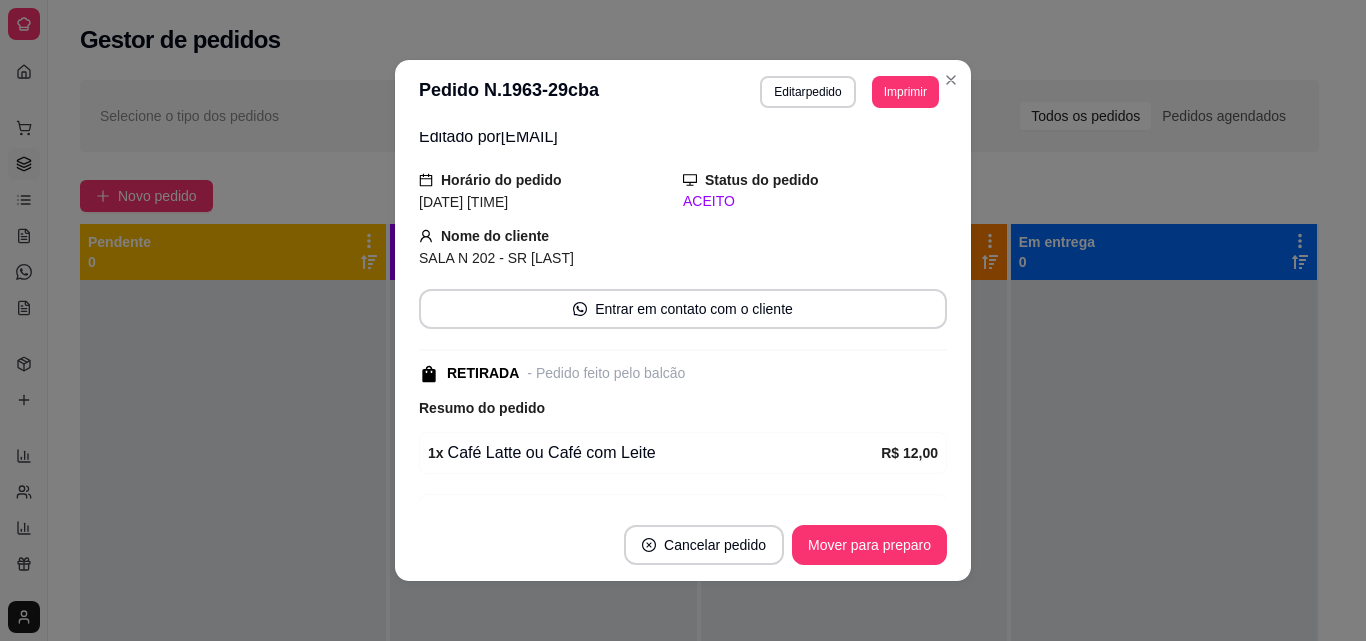 scroll, scrollTop: 0, scrollLeft: 0, axis: both 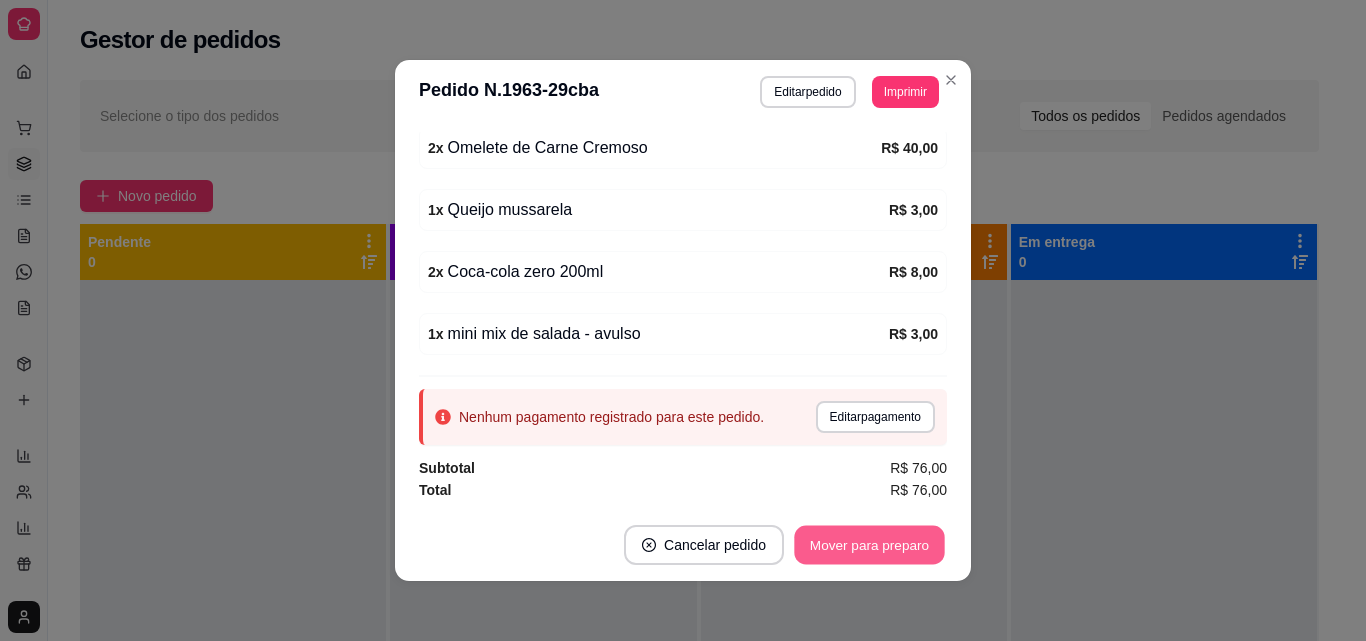 click on "Mover para preparo" at bounding box center [869, 545] 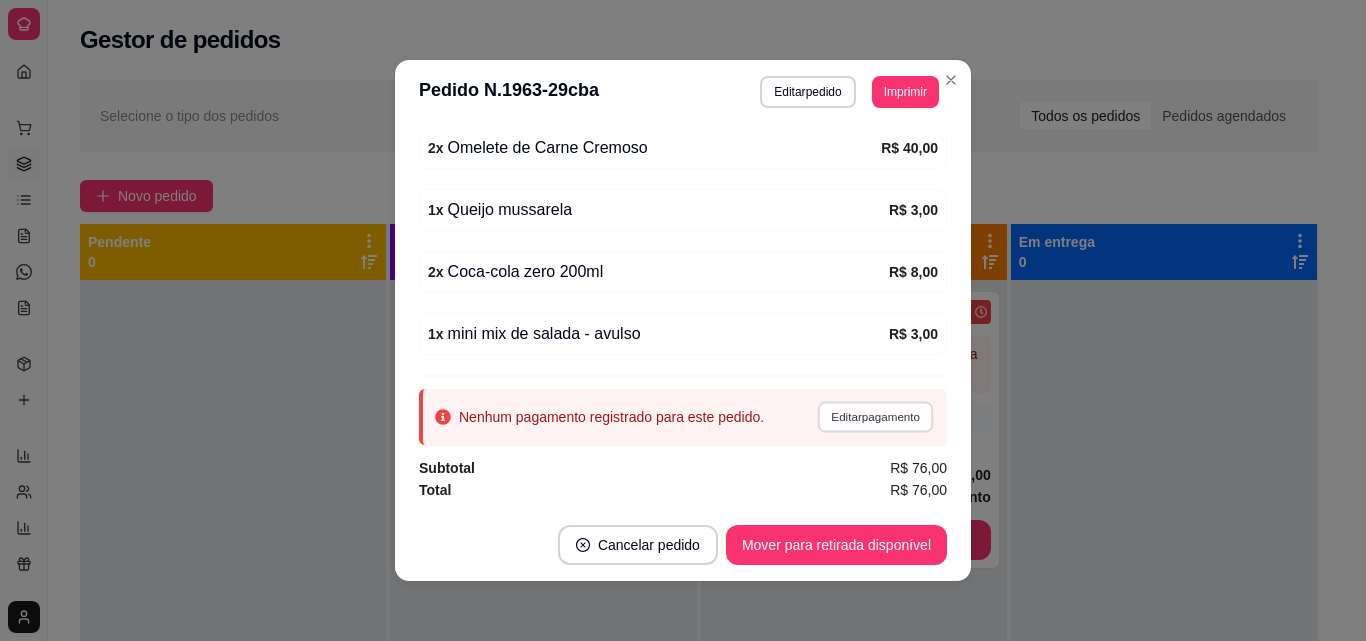 click on "Editar  pagamento" at bounding box center [875, 416] 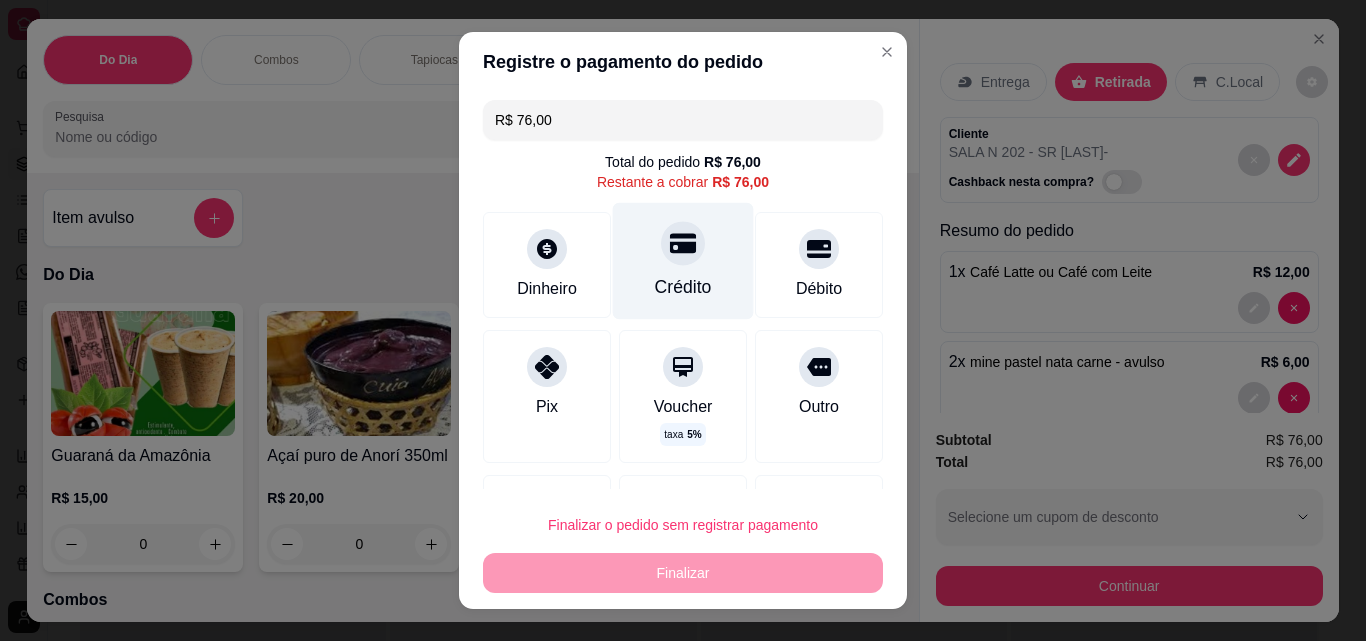 click on "Crédito" at bounding box center (683, 261) 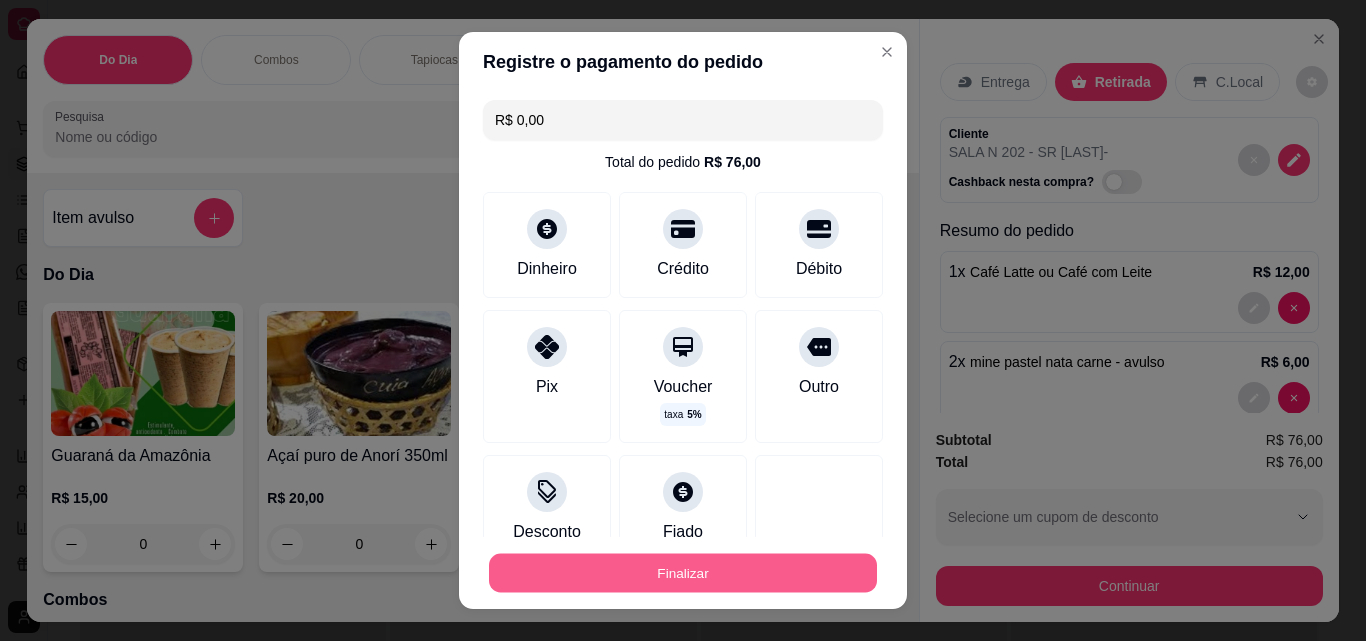 click on "Finalizar" at bounding box center [683, 573] 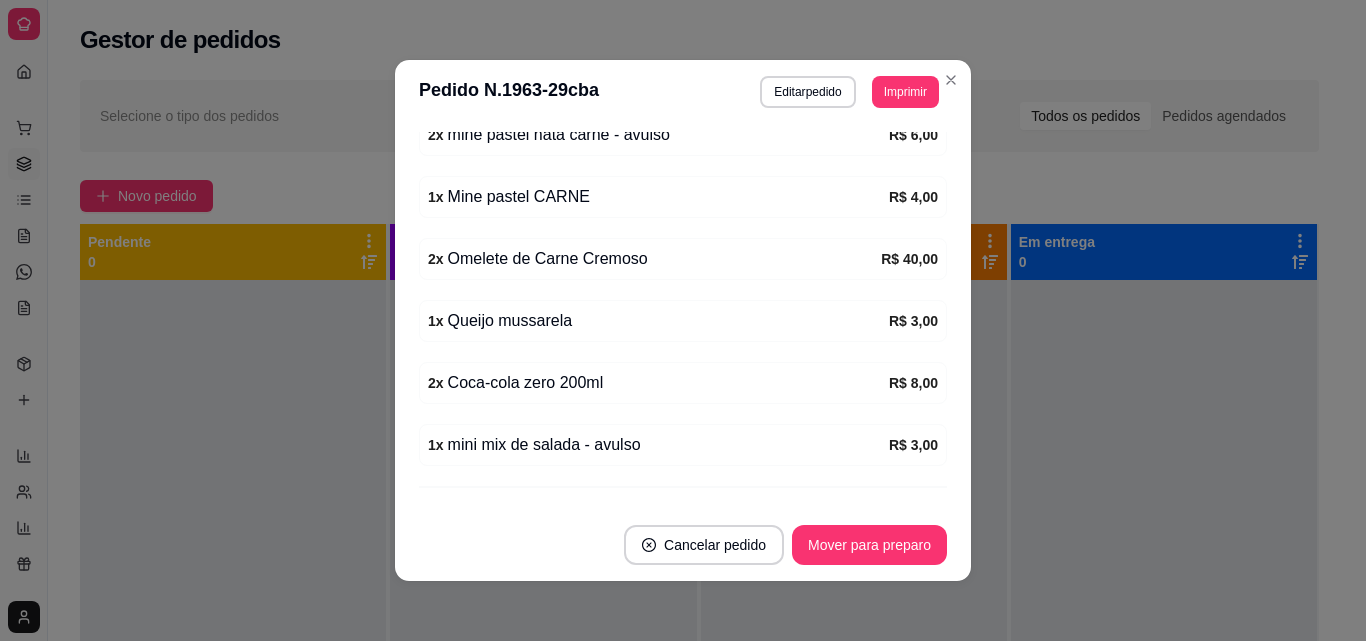 scroll, scrollTop: 609, scrollLeft: 0, axis: vertical 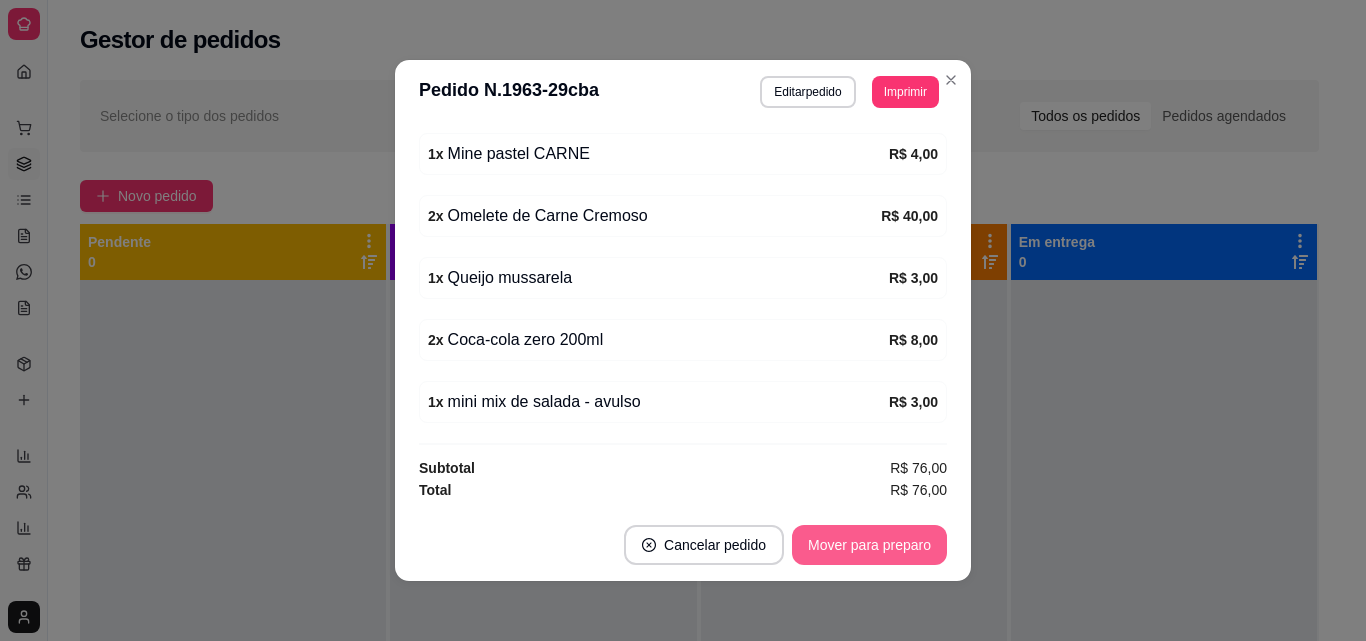click on "Mover para preparo" at bounding box center (869, 545) 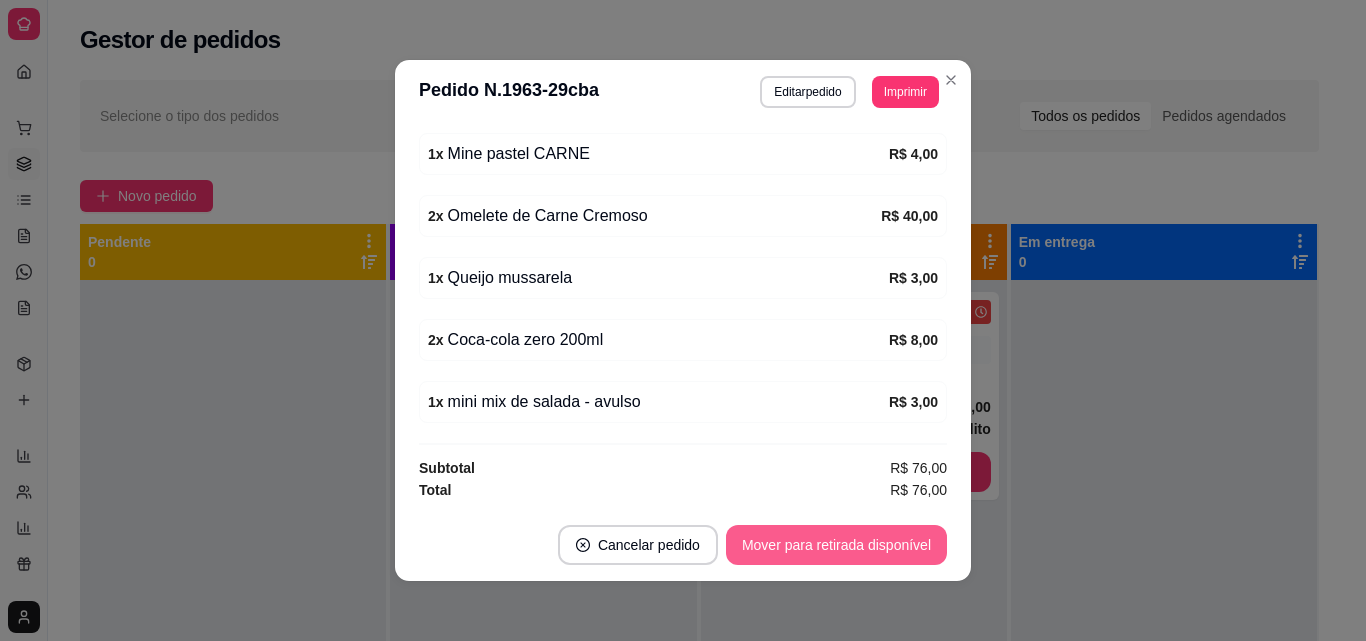 click on "Mover para retirada disponível" at bounding box center [836, 545] 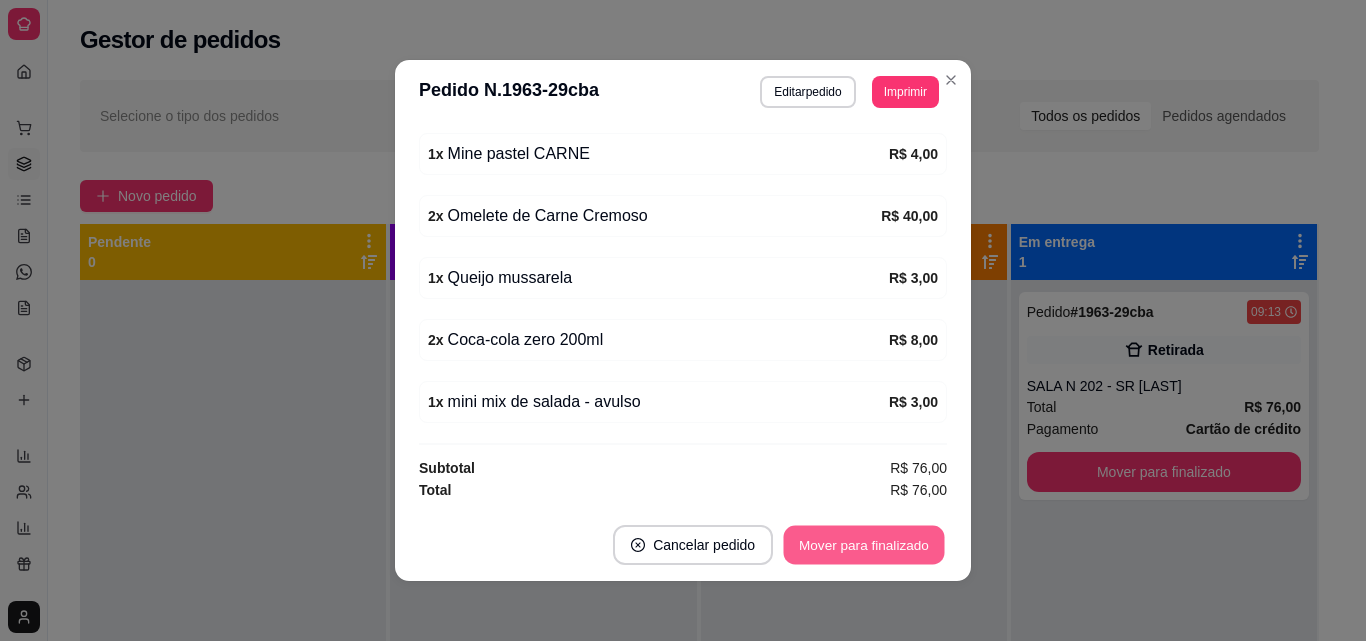 click on "Mover para finalizado" at bounding box center [864, 545] 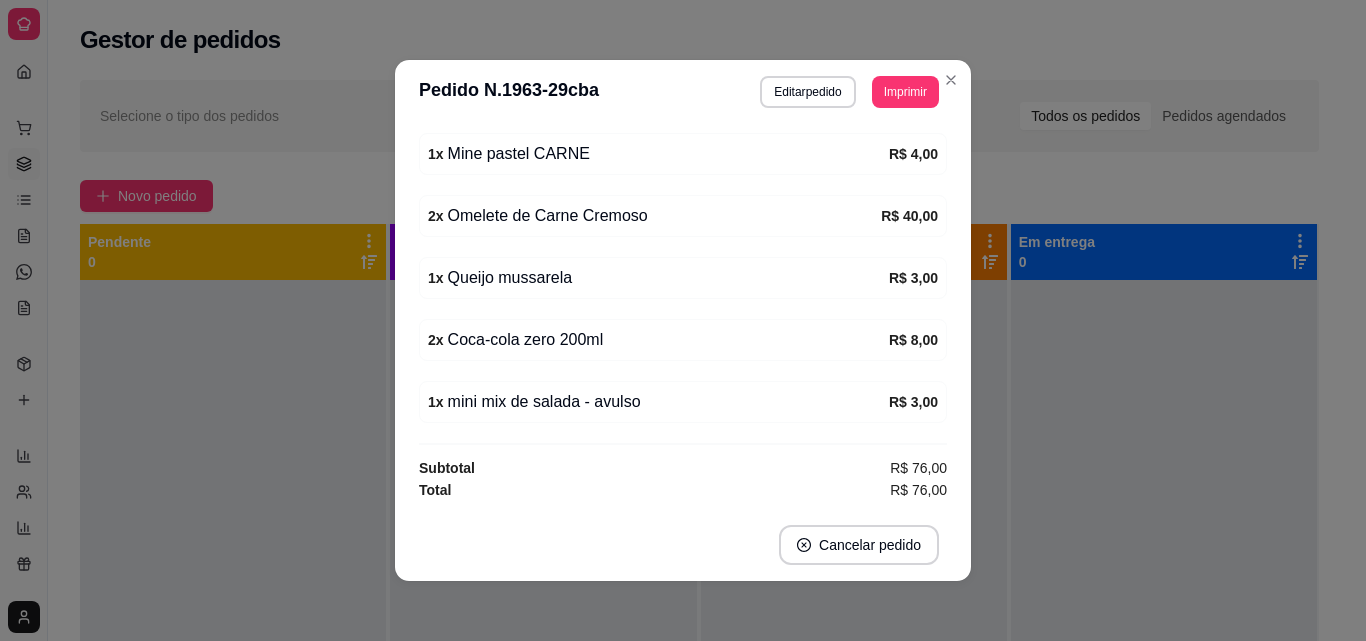 scroll, scrollTop: 503, scrollLeft: 0, axis: vertical 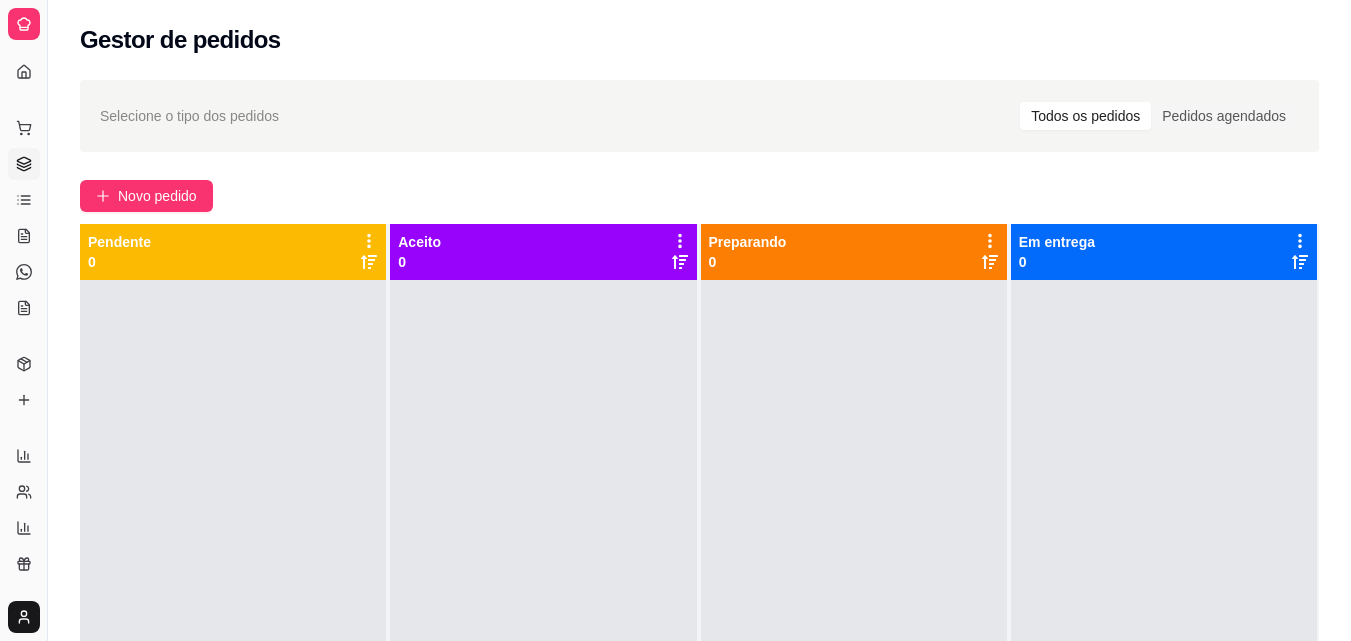 click at bounding box center [1164, 600] 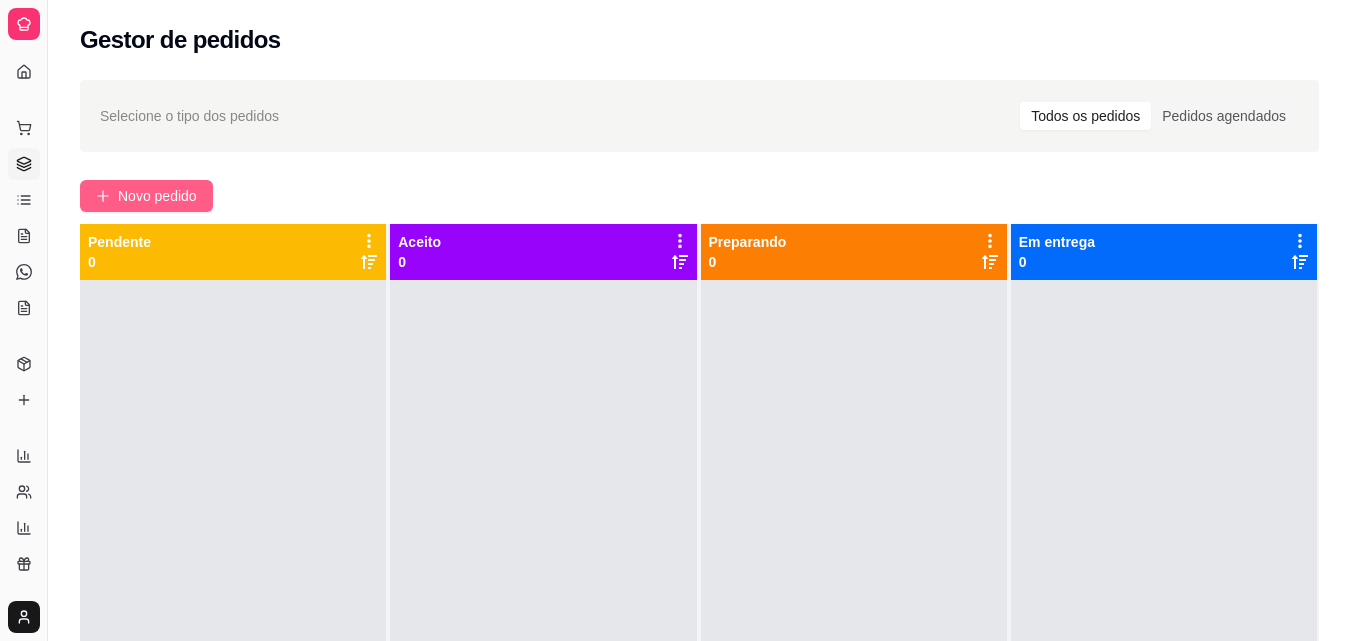 click on "Novo pedido" at bounding box center (157, 196) 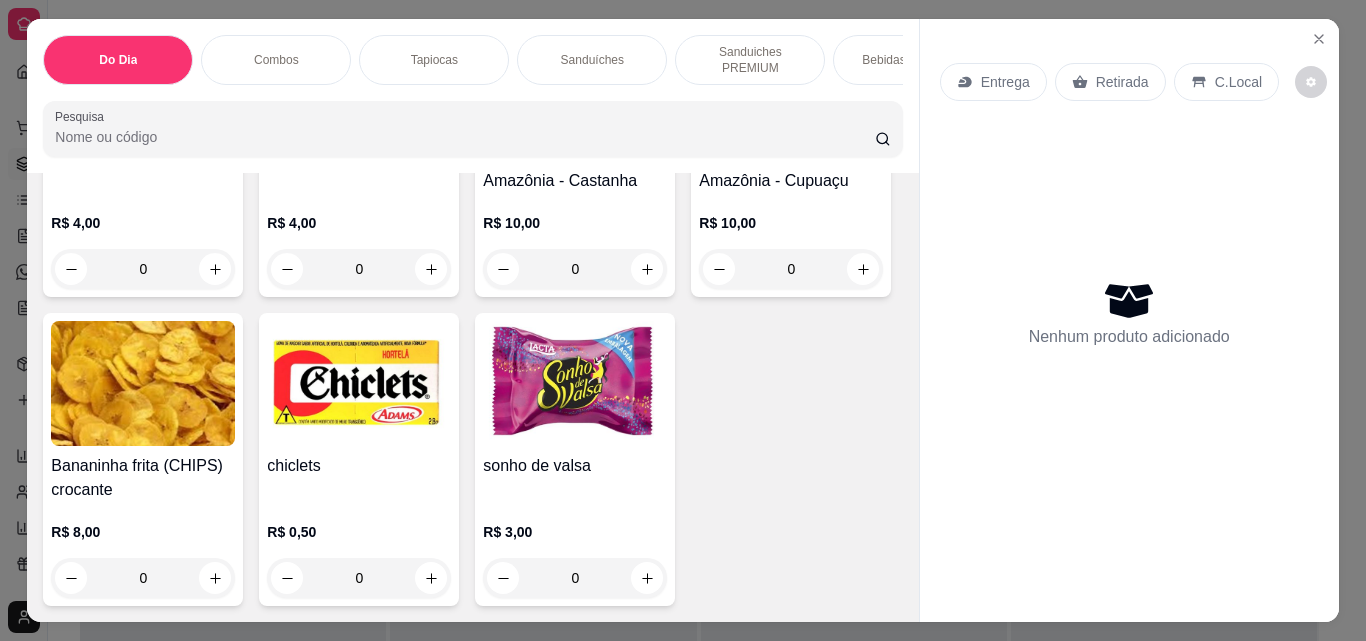 scroll, scrollTop: 13644, scrollLeft: 0, axis: vertical 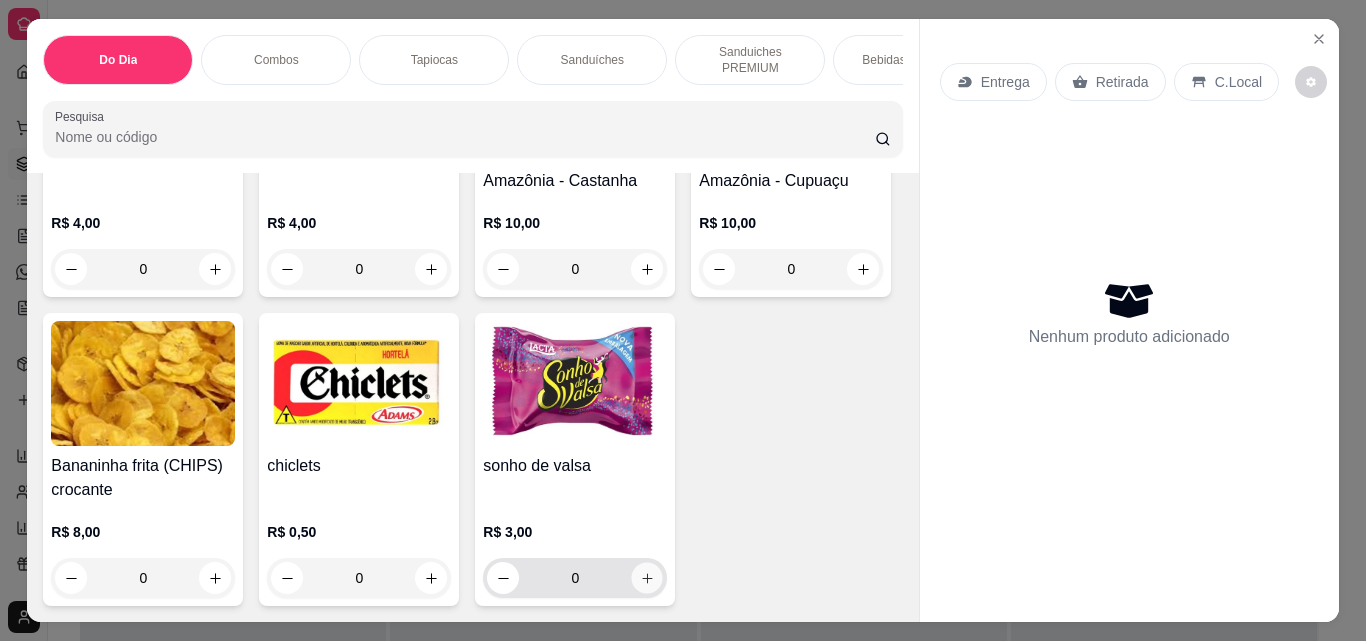 click 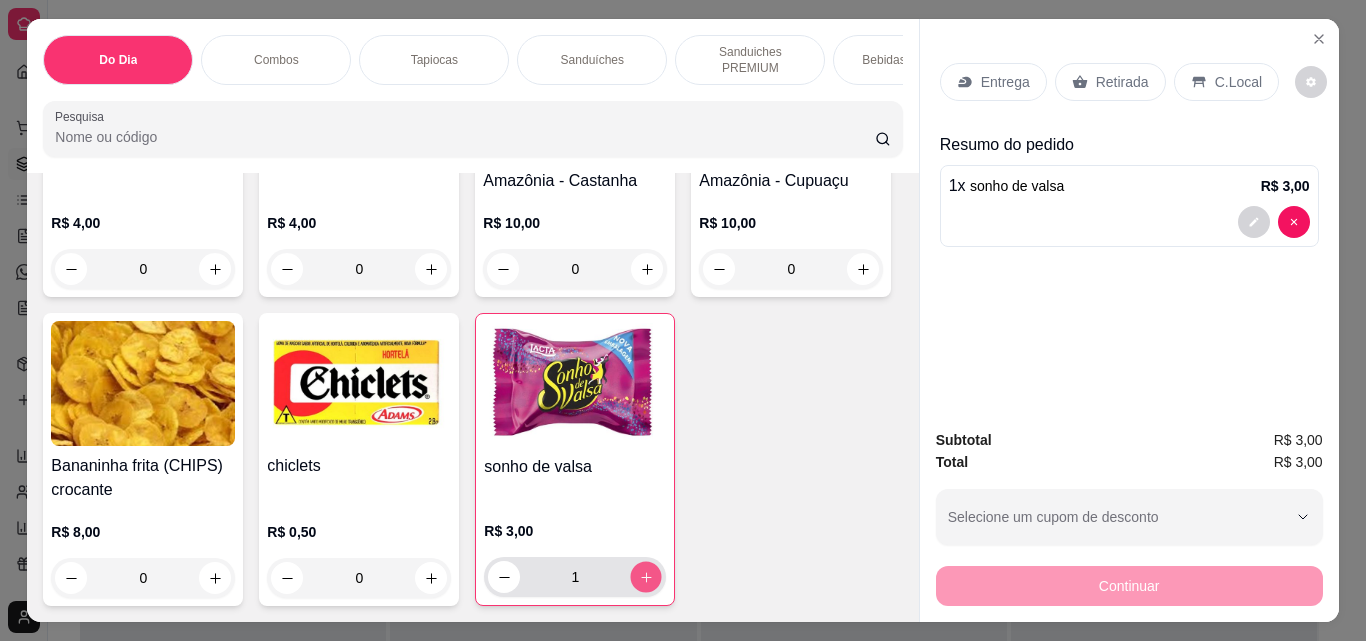click 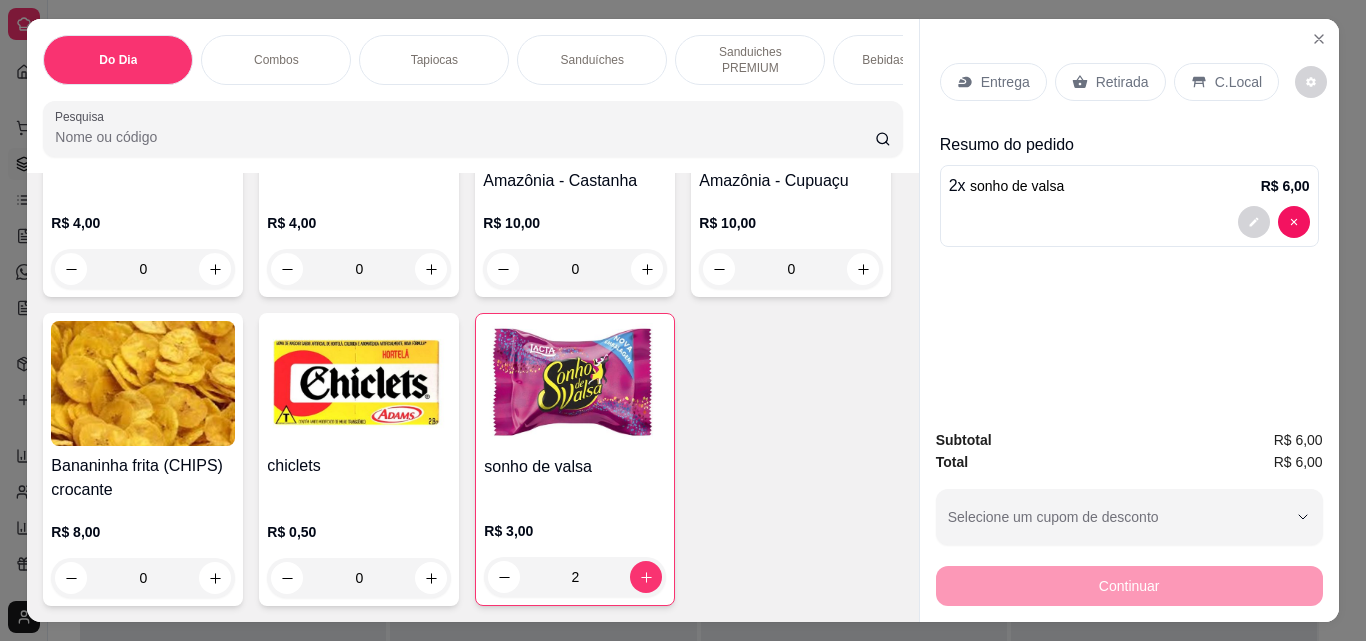 click 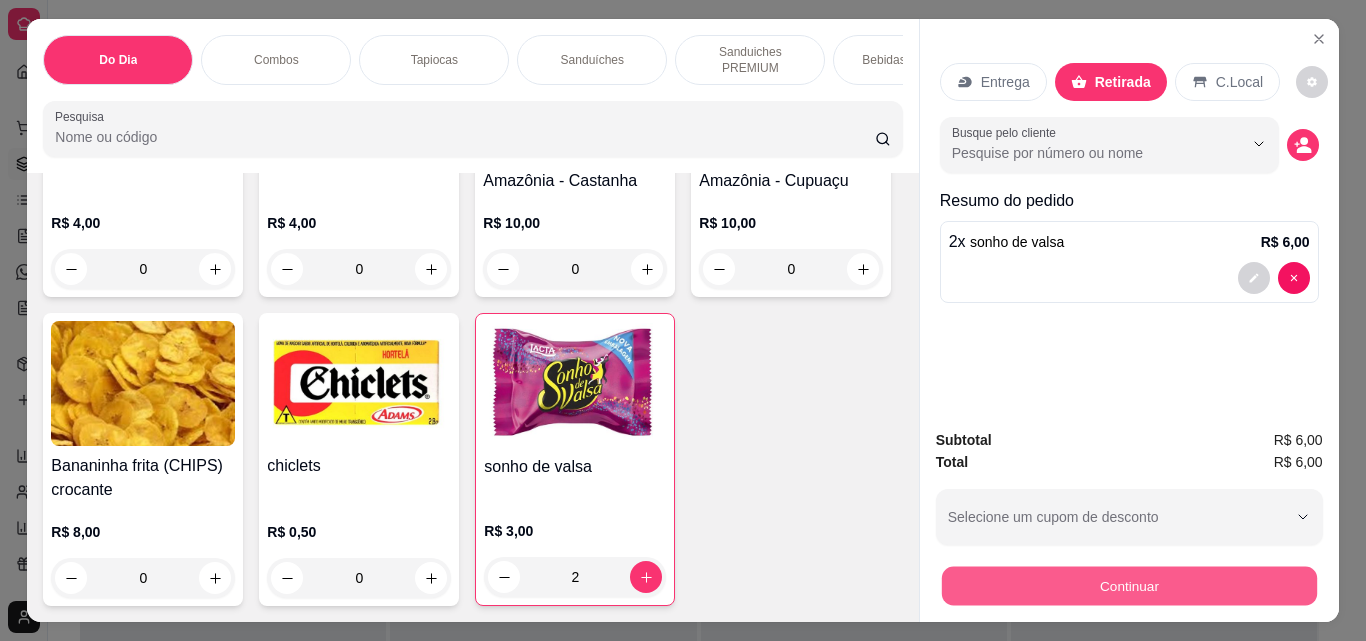 click on "Continuar" at bounding box center (1128, 585) 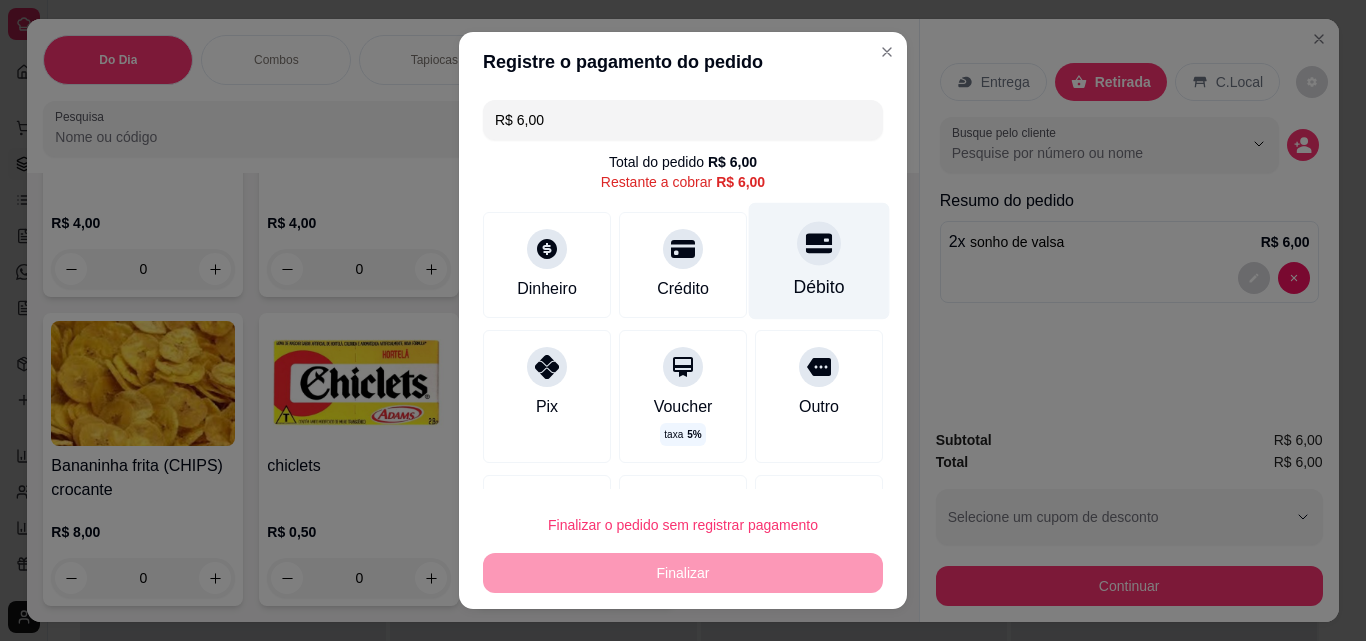 click at bounding box center [819, 243] 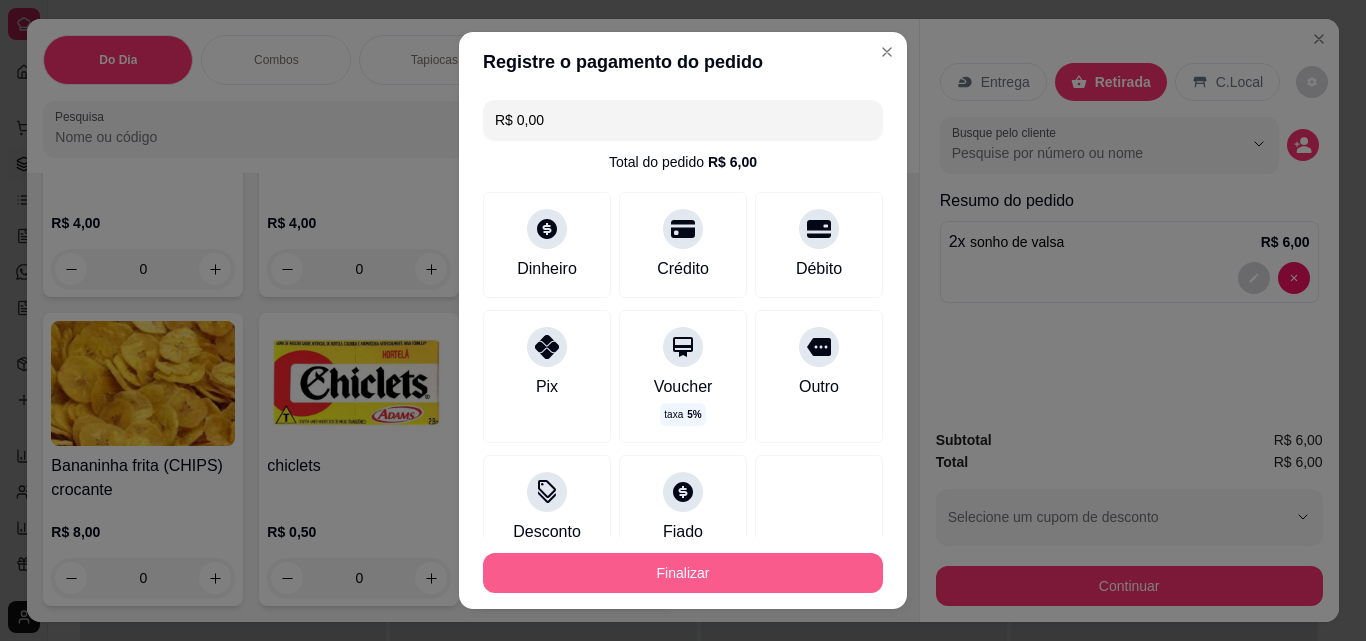 click on "Finalizar" at bounding box center (683, 573) 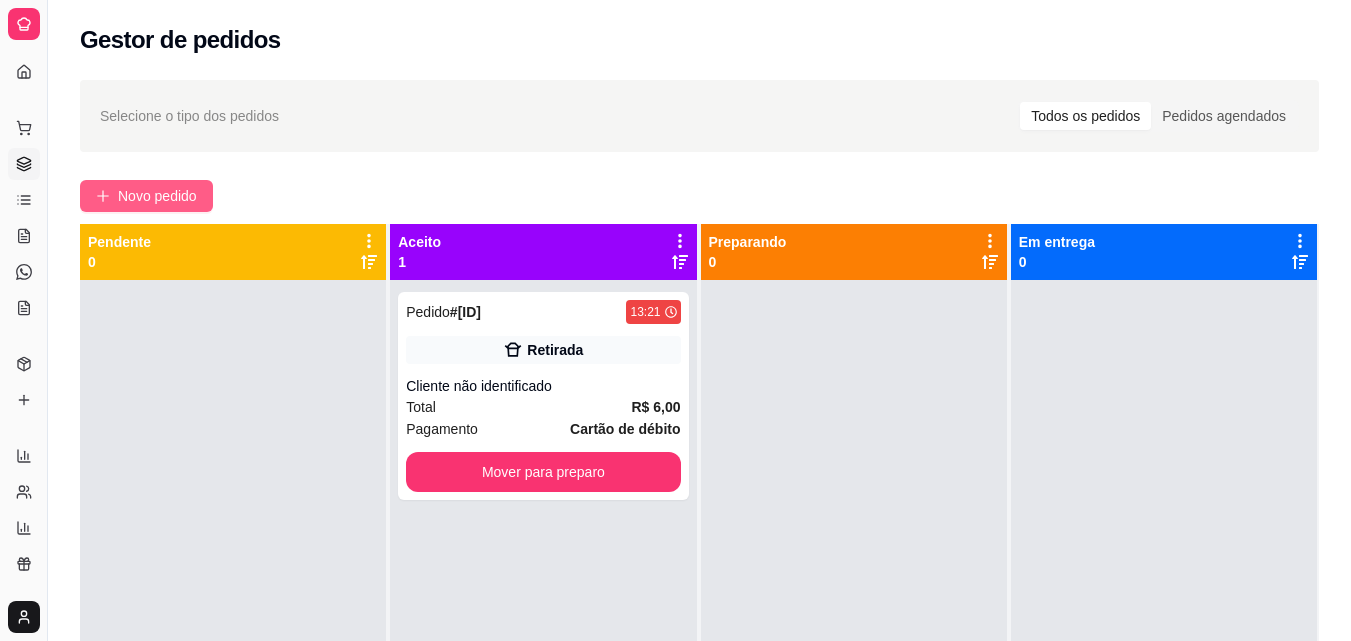 click on "Novo pedido" at bounding box center [157, 196] 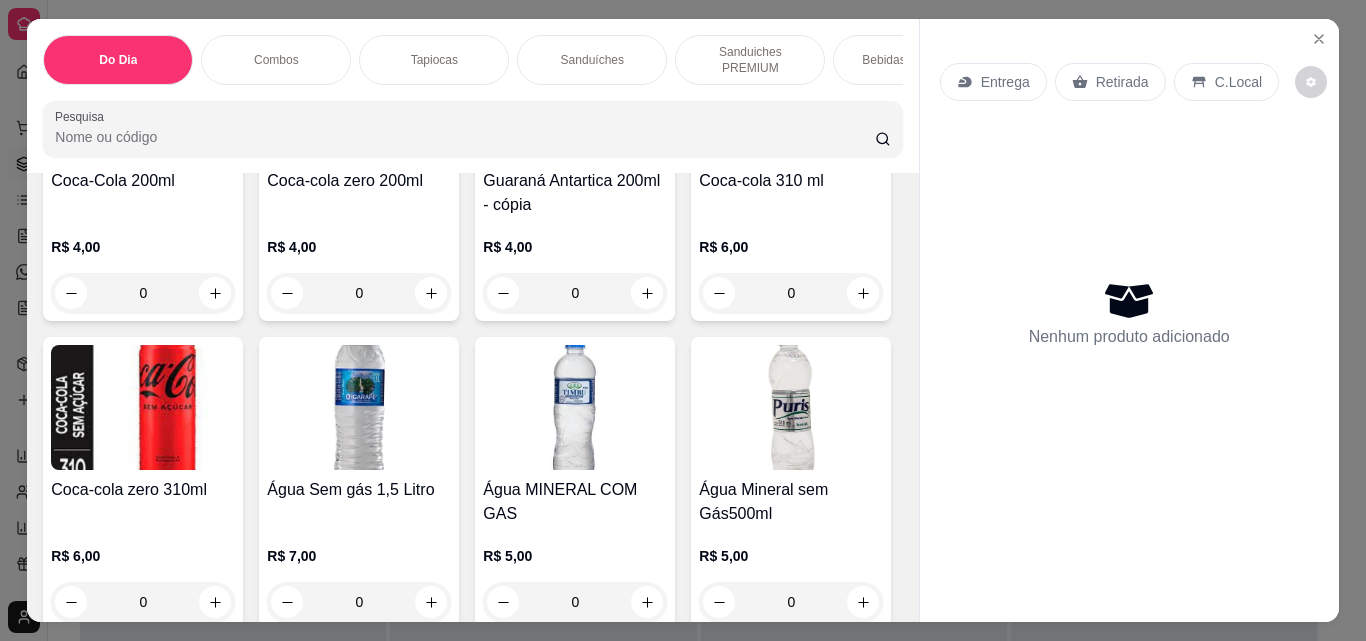 scroll, scrollTop: 4057, scrollLeft: 0, axis: vertical 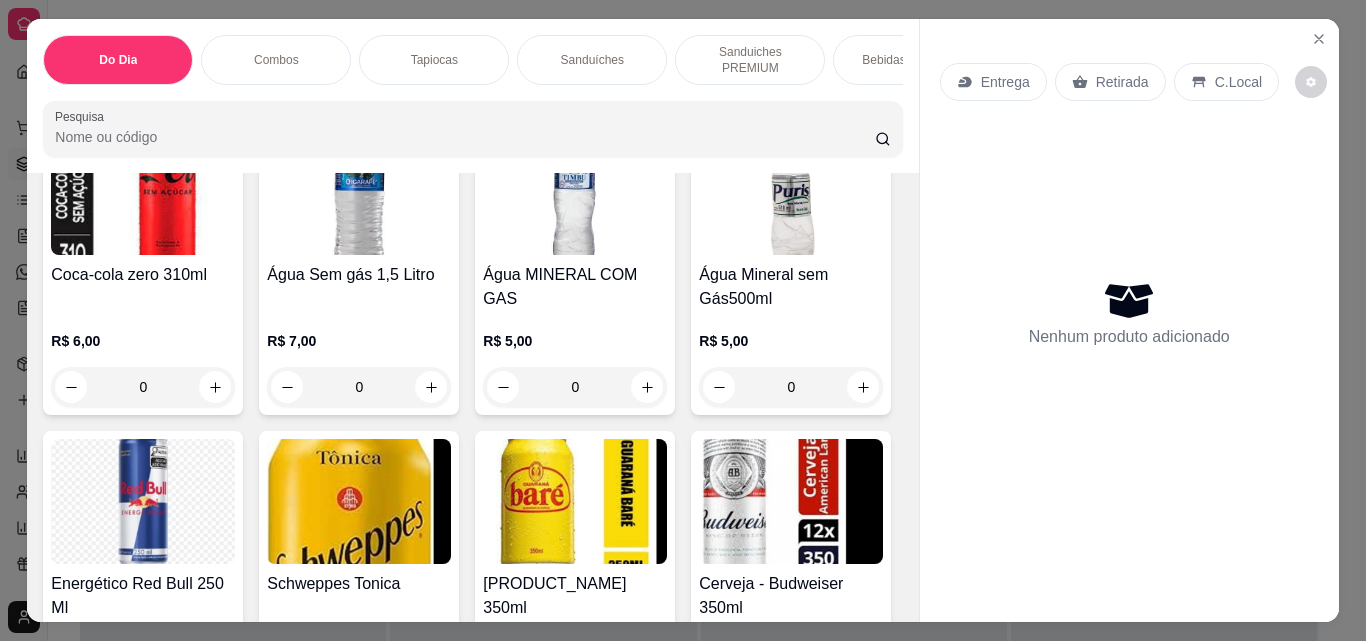 click 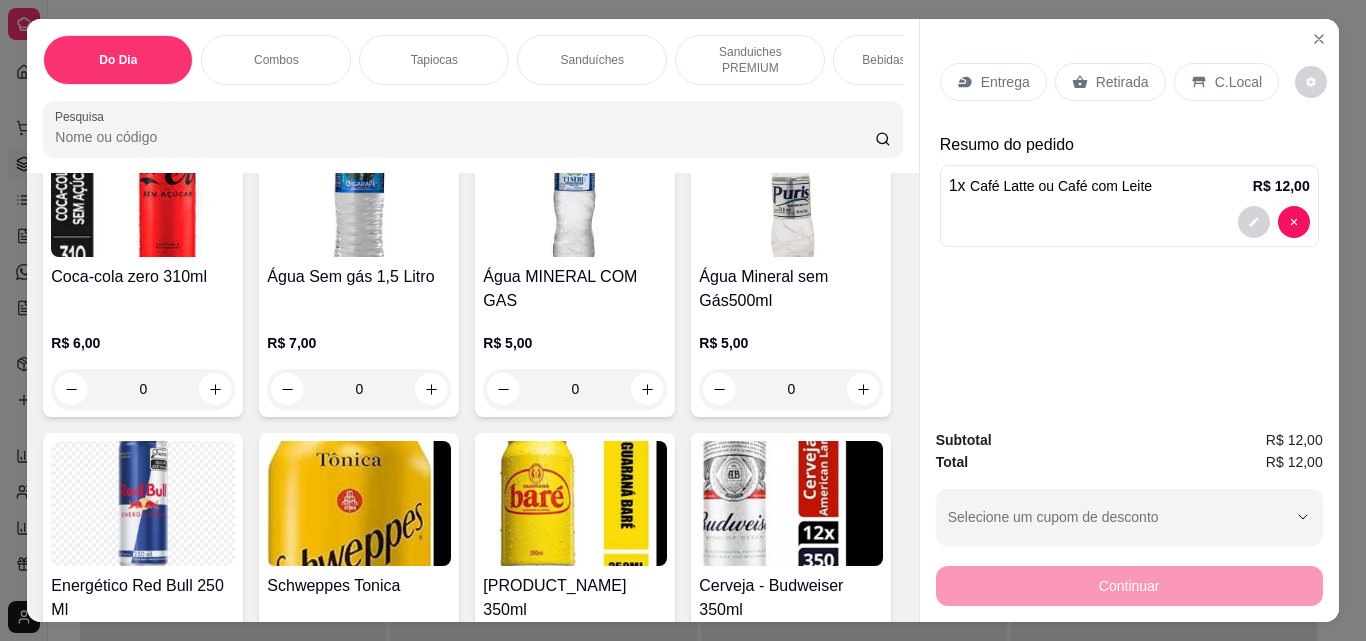 scroll, scrollTop: 4058, scrollLeft: 0, axis: vertical 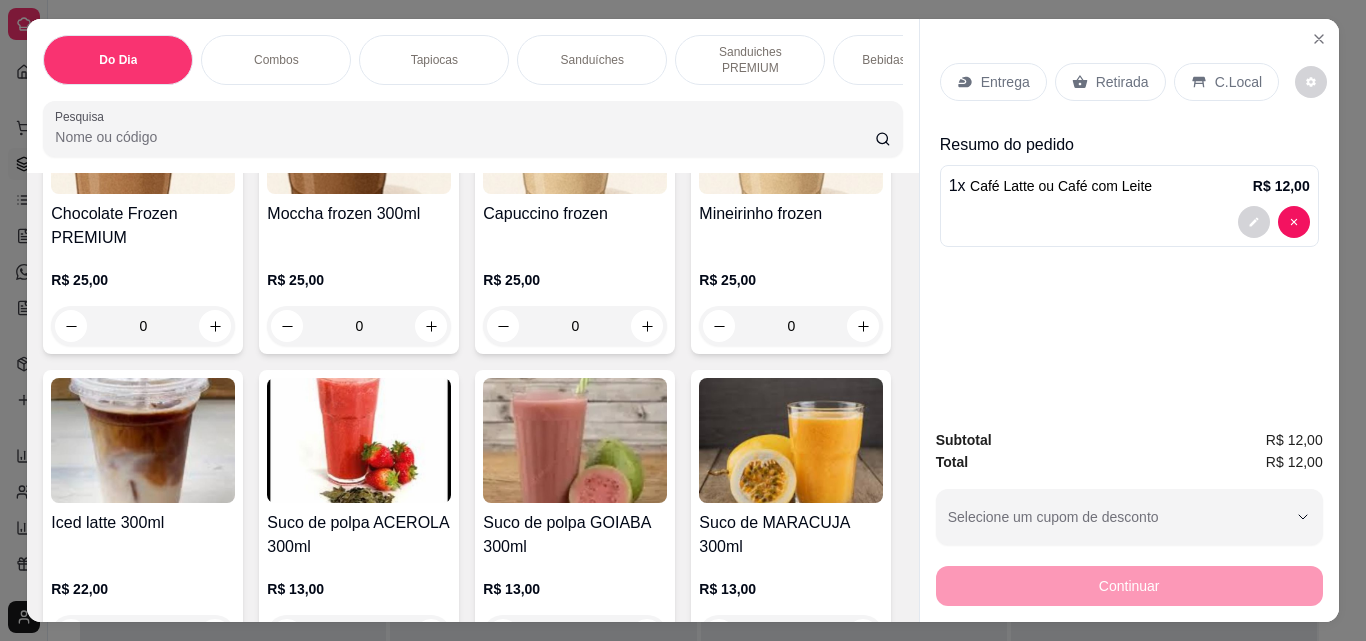 click 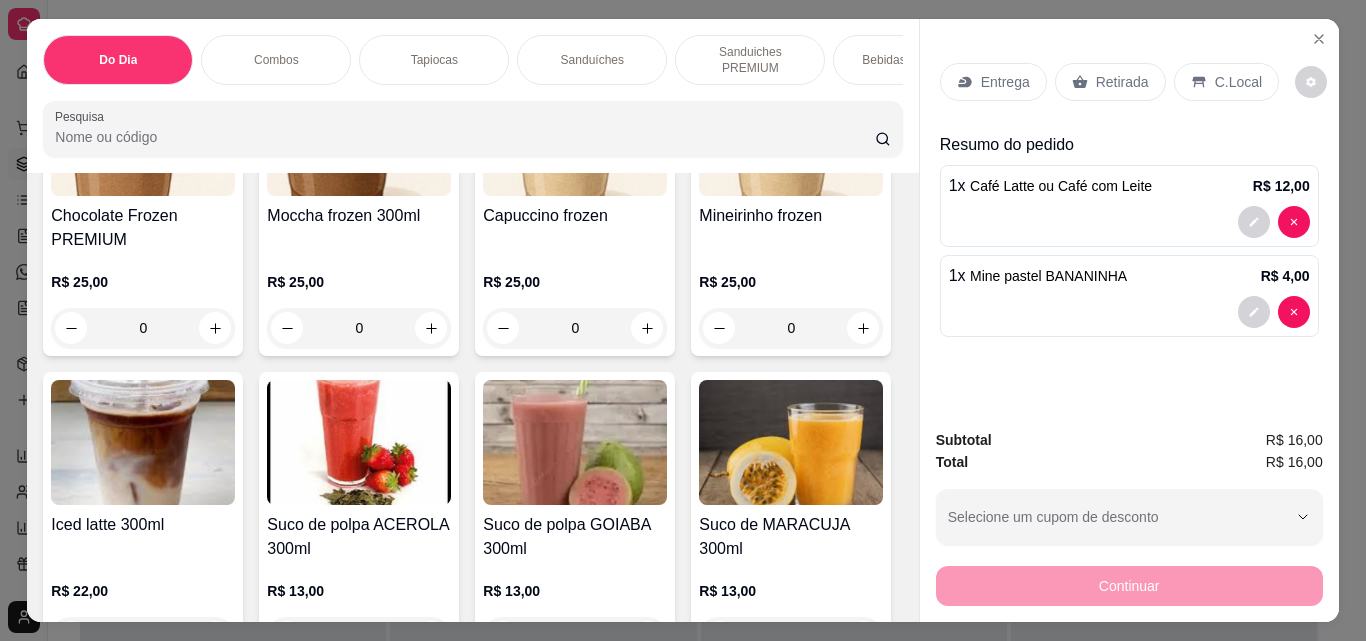 click on "Retirada" at bounding box center [1122, 82] 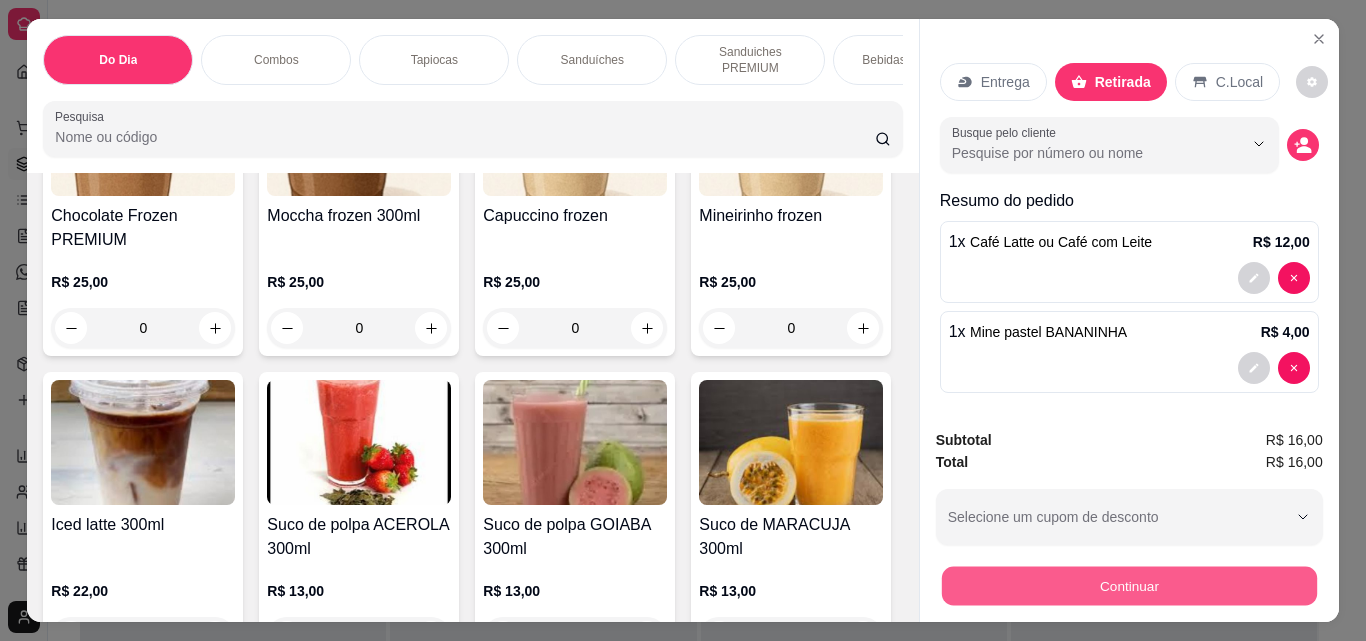 click on "Continuar" at bounding box center [1128, 585] 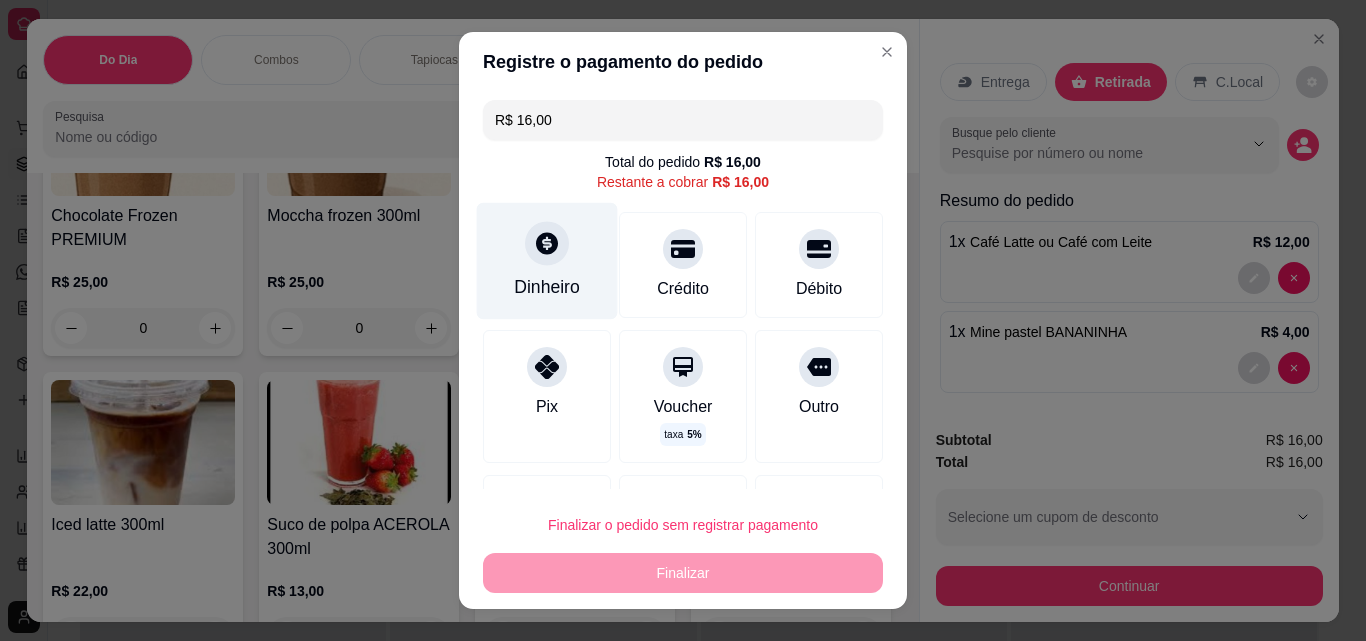 click at bounding box center [547, 243] 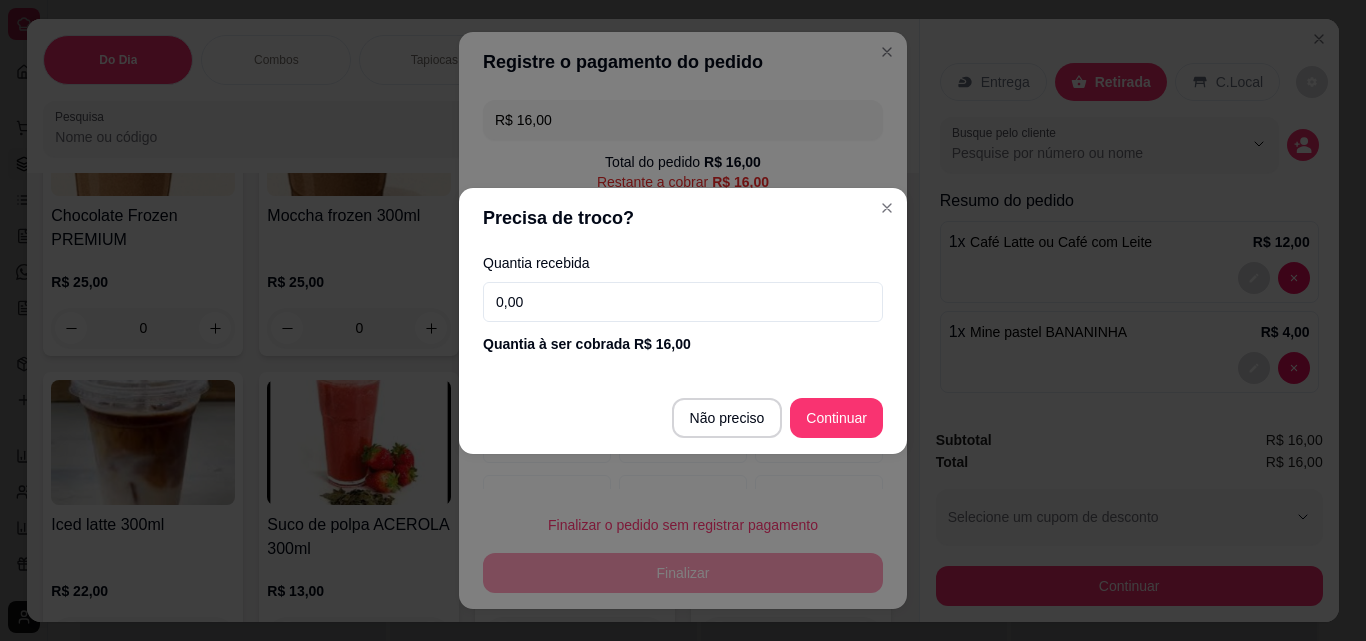 click on "0,00" at bounding box center (683, 302) 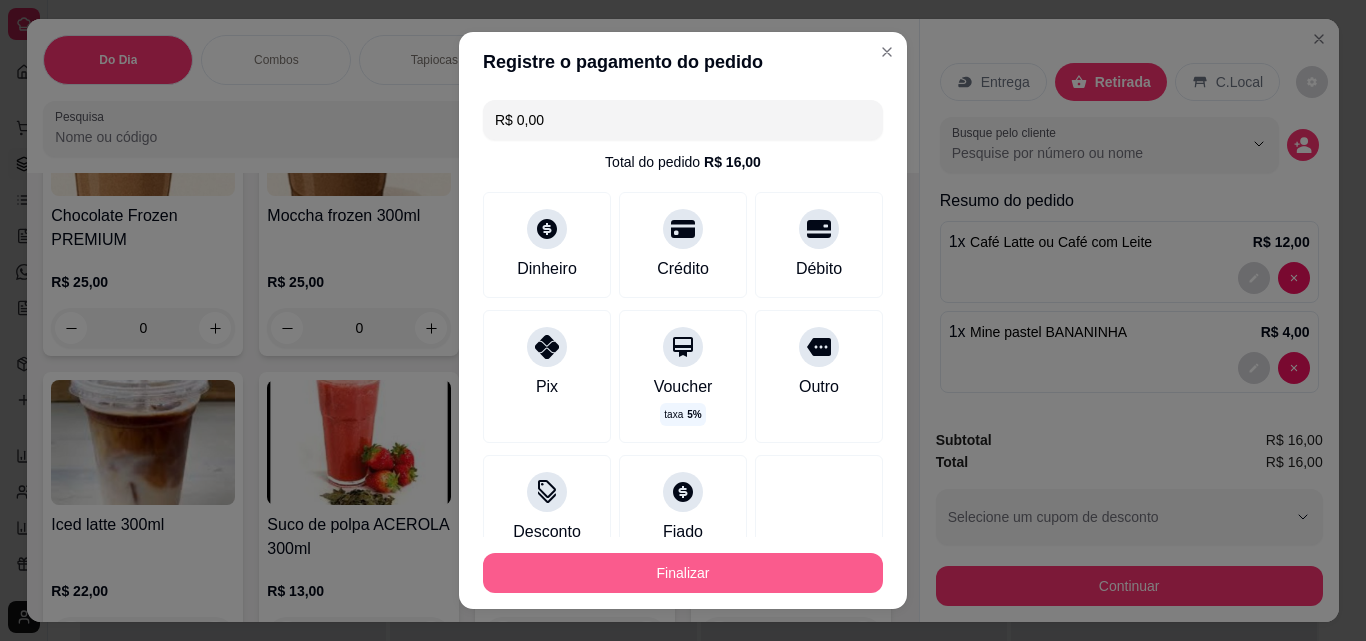 click on "Finalizar" at bounding box center (683, 573) 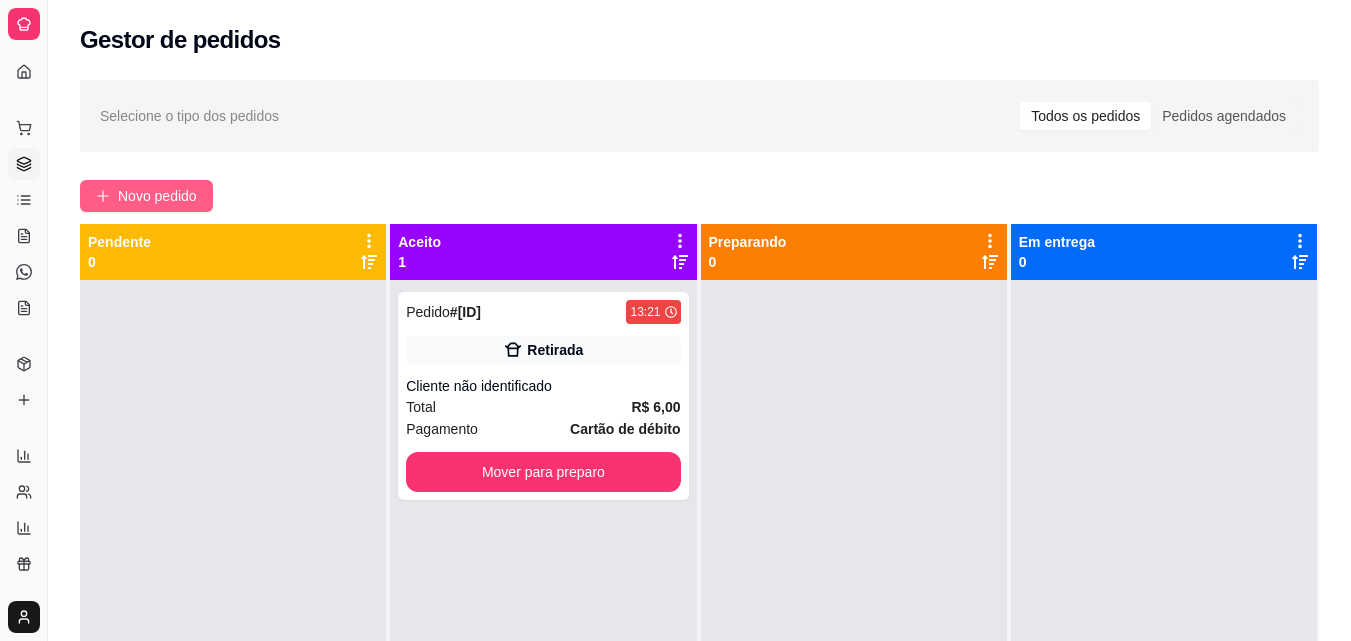 click on "Novo pedido" at bounding box center (157, 196) 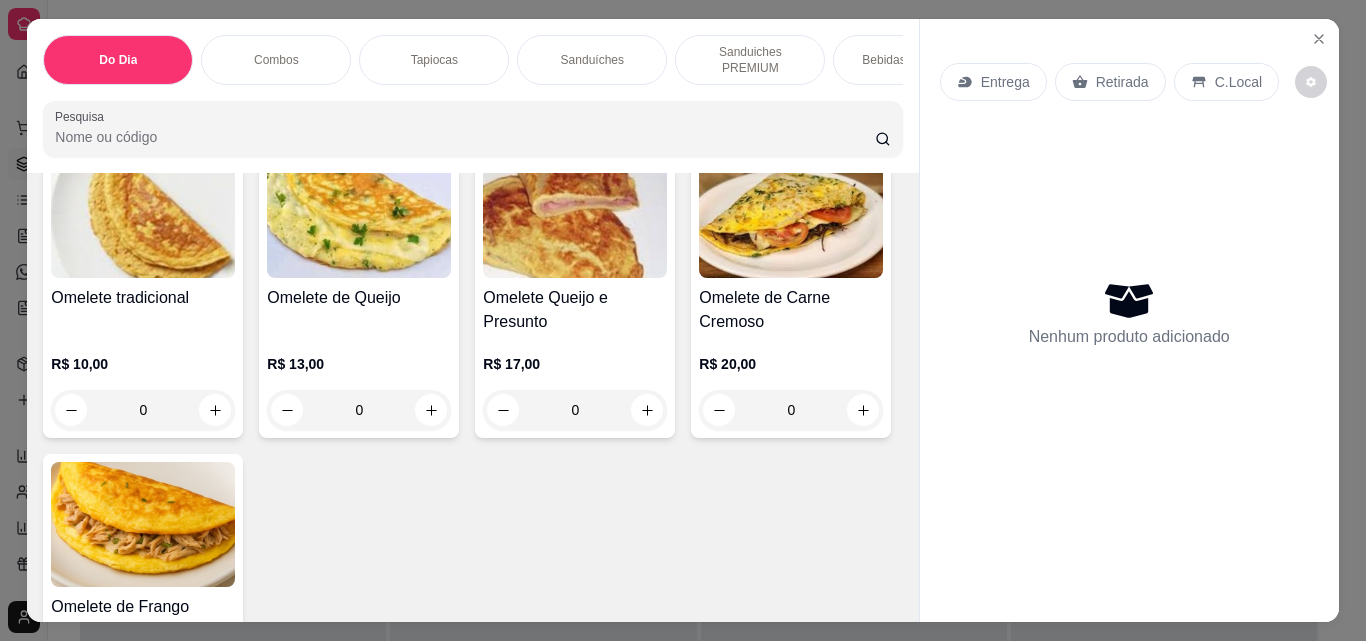 scroll, scrollTop: 5422, scrollLeft: 0, axis: vertical 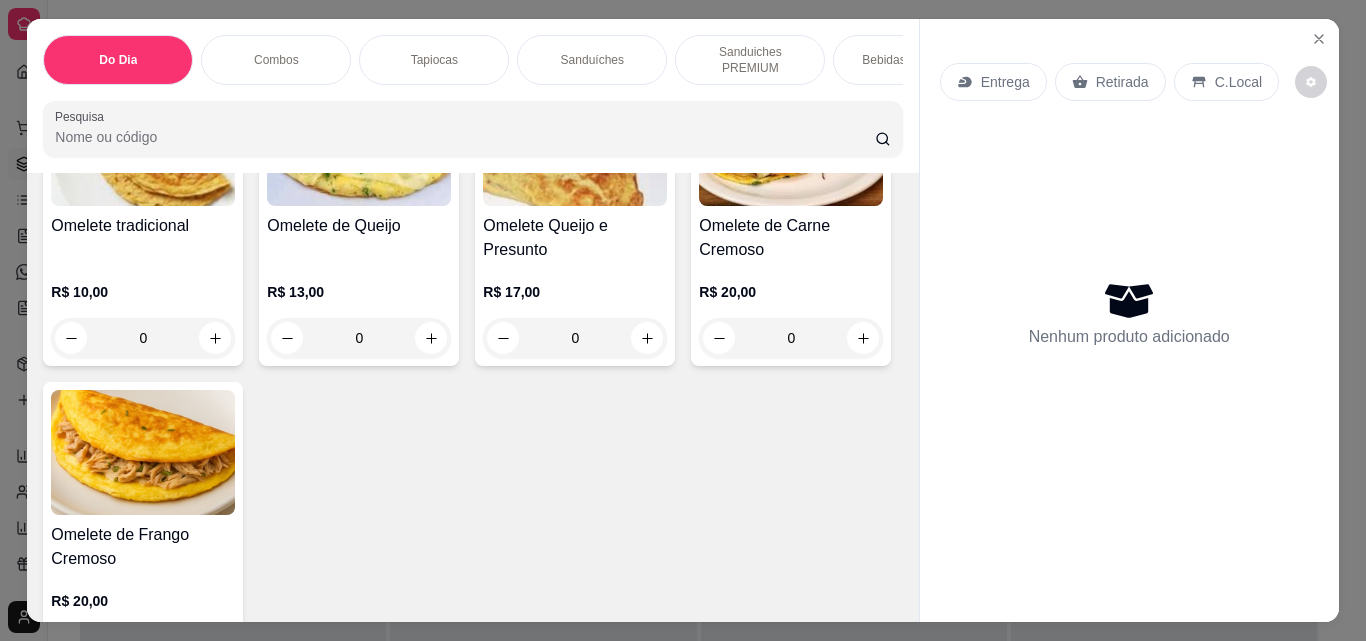 click at bounding box center (863, -978) 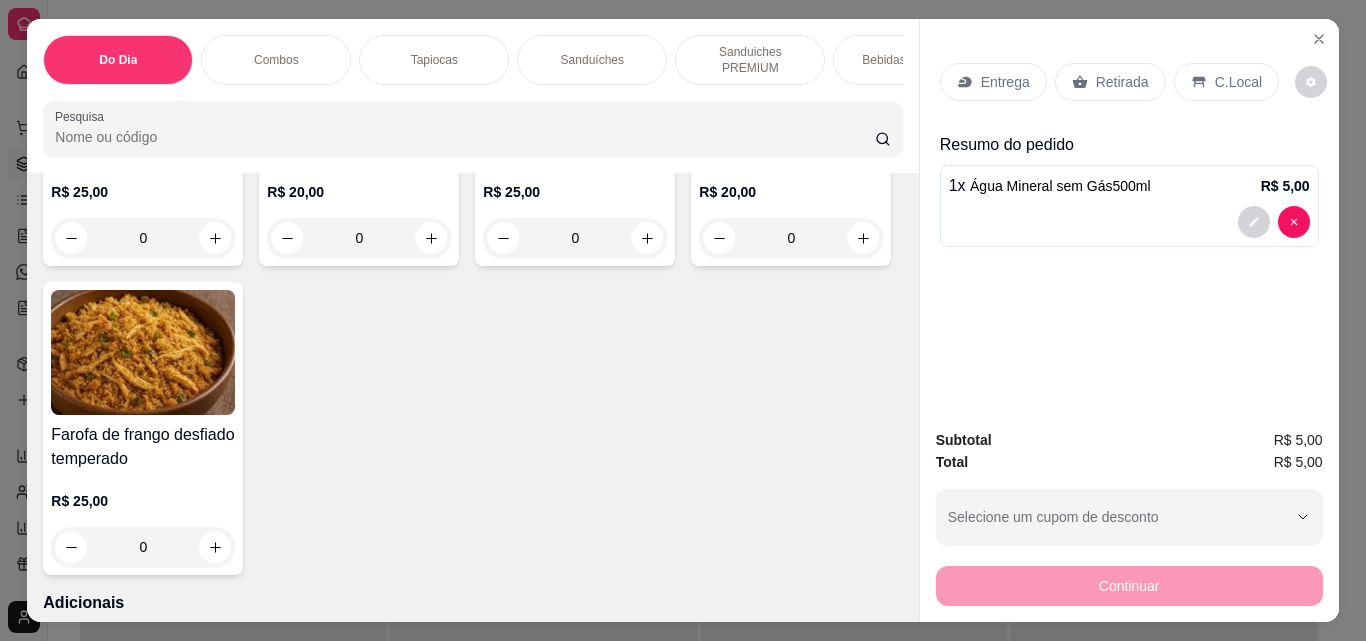 scroll, scrollTop: 9445, scrollLeft: 0, axis: vertical 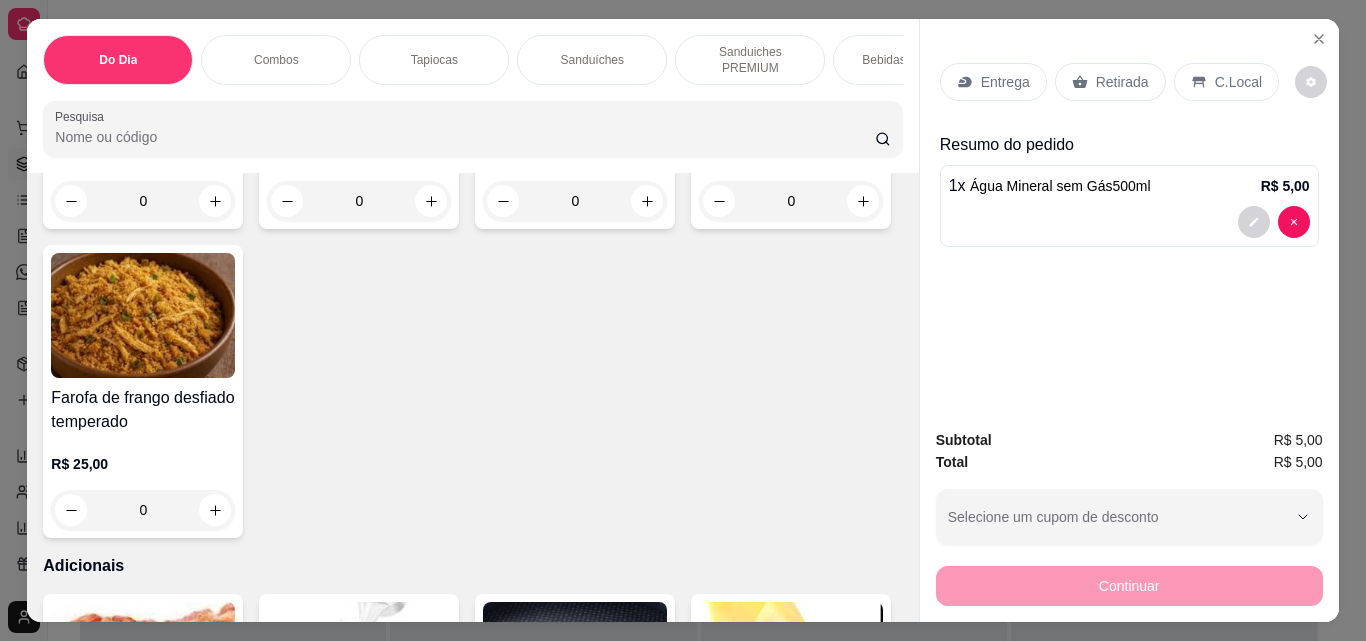 click on "Bolo de CENOURA COM COBERTURA DE BRIGADEIRO" at bounding box center [791, -1524] 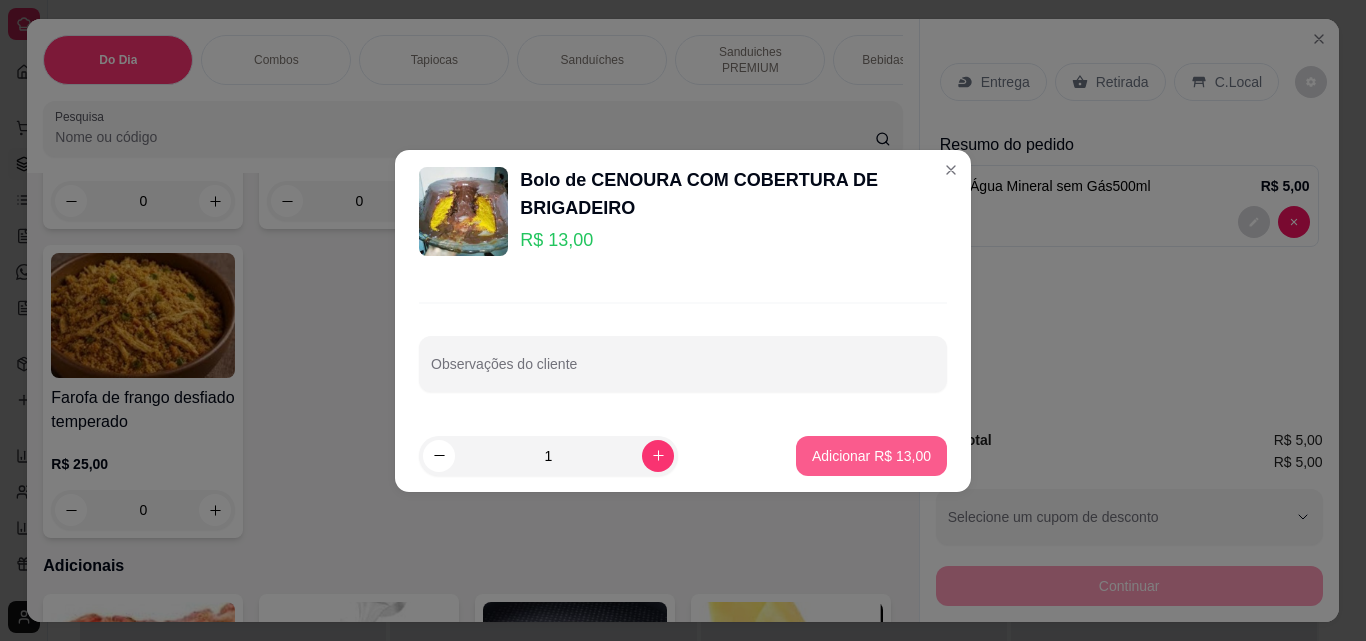 click on "Adicionar   R$ 13,00" at bounding box center [871, 456] 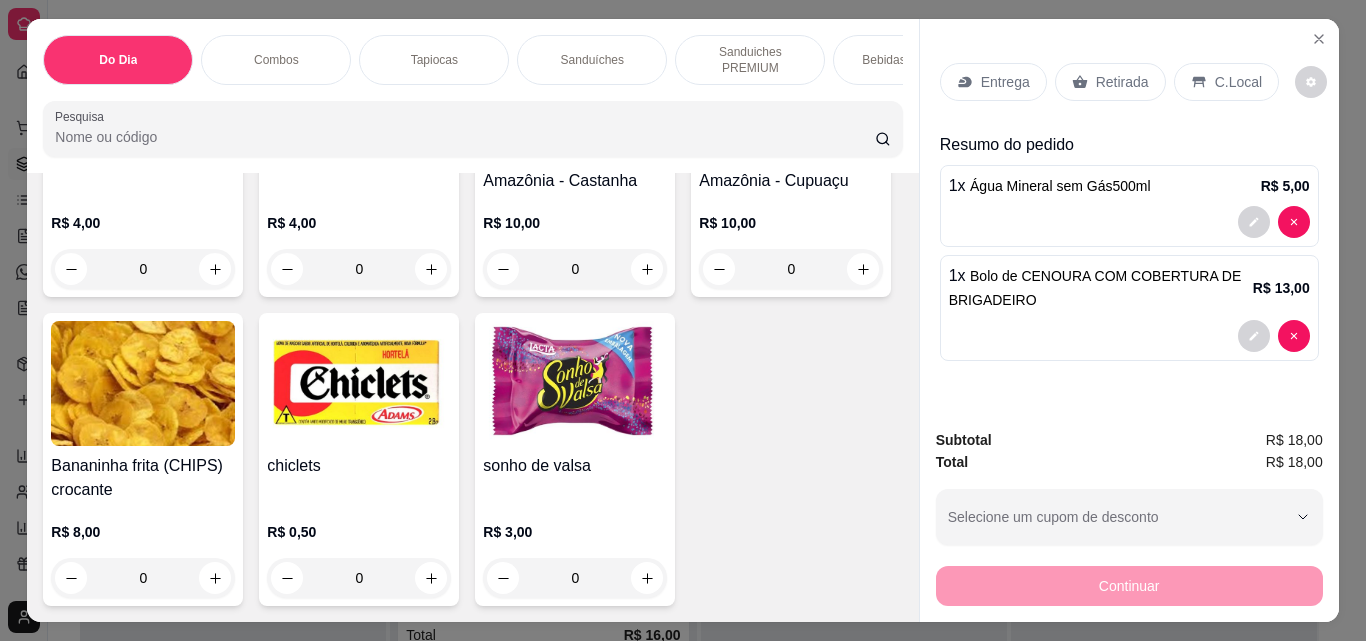 scroll, scrollTop: 13648, scrollLeft: 0, axis: vertical 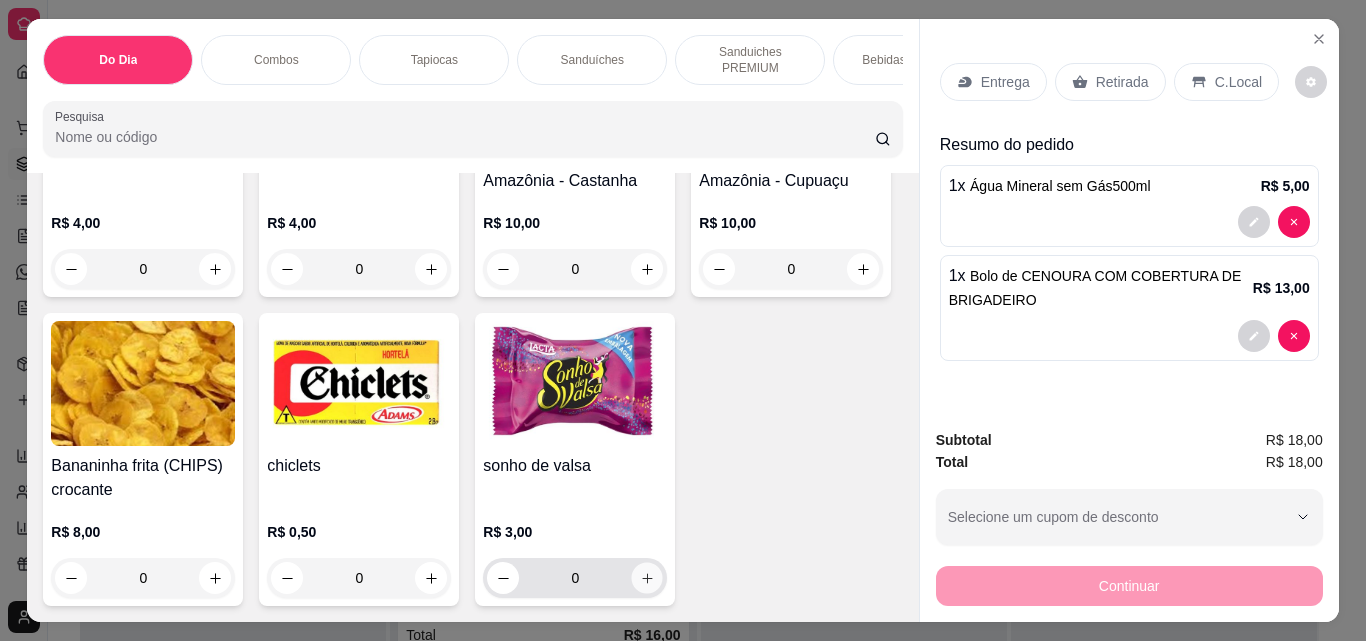 click 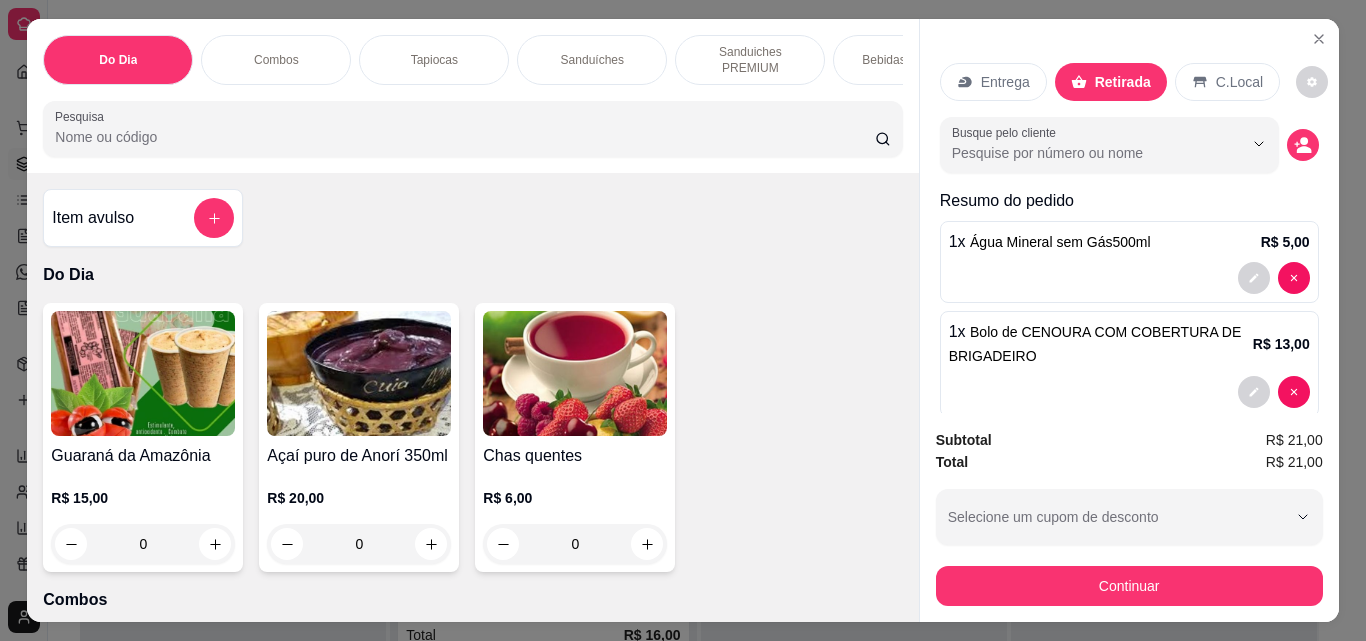 scroll, scrollTop: 0, scrollLeft: 0, axis: both 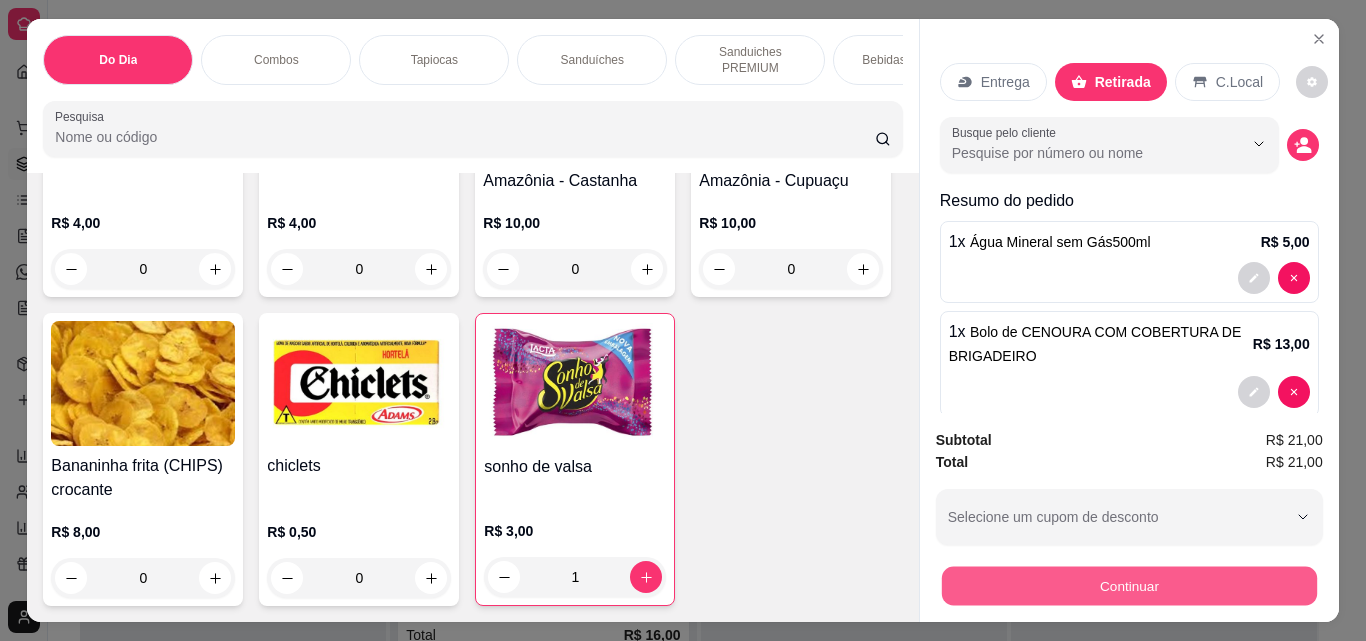 click on "Continuar" at bounding box center [1128, 585] 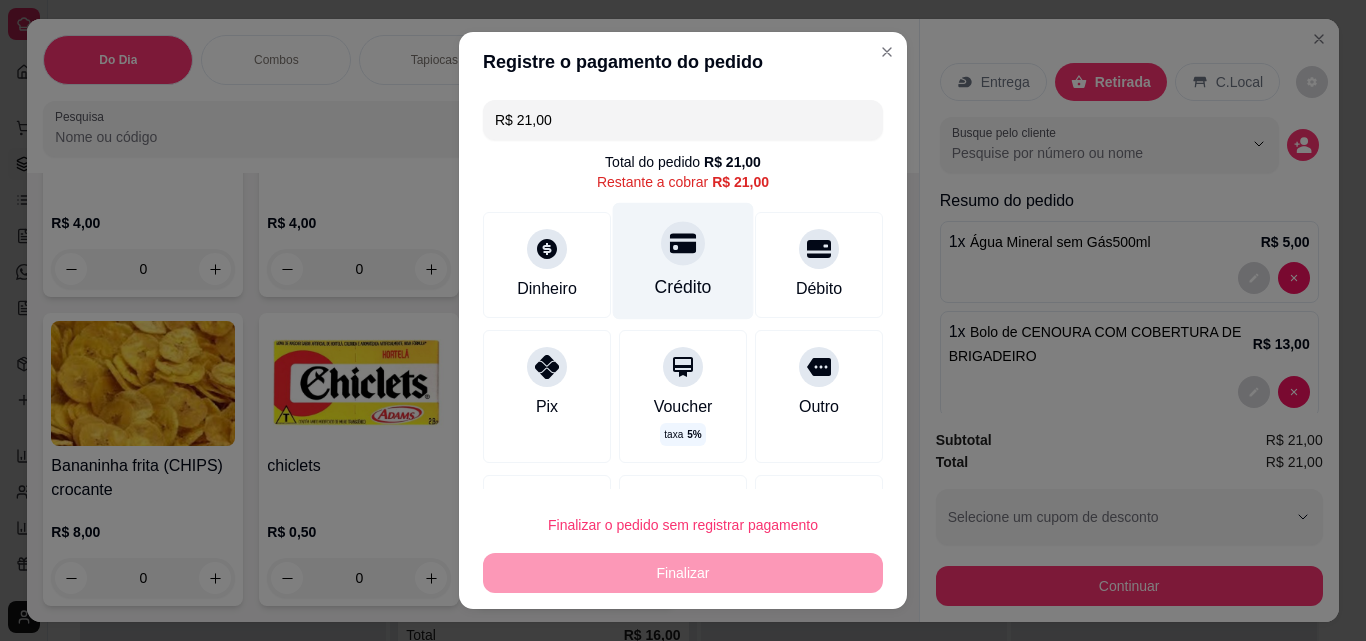 click at bounding box center (683, 243) 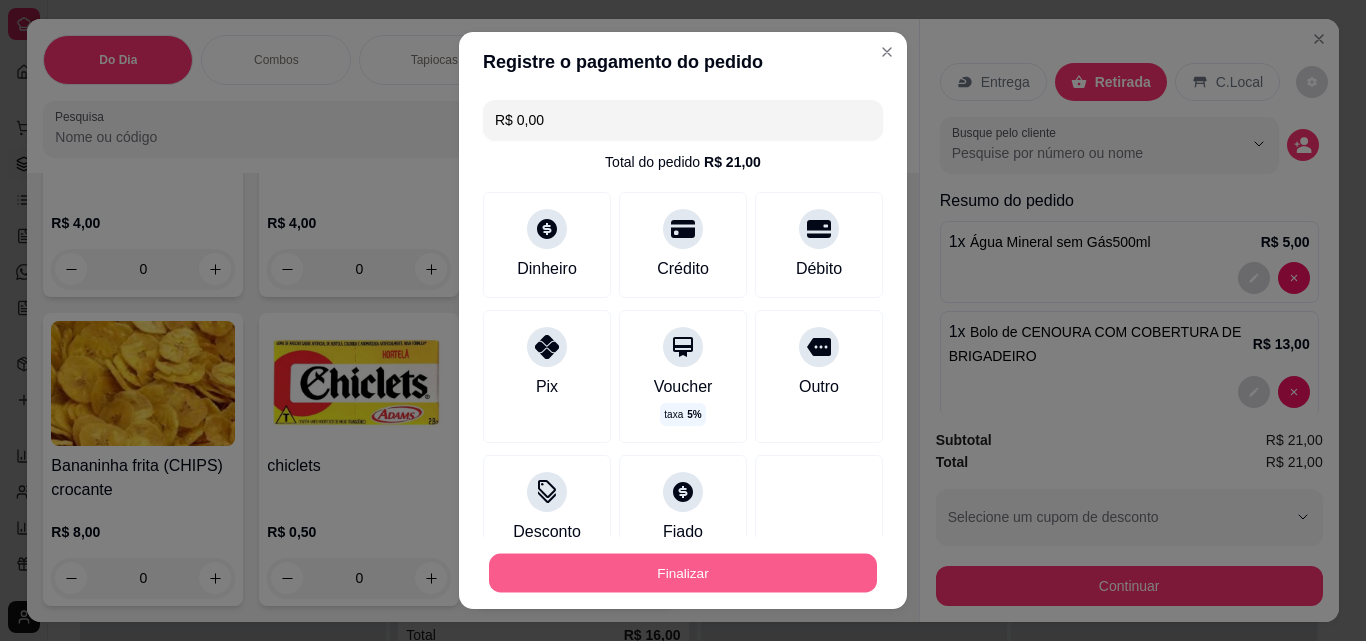 click on "Finalizar" at bounding box center (683, 573) 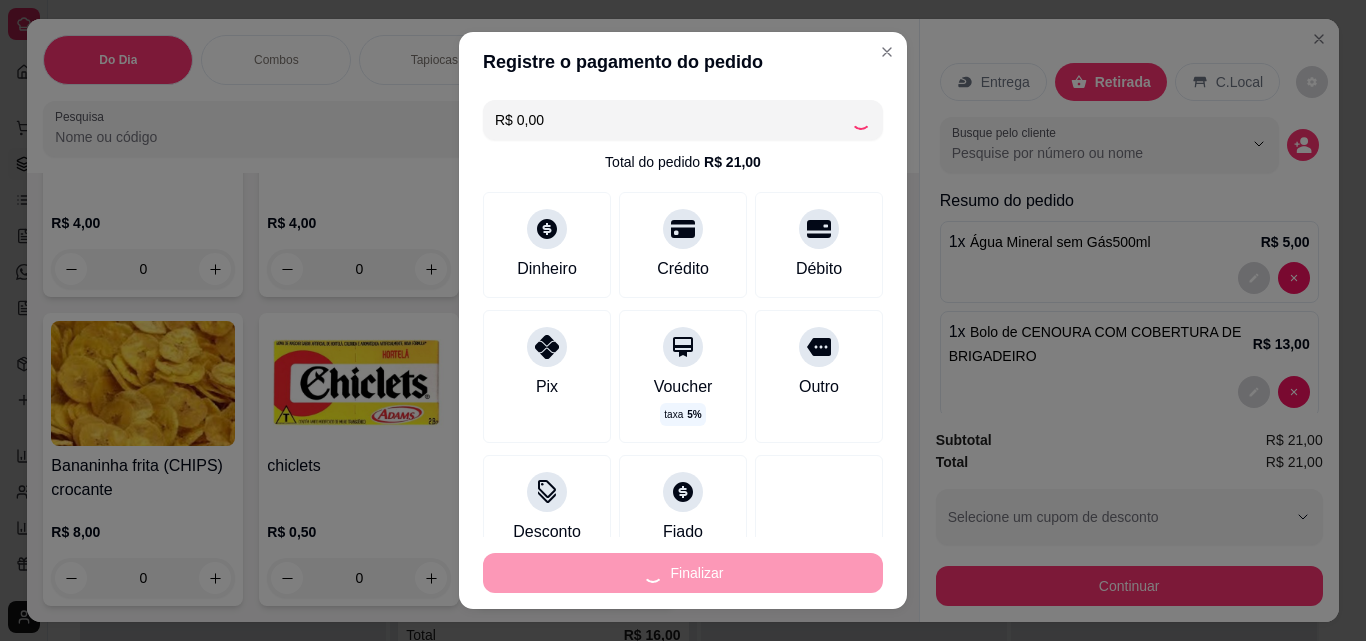 type on "0" 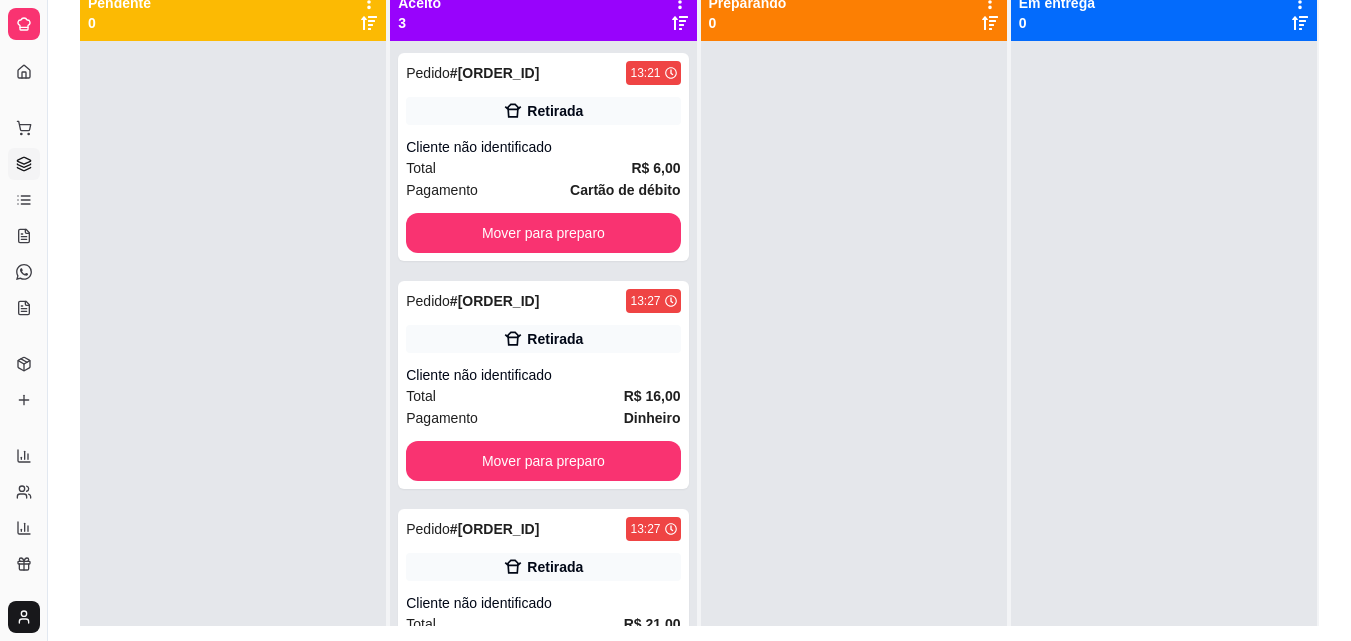 scroll, scrollTop: 249, scrollLeft: 0, axis: vertical 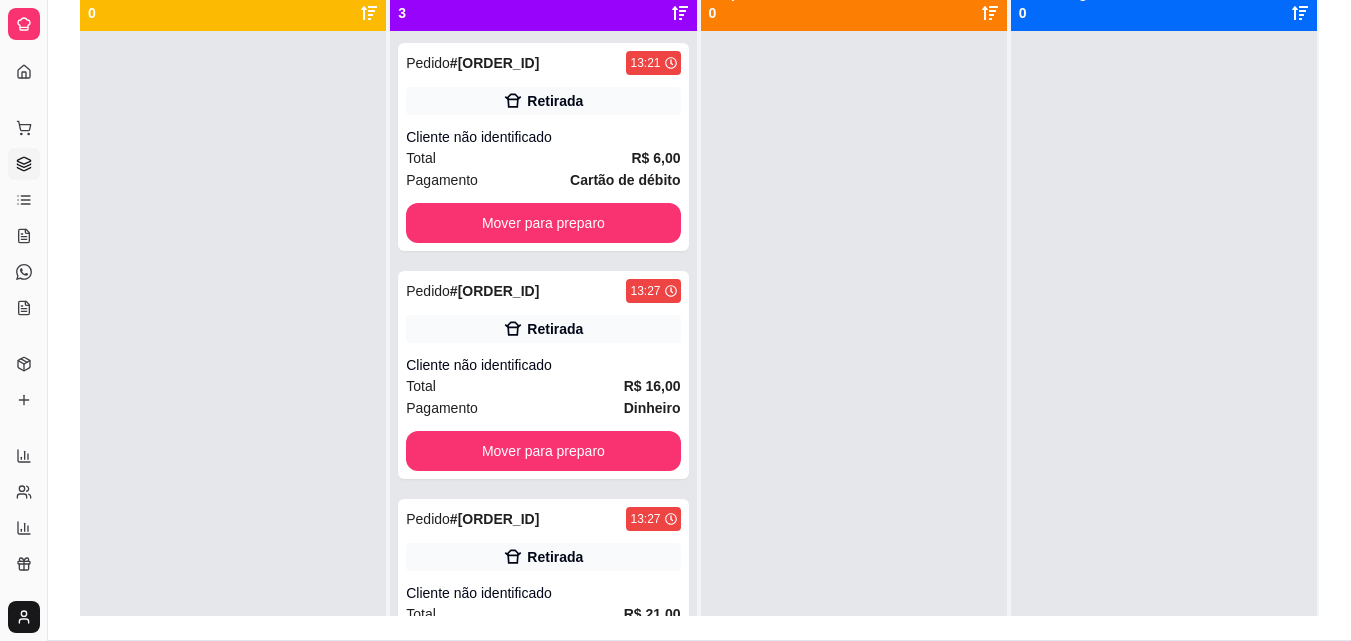 drag, startPoint x: 1348, startPoint y: 425, endPoint x: 1359, endPoint y: 511, distance: 86.70064 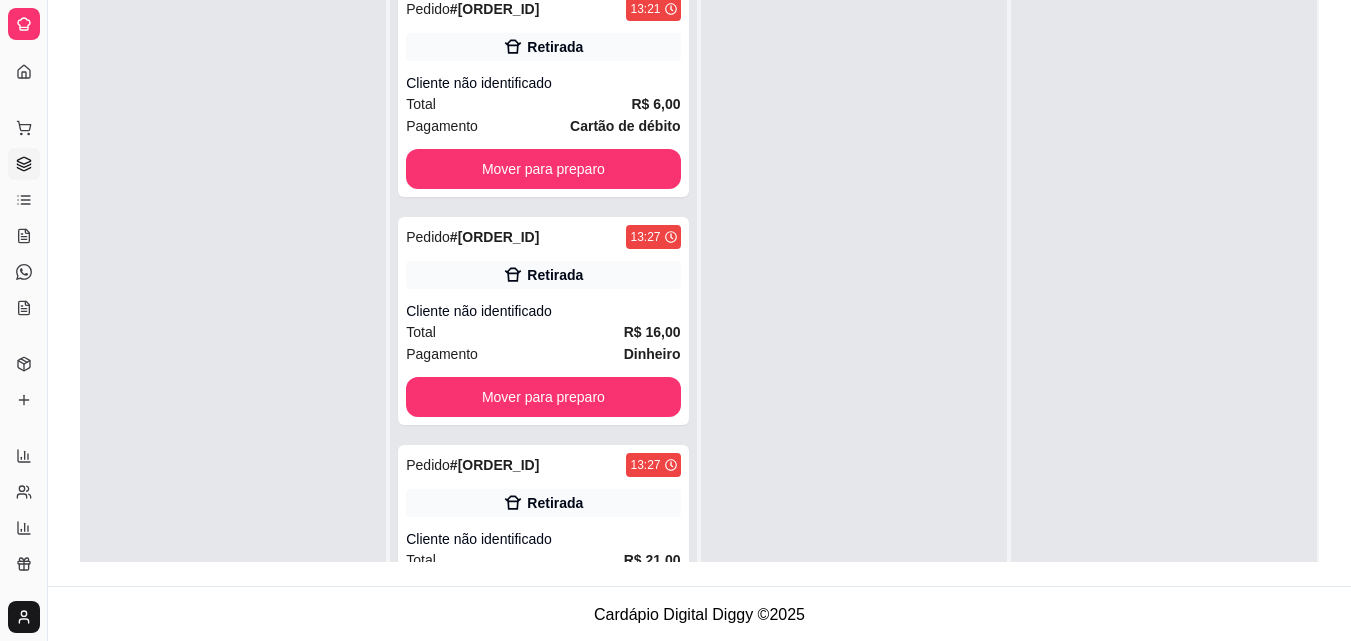 scroll, scrollTop: 305, scrollLeft: 0, axis: vertical 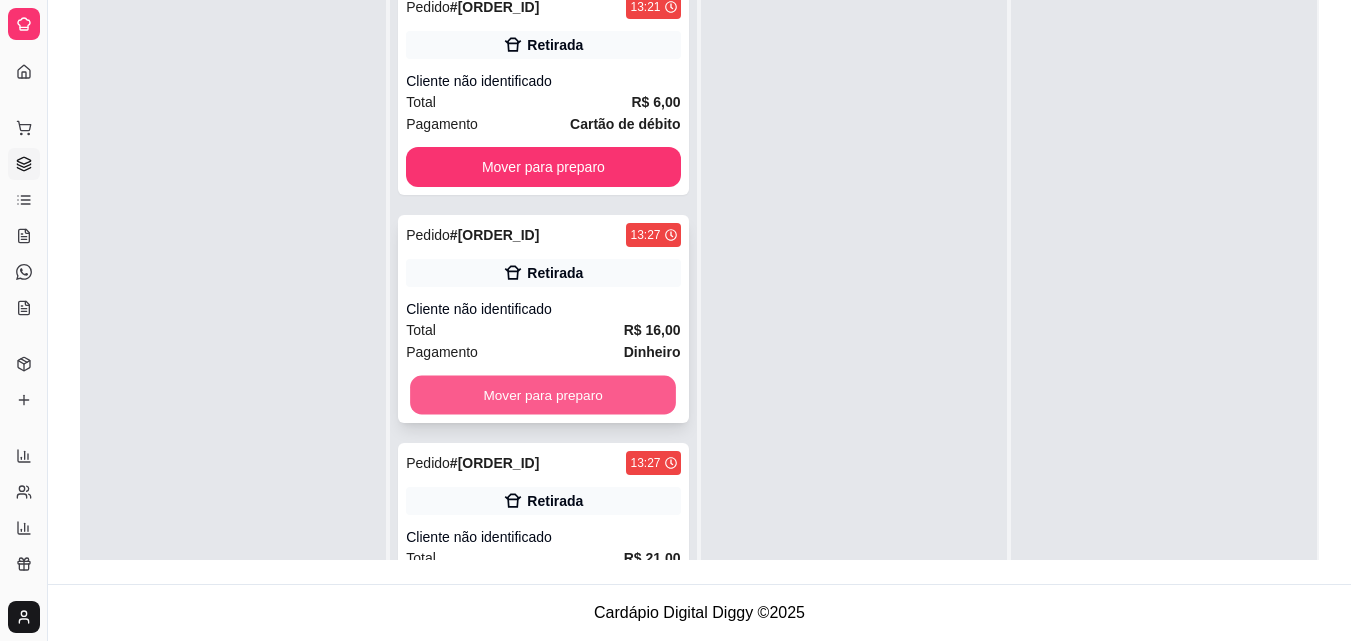 click on "Mover para preparo" at bounding box center [543, 395] 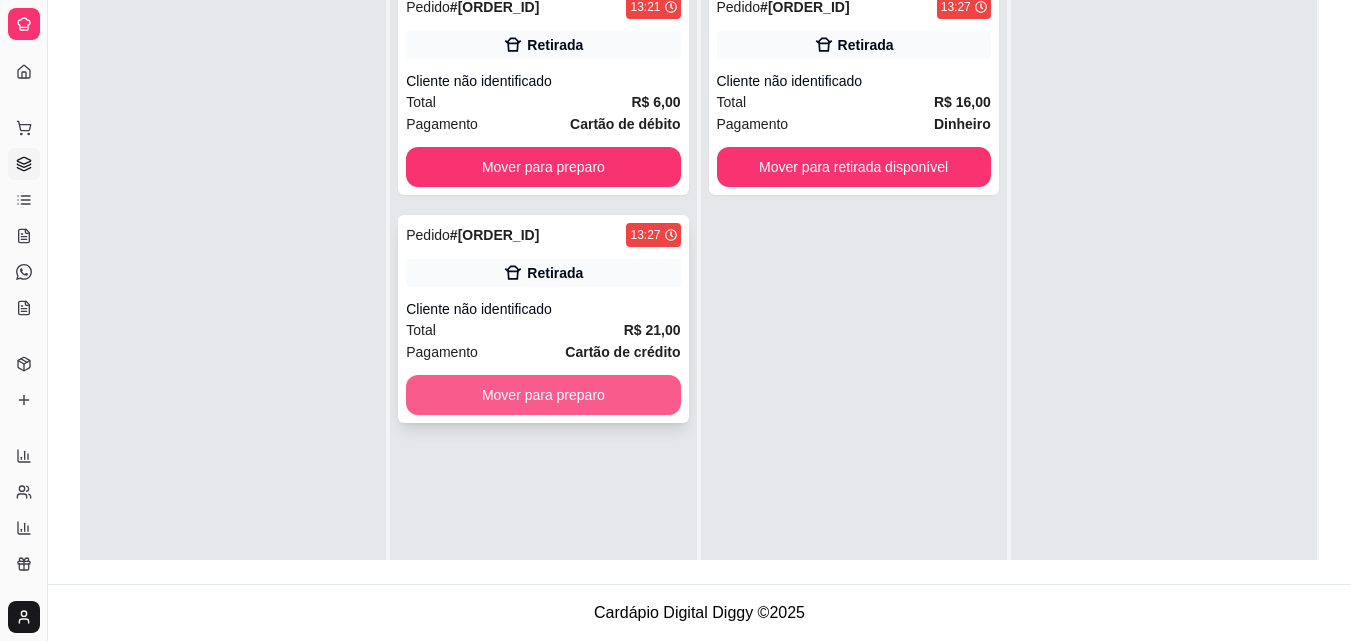 click on "Mover para preparo" at bounding box center [543, 395] 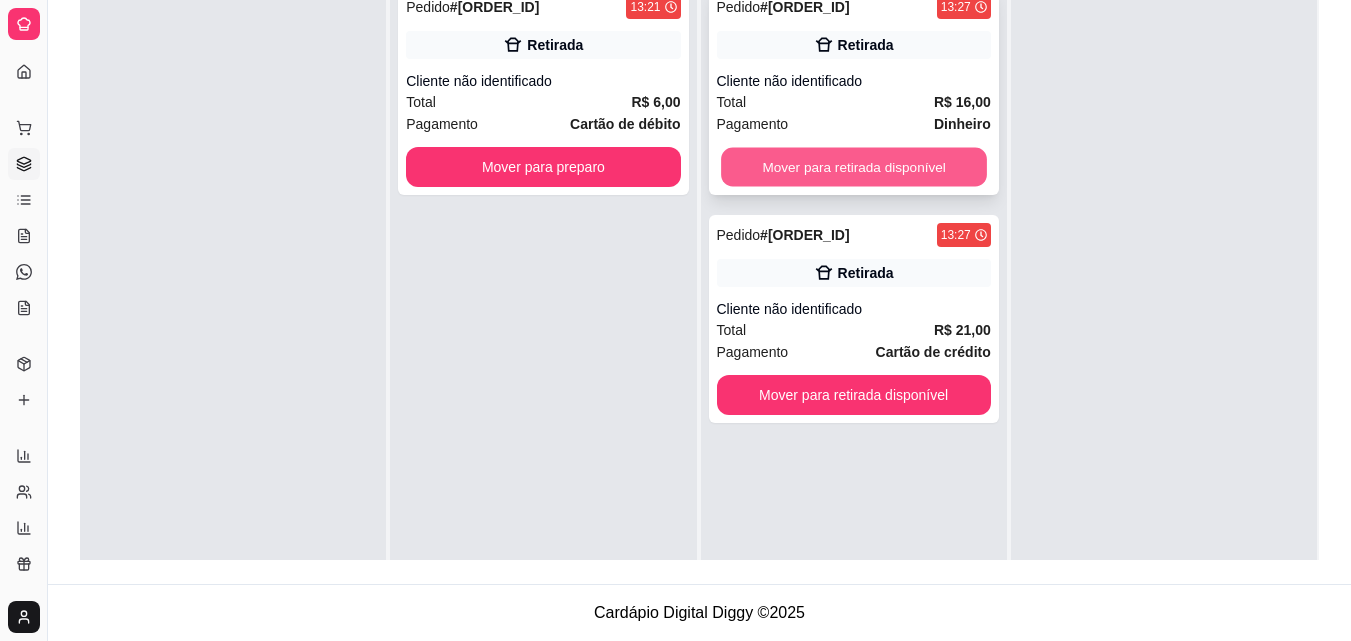 click on "Mover para retirada disponível" at bounding box center [854, 167] 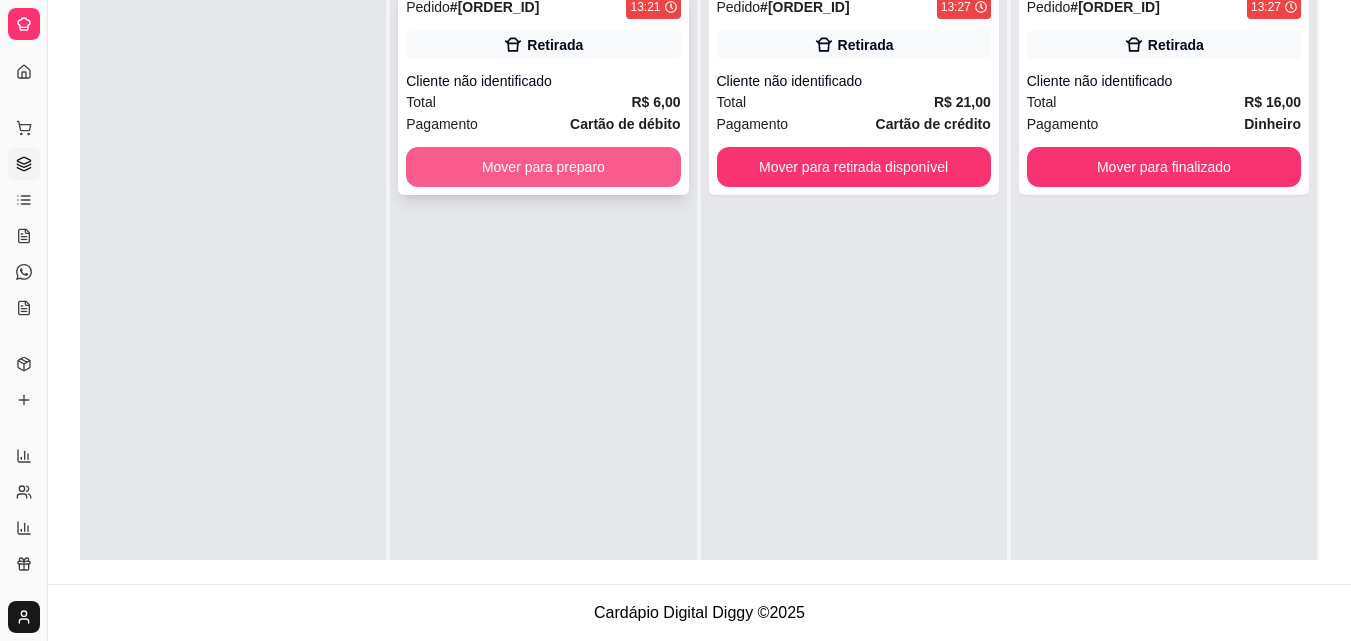 click on "Mover para preparo" at bounding box center (543, 167) 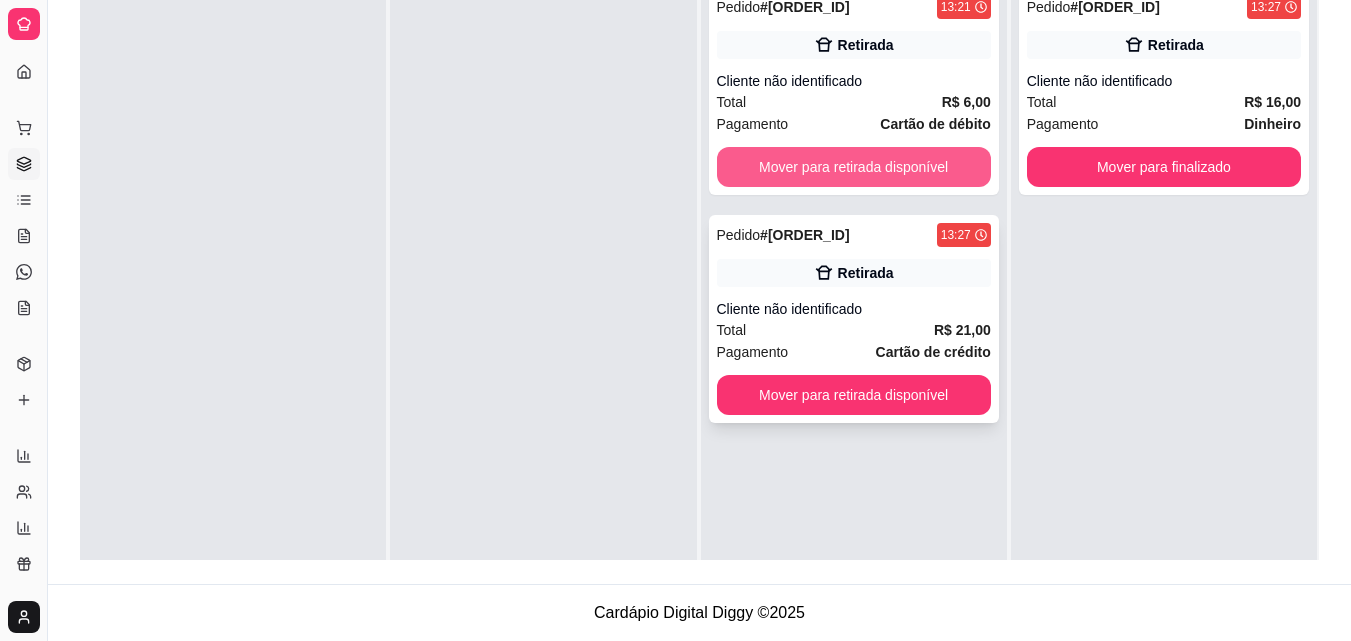 click on "Mover para retirada disponível" at bounding box center [854, 167] 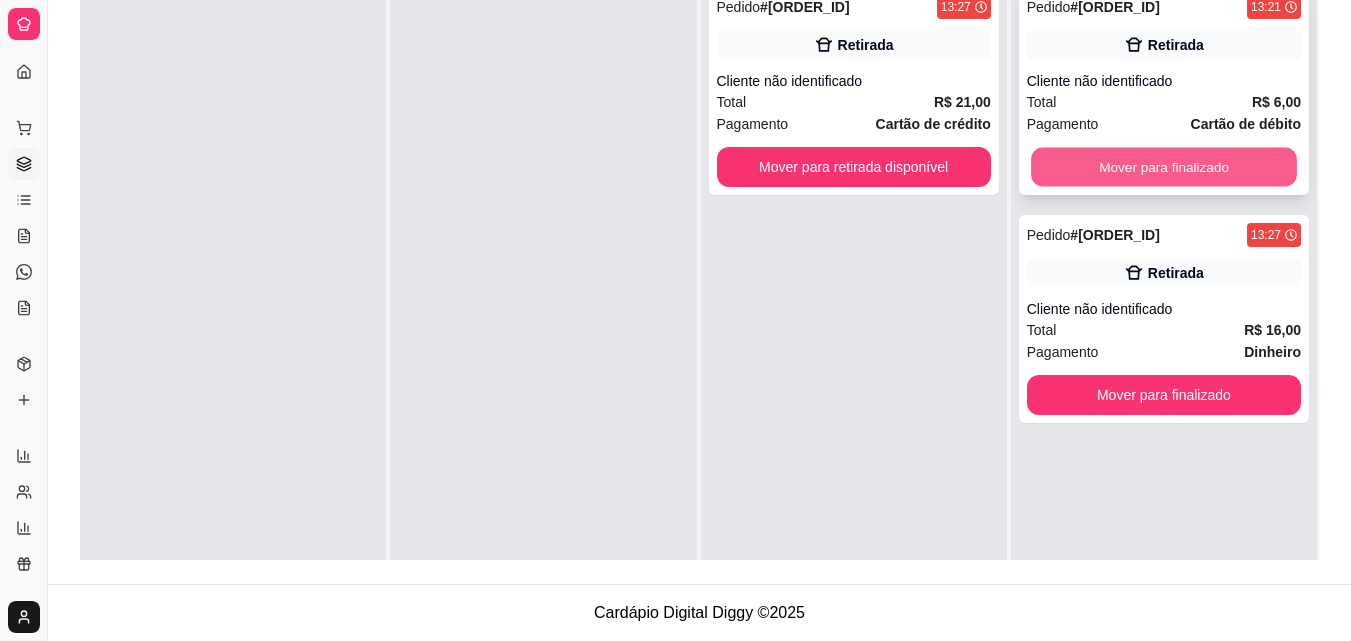 click on "Mover para finalizado" at bounding box center [1164, 167] 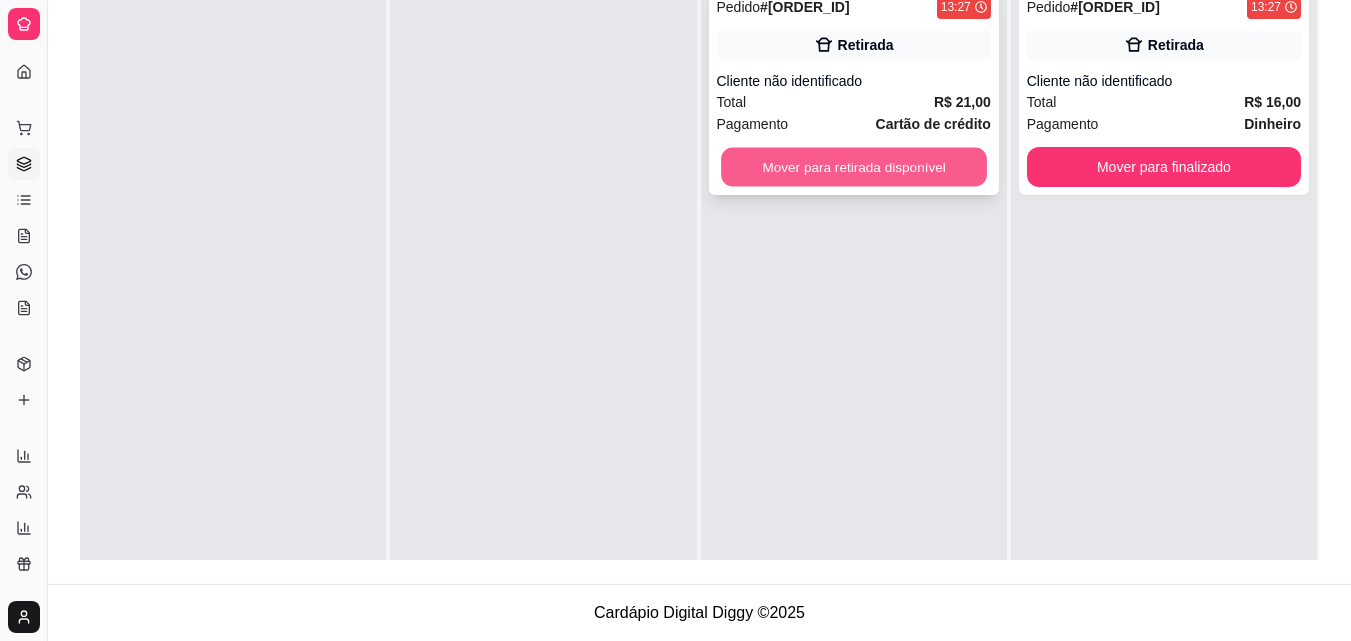 click on "Mover para retirada disponível" at bounding box center (854, 167) 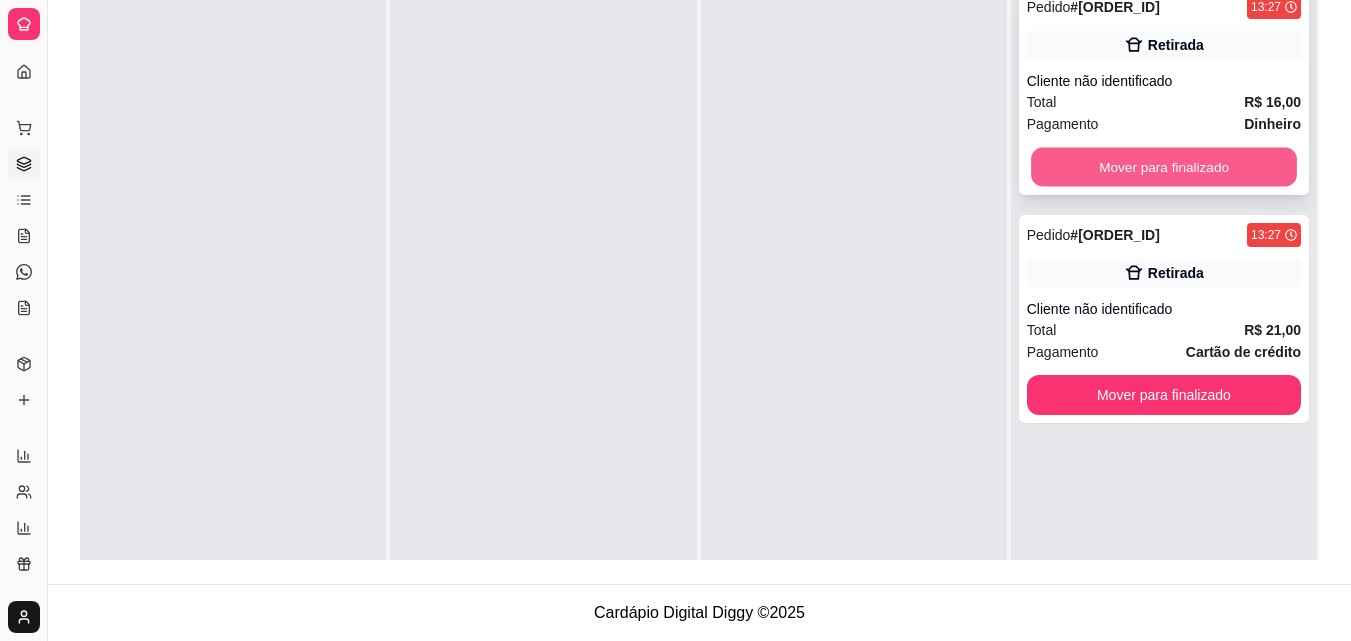 click on "Mover para finalizado" at bounding box center (1164, 167) 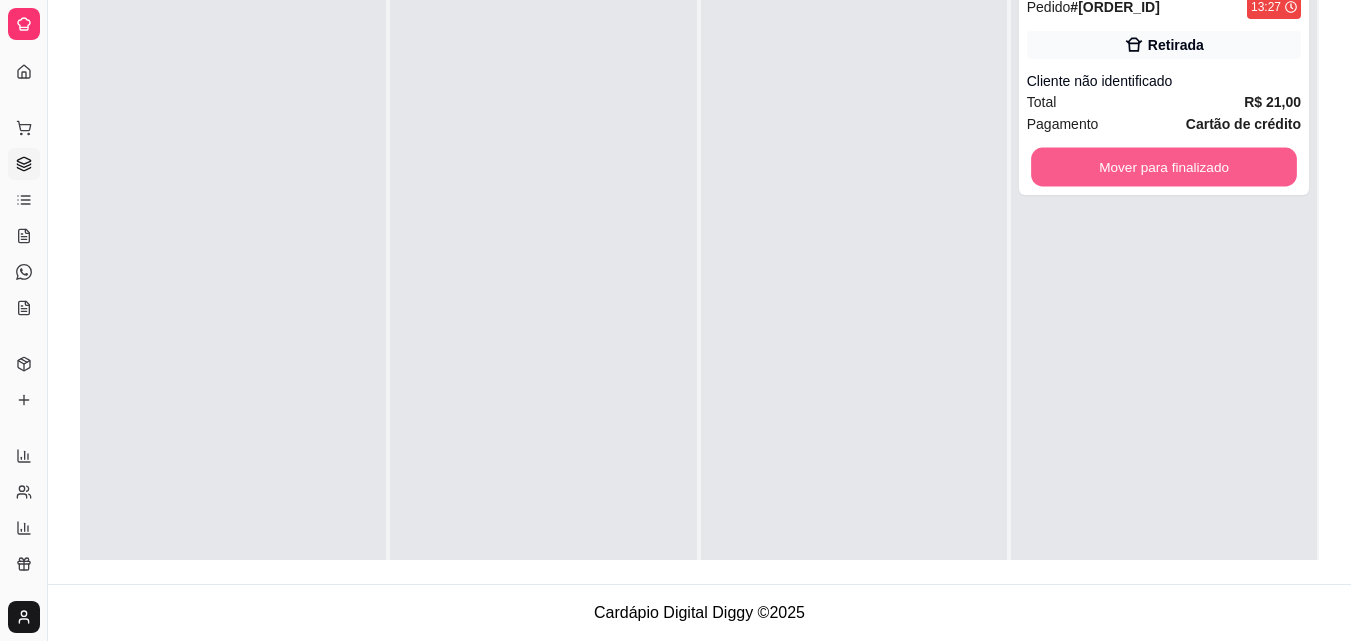 click on "Mover para finalizado" at bounding box center [1164, 167] 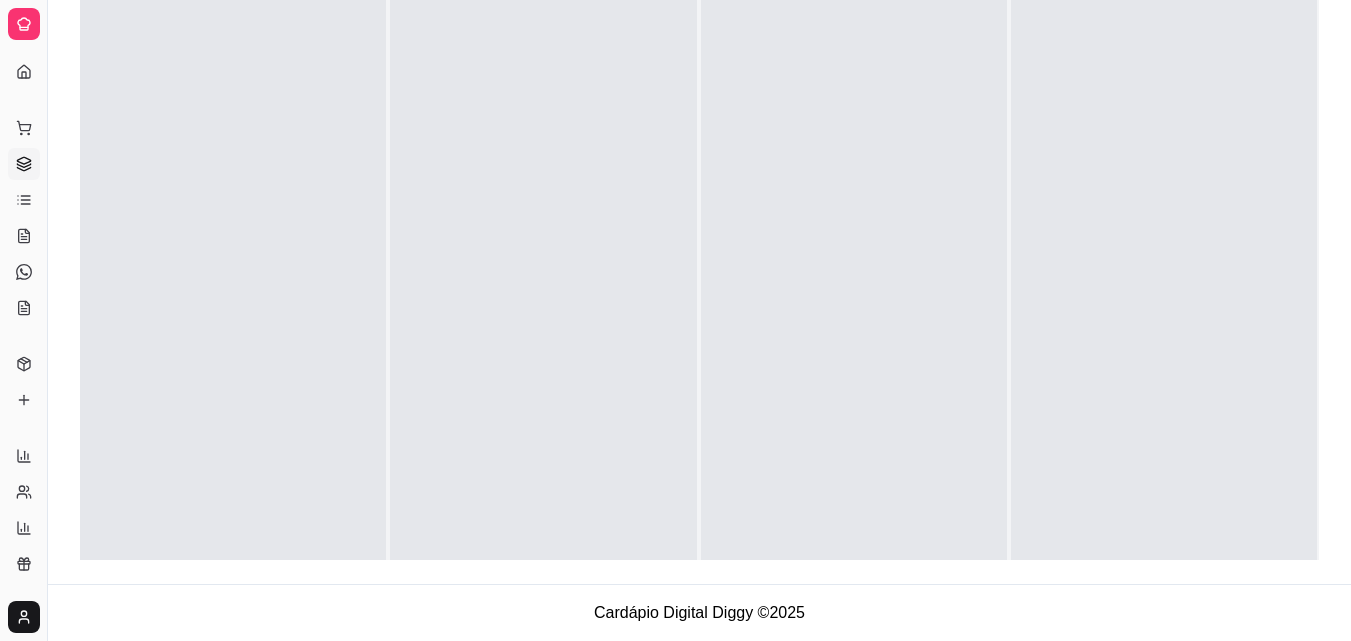 scroll, scrollTop: 0, scrollLeft: 0, axis: both 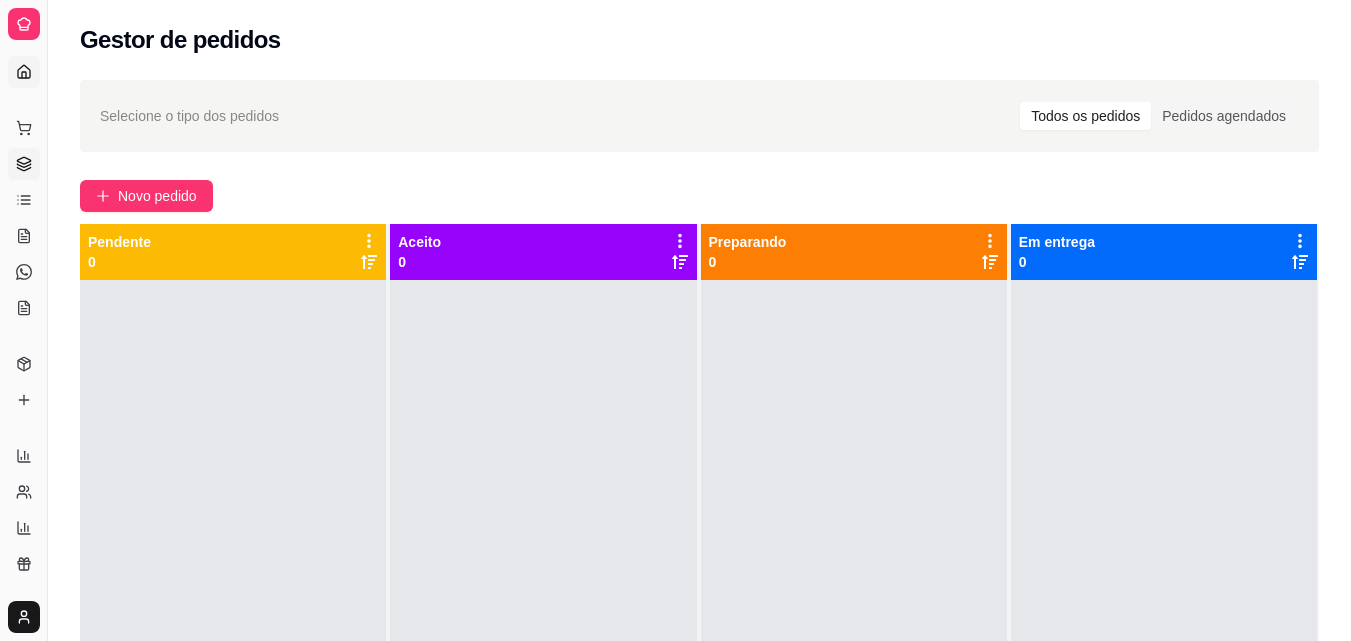 click on "Dashboard" at bounding box center [24, 72] 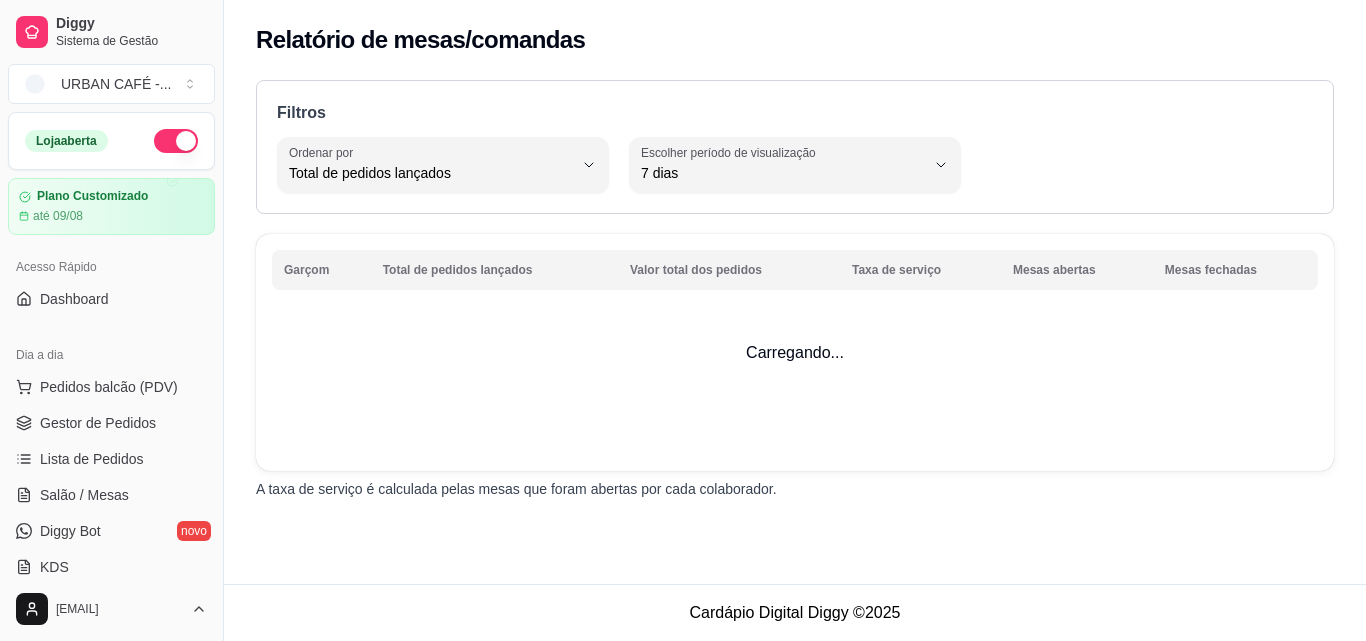 select on "TOTAL_OF_ORDERS" 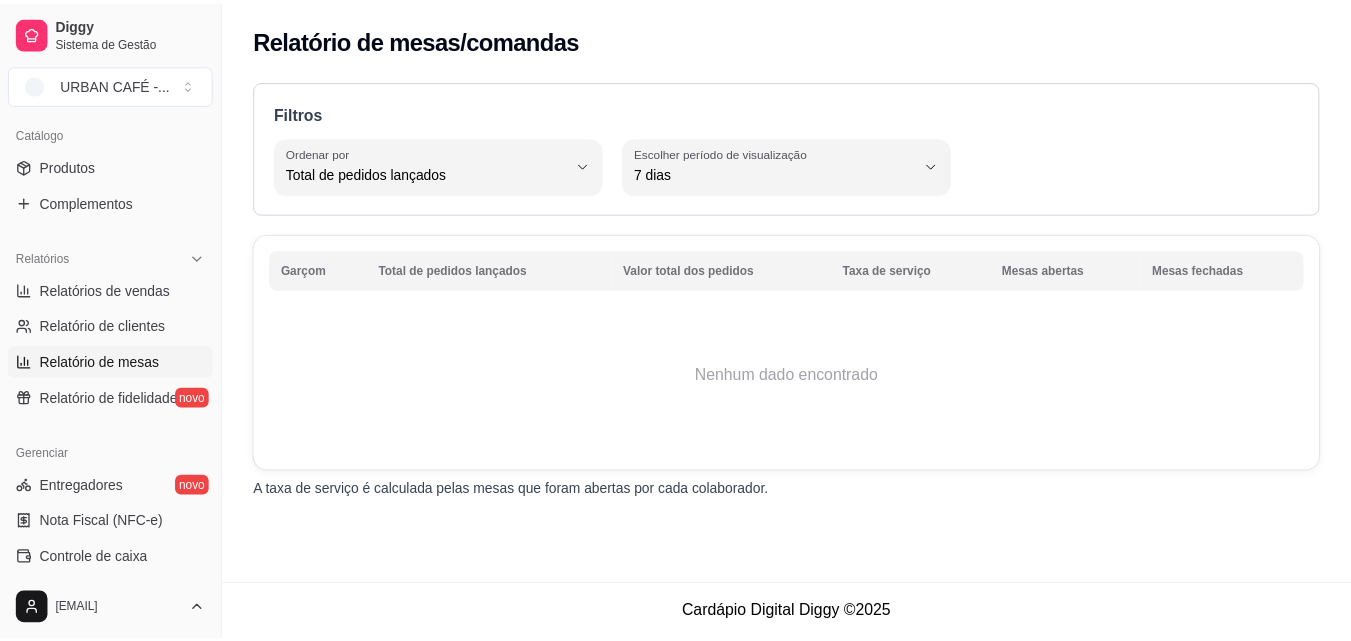 scroll, scrollTop: 483, scrollLeft: 0, axis: vertical 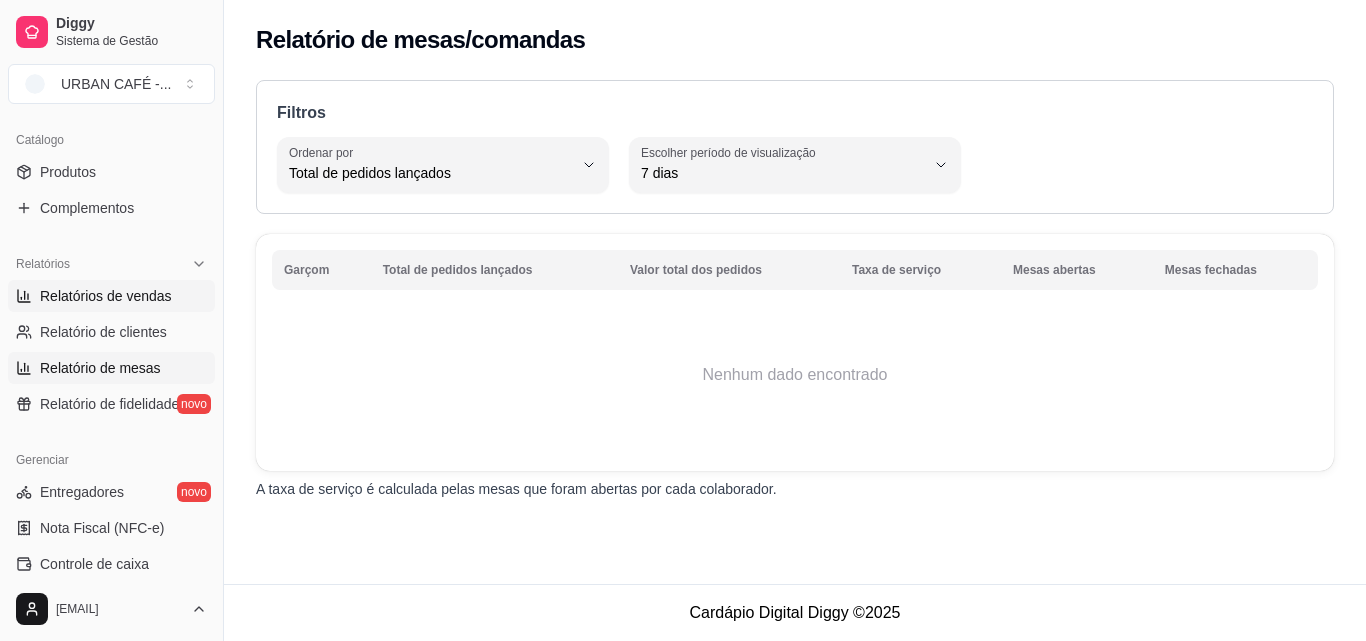 click on "Relatórios de vendas" at bounding box center [106, 296] 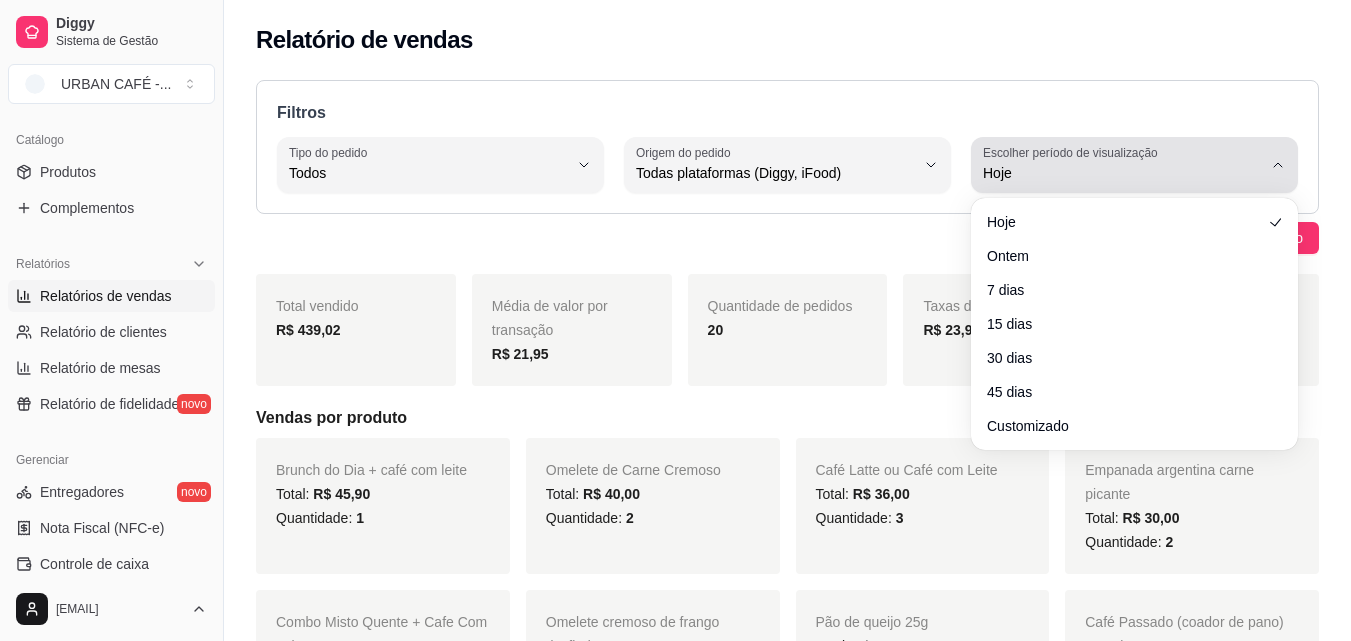 click on "Escolher período de visualização Hoje" at bounding box center (1134, 165) 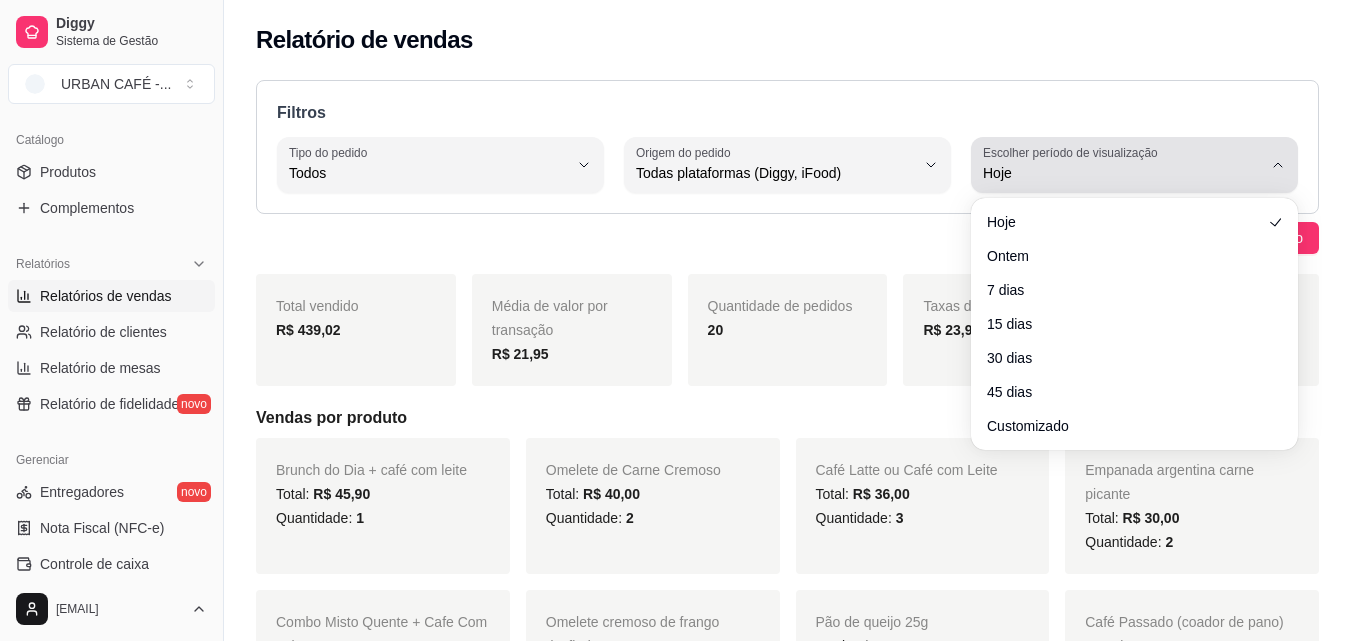 click on "Escolher período de visualização Hoje" at bounding box center (1134, 165) 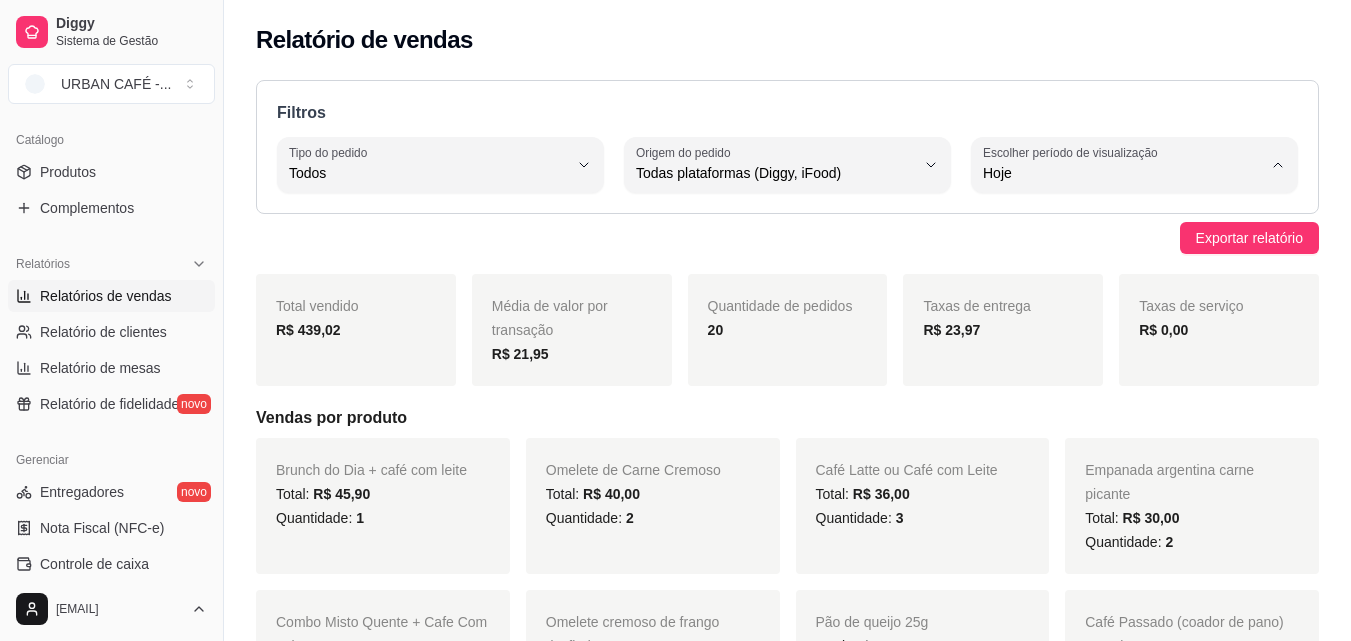 click on "Customizado" at bounding box center (1125, 416) 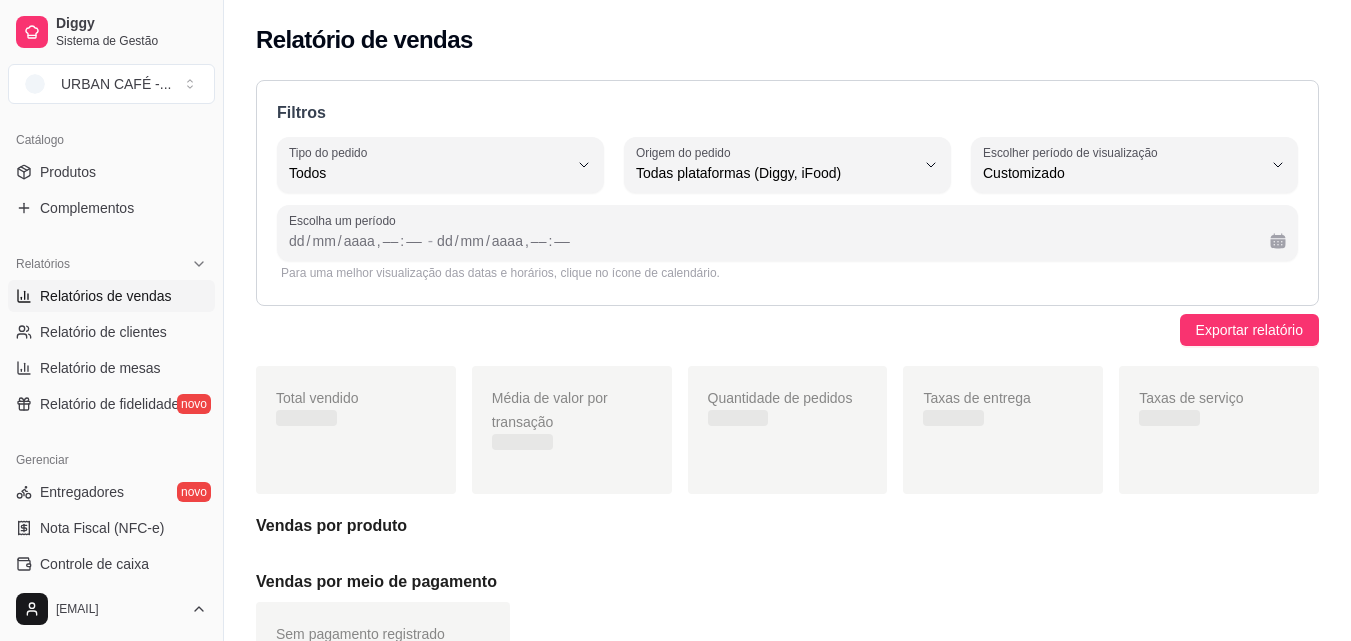 scroll, scrollTop: 19, scrollLeft: 0, axis: vertical 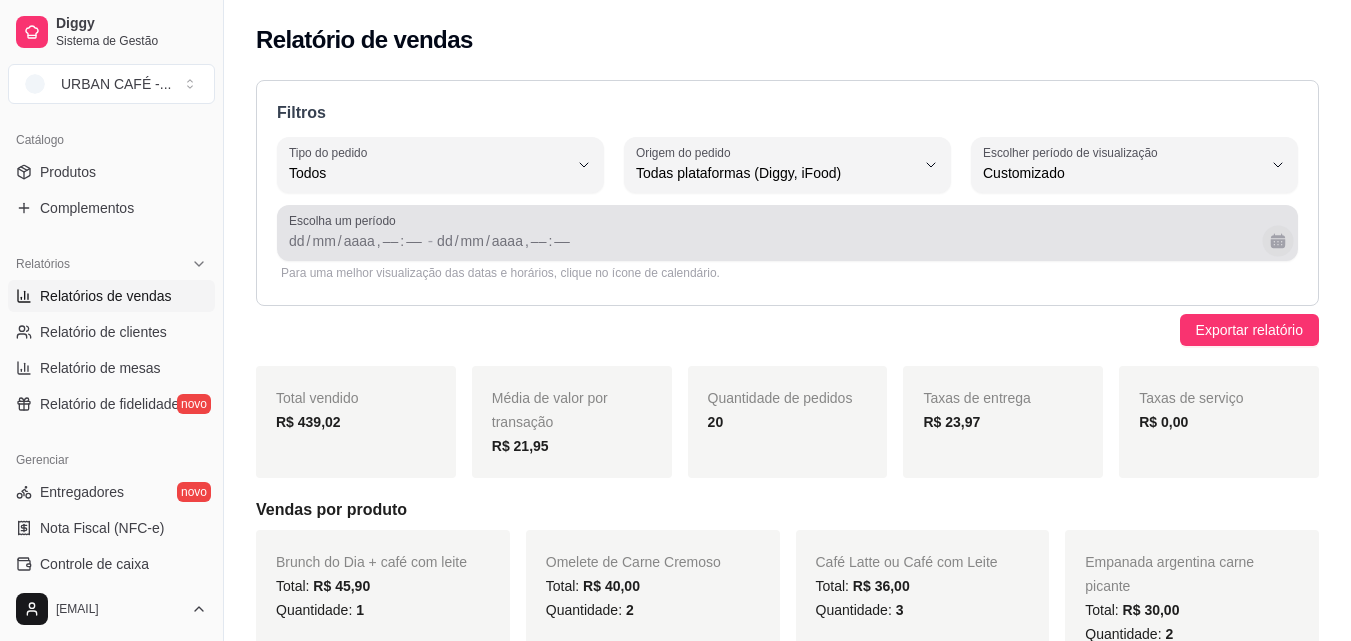 click at bounding box center [1277, 240] 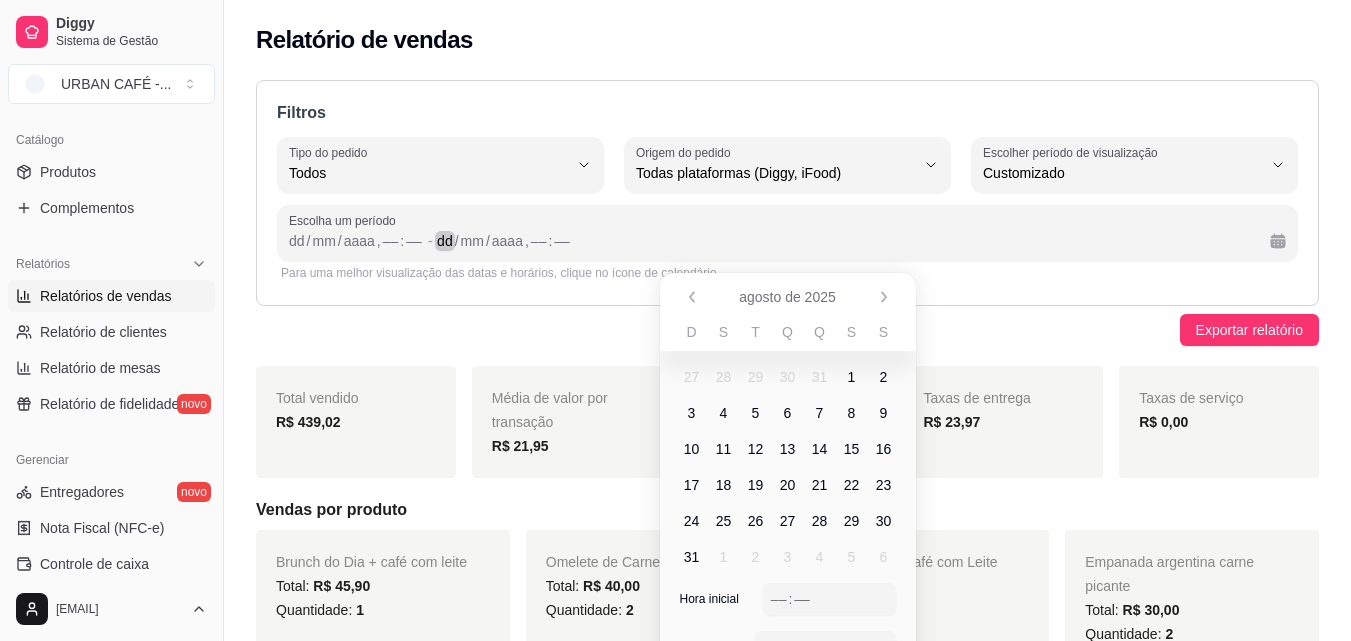 click on "[DD]/[MM]/[YYYY], [TIME]" at bounding box center [845, 241] 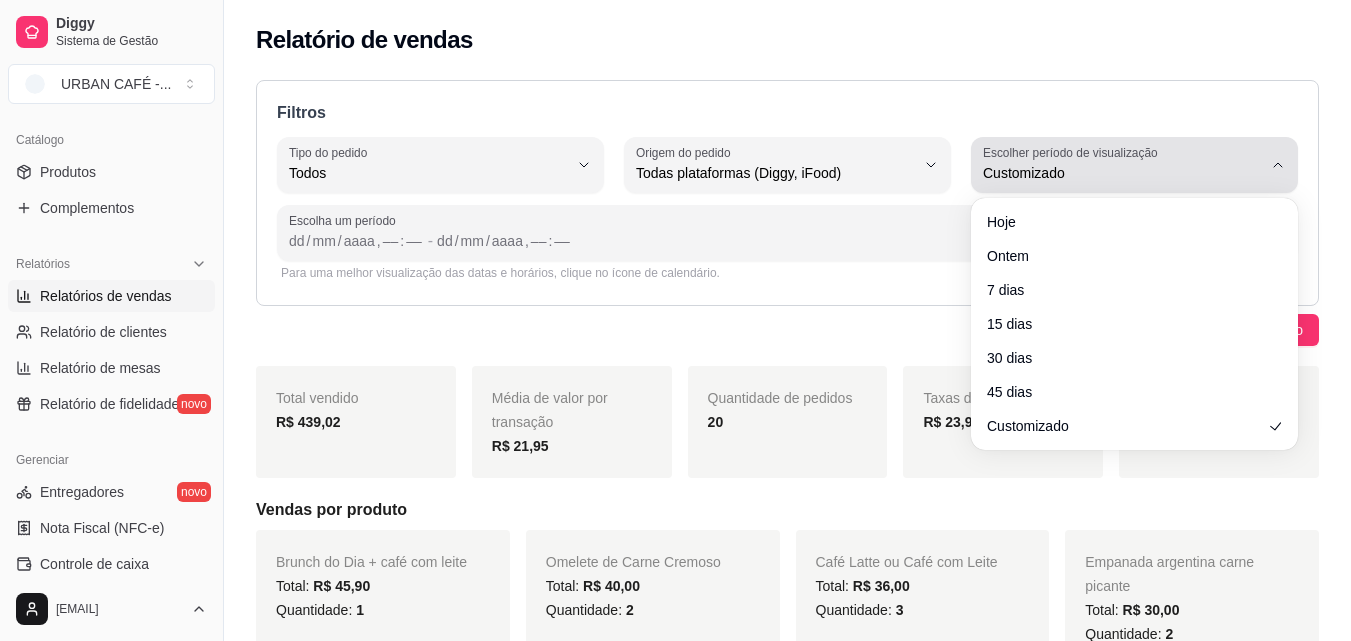 click on "Customizado" at bounding box center (1122, 173) 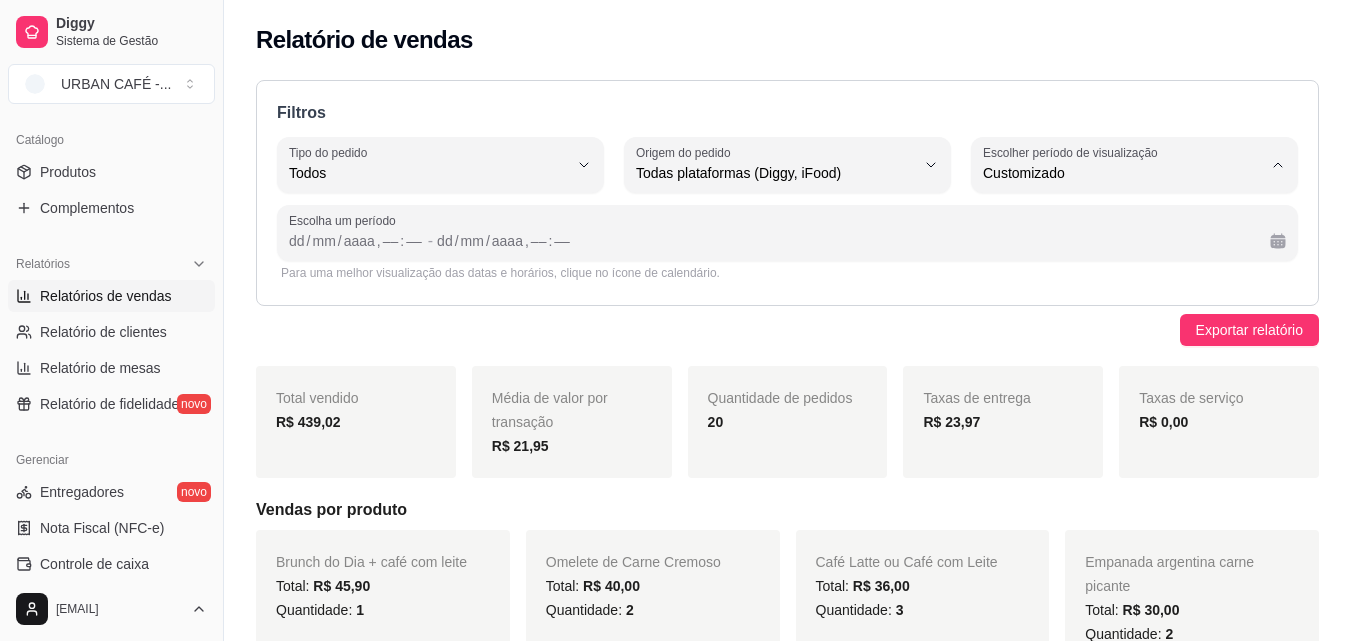 click on "Hoje" at bounding box center [1134, 221] 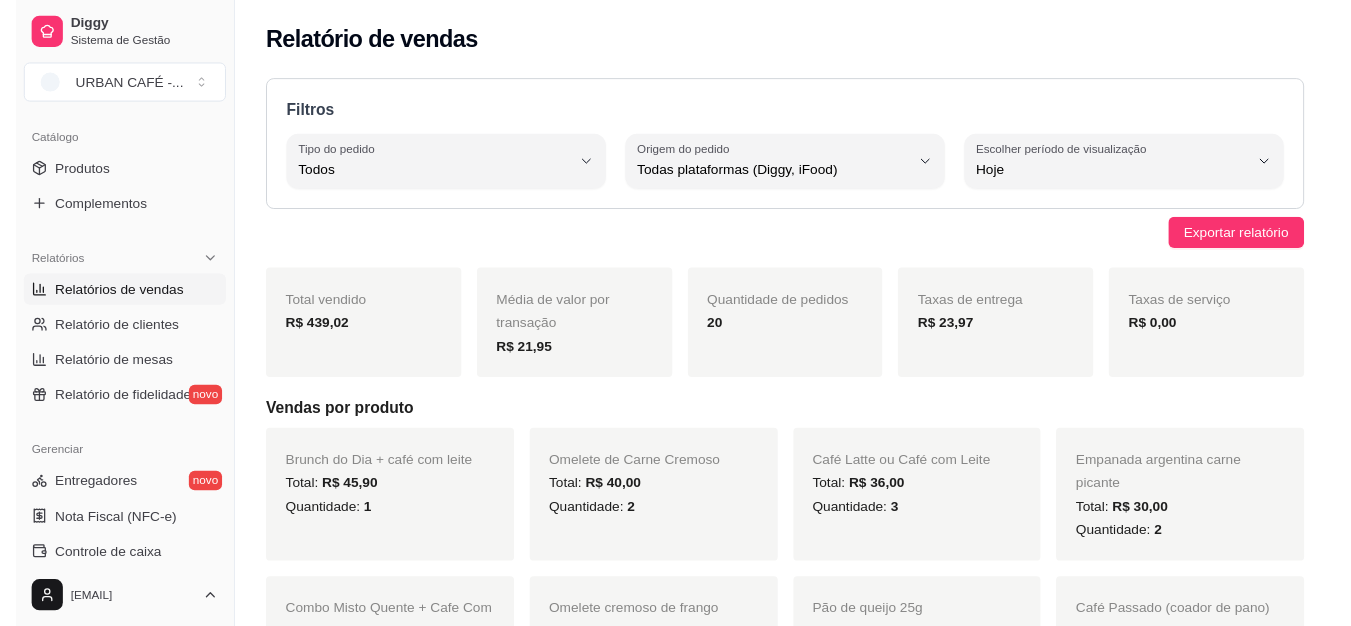 scroll, scrollTop: 76, scrollLeft: 0, axis: vertical 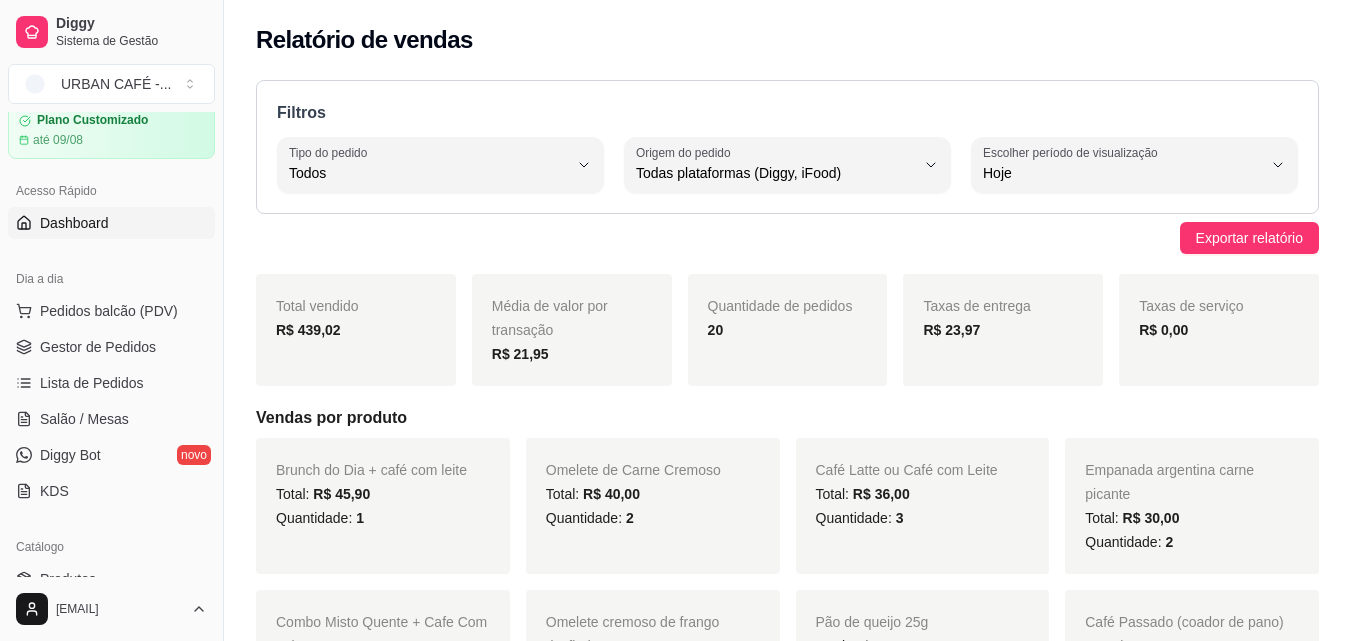 click on "Dashboard" at bounding box center (111, 223) 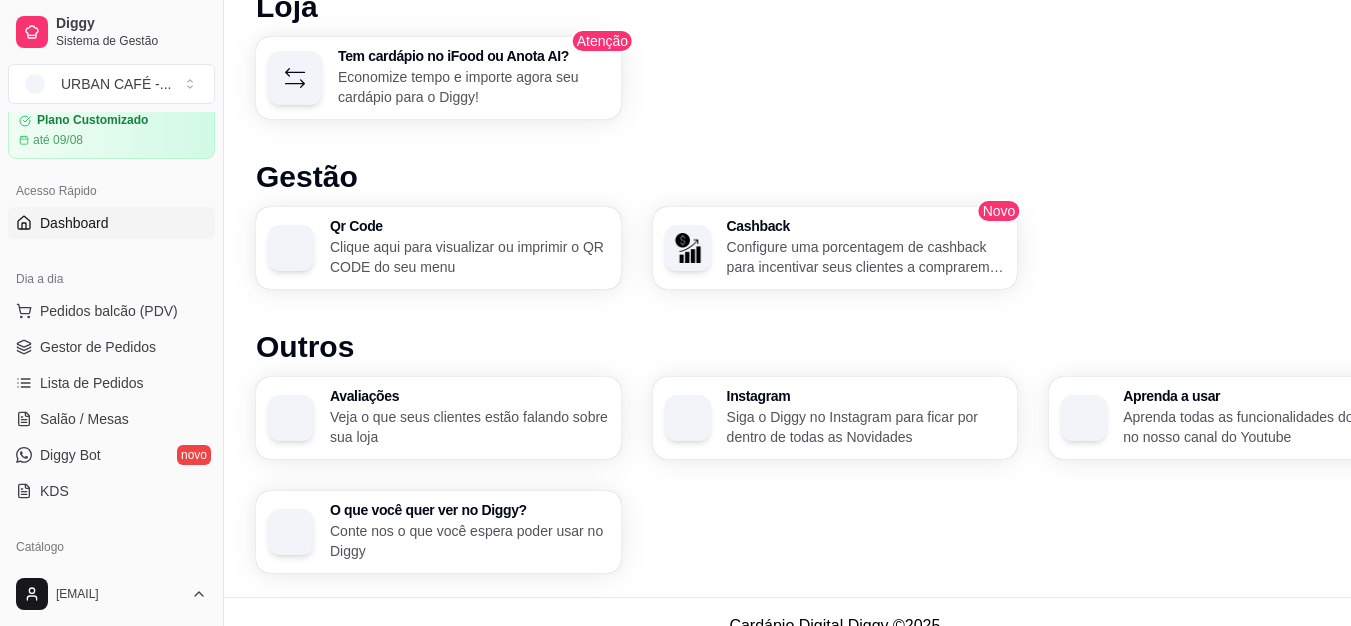scroll, scrollTop: 1155, scrollLeft: 0, axis: vertical 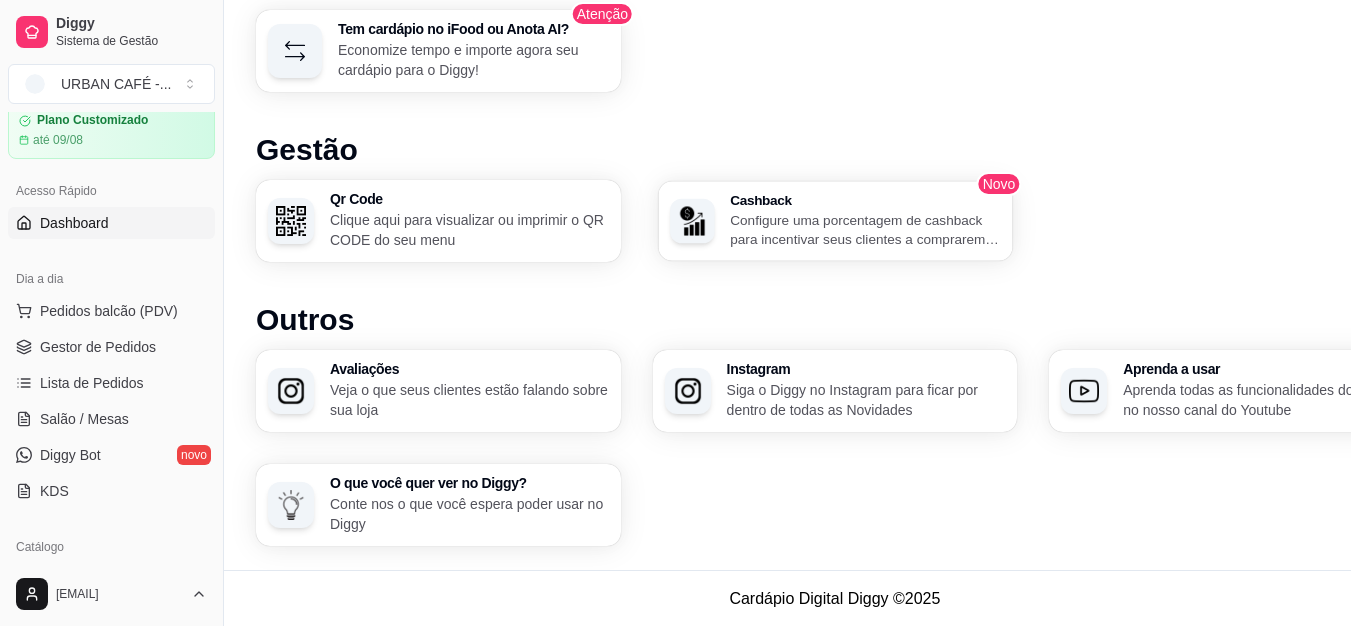 click on "Configure uma porcentagem de cashback para incentivar seus clientes a comprarem em sua loja" at bounding box center [865, 229] 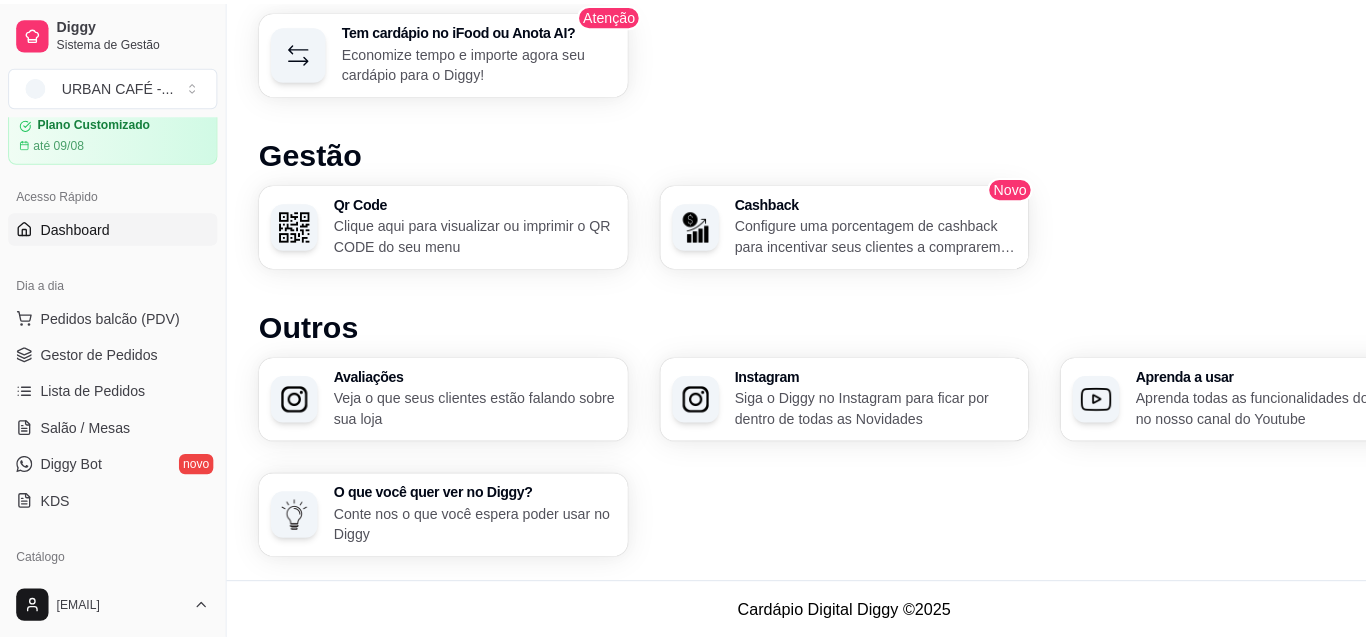 scroll, scrollTop: 1140, scrollLeft: 0, axis: vertical 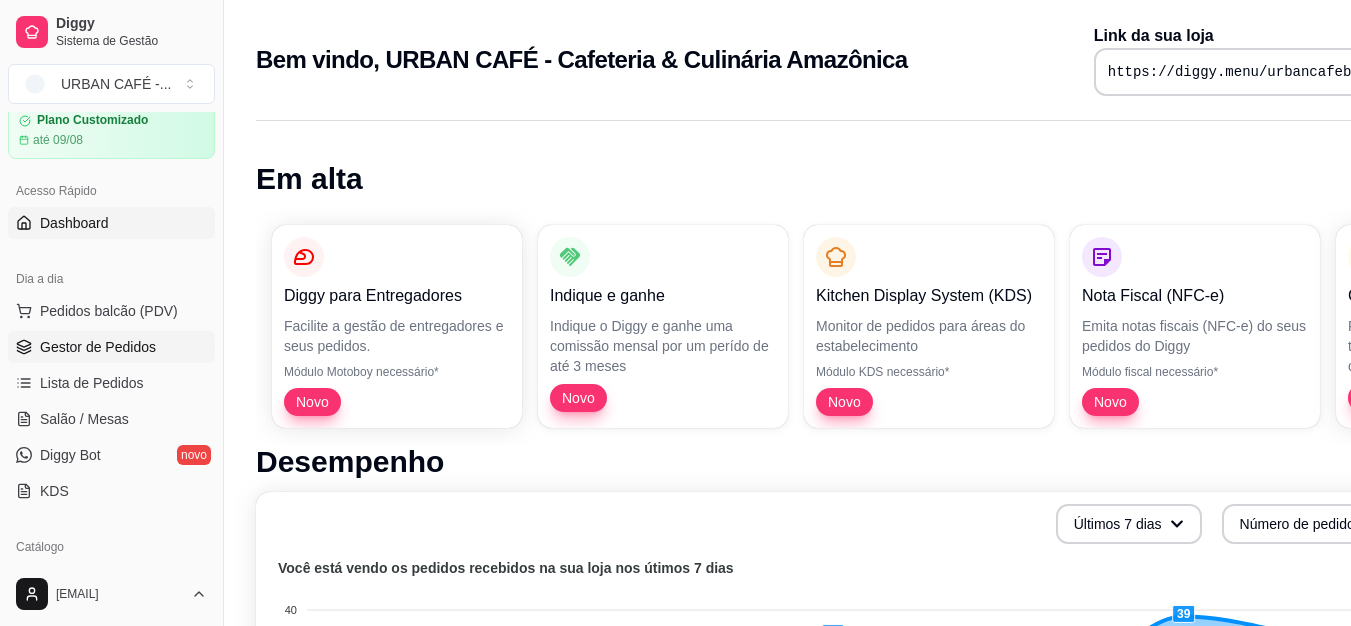 click on "Gestor de Pedidos" at bounding box center [111, 347] 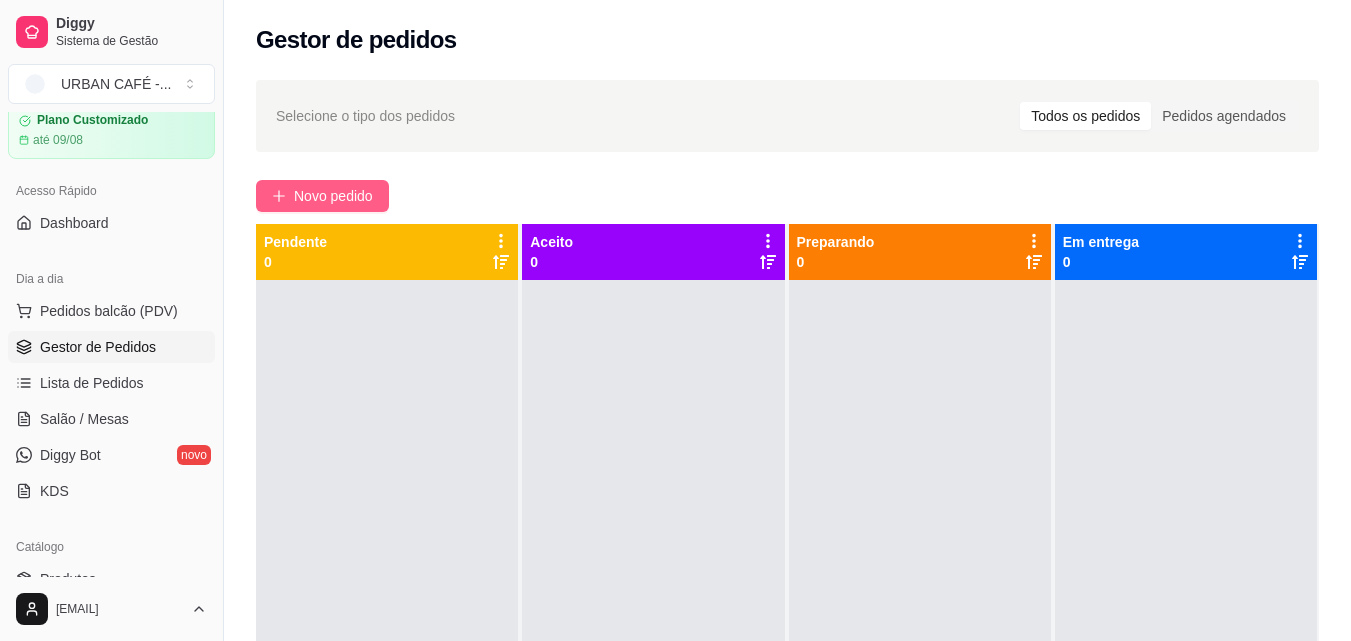 click on "Novo pedido" at bounding box center [333, 196] 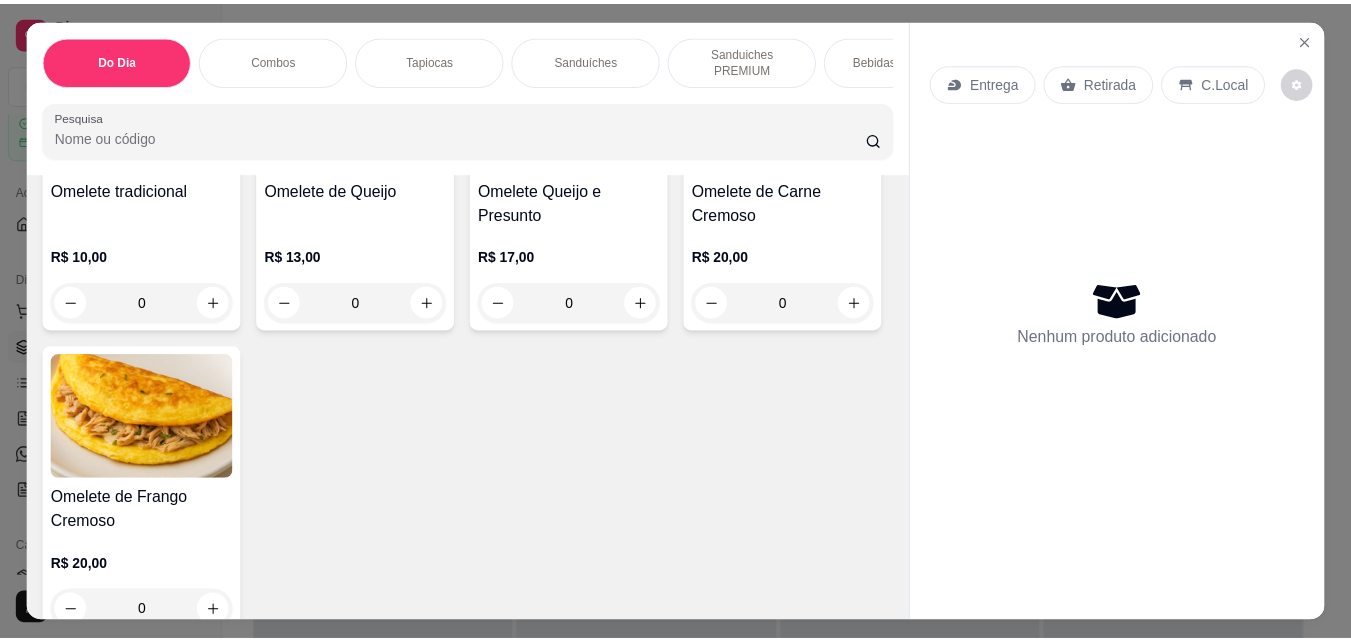 scroll, scrollTop: 5206, scrollLeft: 0, axis: vertical 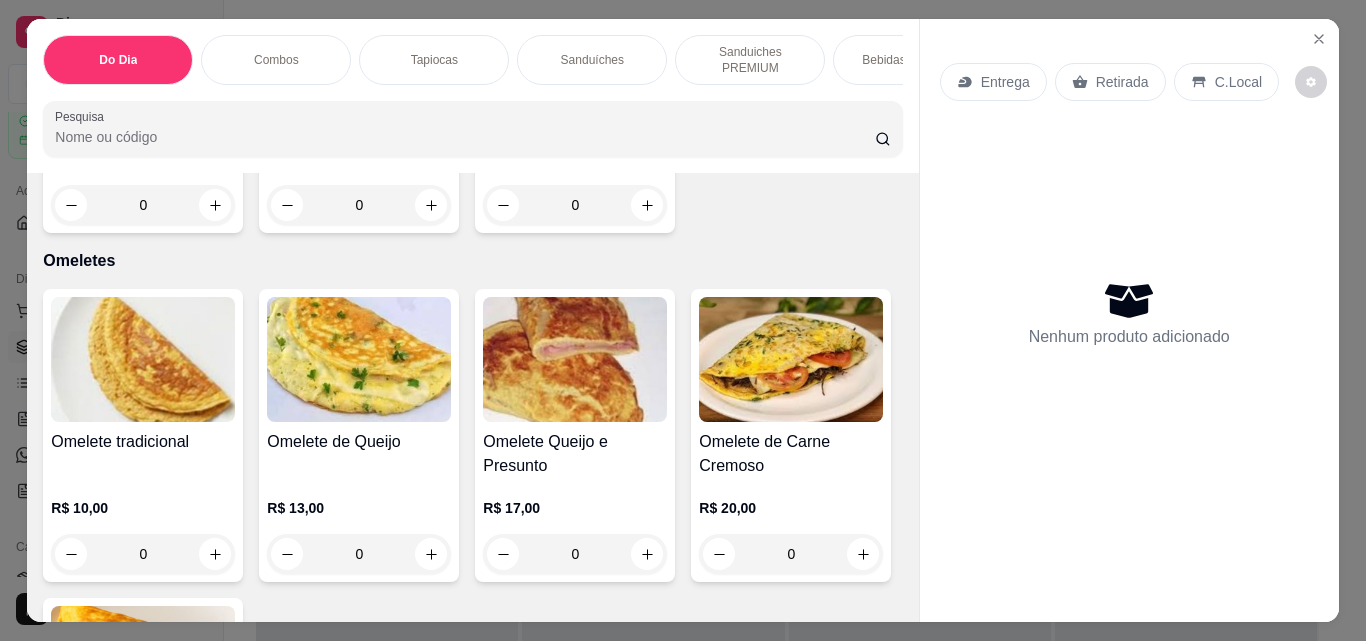 click at bounding box center [215, -762] 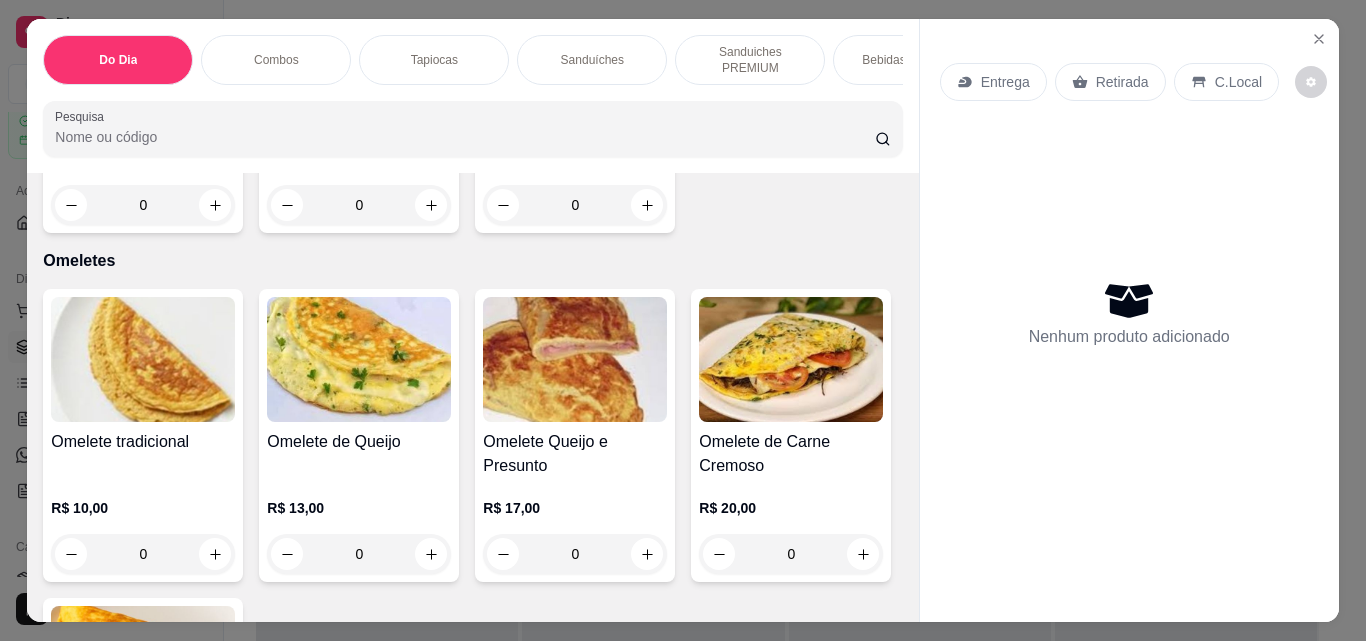 type on "1" 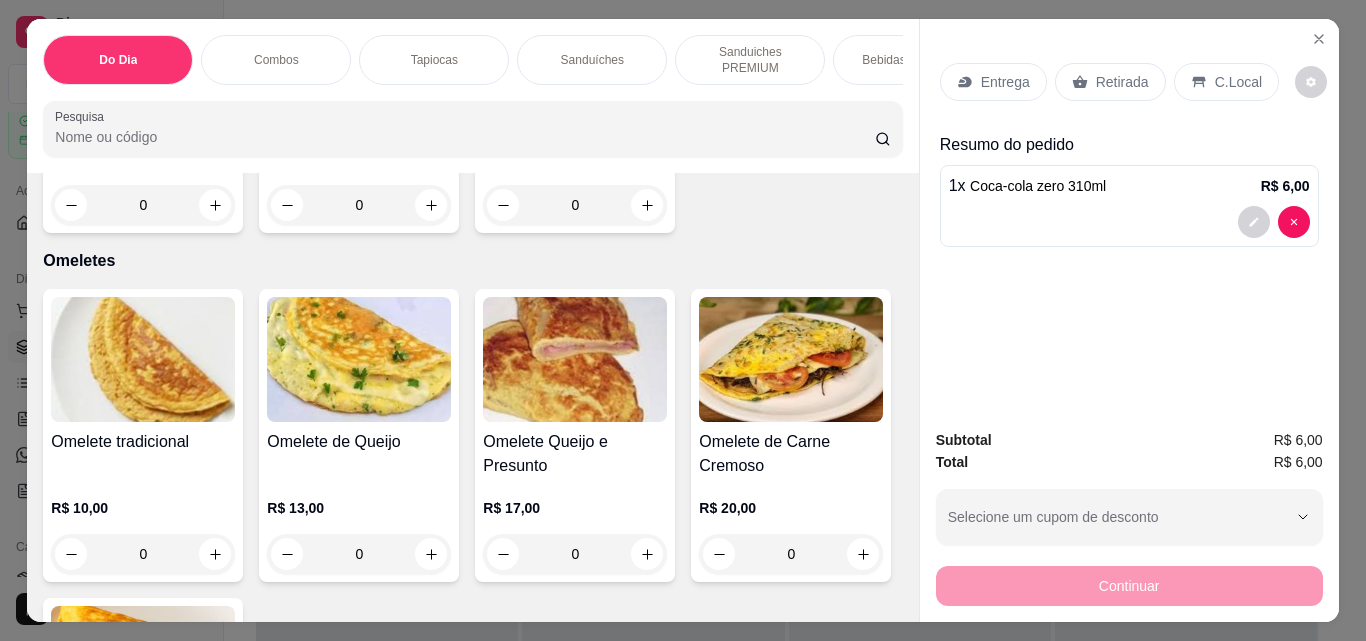 click on "Retirada" at bounding box center (1122, 82) 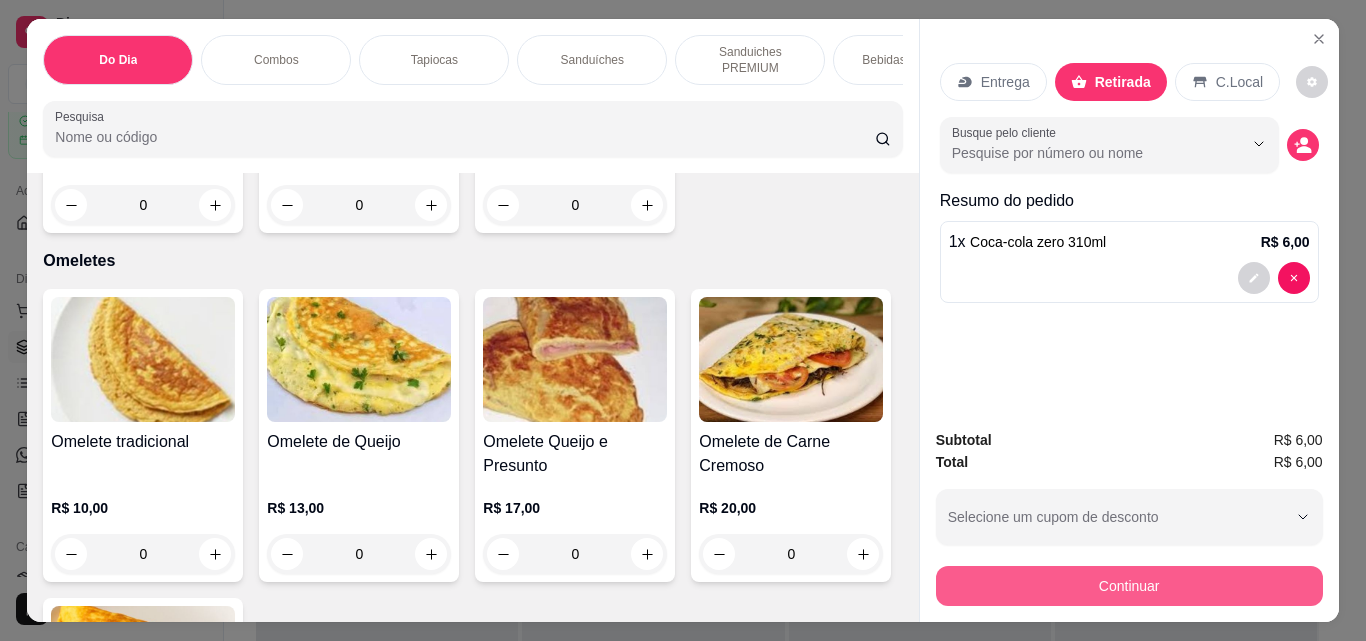 click on "Continuar" at bounding box center (1129, 586) 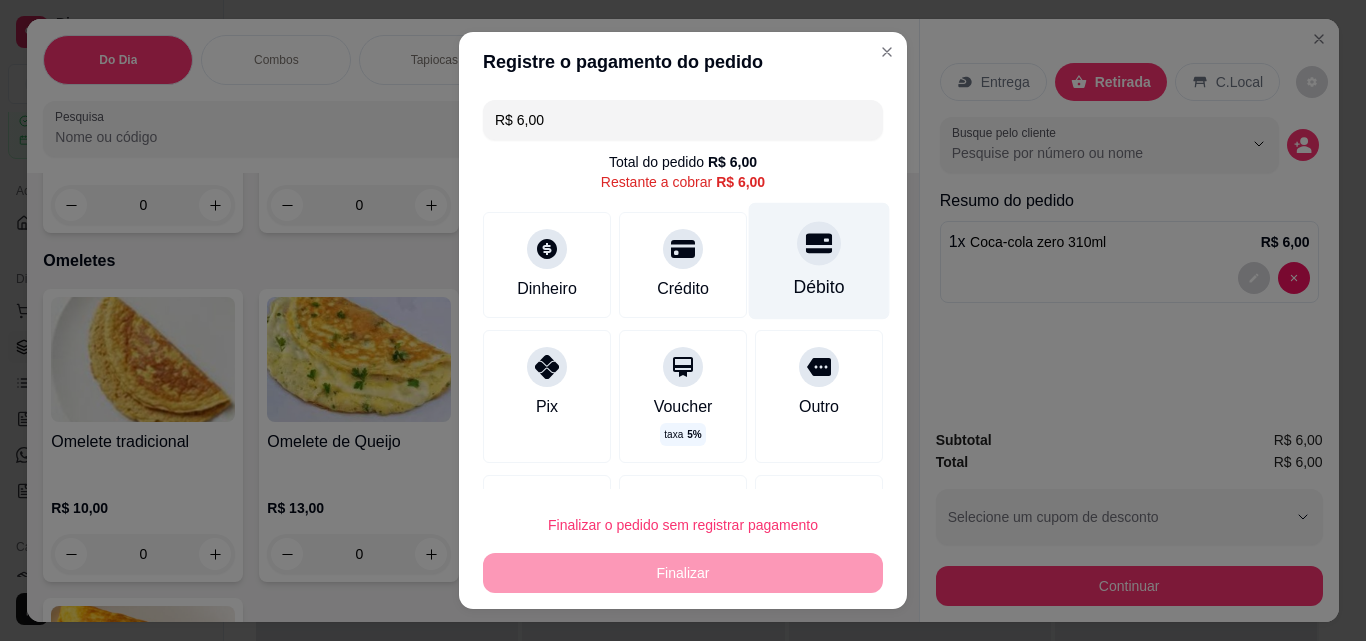 click at bounding box center (819, 243) 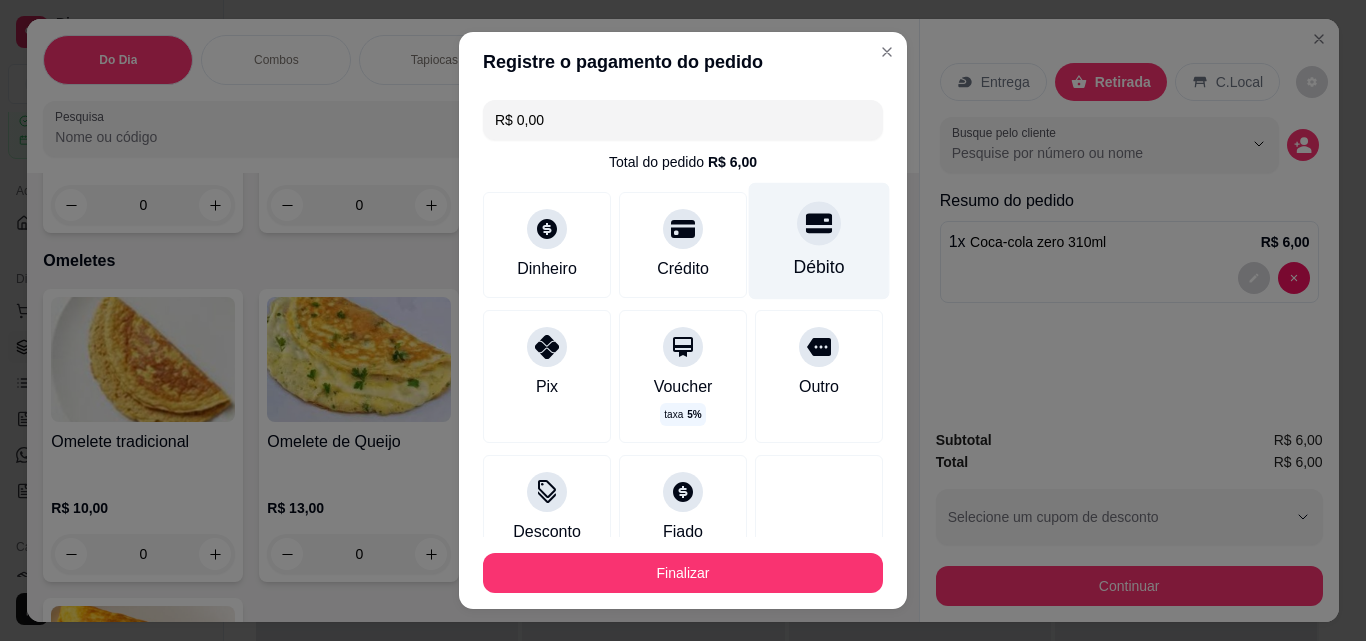 type on "R$ 0,00" 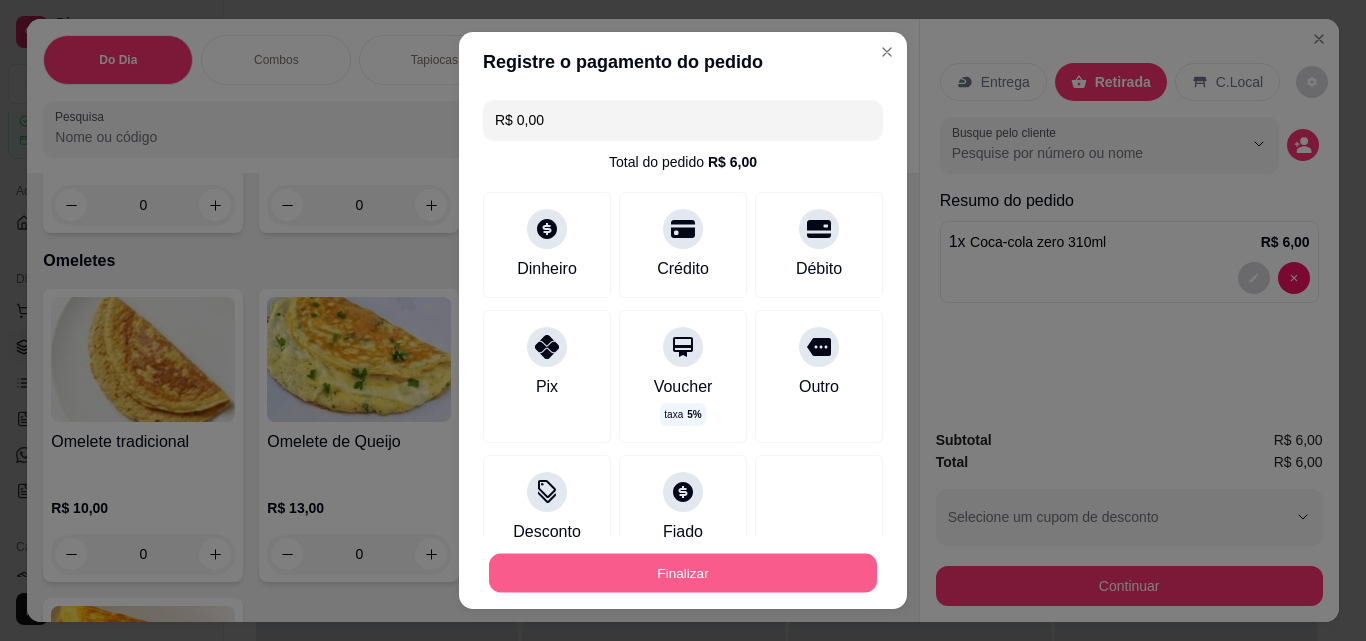 click on "Finalizar" at bounding box center [683, 573] 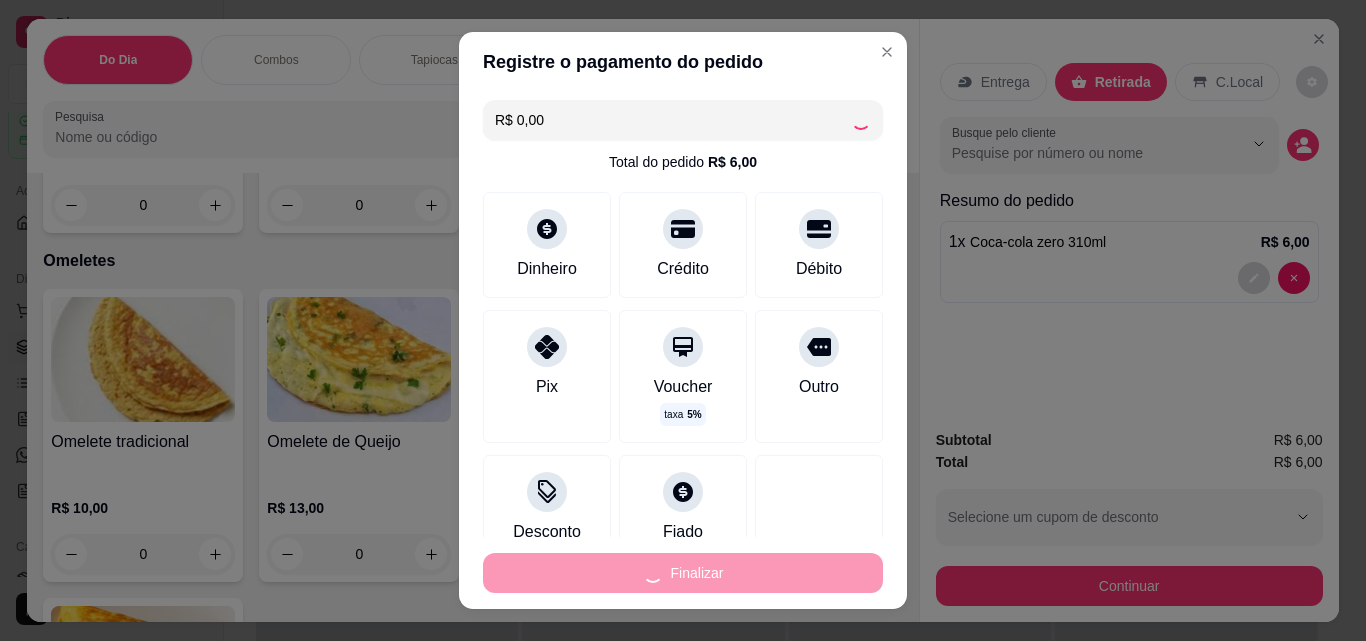 type on "0" 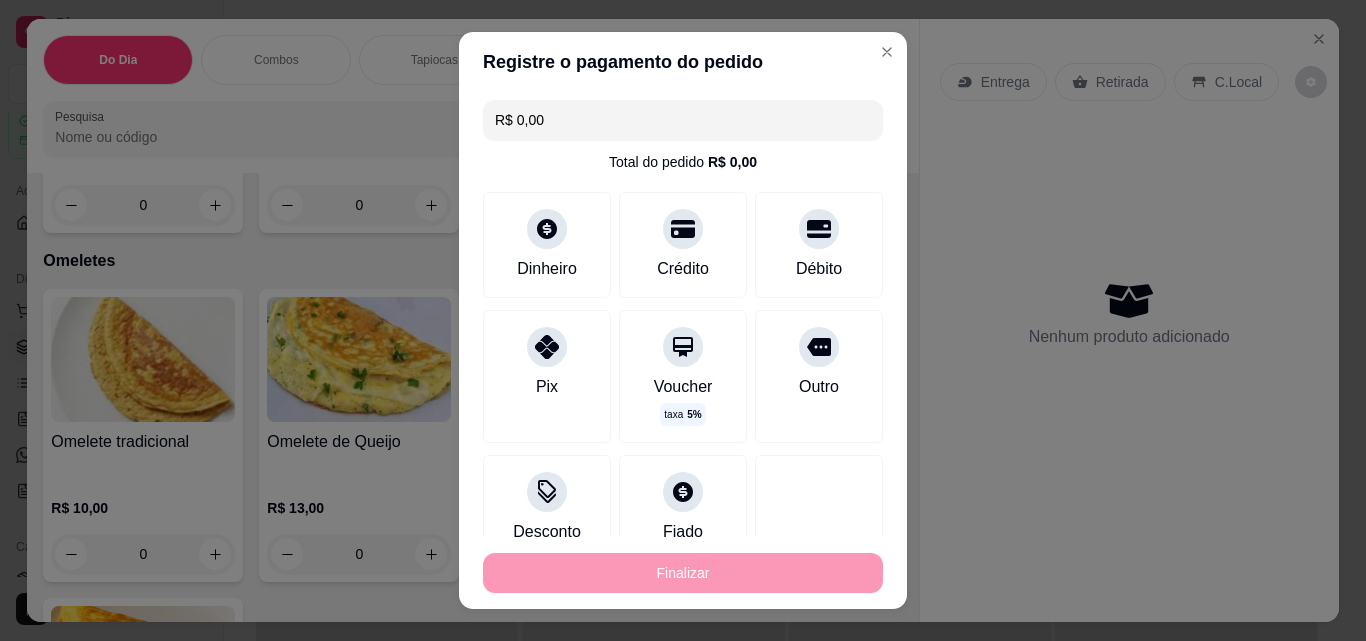 type on "-R$ 6,00" 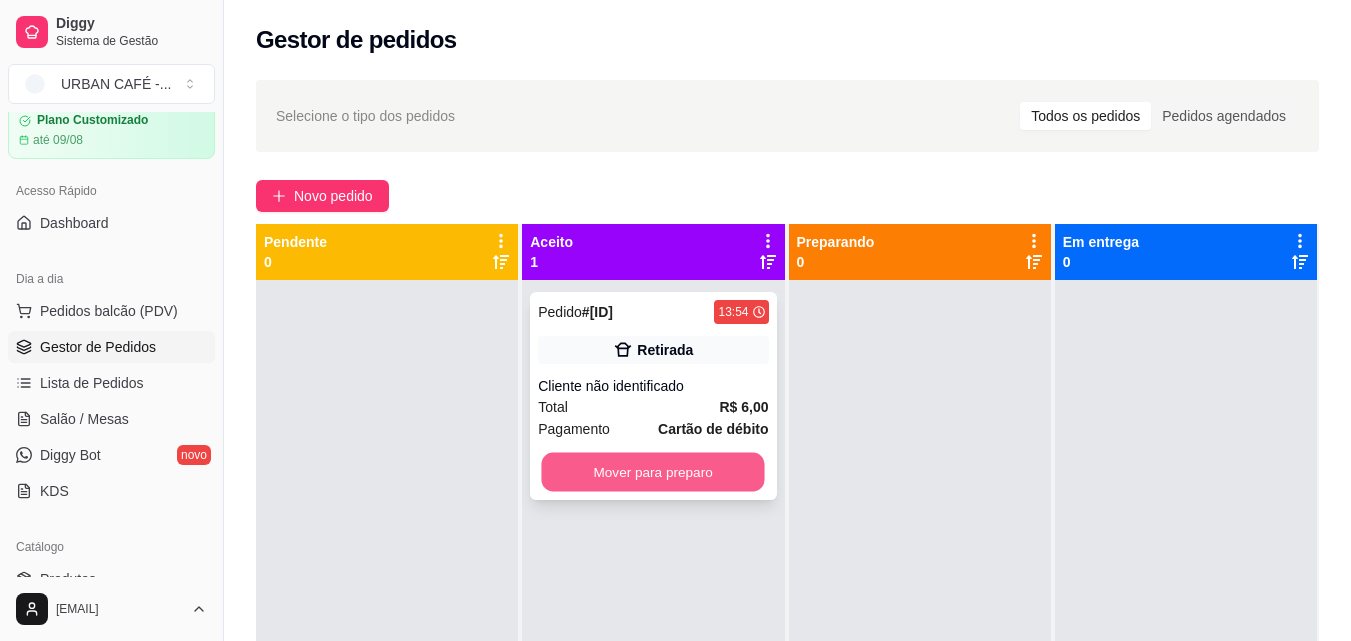 click on "Mover para preparo" at bounding box center (653, 472) 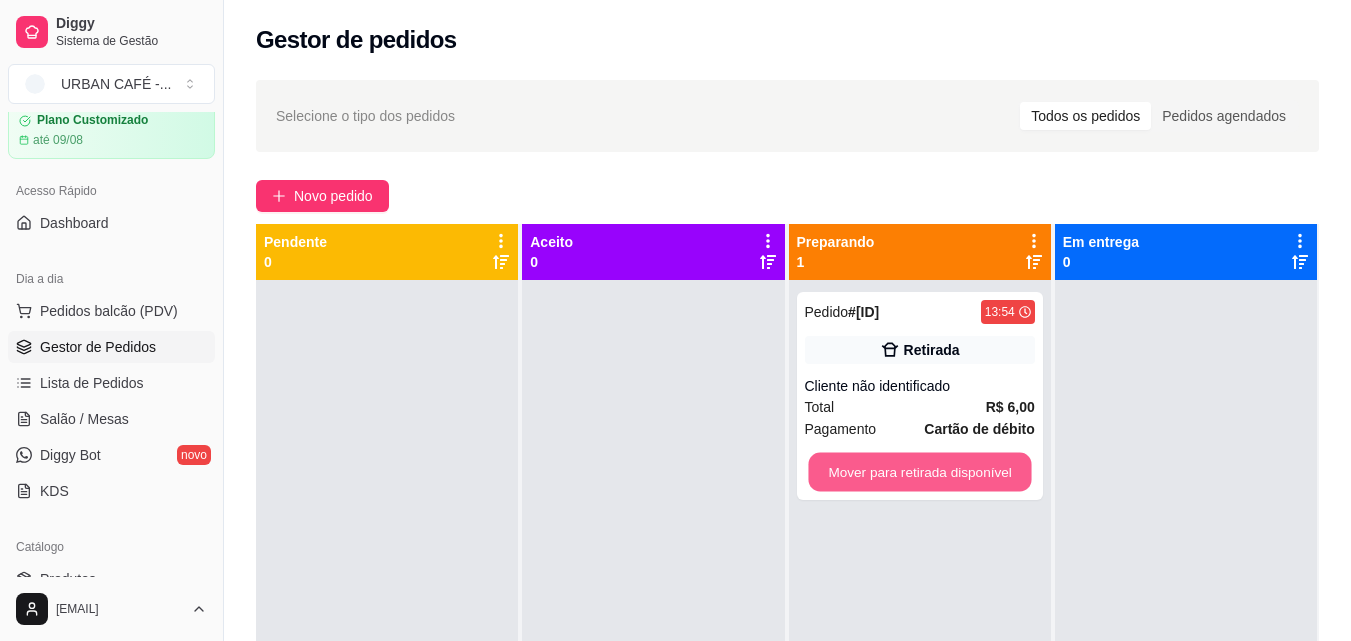click on "Mover para retirada disponível" at bounding box center [919, 472] 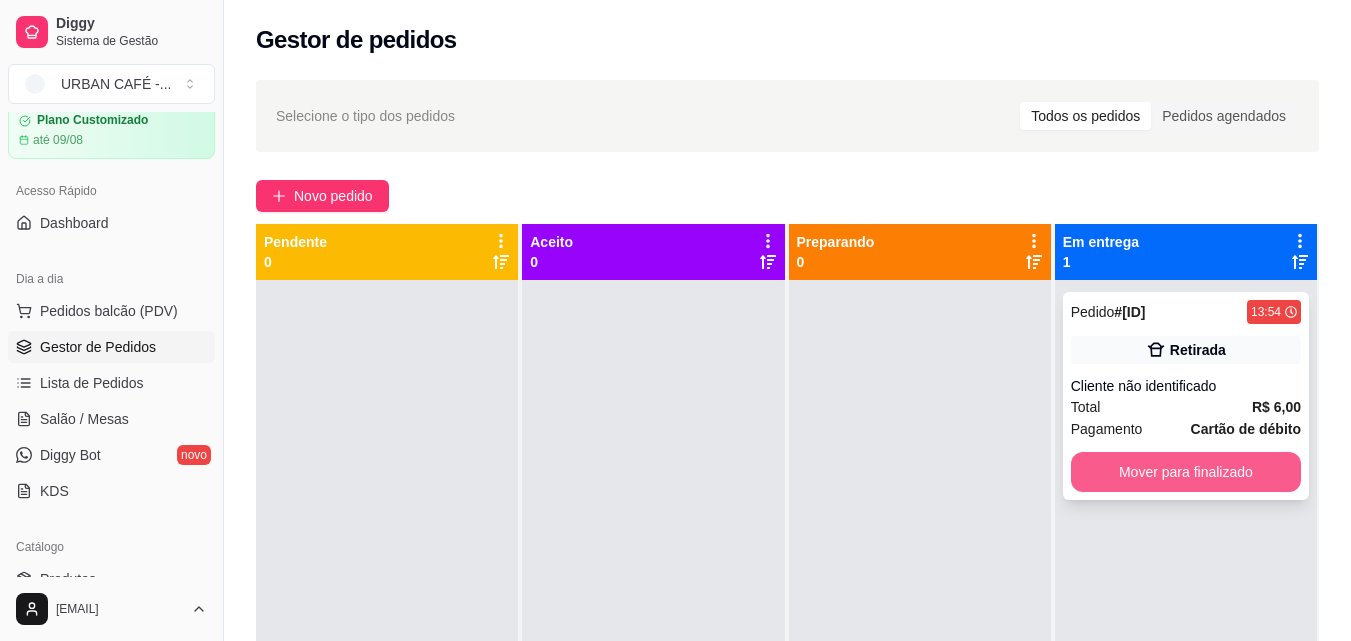 click on "Mover para finalizado" at bounding box center (1186, 472) 